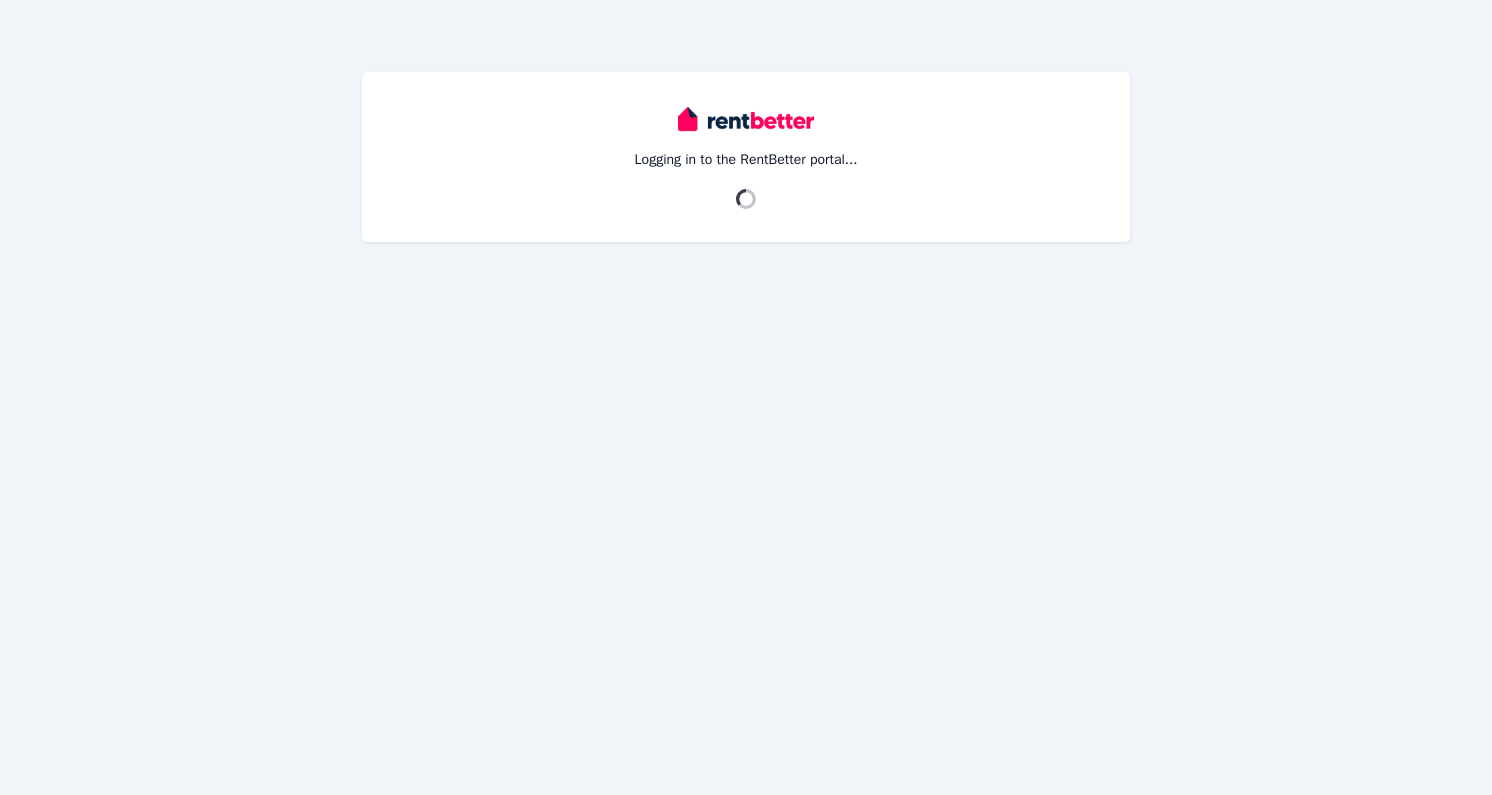 scroll, scrollTop: 0, scrollLeft: 0, axis: both 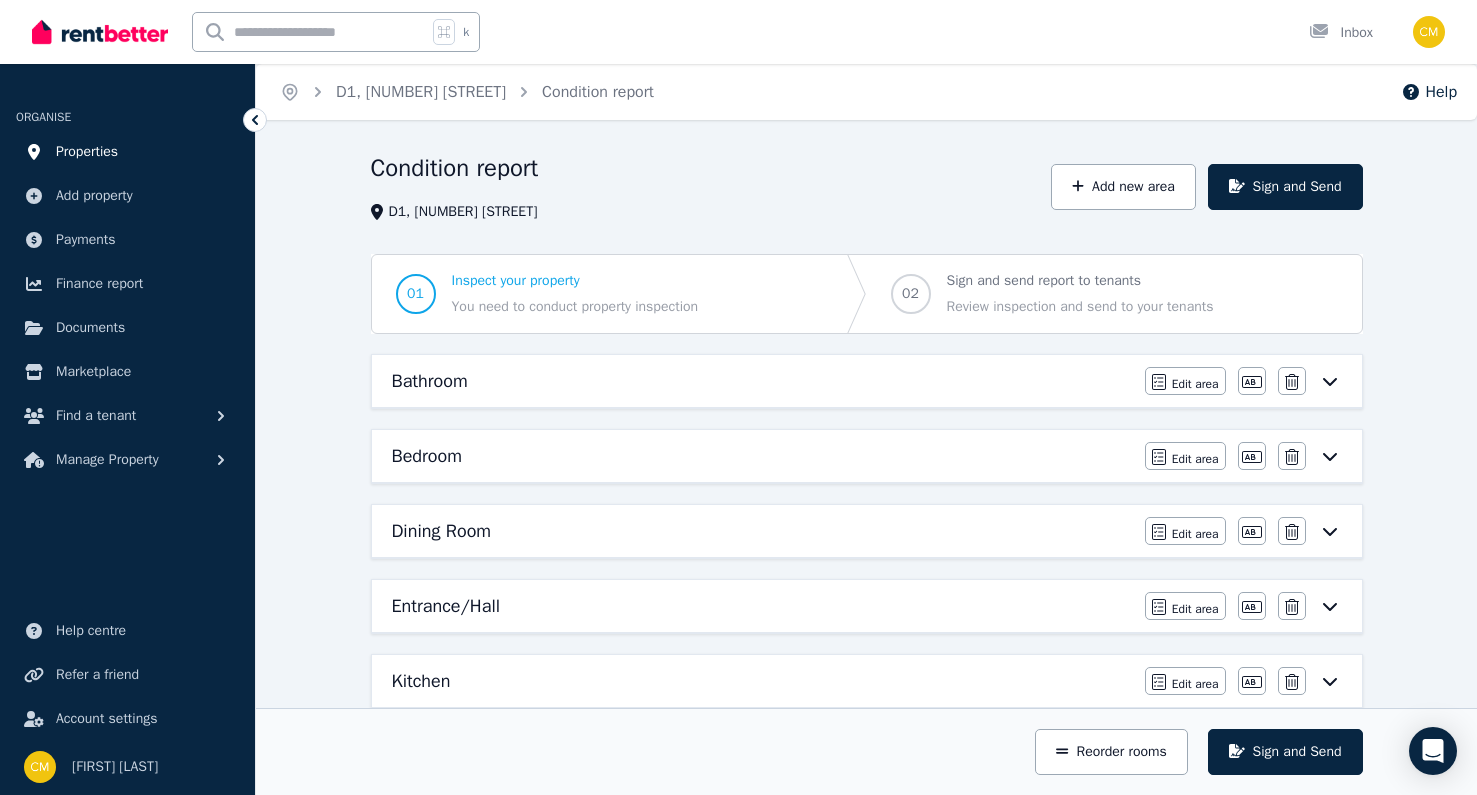 click on "Properties" at bounding box center (127, 152) 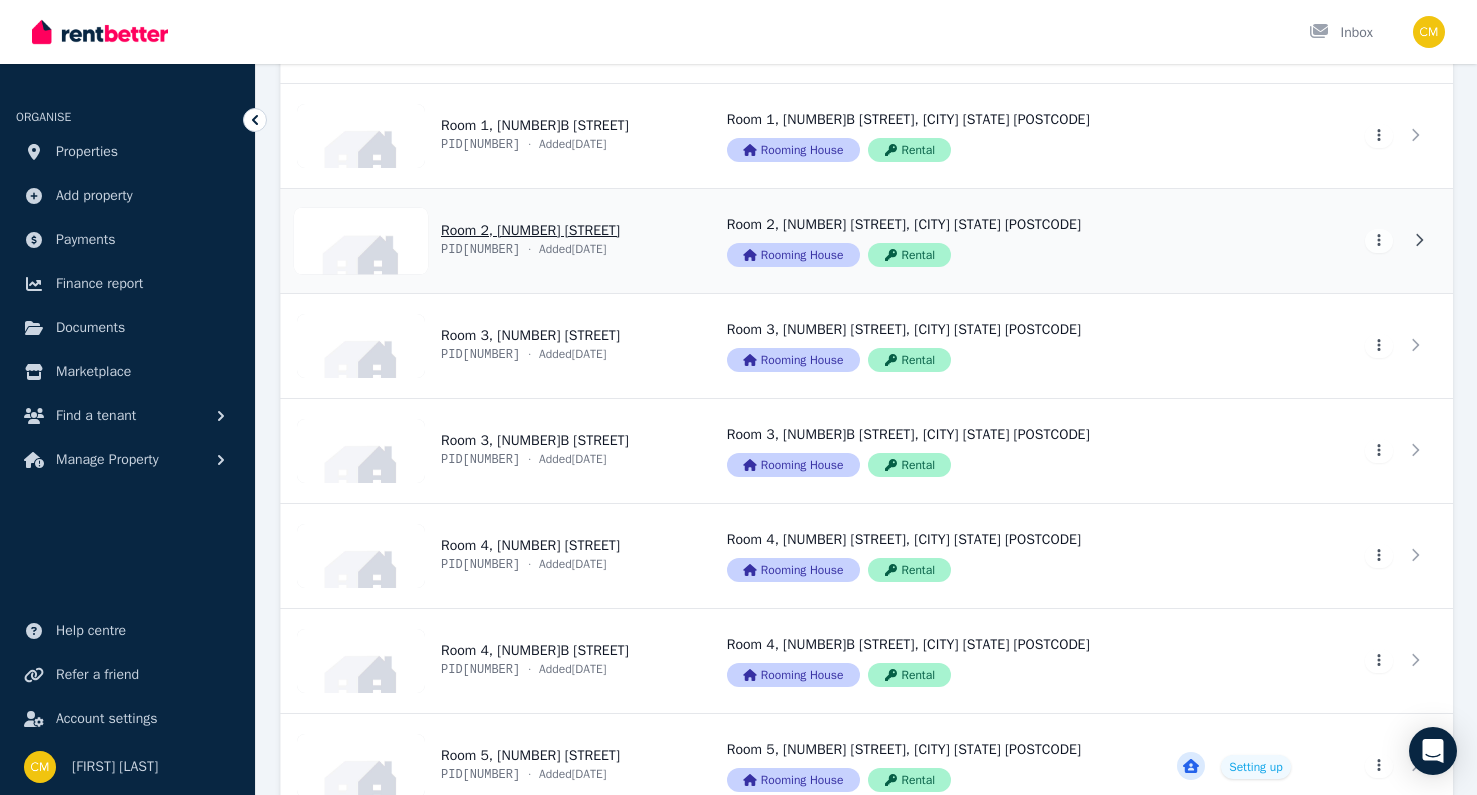 scroll, scrollTop: 359, scrollLeft: 0, axis: vertical 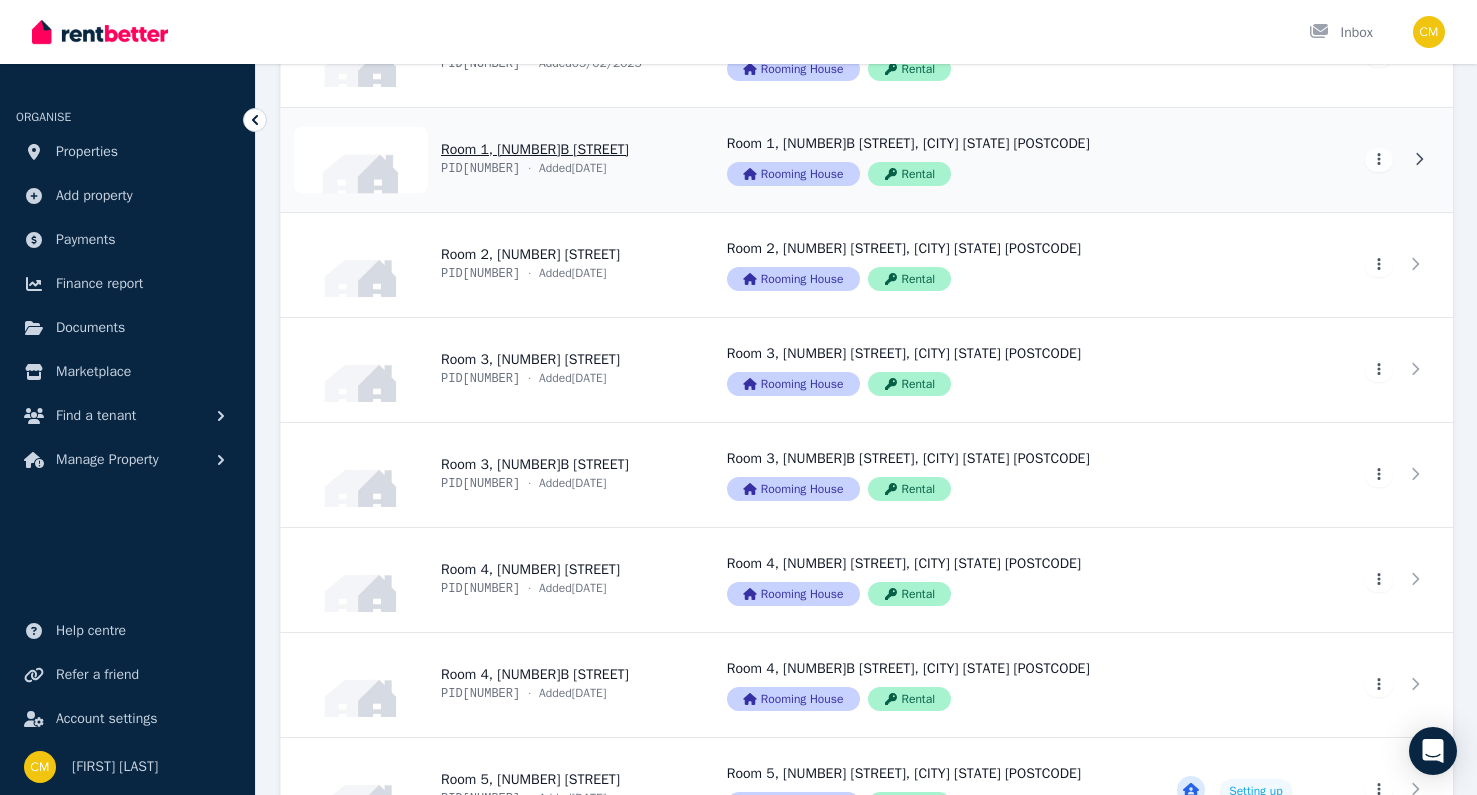 click on "View property details" at bounding box center (492, 160) 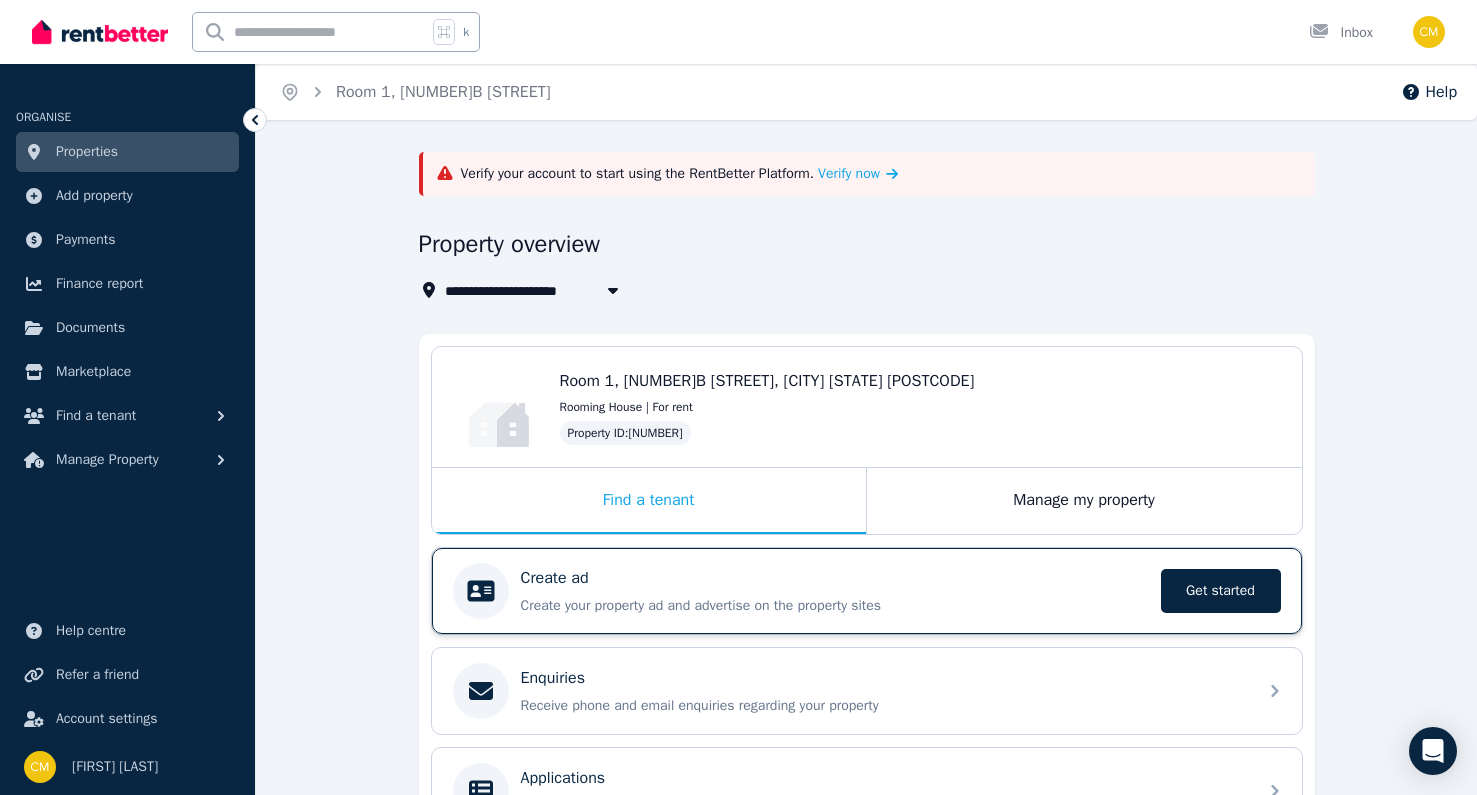 scroll, scrollTop: 281, scrollLeft: 0, axis: vertical 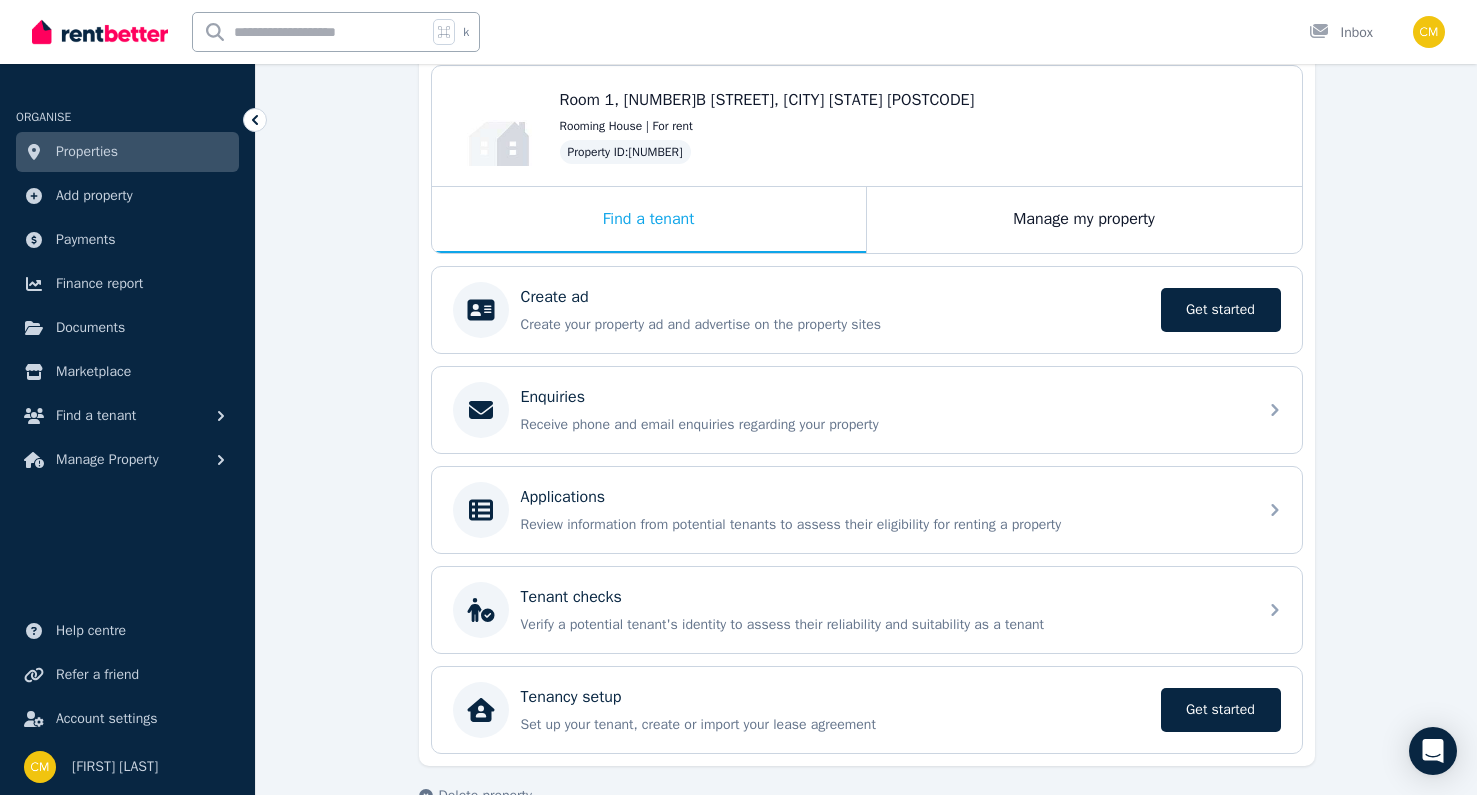 click on "Properties" at bounding box center (127, 152) 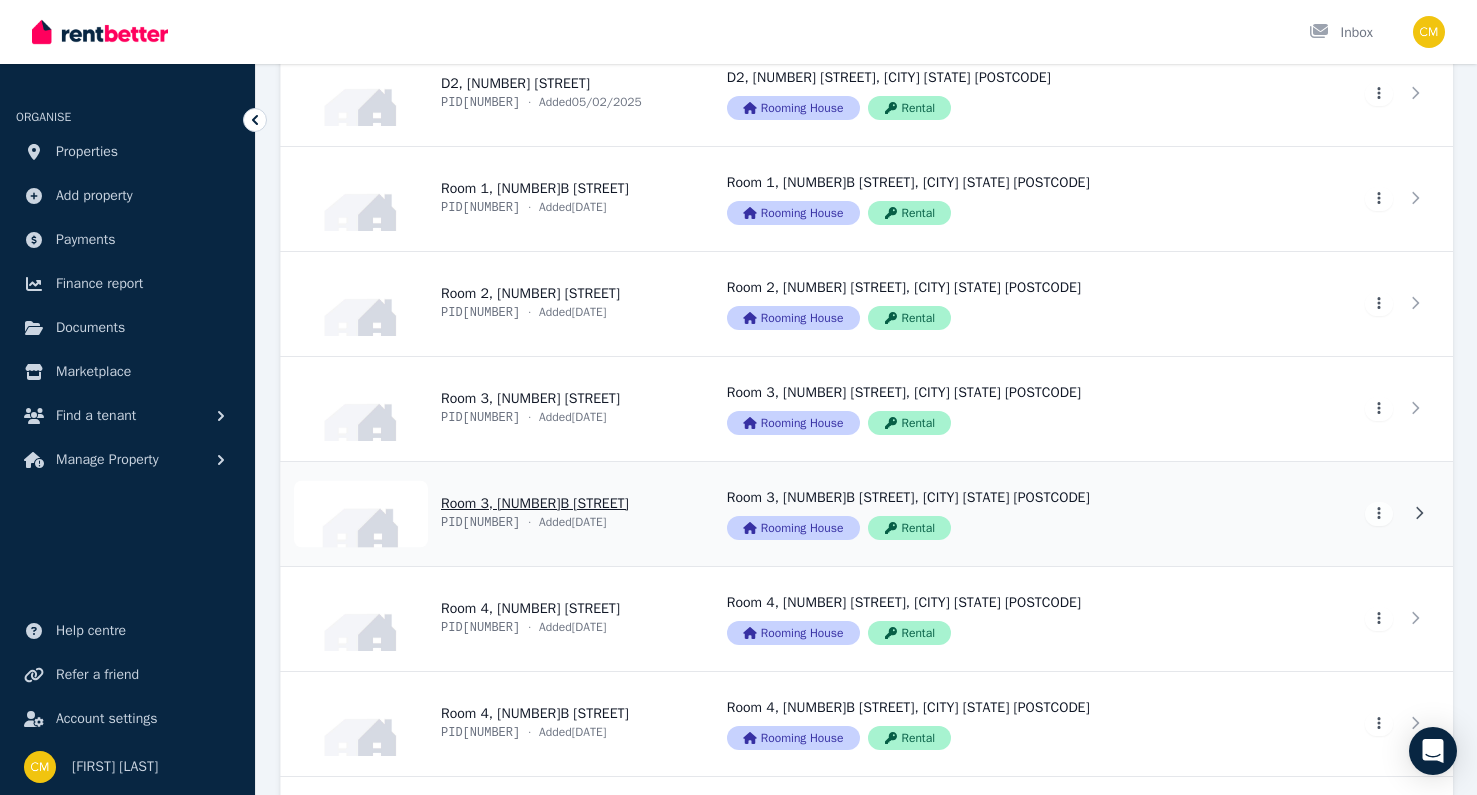 scroll, scrollTop: 197, scrollLeft: 0, axis: vertical 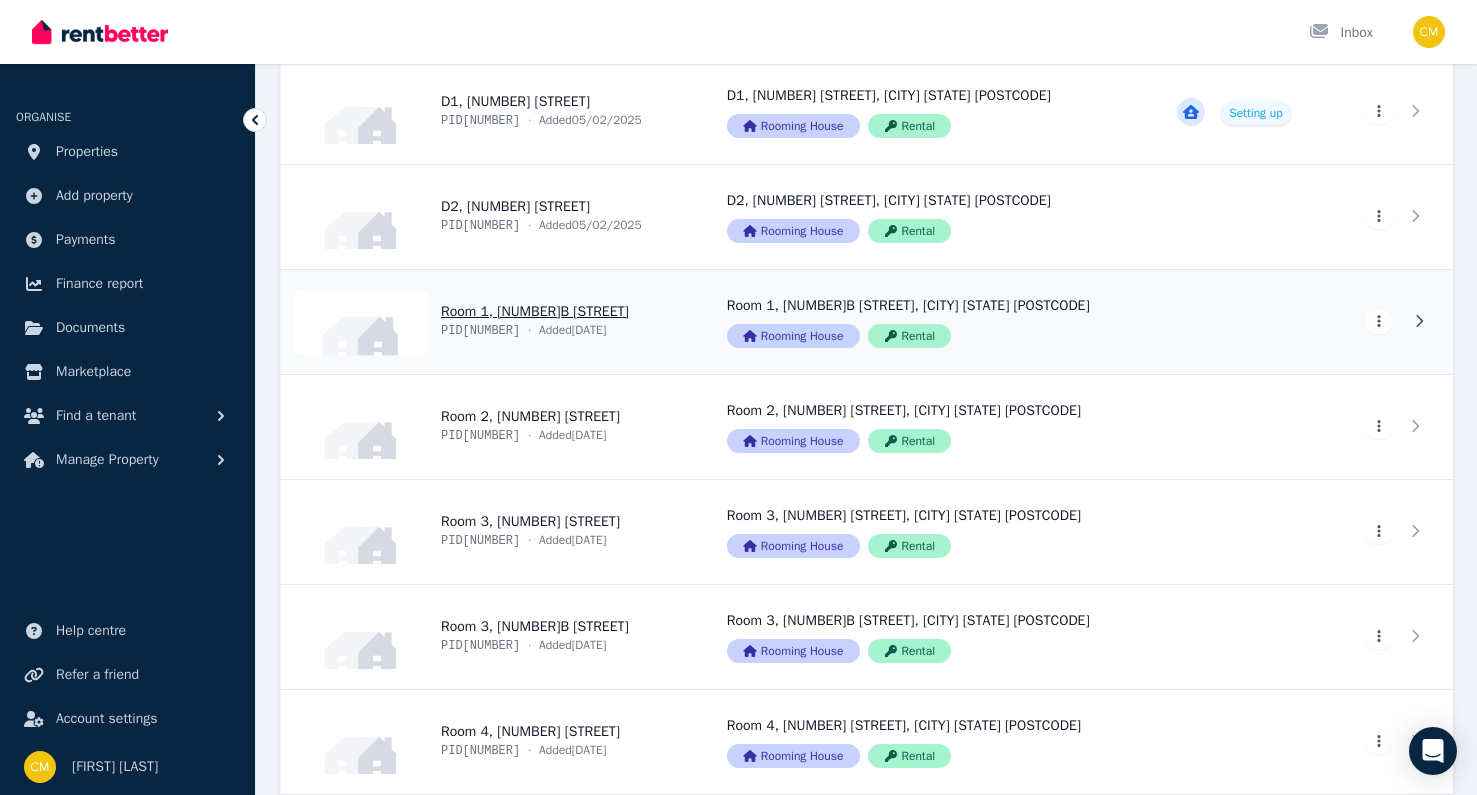 click on "View property details" at bounding box center (492, 322) 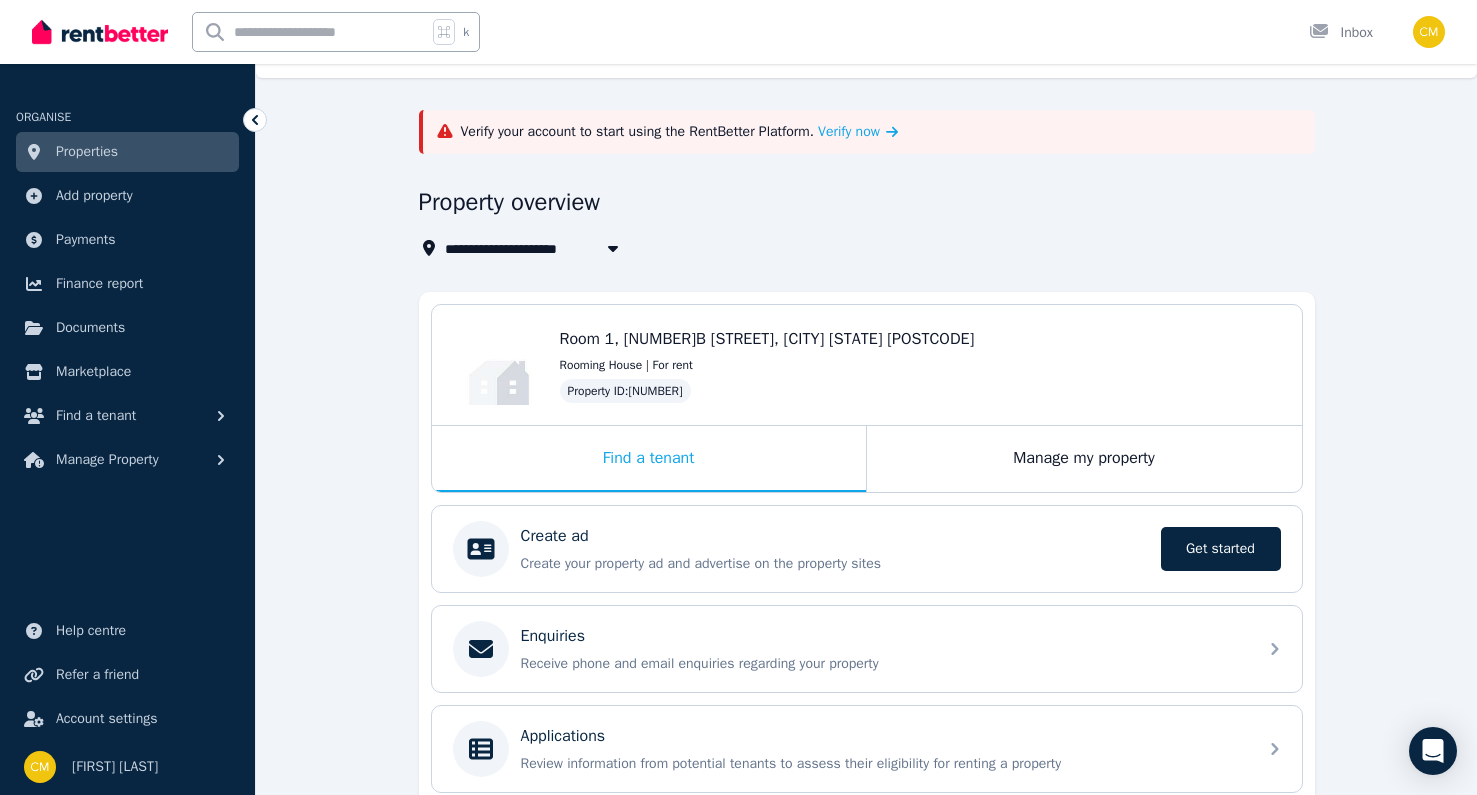 scroll, scrollTop: 248, scrollLeft: 0, axis: vertical 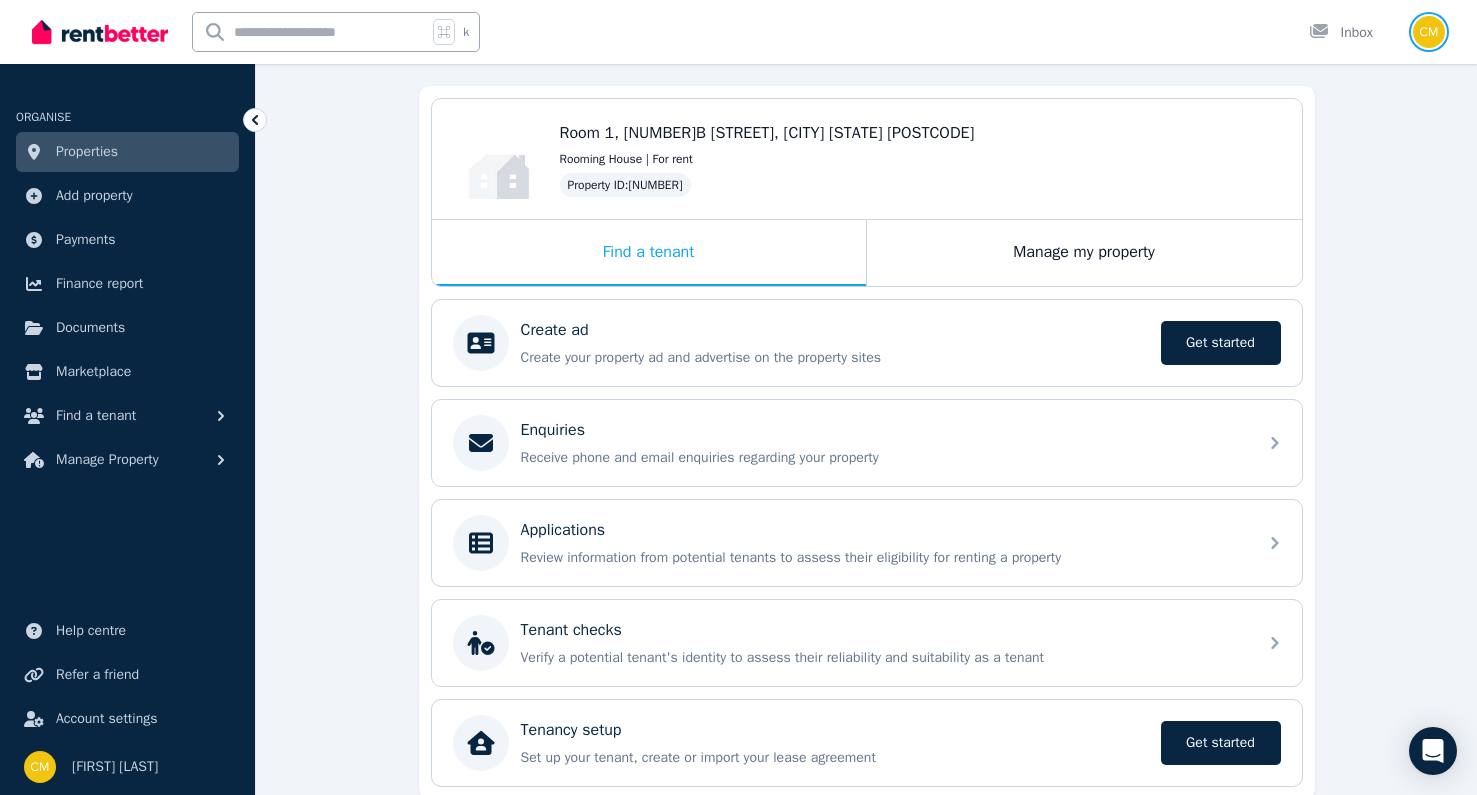 click at bounding box center [1429, 32] 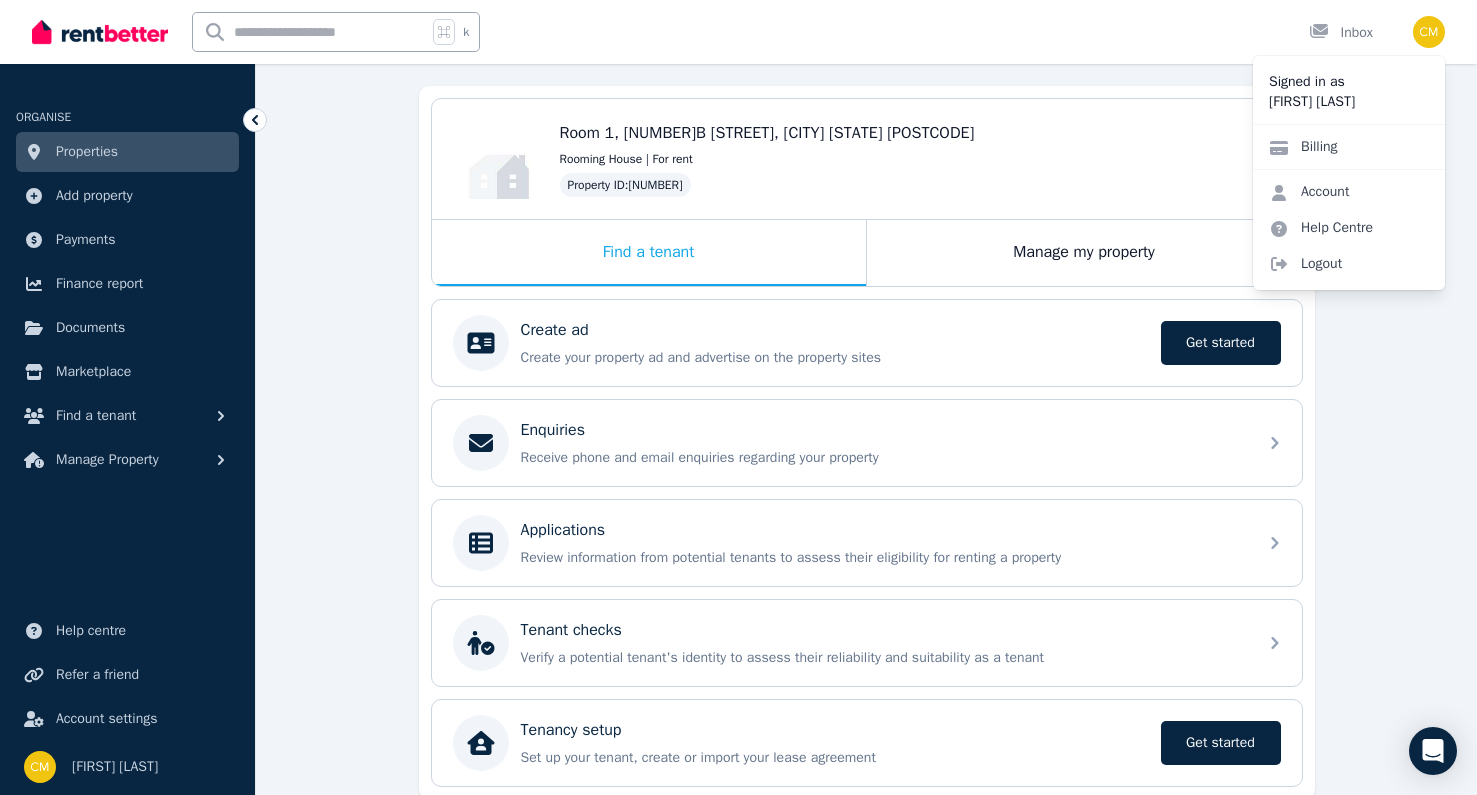 click on "Room 1, [NUMBER]B [STREET], [CITY] Edit Room 1, [NUMBER]B [STREET], [CITY] [STATE] Rooming House    | For rent Property ID :  [NUMBER] Find a tenant Manage my property Create ad Create your property ad and advertise on the property sites Get started Get started Enquiries Receive phone and email enquiries regarding your property Applications Review information from potential tenants to assess their eligibility for renting a property Tenant checks Verify a potential tenant's identity to assess their reliability and suitability as a tenant Tenancy setup Set up your tenant, create or import your lease agreement Get started Get started" at bounding box center (867, 442) 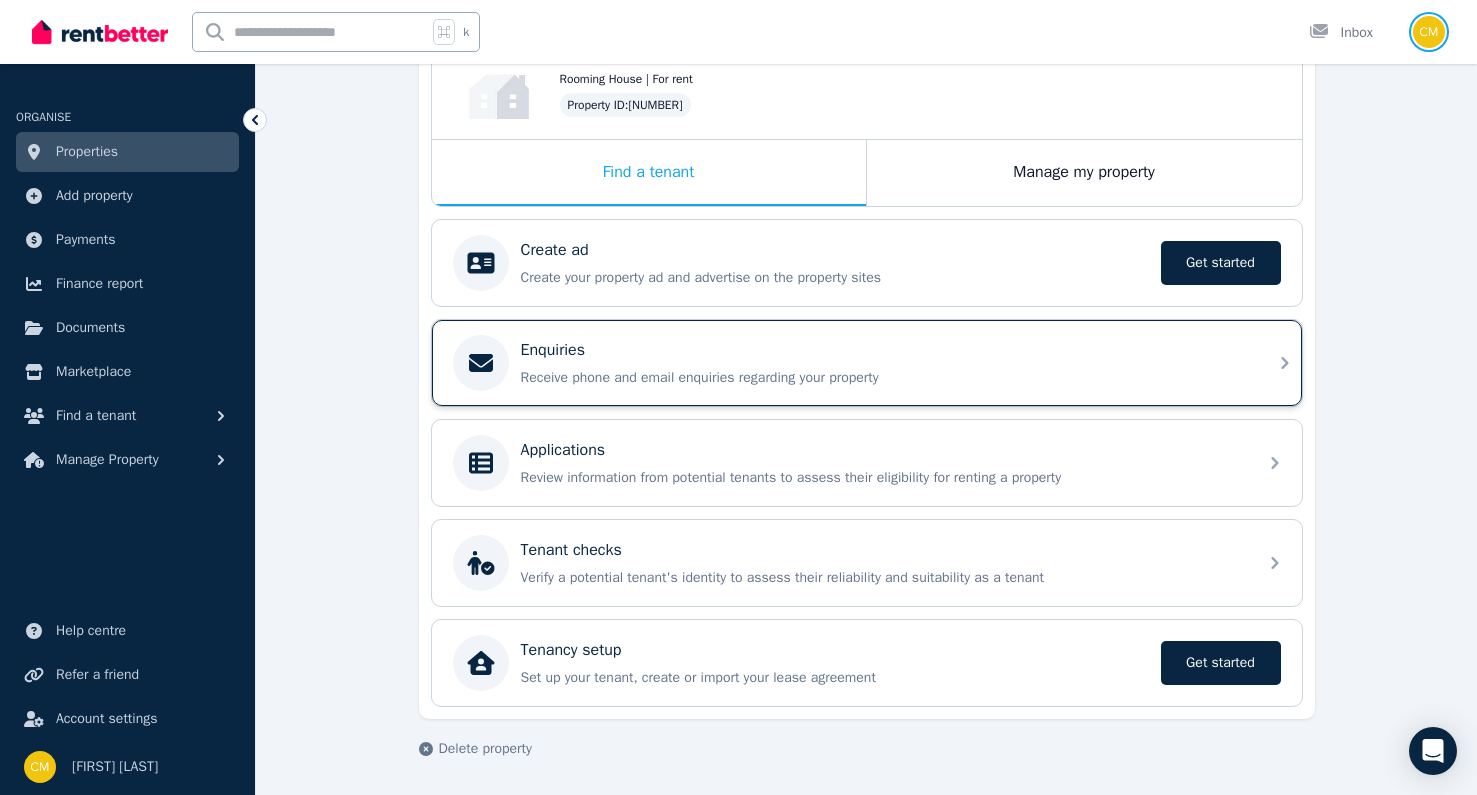 scroll, scrollTop: 316, scrollLeft: 0, axis: vertical 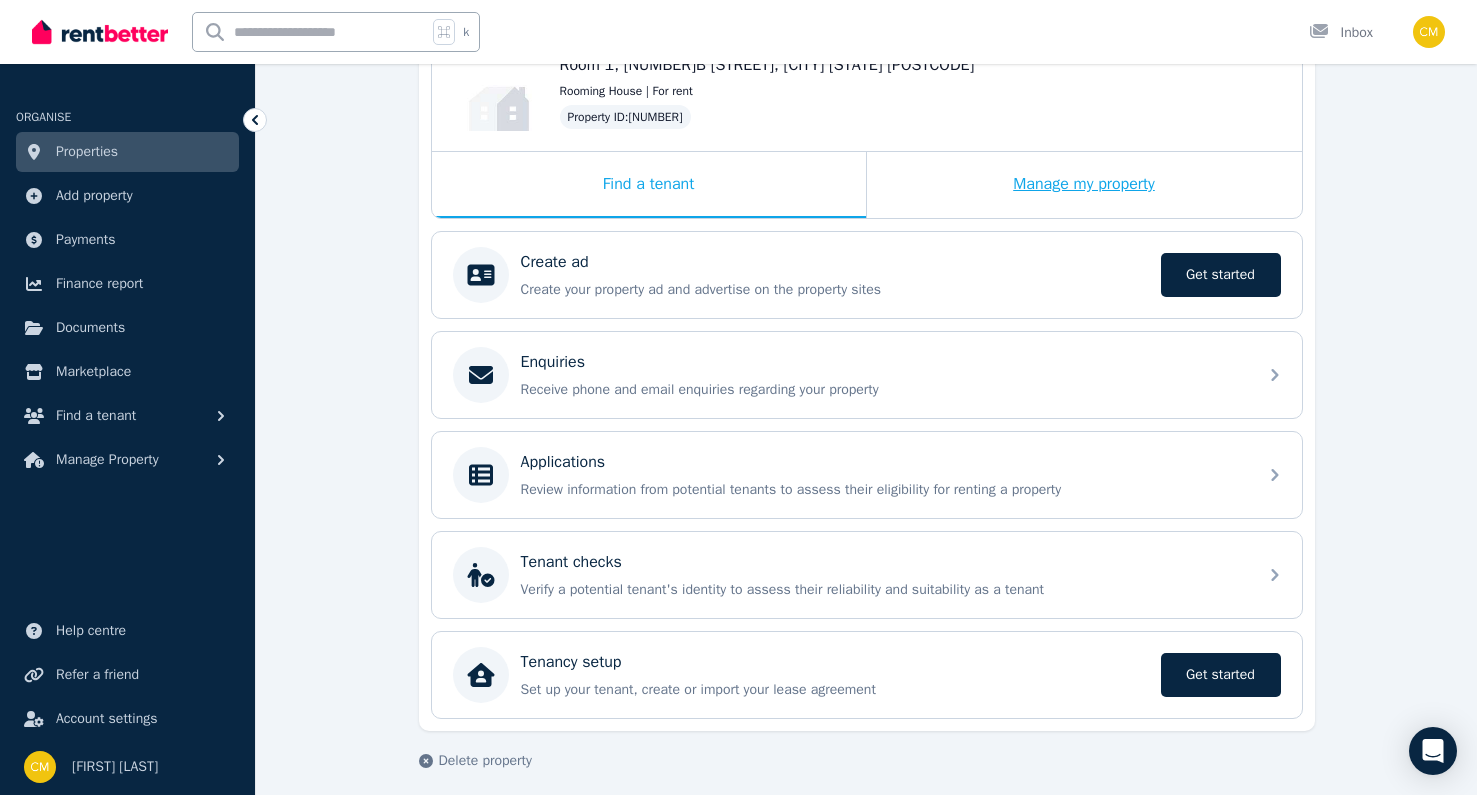 click on "Manage my property" at bounding box center (1084, 185) 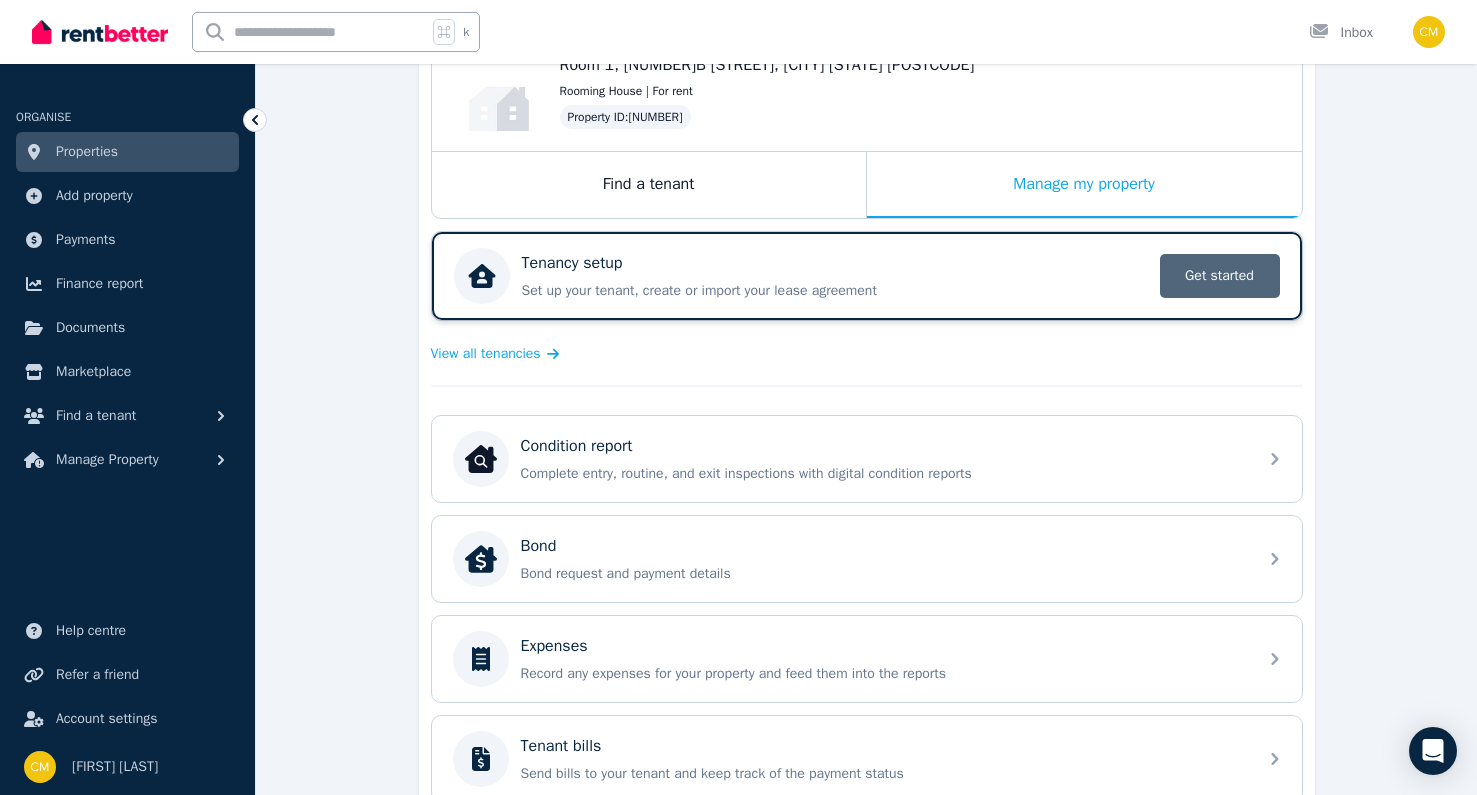click on "Get started" at bounding box center [1220, 276] 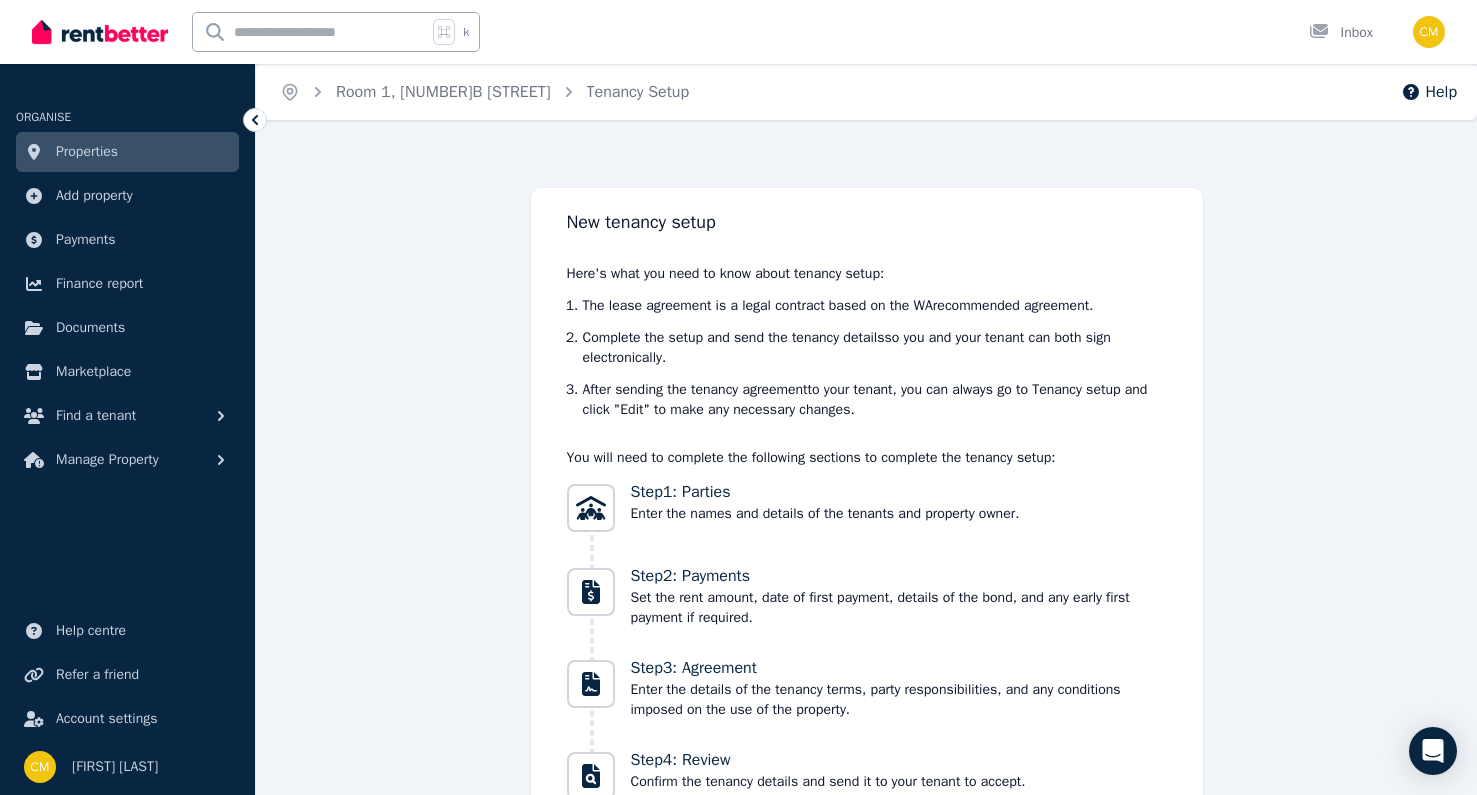 scroll, scrollTop: 175, scrollLeft: 0, axis: vertical 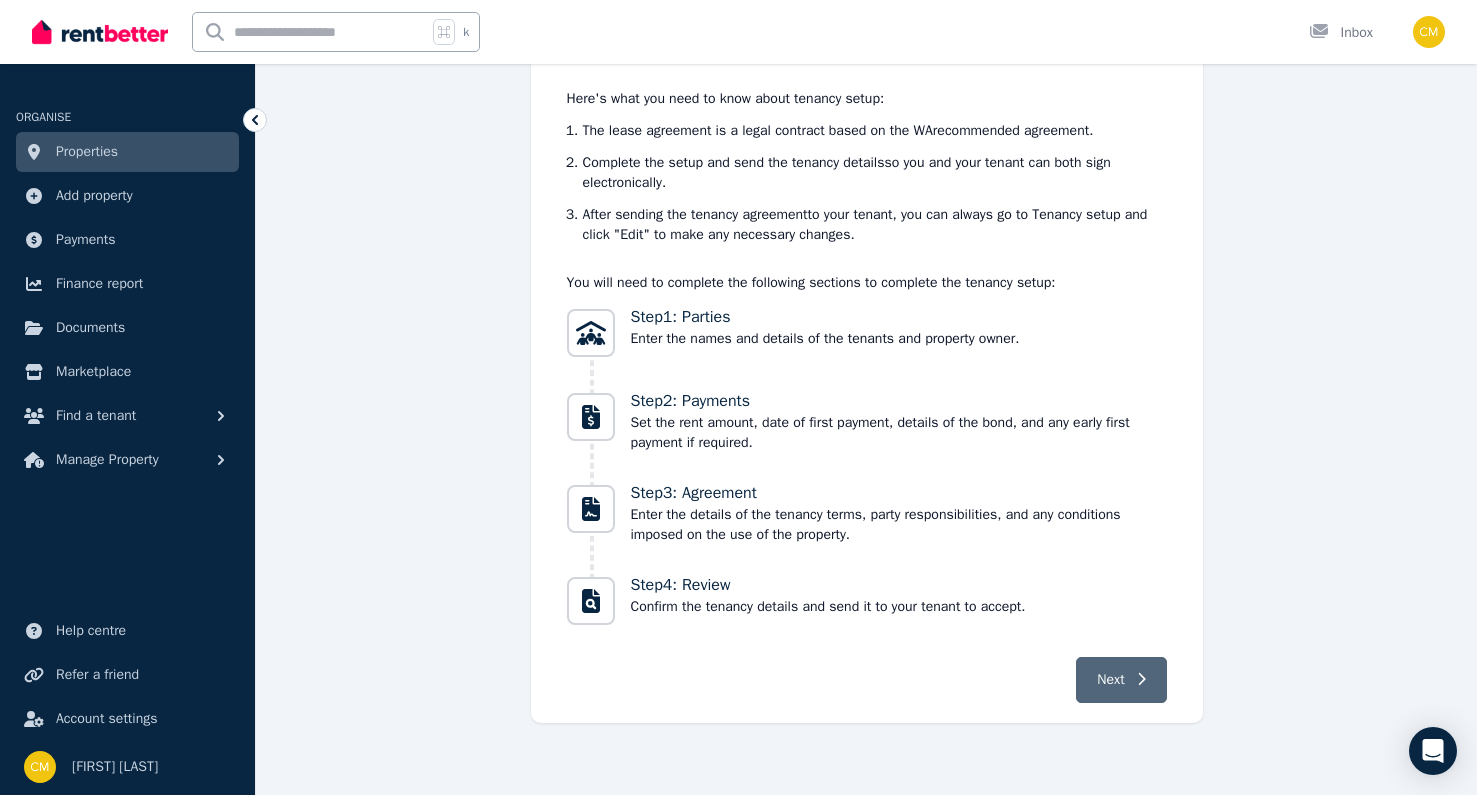 click on "Next" at bounding box center [1110, 680] 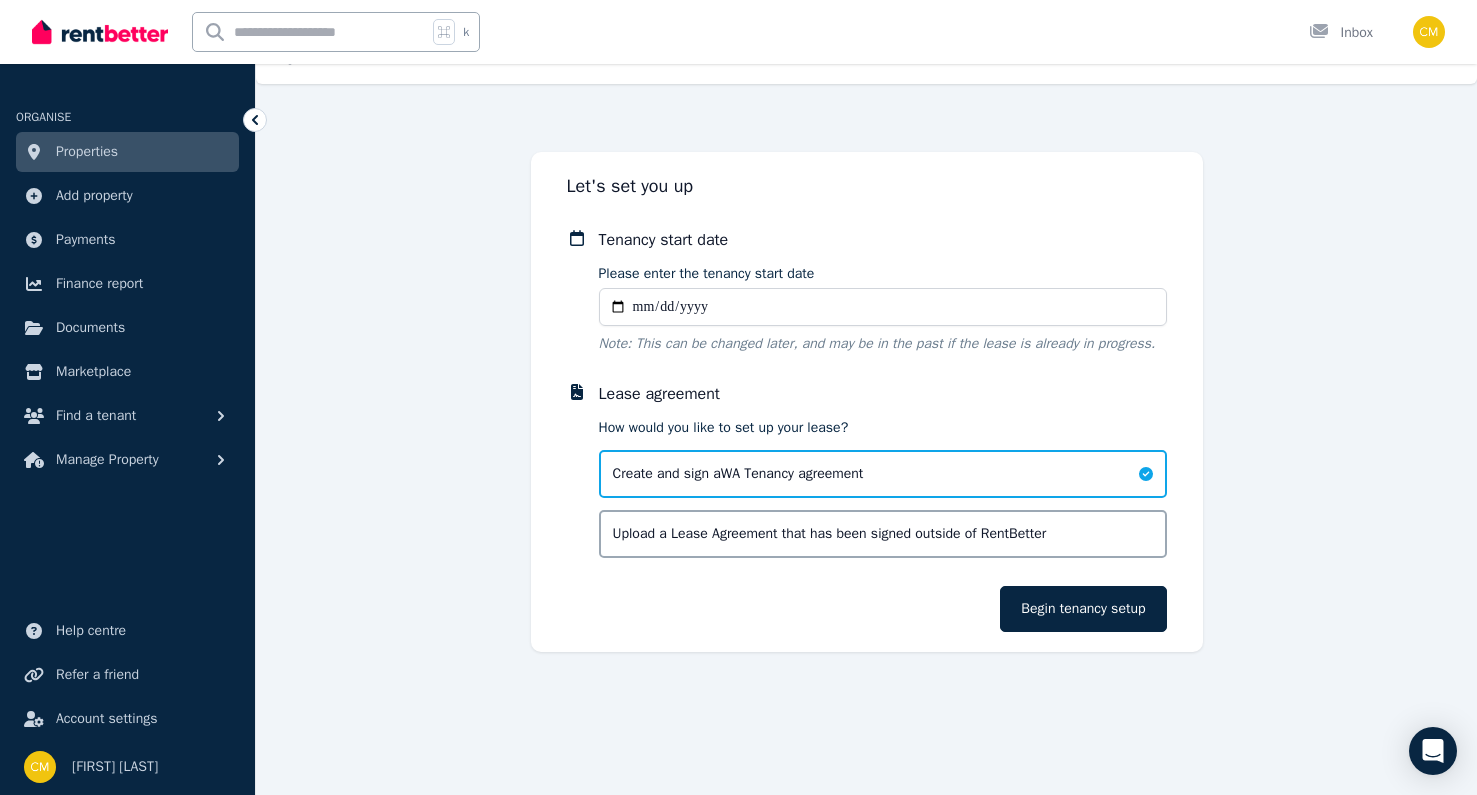 click on "Upload a Lease Agreement that has been signed outside of RentBetter" at bounding box center (883, 534) 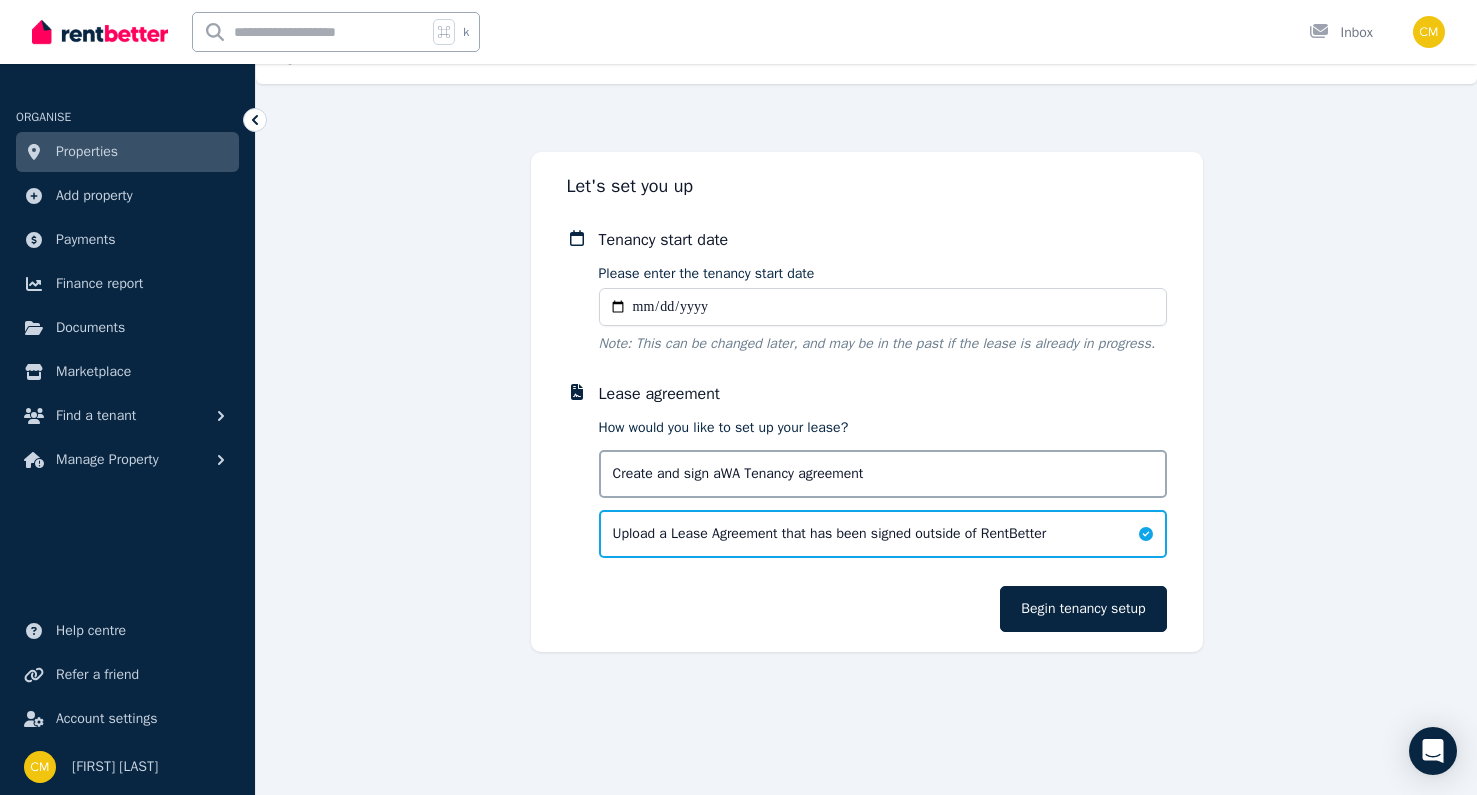 click on "Please enter the tenancy start date" at bounding box center (883, 307) 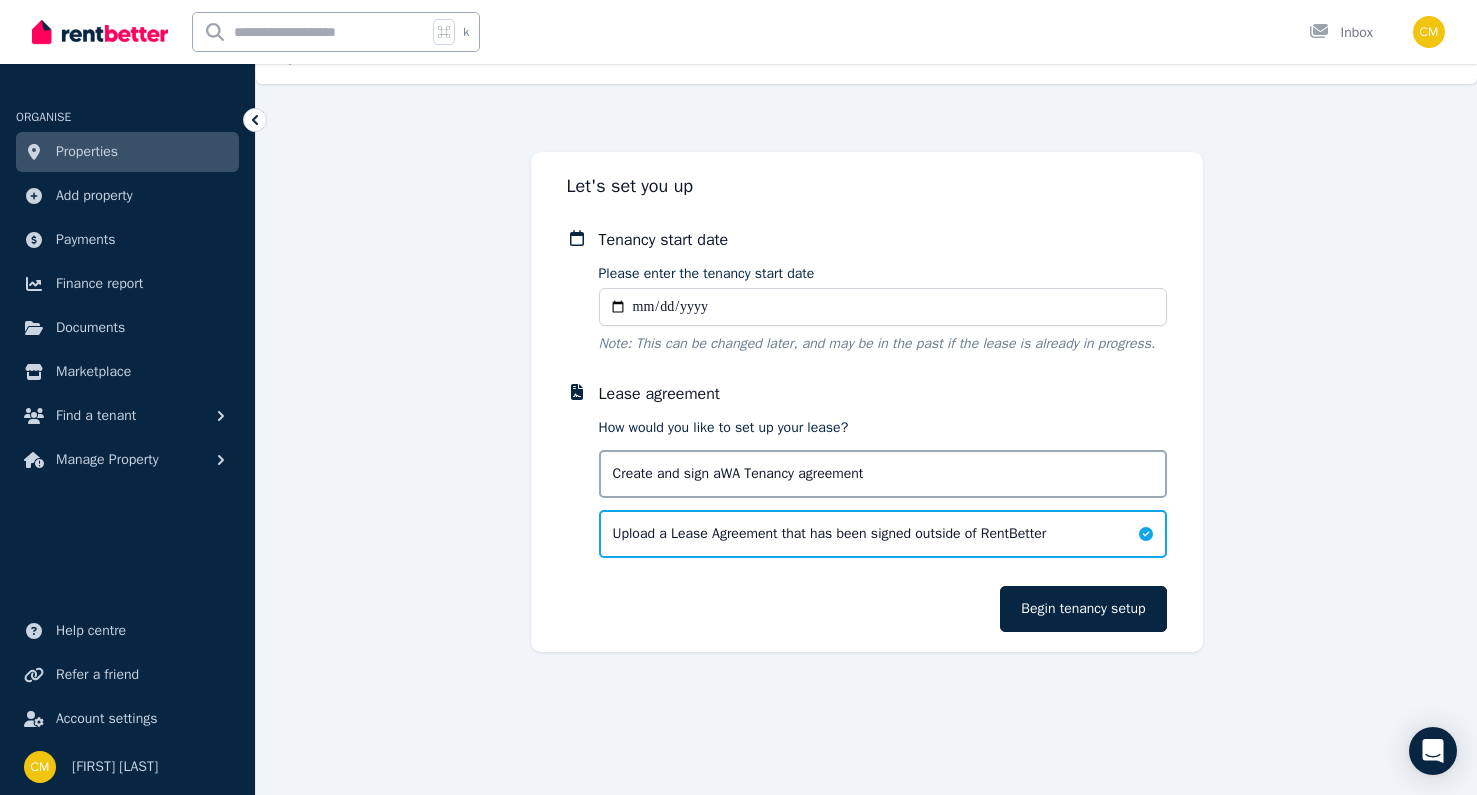 type on "**********" 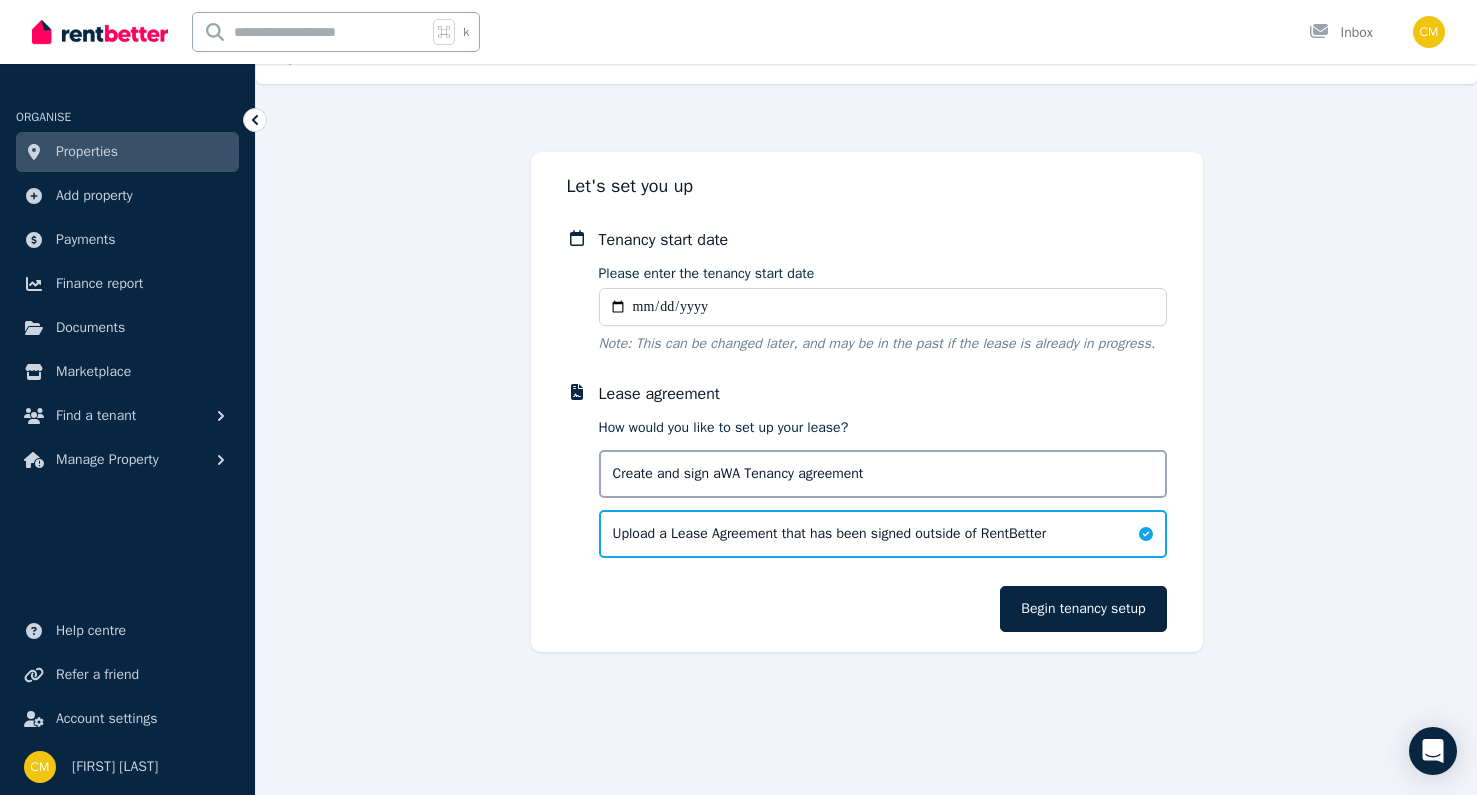 click on "**********" at bounding box center [883, 307] 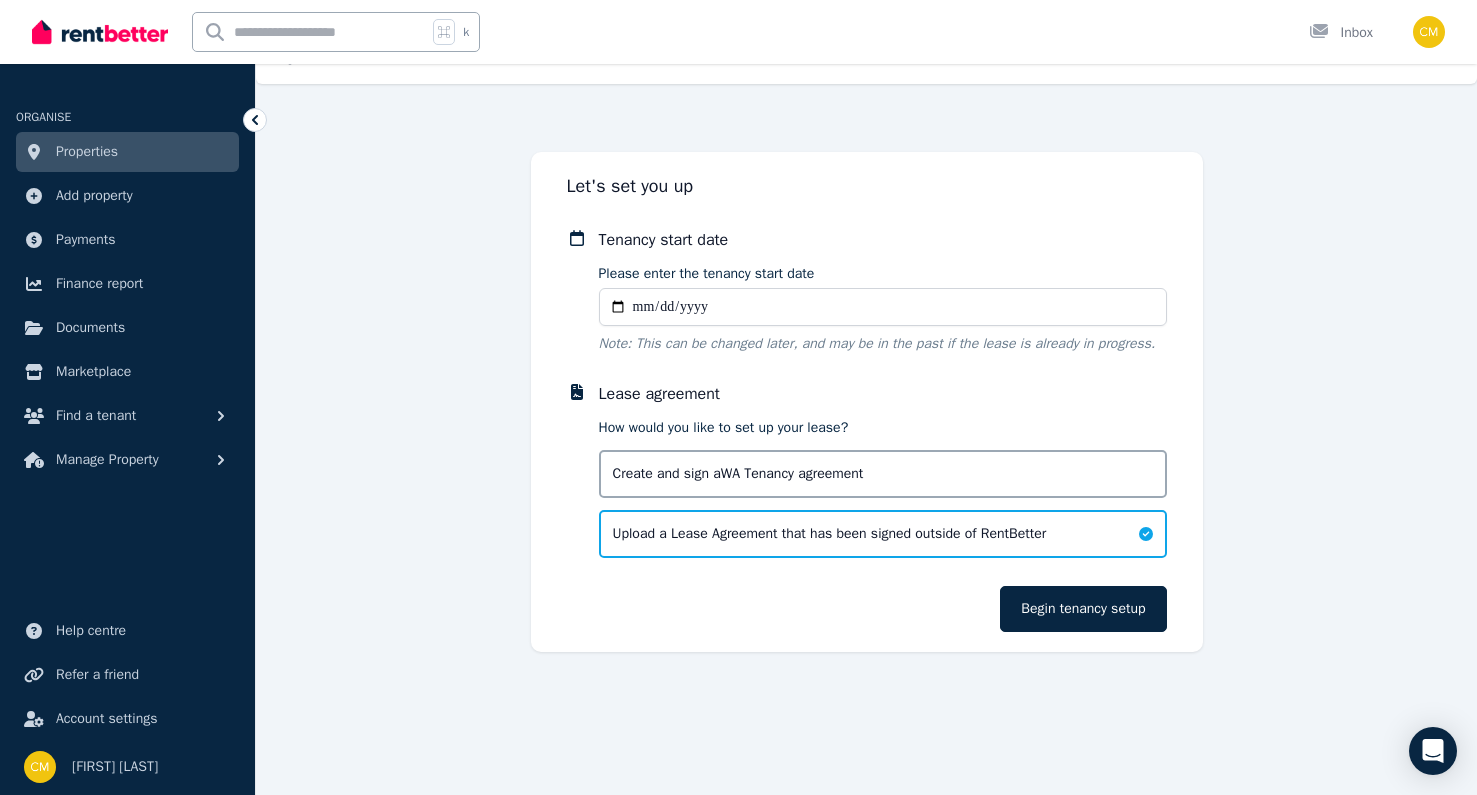 type on "**********" 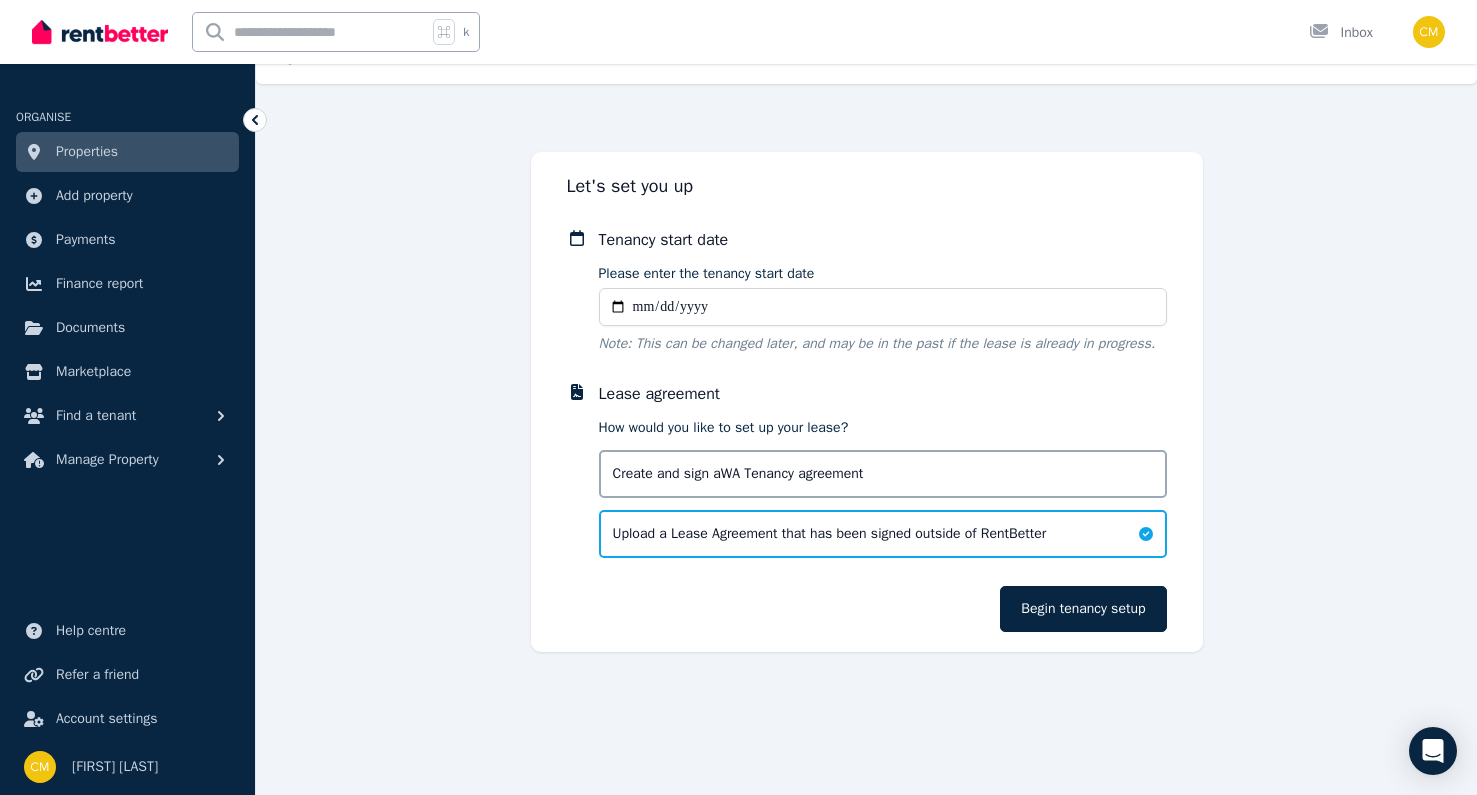 click on "**********" at bounding box center [866, 402] 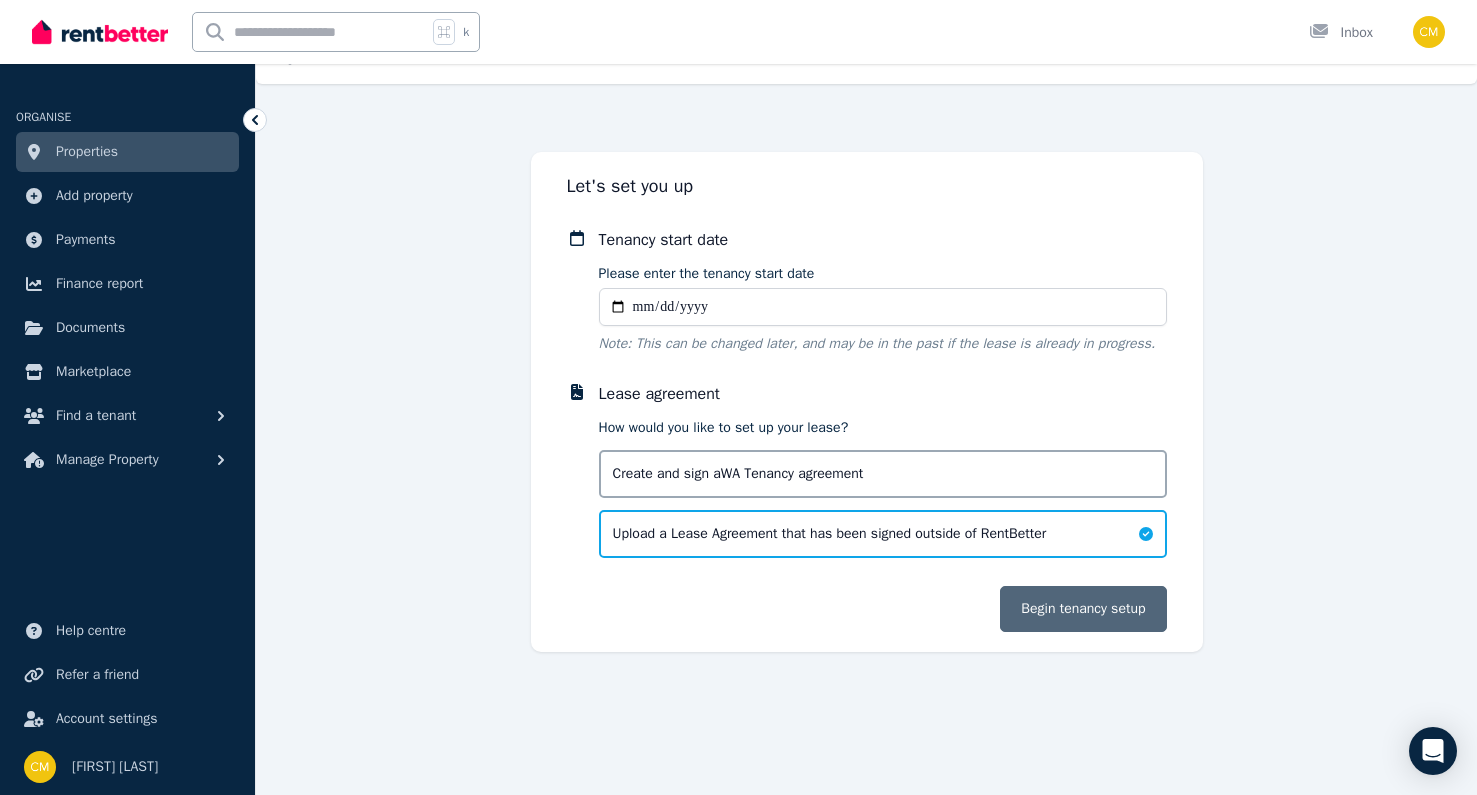 click on "Begin tenancy setup" at bounding box center [1083, 609] 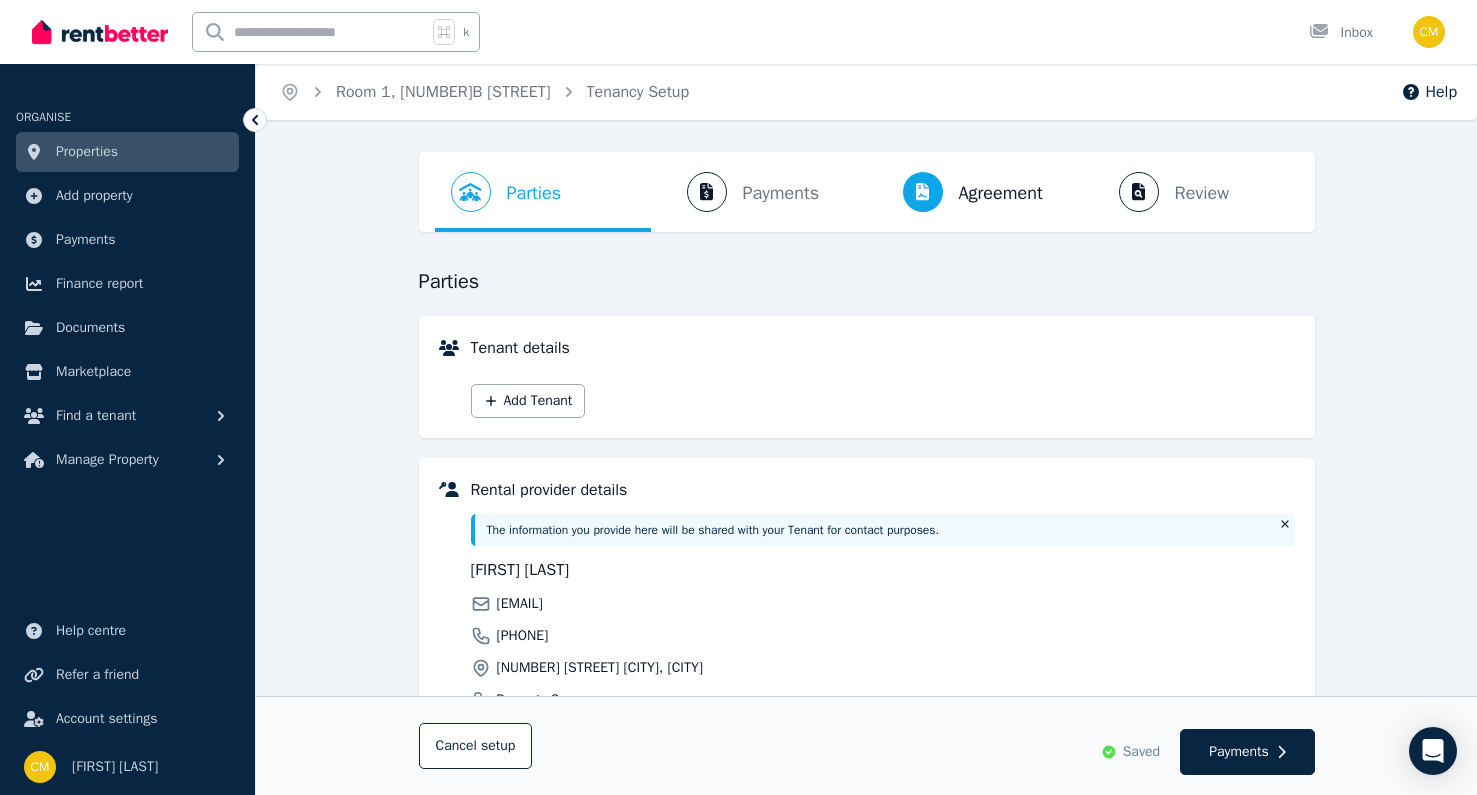 scroll, scrollTop: 104, scrollLeft: 0, axis: vertical 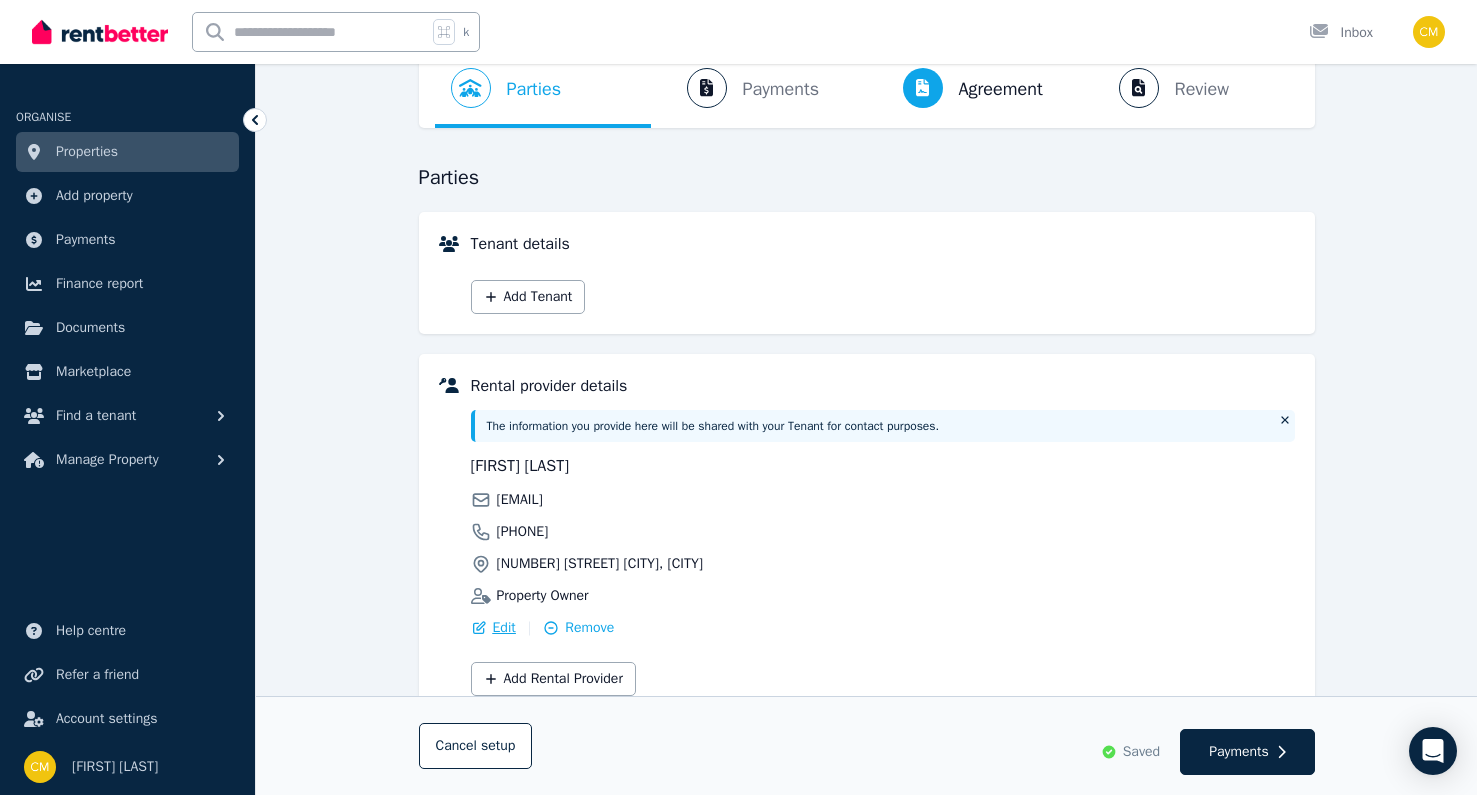 click on "Edit" at bounding box center (493, 628) 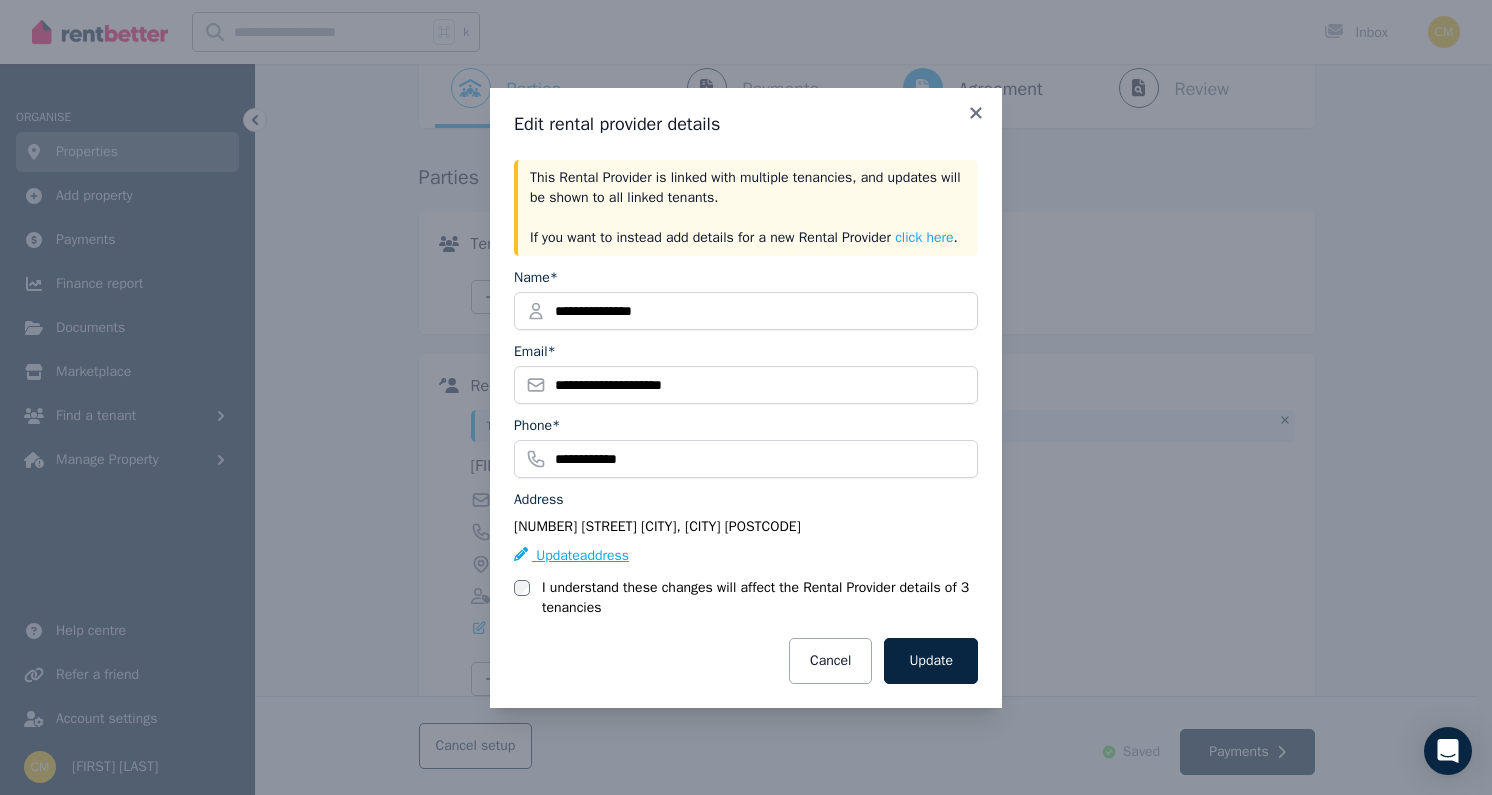 click on "Update  address" at bounding box center (571, 556) 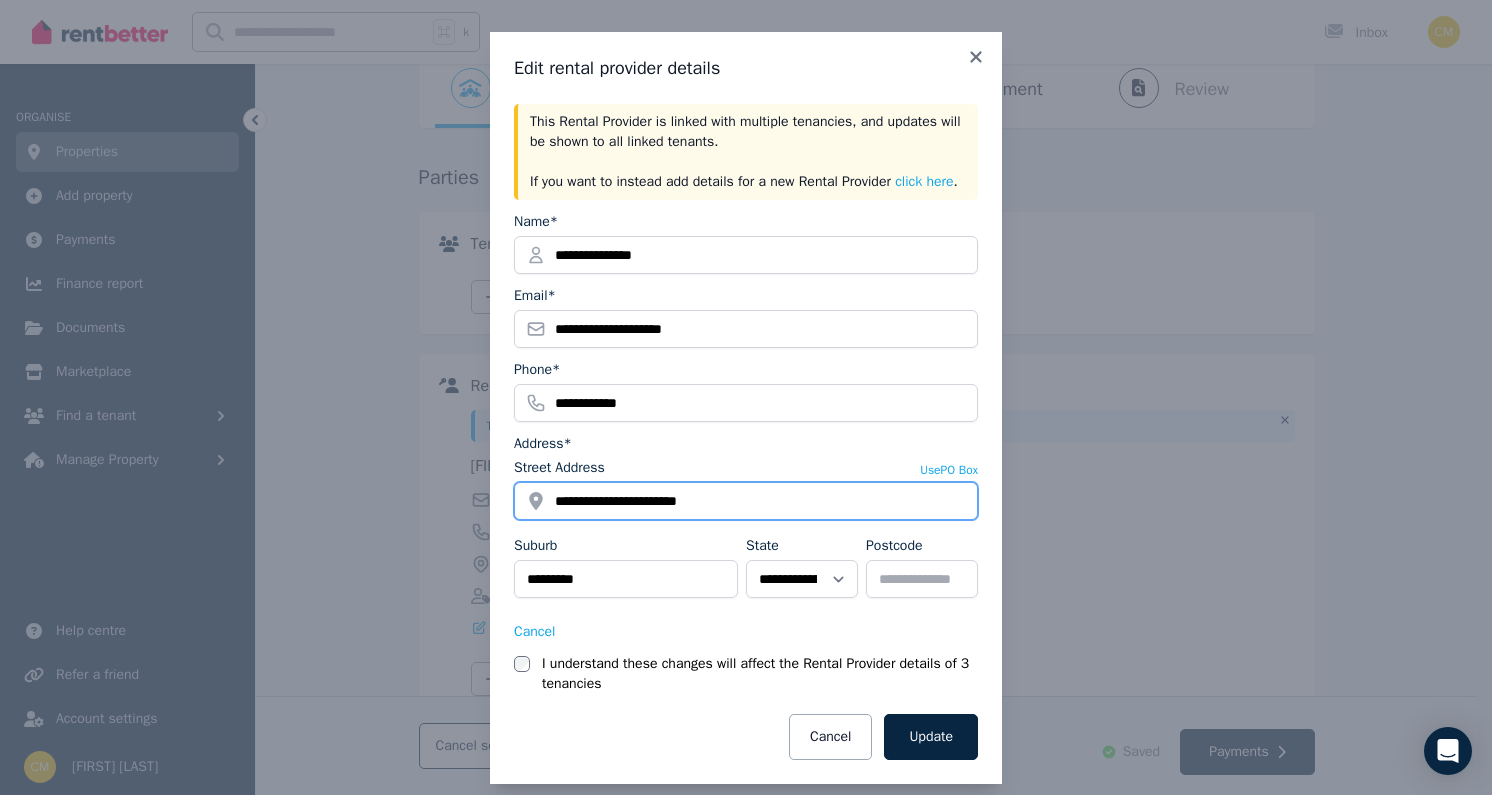 drag, startPoint x: 775, startPoint y: 521, endPoint x: 312, endPoint y: 471, distance: 465.69196 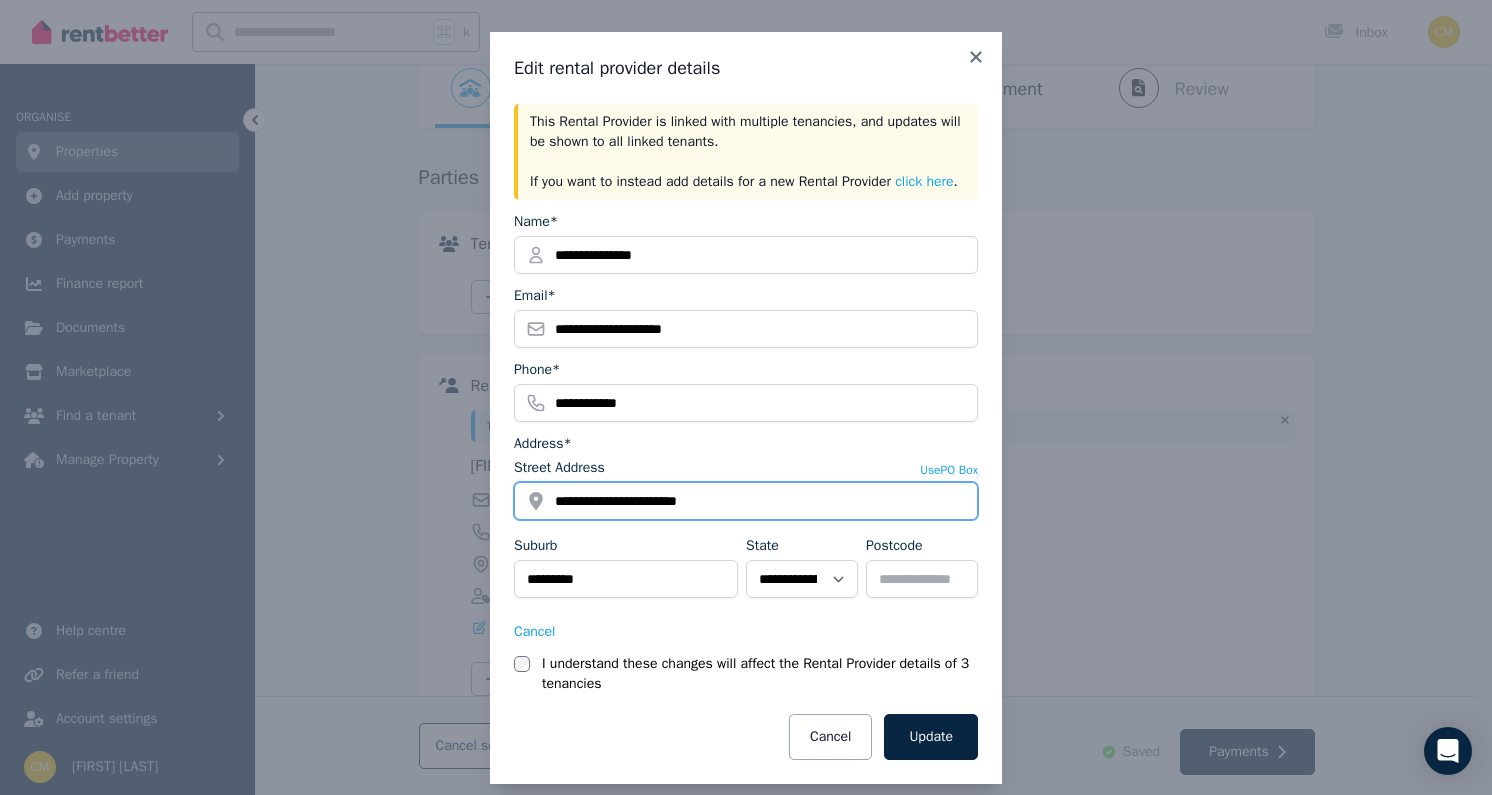 click on "**********" at bounding box center [746, 408] 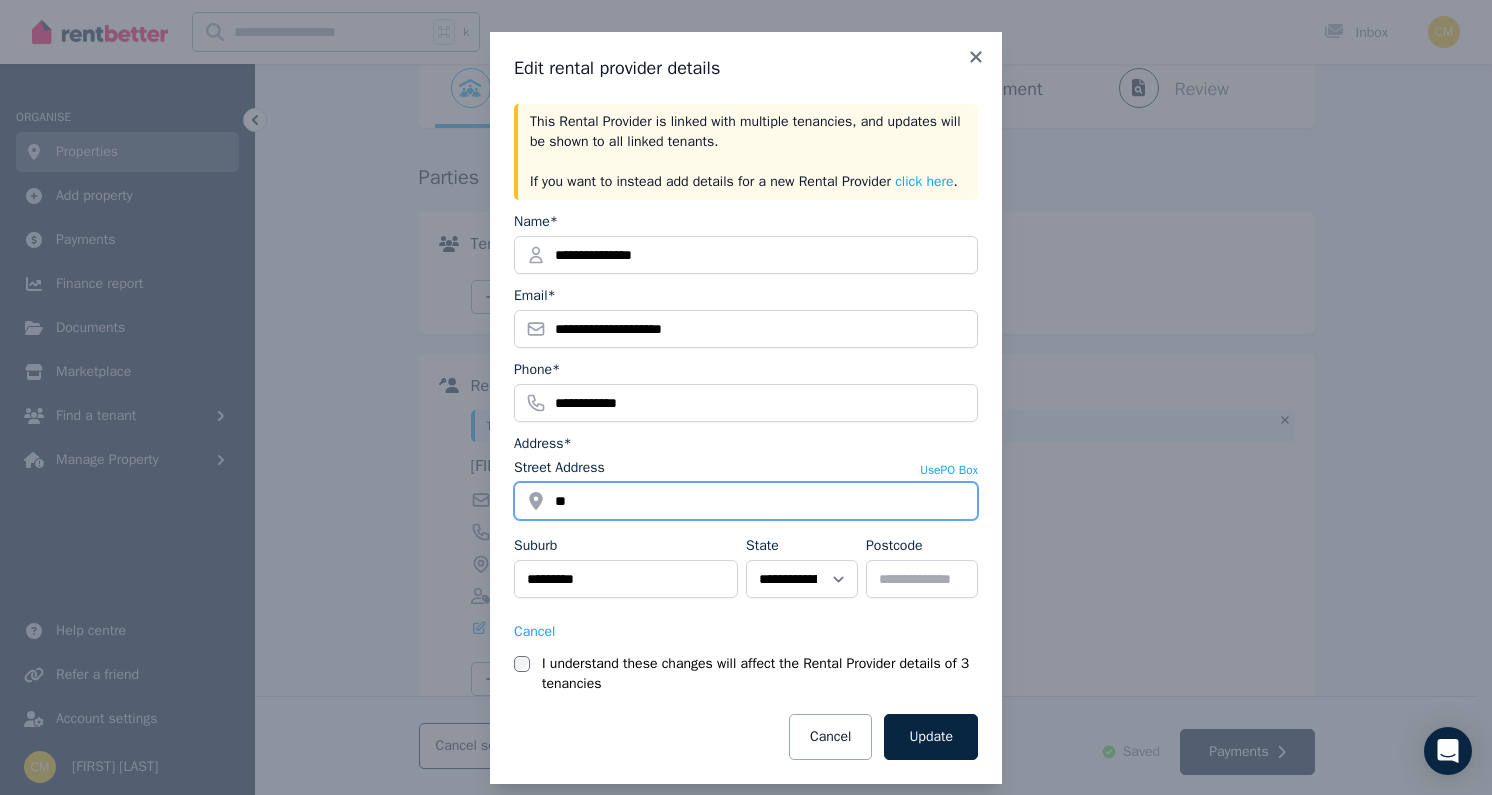 type on "**********" 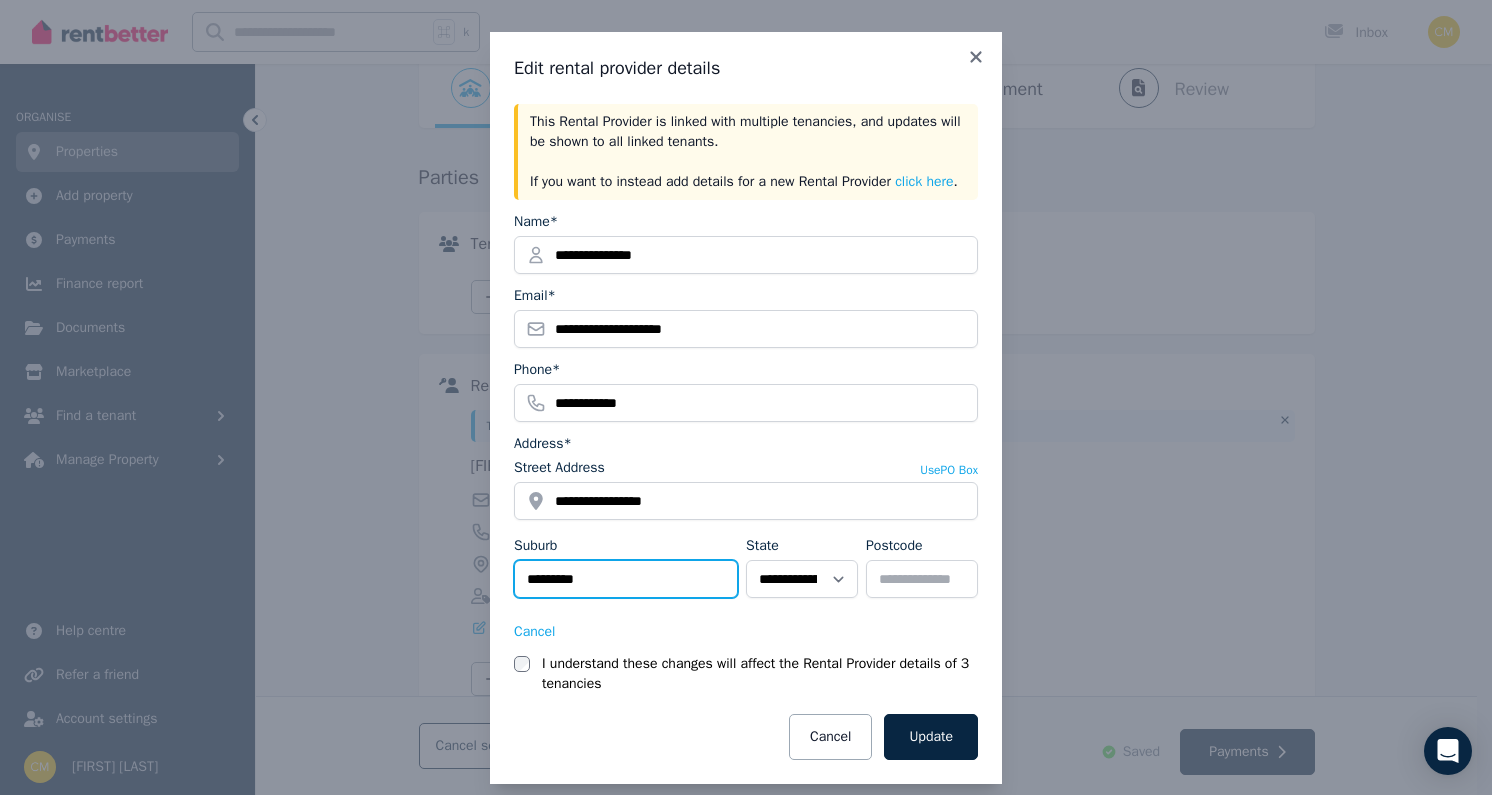 drag, startPoint x: 630, startPoint y: 604, endPoint x: 417, endPoint y: 573, distance: 215.24405 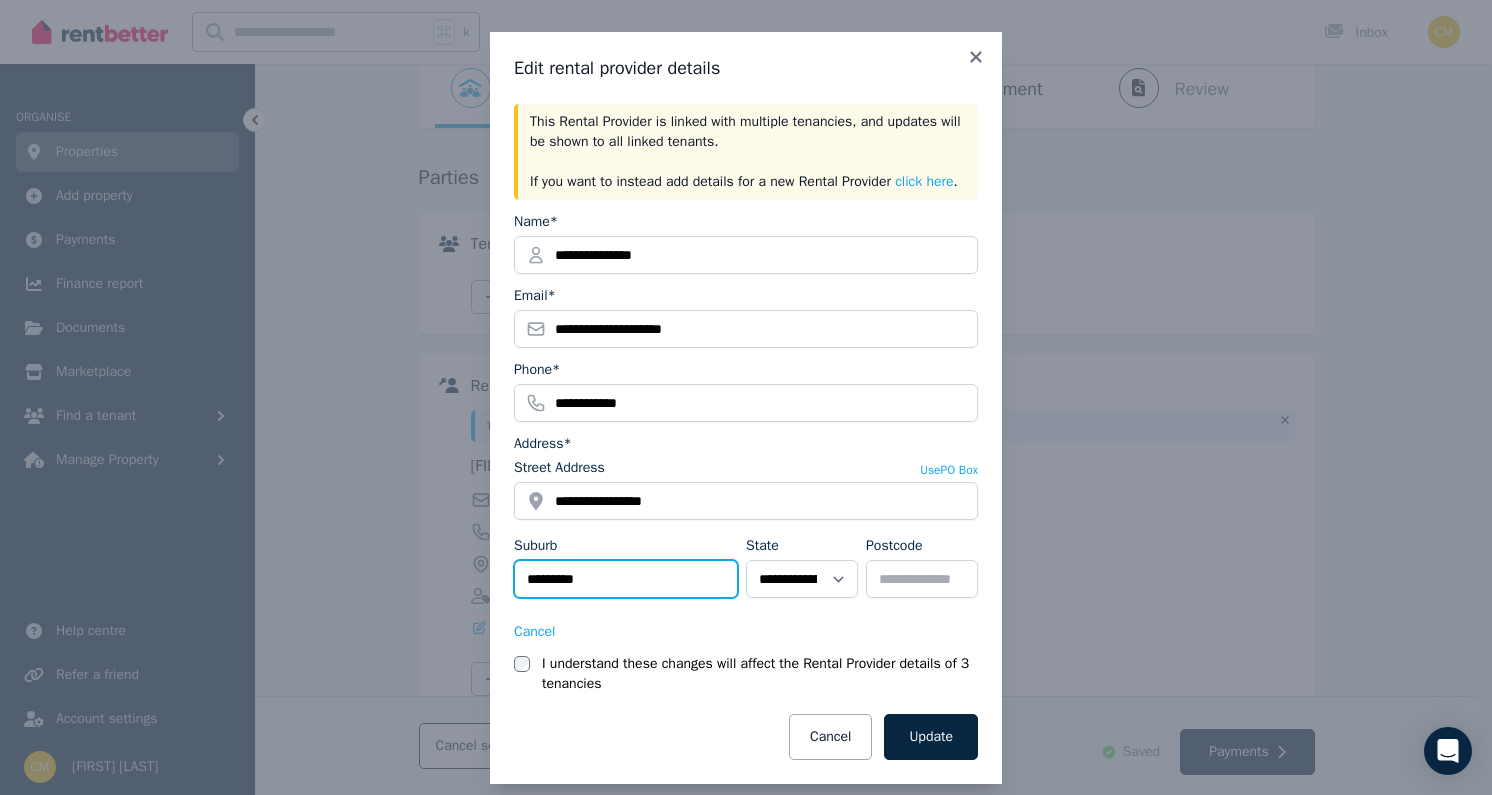 click on "**********" at bounding box center [746, 408] 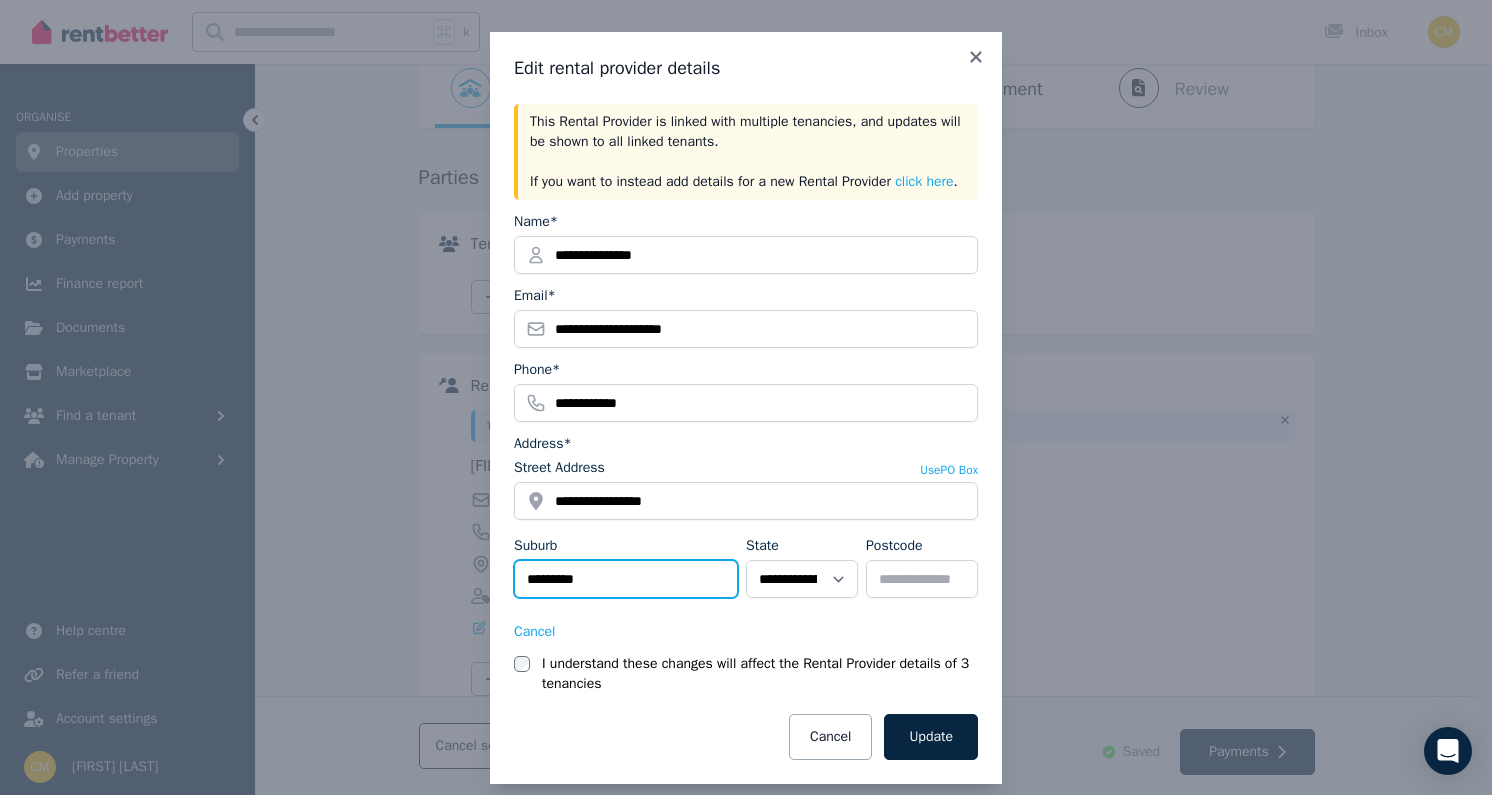 type on "*" 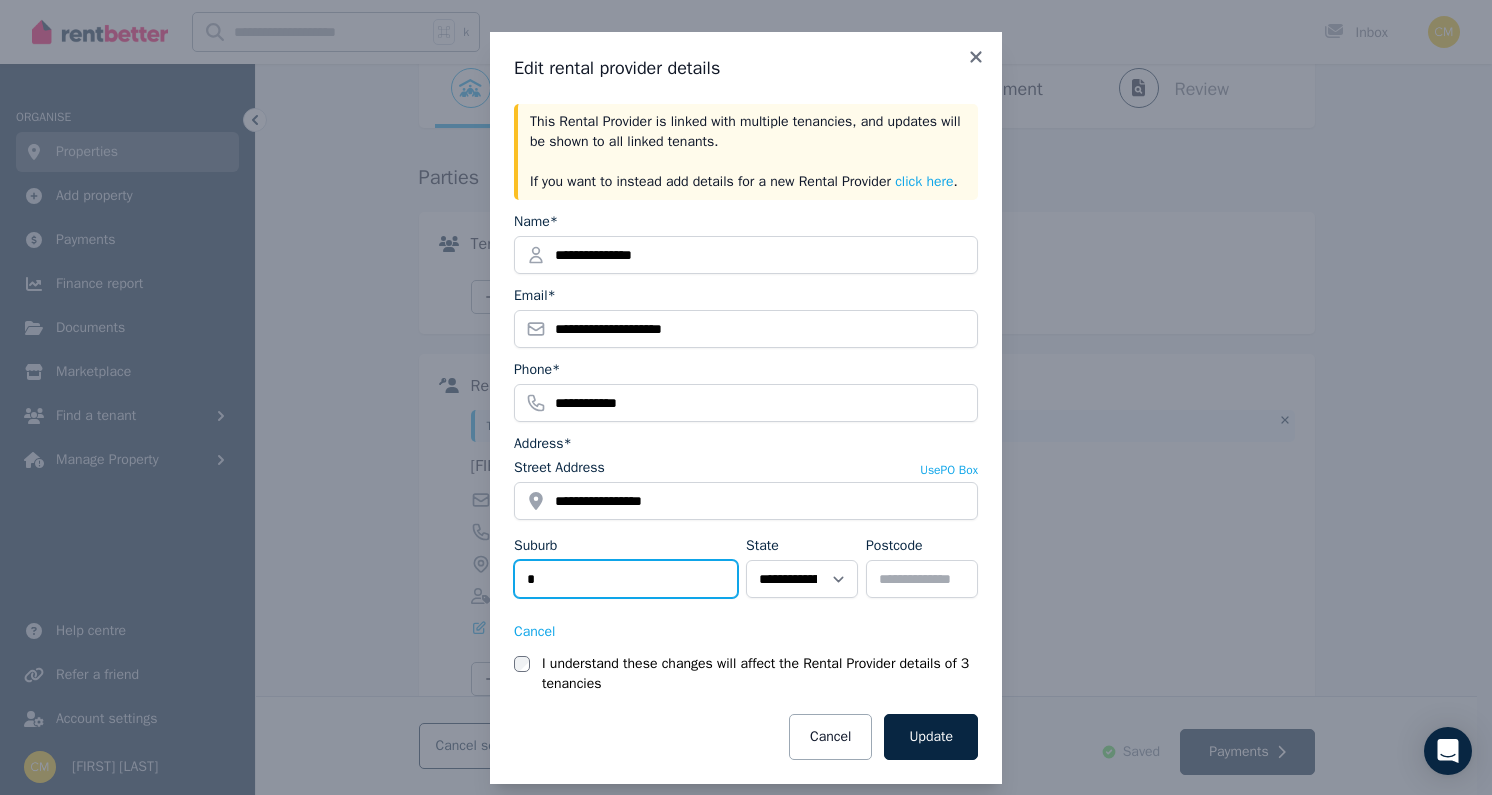 type on "*********" 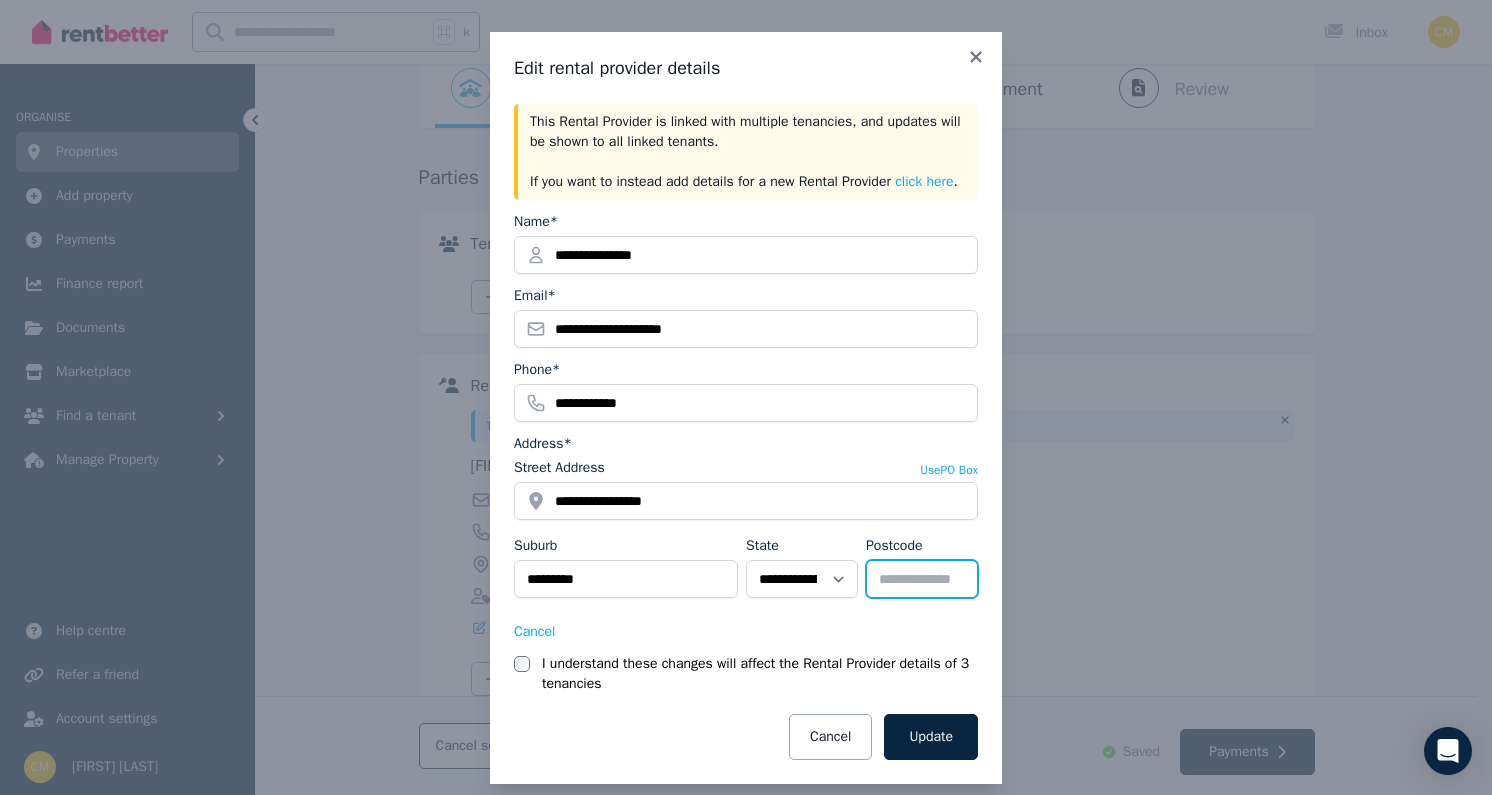 click on "****" at bounding box center [922, 579] 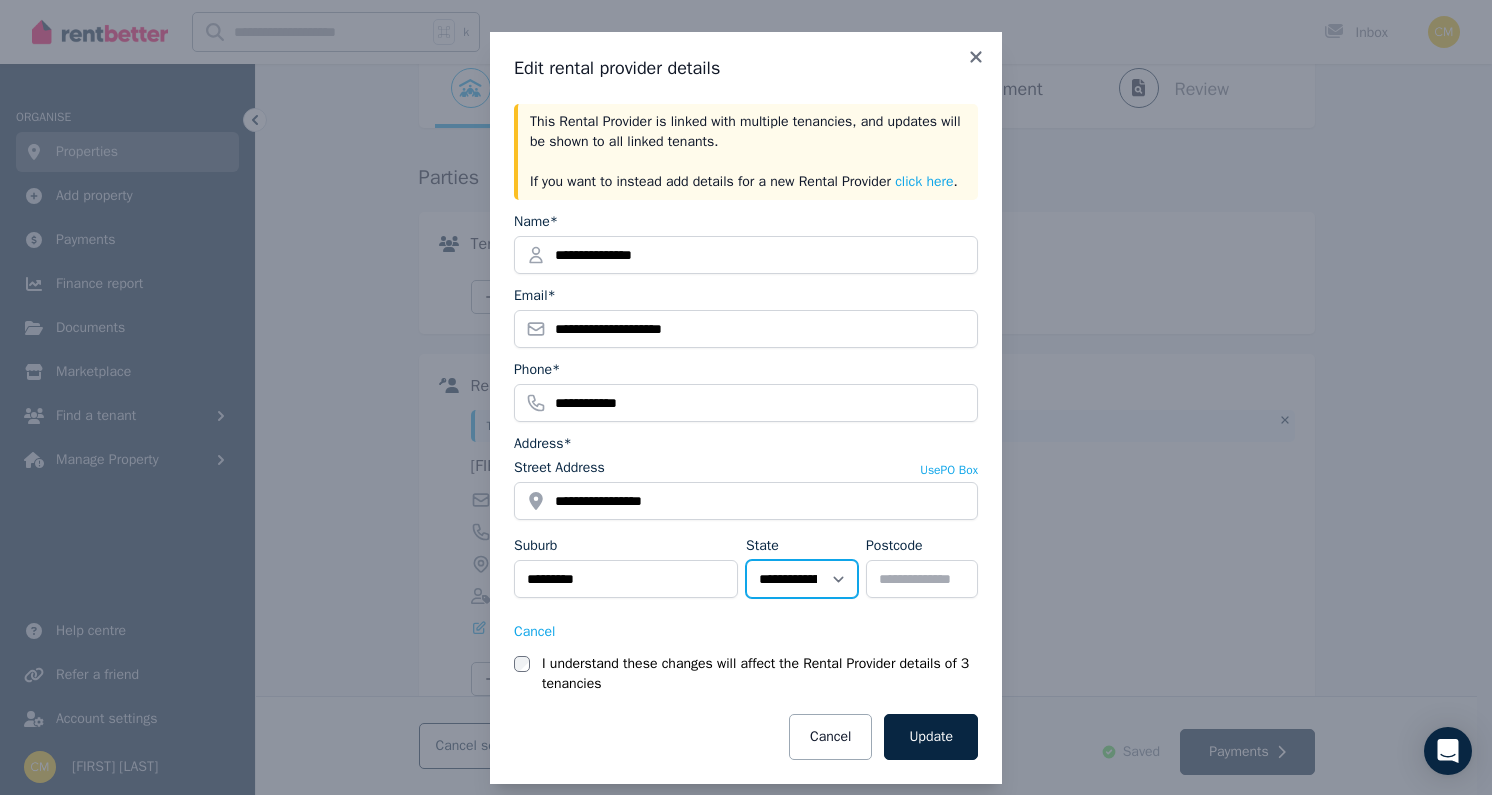 click on "**********" at bounding box center [802, 579] 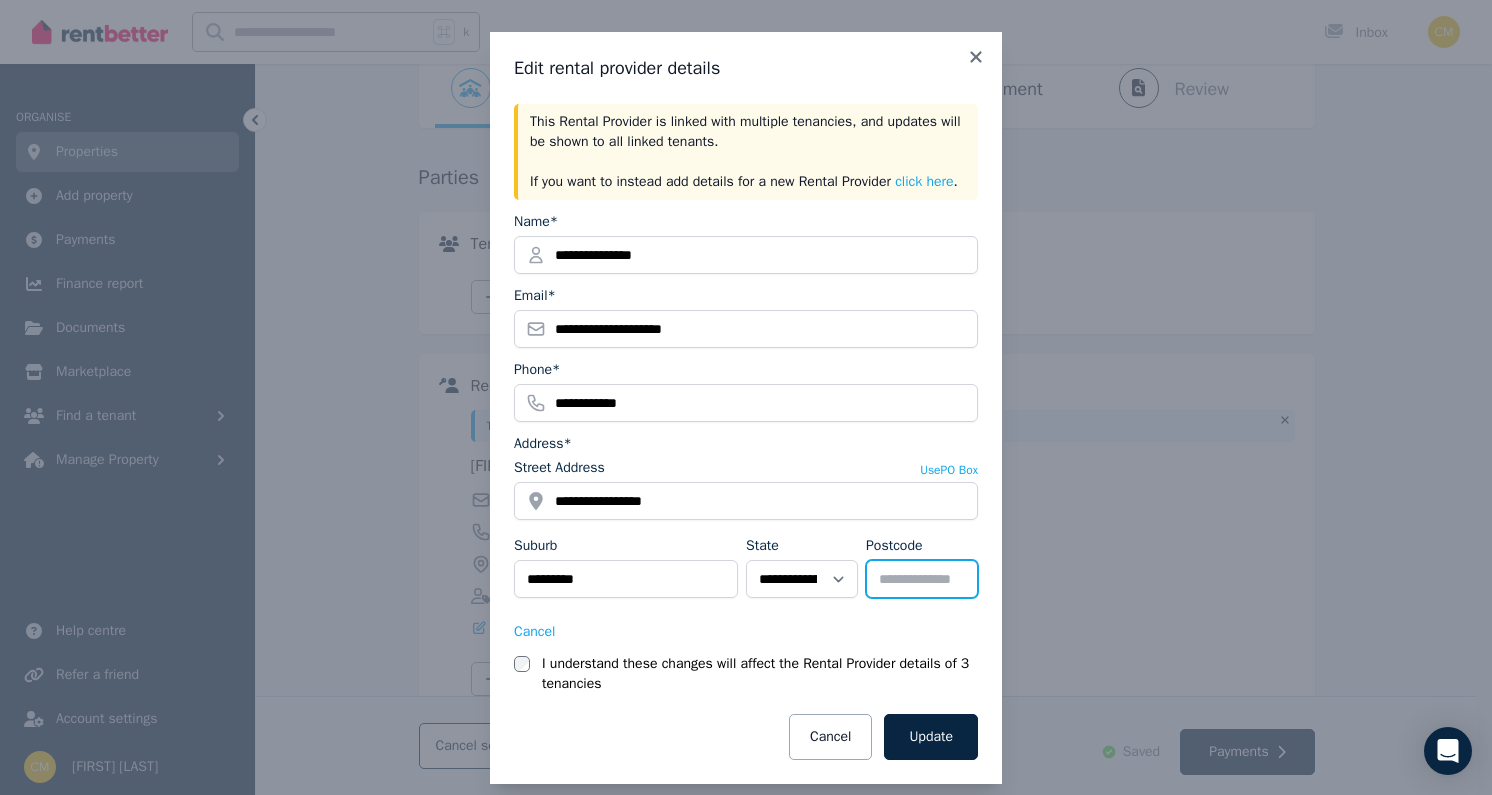 click on "****" at bounding box center [922, 579] 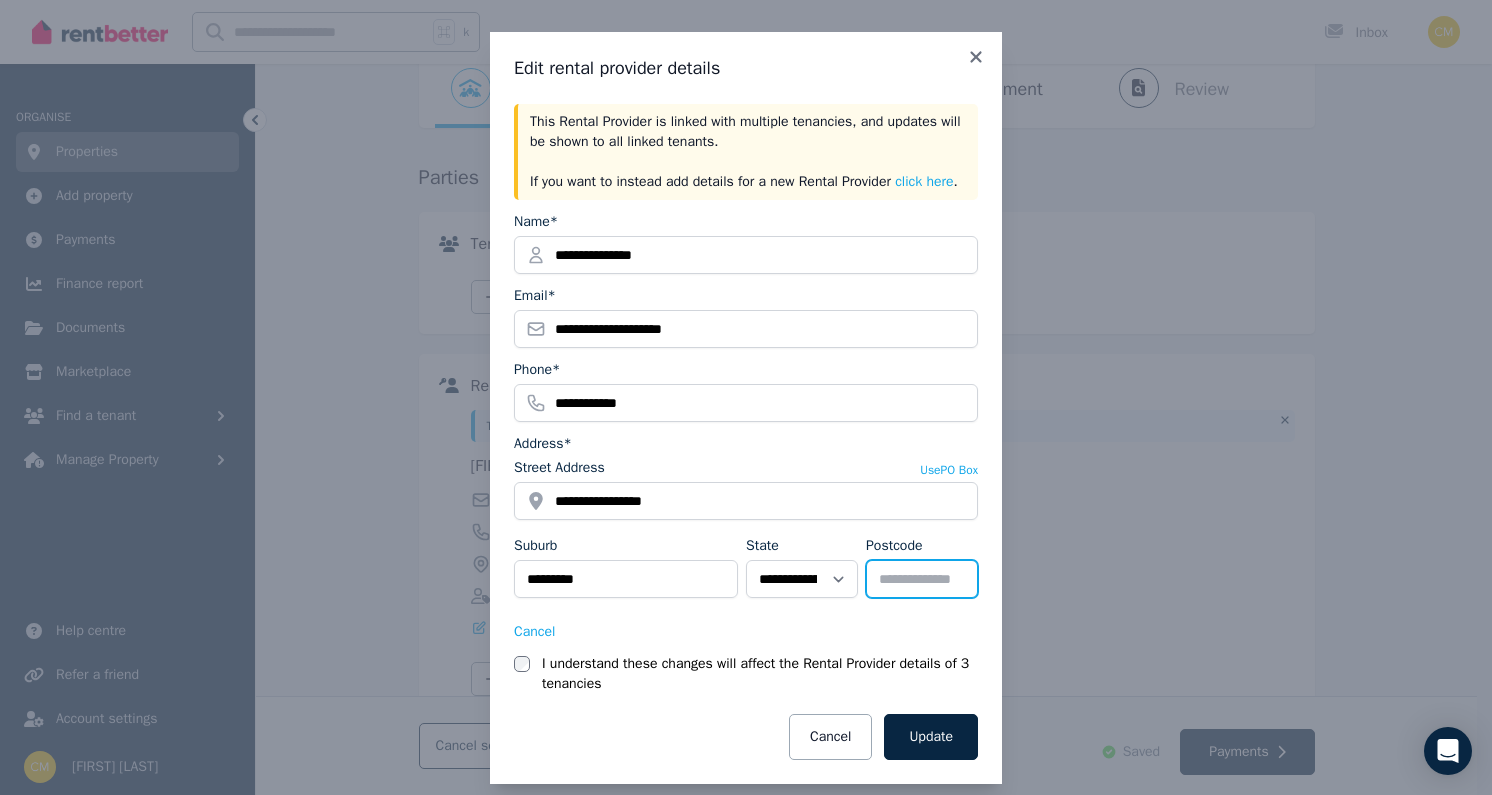 drag, startPoint x: 887, startPoint y: 600, endPoint x: 803, endPoint y: 596, distance: 84.095184 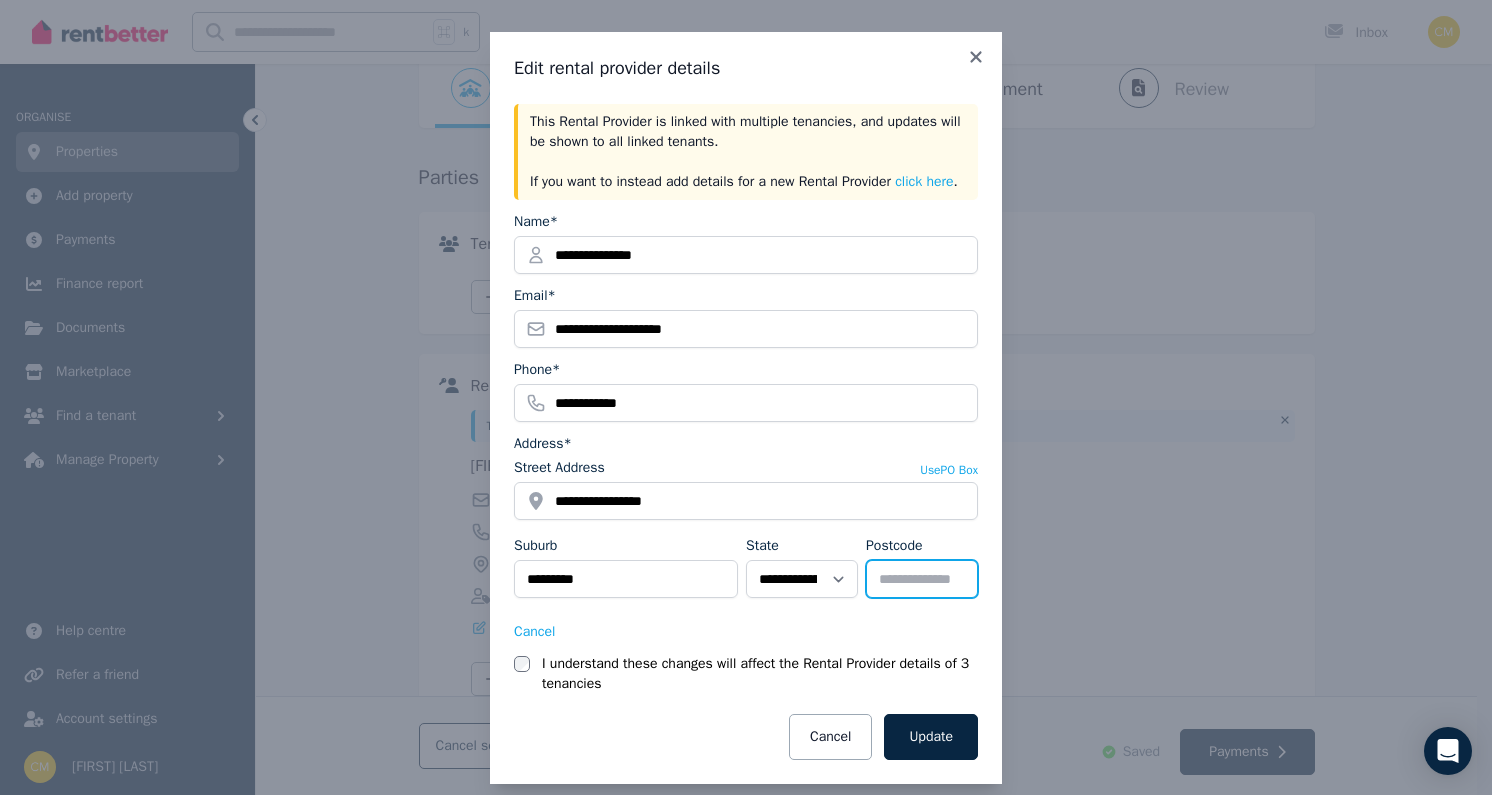 click on "**********" at bounding box center [746, 571] 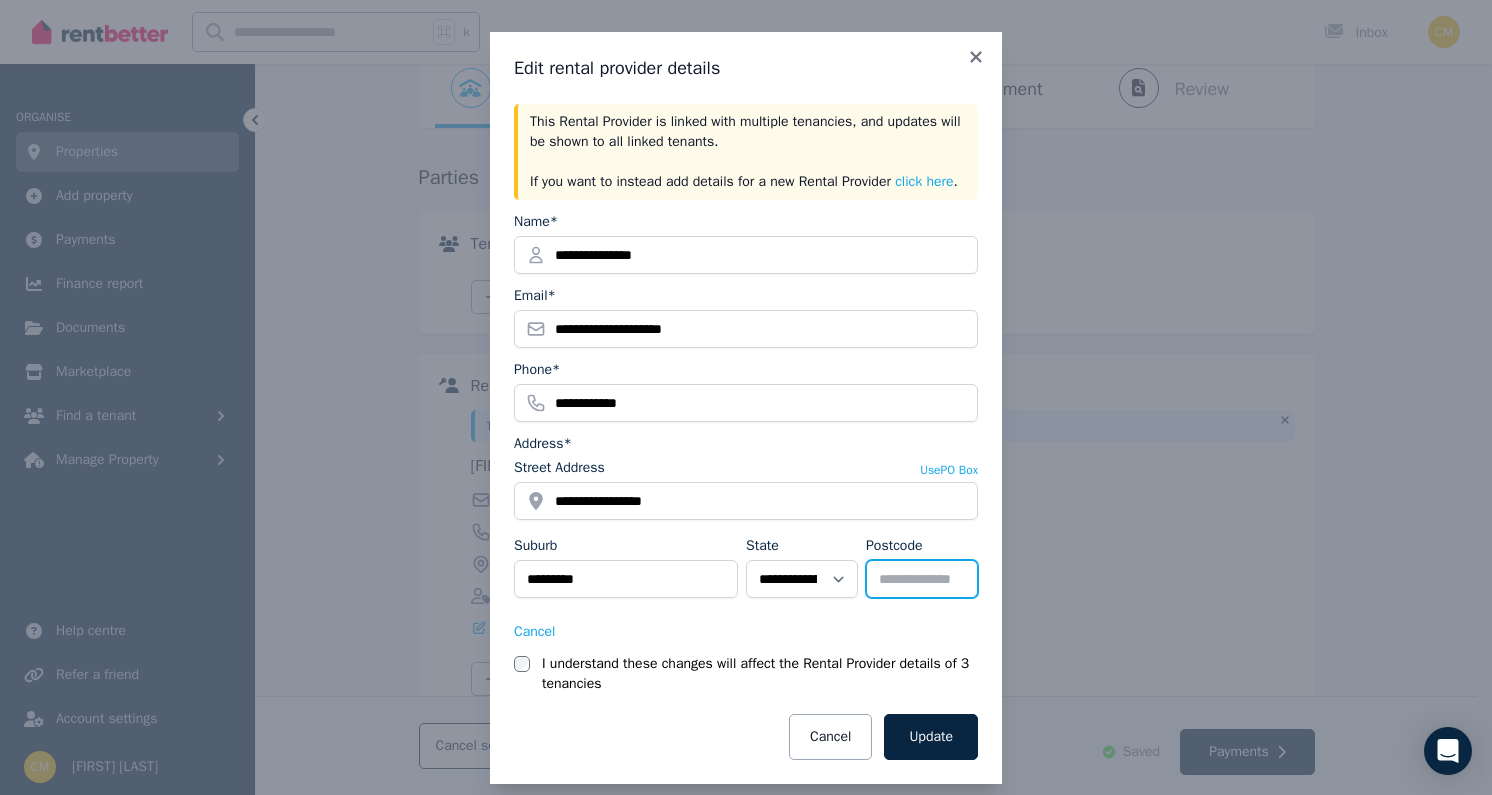 type on "****" 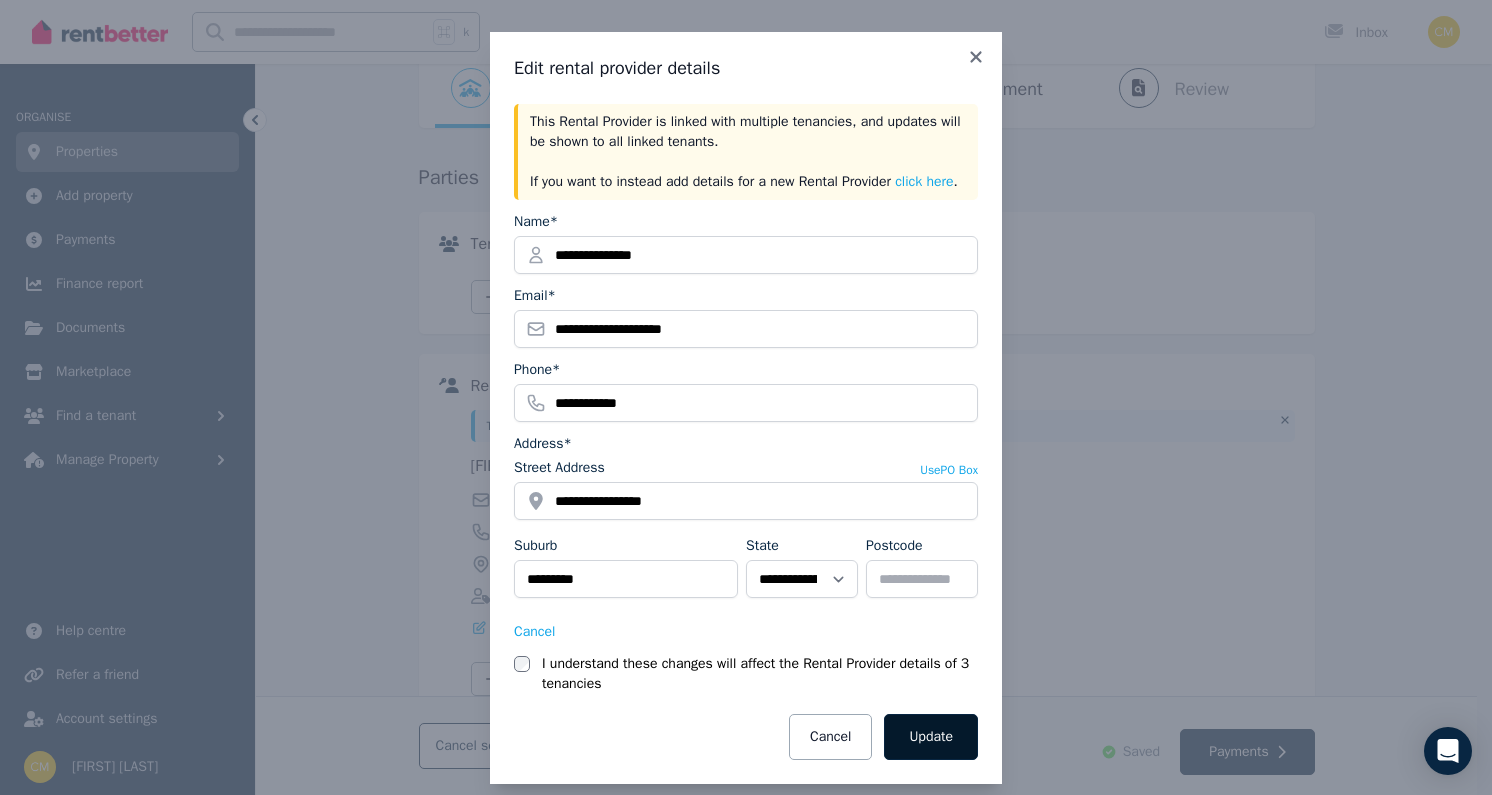 click on "Update" at bounding box center (931, 737) 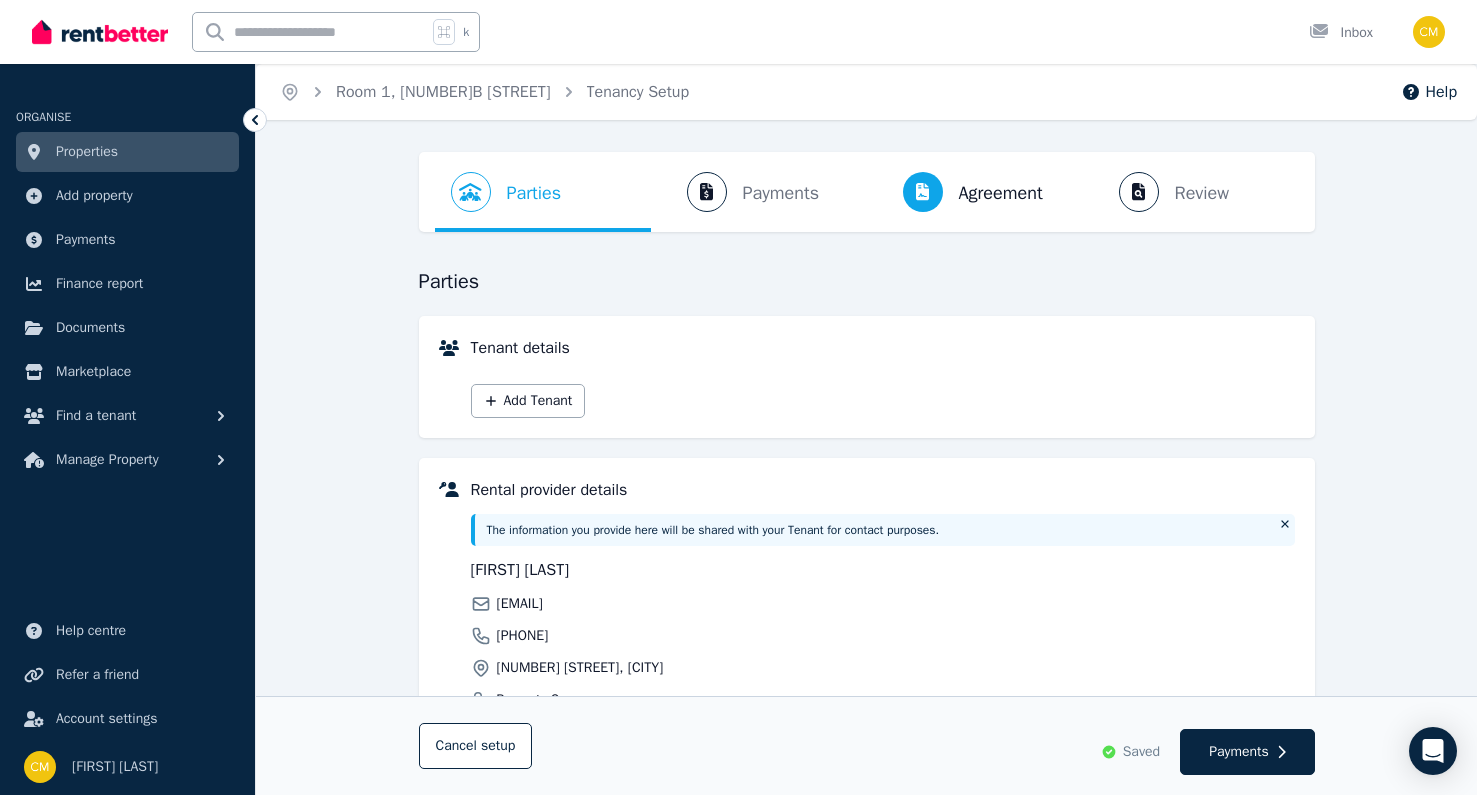 scroll, scrollTop: 180, scrollLeft: 0, axis: vertical 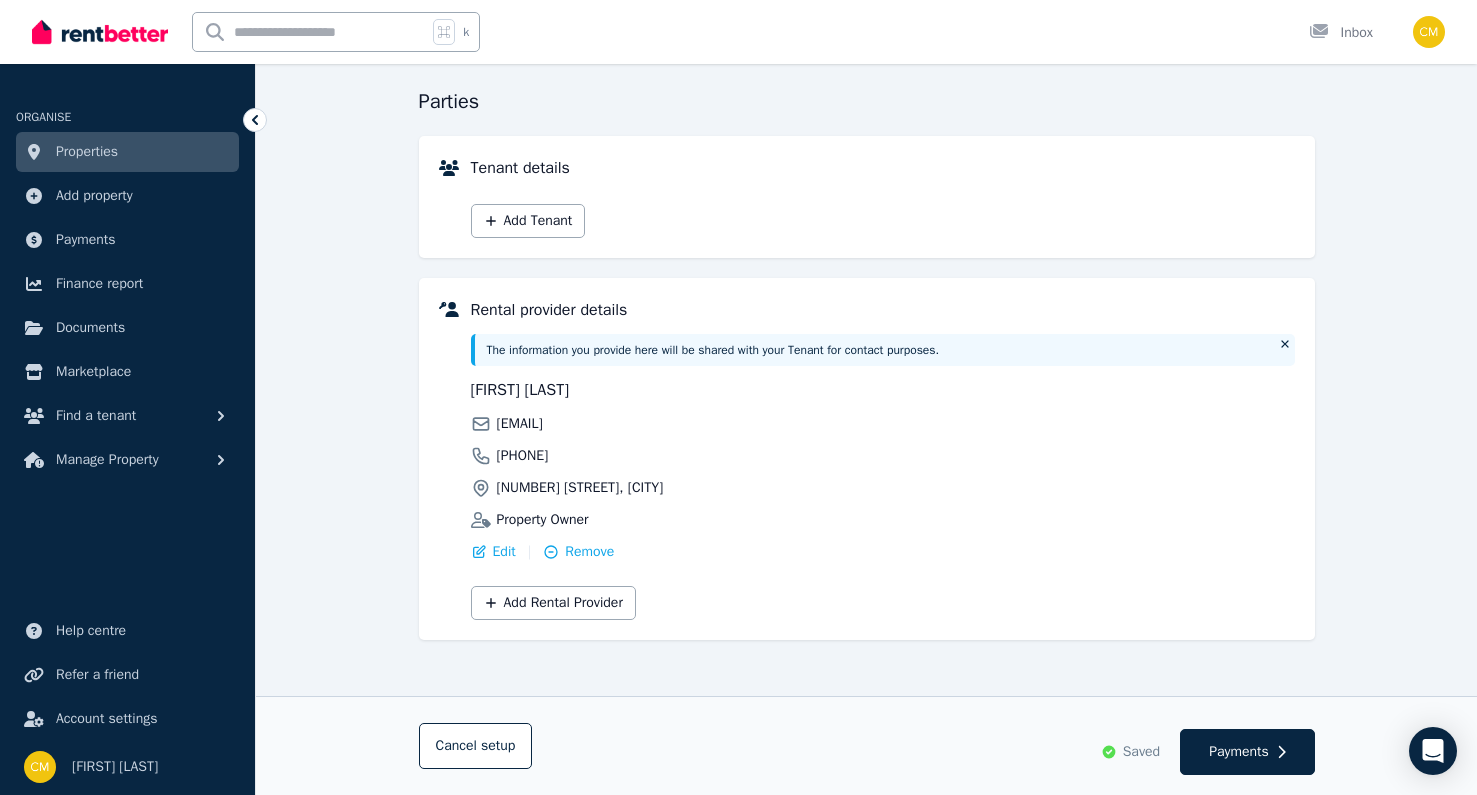 drag, startPoint x: 1270, startPoint y: 738, endPoint x: 1341, endPoint y: 560, distance: 191.63768 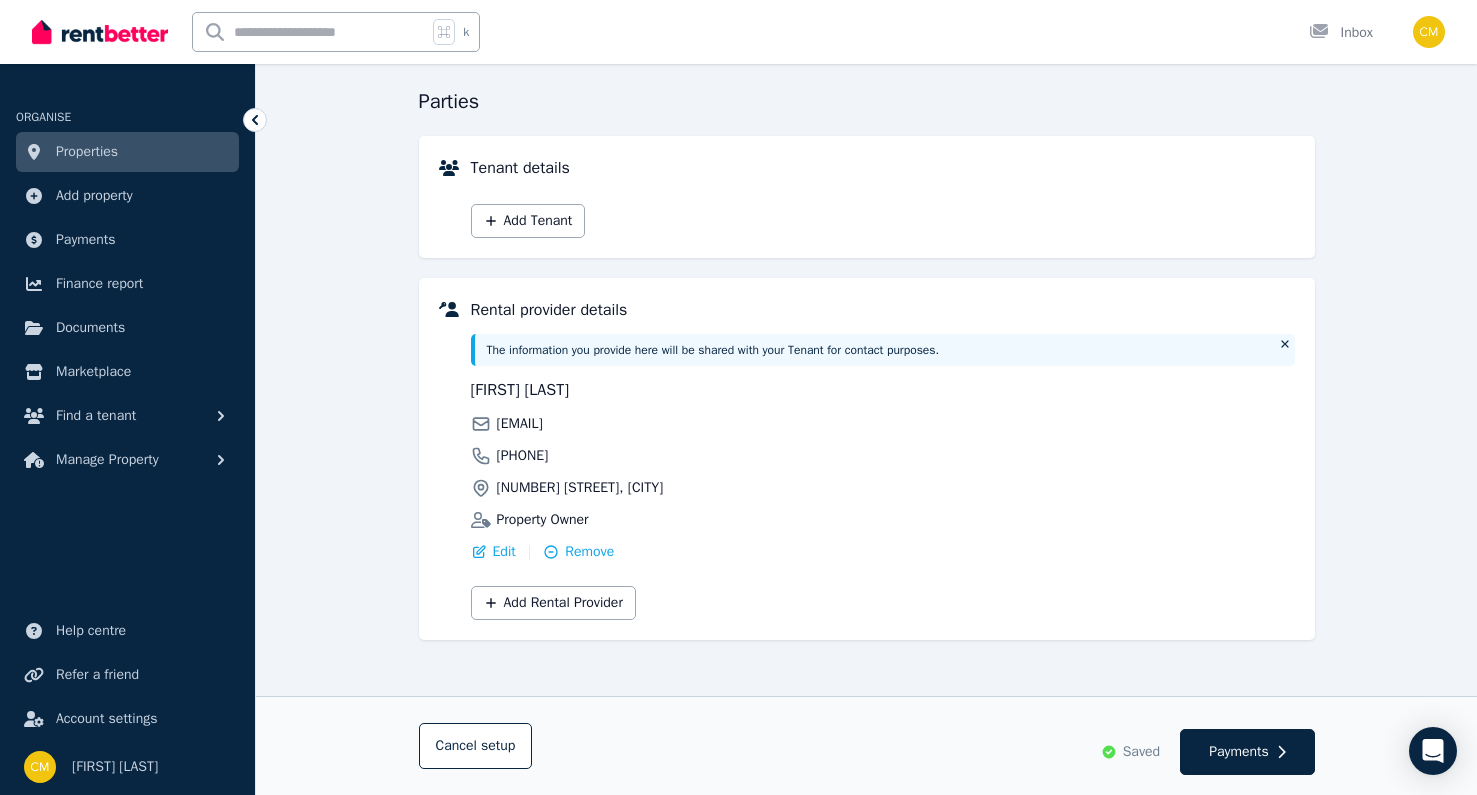 click on "Parties Rental provider and tenant details Payments Bond and rental payments Agreement Lease agreement Review Send tenancy details Step  1 / 4 :  Parties Parties Tenant details Add Tenant Rental provider details The information you provide here will be shared with your Tenant for contact purposes. [FIRST] [LAST] [EMAIL] [PHONE] [NUMBER] [STREET], [CITY] Property Owner Edit | Remove Add Rental Provider Cancel setup Saved Payments" at bounding box center (866, 383) 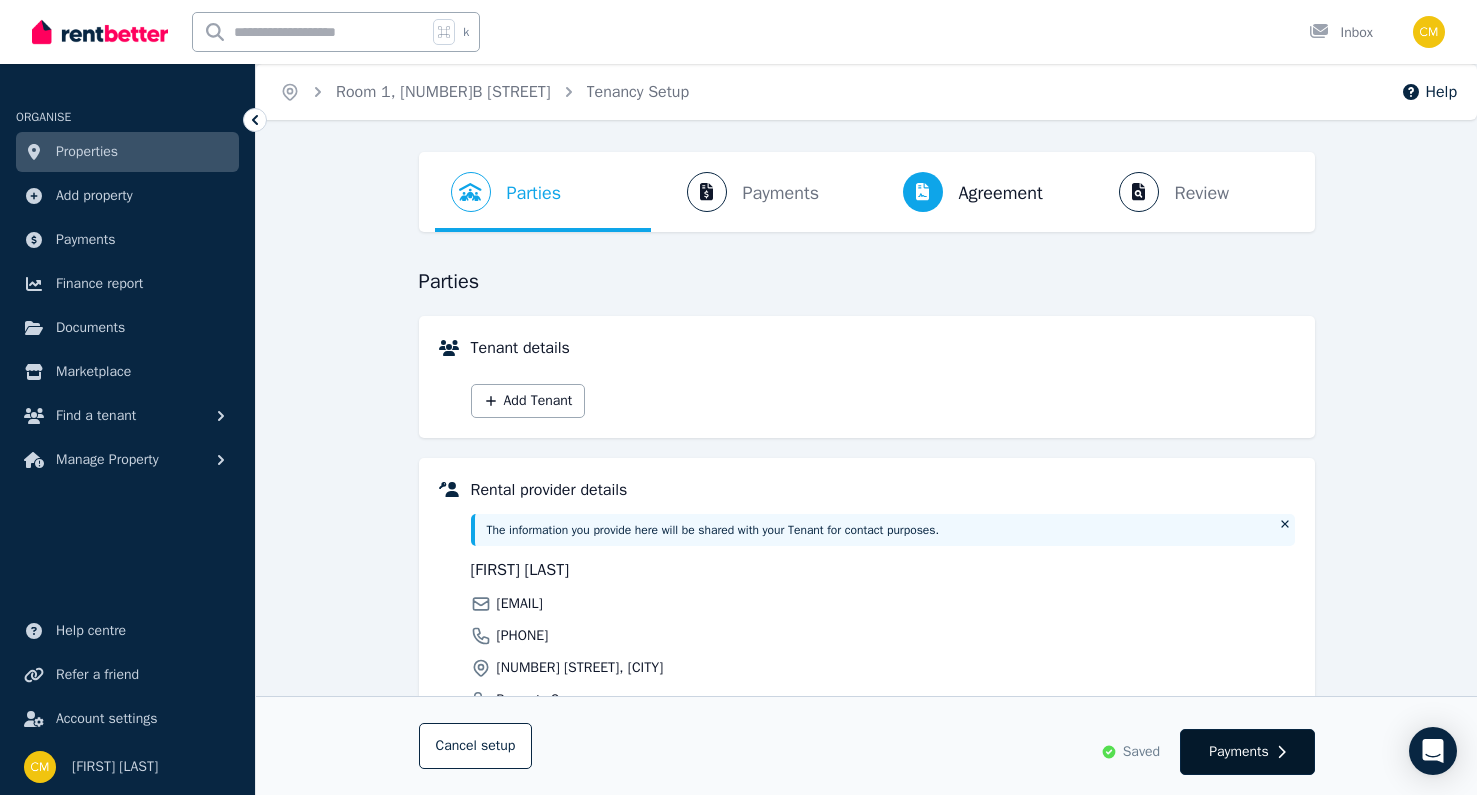 click on "Payments" at bounding box center (1239, 752) 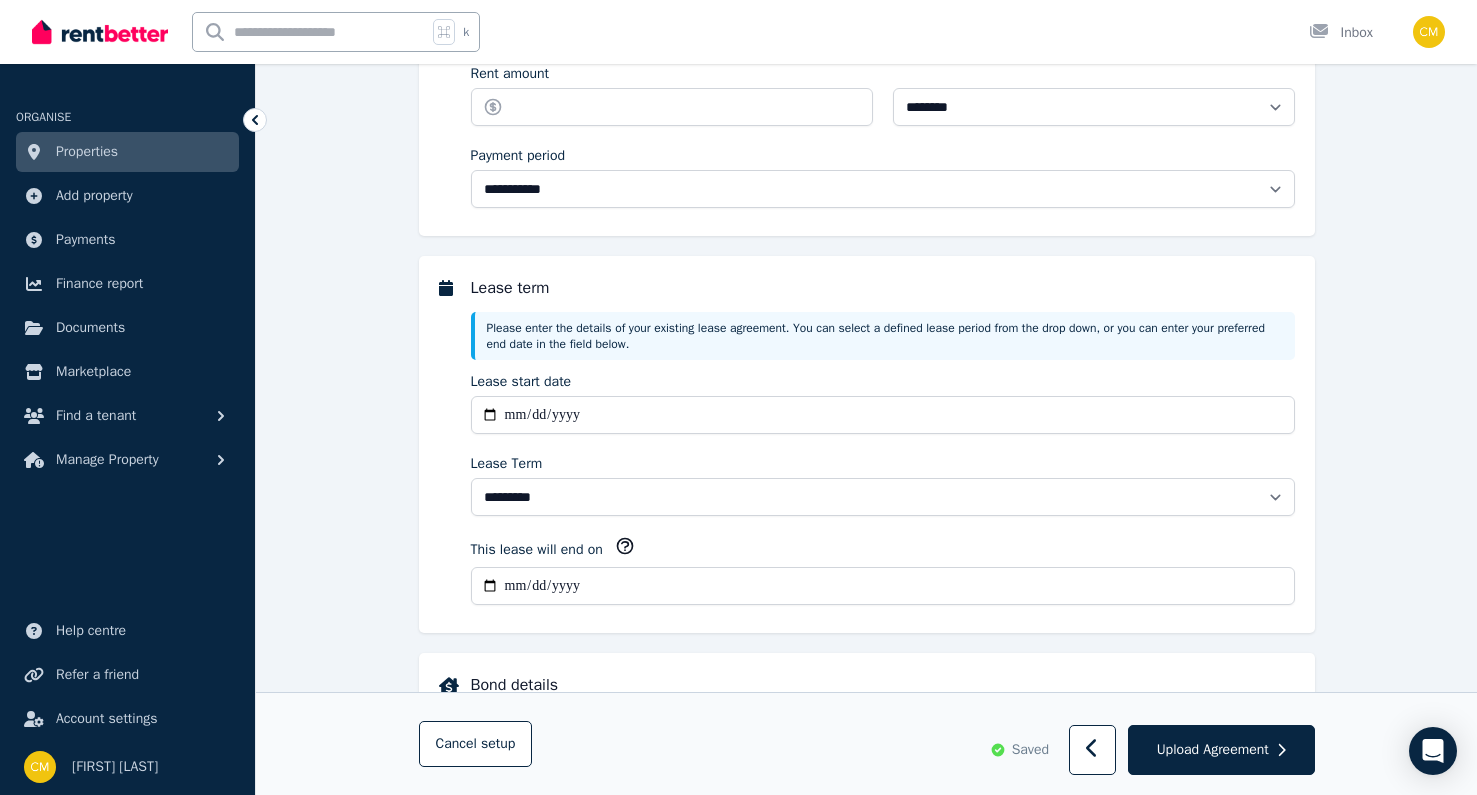 scroll, scrollTop: 321, scrollLeft: 0, axis: vertical 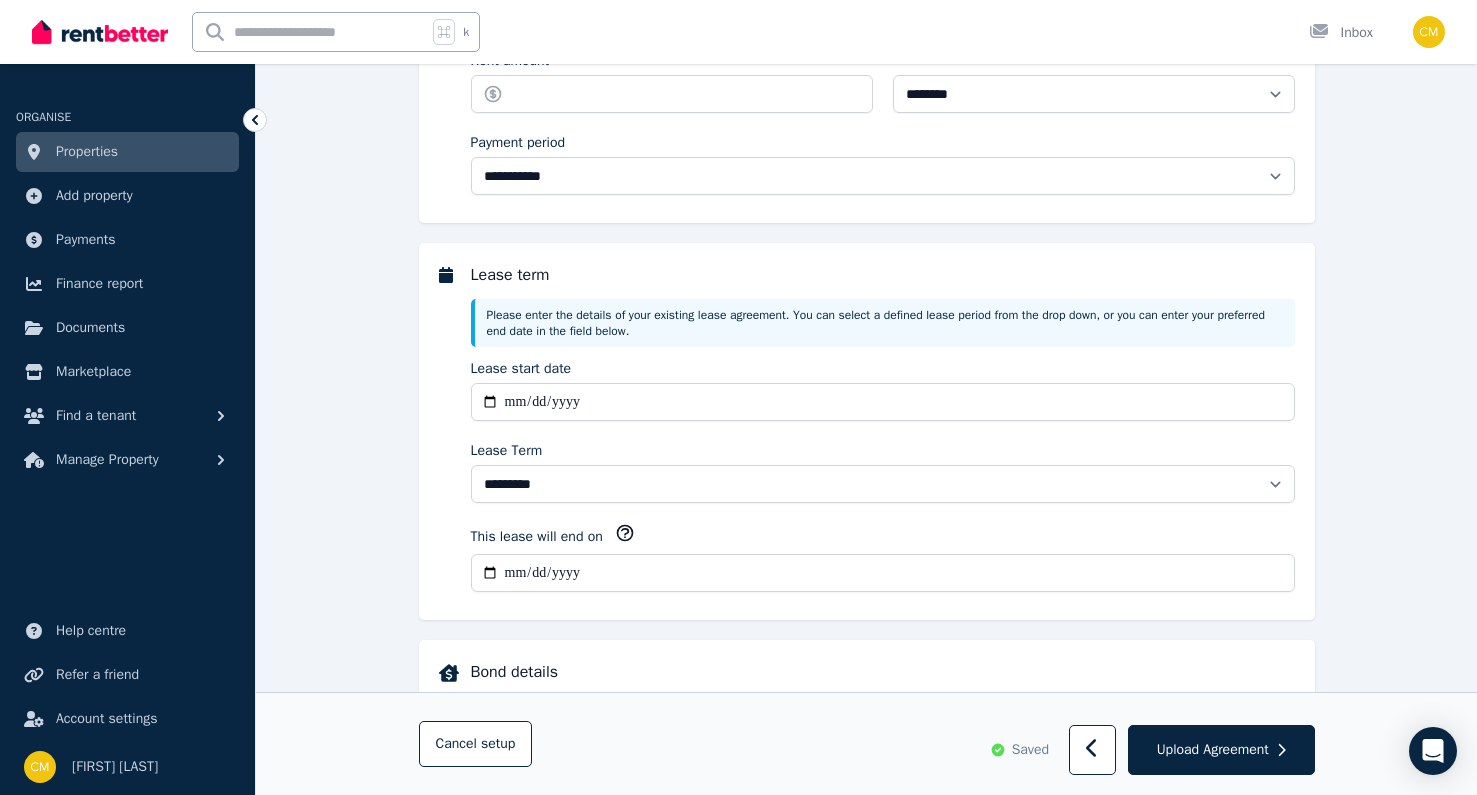 select on "**********" 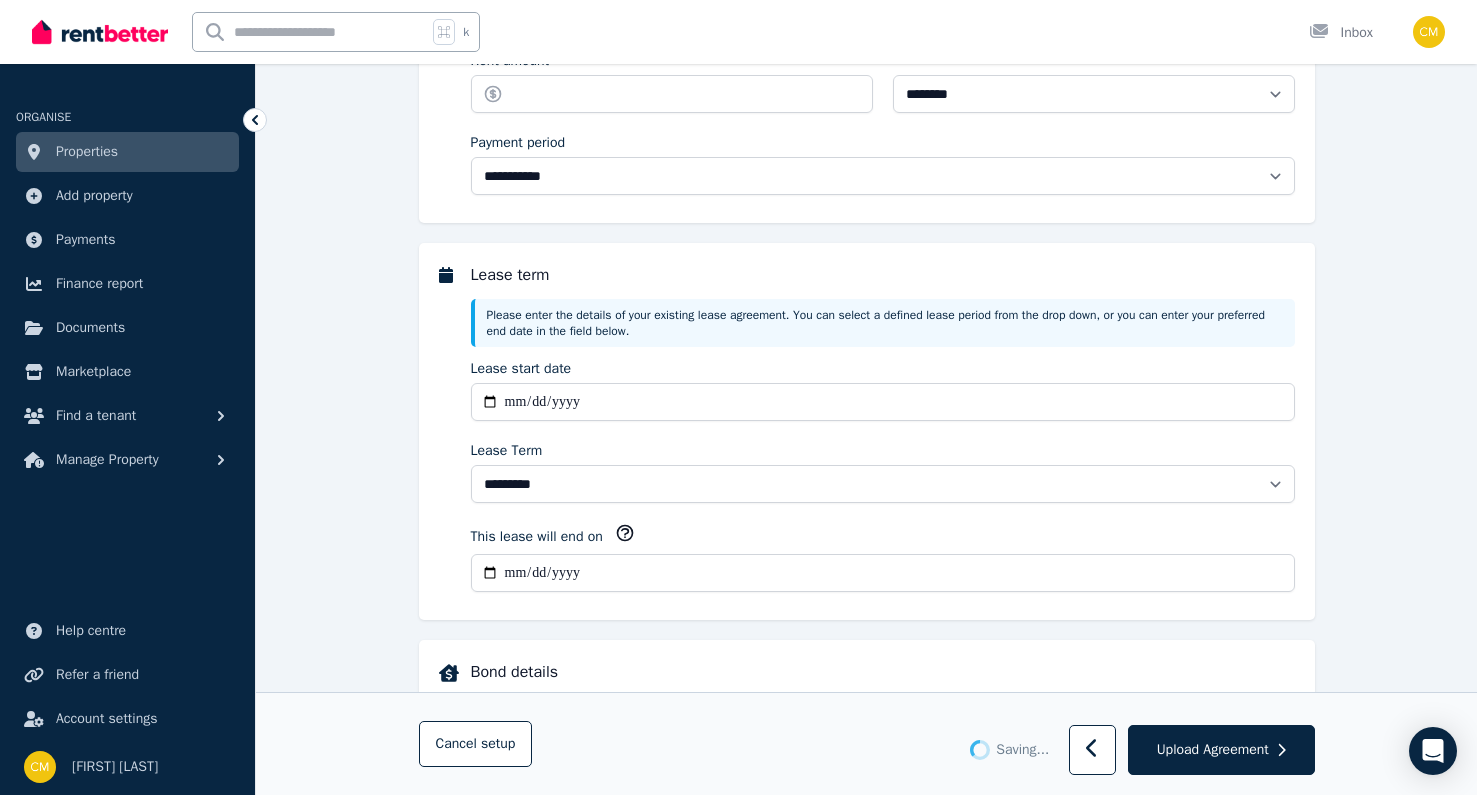 scroll, scrollTop: 0, scrollLeft: 0, axis: both 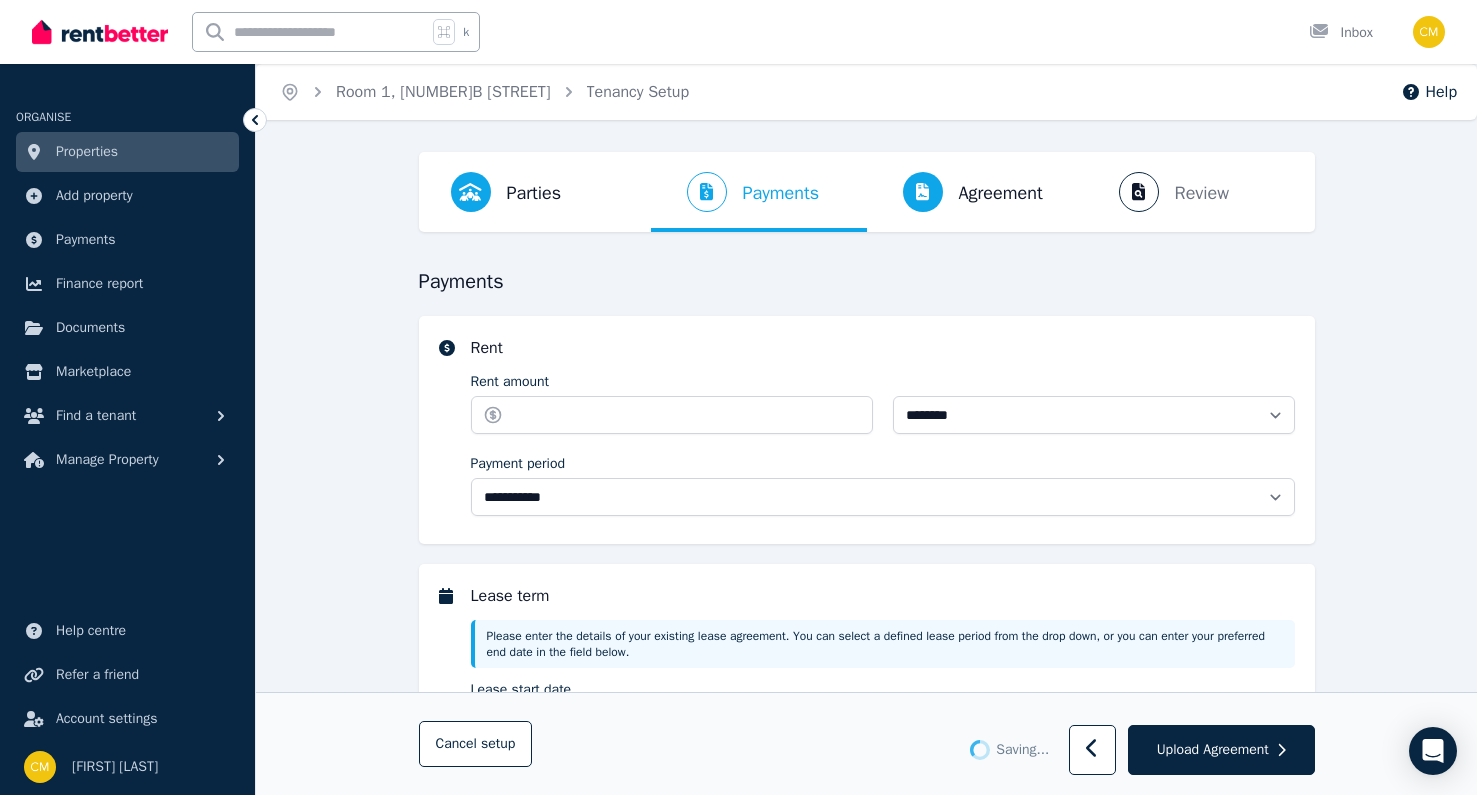select on "**********" 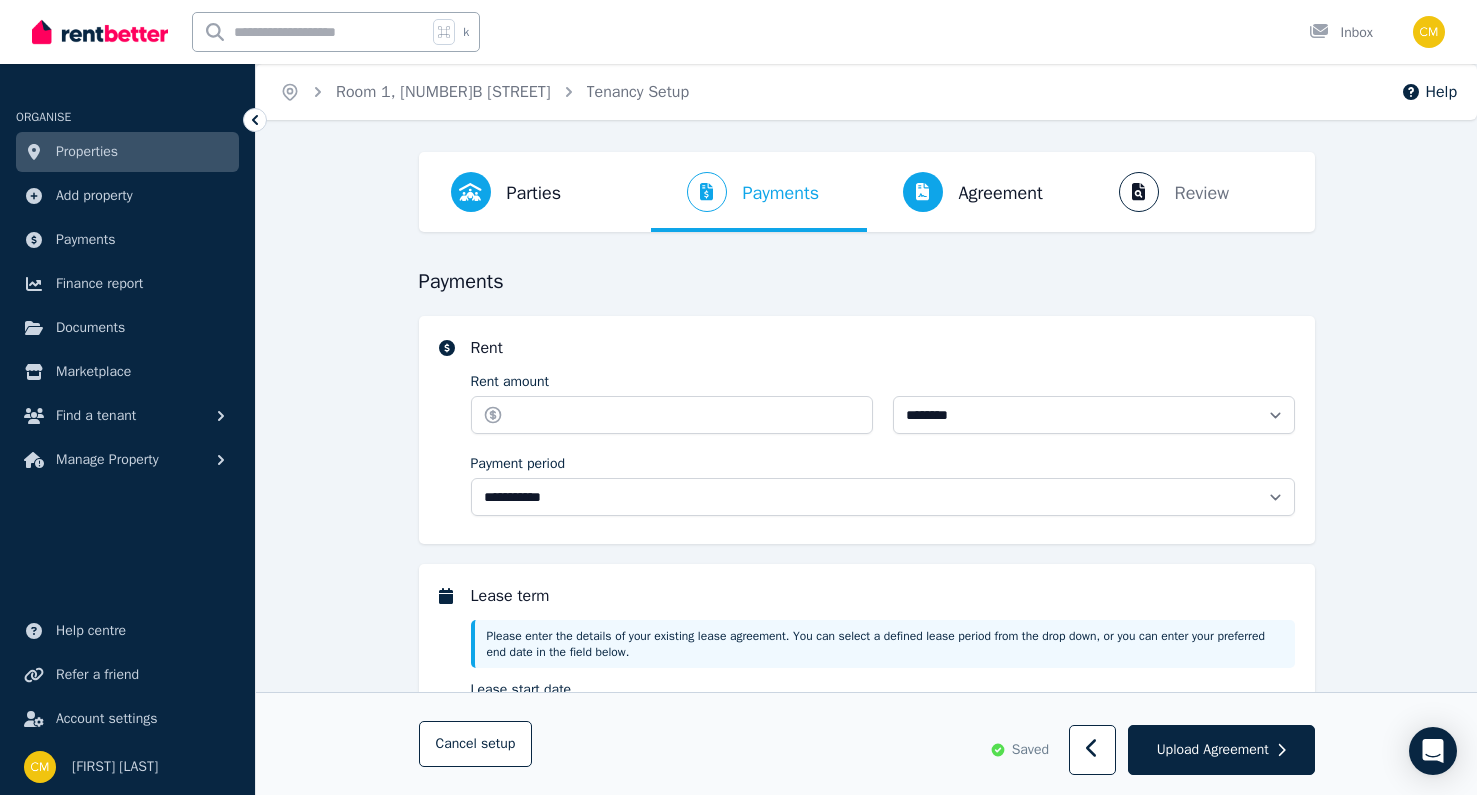 scroll, scrollTop: 207, scrollLeft: 0, axis: vertical 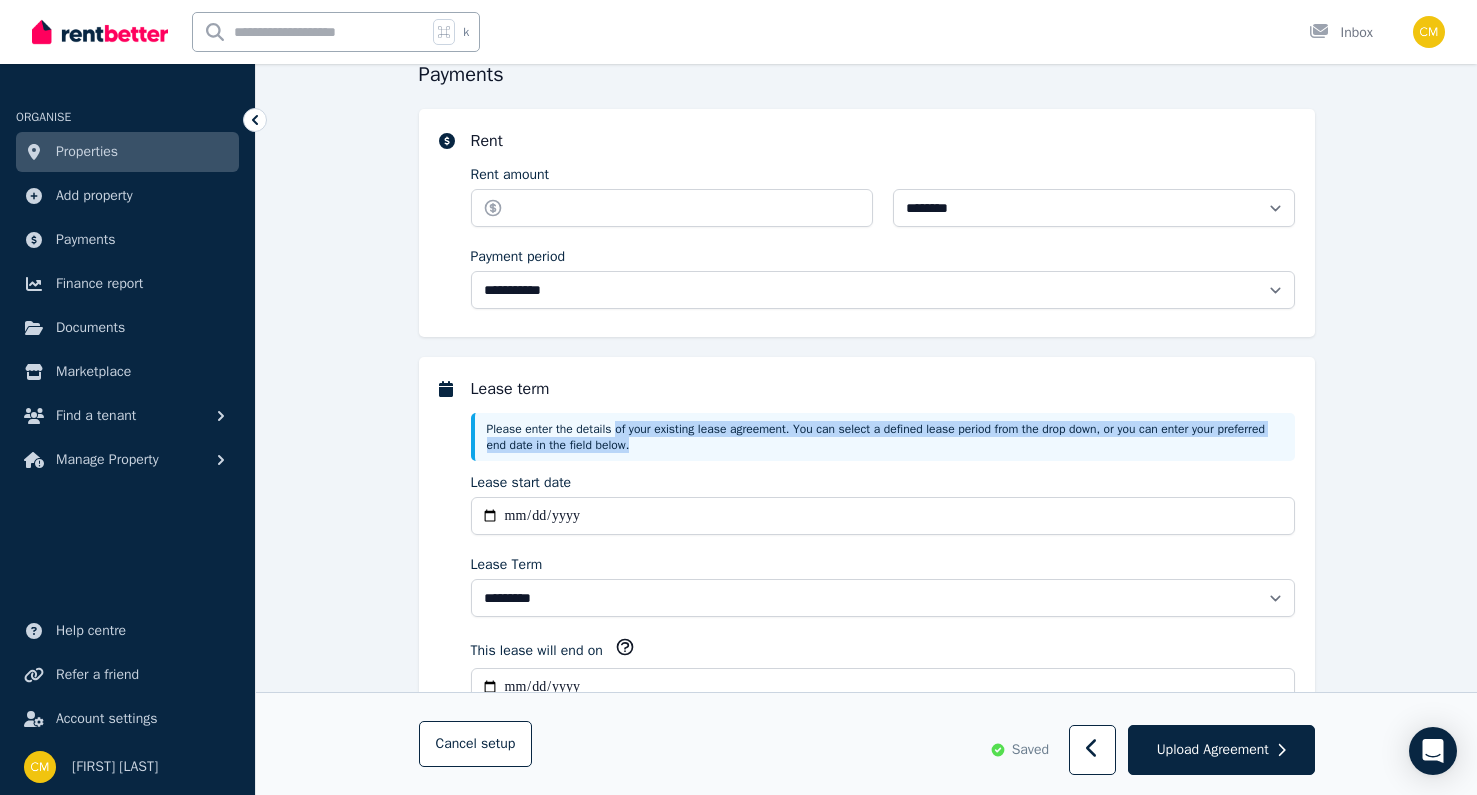 drag, startPoint x: 634, startPoint y: 430, endPoint x: 900, endPoint y: 449, distance: 266.6777 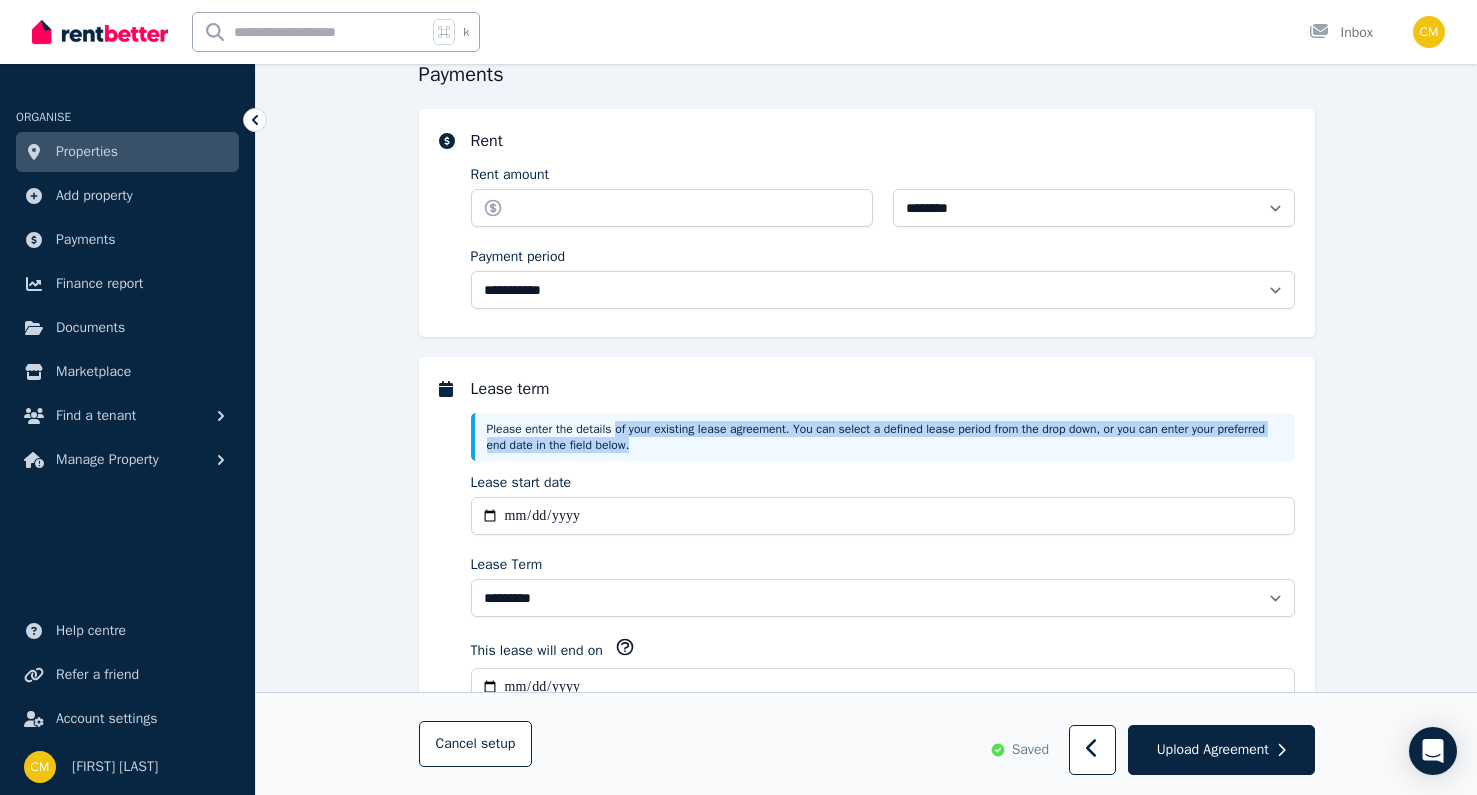 click on "Please enter the details of your existing lease agreement. You can select a defined lease period from the drop down, or you can enter your preferred end date in the field below." at bounding box center [883, 437] 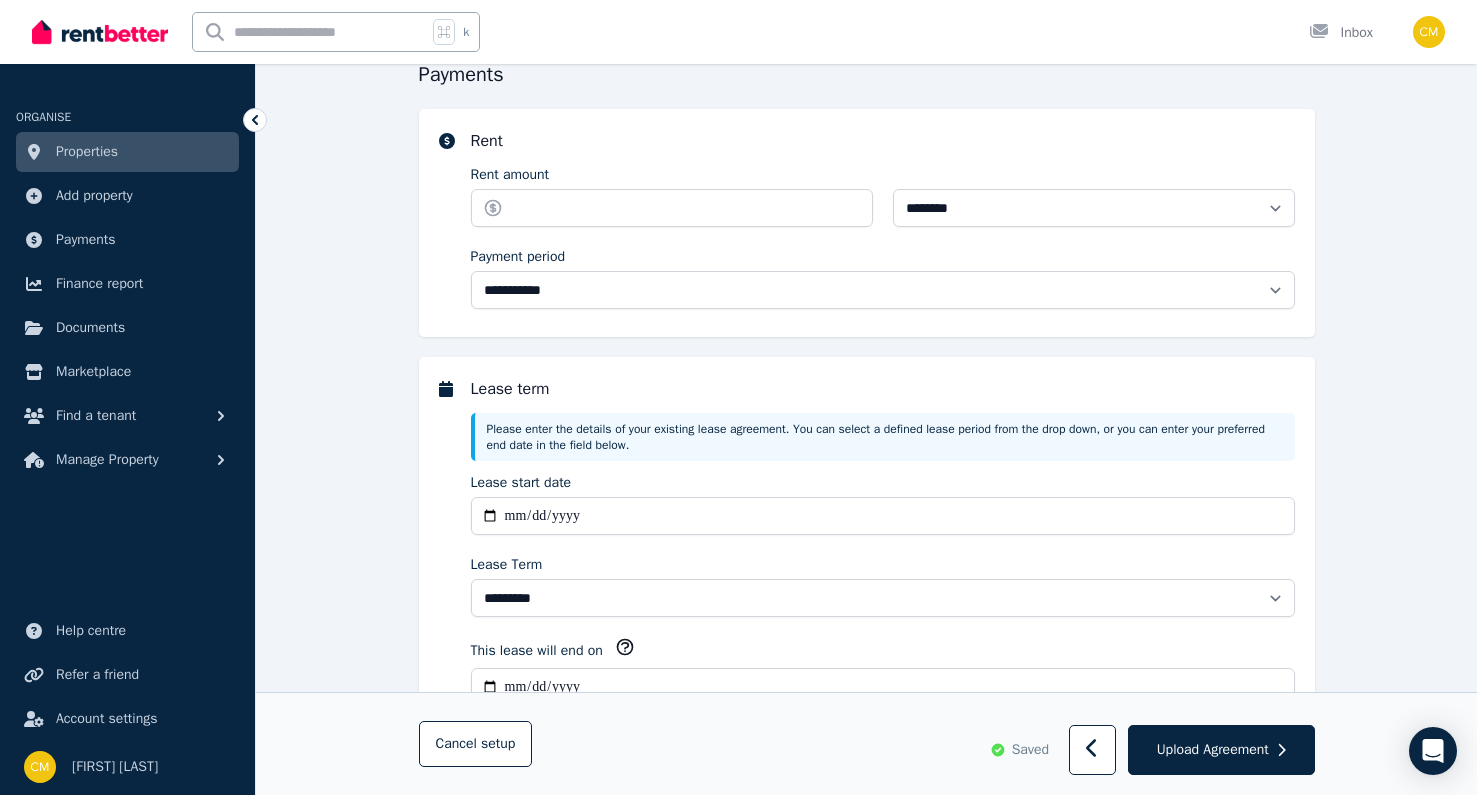 scroll, scrollTop: 341, scrollLeft: 0, axis: vertical 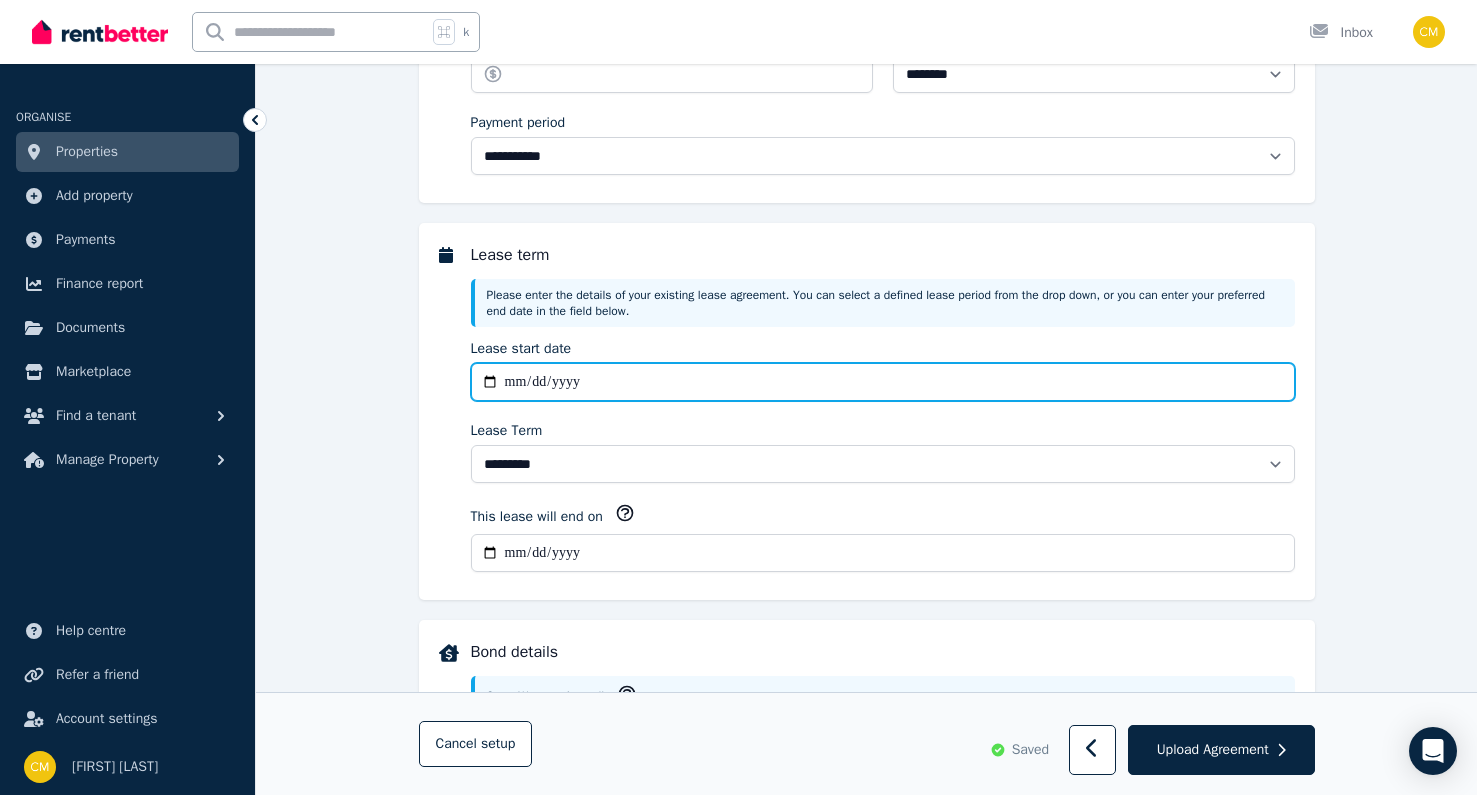 click on "**********" at bounding box center (883, 382) 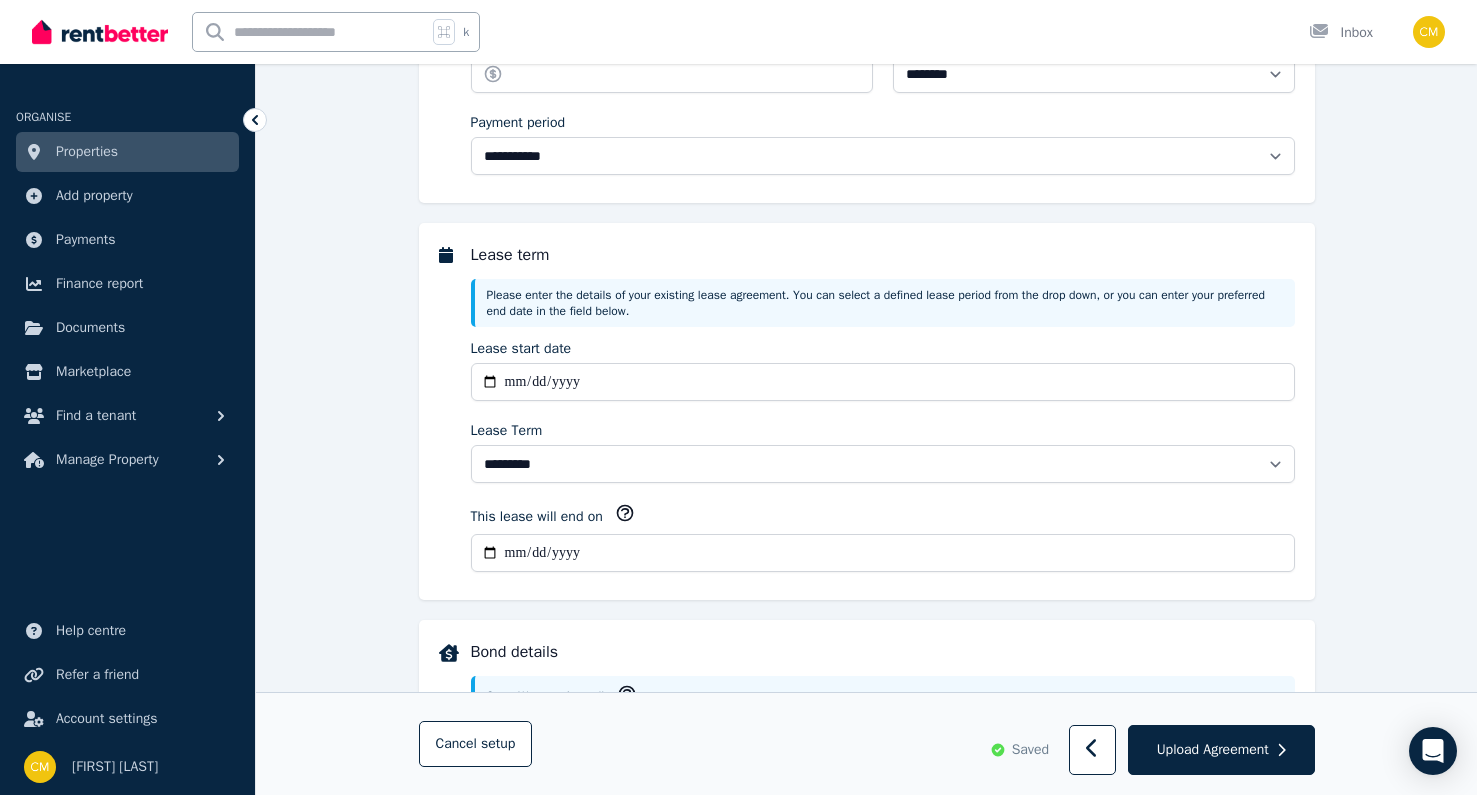 click on "**********" at bounding box center (883, 553) 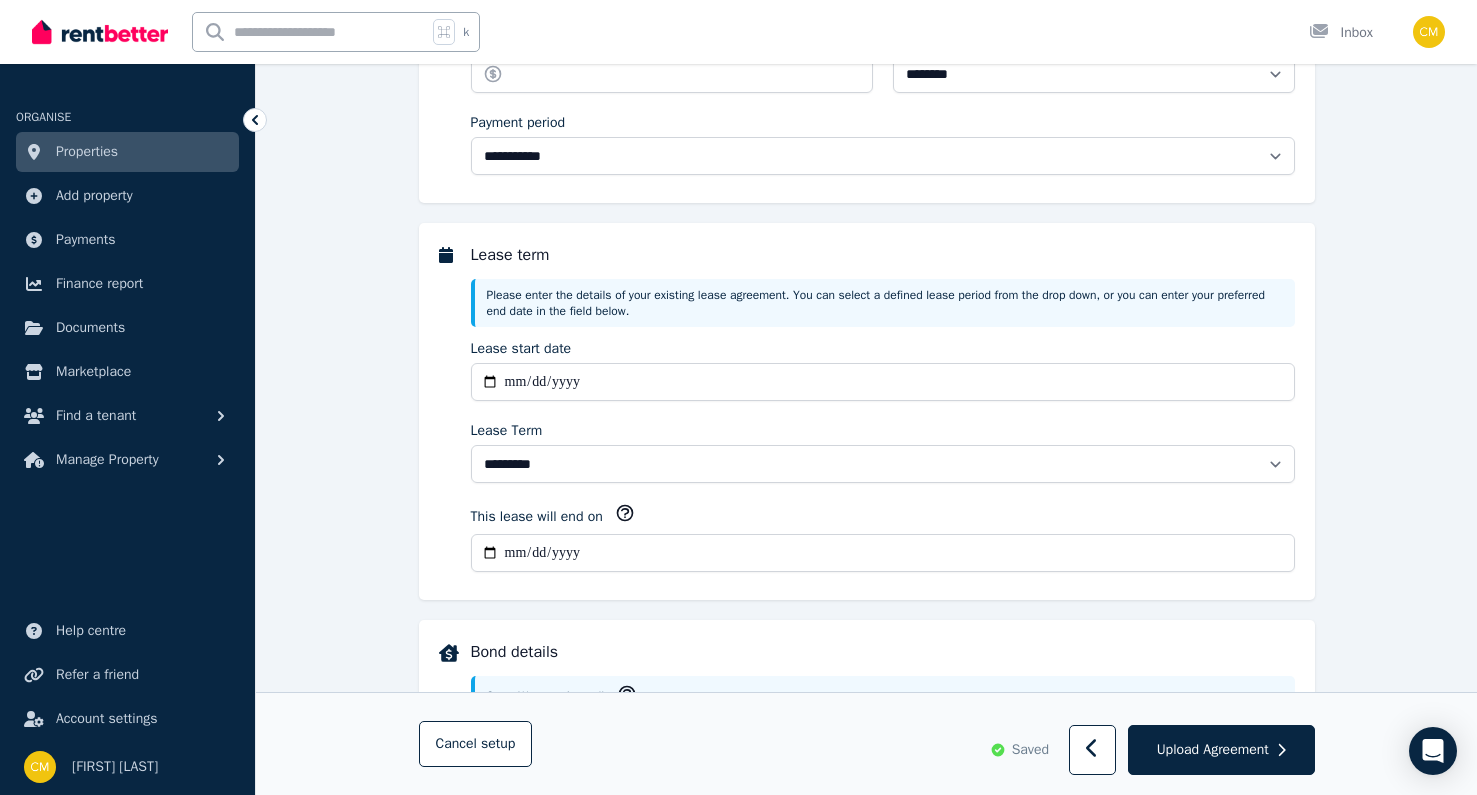 click on "Bond details State:  [STATE] We recommend that you collect your bond  via the RentBetter platform  and then pay the bond to your local authority. Once you've finalised your lease agreement, please login to your RBO (Rental Bonds Online) account to lodge the bond. Bond amount Pet bond amount Due Date Has the bond already been paid? Yes Please enter a bond amount and a due date No Rental payments No" at bounding box center [866, 759] 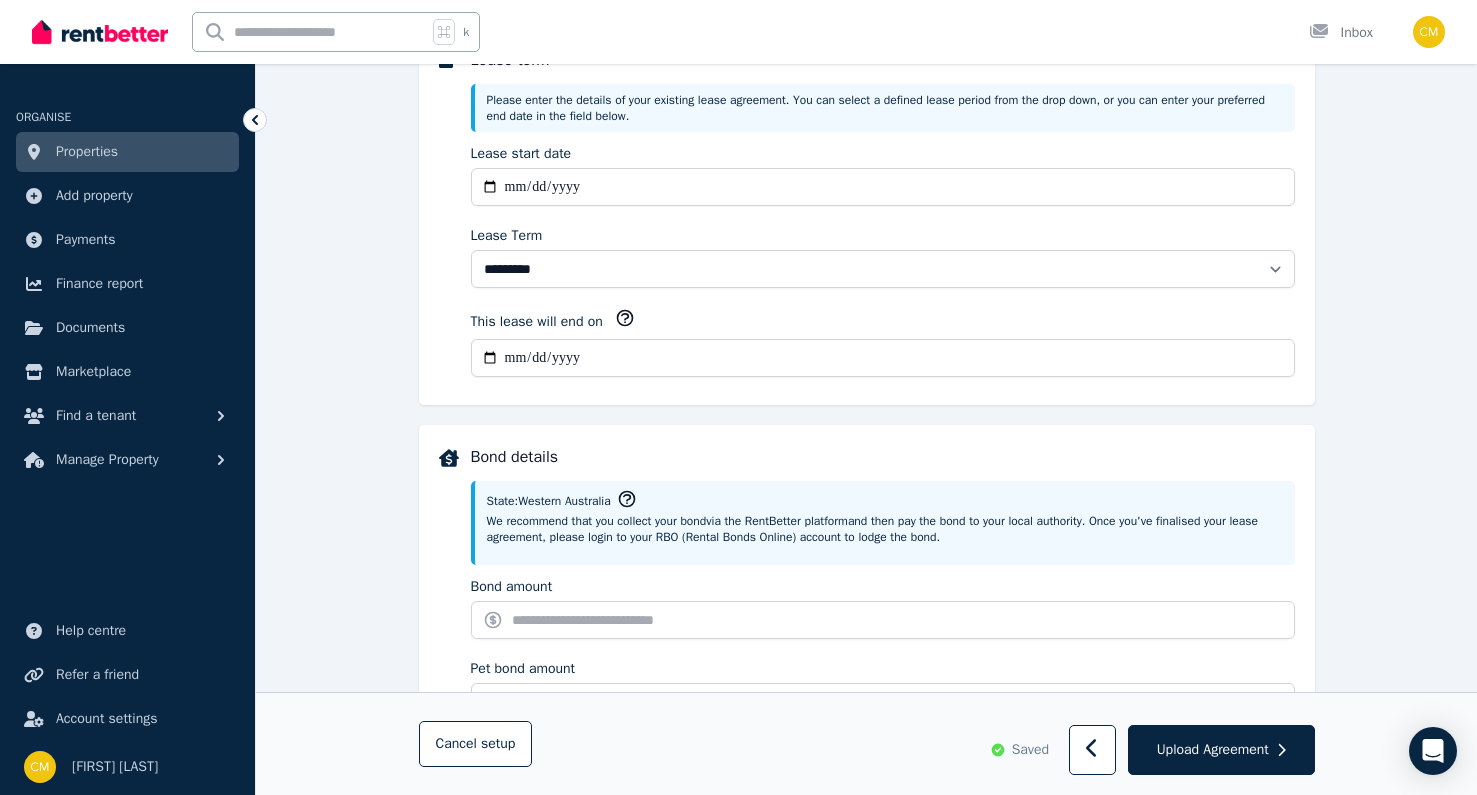 scroll, scrollTop: 646, scrollLeft: 0, axis: vertical 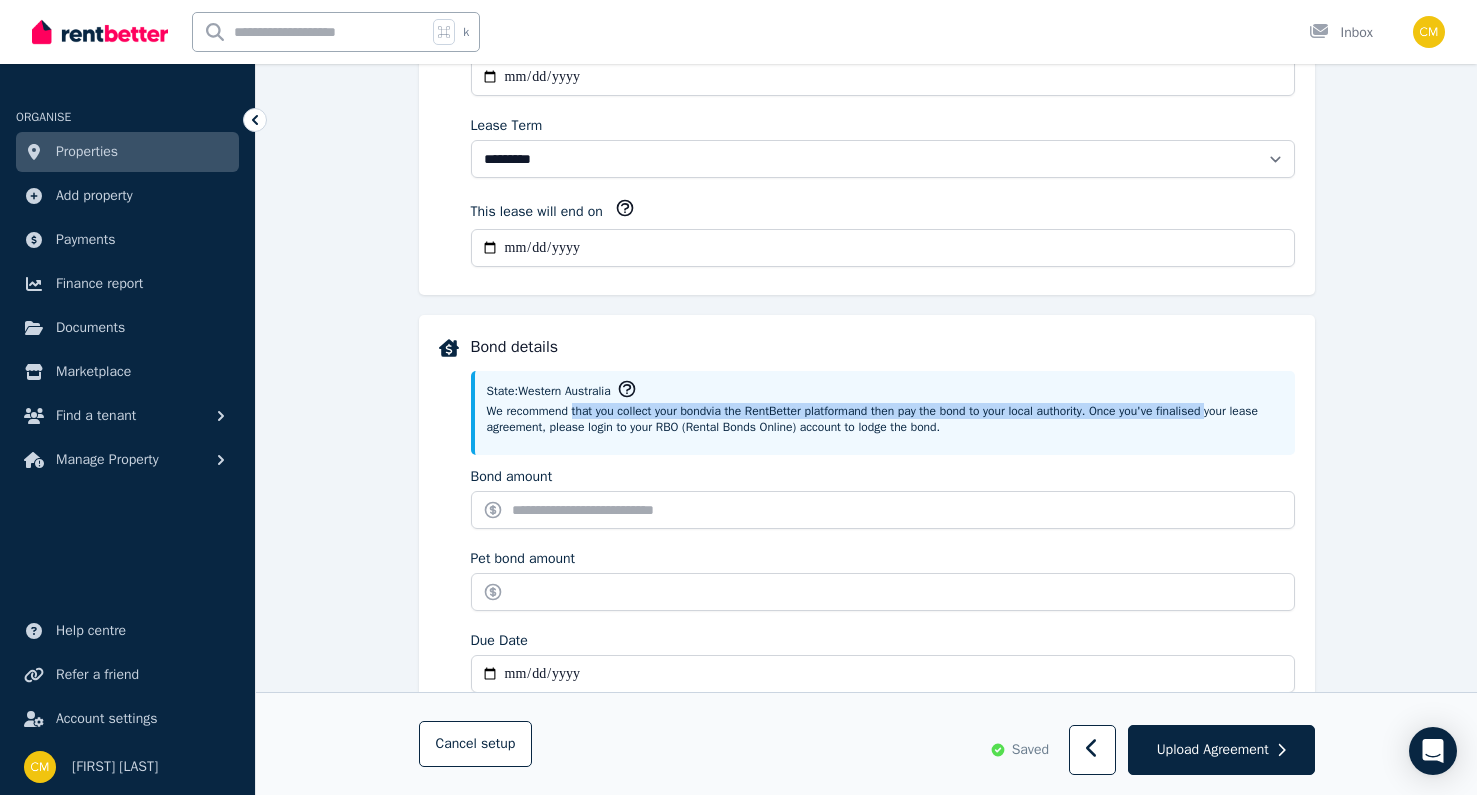 drag, startPoint x: 603, startPoint y: 407, endPoint x: 1295, endPoint y: 409, distance: 692.00287 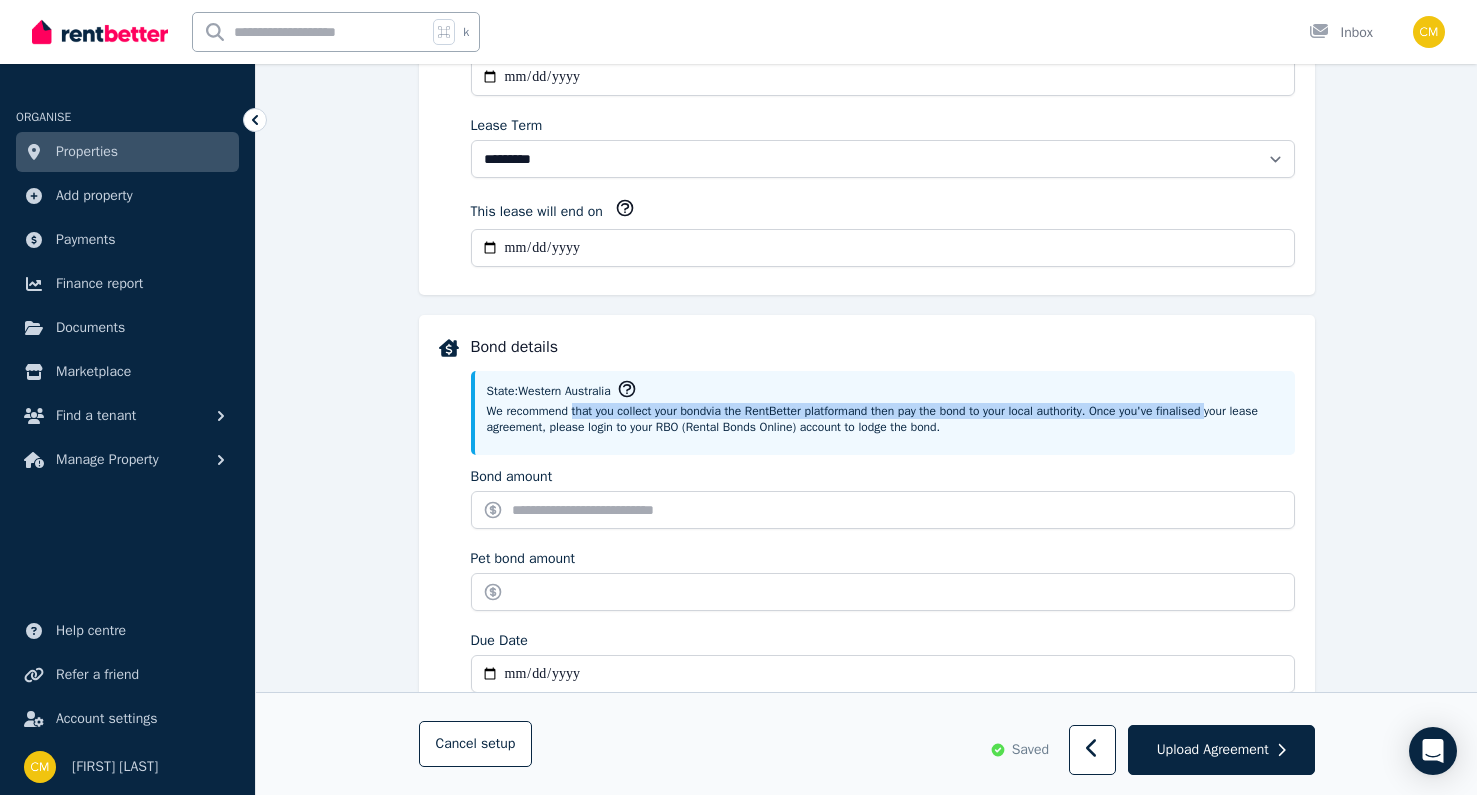 click on "Bond details State:  Western Australia We recommend that you collect your bond  via the RentBetter platform  and then pay the bond to your local authority. Once you've finalised your lease agreement, please login to your RBO (Rental Bonds Online) account to lodge the bond. Bond amount Pet bond amount Due Date Has the bond already been paid? Yes Please enter a bond amount and a due date No" at bounding box center [867, 552] 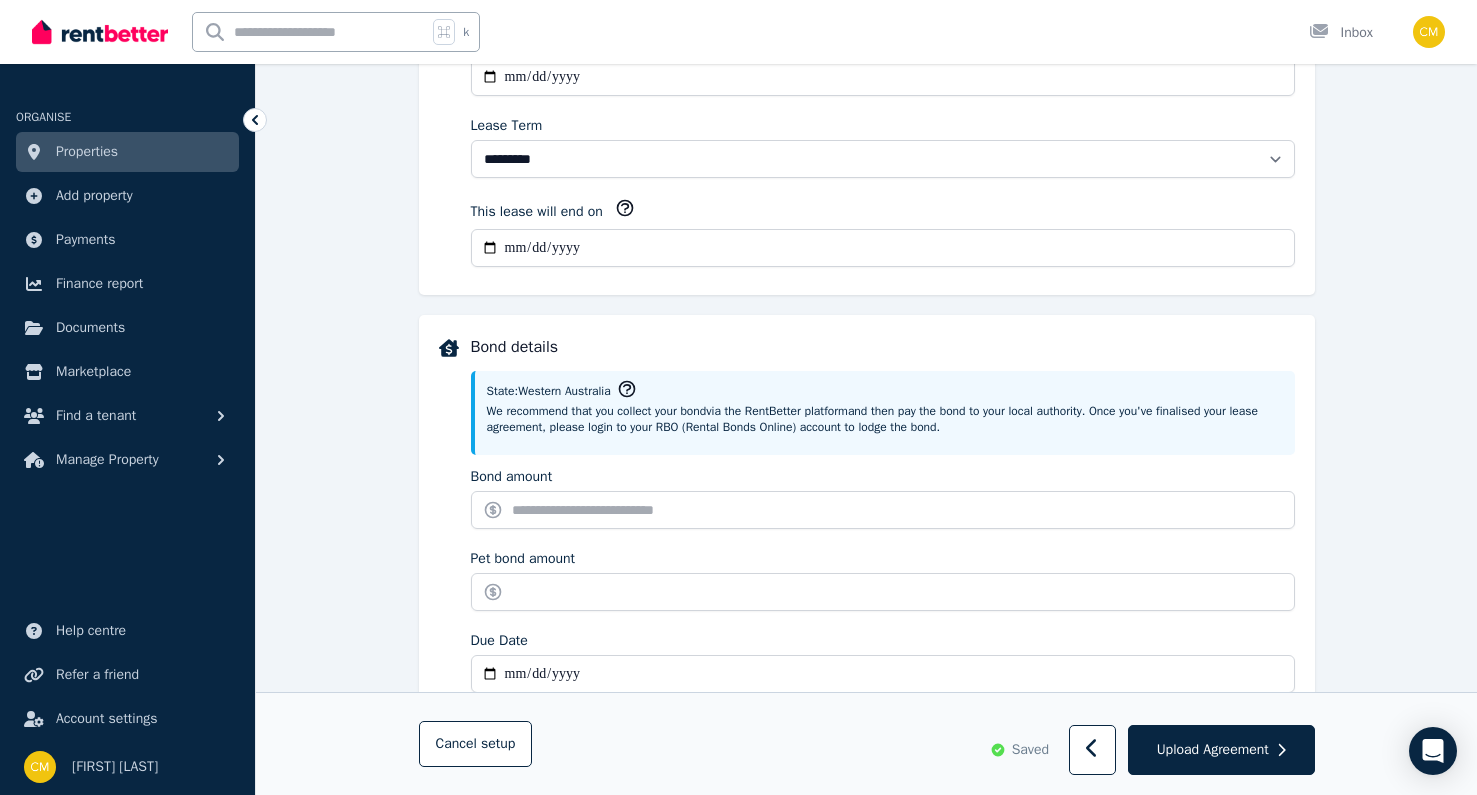 scroll, scrollTop: 728, scrollLeft: 0, axis: vertical 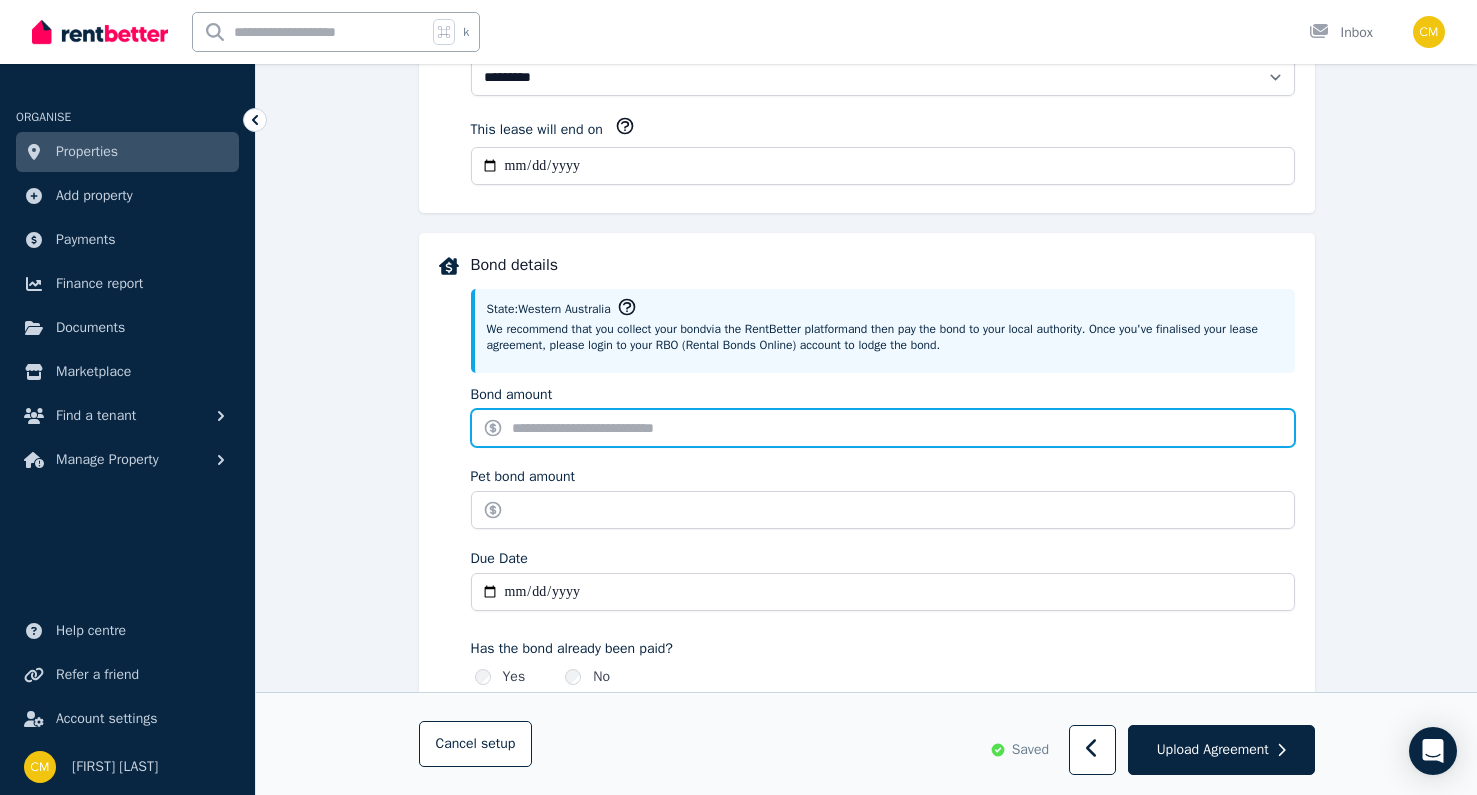 click on "Bond amount" at bounding box center (883, 428) 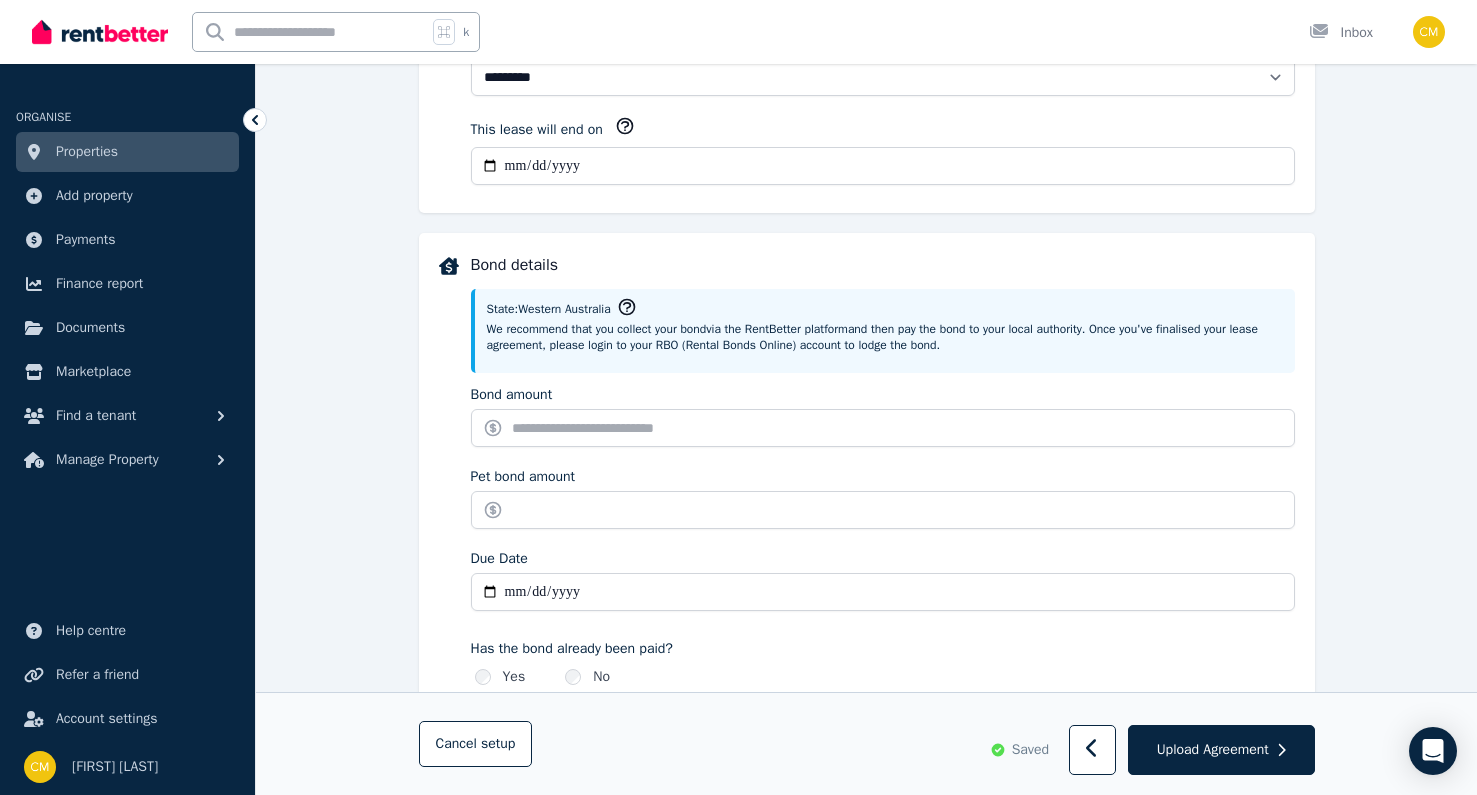 click on "**********" at bounding box center (866, 372) 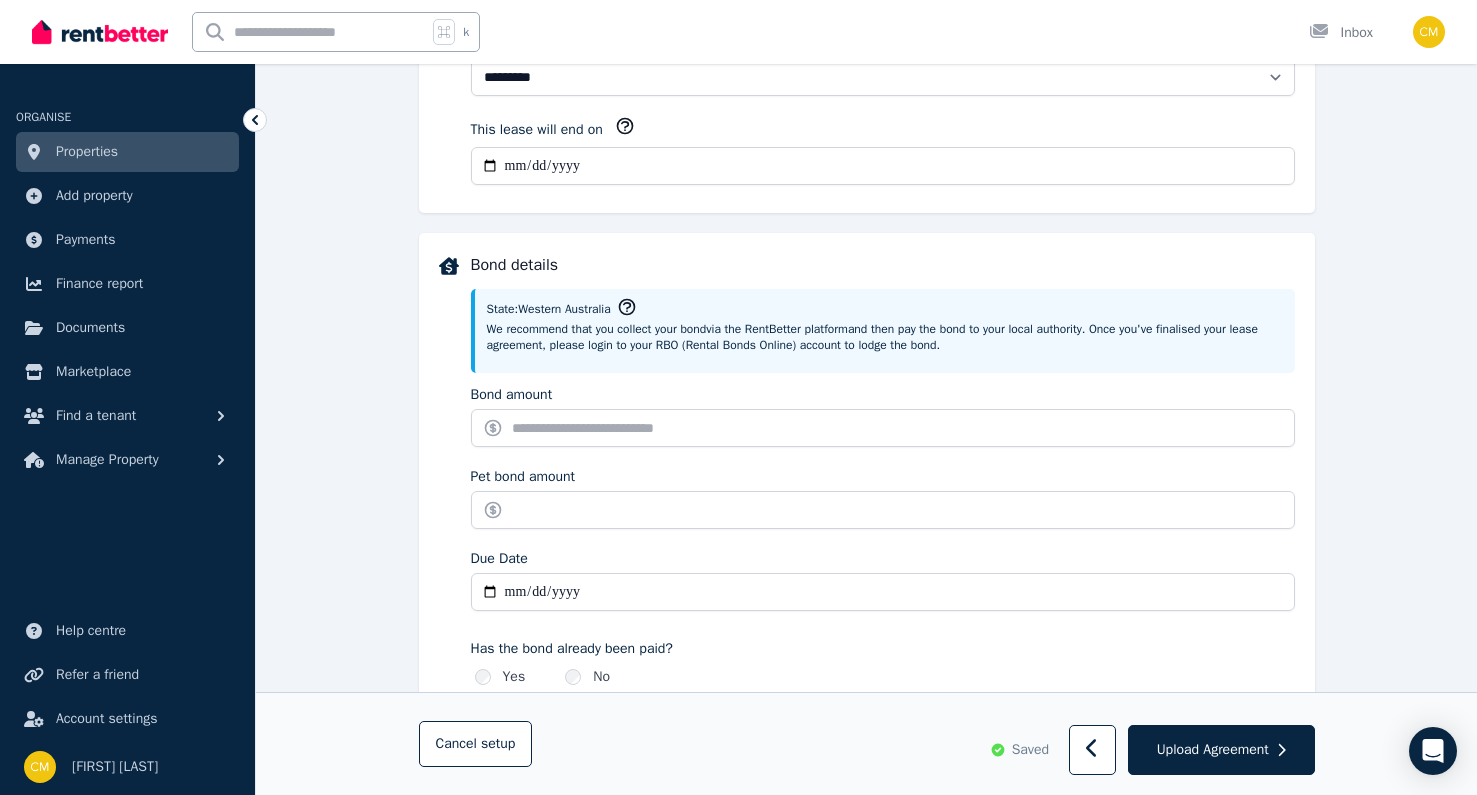 scroll, scrollTop: 763, scrollLeft: 0, axis: vertical 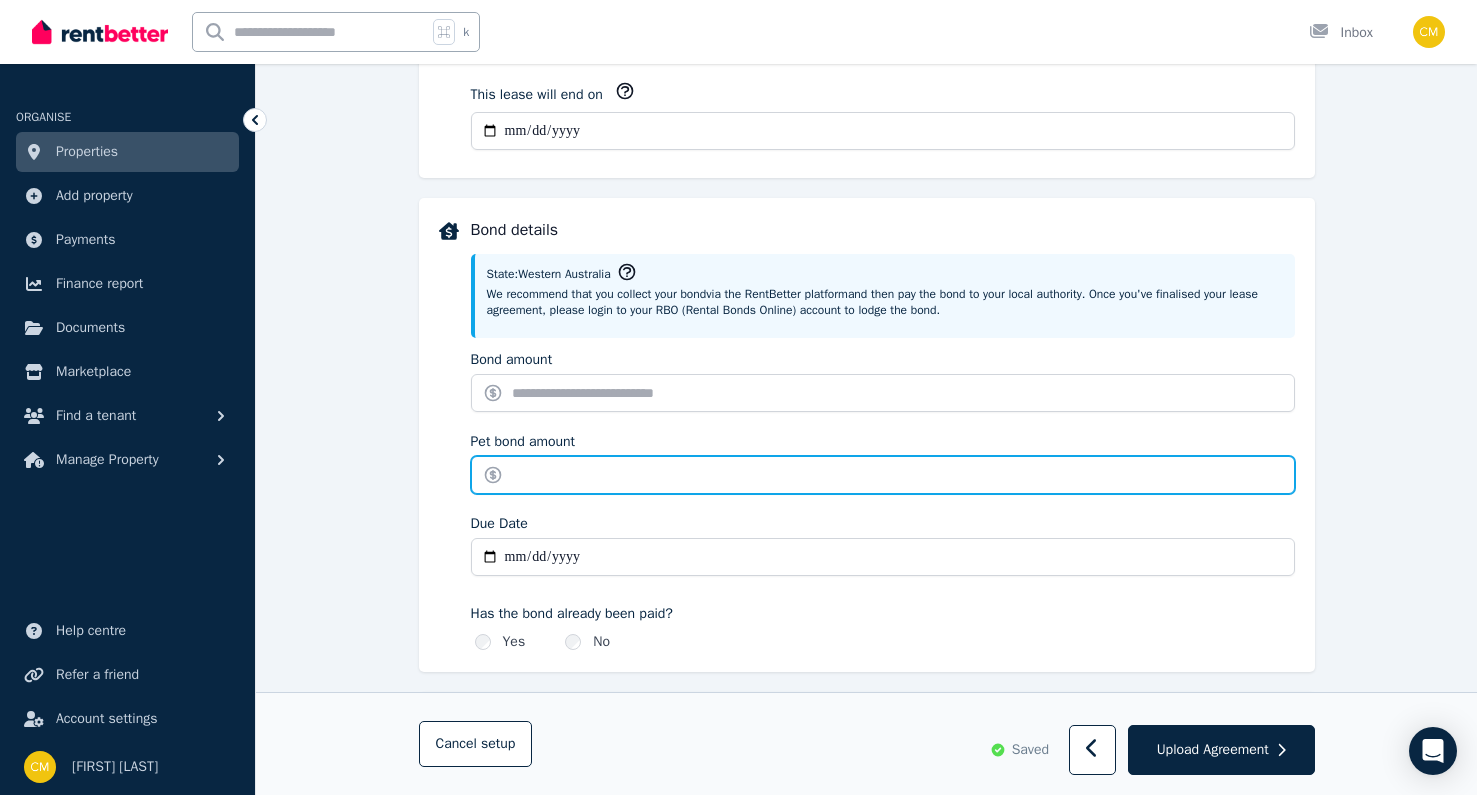 click on "Pet bond amount" at bounding box center (883, 475) 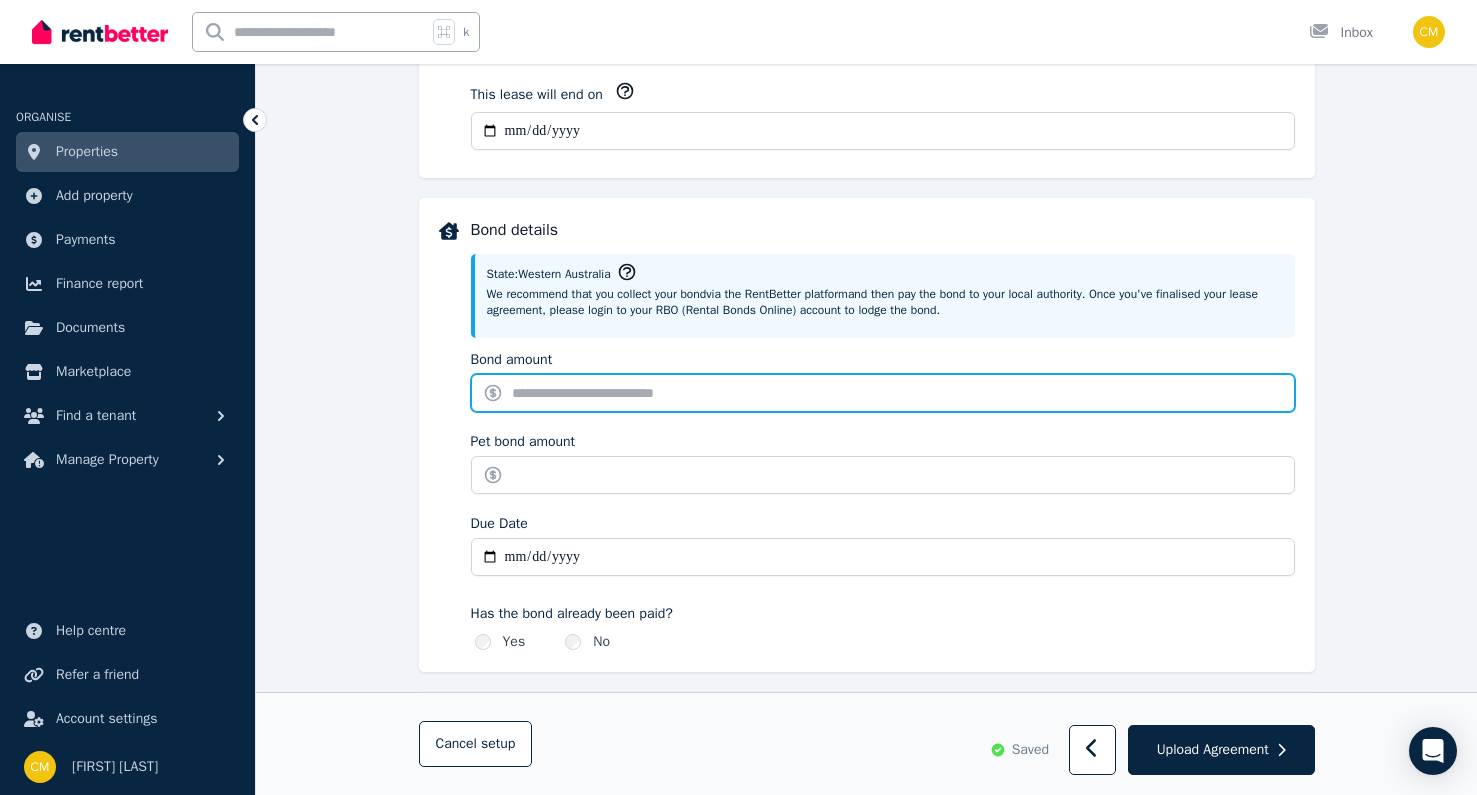 click on "Bond amount" at bounding box center (883, 393) 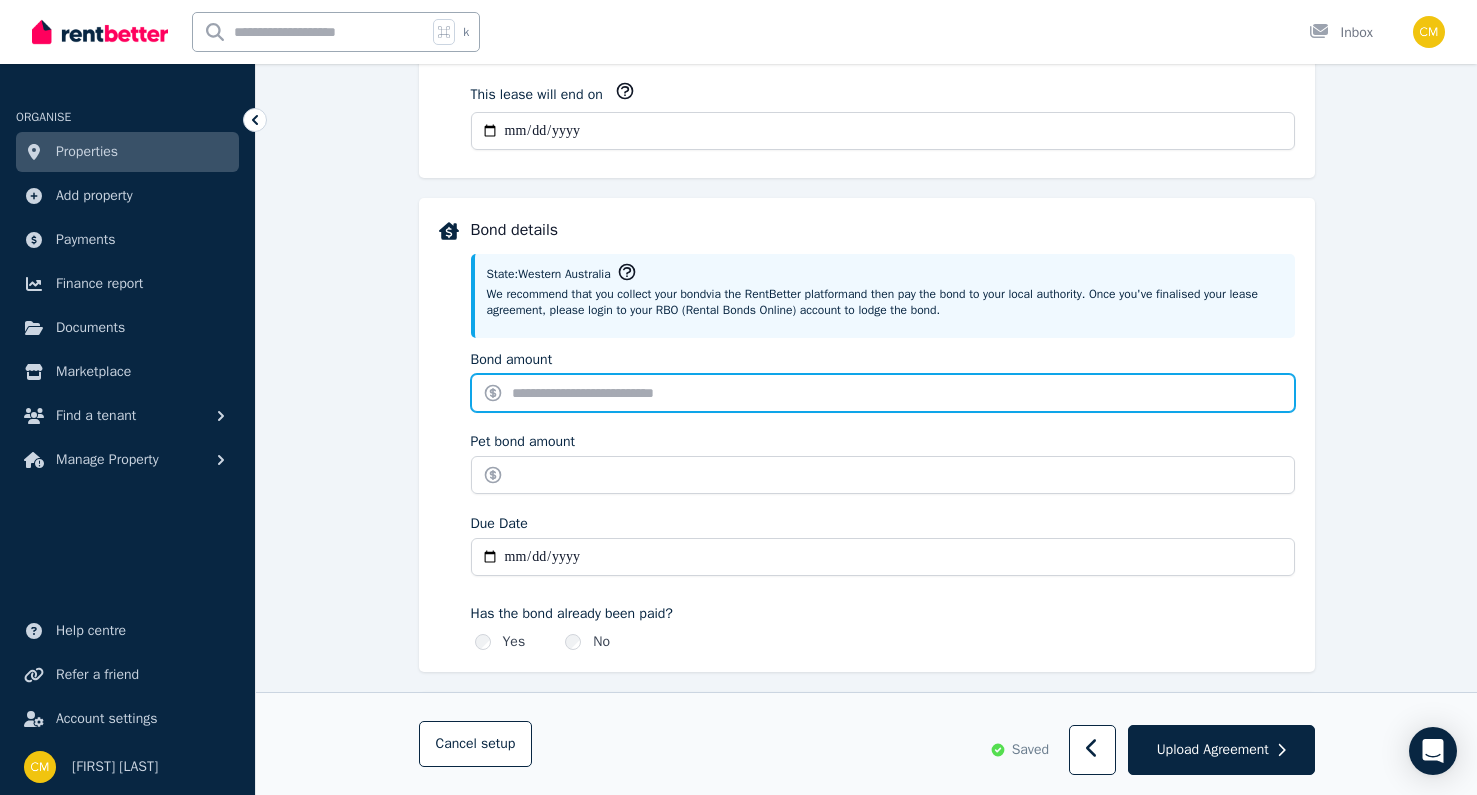 click on "Bond amount" at bounding box center [883, 393] 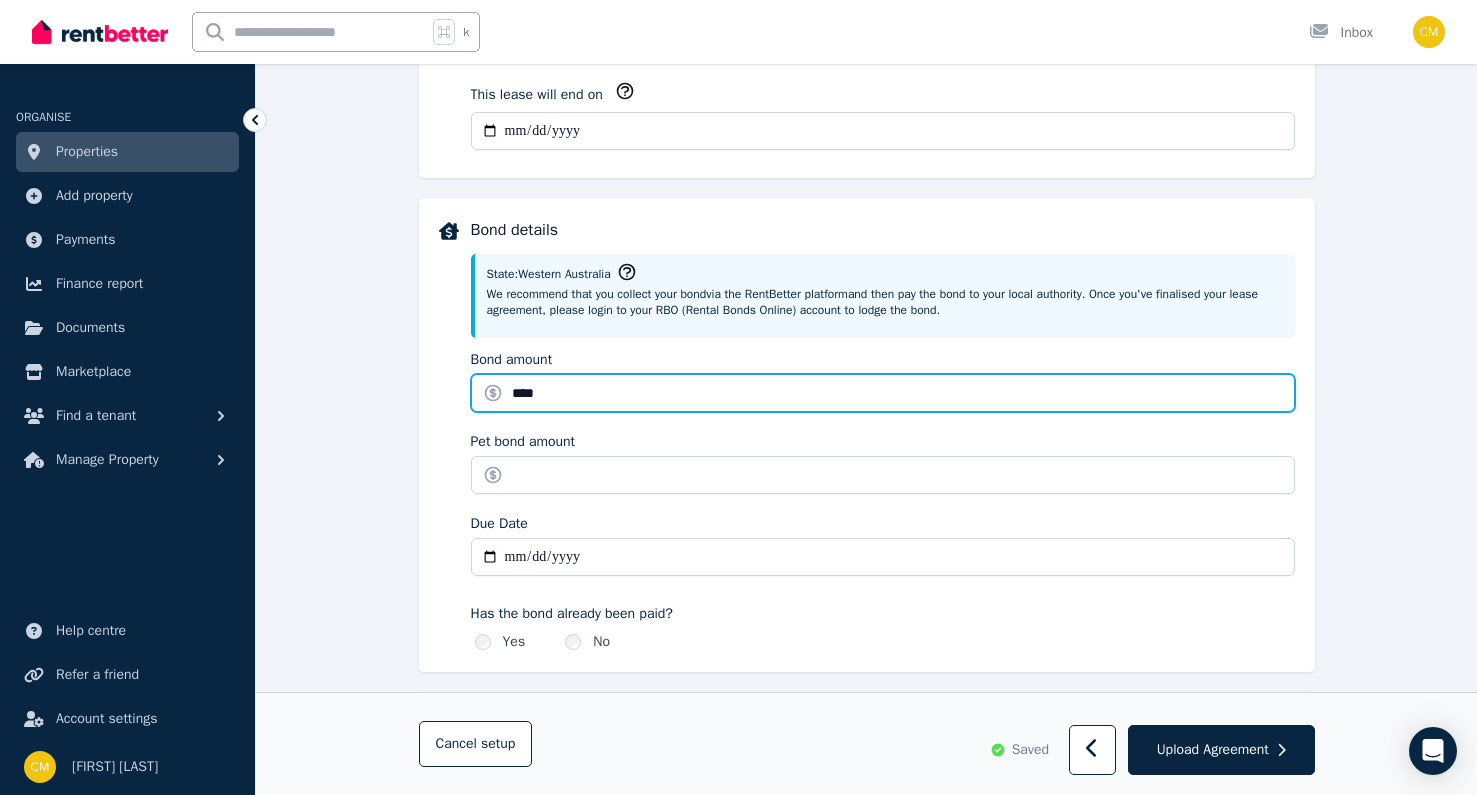 scroll, scrollTop: 1071, scrollLeft: 0, axis: vertical 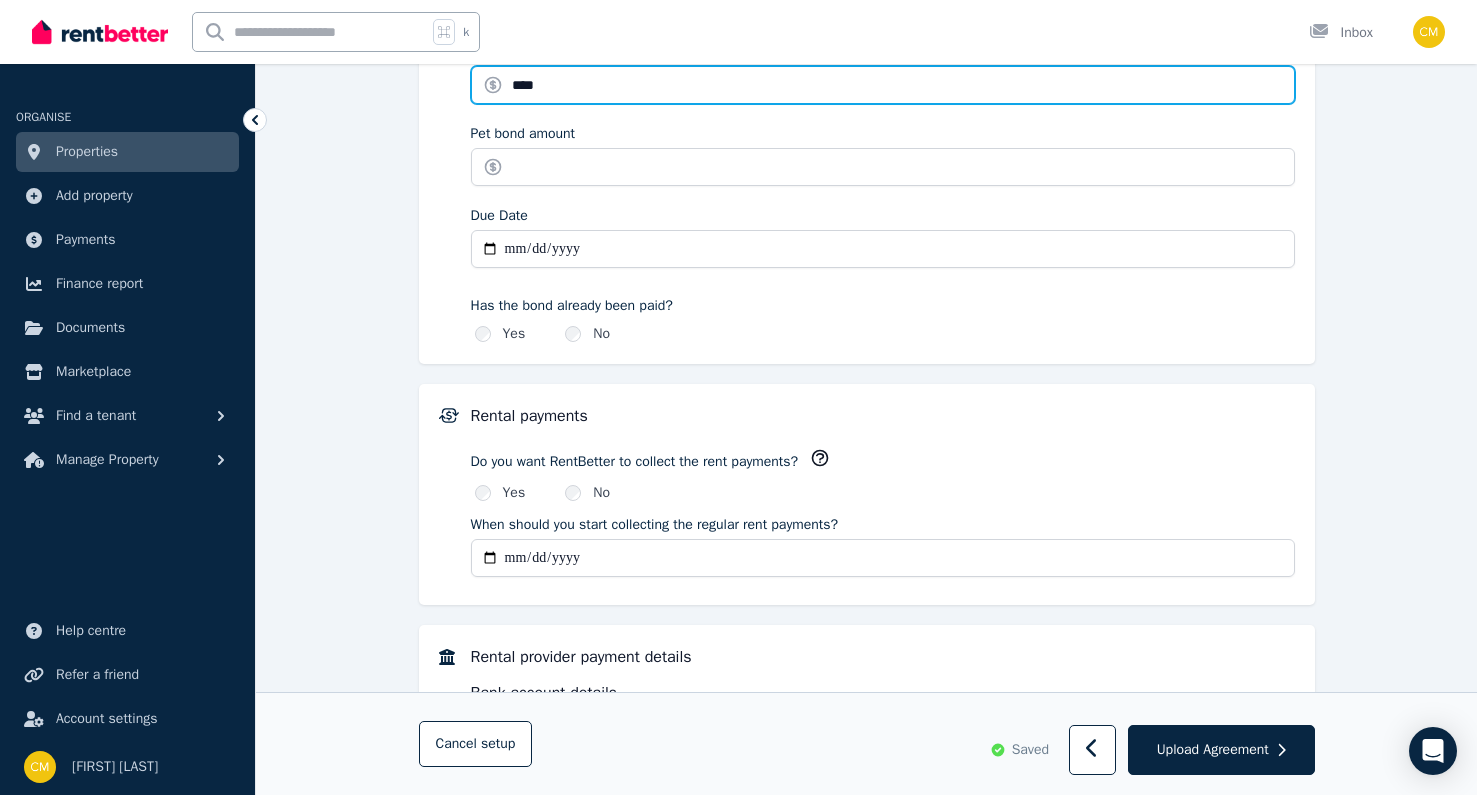 type on "****" 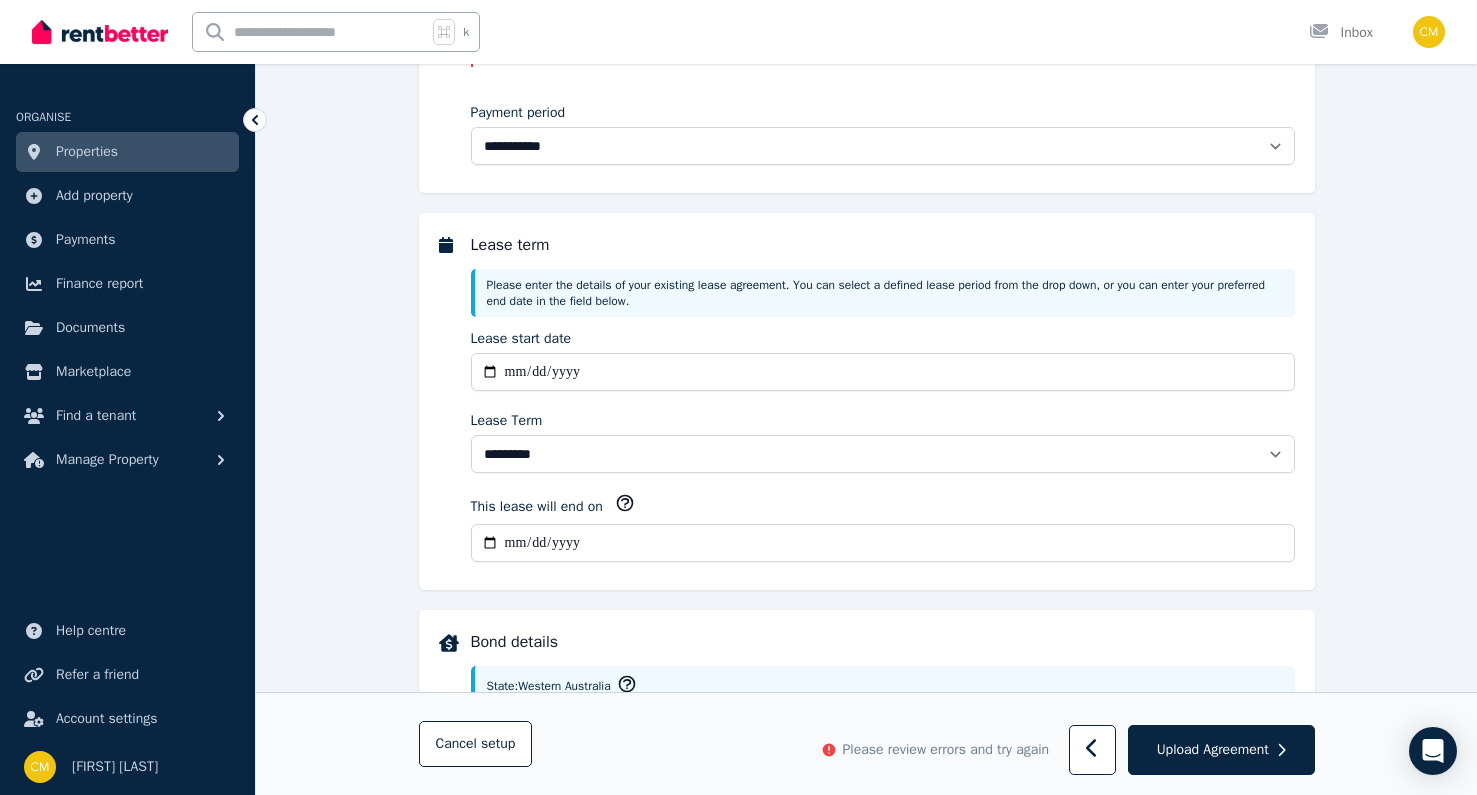 scroll, scrollTop: 52, scrollLeft: 0, axis: vertical 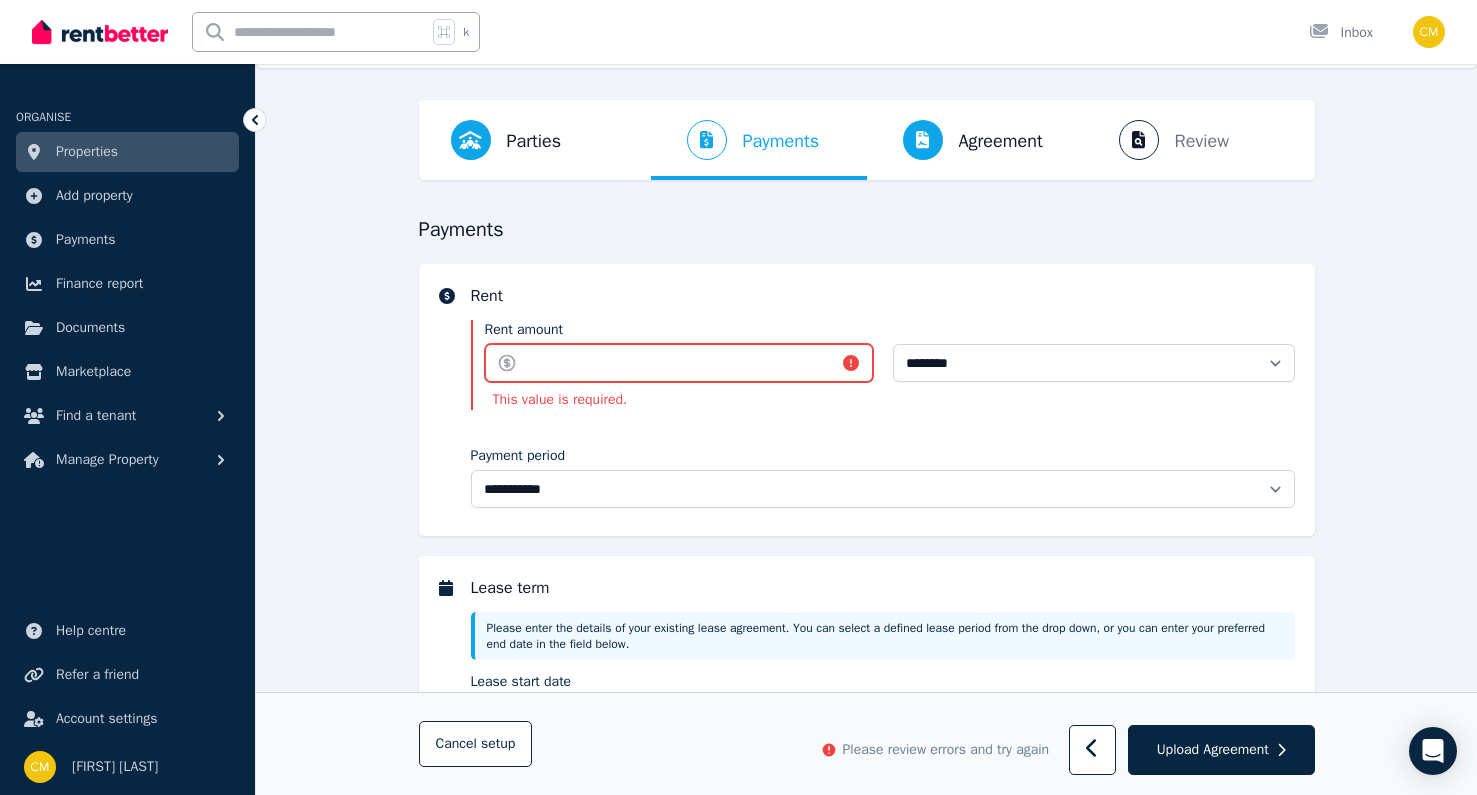 click on "Rent amount" at bounding box center (679, 363) 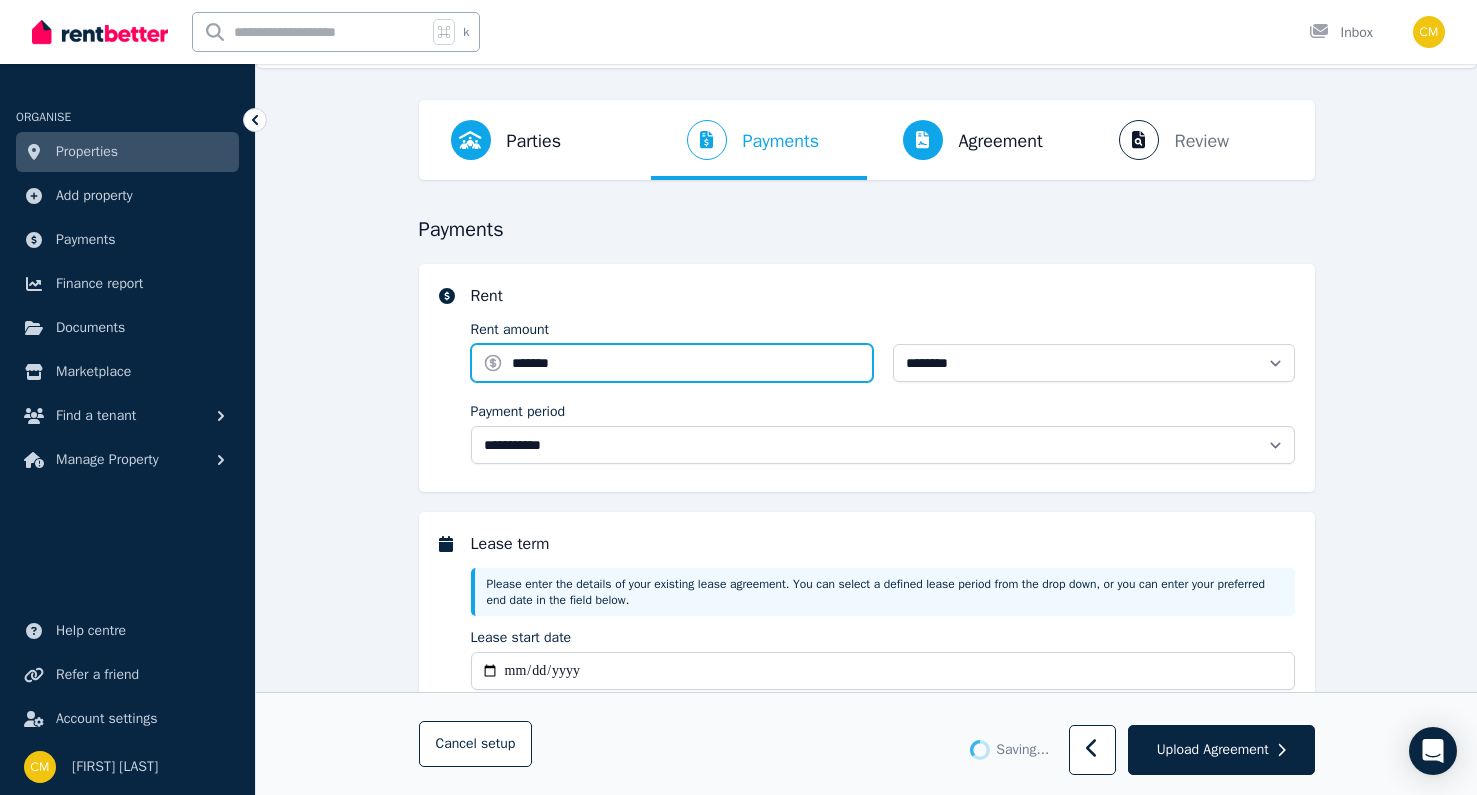 type on "*******" 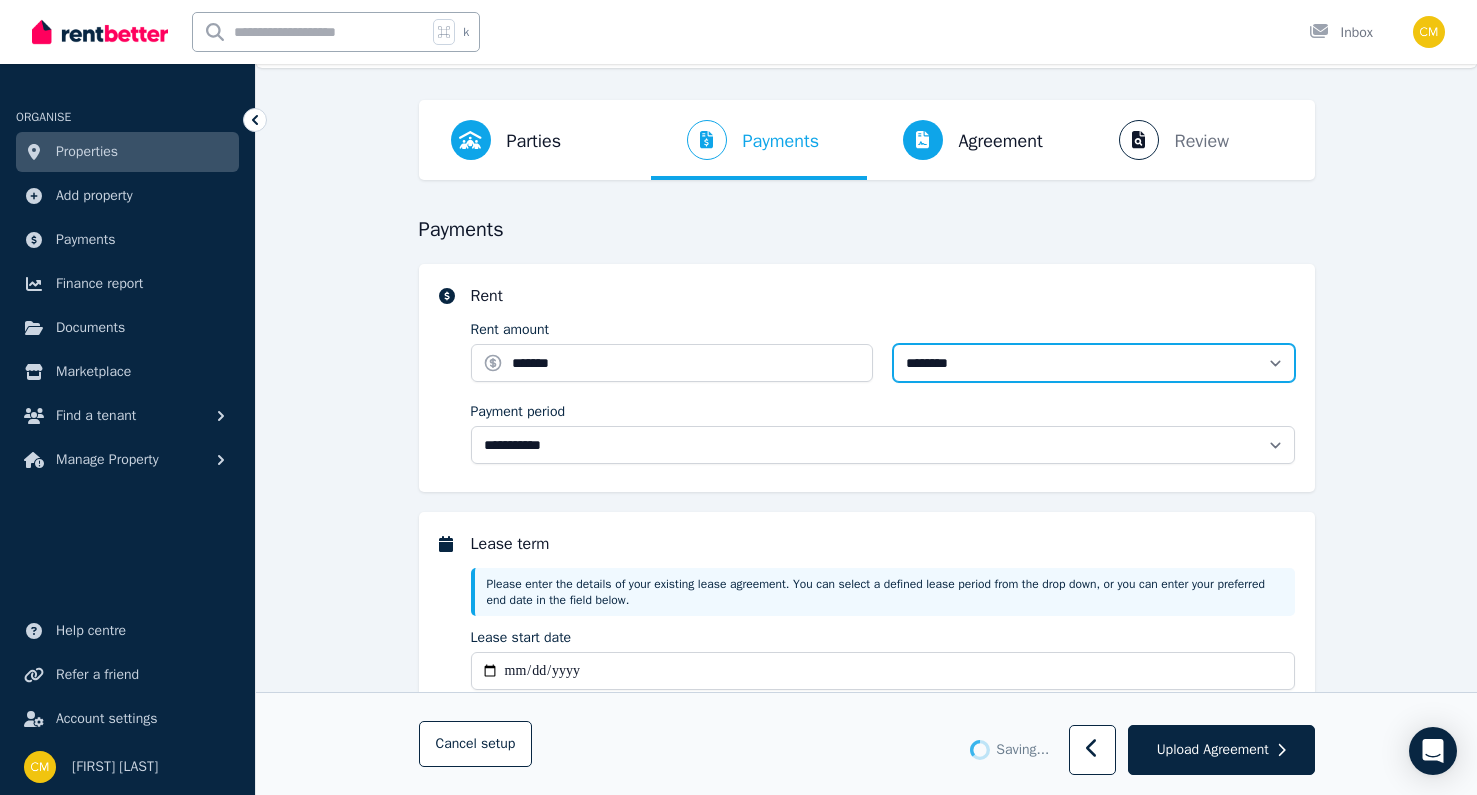 click on "**********" at bounding box center (1094, 363) 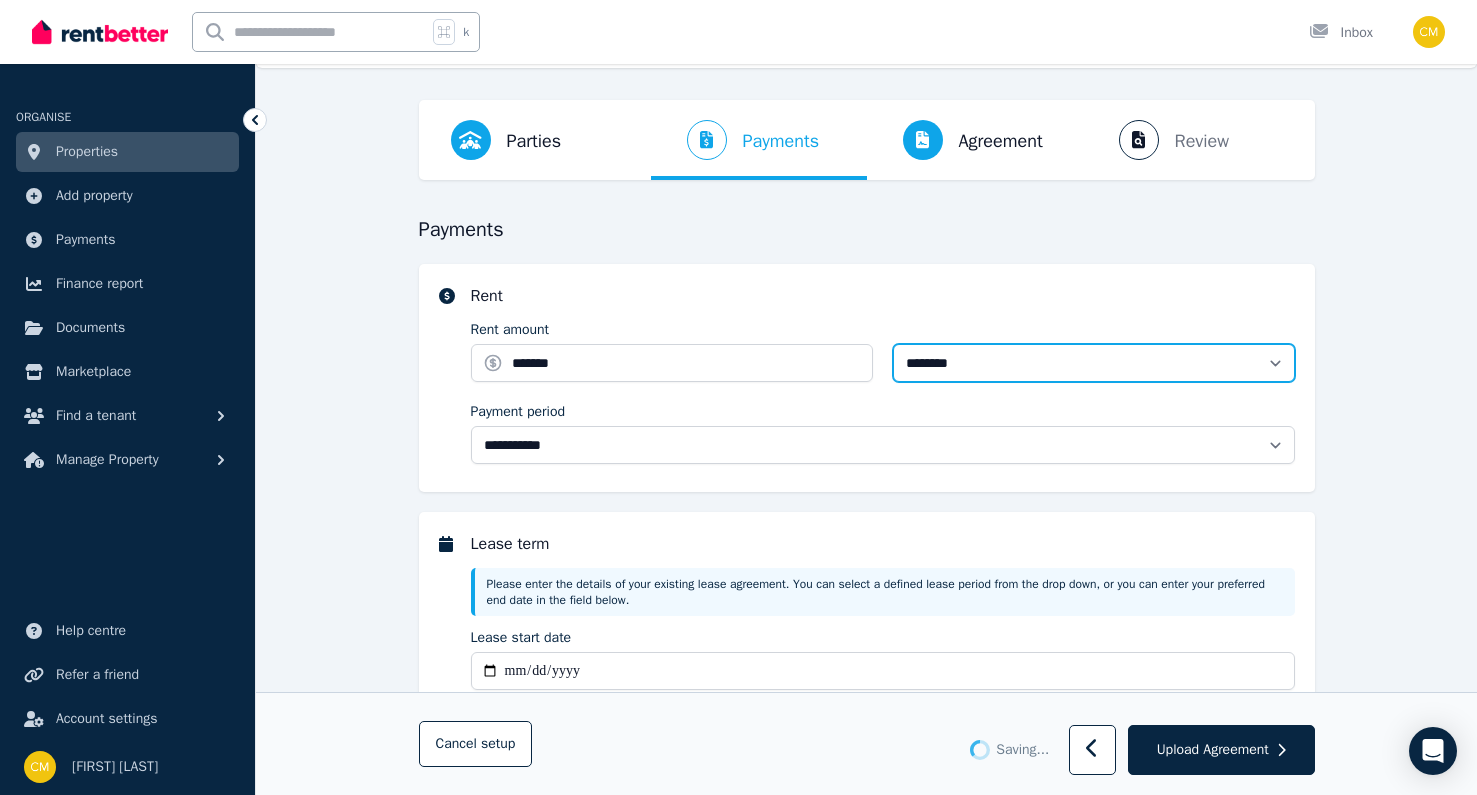 type 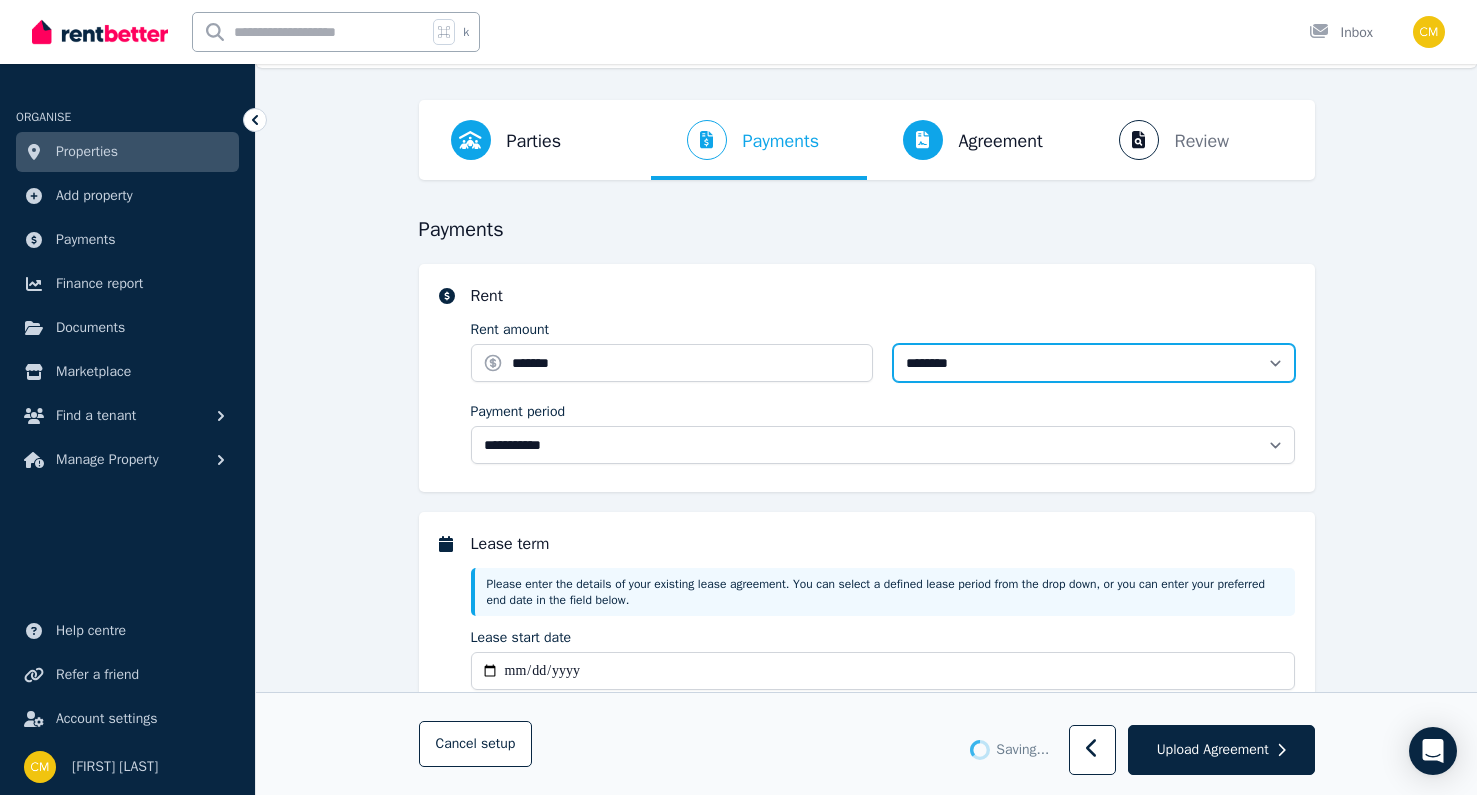 type 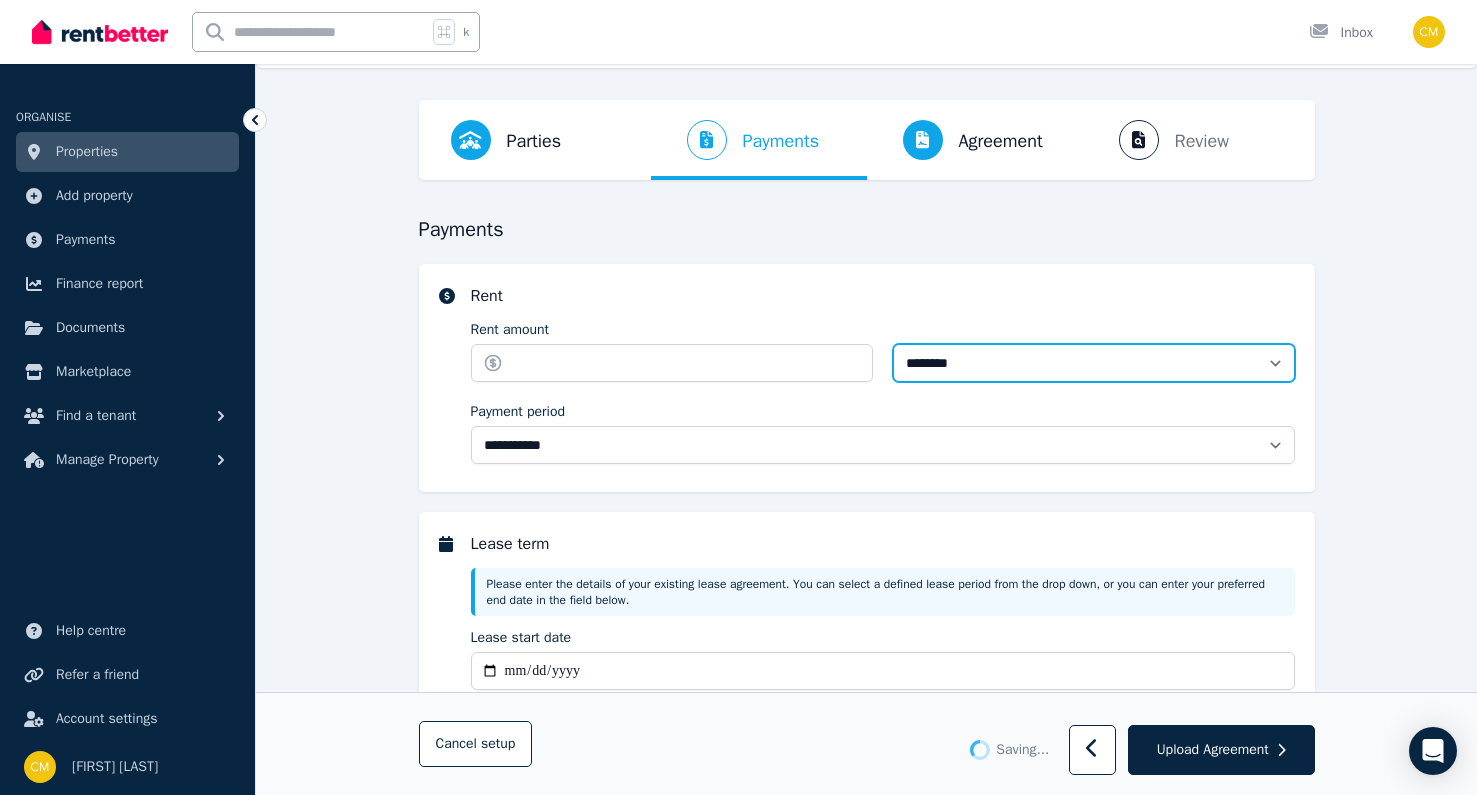 type on "*******" 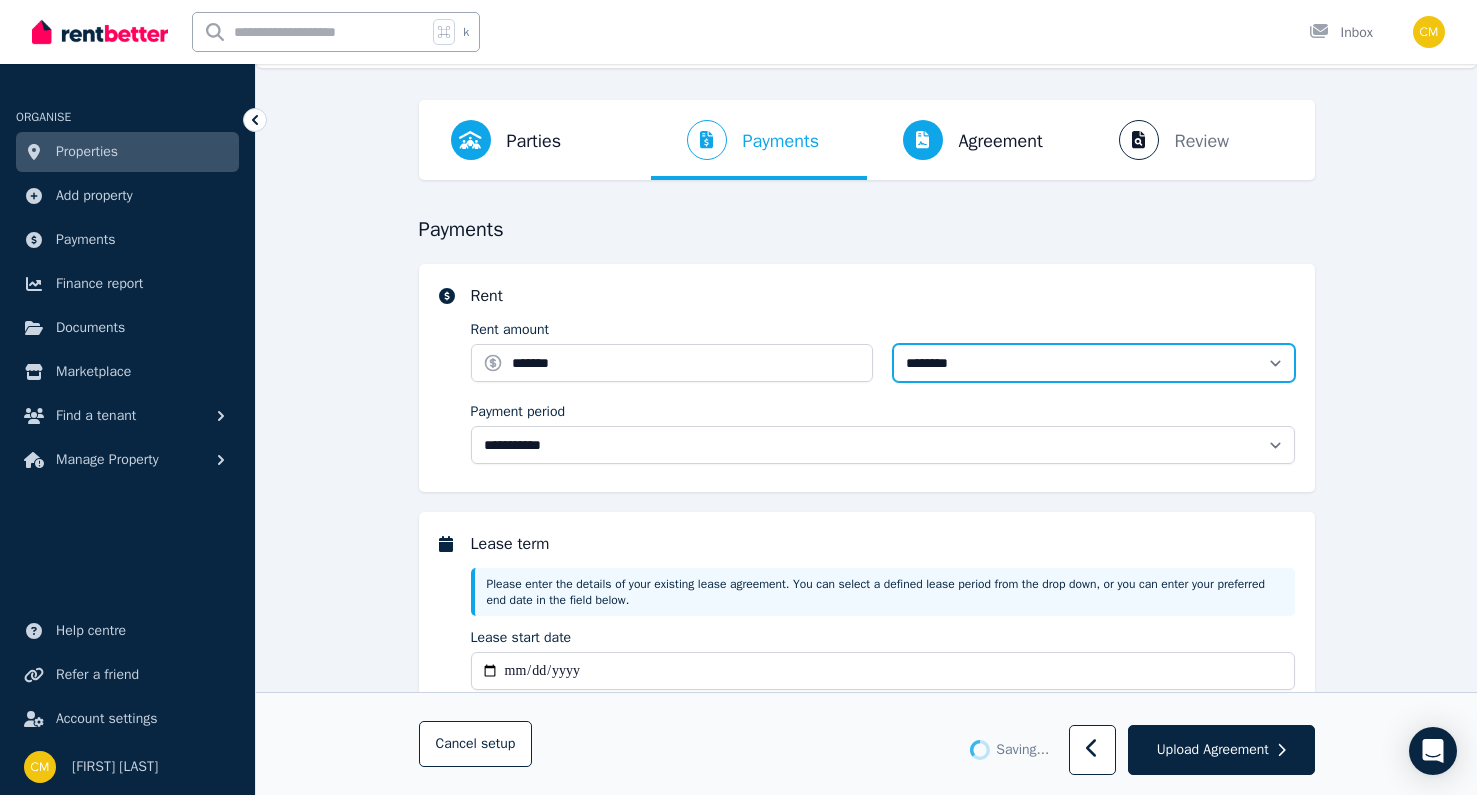 select on "*******" 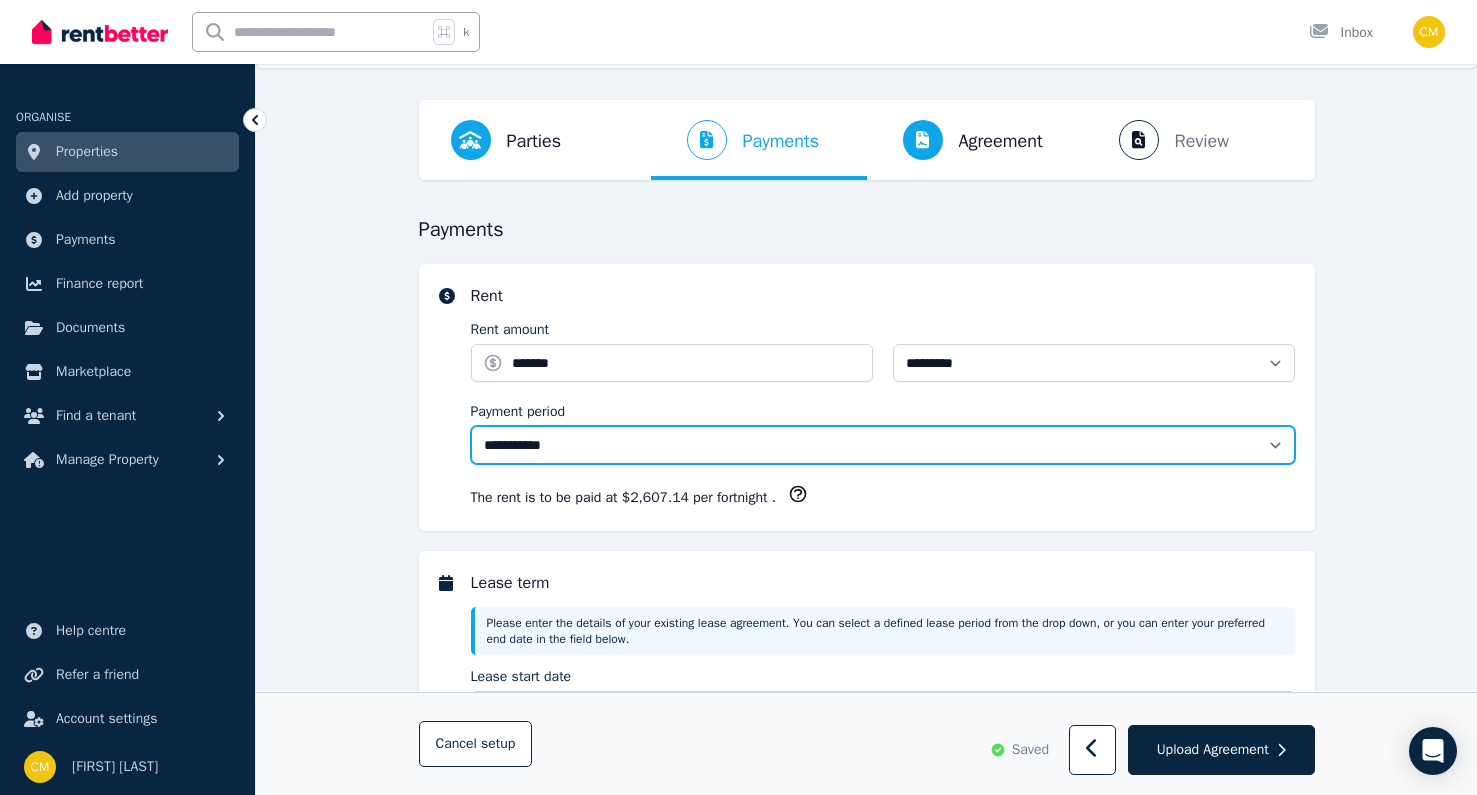 click on "**********" at bounding box center (883, 445) 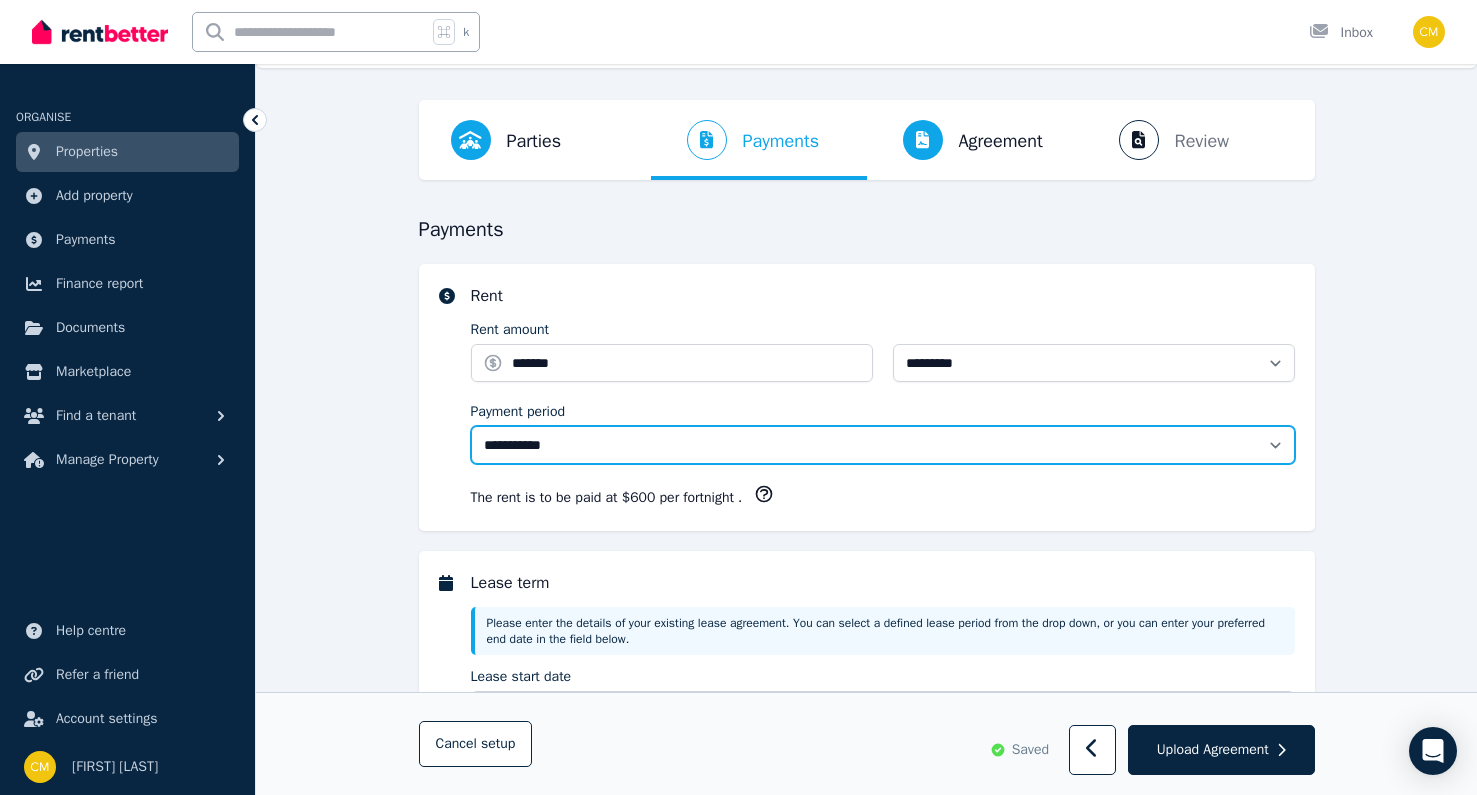 select on "*******" 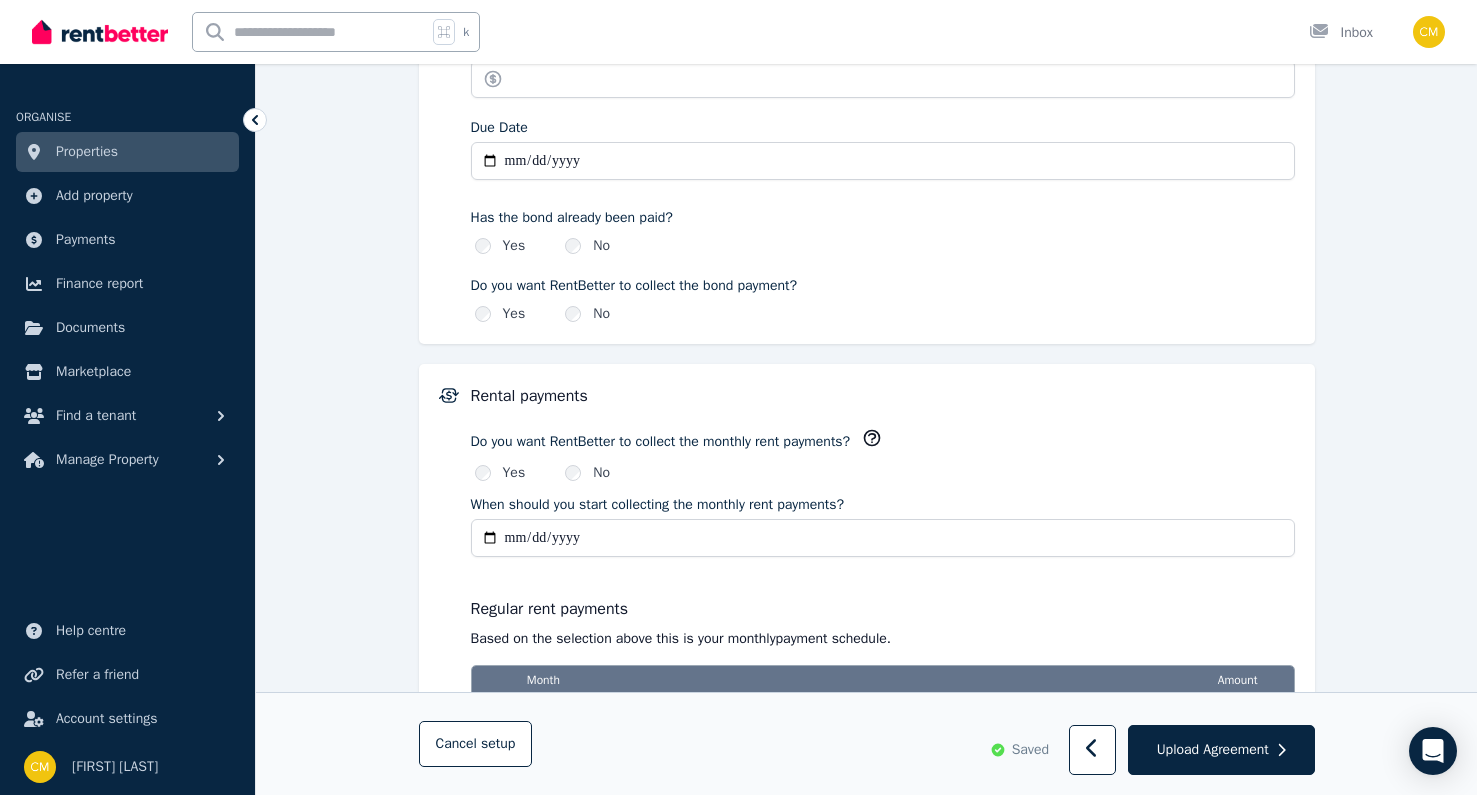 scroll, scrollTop: 1639, scrollLeft: 0, axis: vertical 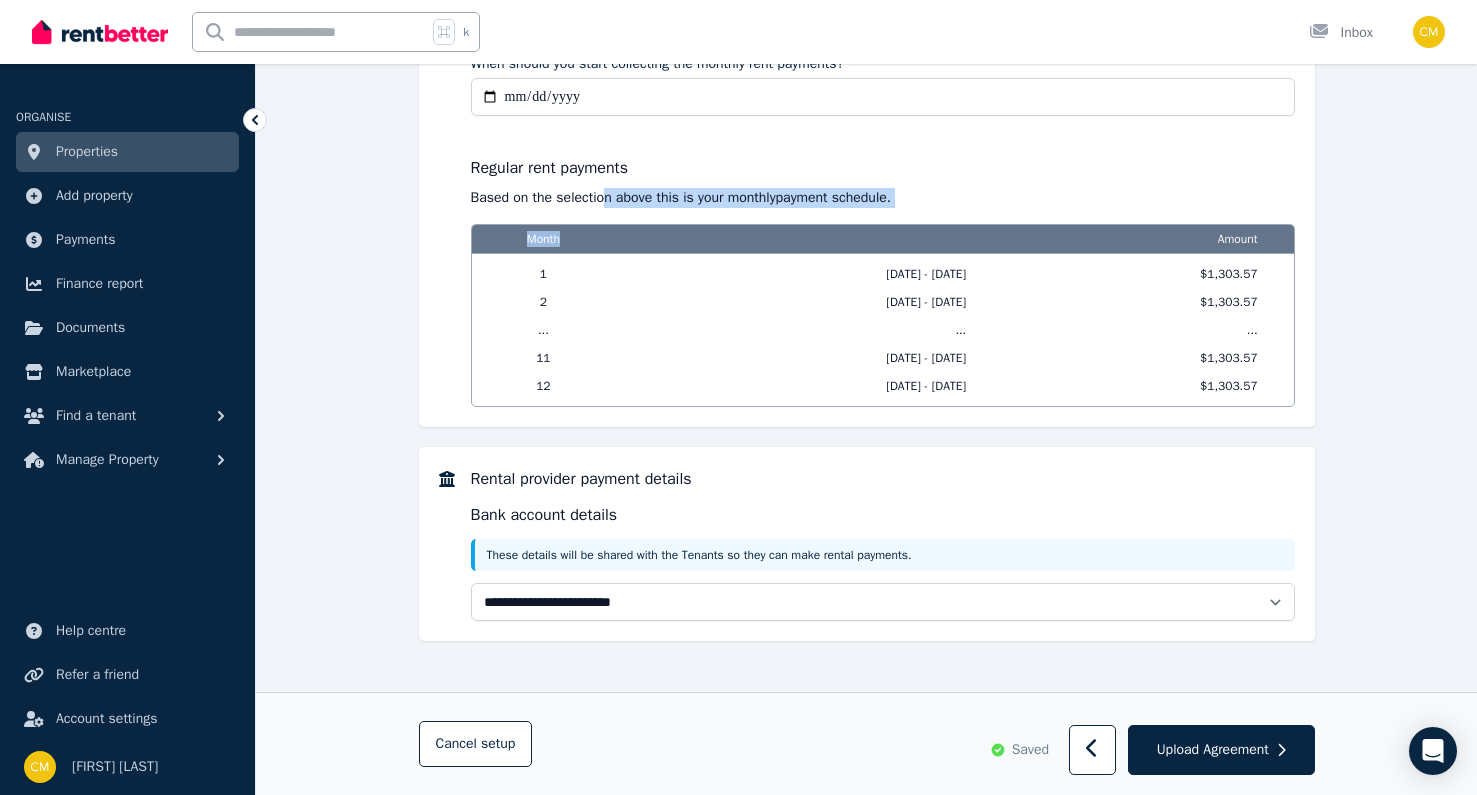 drag, startPoint x: 608, startPoint y: 187, endPoint x: 892, endPoint y: 205, distance: 284.56985 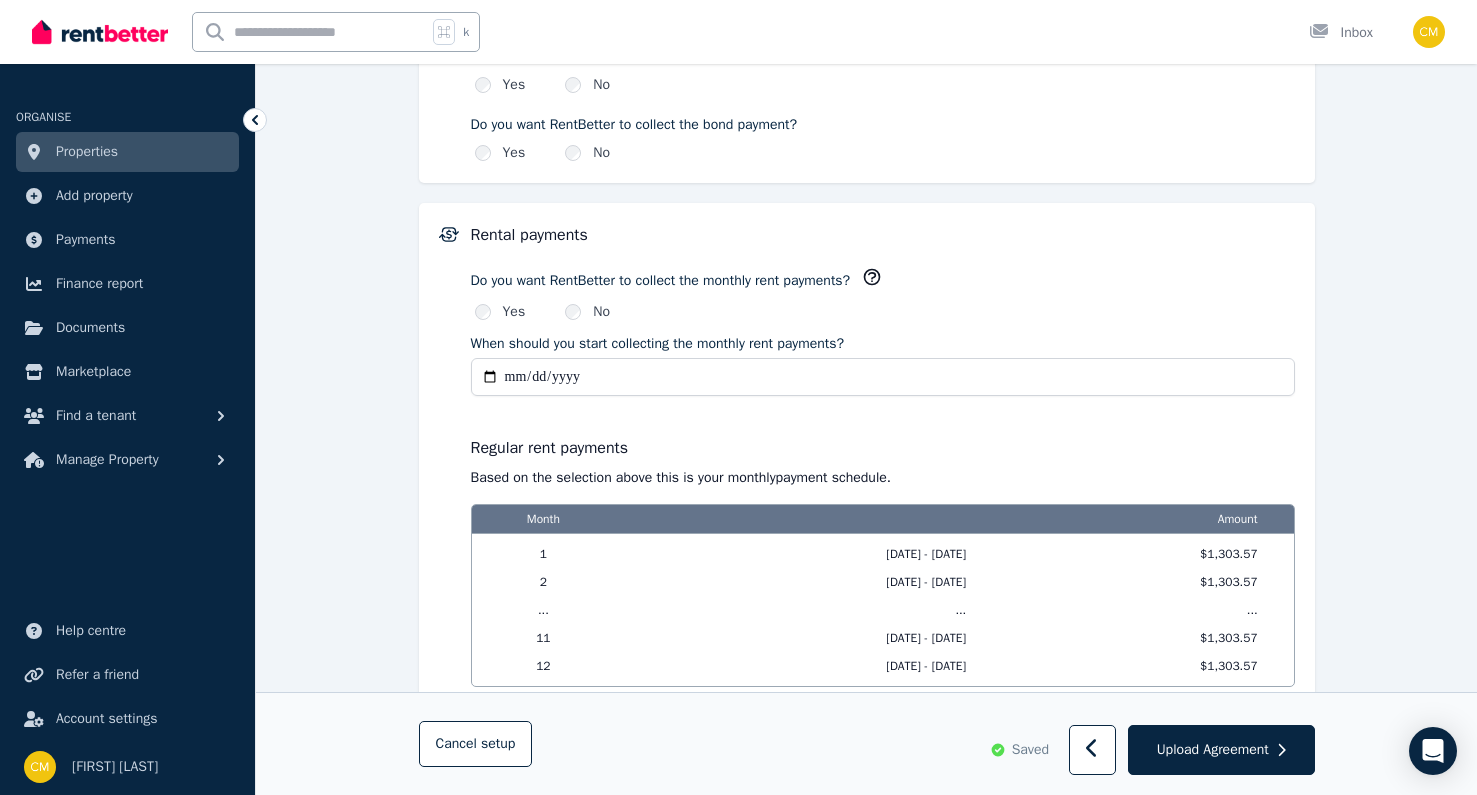 click on "Regular rent payments" at bounding box center [883, 448] 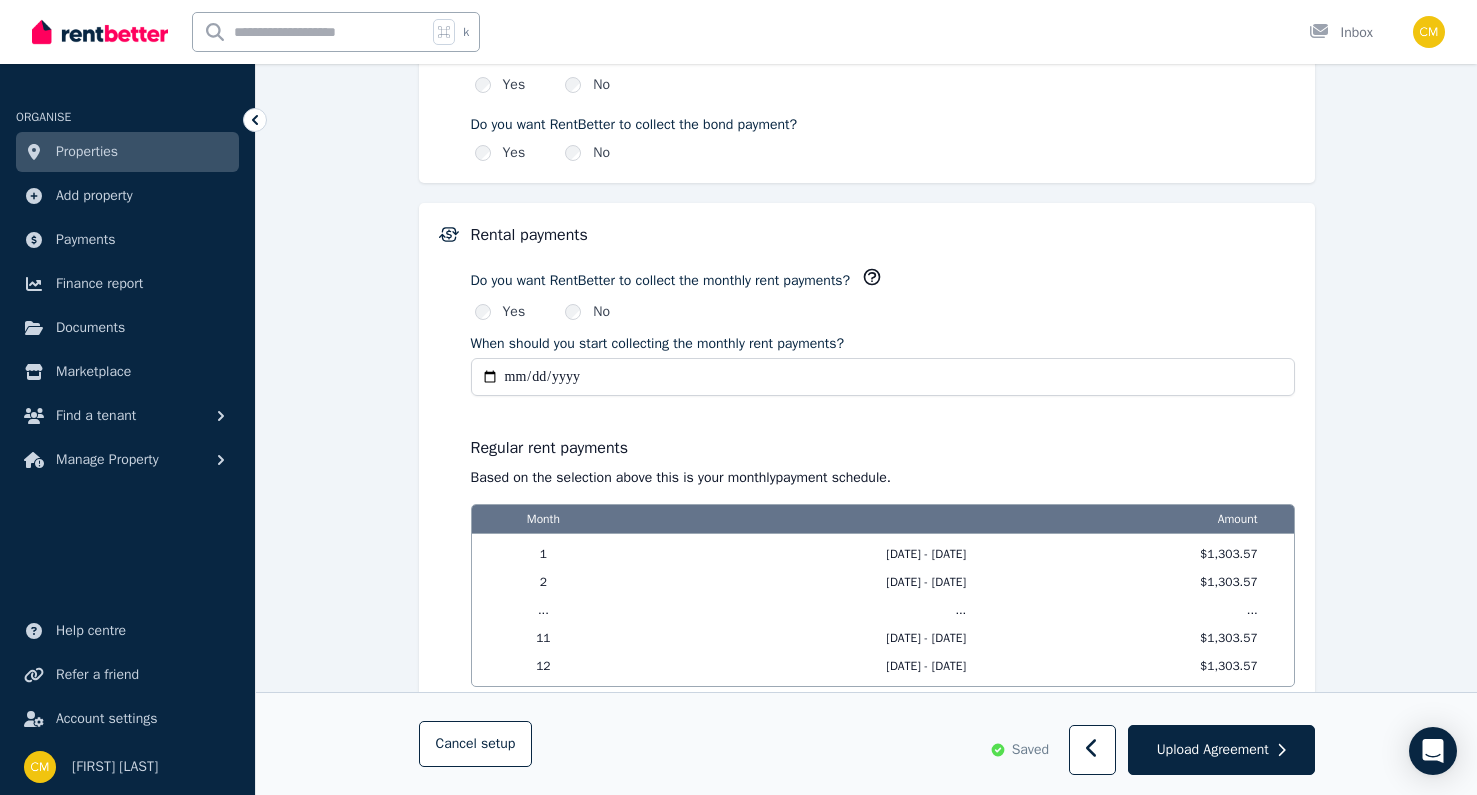 click on "**********" at bounding box center (883, 377) 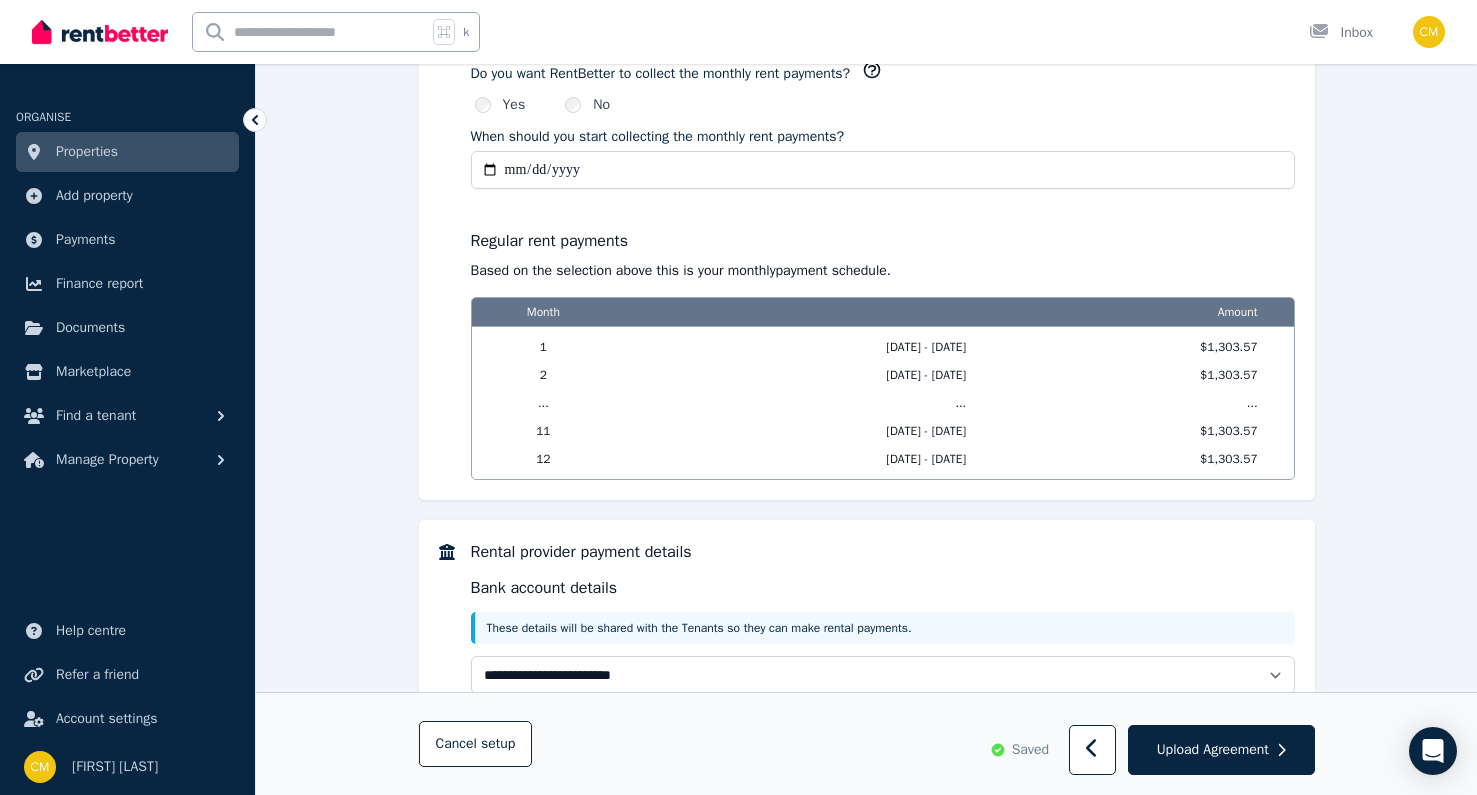 scroll, scrollTop: 1639, scrollLeft: 0, axis: vertical 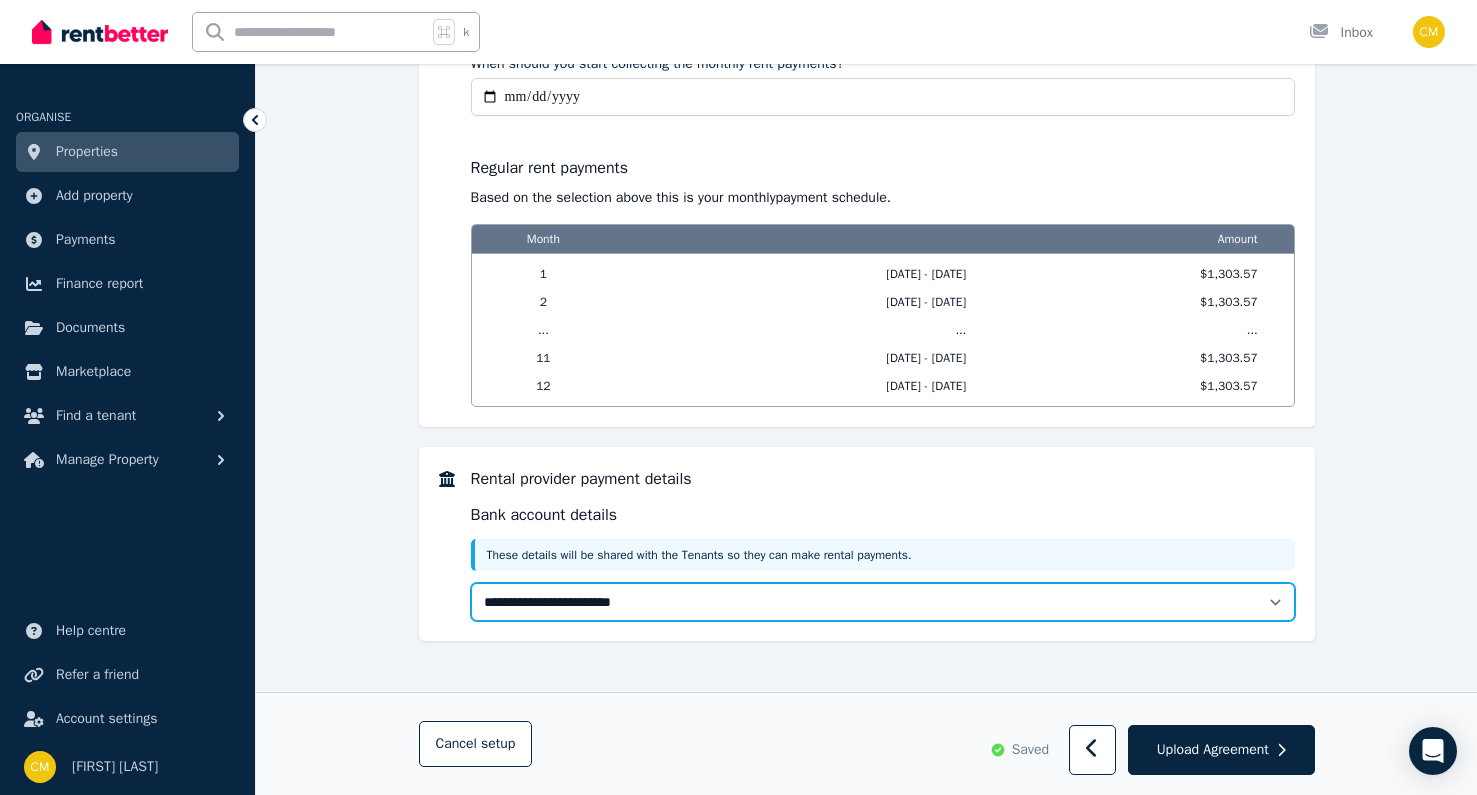 click on "**********" at bounding box center (883, 602) 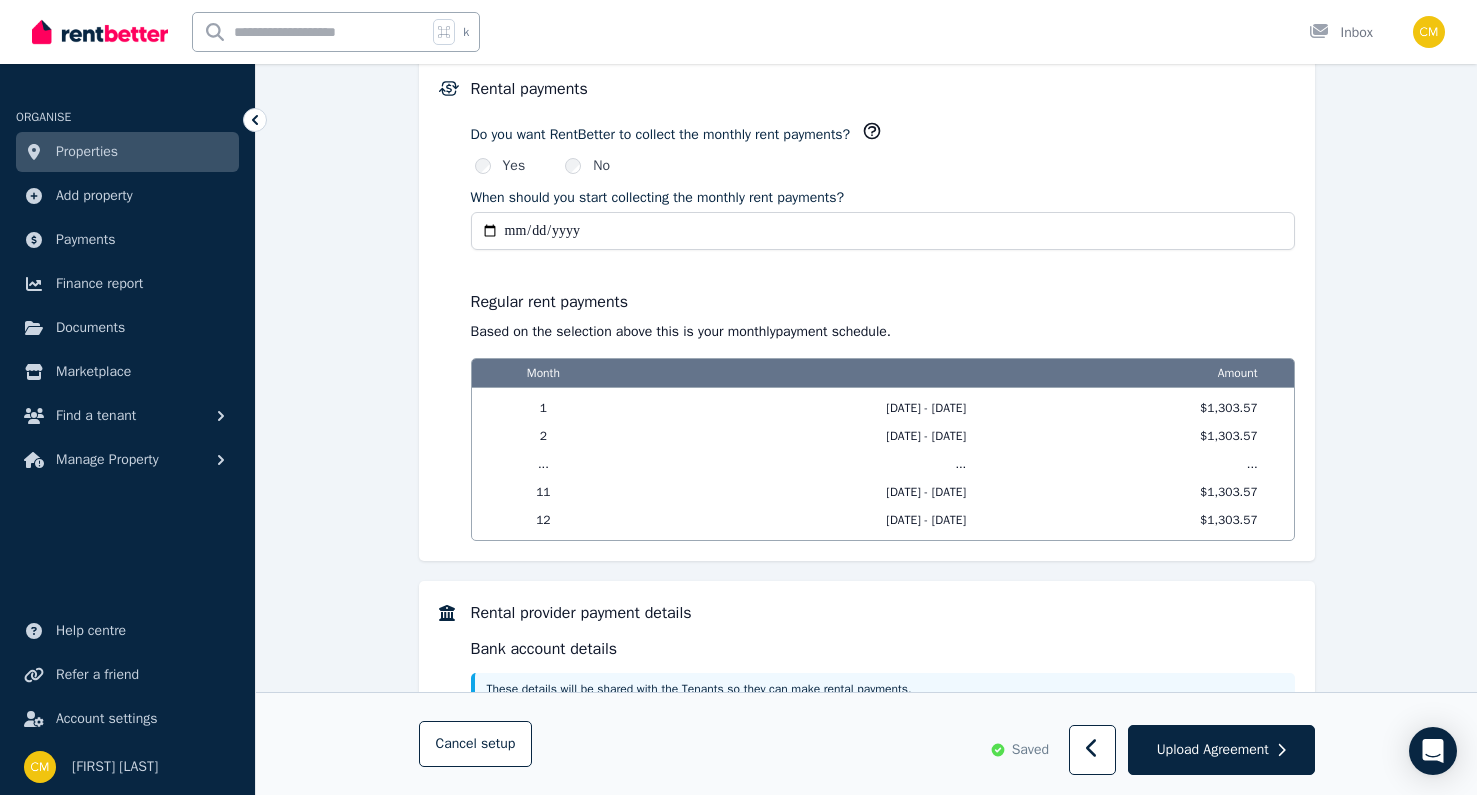 scroll, scrollTop: 1479, scrollLeft: 0, axis: vertical 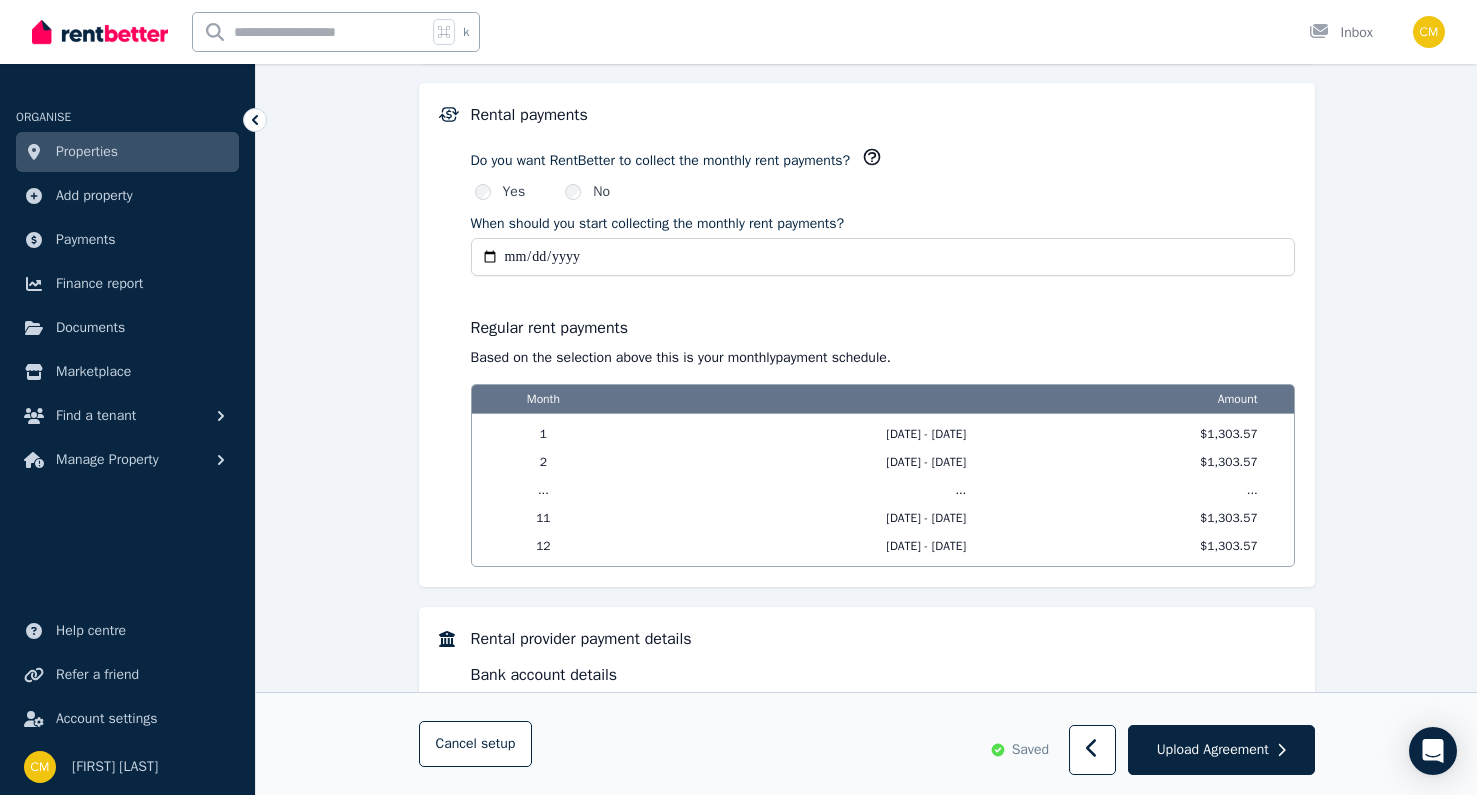 click on "Yes" at bounding box center [500, 192] 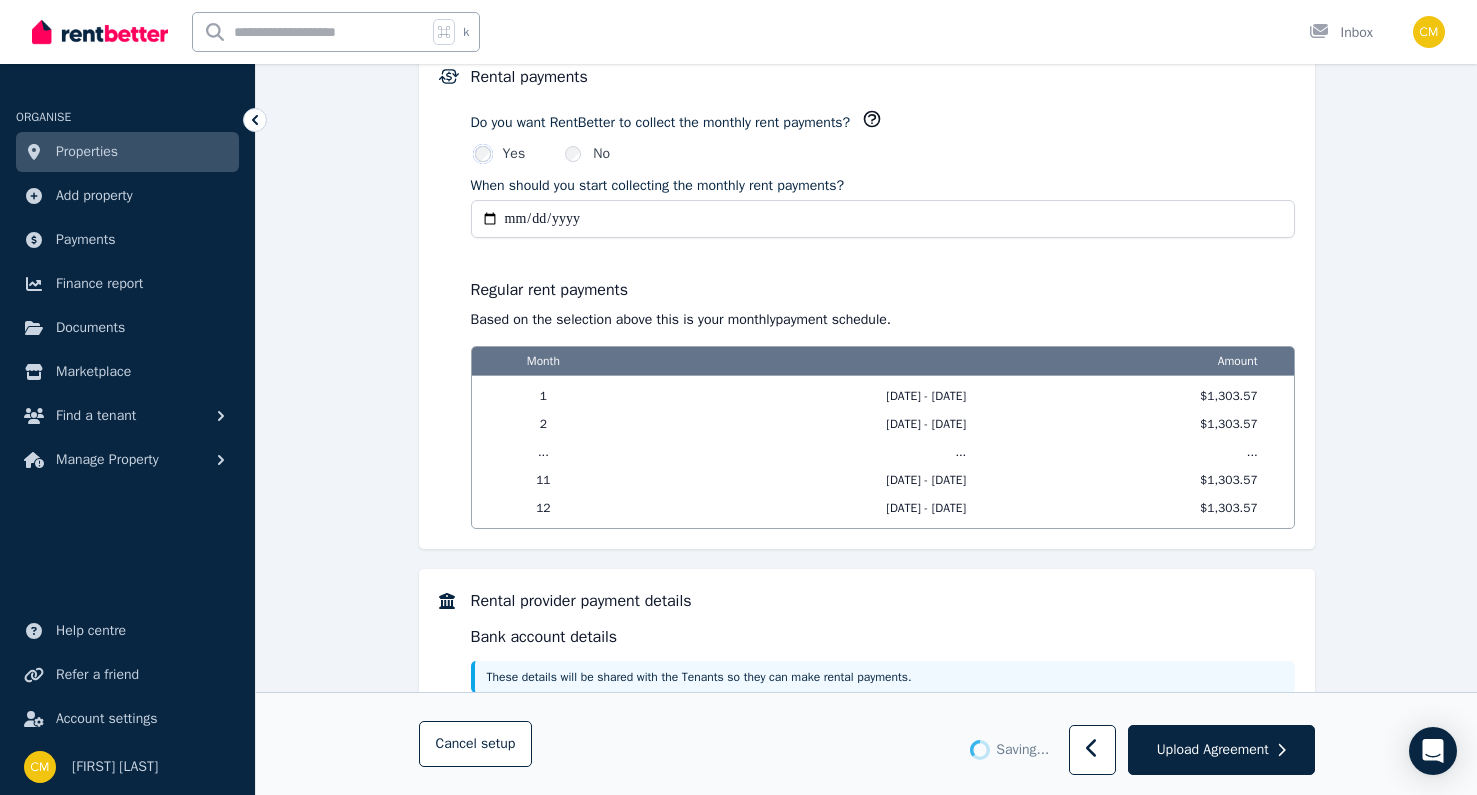 scroll, scrollTop: 1639, scrollLeft: 0, axis: vertical 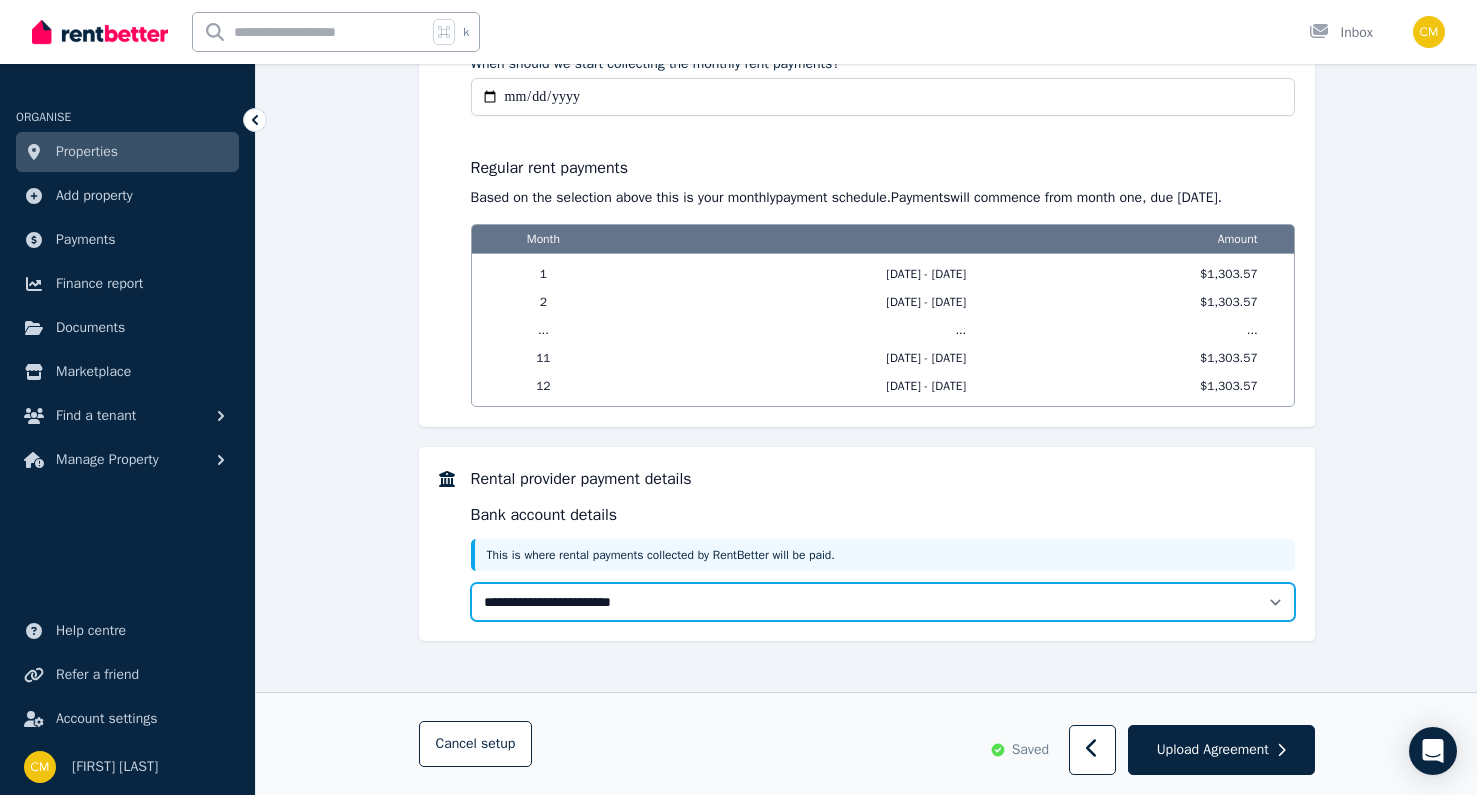 click on "**********" at bounding box center (883, 602) 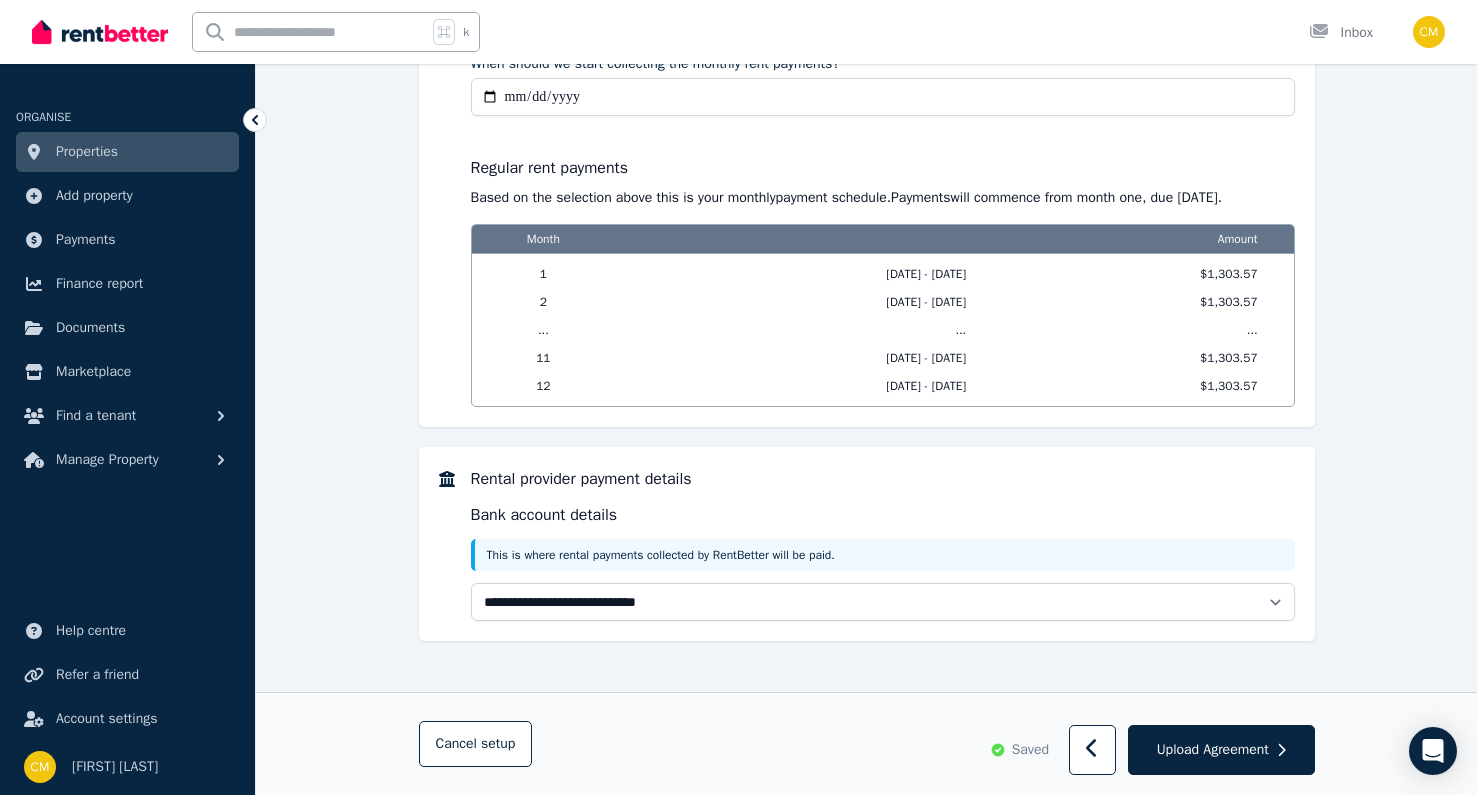 select on "**********" 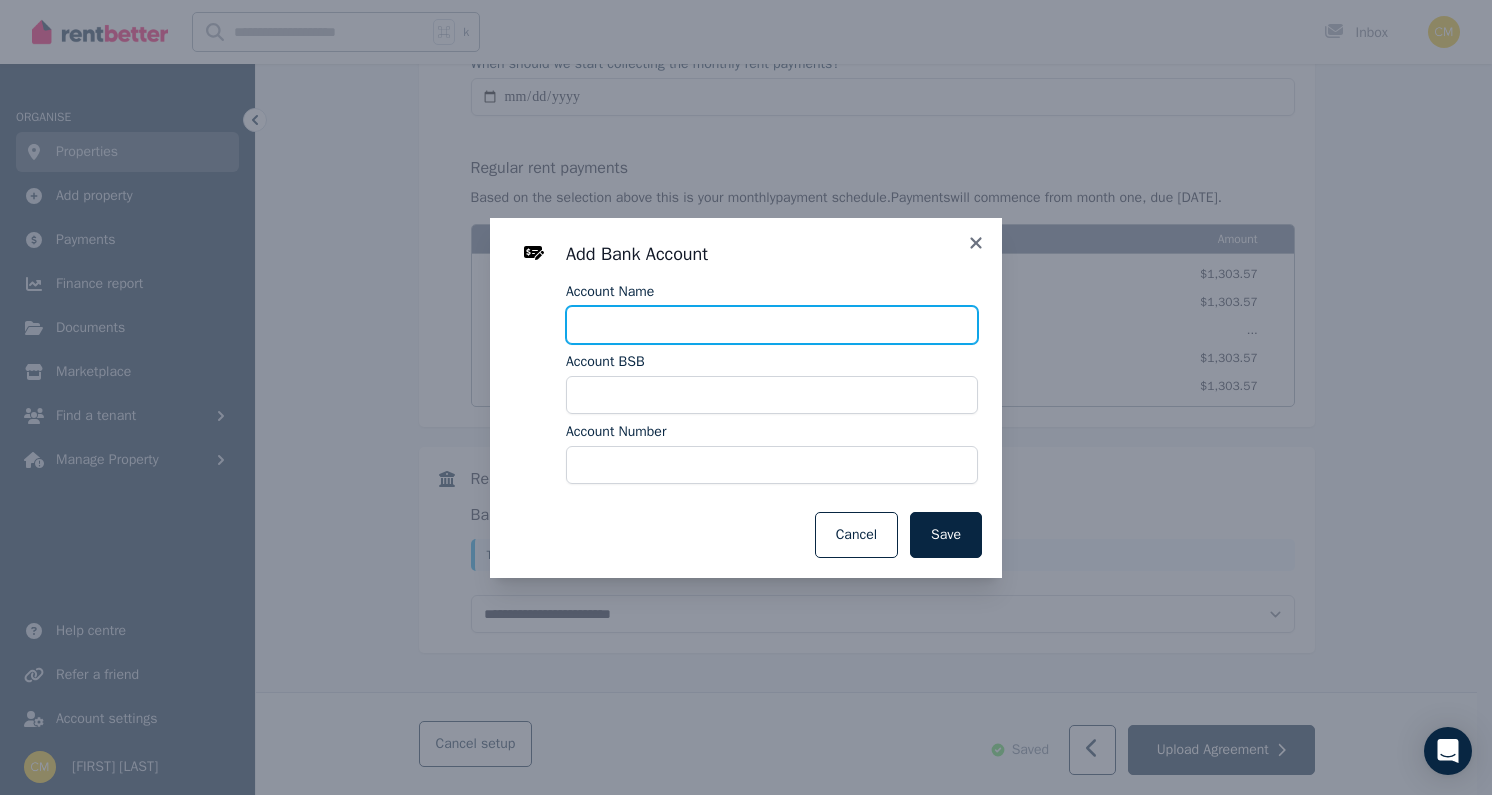 click on "Account Name" at bounding box center (772, 325) 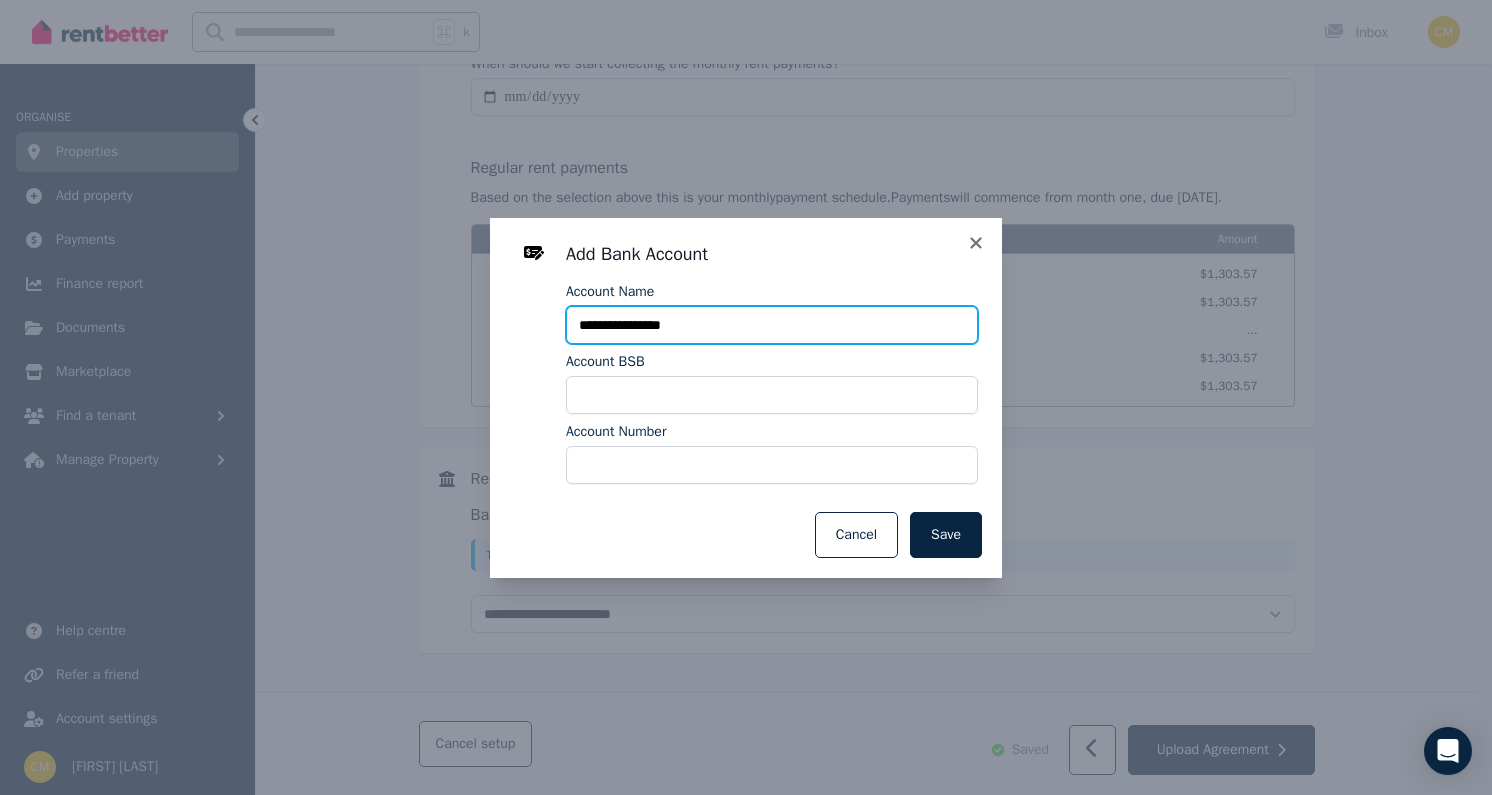 type on "**********" 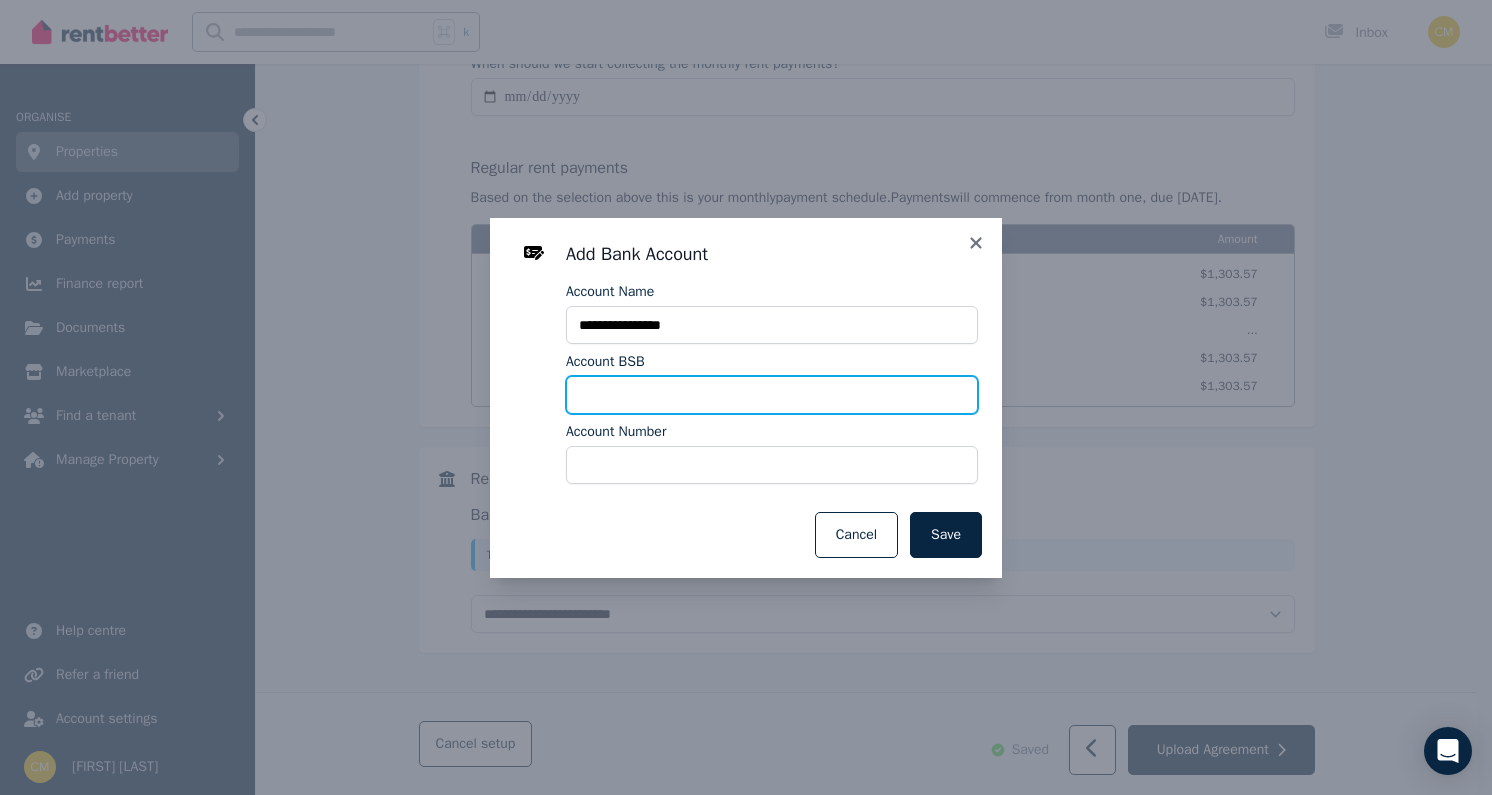click on "Account BSB" at bounding box center [772, 395] 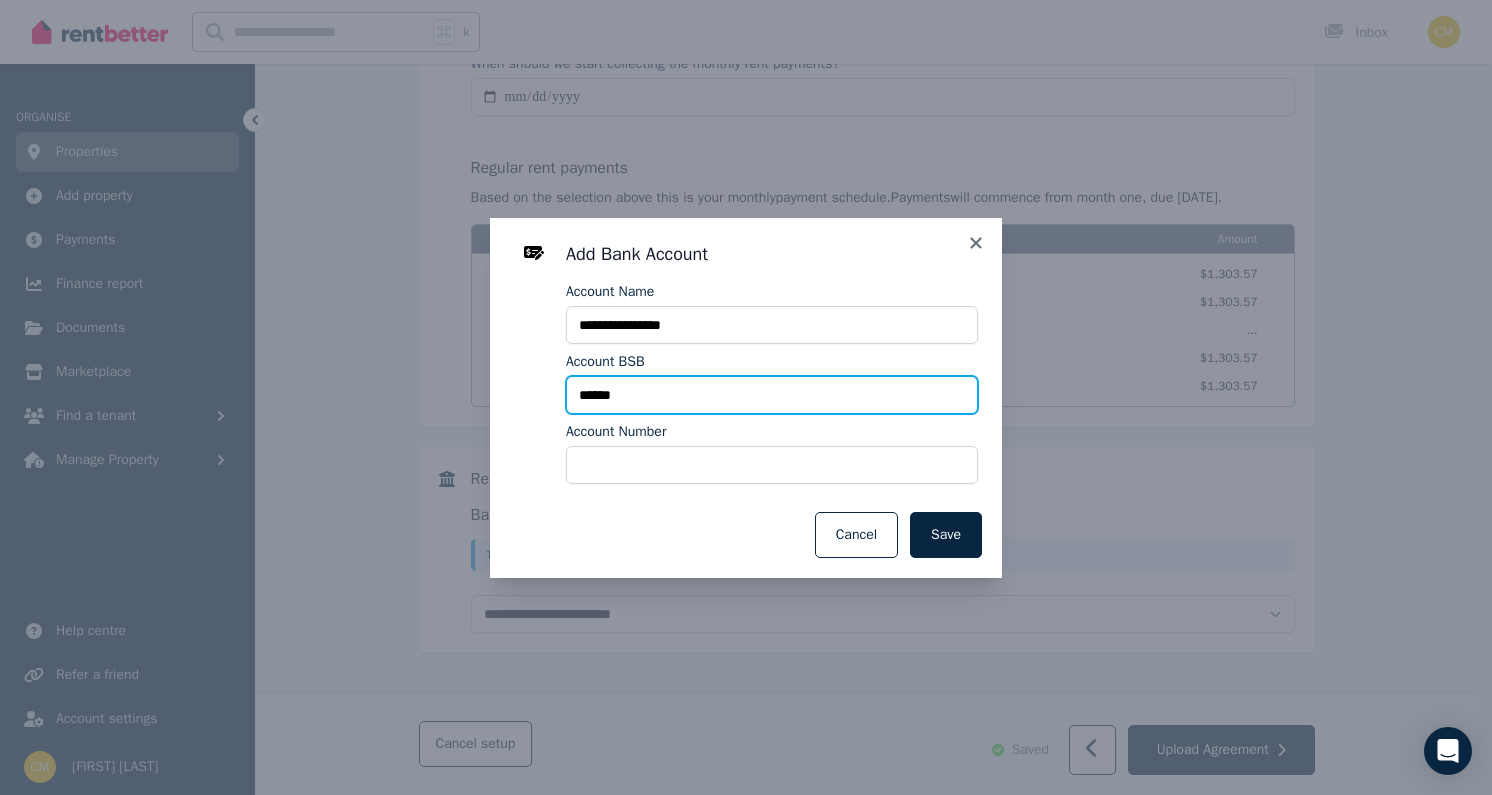 type on "******" 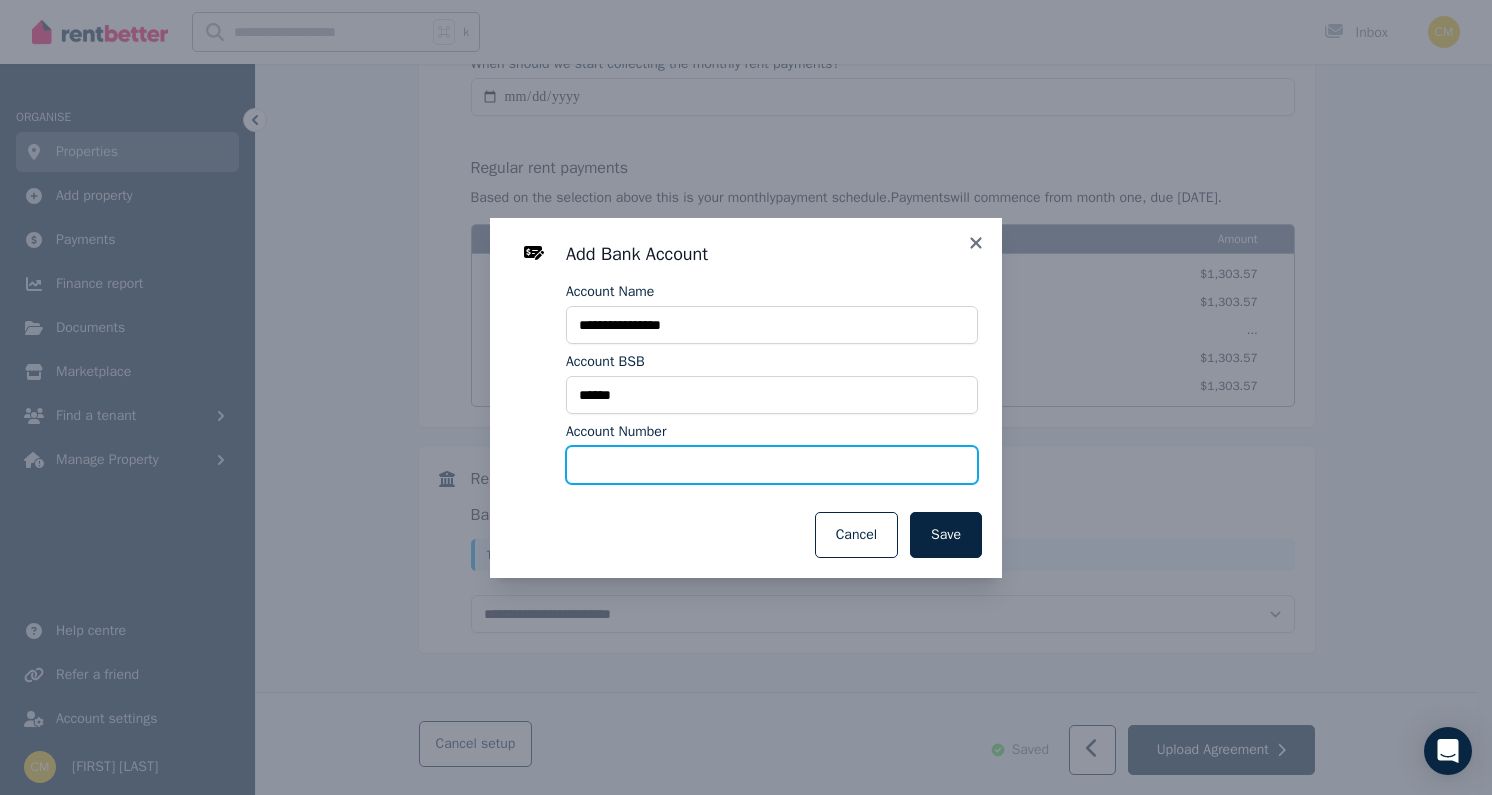click on "Account Number" at bounding box center [772, 465] 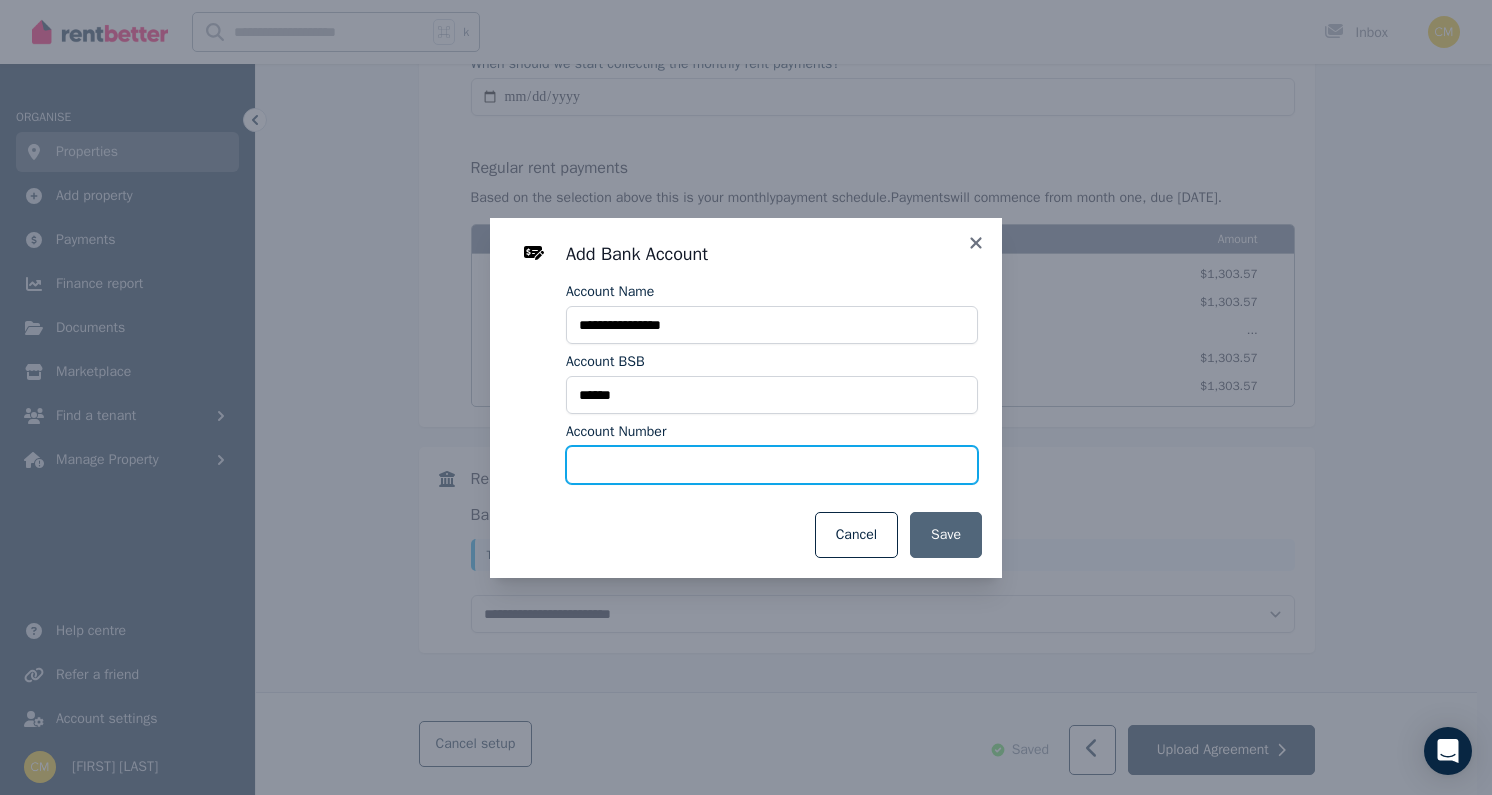 type on "******" 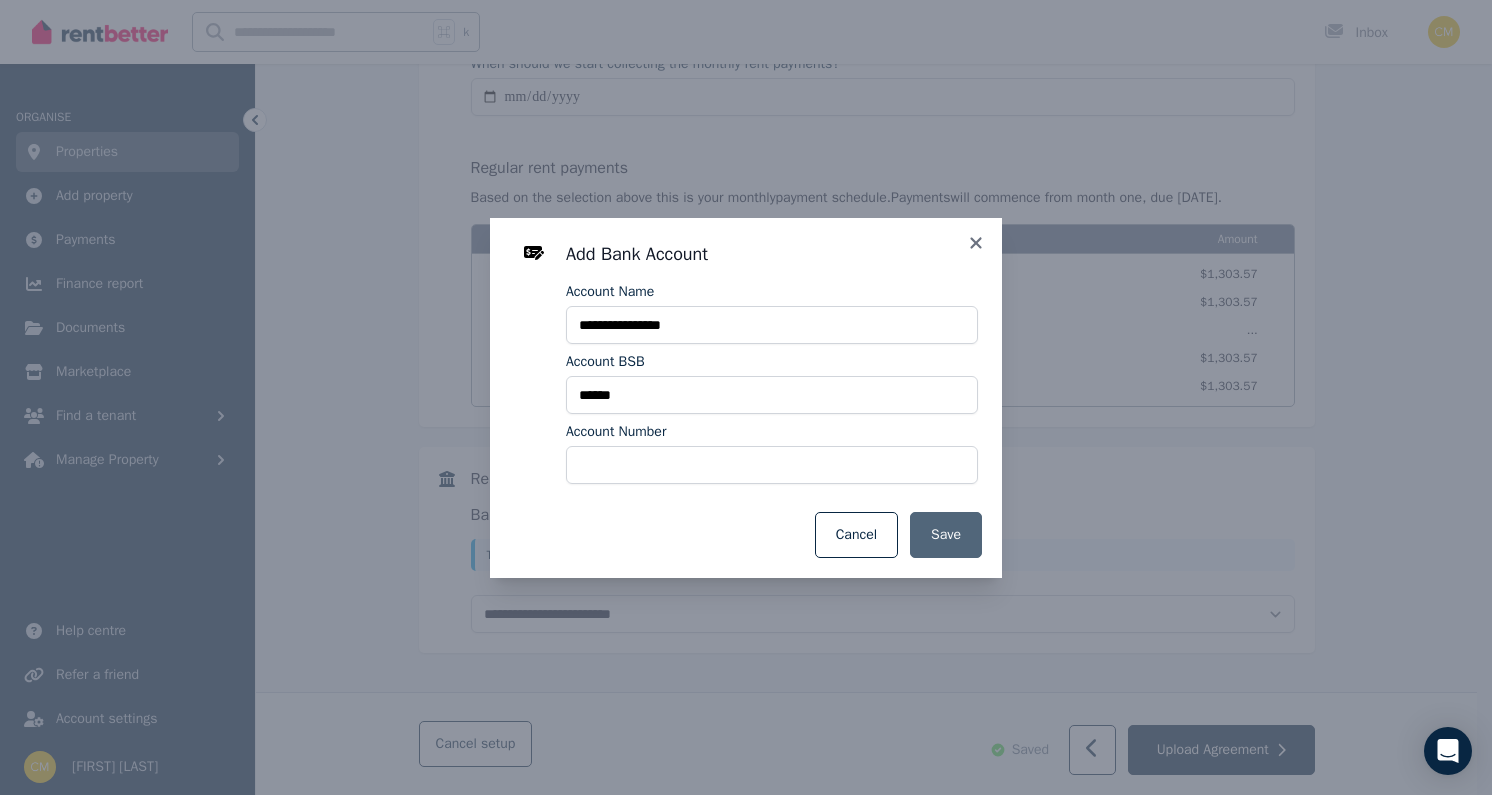 click on "Save" at bounding box center [946, 535] 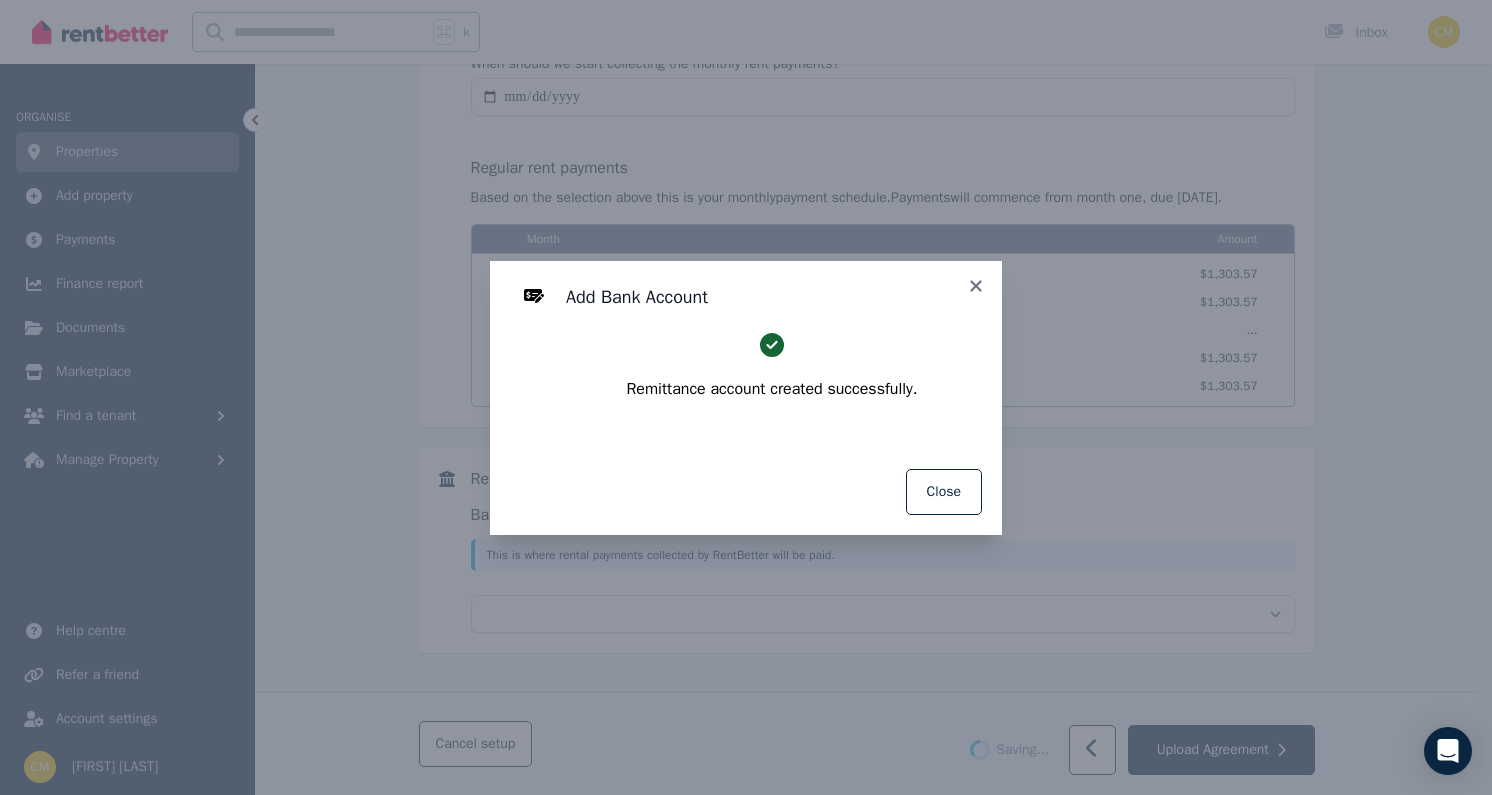 select on "**********" 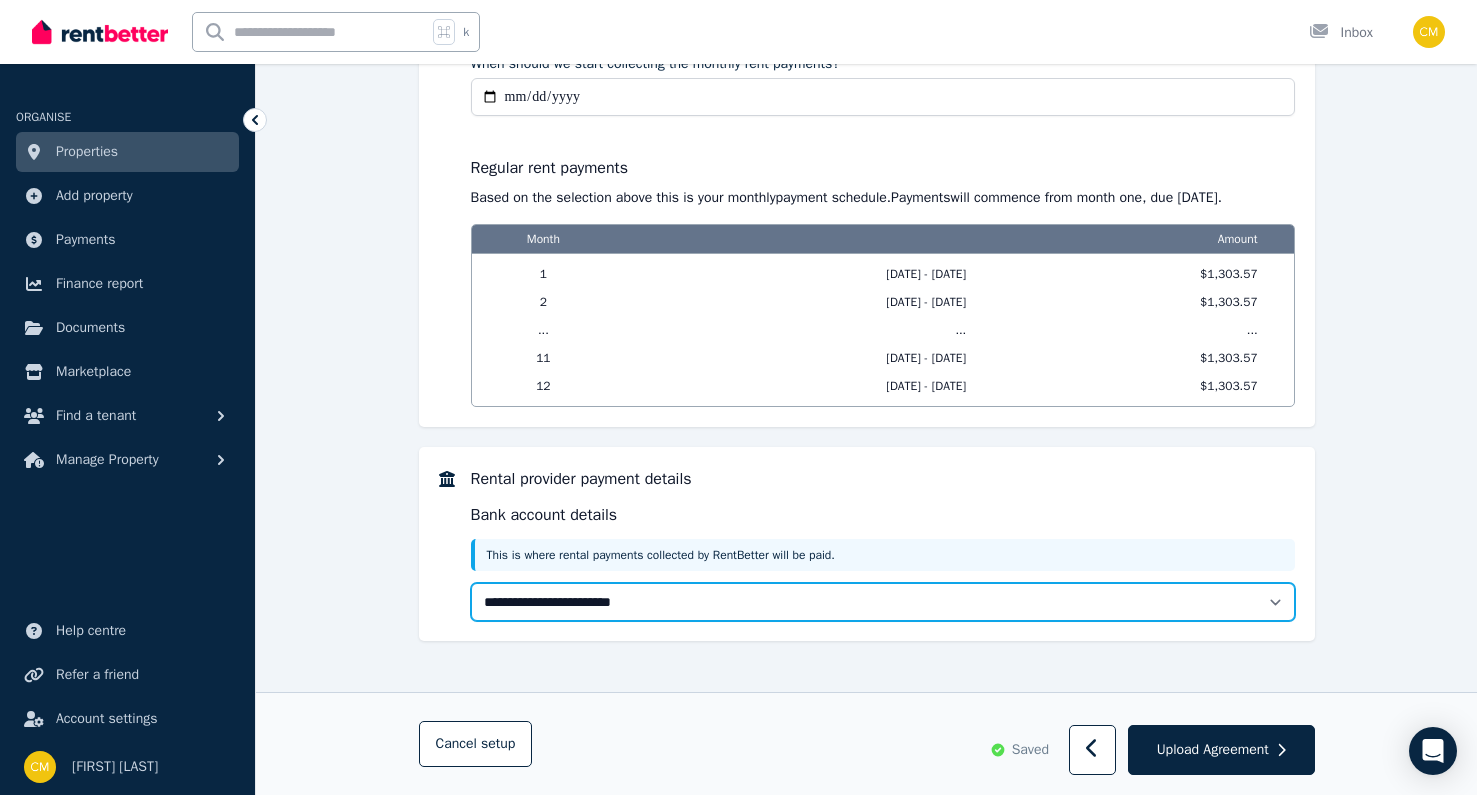 click on "**********" at bounding box center (883, 602) 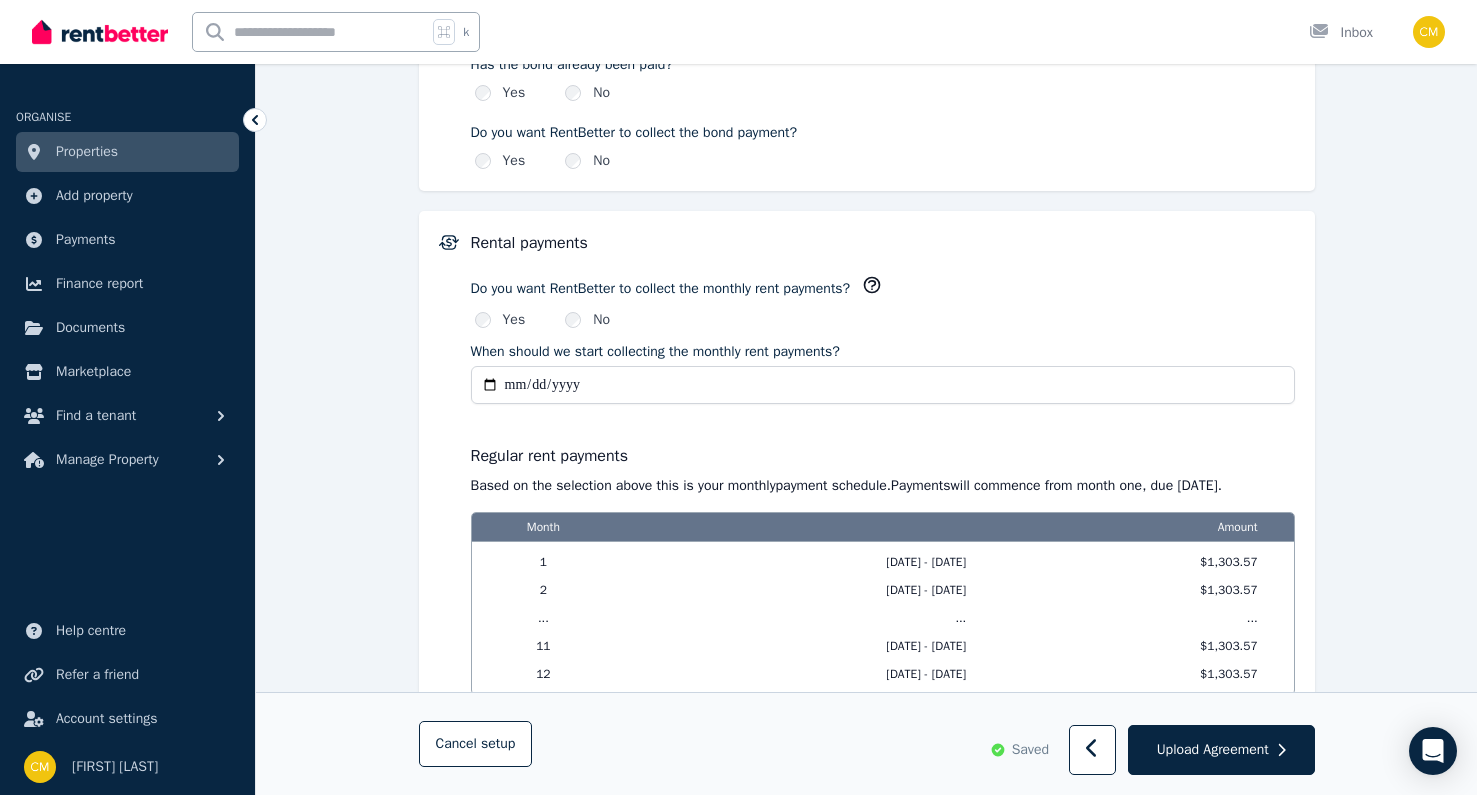 scroll, scrollTop: 1659, scrollLeft: 0, axis: vertical 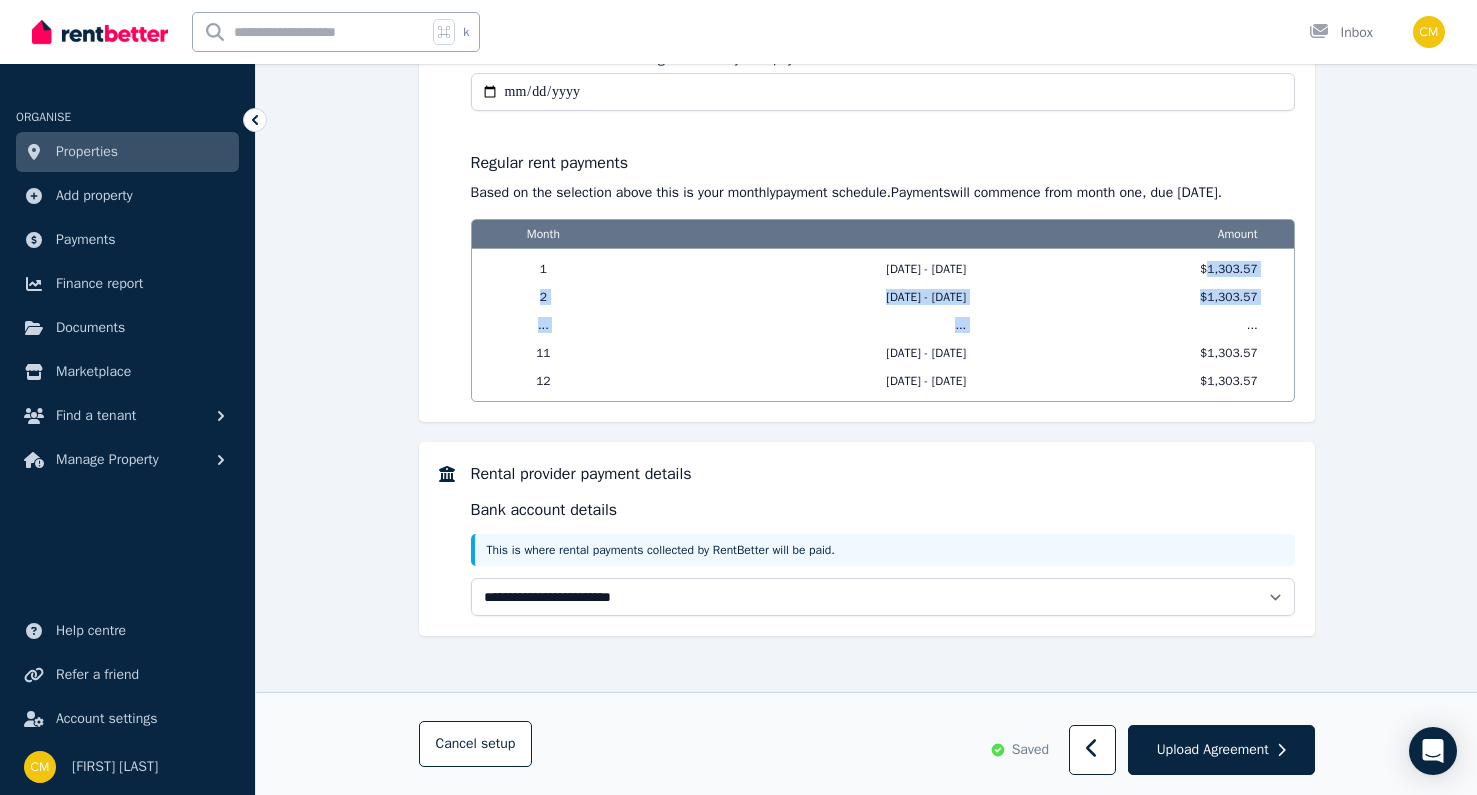 drag, startPoint x: 1208, startPoint y: 272, endPoint x: 1236, endPoint y: 331, distance: 65.30697 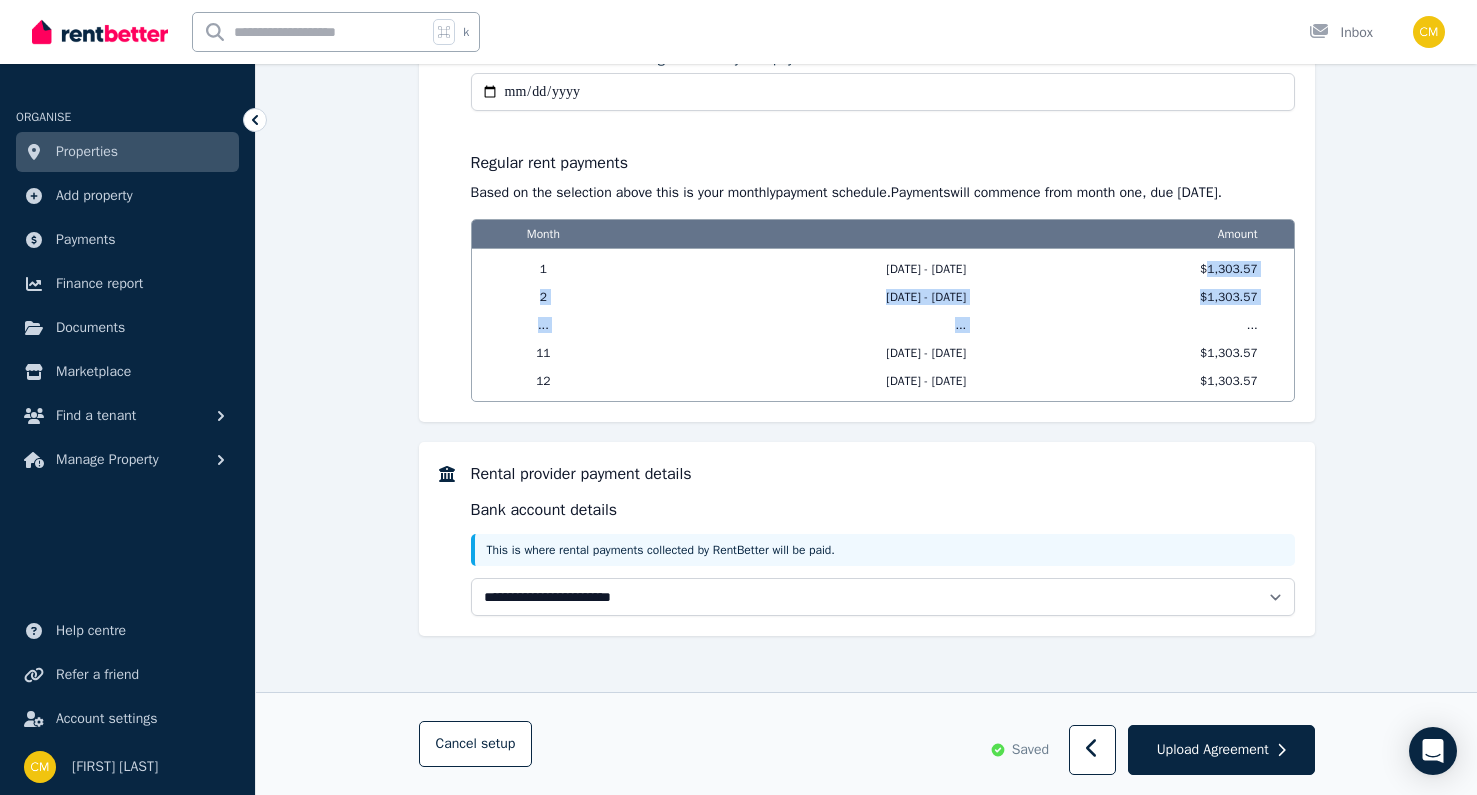 click on "1 17/07/2025 - 16/08/2025 $1,303.57 2 17/08/2025 - 16/09/2025 $1,303.57 ... ... ... 11 17/05/2026 - 16/06/2026 $1,303.57 12 17/06/2026 - 16/07/2026 $1,303.57" at bounding box center (883, 325) 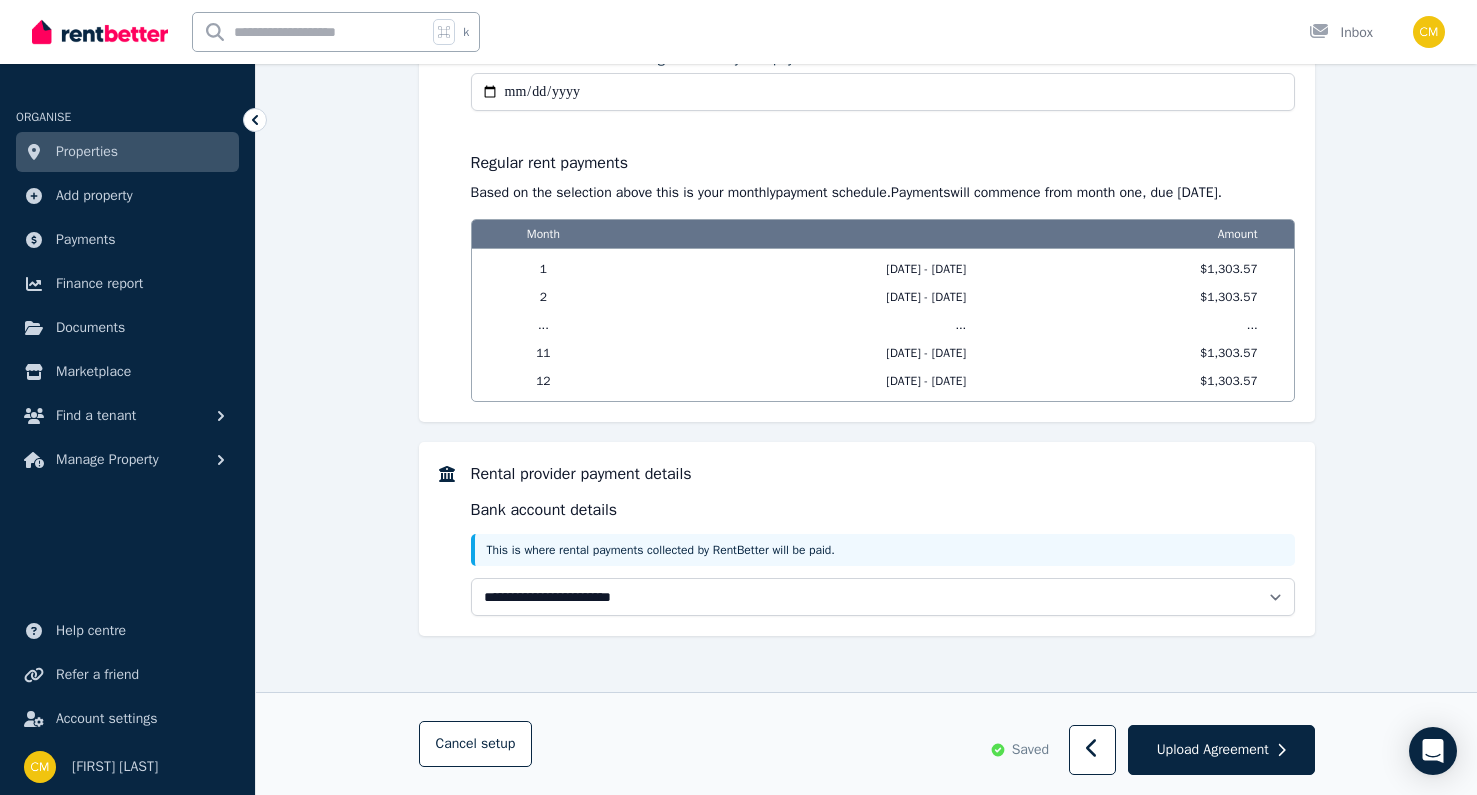 click on "..." at bounding box center [1145, 325] 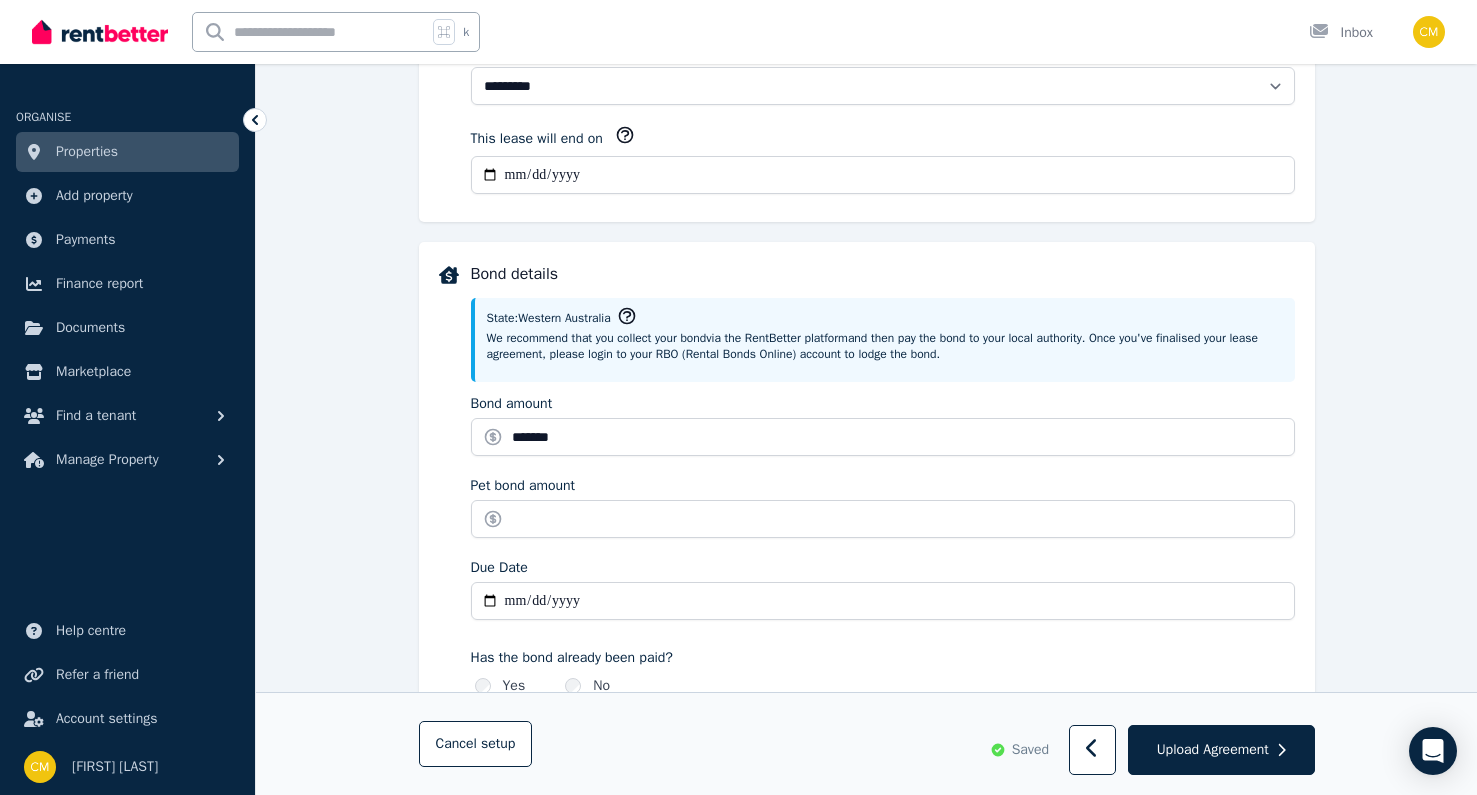 scroll, scrollTop: 861, scrollLeft: 0, axis: vertical 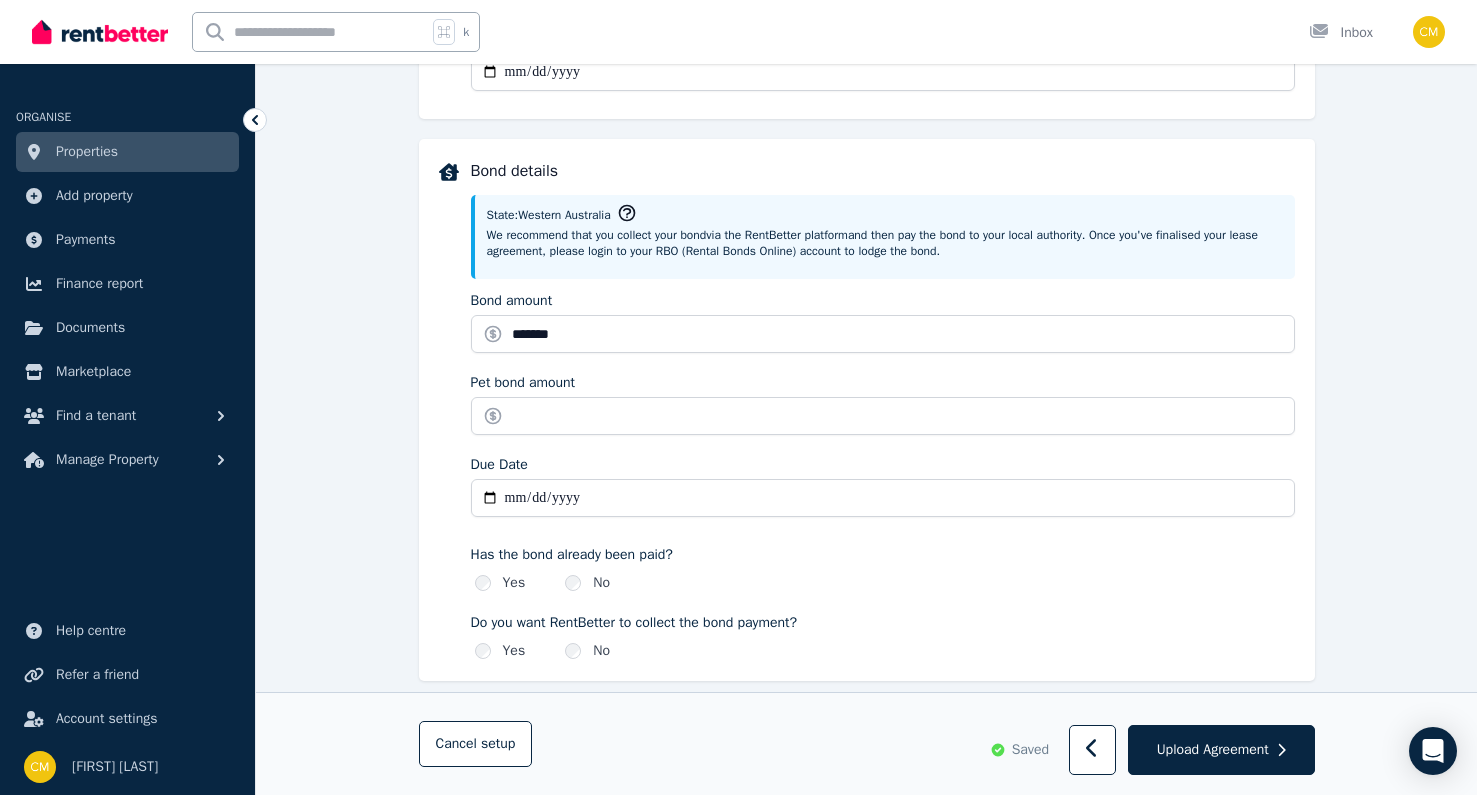 drag, startPoint x: 485, startPoint y: 235, endPoint x: 1074, endPoint y: 251, distance: 589.2173 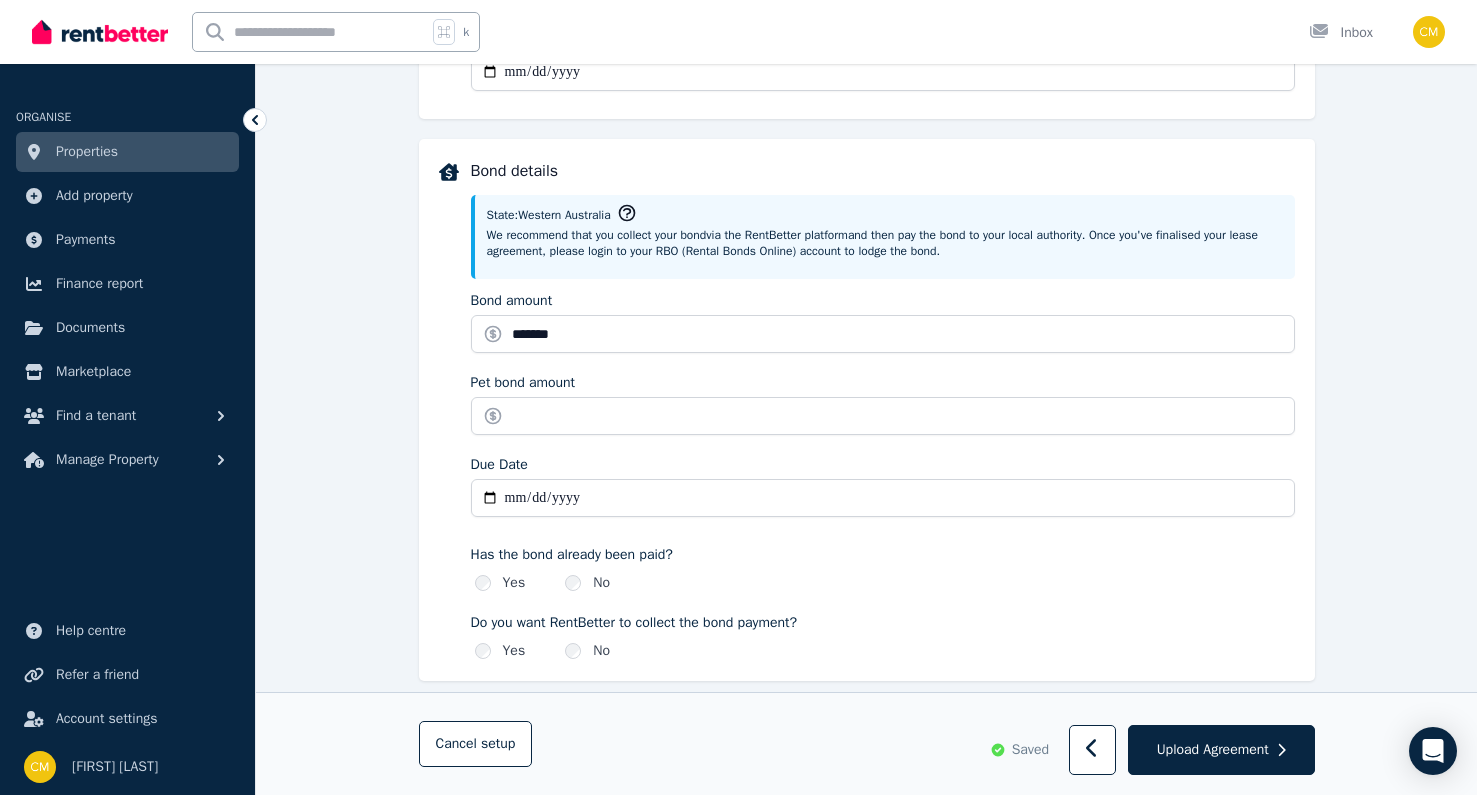 click on "State:  Western Australia We recommend that you collect your bond  via the RentBetter platform  and then pay the bond to your local authority. Once you've finalised your lease agreement, please login to your RBO (Rental Bonds Online) account to lodge the bond." at bounding box center (883, 237) 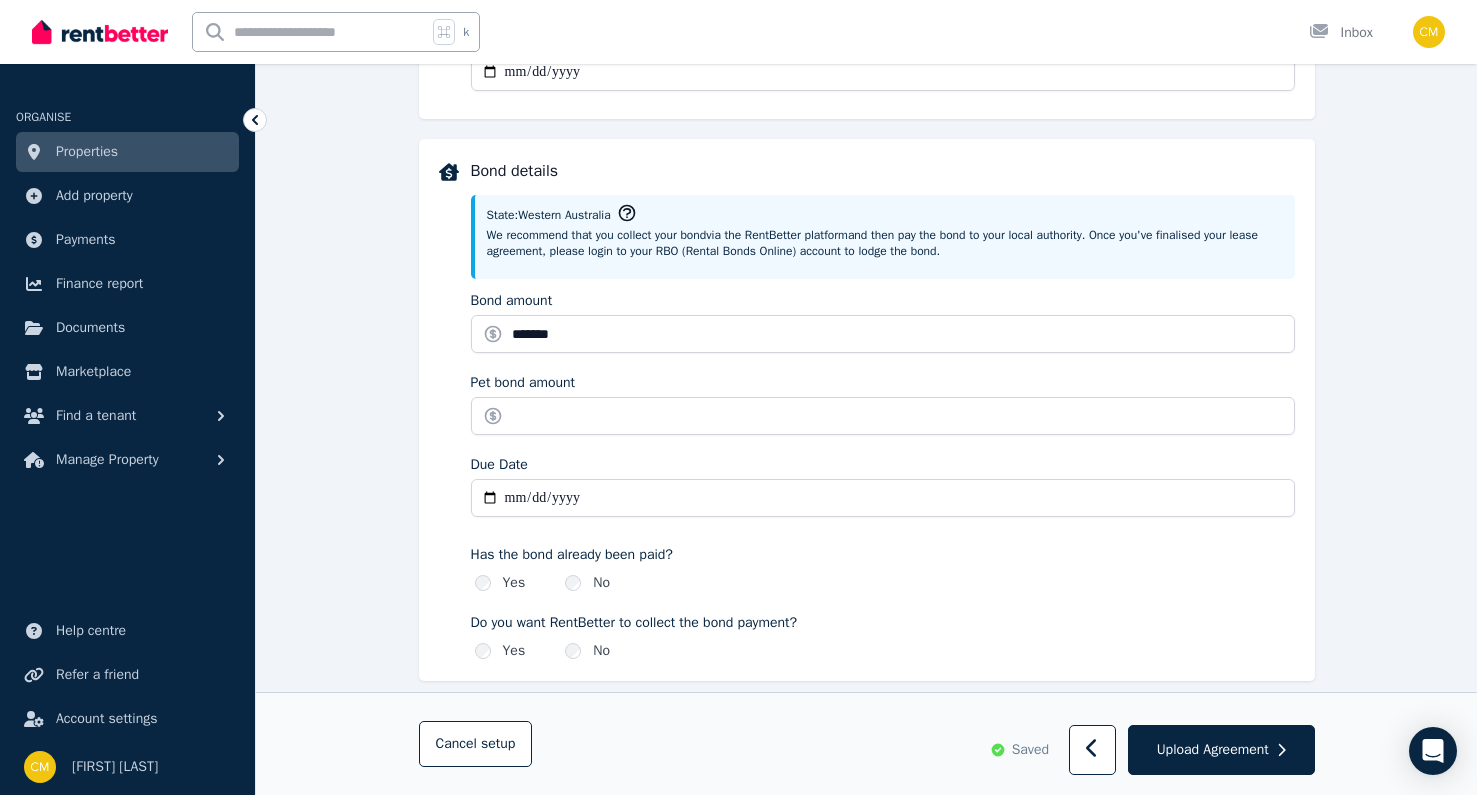 scroll, scrollTop: 887, scrollLeft: 0, axis: vertical 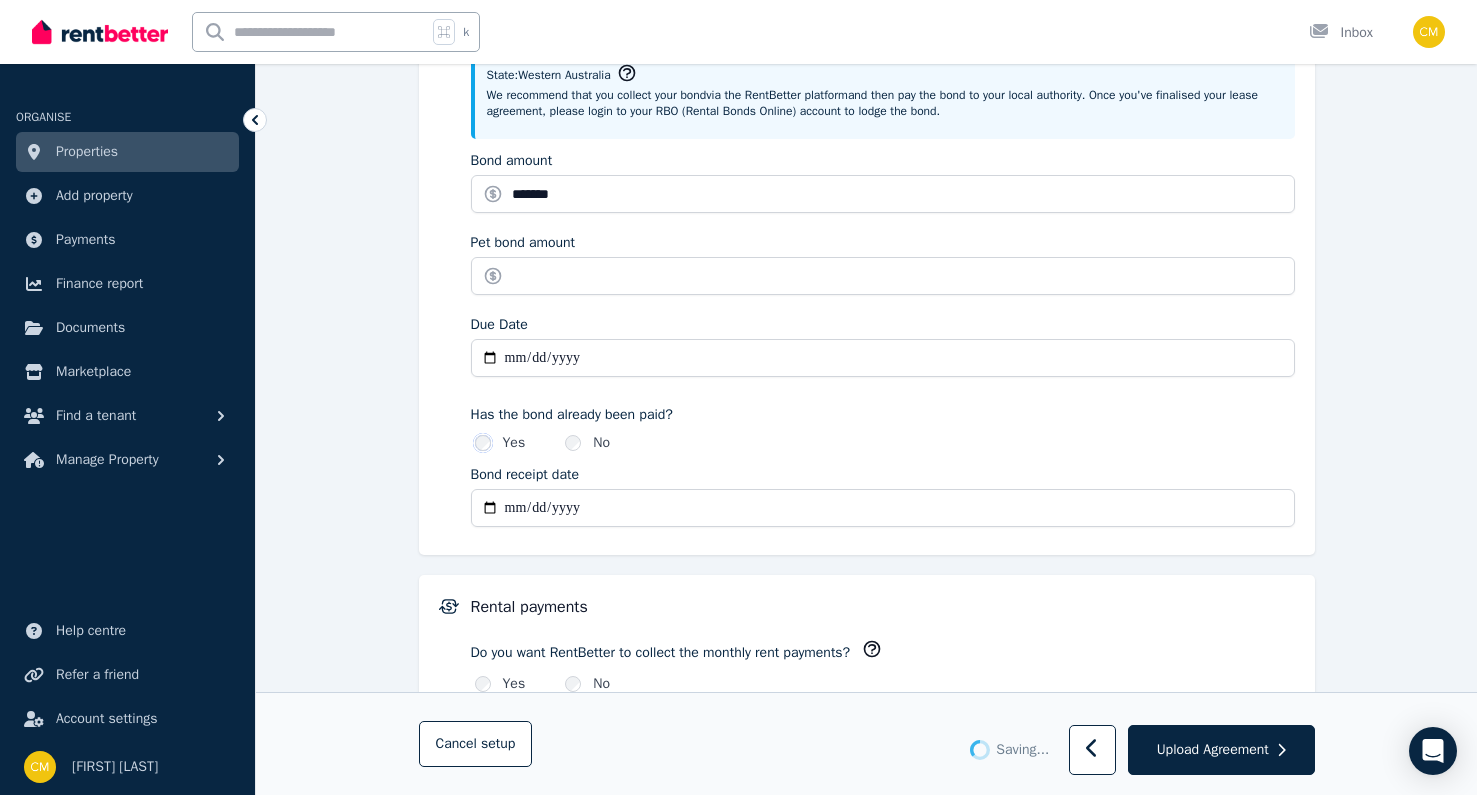 type on "**********" 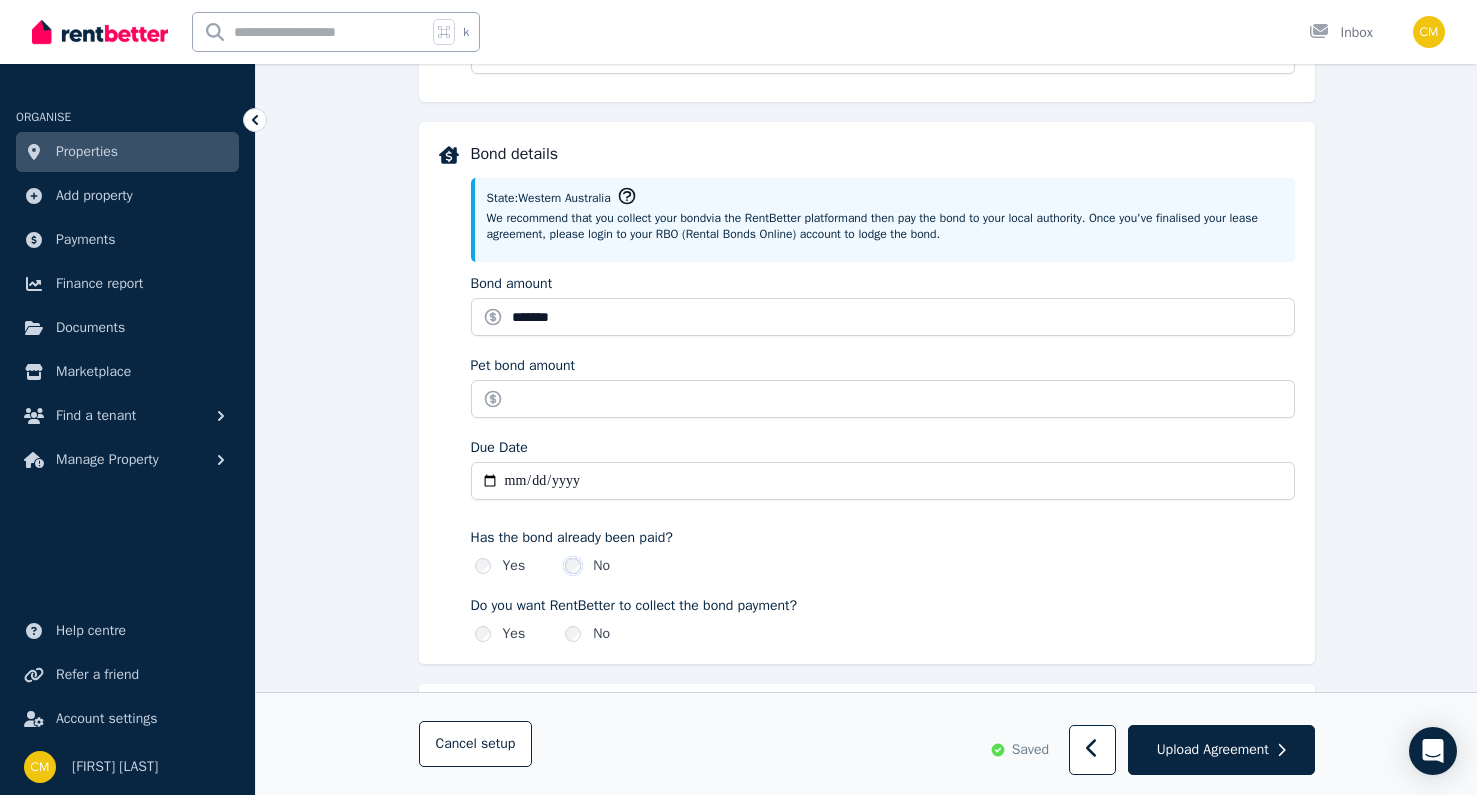 scroll, scrollTop: 0, scrollLeft: 0, axis: both 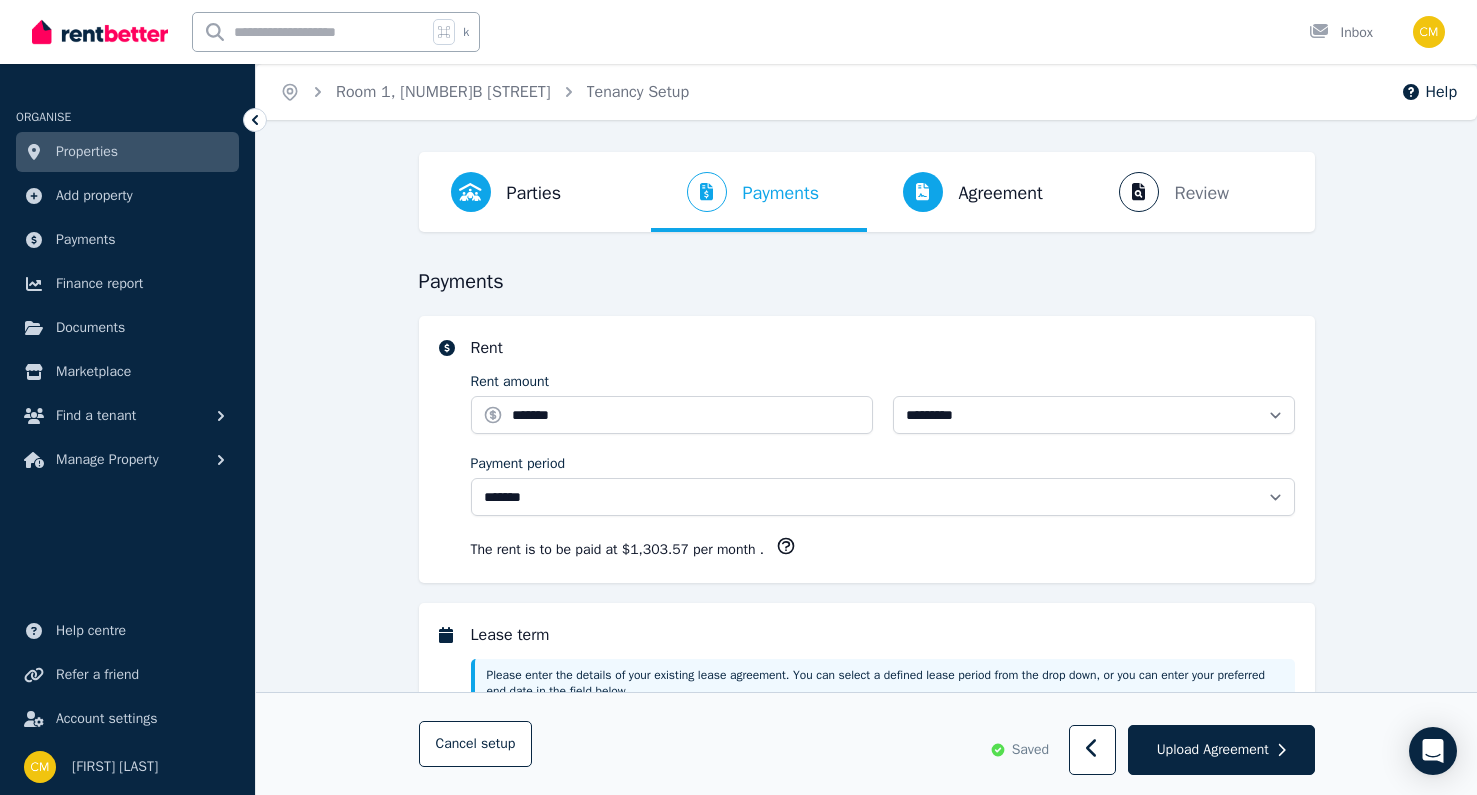 click at bounding box center [100, 32] 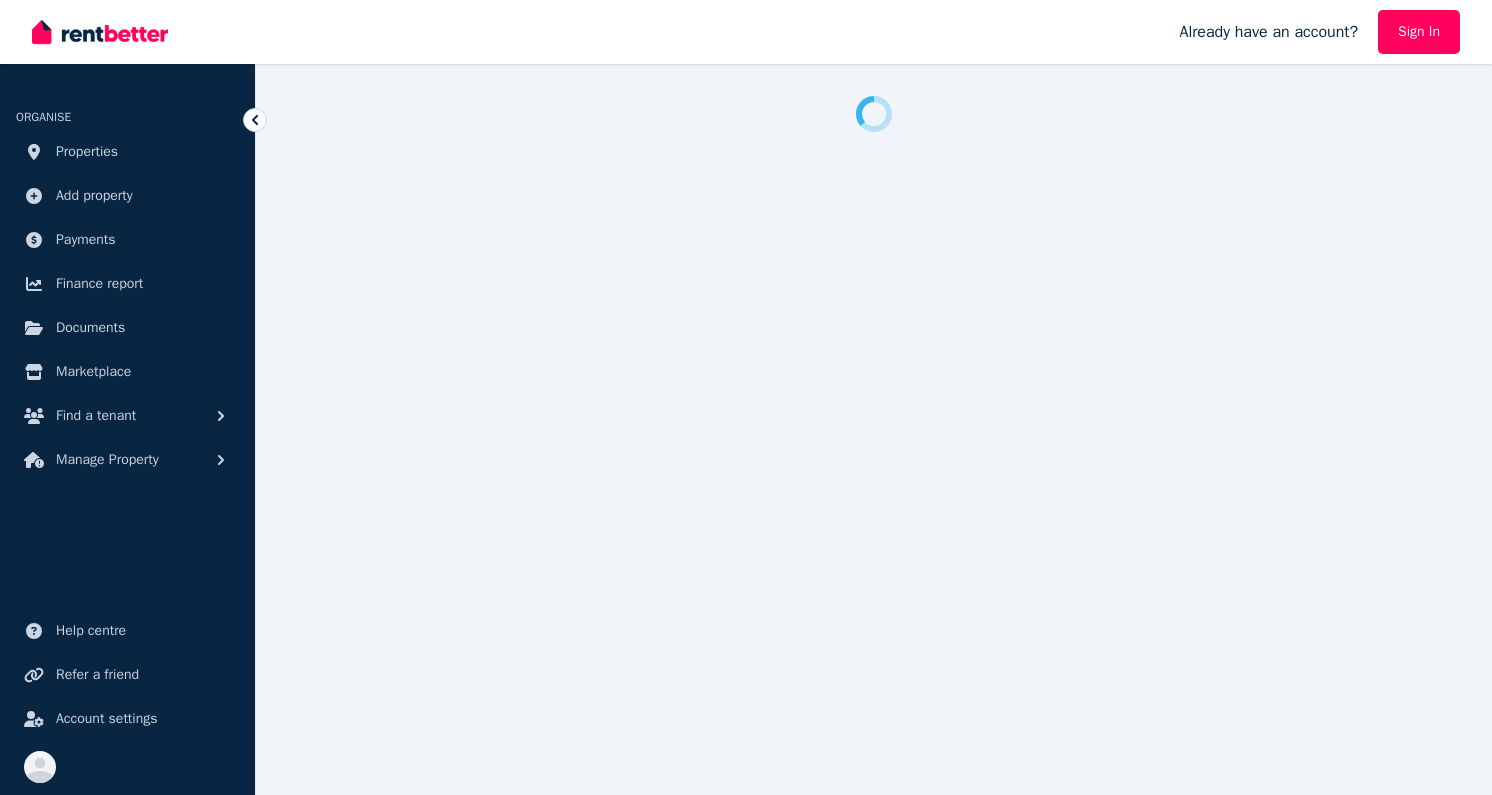 scroll, scrollTop: 0, scrollLeft: 0, axis: both 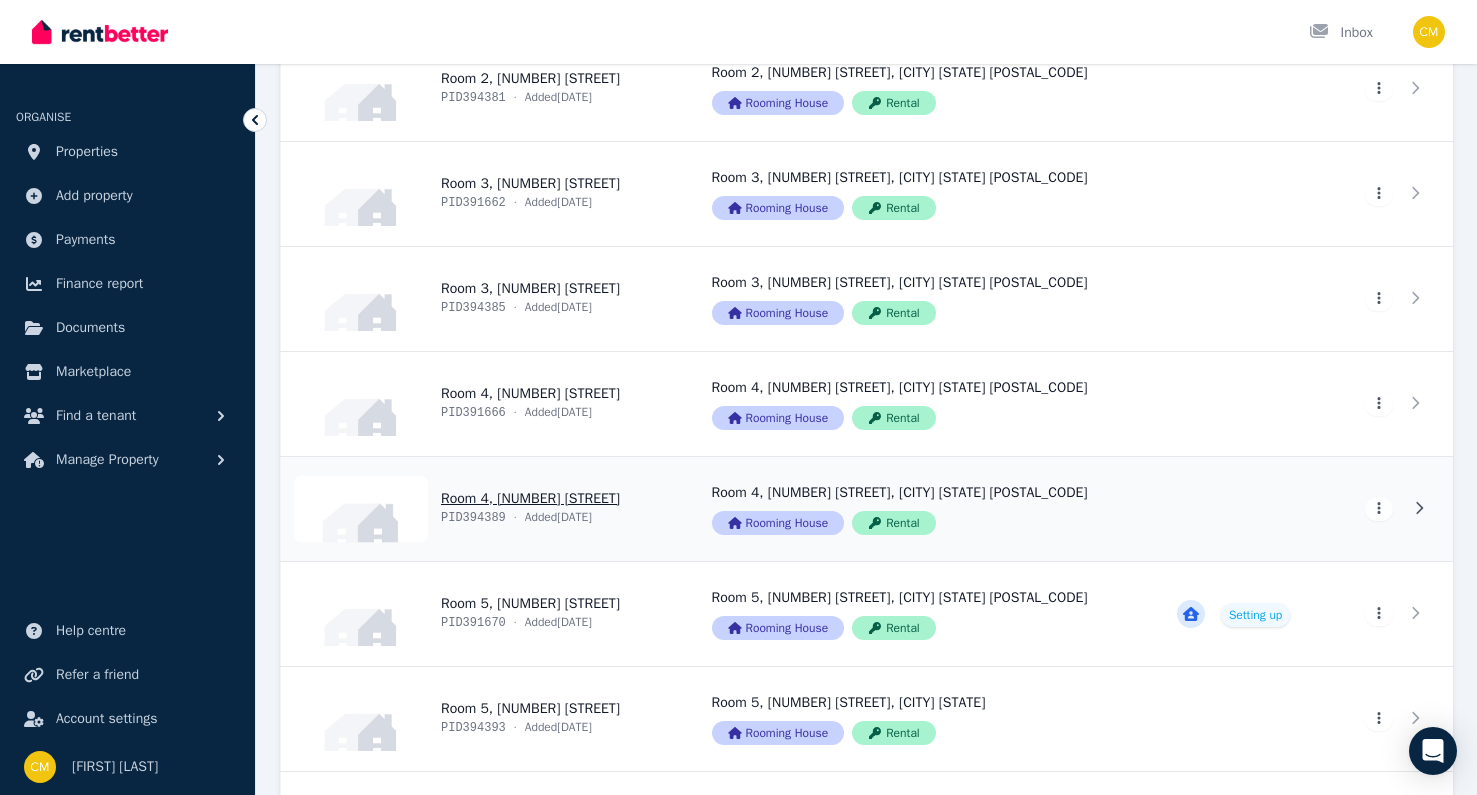 click on "View property details" at bounding box center (484, 509) 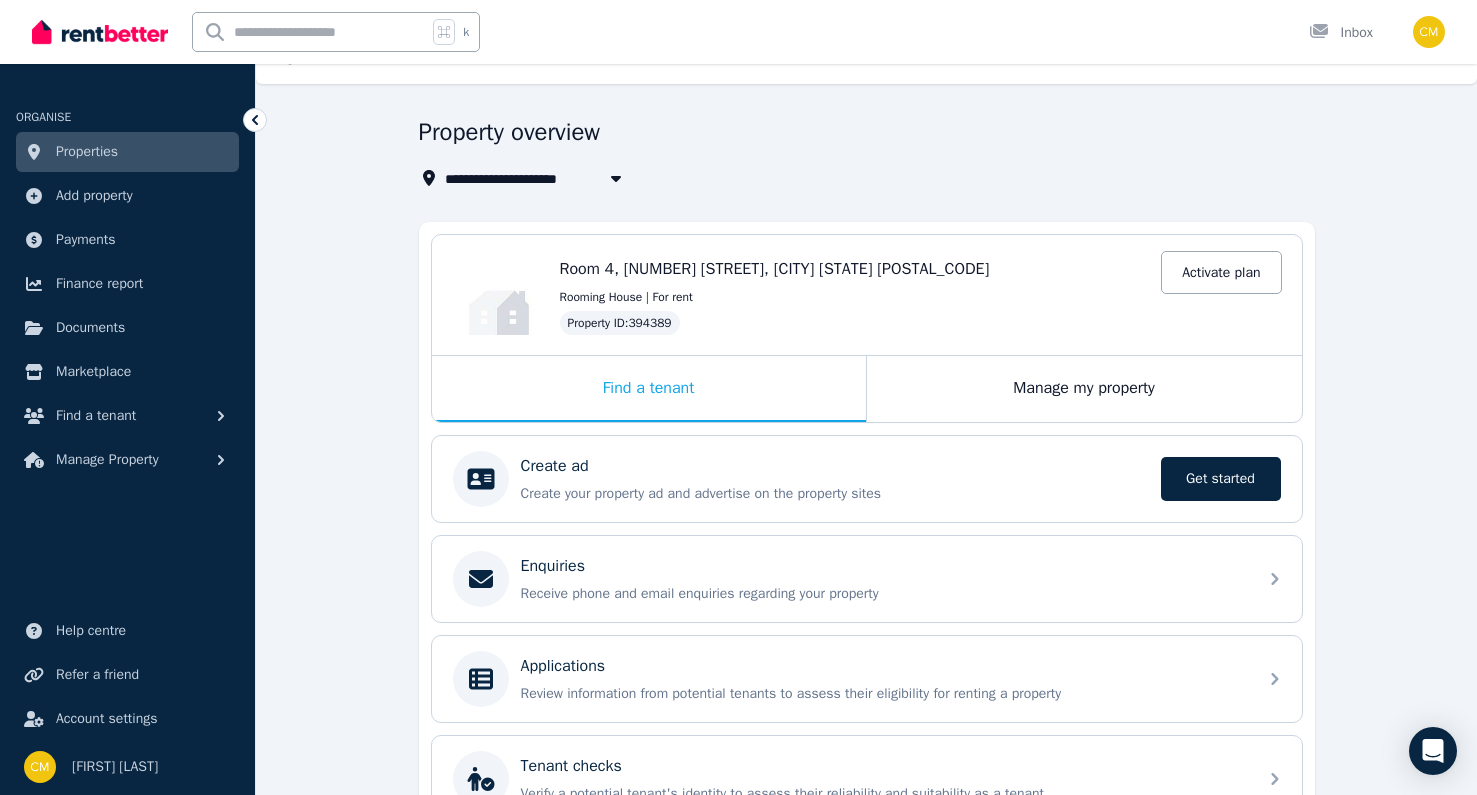 scroll, scrollTop: 201, scrollLeft: 0, axis: vertical 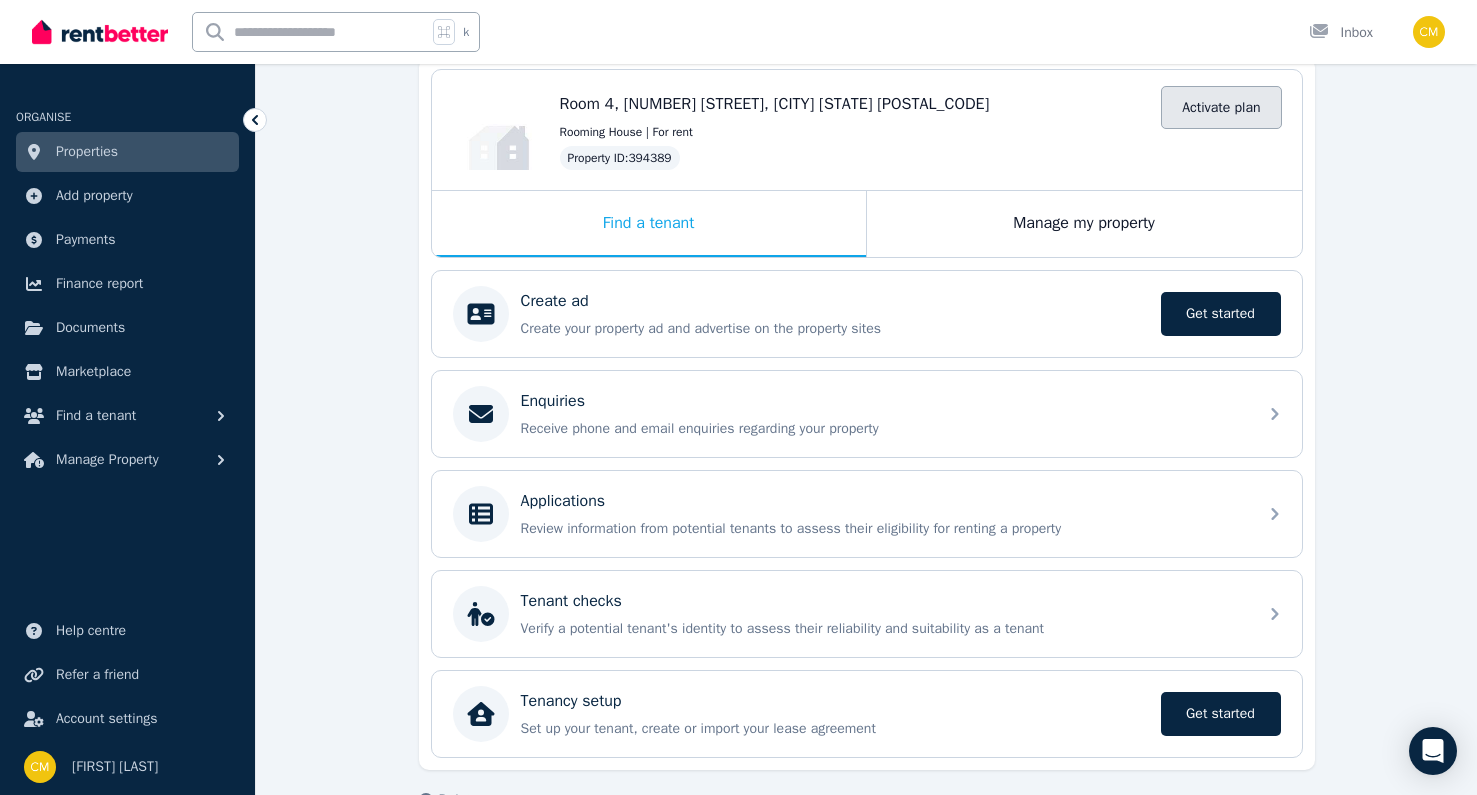 click on "Activate plan" at bounding box center [1221, 107] 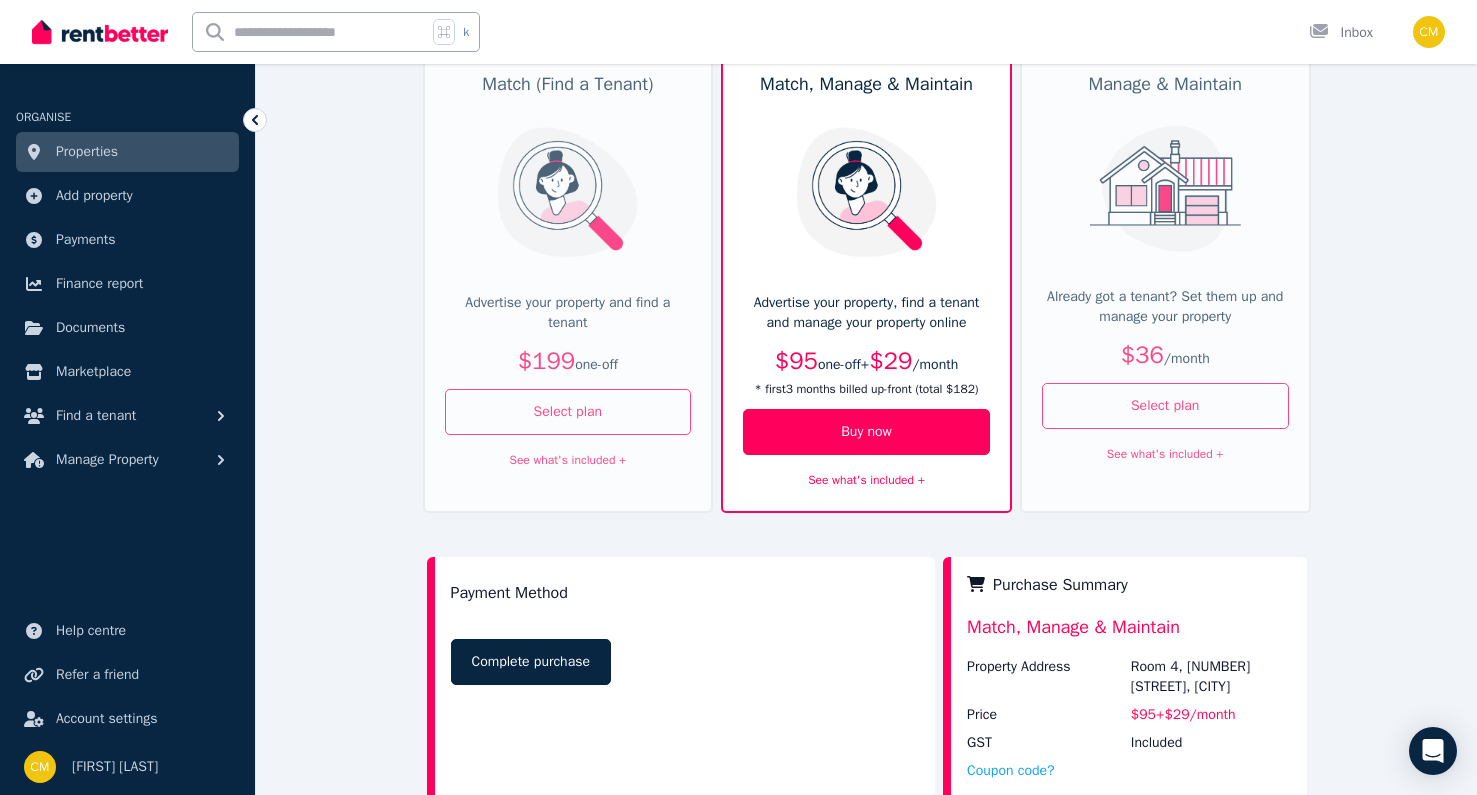 scroll, scrollTop: 477, scrollLeft: 0, axis: vertical 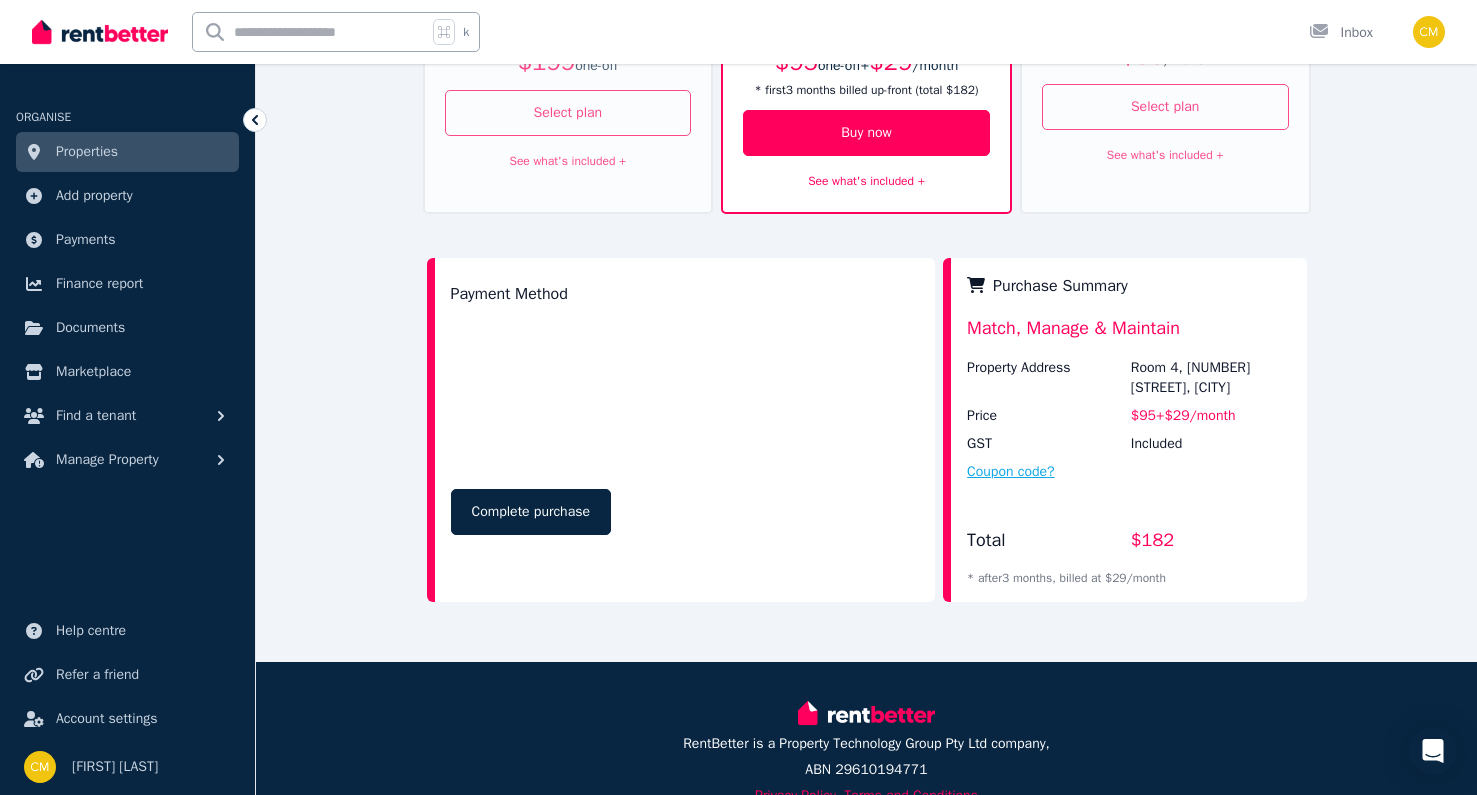 click on "Coupon code?" at bounding box center [1011, 472] 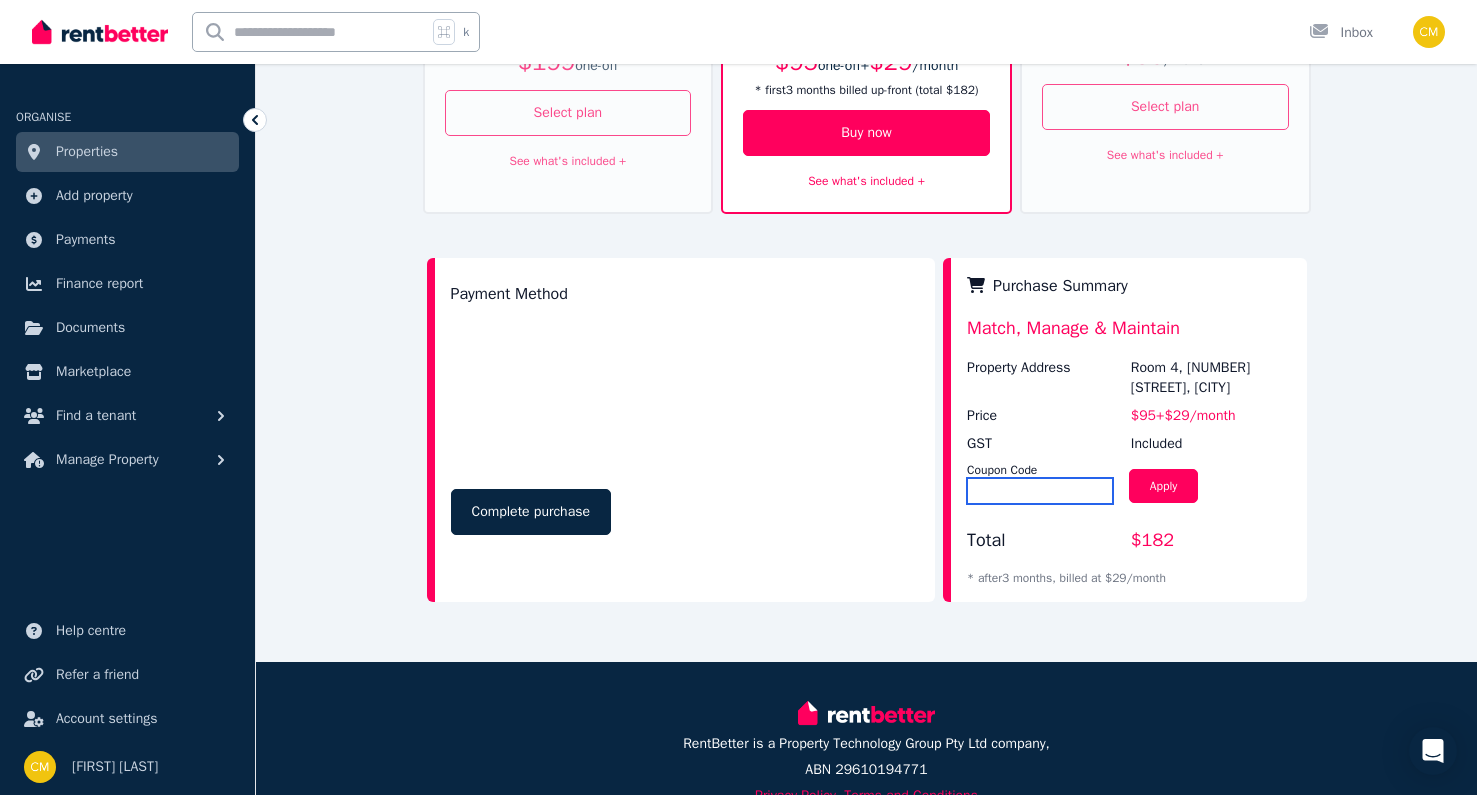 click at bounding box center (1040, 491) 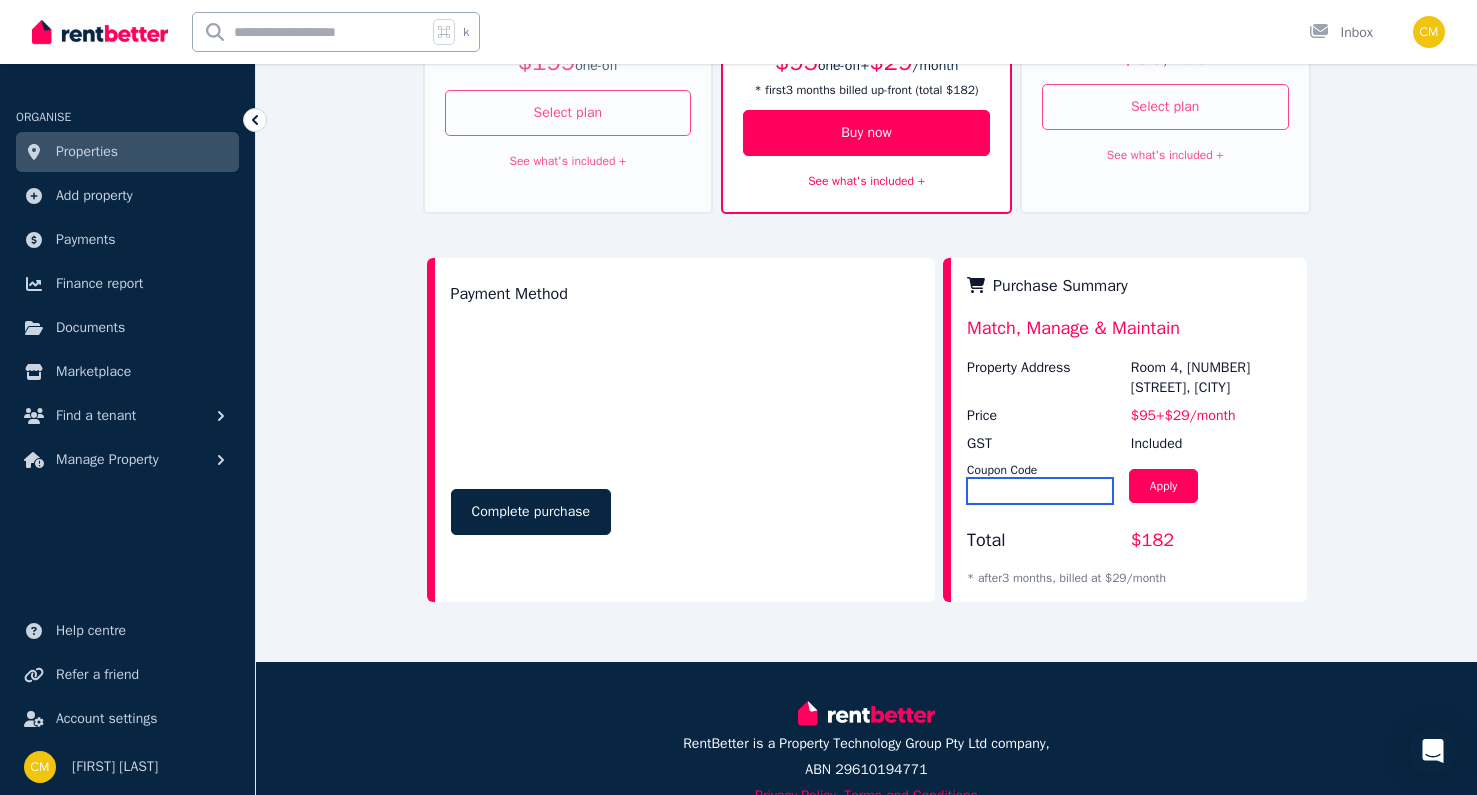 scroll, scrollTop: 299, scrollLeft: 0, axis: vertical 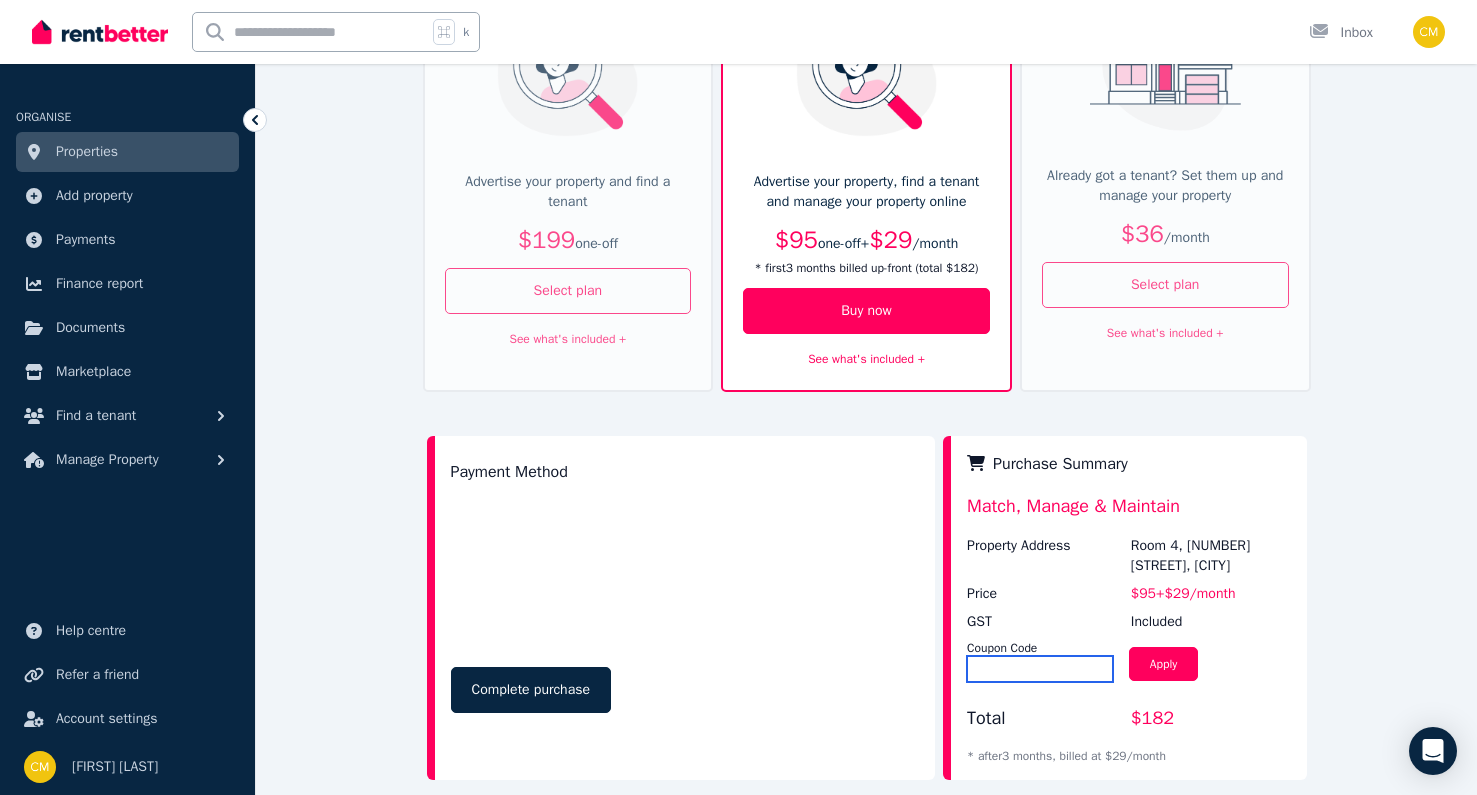 paste on "*******" 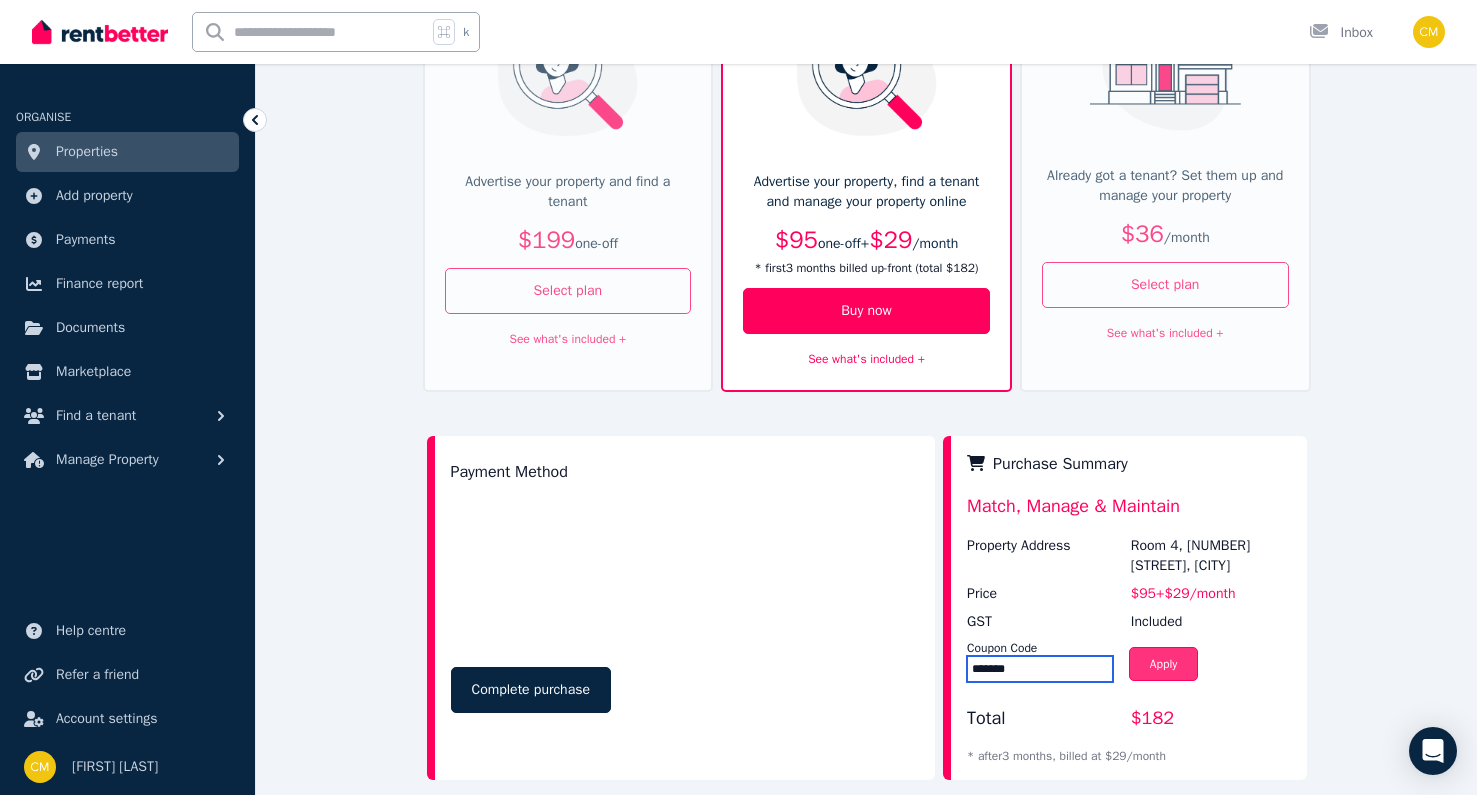 type on "*******" 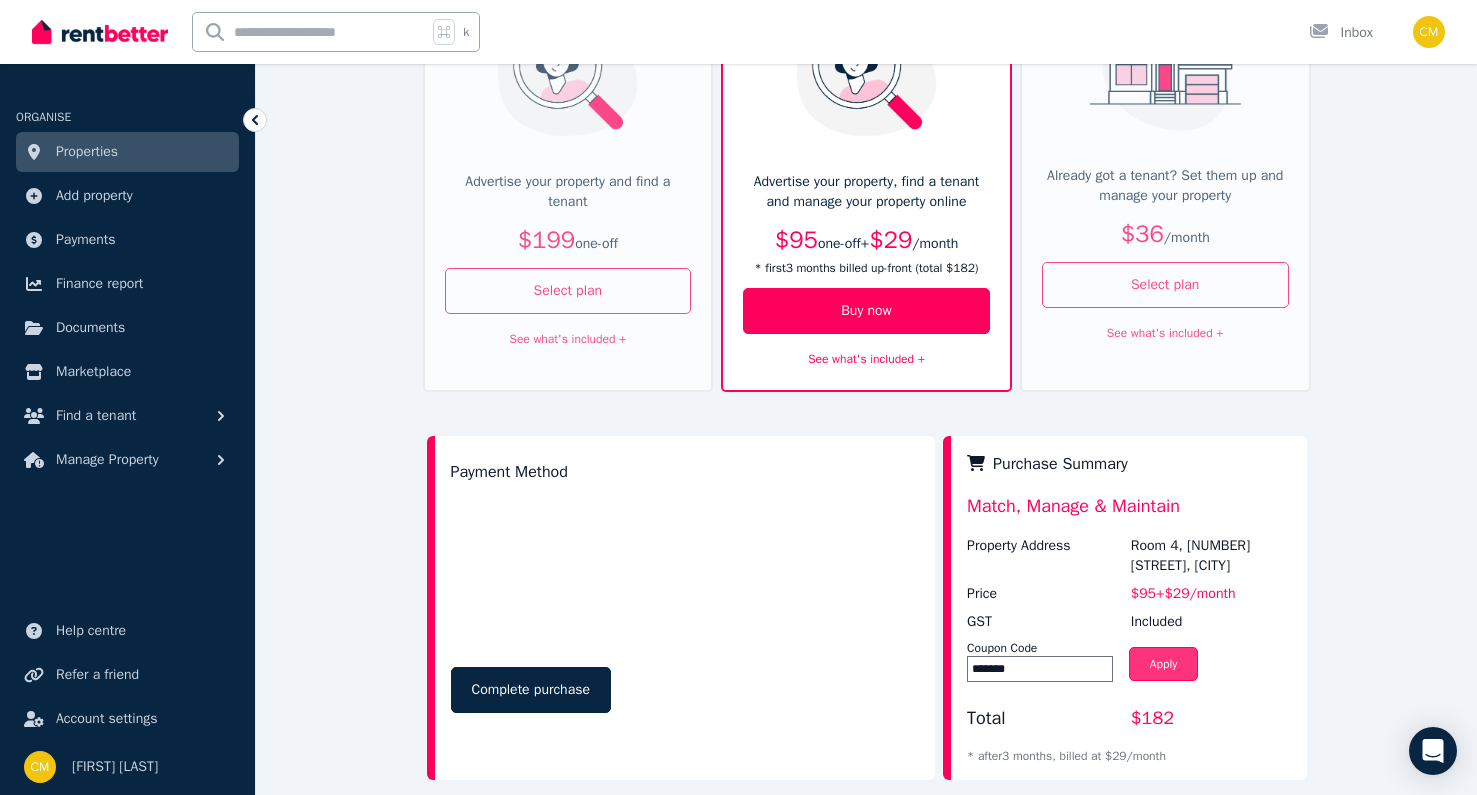 click on "Apply" at bounding box center (1164, 664) 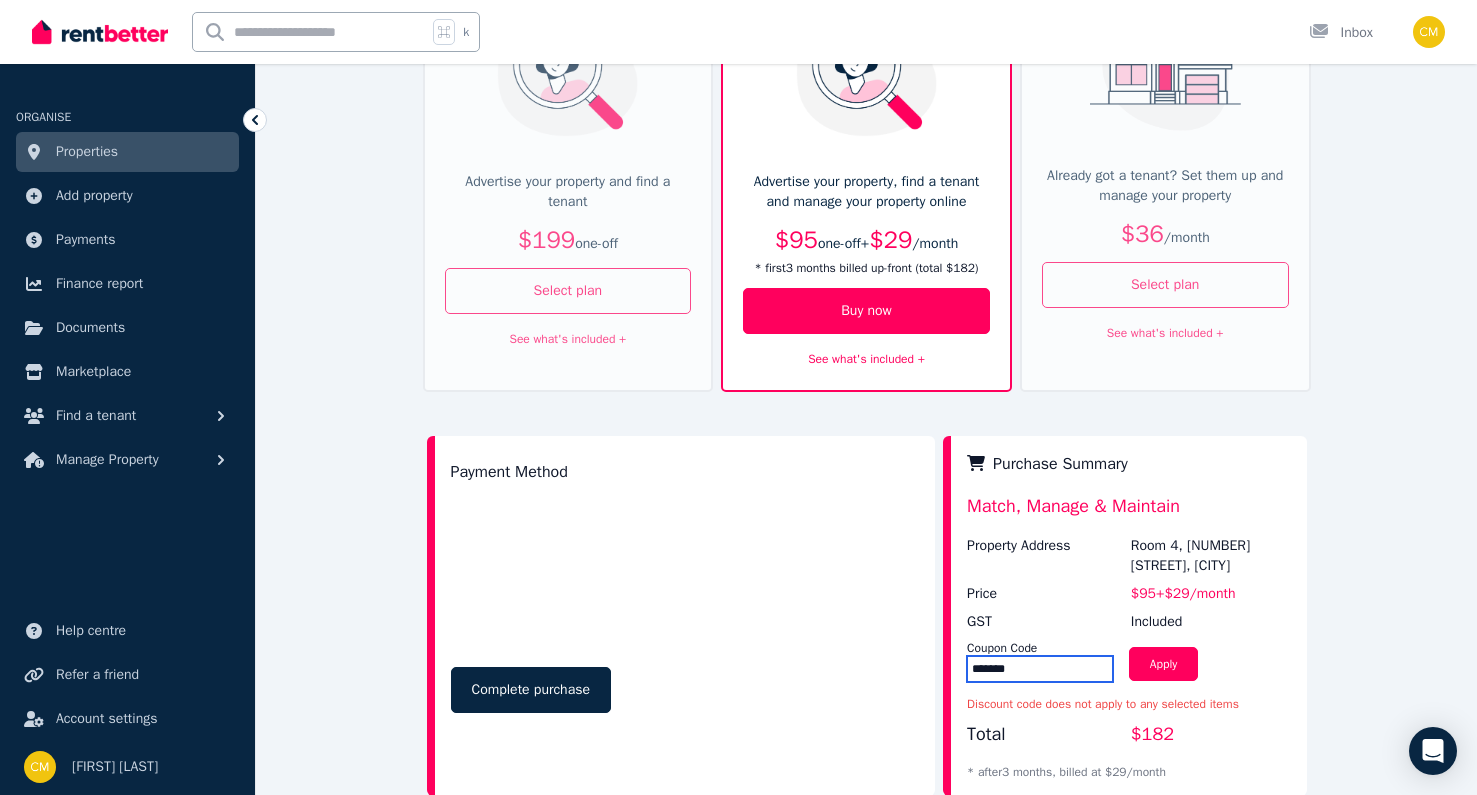 click on "*******" at bounding box center [1040, 669] 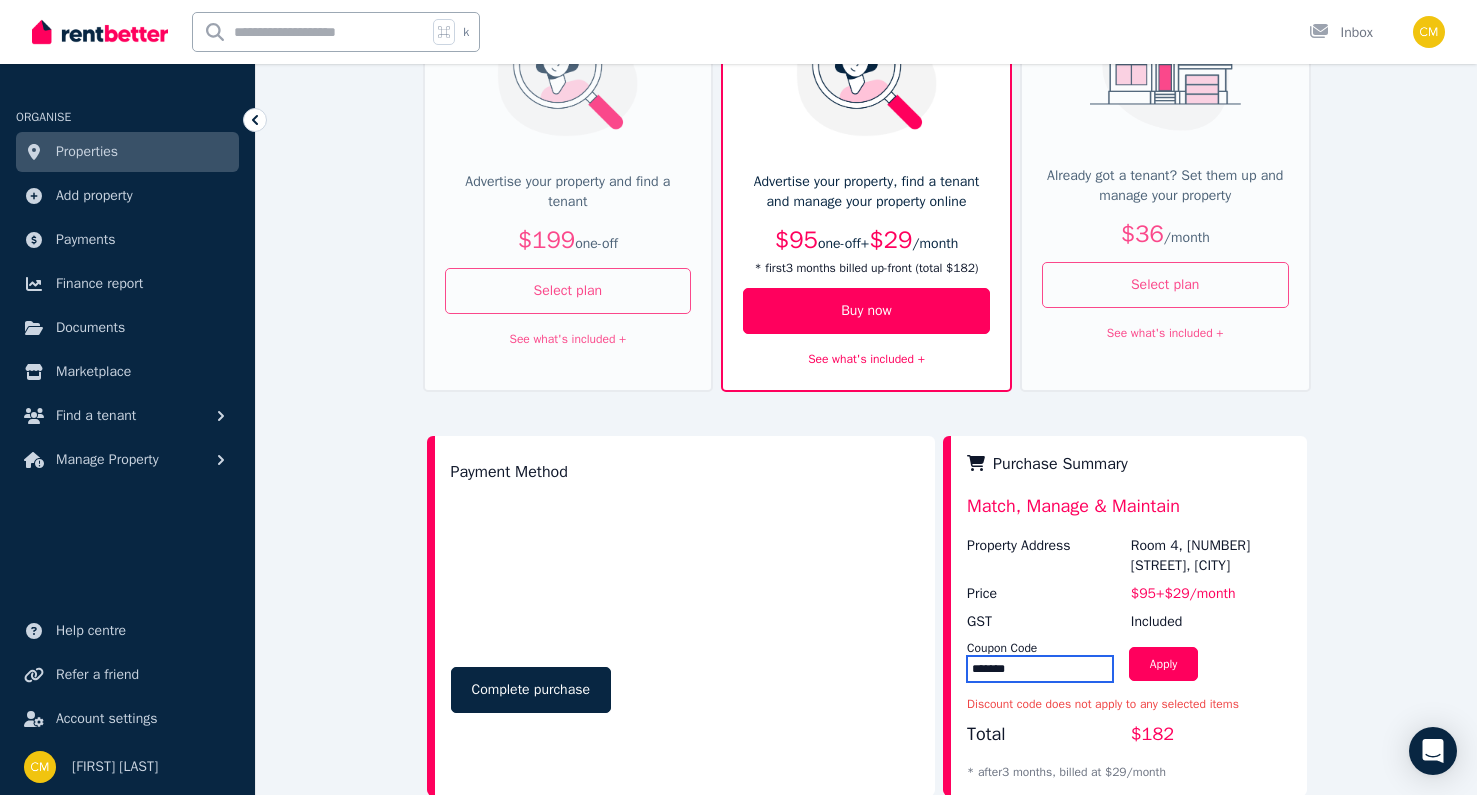 scroll, scrollTop: 121, scrollLeft: 0, axis: vertical 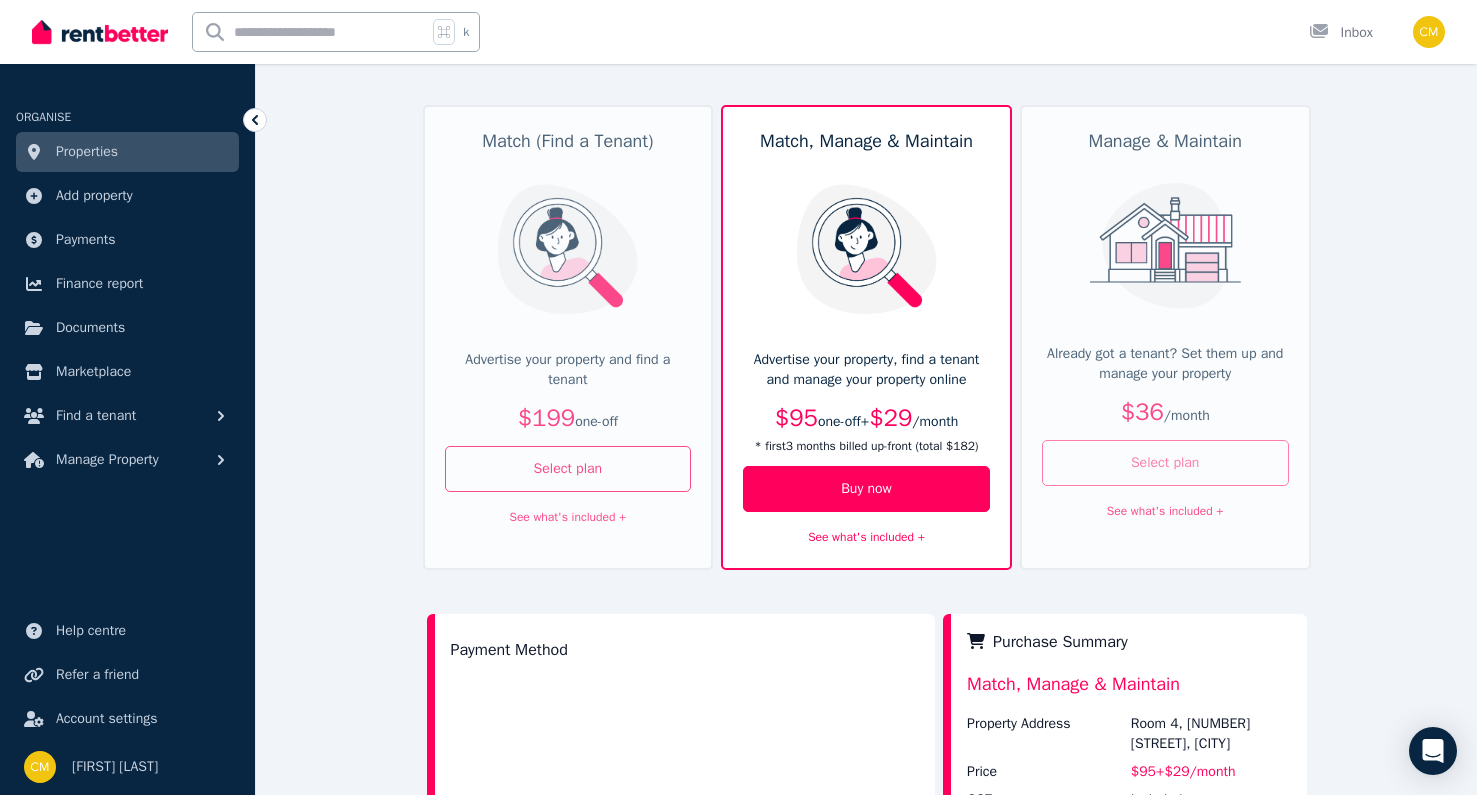 click on "Select plan" at bounding box center (1165, 463) 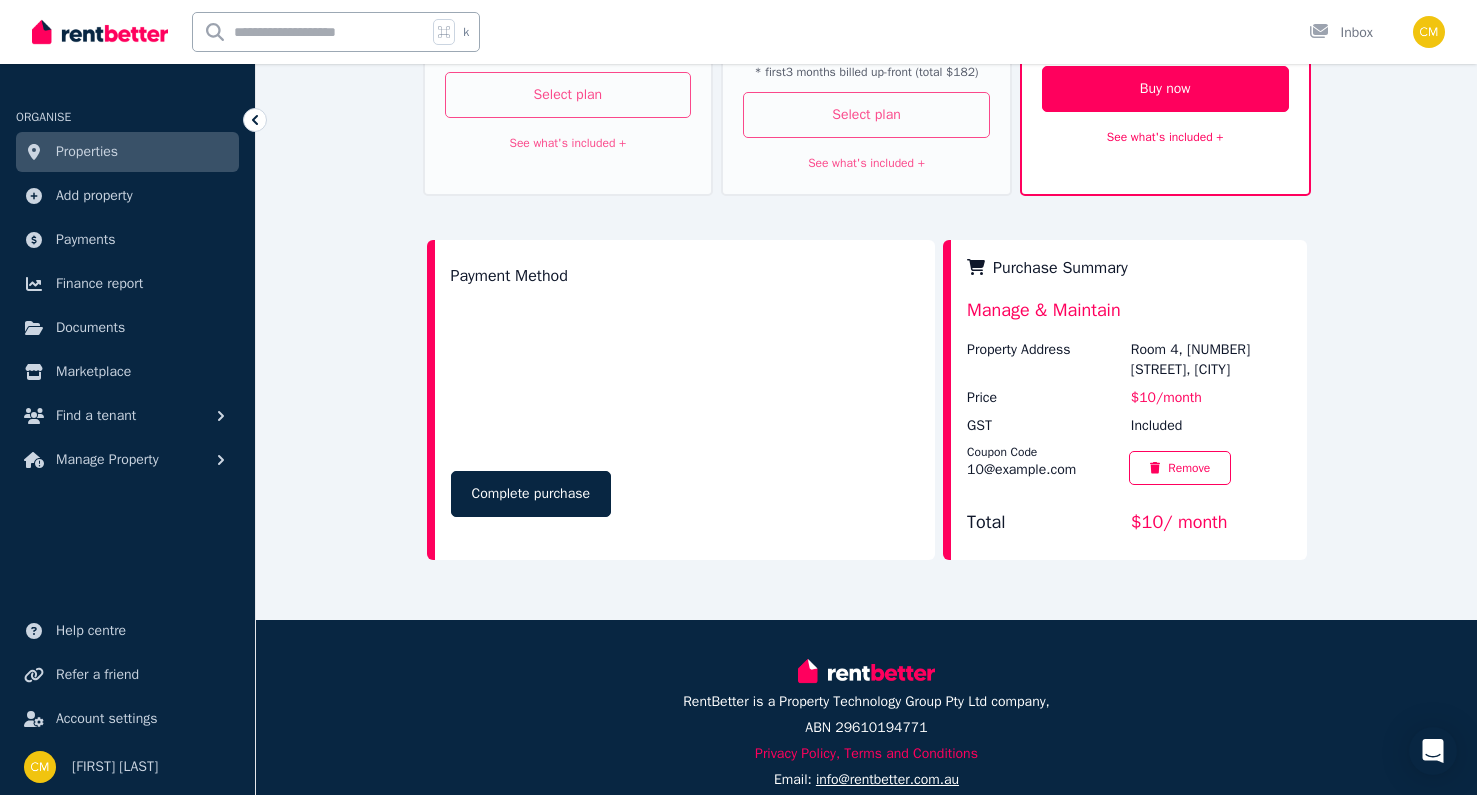 scroll, scrollTop: 352, scrollLeft: 0, axis: vertical 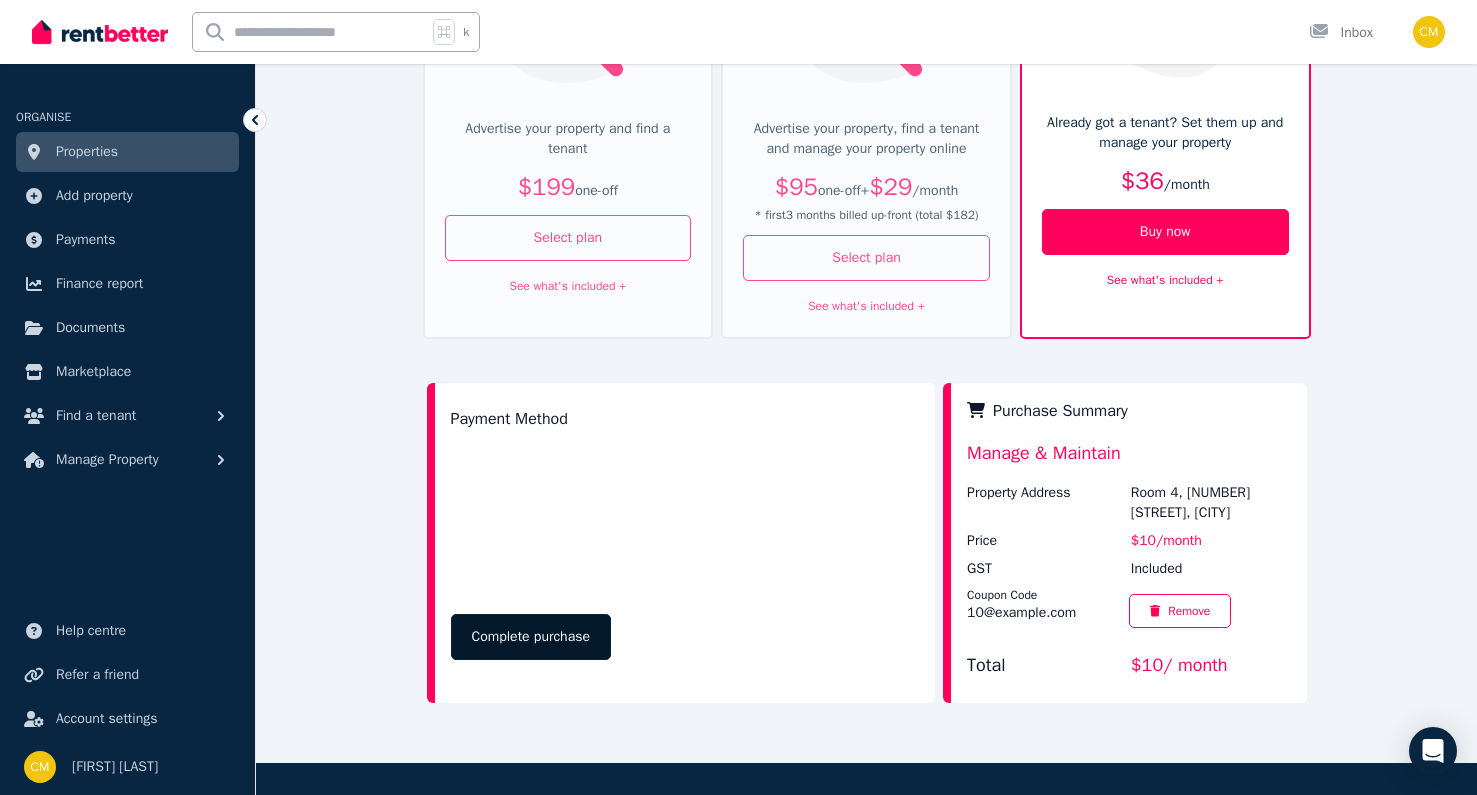 click on "Complete purchase" at bounding box center (531, 637) 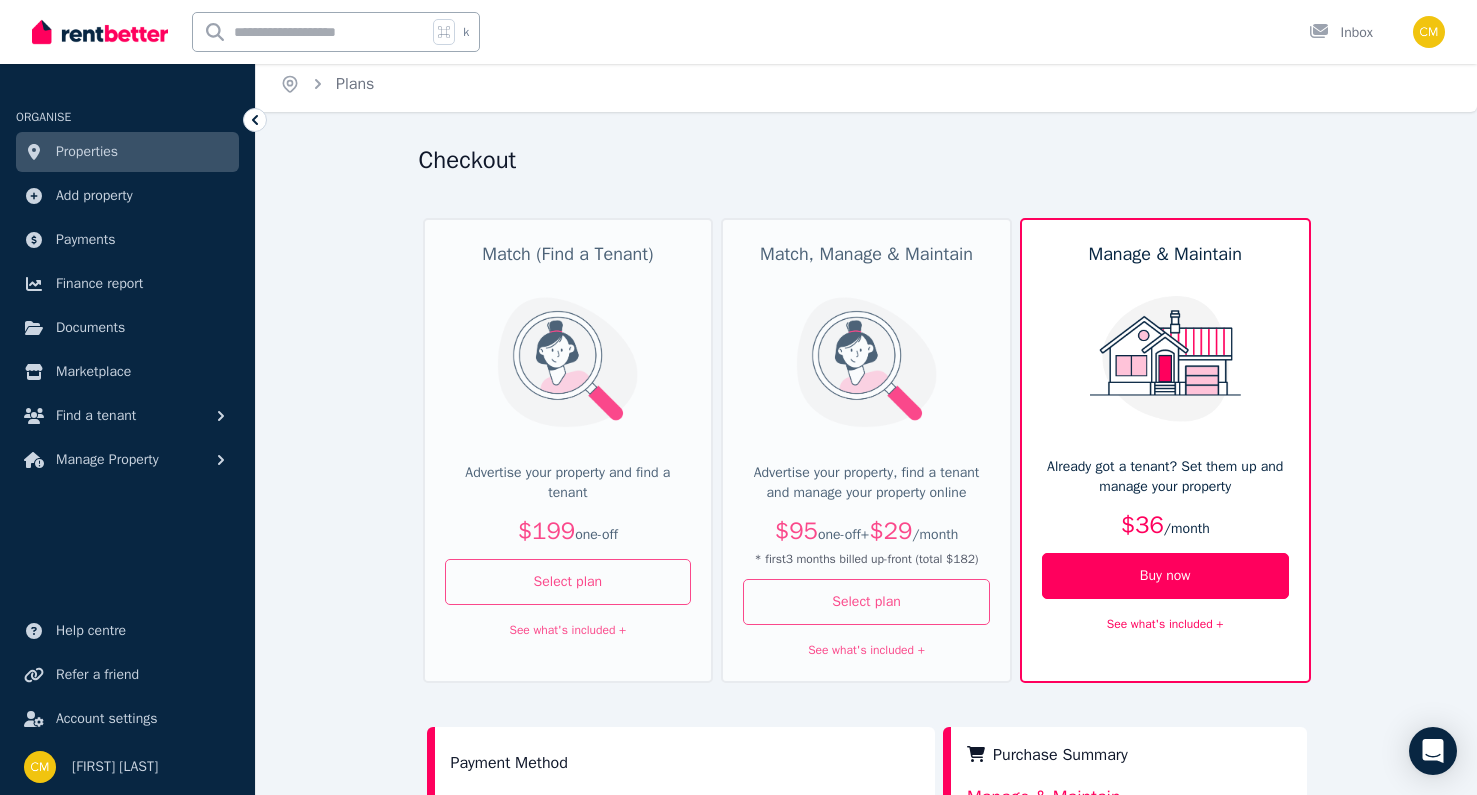 scroll, scrollTop: 545, scrollLeft: 0, axis: vertical 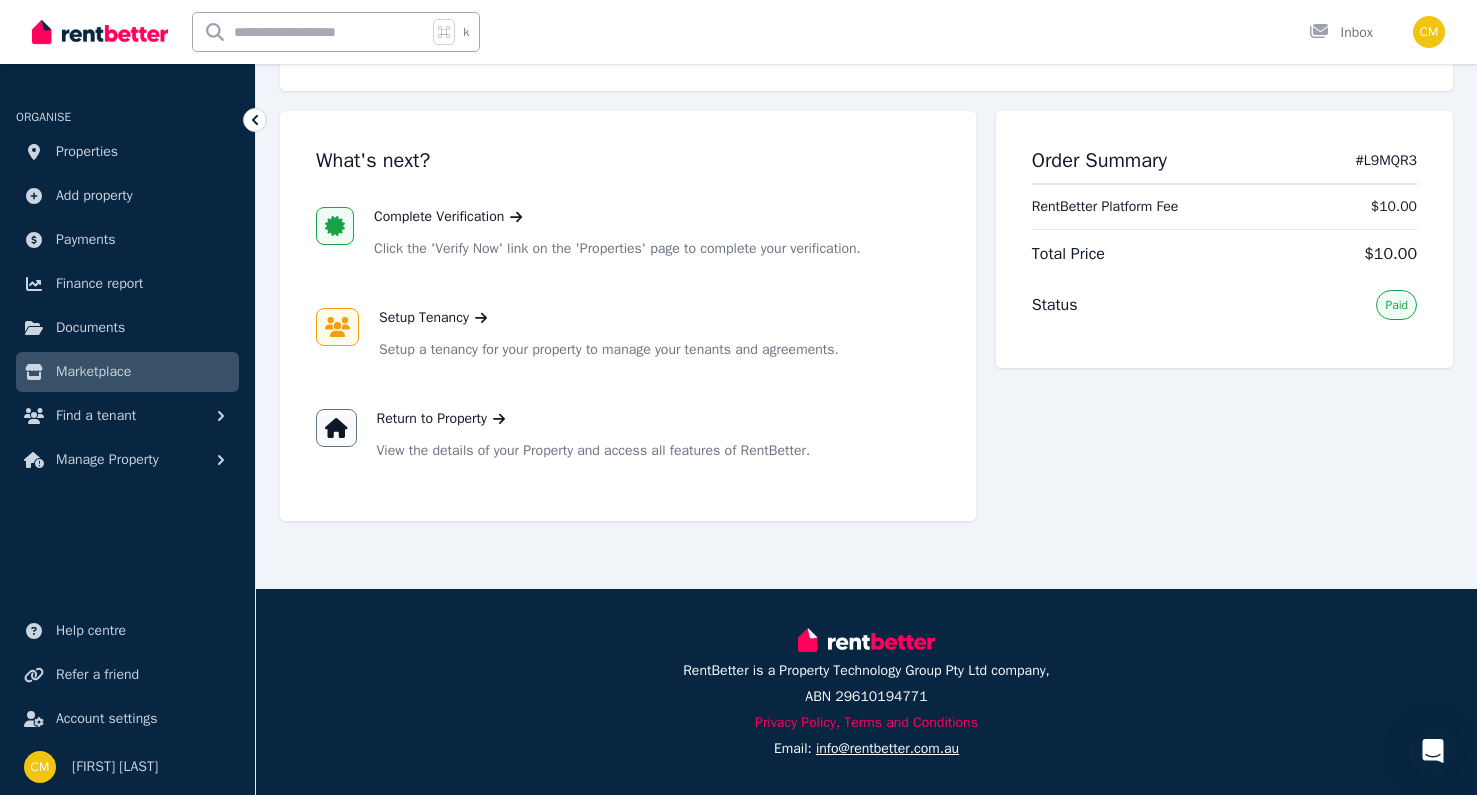 click on "Marketplace" at bounding box center [93, 372] 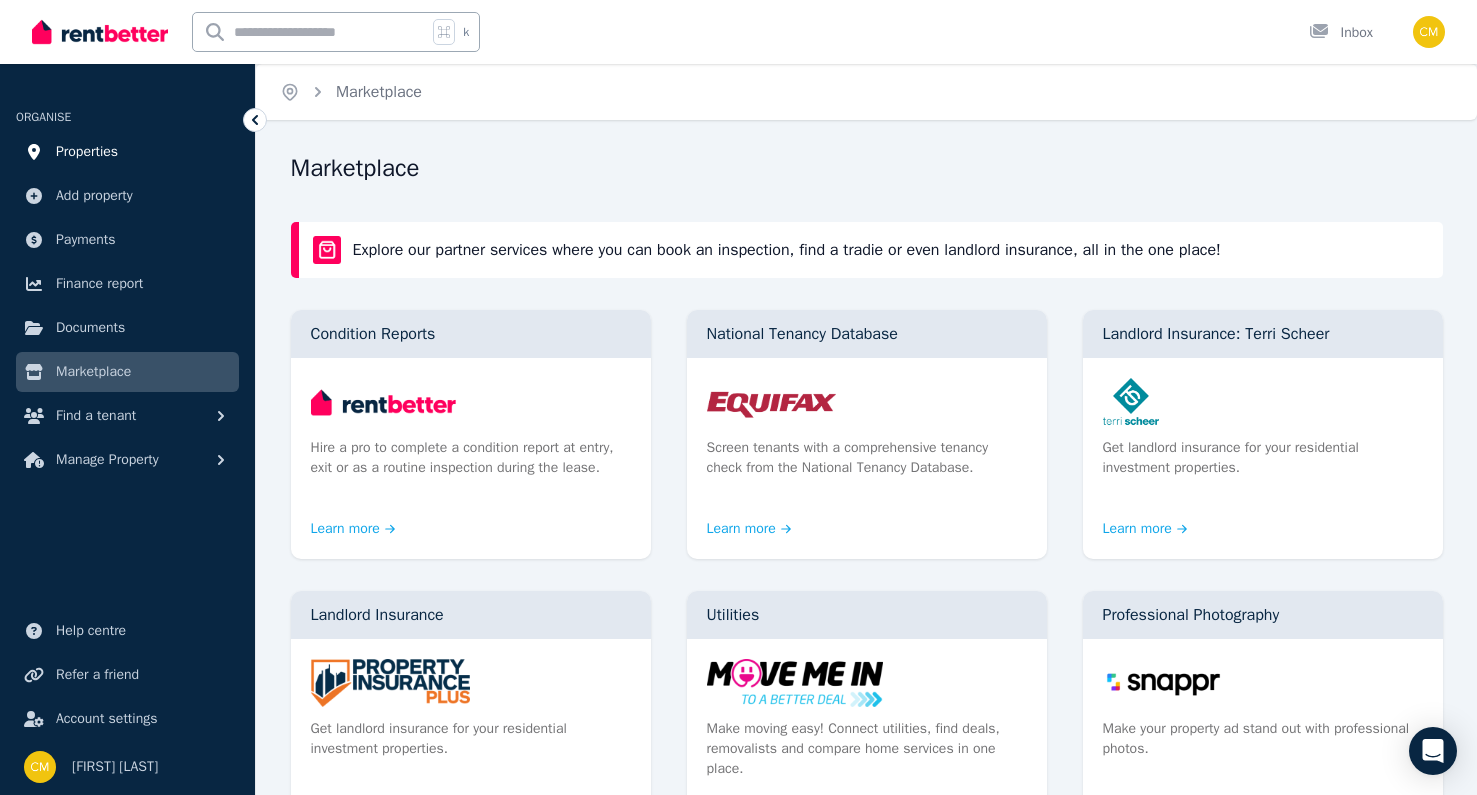 click on "Properties" at bounding box center [87, 152] 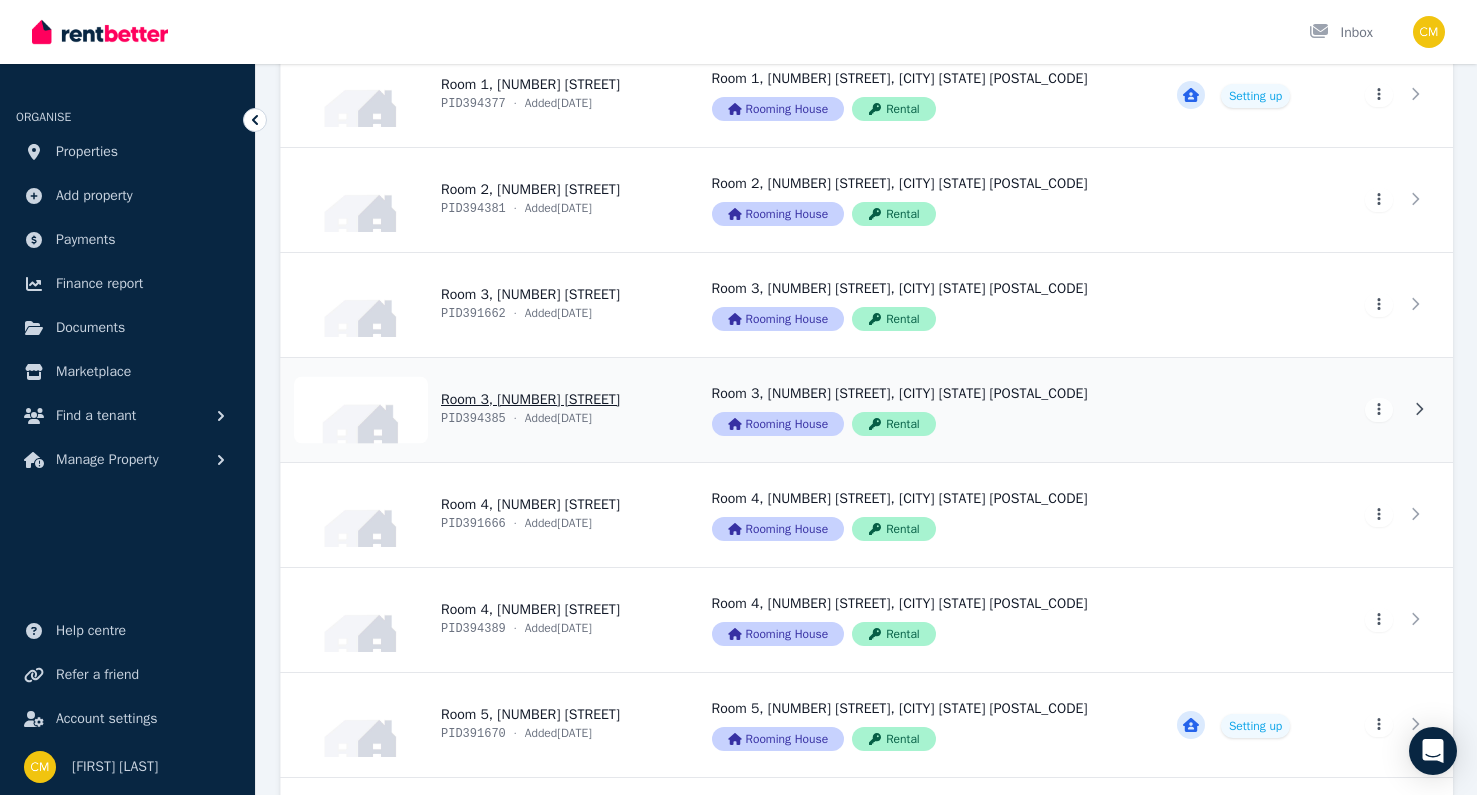scroll, scrollTop: 708, scrollLeft: 0, axis: vertical 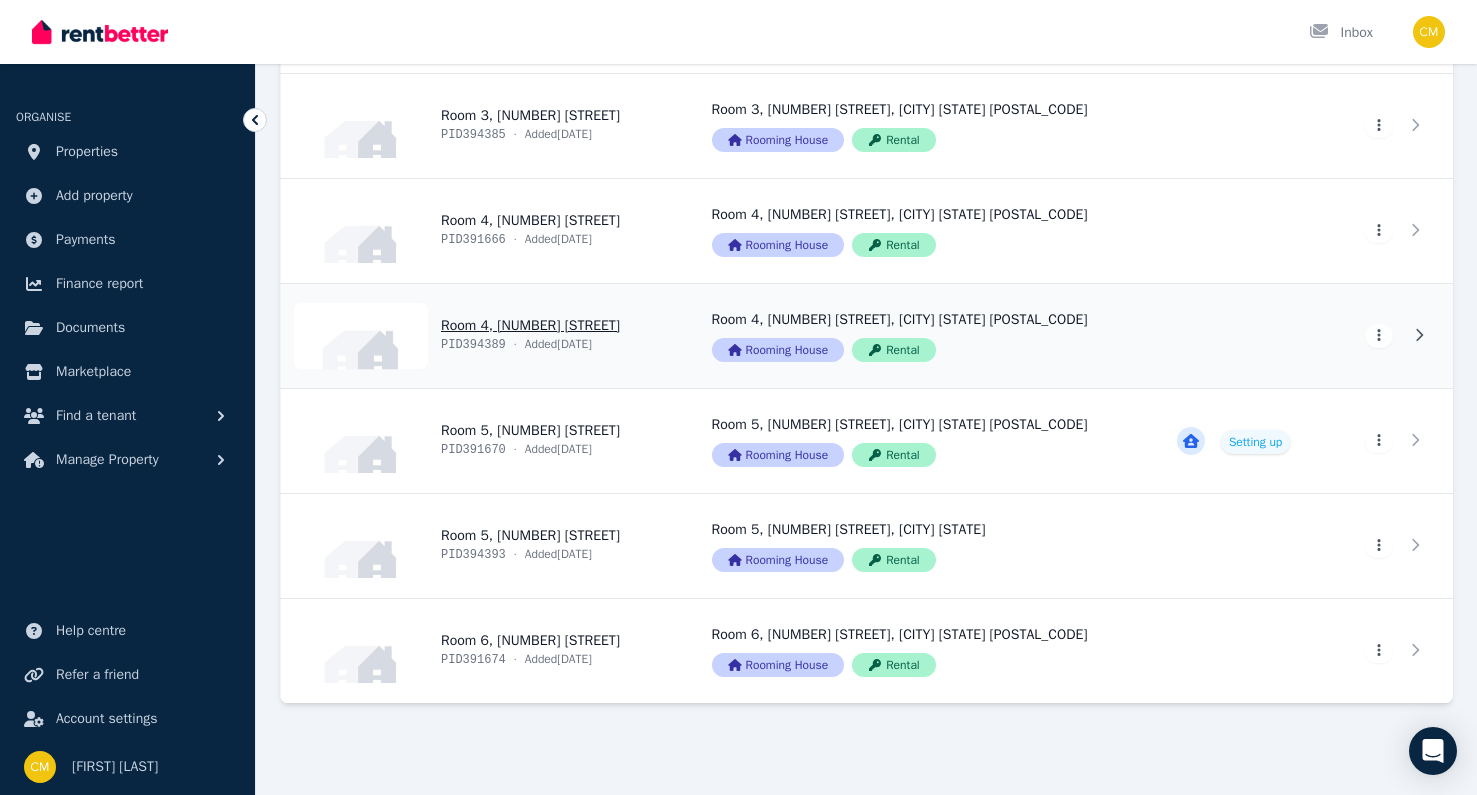 click on "View property details" at bounding box center (484, 336) 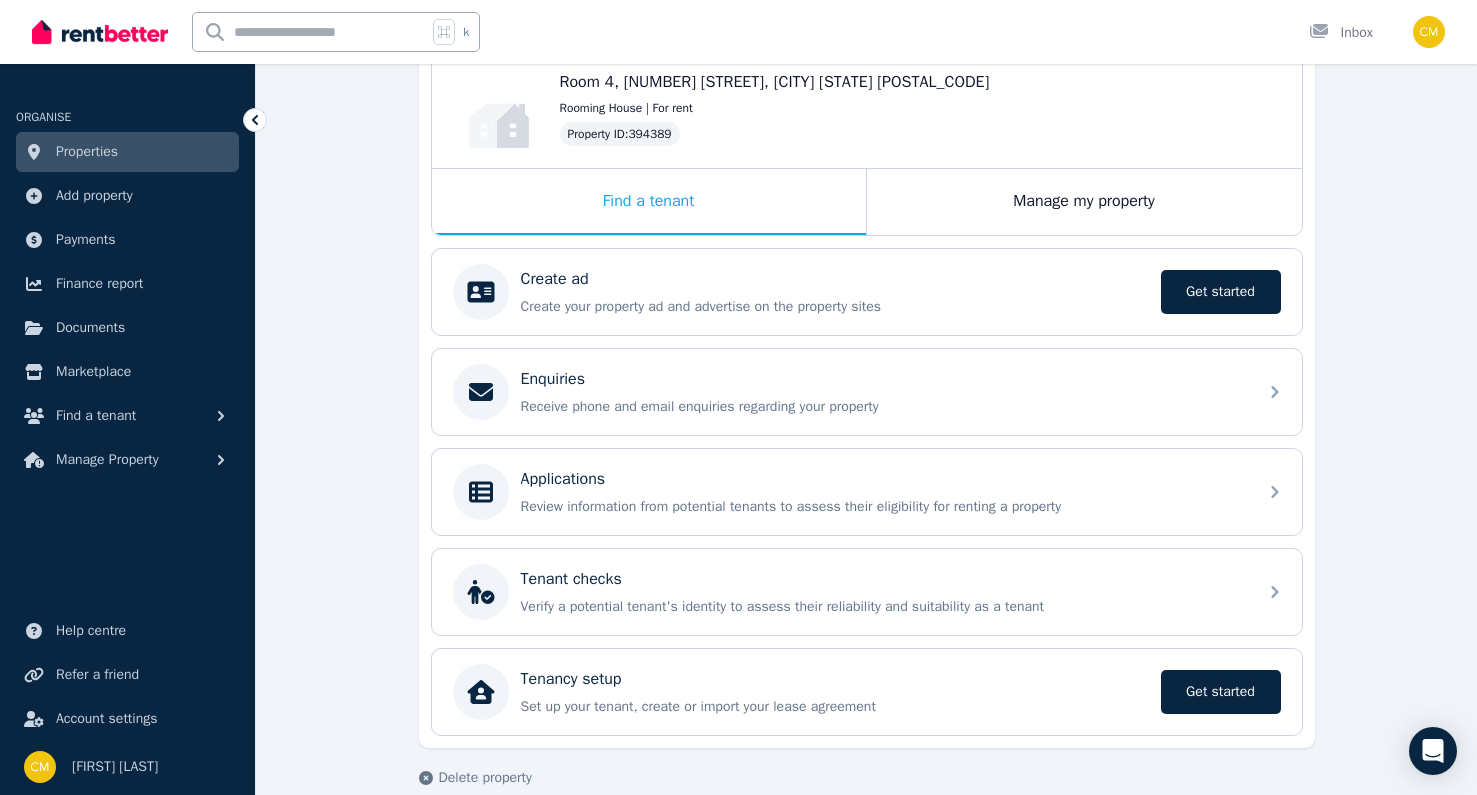 scroll, scrollTop: 328, scrollLeft: 0, axis: vertical 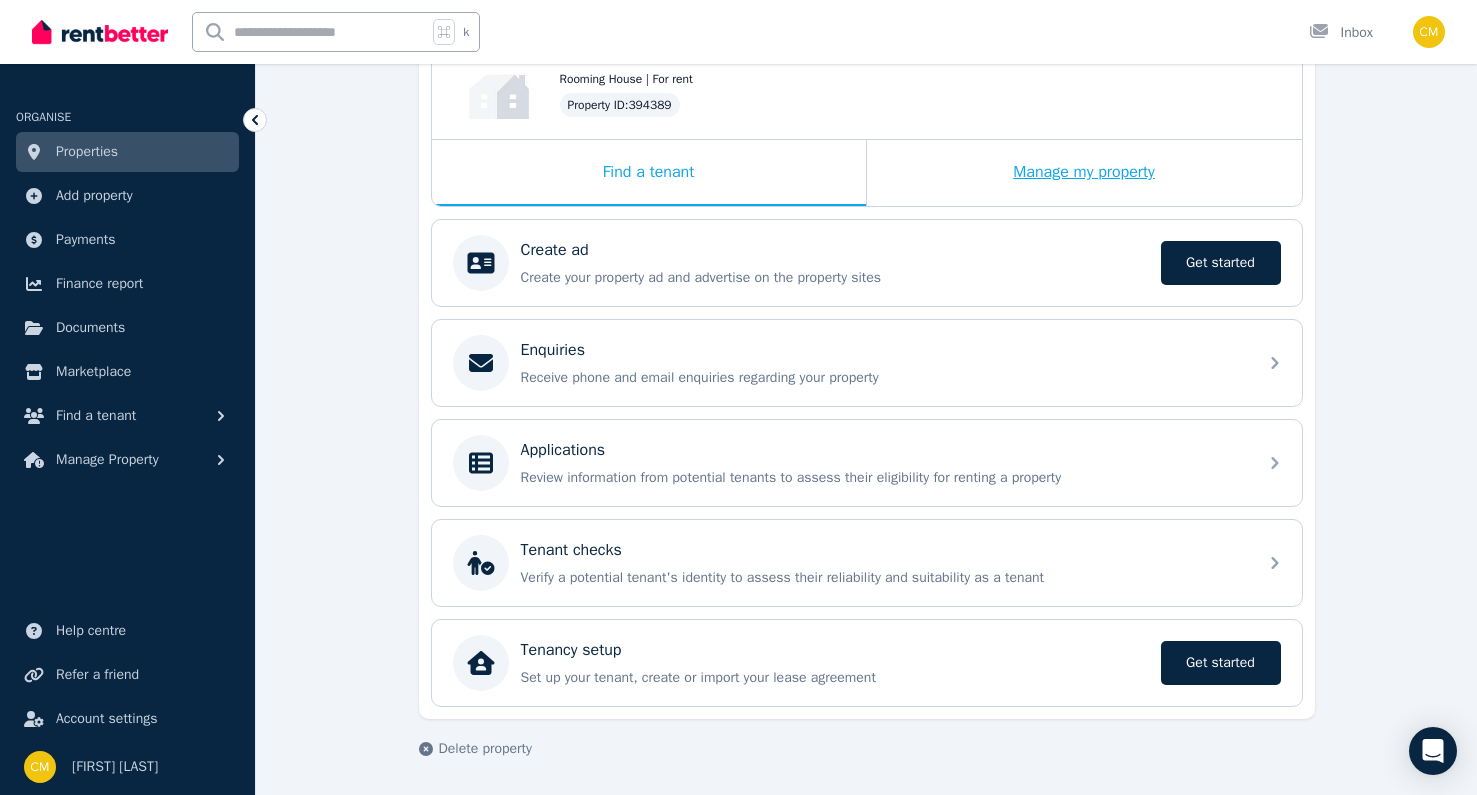 click on "Manage my property" at bounding box center [1084, 173] 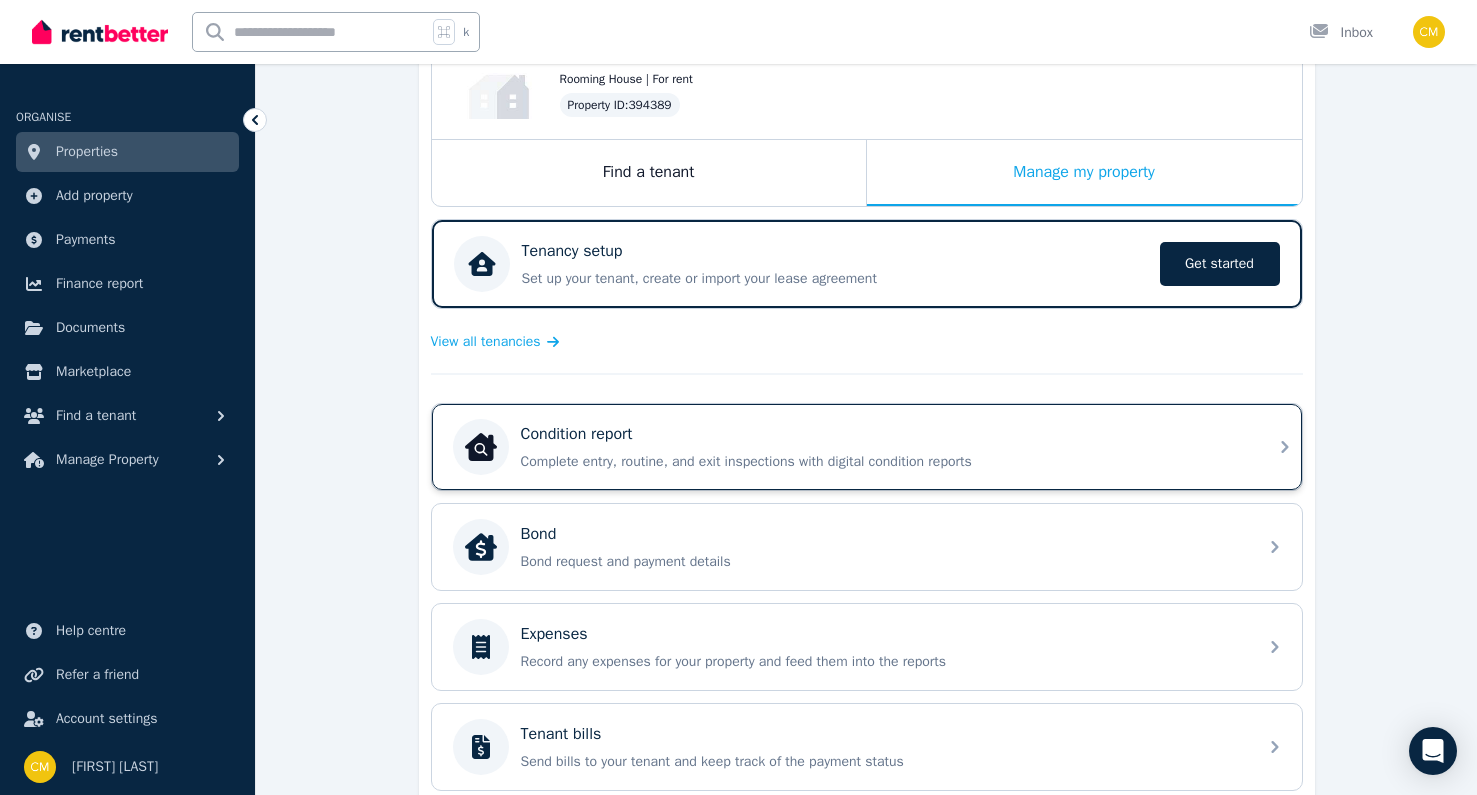 click on "Complete entry, routine, and exit inspections with digital condition reports" at bounding box center [883, 462] 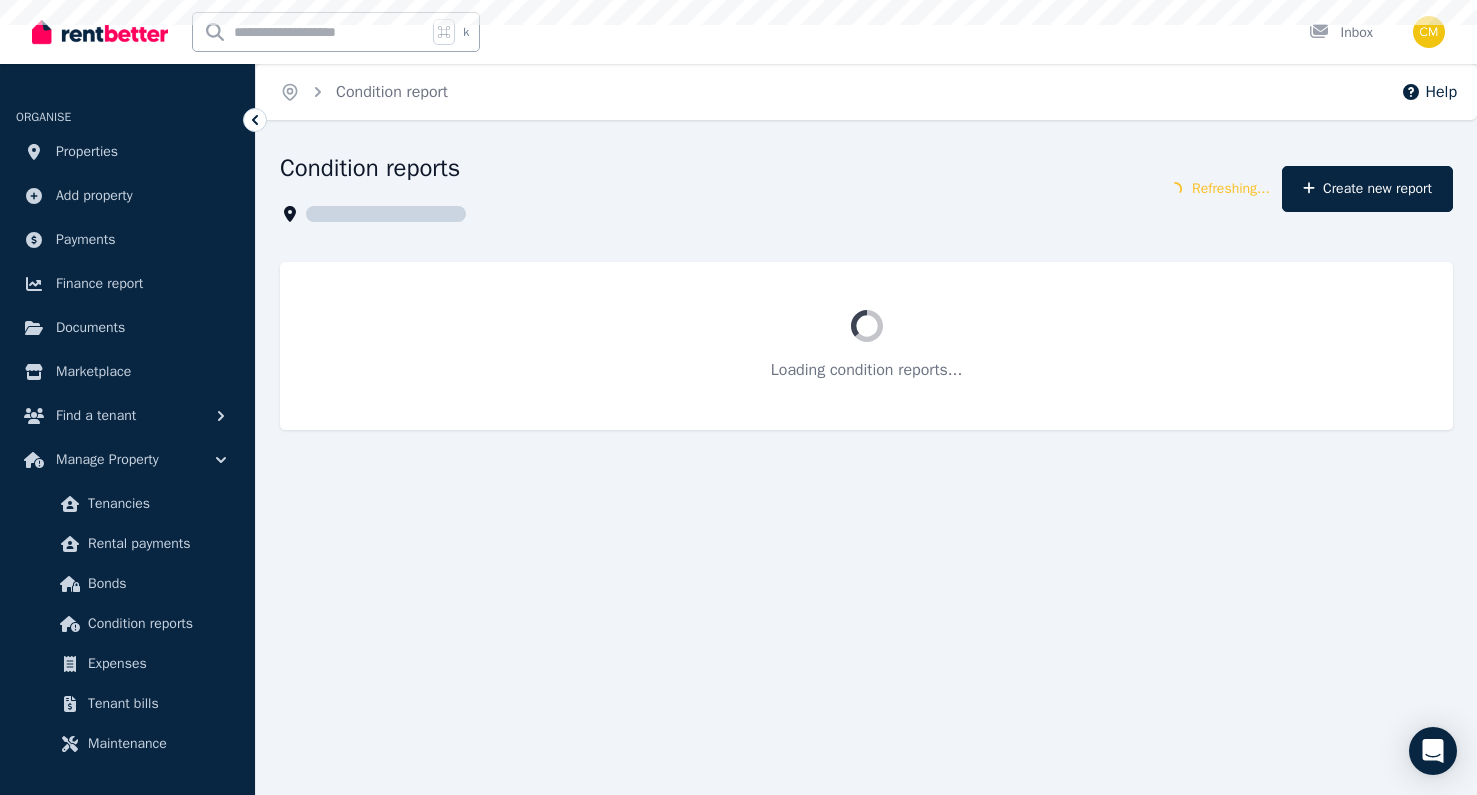 scroll, scrollTop: 0, scrollLeft: 0, axis: both 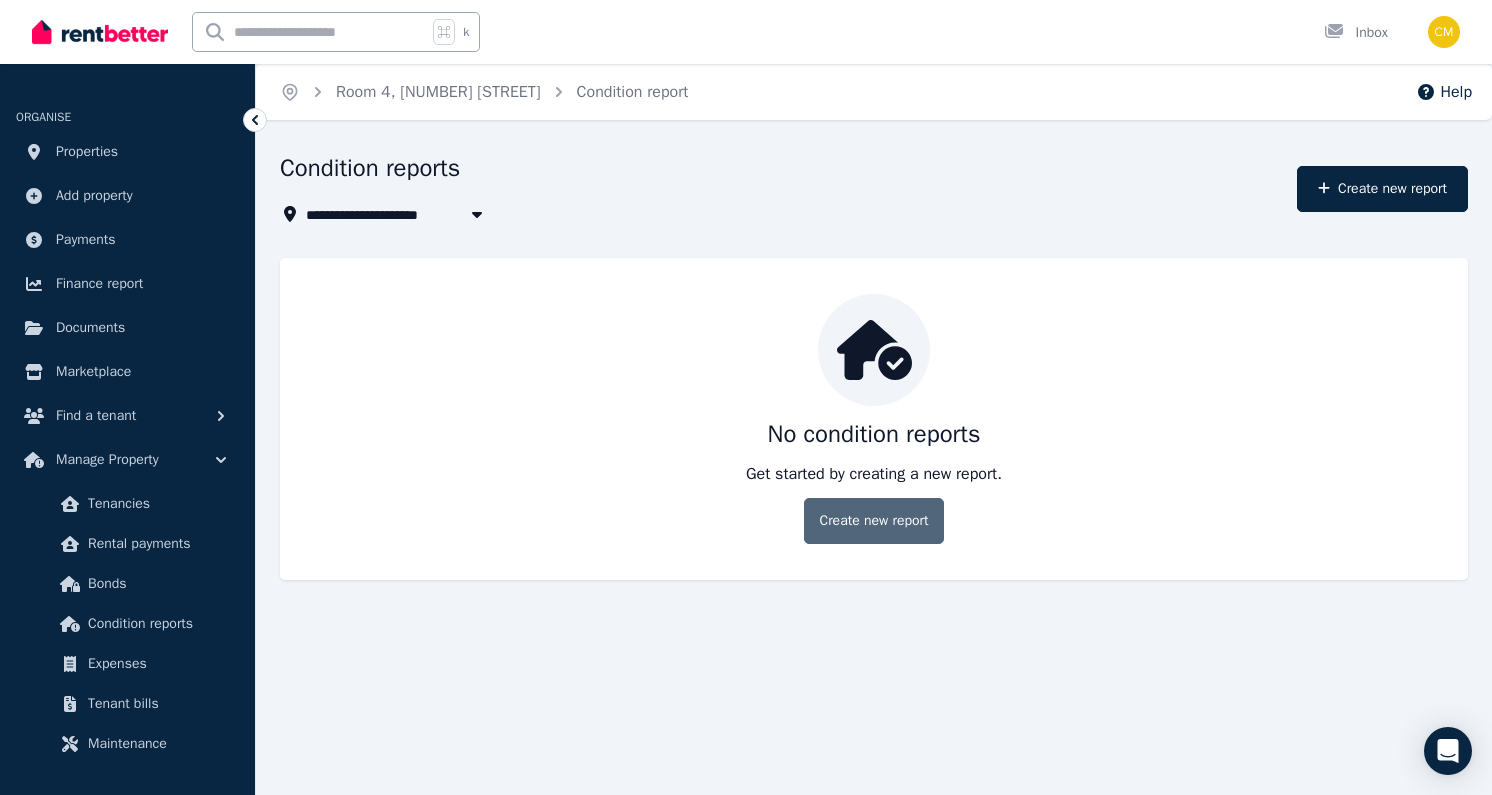 click on "Create new report" at bounding box center (873, 521) 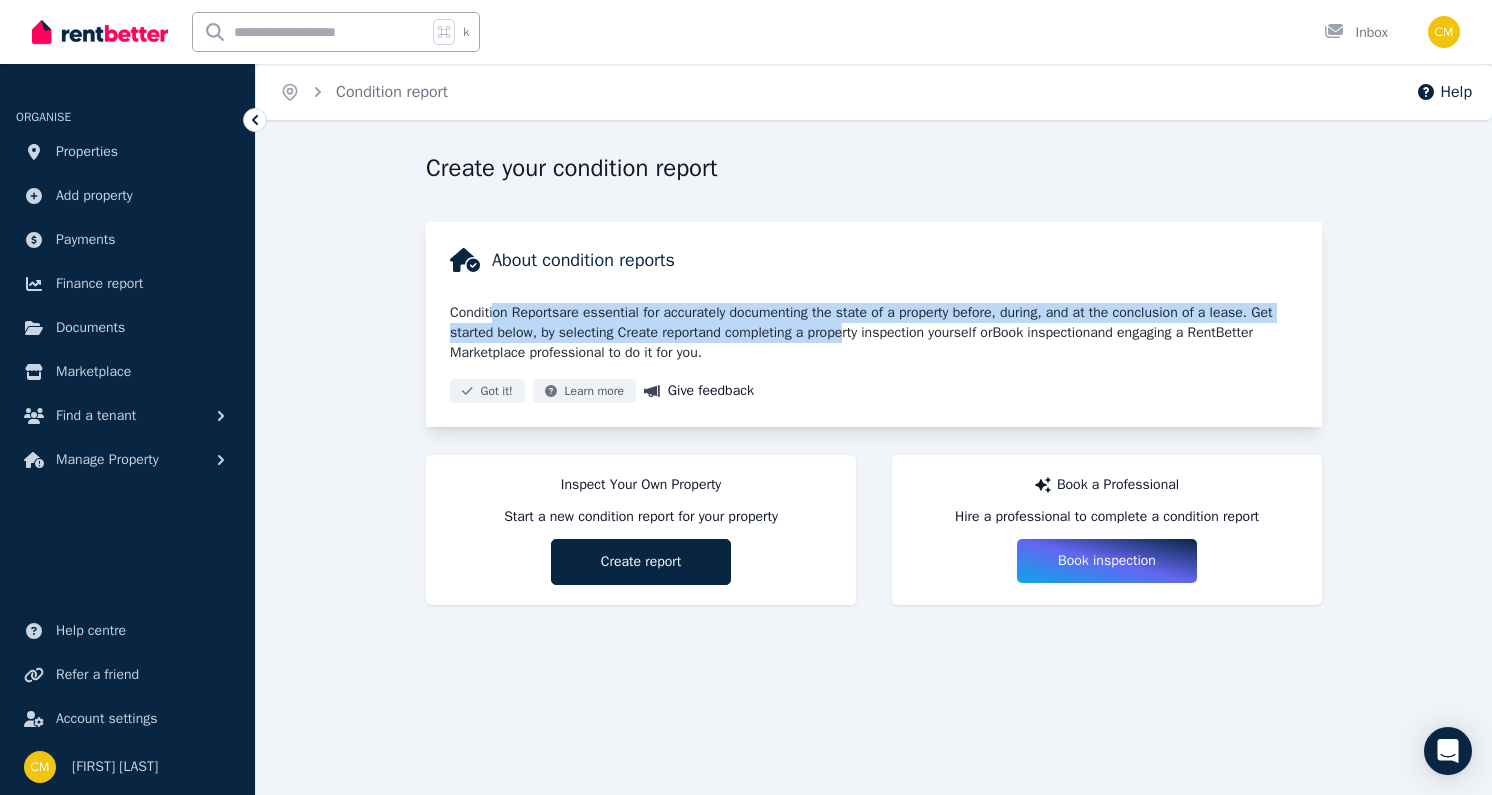 drag, startPoint x: 500, startPoint y: 309, endPoint x: 934, endPoint y: 335, distance: 434.7781 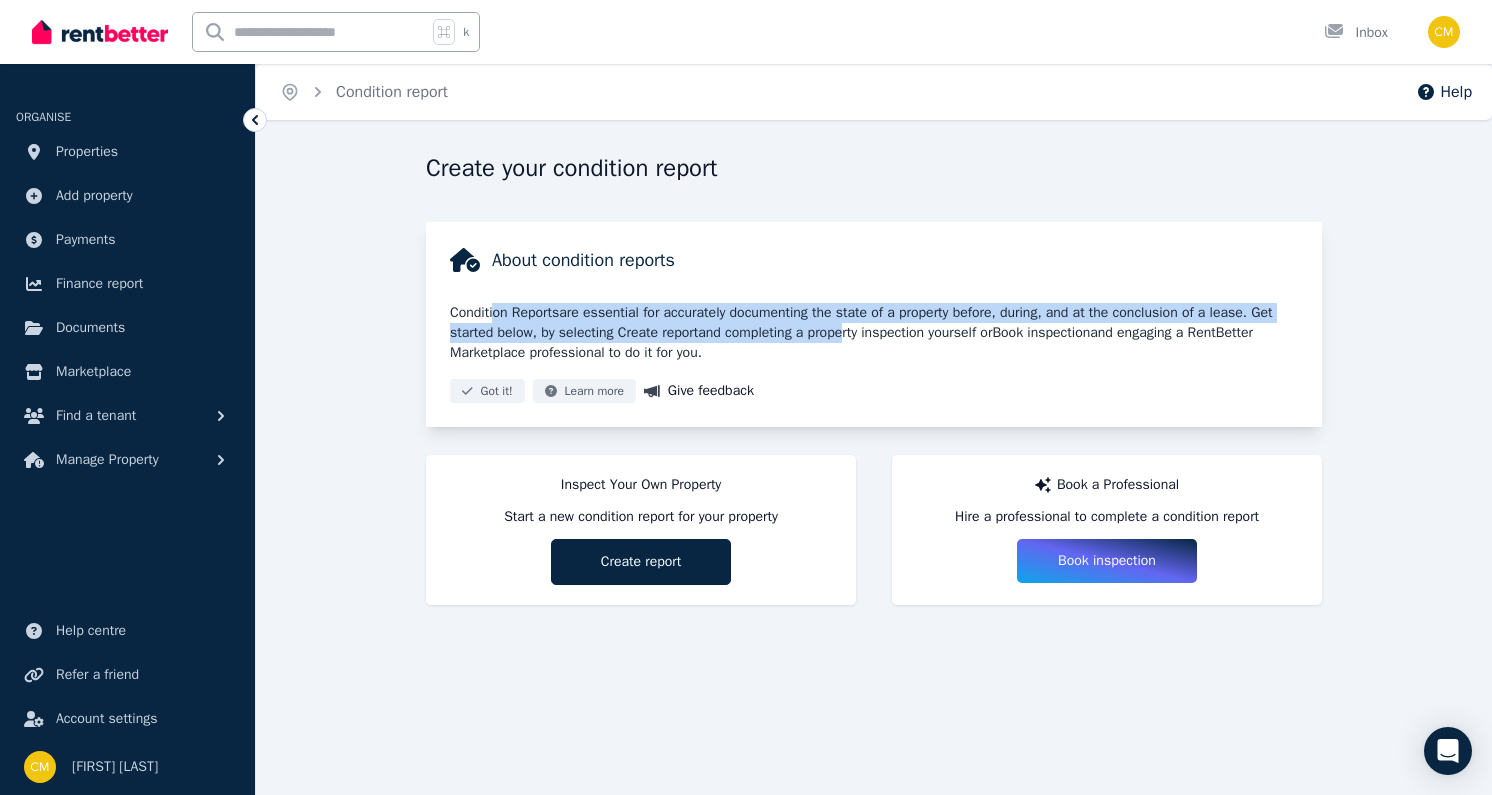 click on "Condition Reports are essential for accurately documenting the state of a property before, during, and at the conclusion of a lease. Get started below, by selecting Create report and completing a property inspection yourself or Book inspection and engaging a RentBetter Marketplace professional to do it for you." at bounding box center (874, 333) 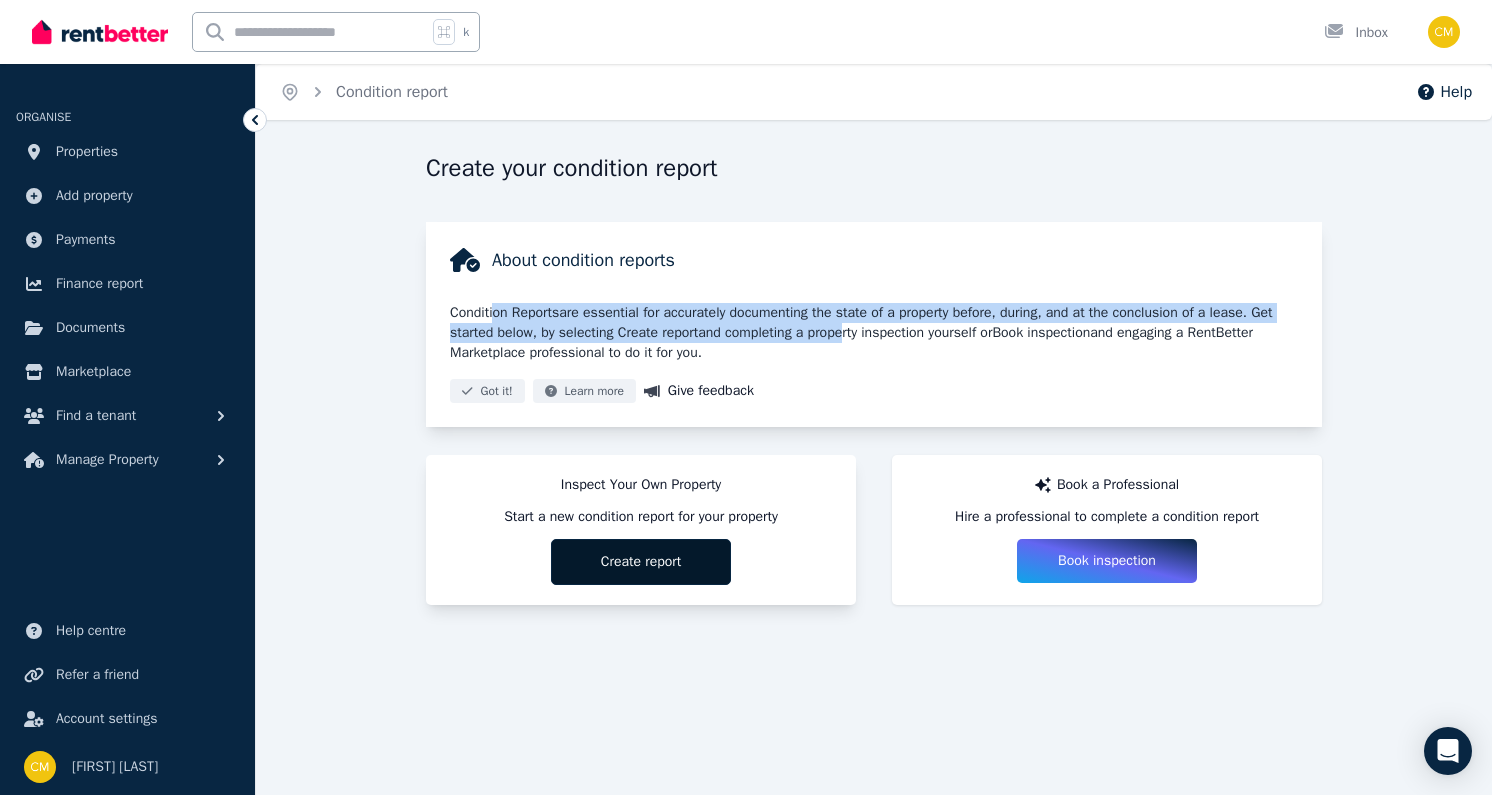 click on "Create report" at bounding box center (641, 562) 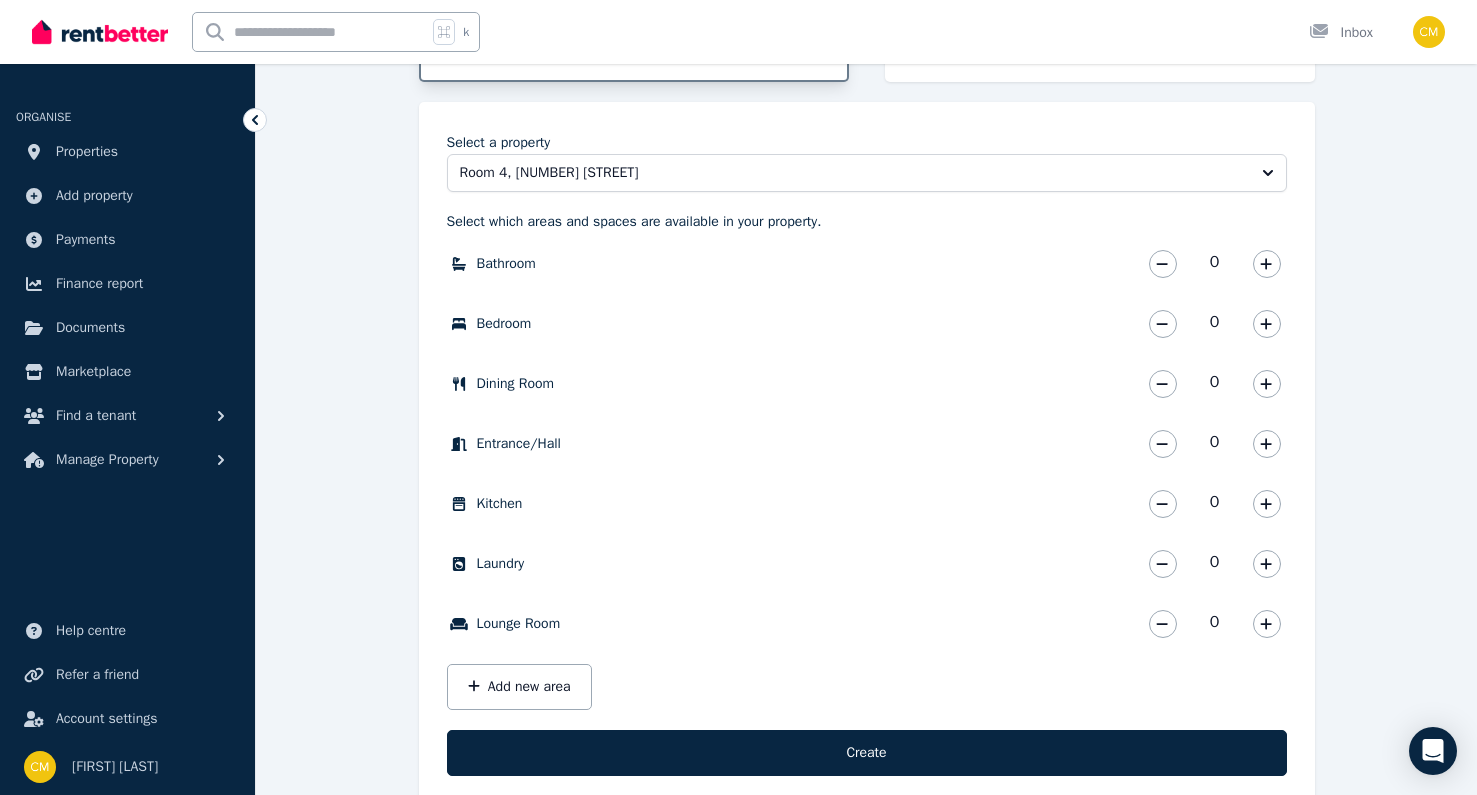scroll, scrollTop: 429, scrollLeft: 0, axis: vertical 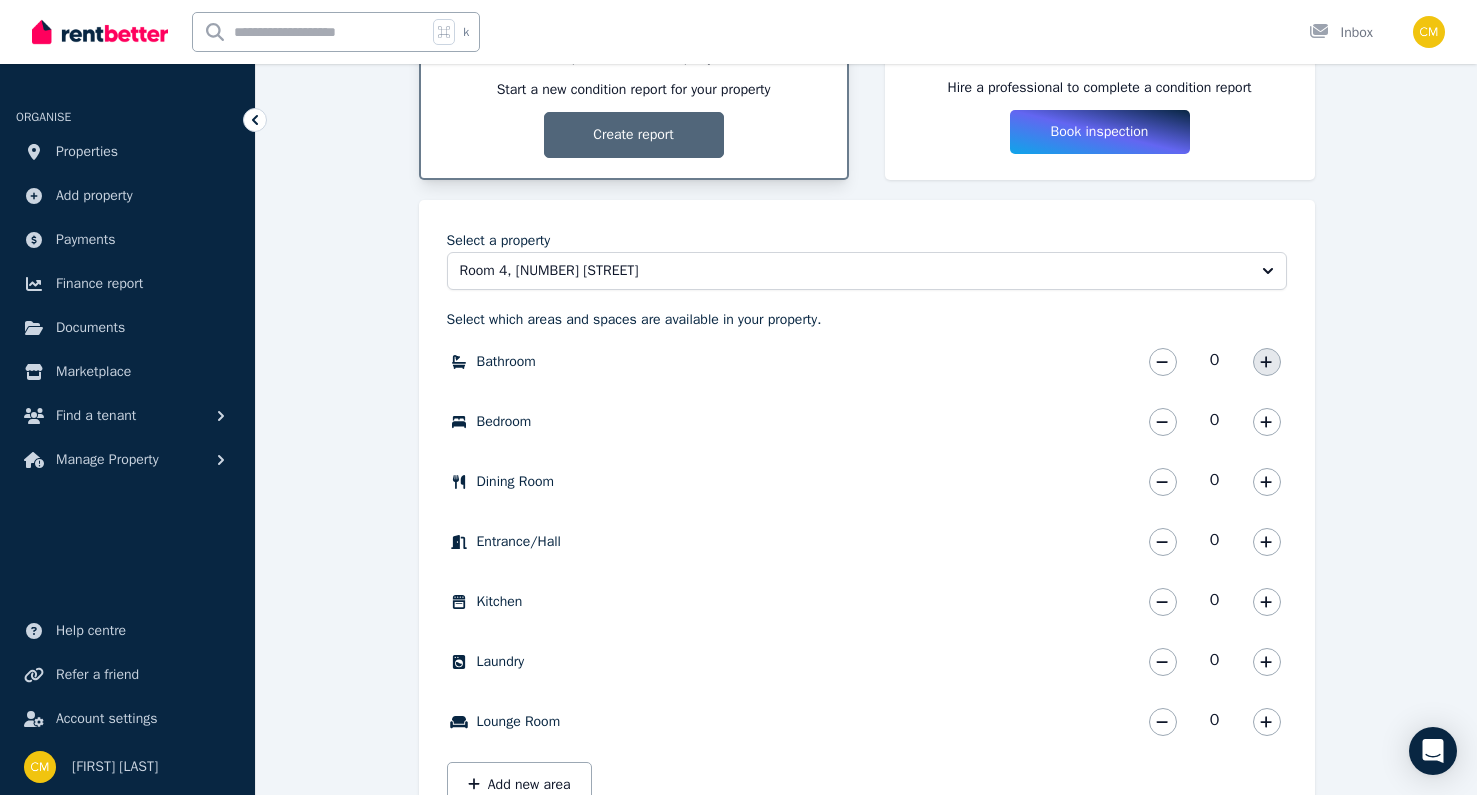 click at bounding box center [1267, 362] 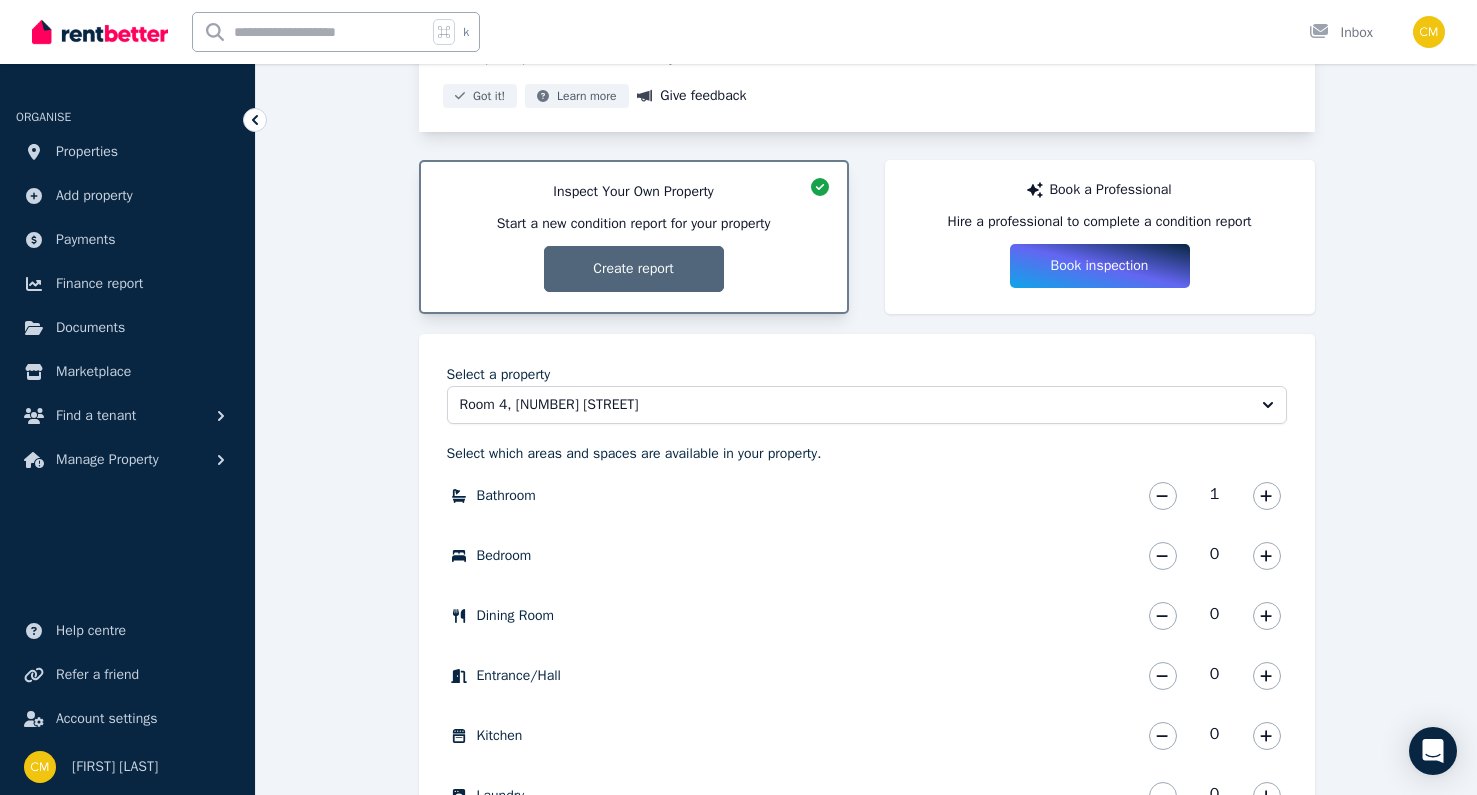 scroll, scrollTop: 389, scrollLeft: 0, axis: vertical 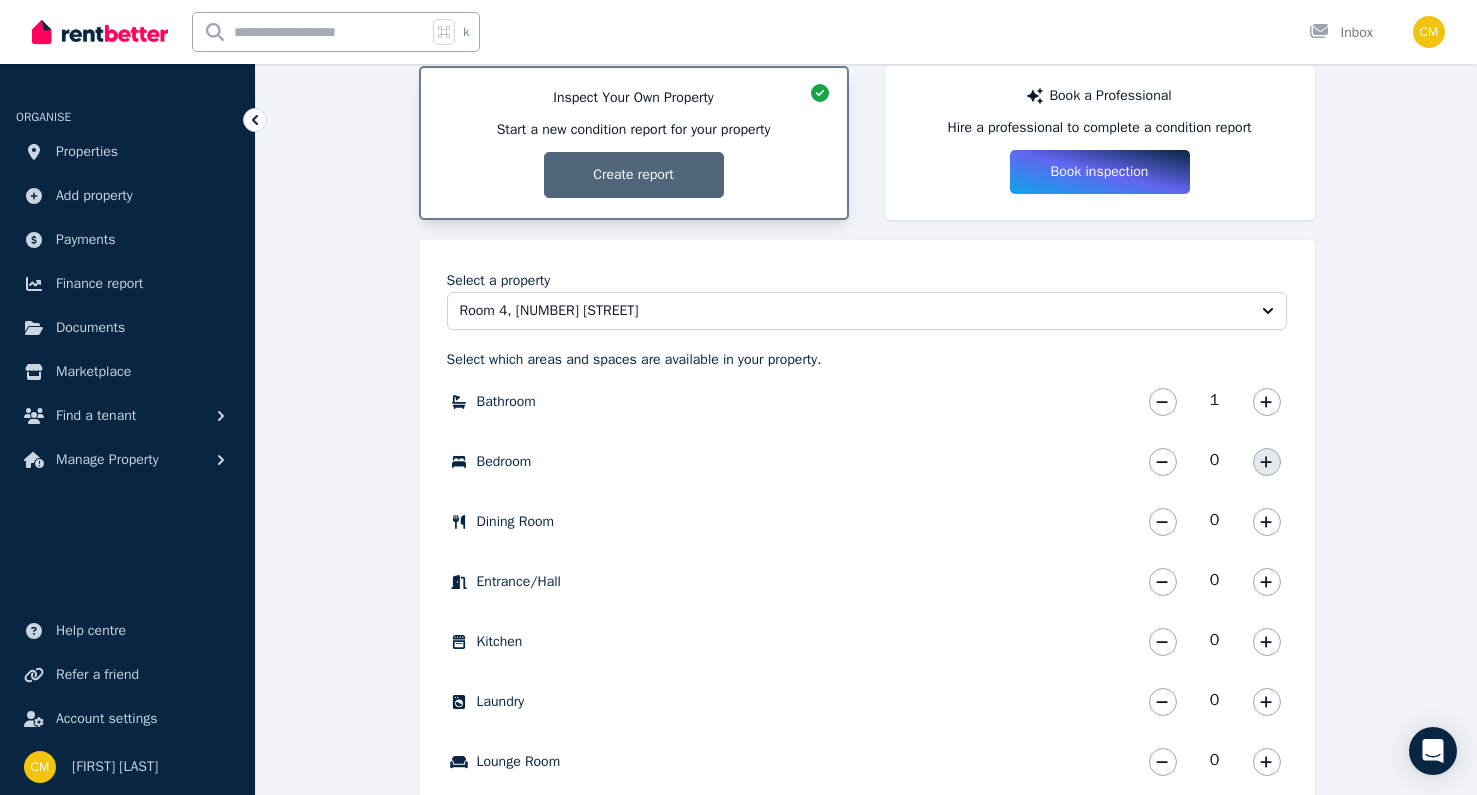 click 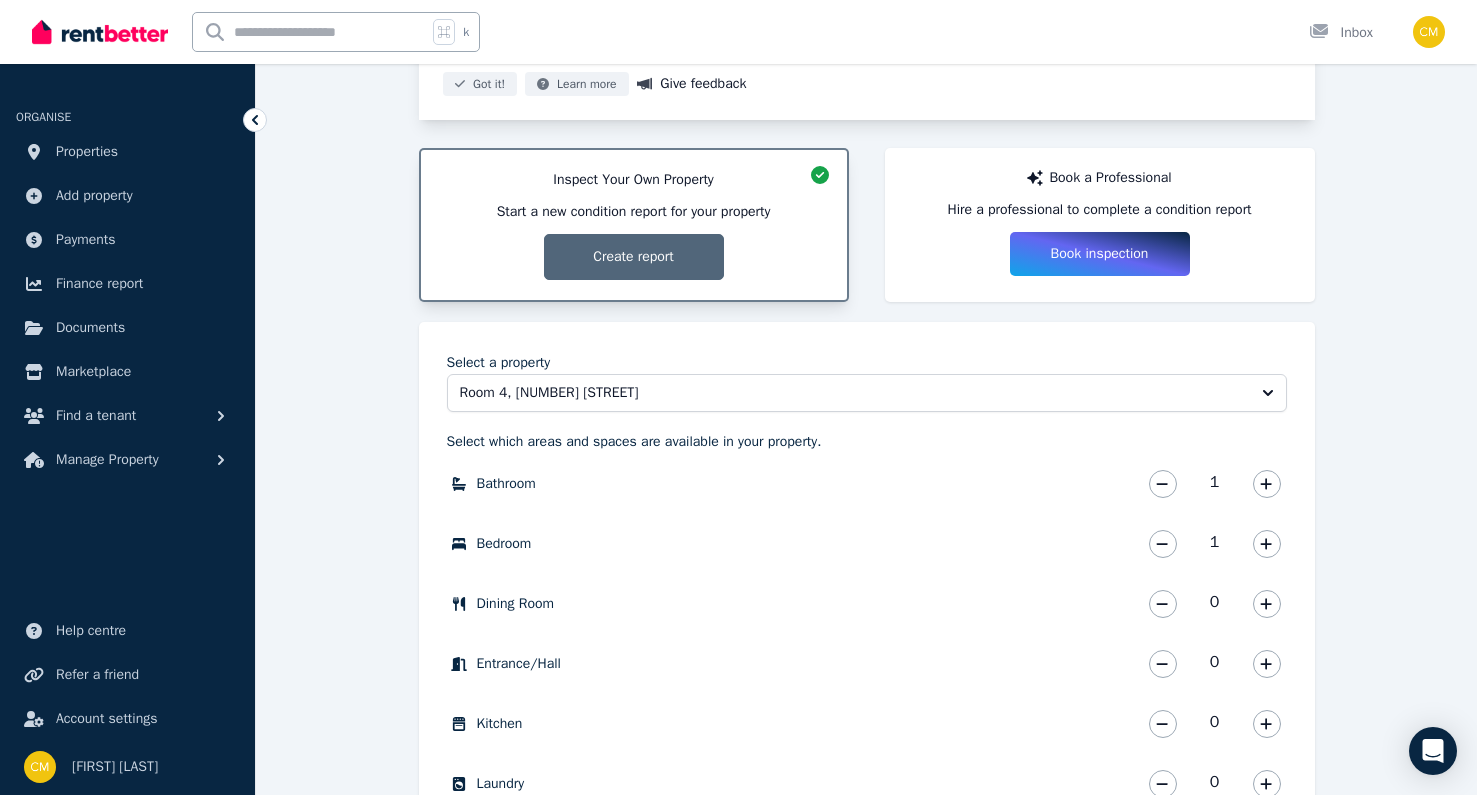 scroll, scrollTop: 0, scrollLeft: 0, axis: both 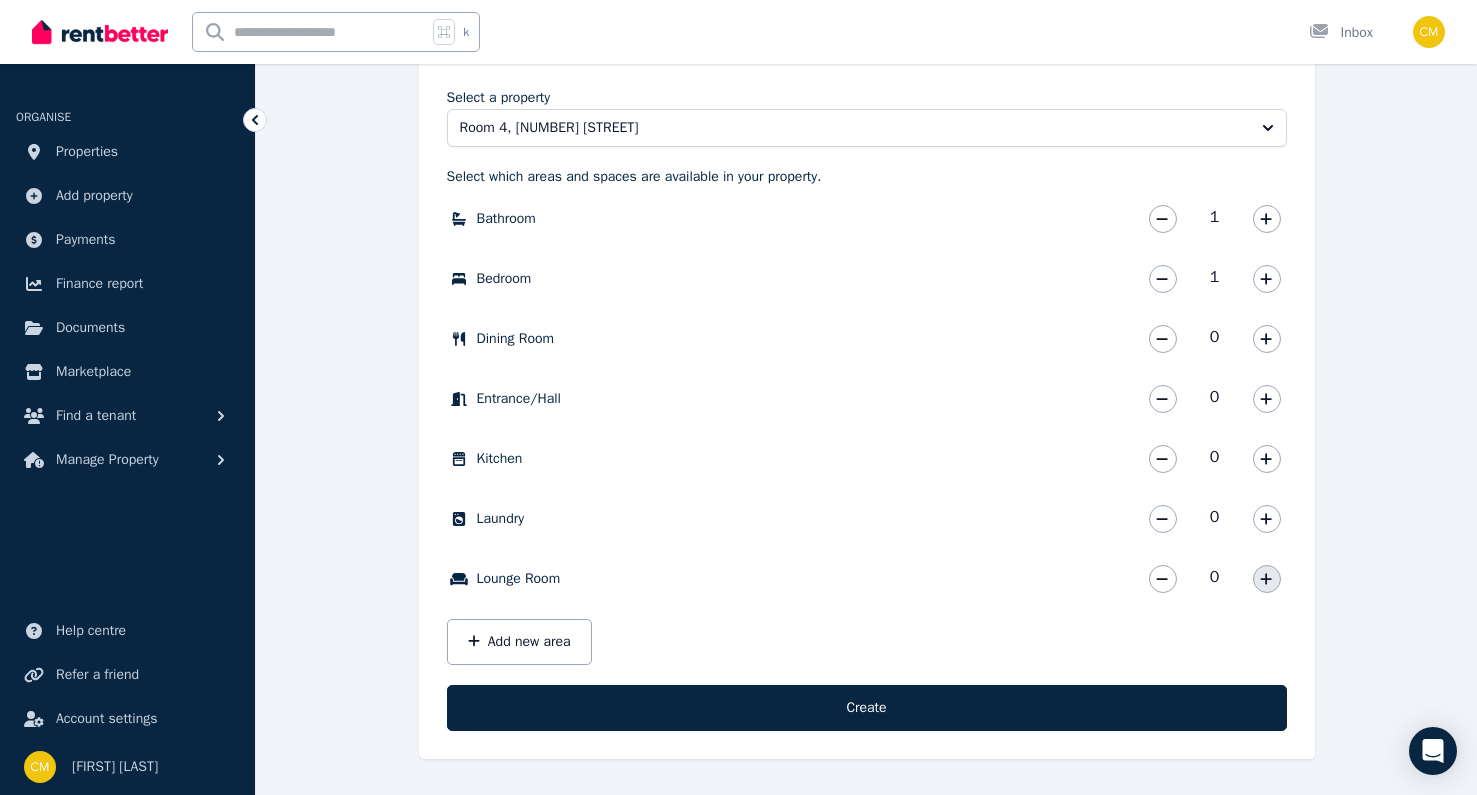 click 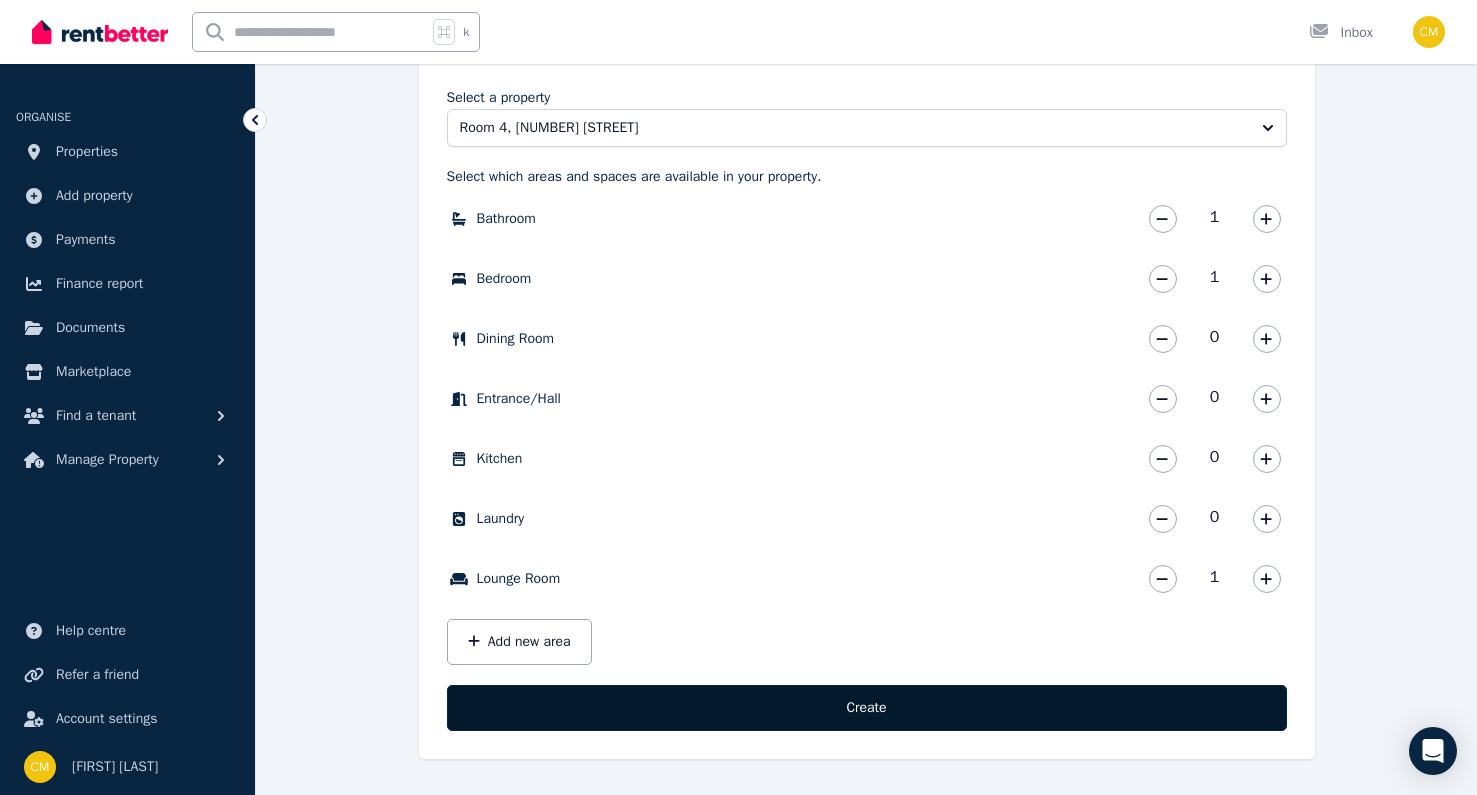 click on "Create" at bounding box center [867, 708] 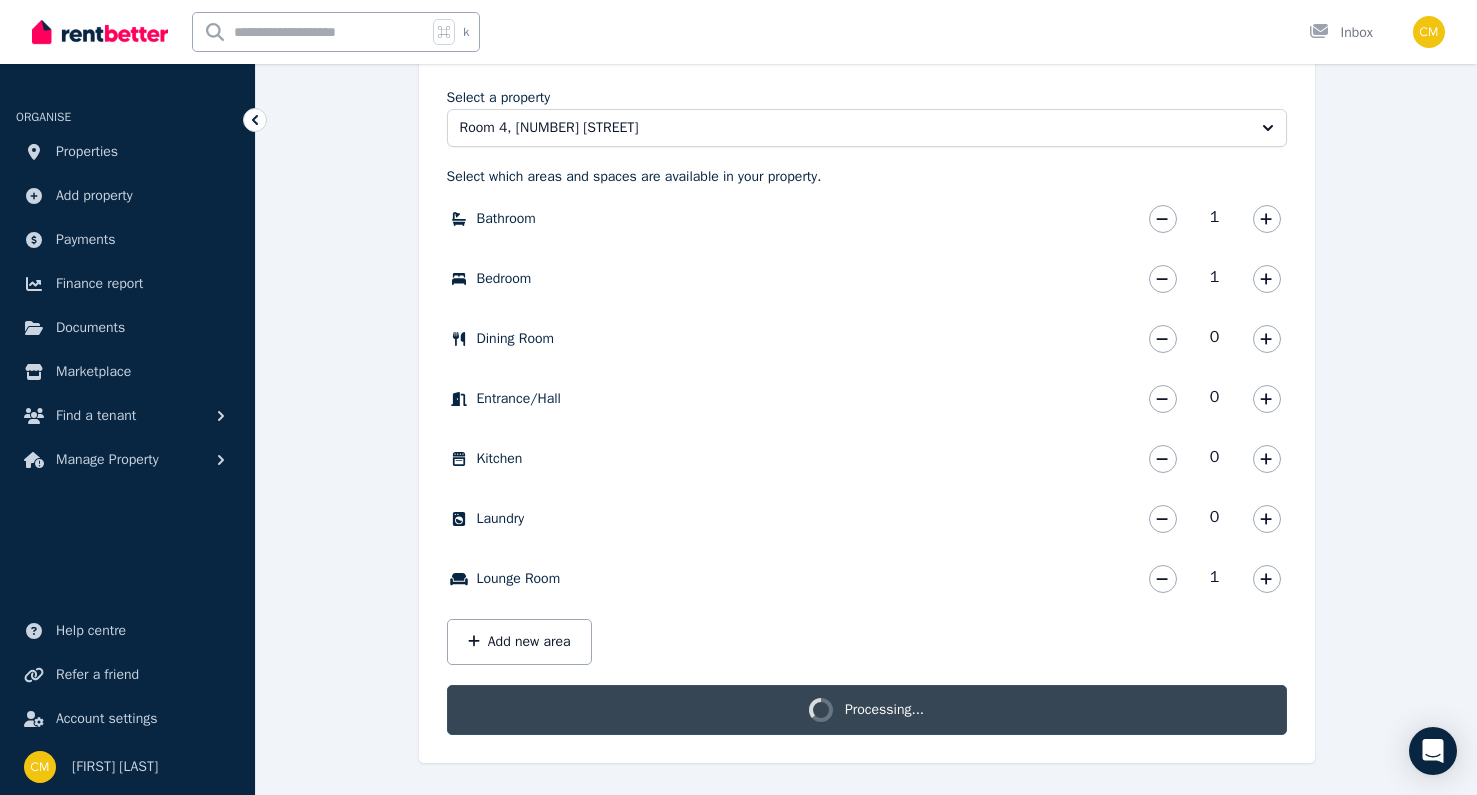 scroll, scrollTop: 546, scrollLeft: 0, axis: vertical 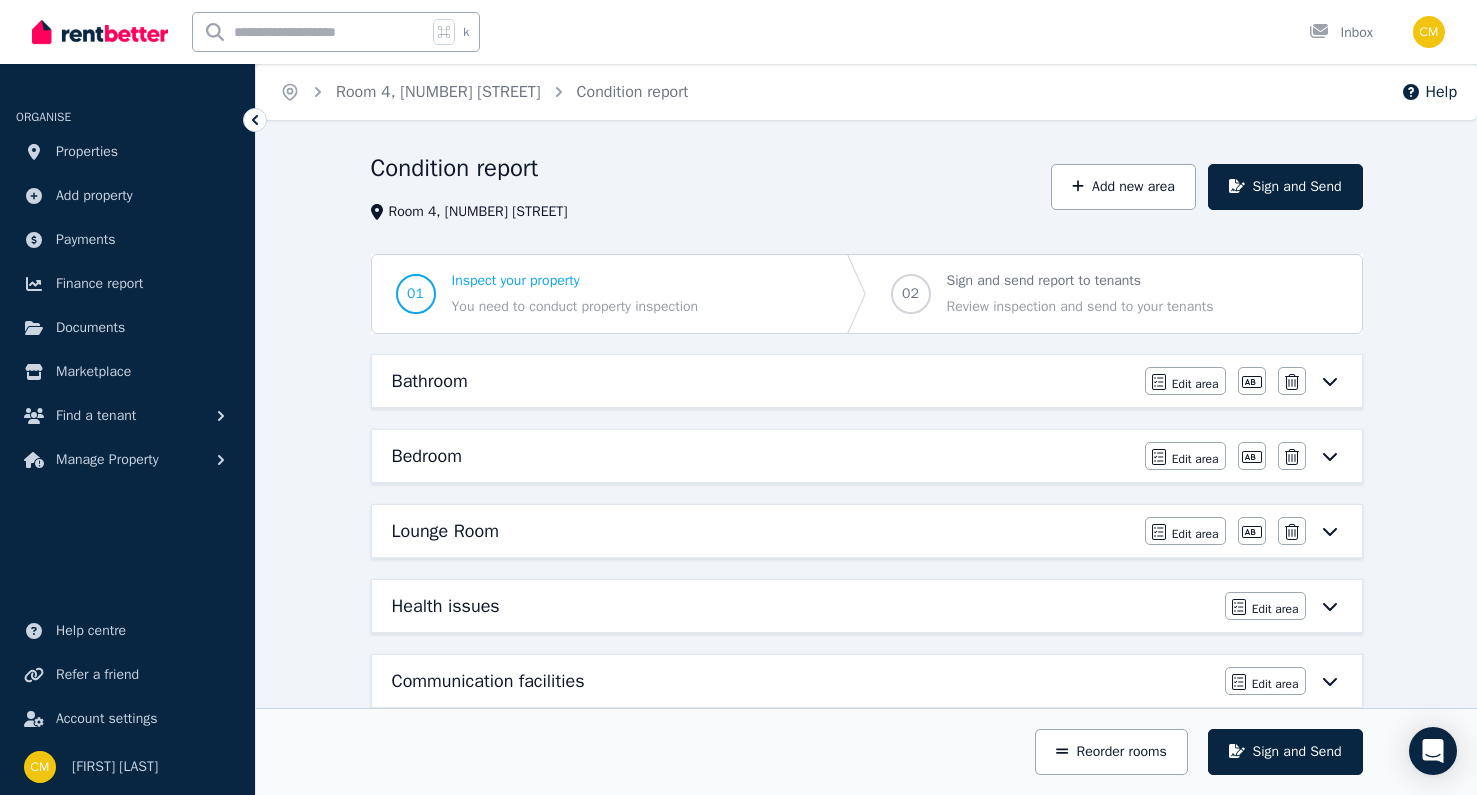 click on "Bathroom Edit area Edit area Edit name Delete" at bounding box center (867, 381) 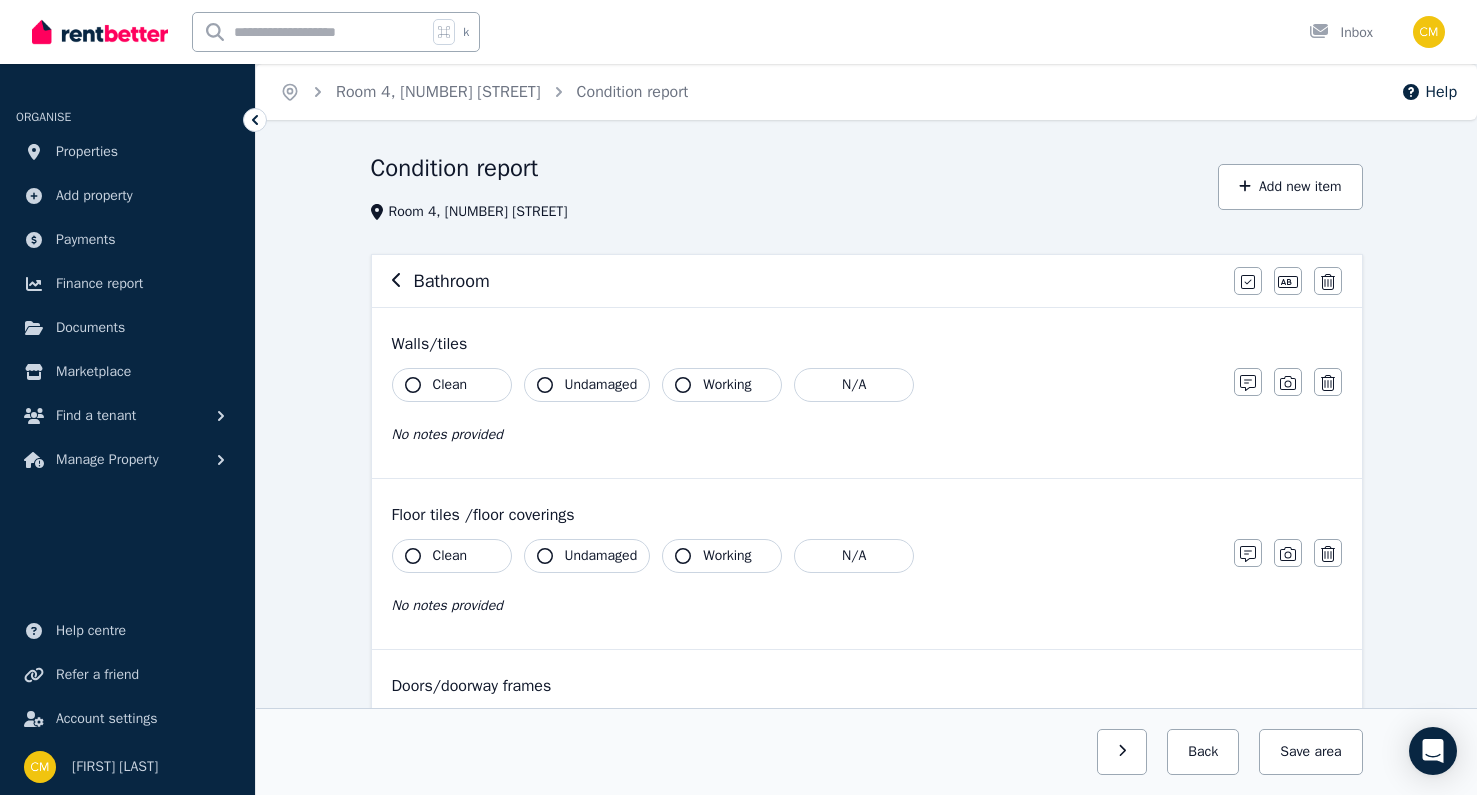 click 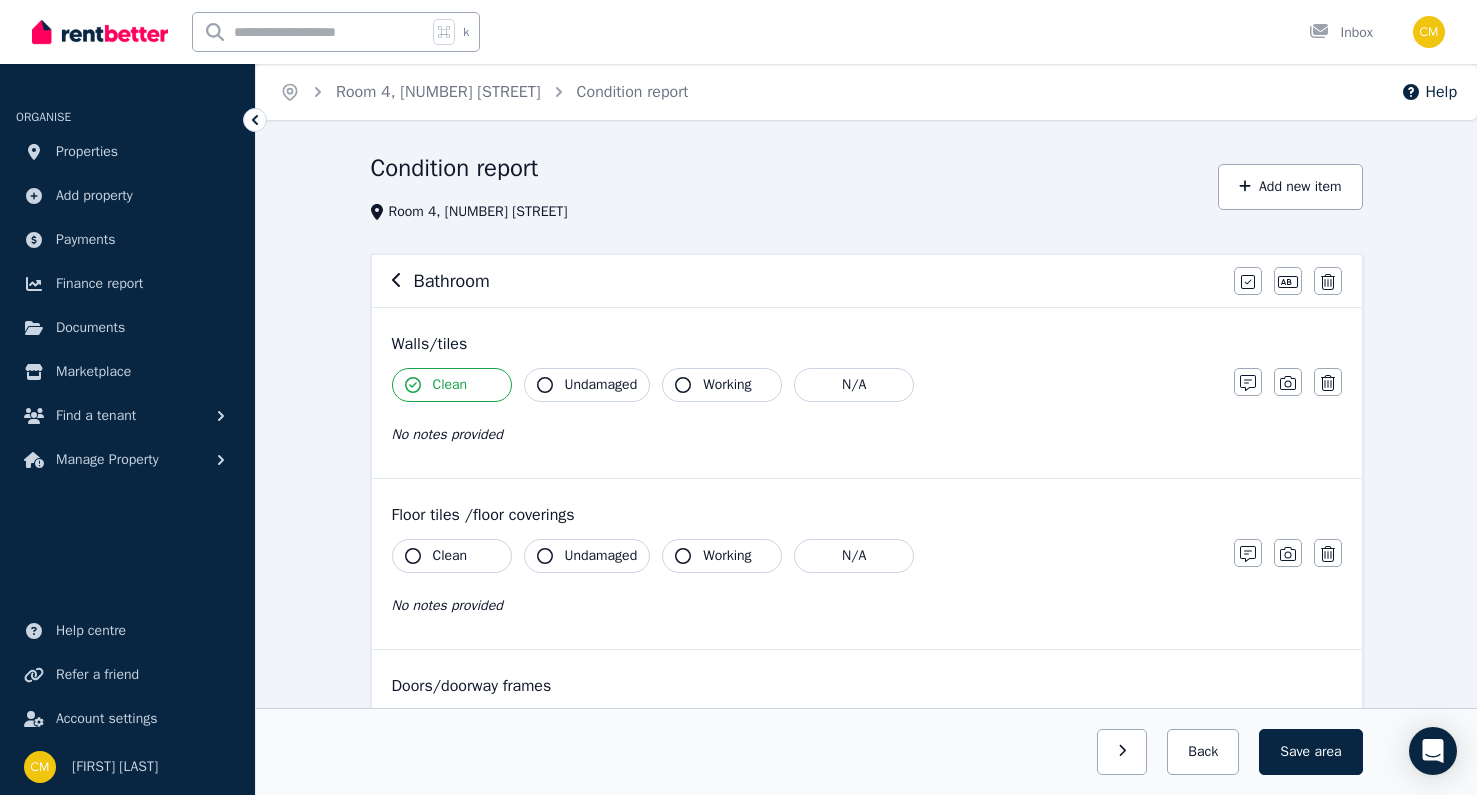 click on "Undamaged" at bounding box center [587, 385] 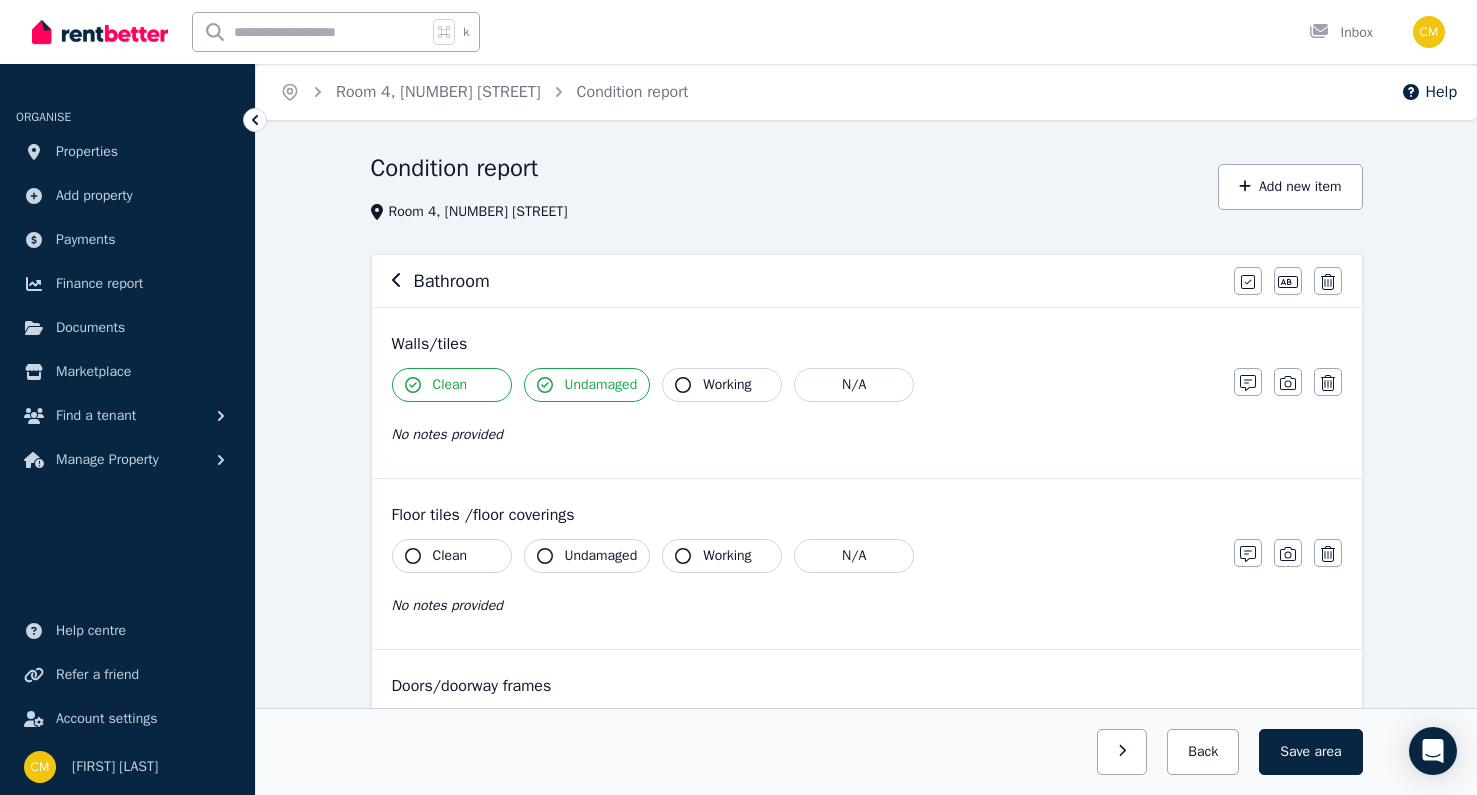 click on "Working" at bounding box center [722, 385] 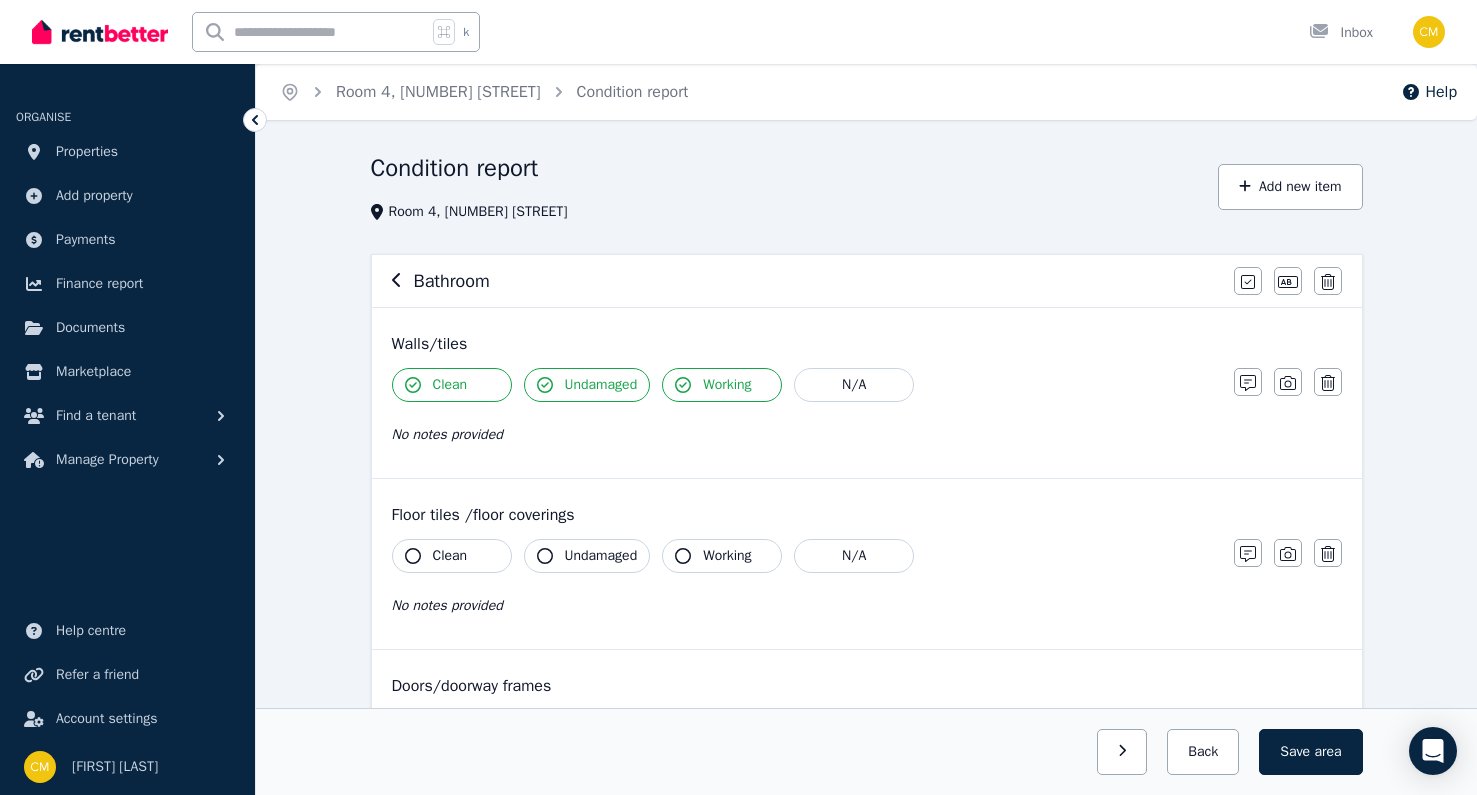 click on "Clean" at bounding box center [452, 556] 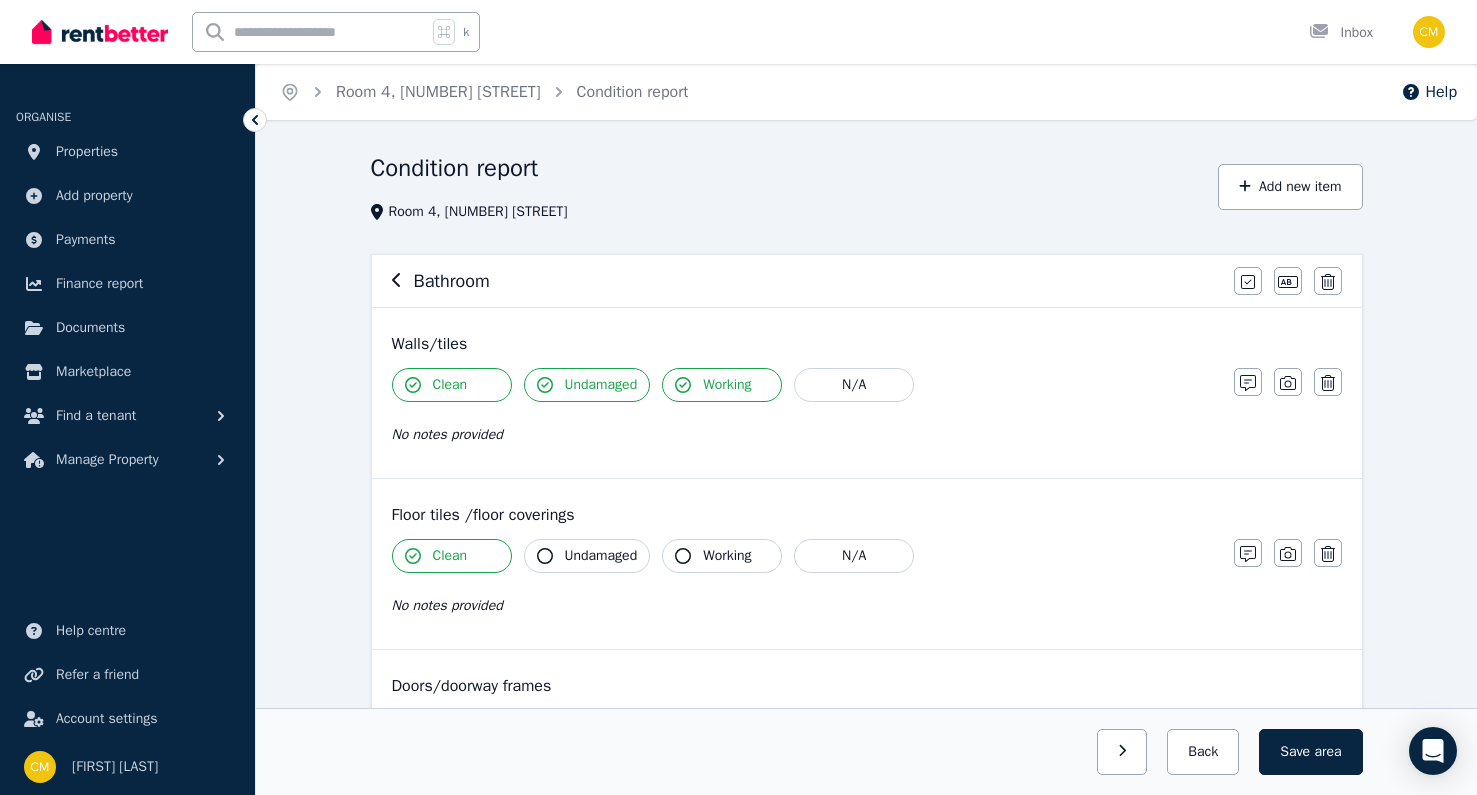 click 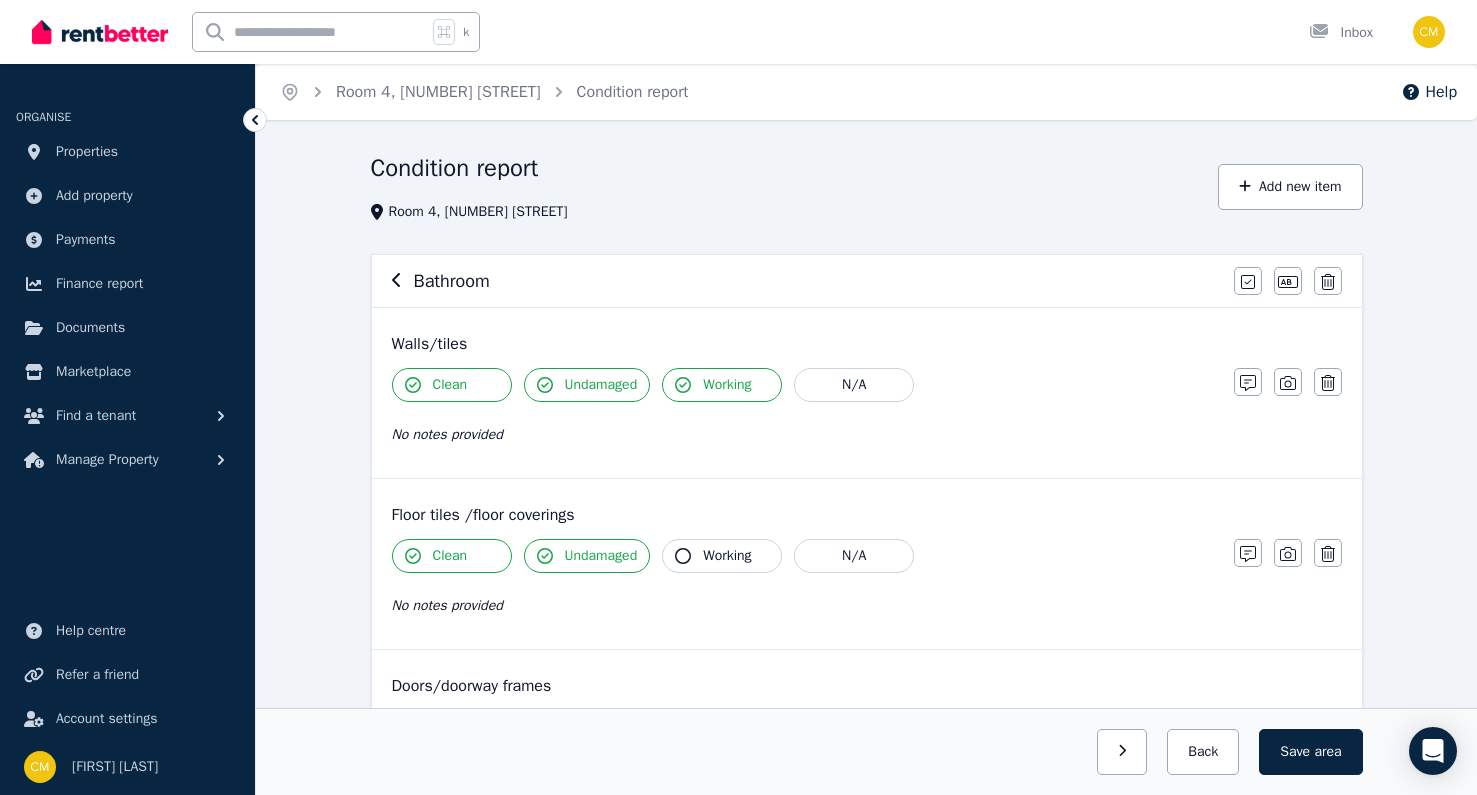 click on "Working" at bounding box center [722, 556] 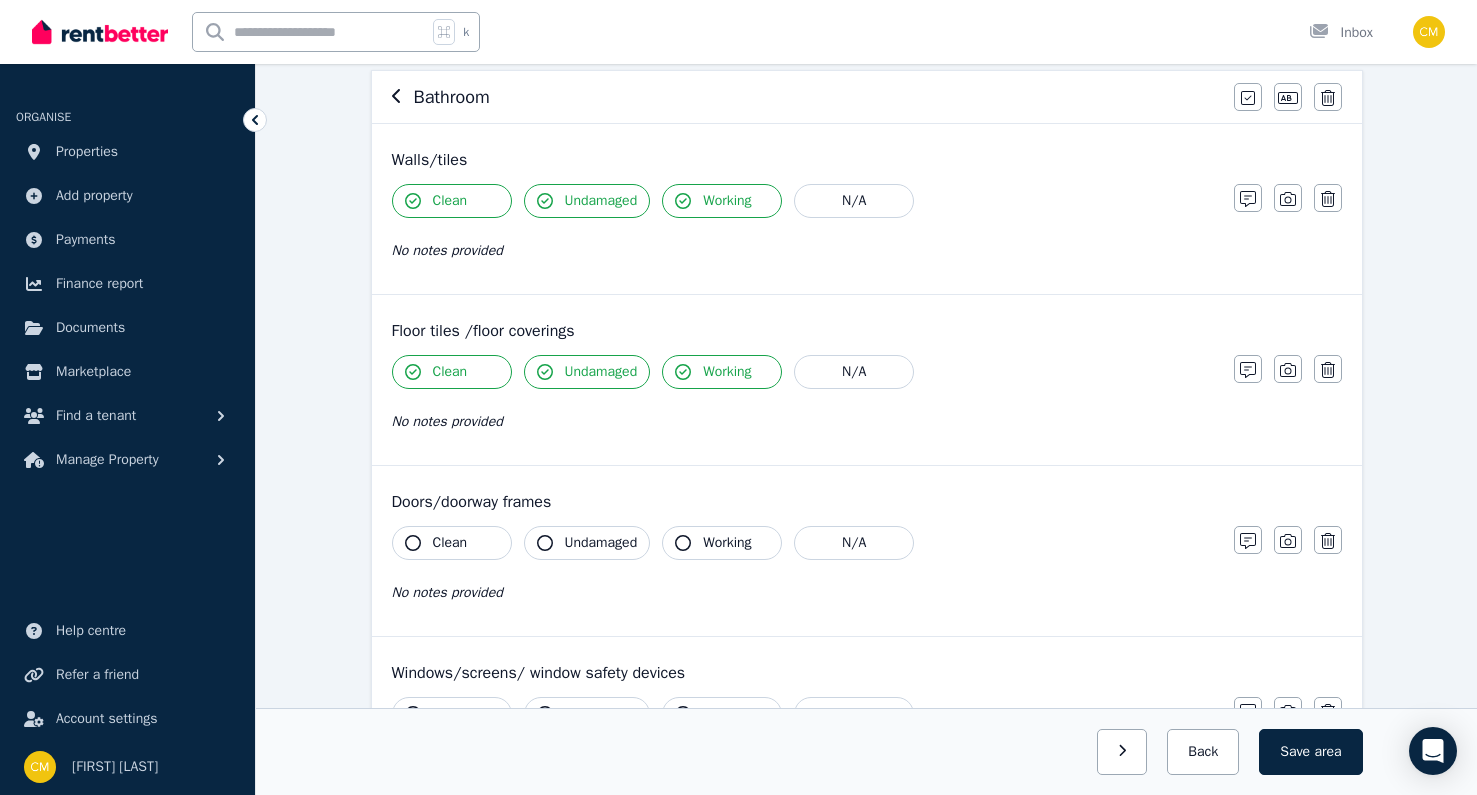 scroll, scrollTop: 149, scrollLeft: 0, axis: vertical 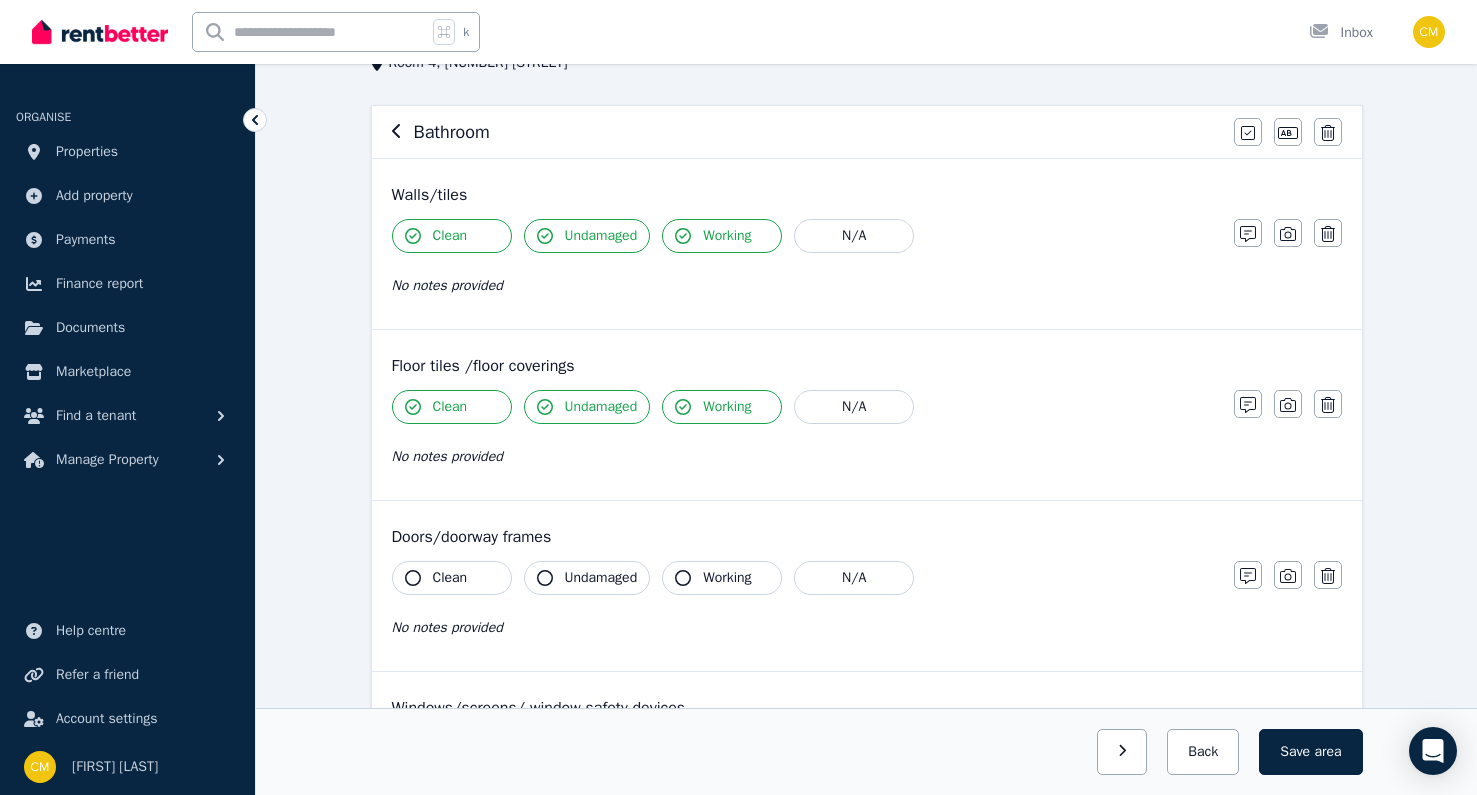 click 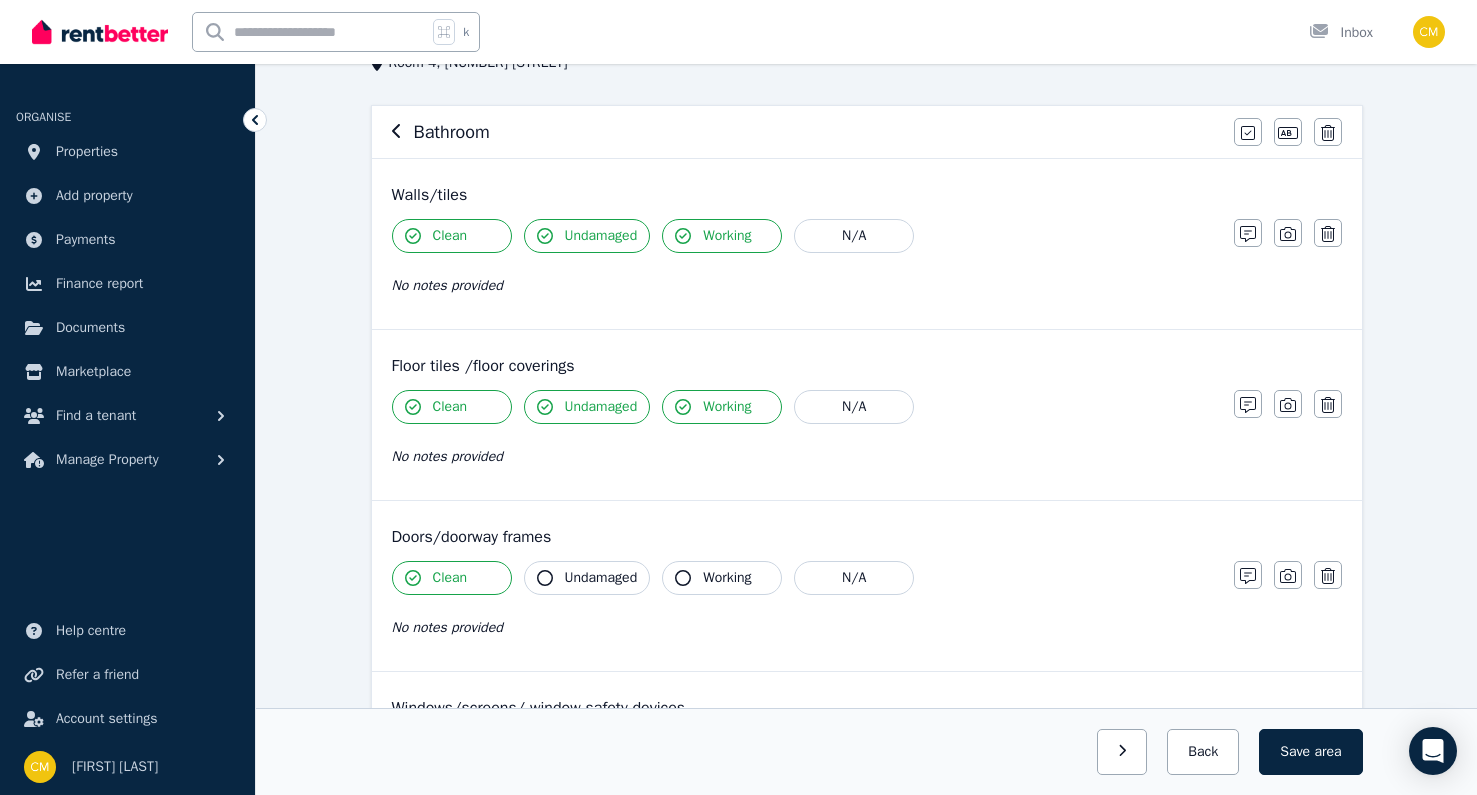 click on "Undamaged" at bounding box center (587, 578) 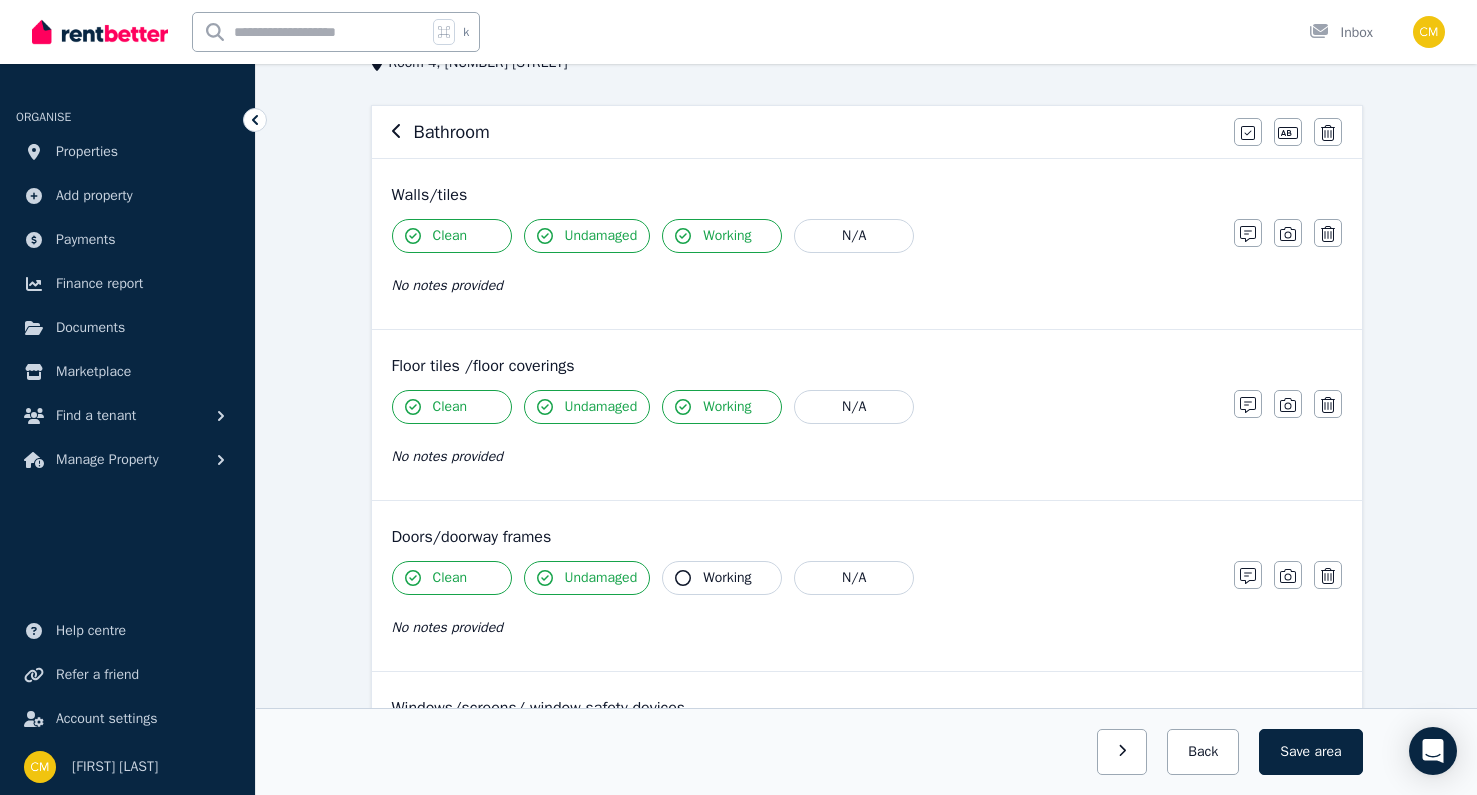 click 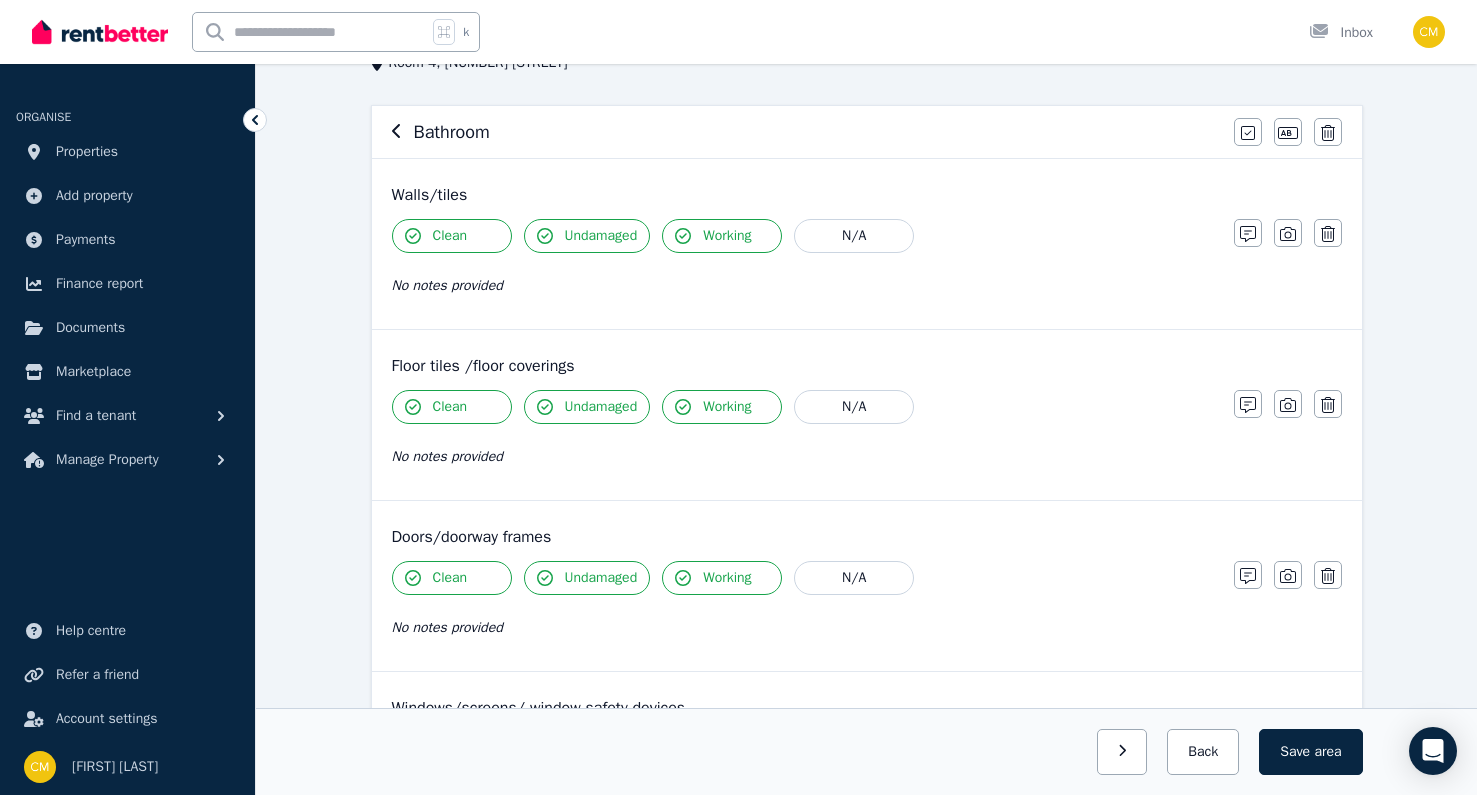 scroll, scrollTop: 266, scrollLeft: 0, axis: vertical 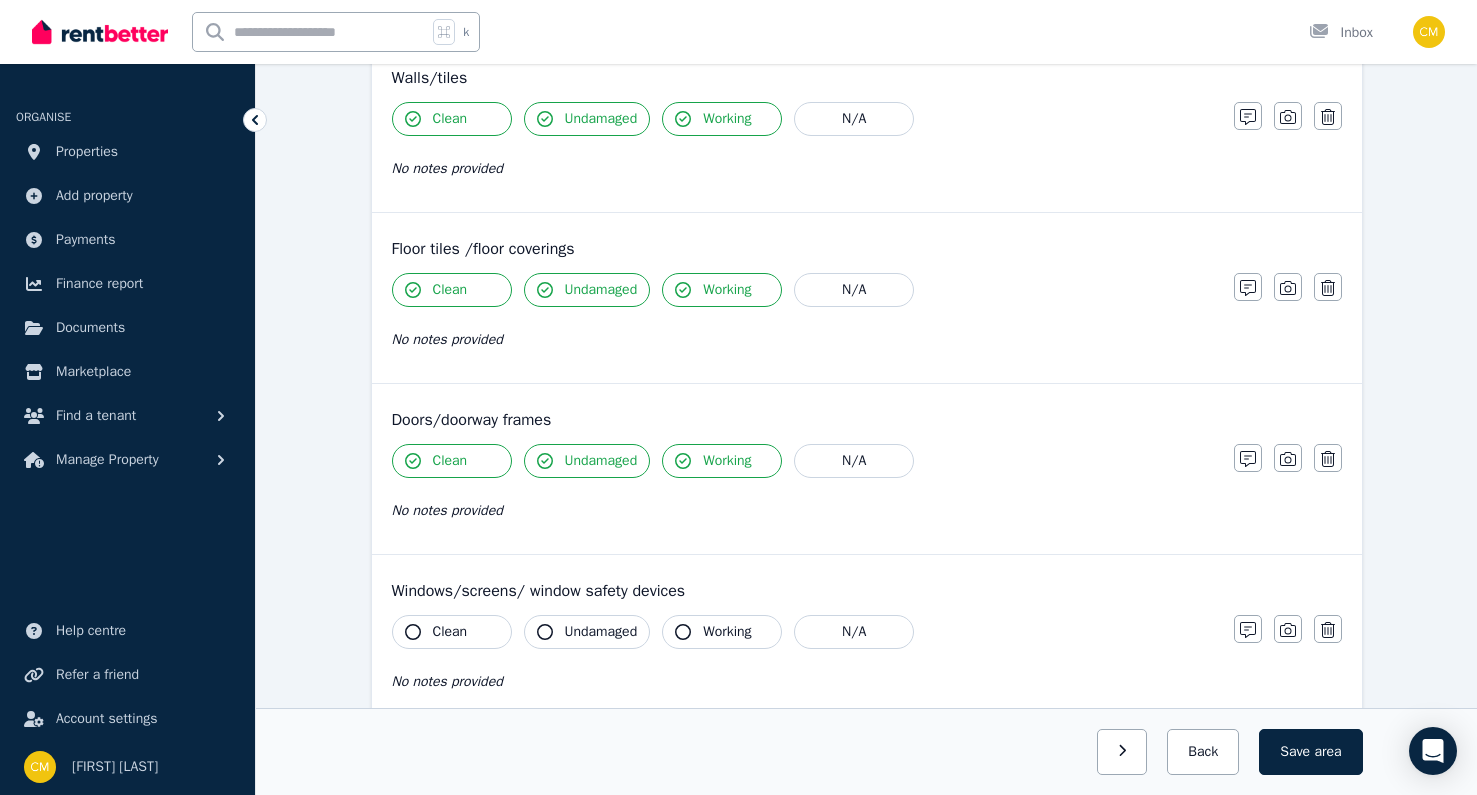 click on "Clean" at bounding box center [452, 632] 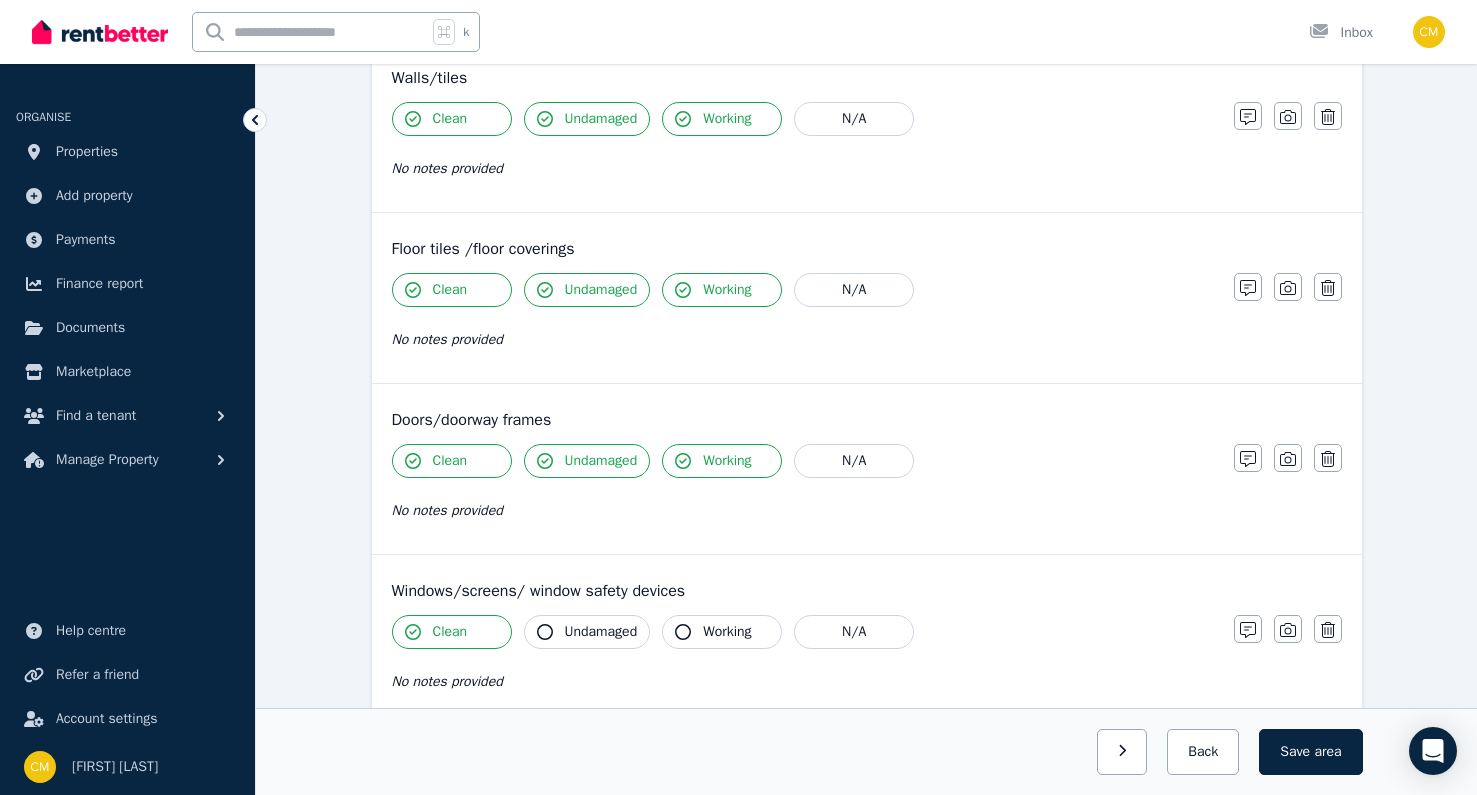 click 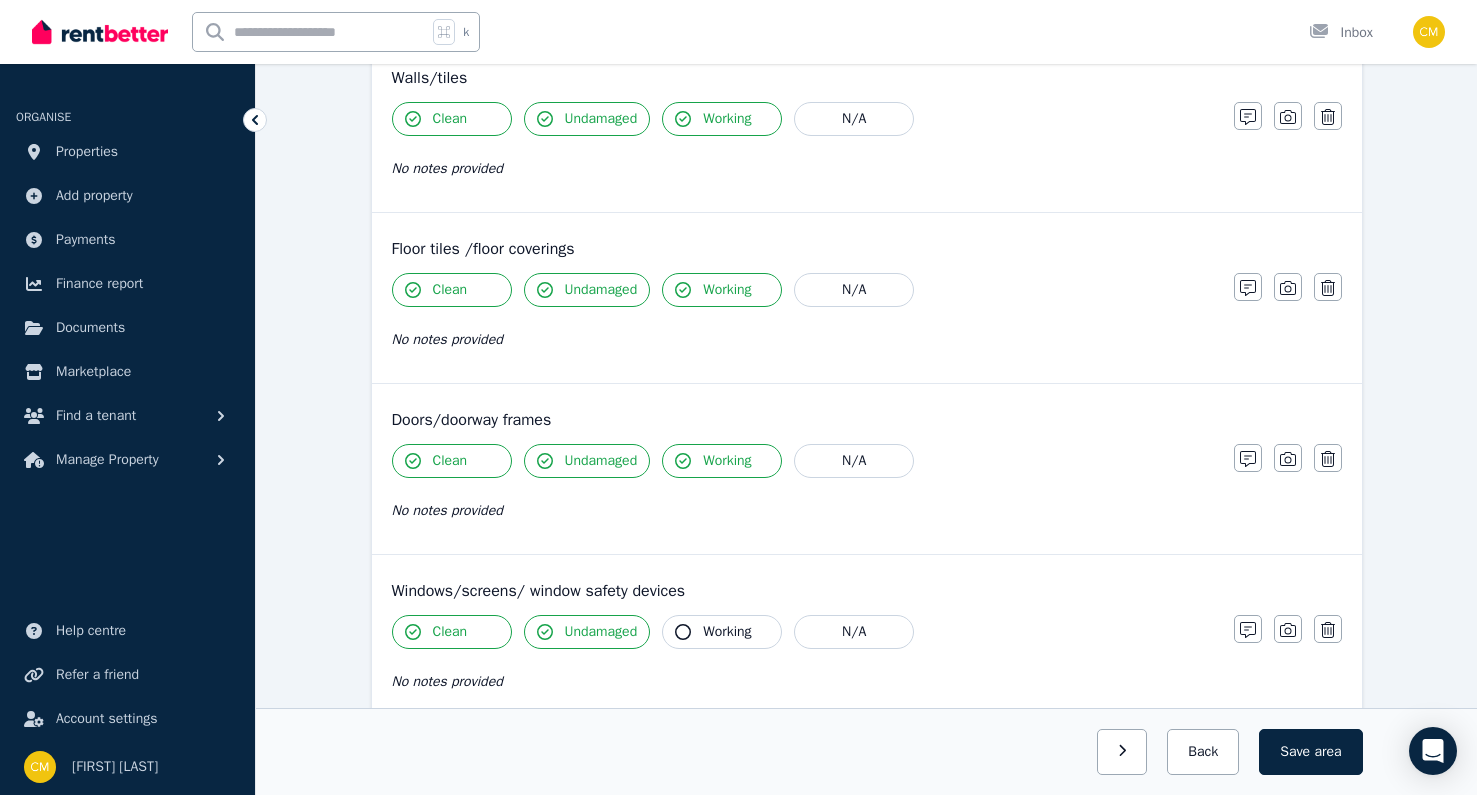 click 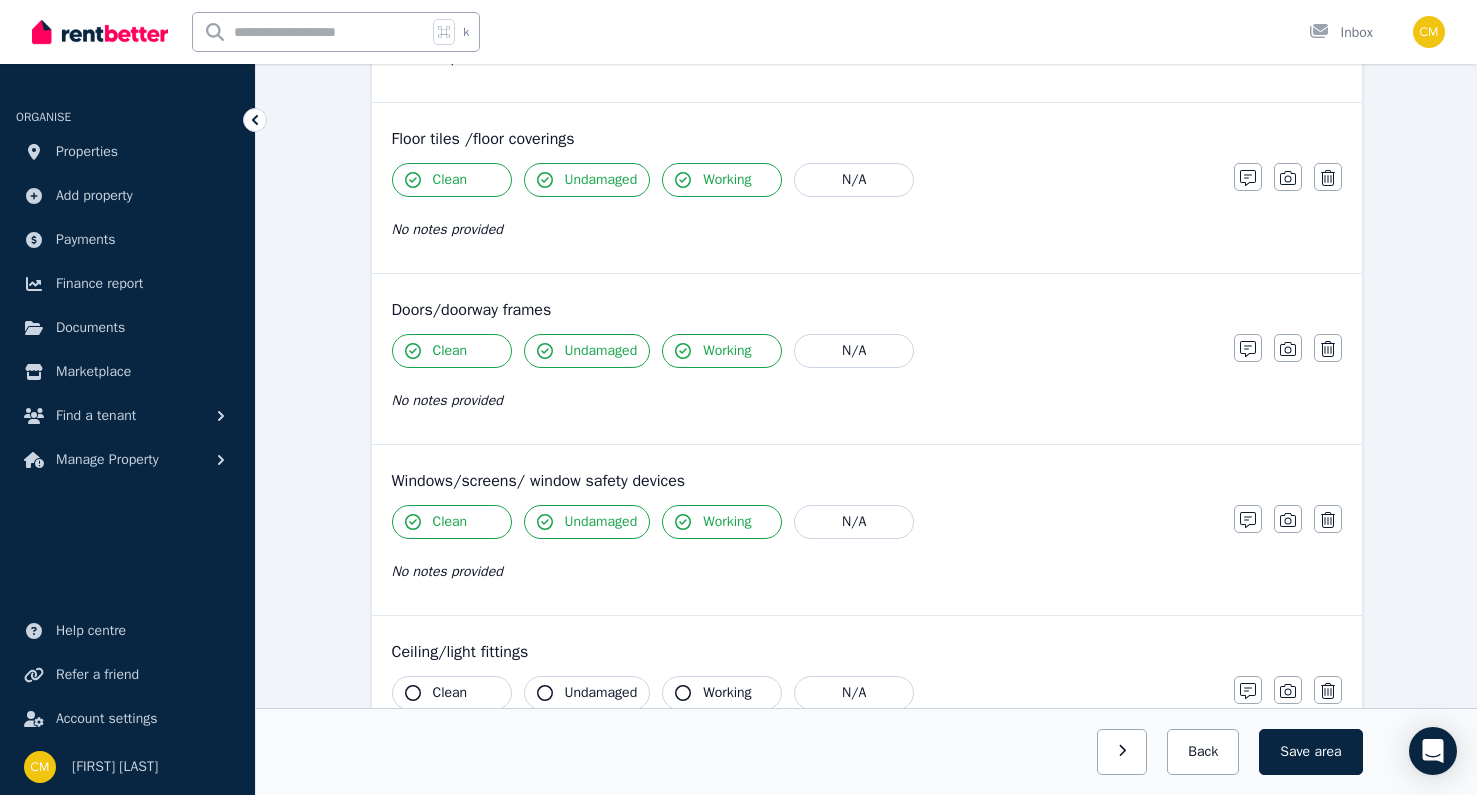 scroll, scrollTop: 431, scrollLeft: 0, axis: vertical 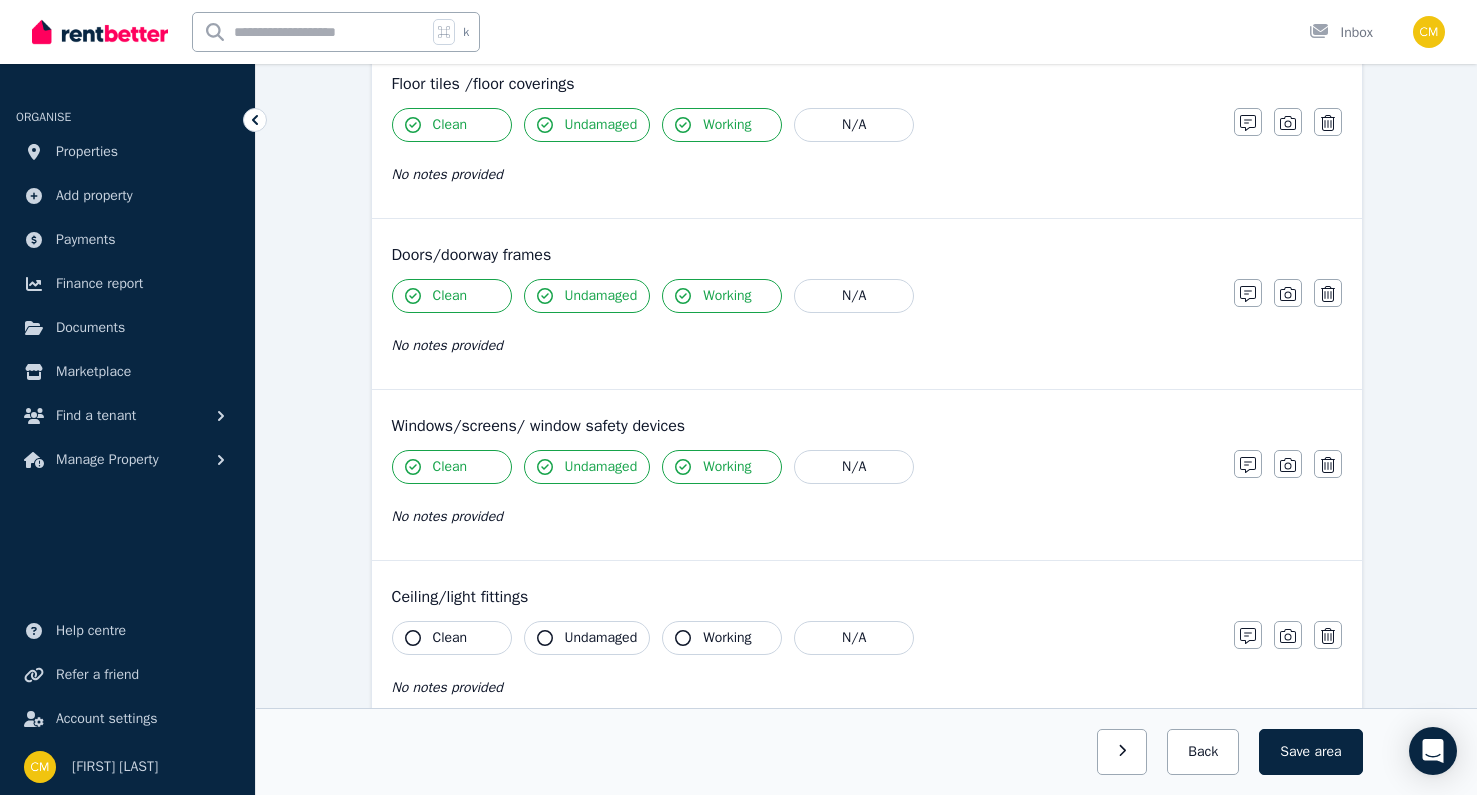 click 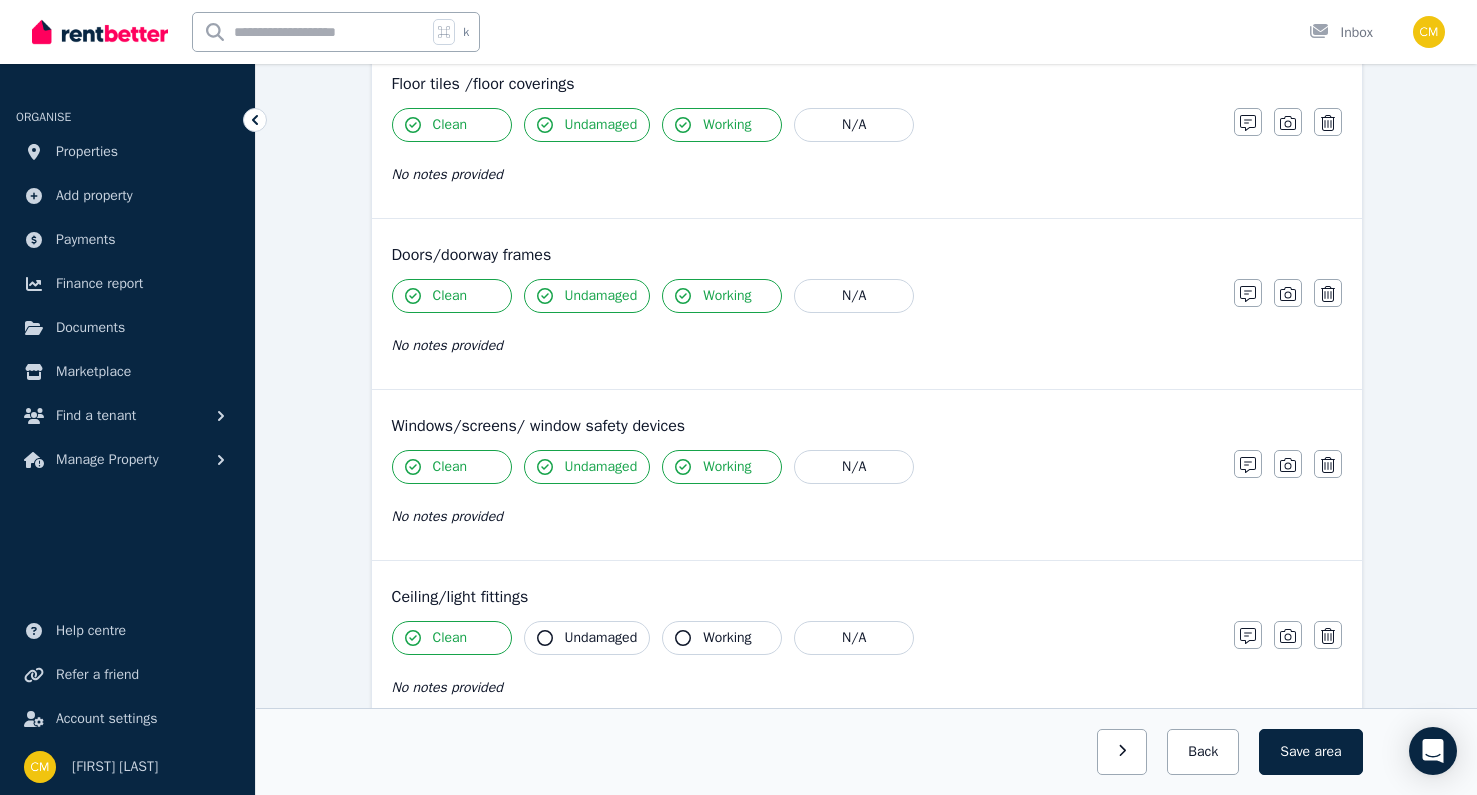 click on "Undamaged" at bounding box center (587, 638) 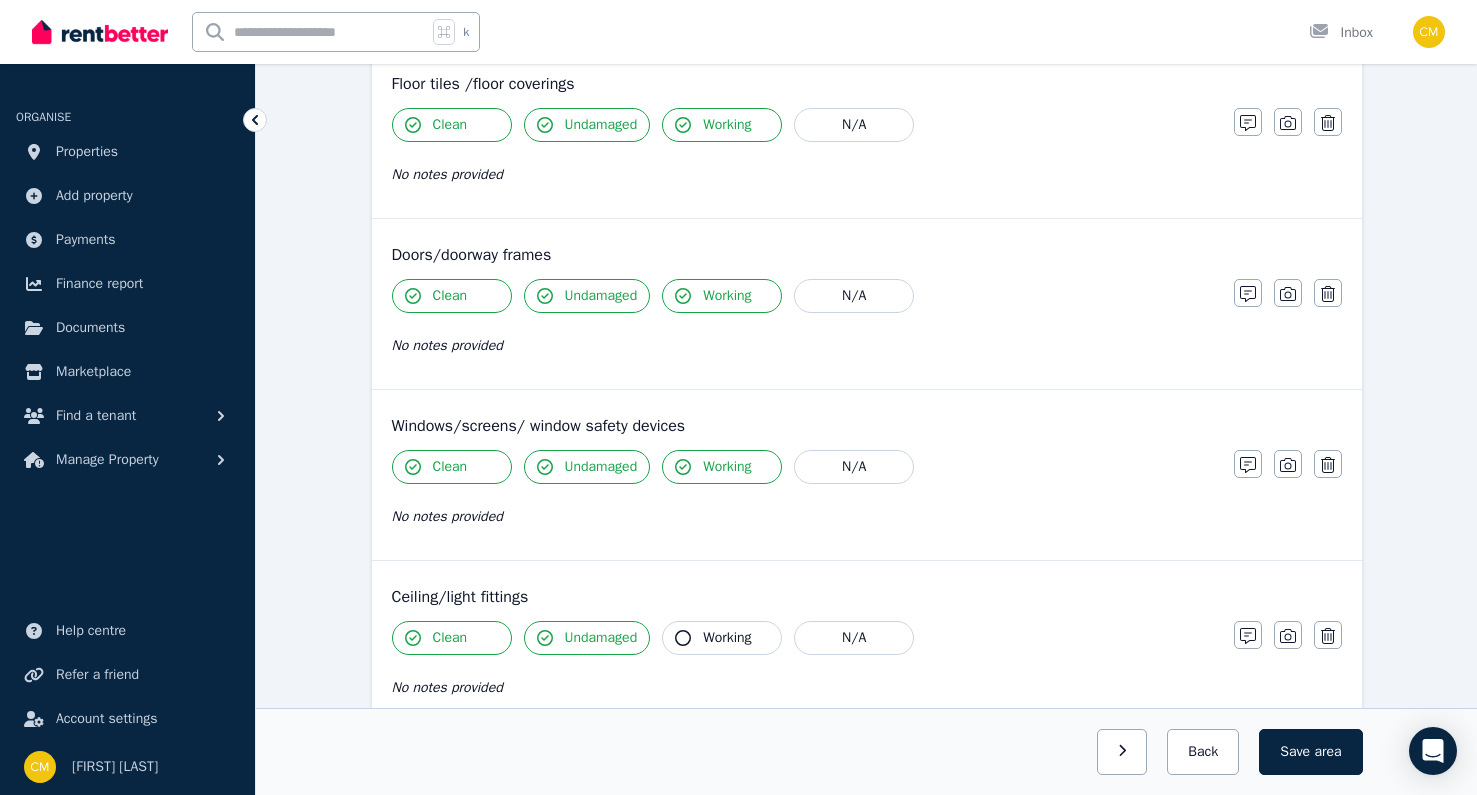 click on "Working" at bounding box center [722, 638] 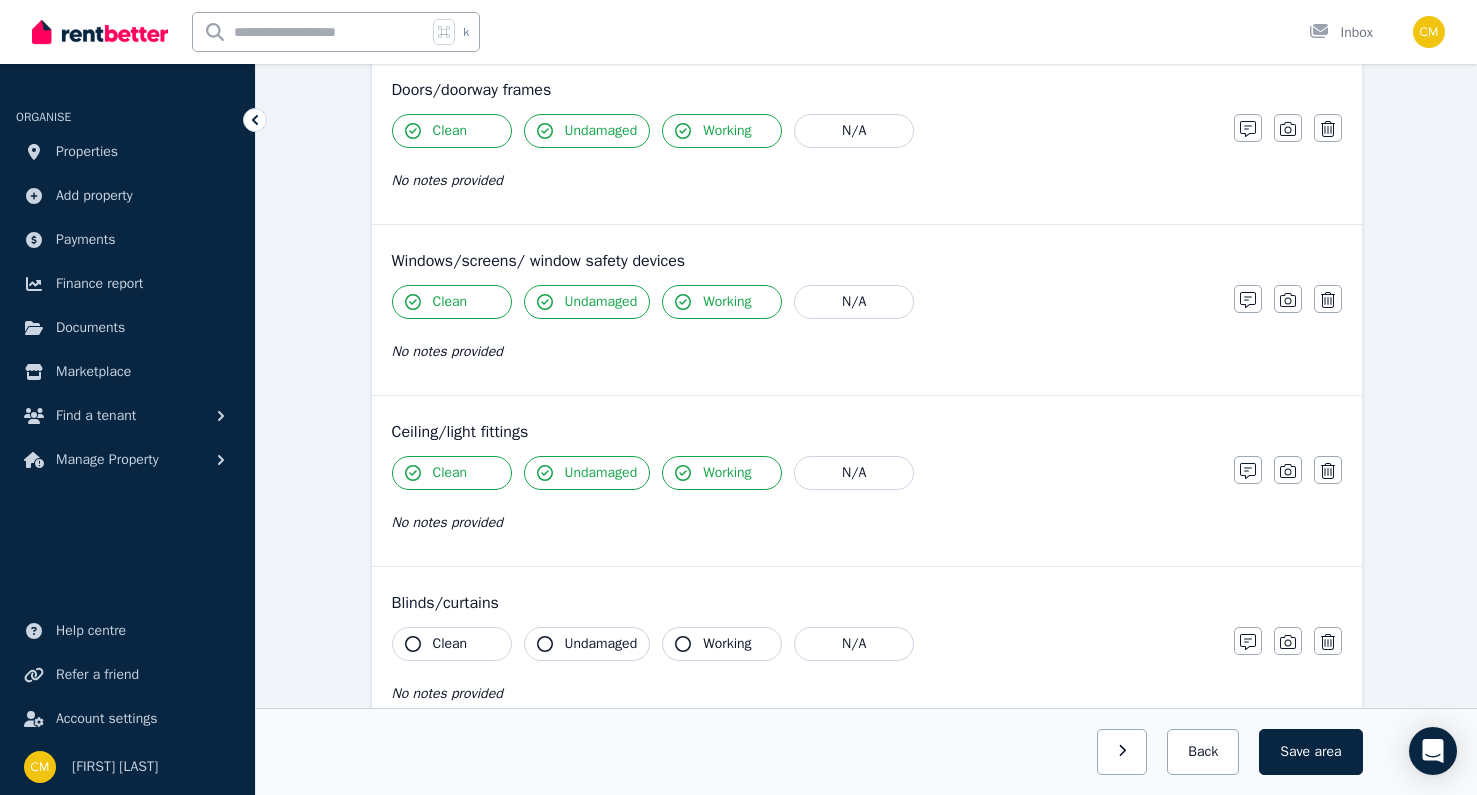 scroll, scrollTop: 699, scrollLeft: 0, axis: vertical 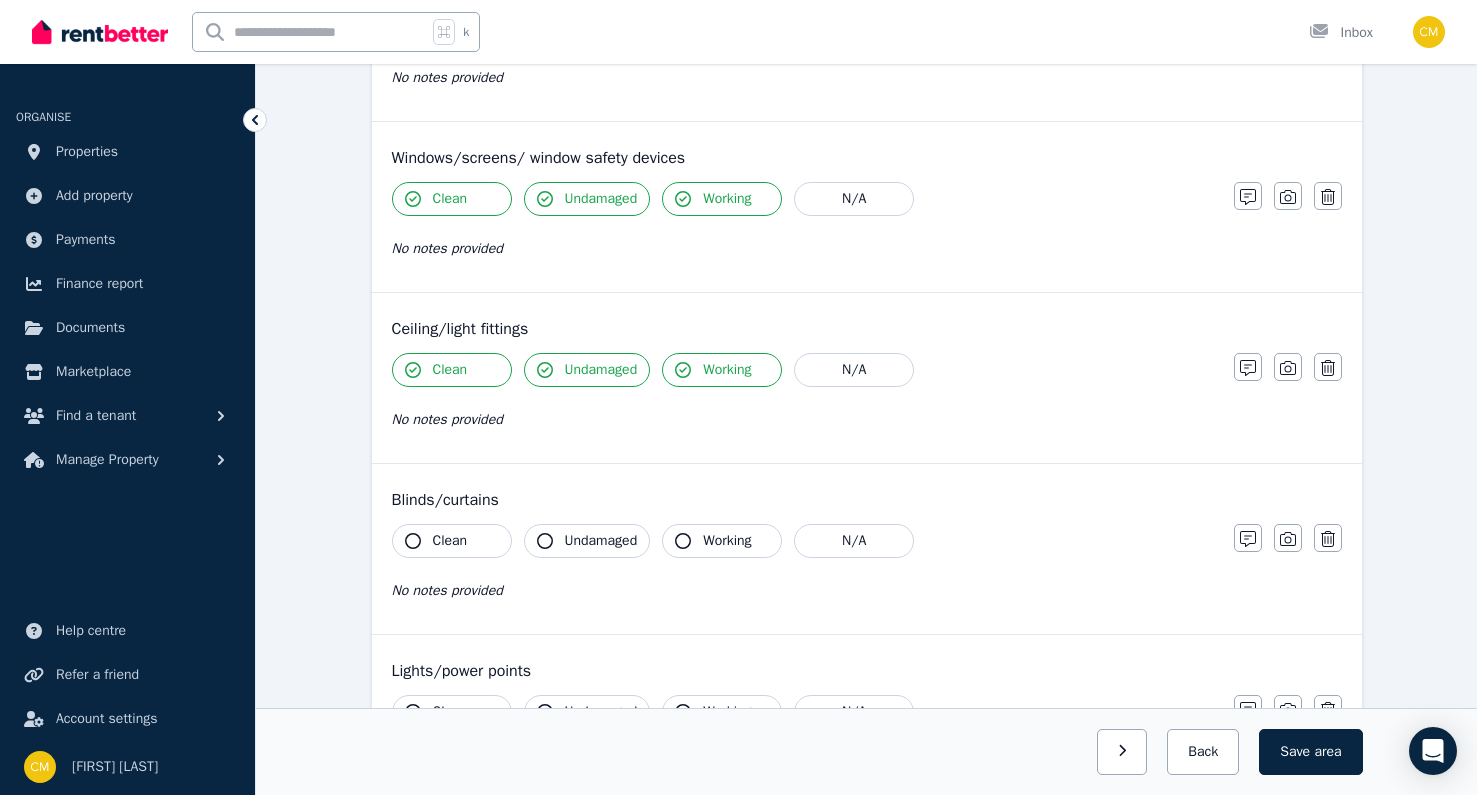 click 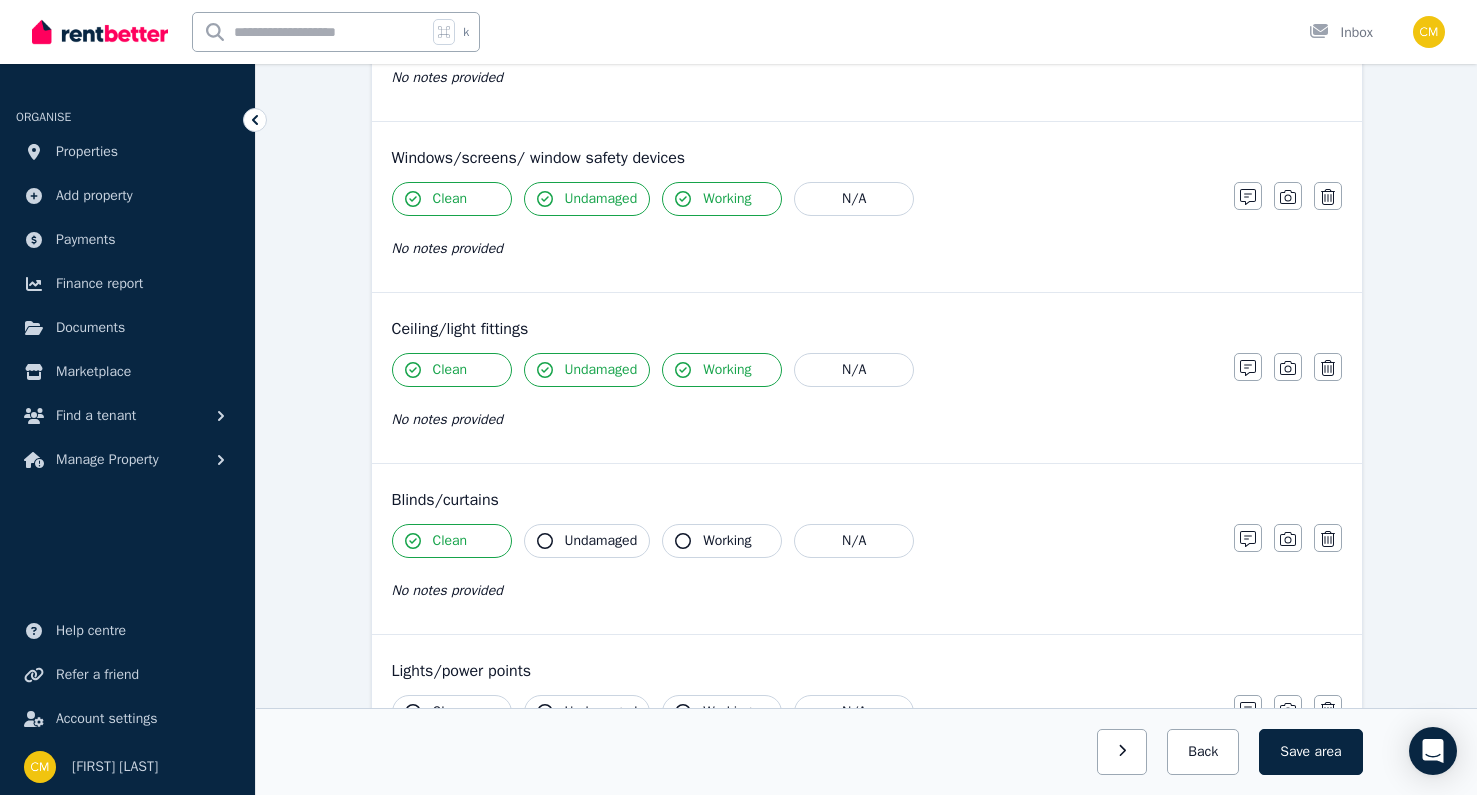 click on "Undamaged" at bounding box center [587, 541] 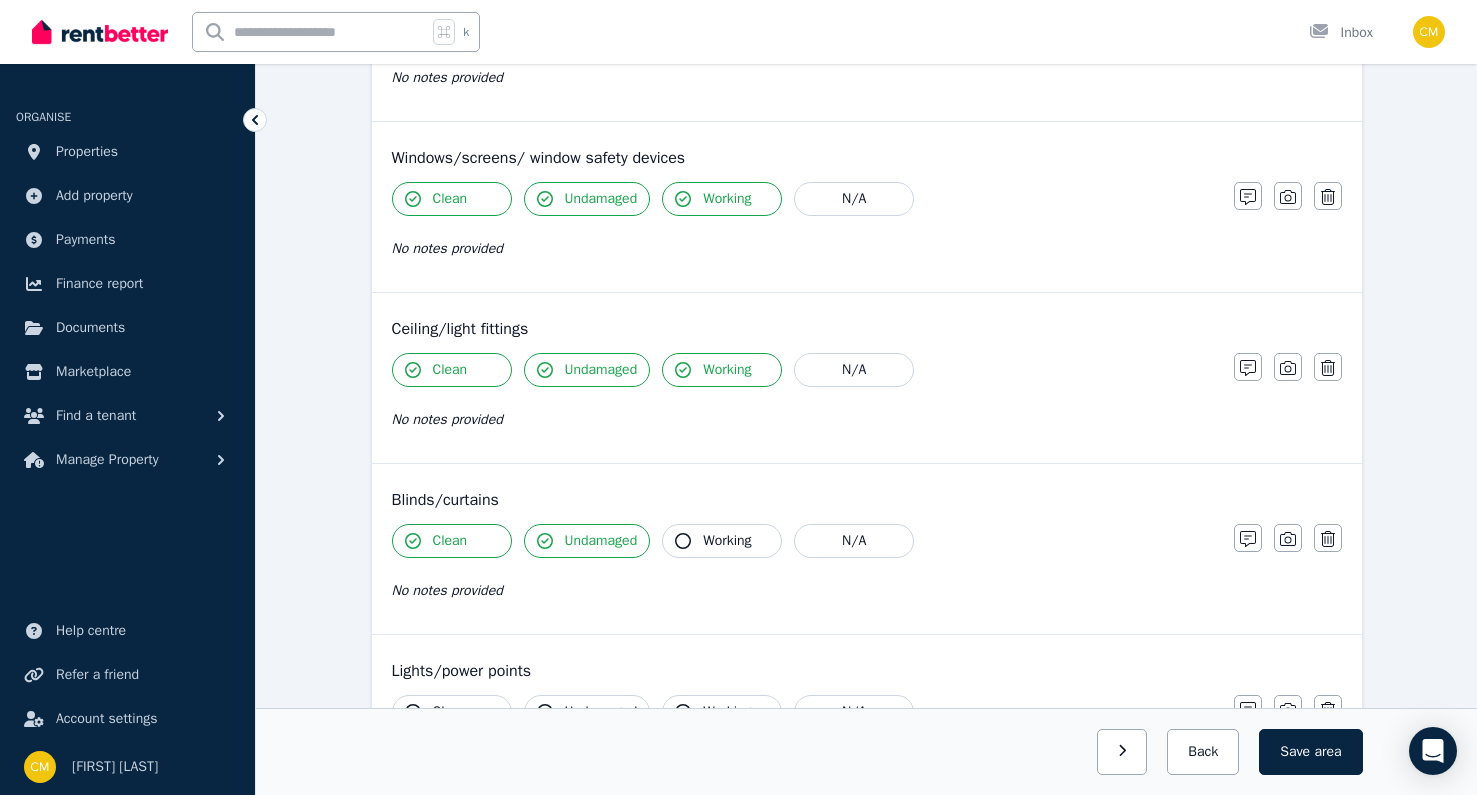 click on "Working" at bounding box center [722, 541] 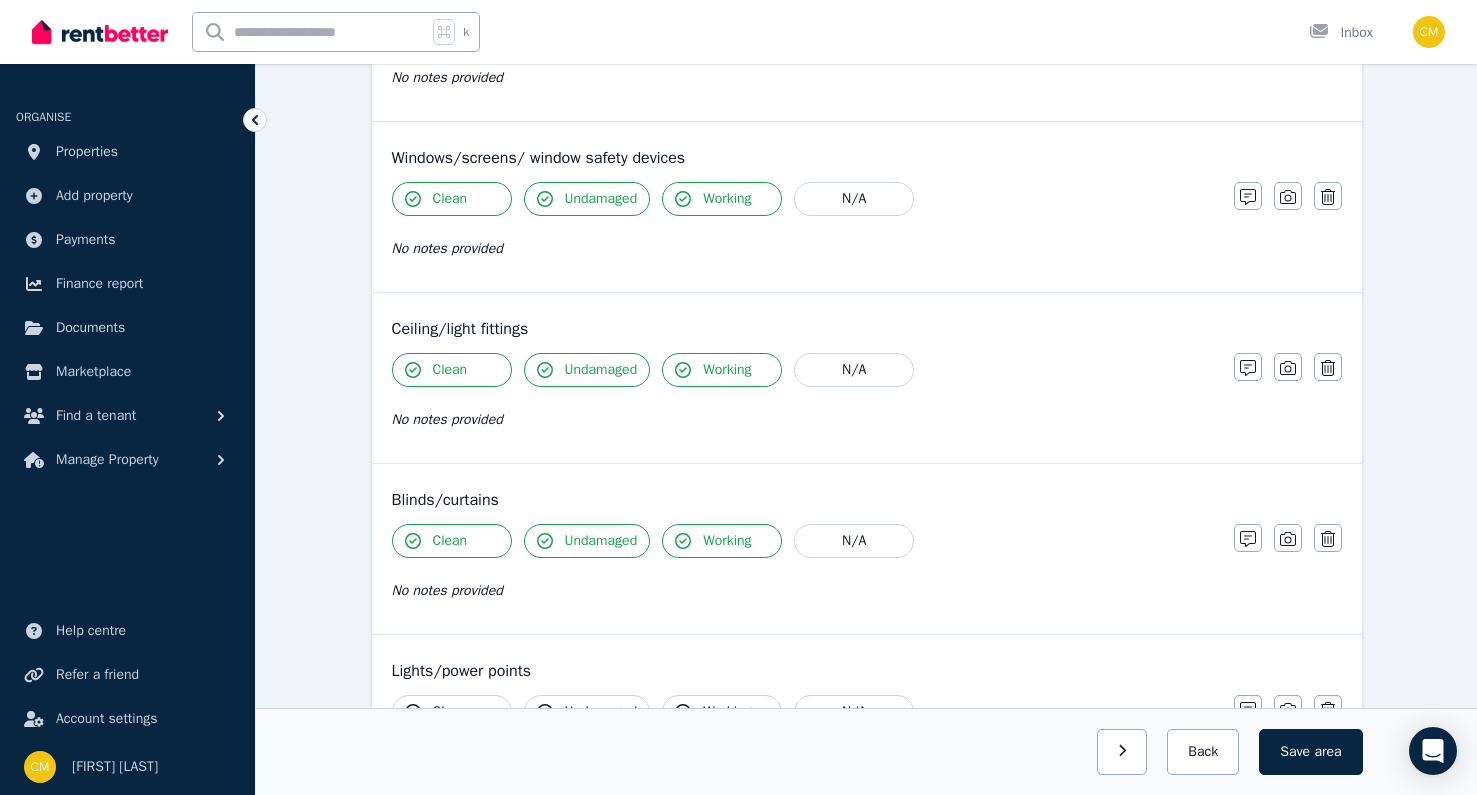 scroll, scrollTop: 832, scrollLeft: 0, axis: vertical 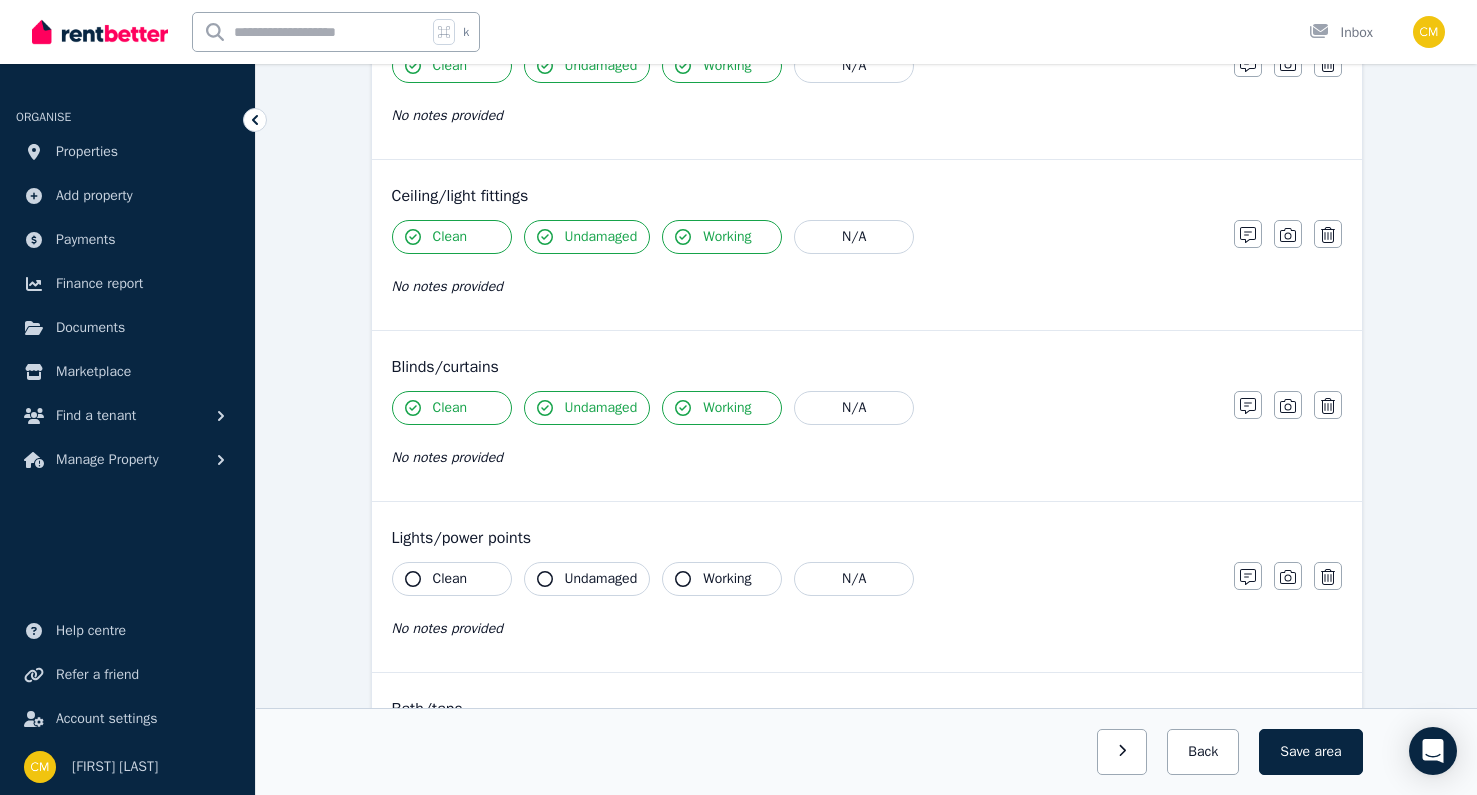 click on "Clean" at bounding box center [452, 579] 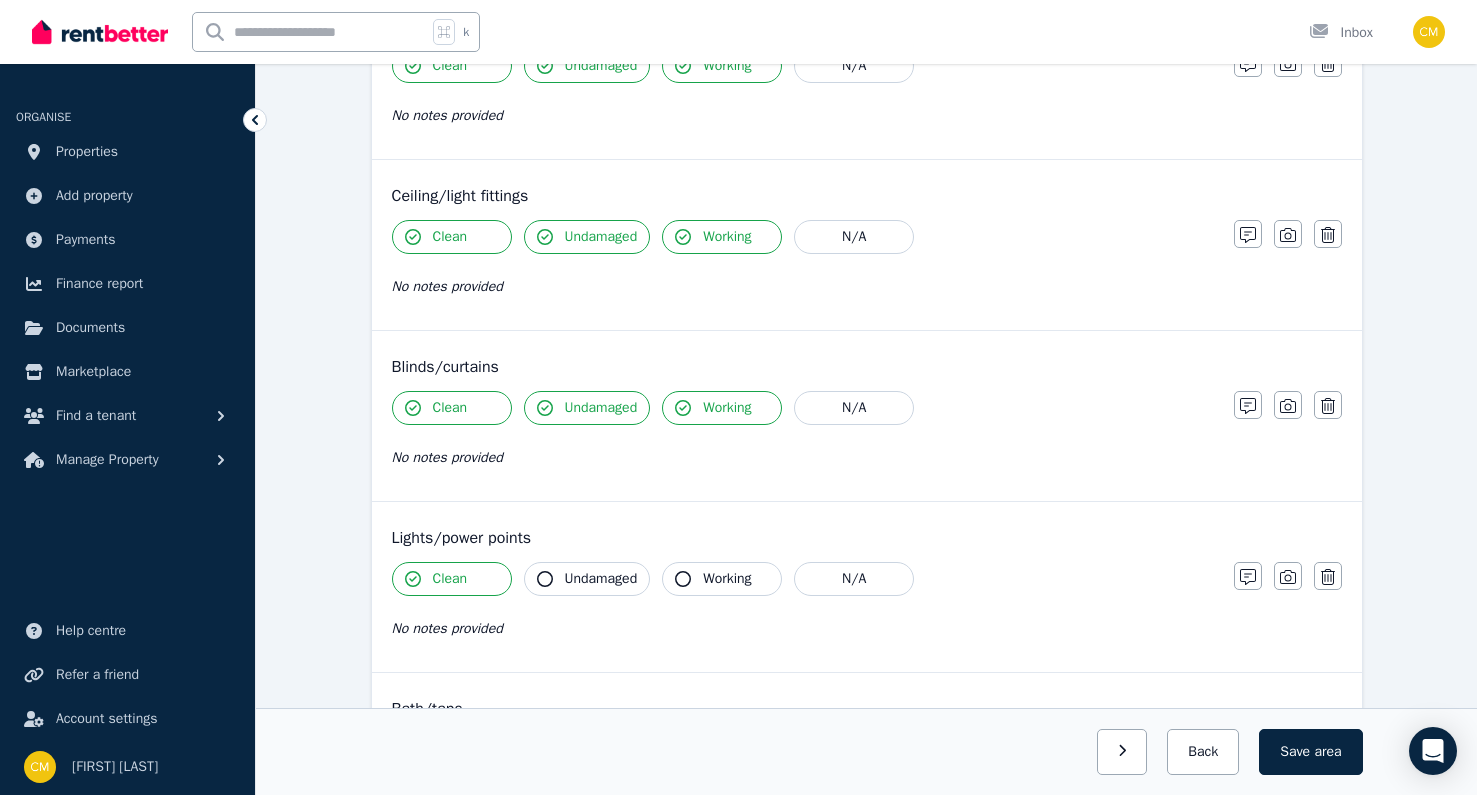 click on "Undamaged" at bounding box center (587, 579) 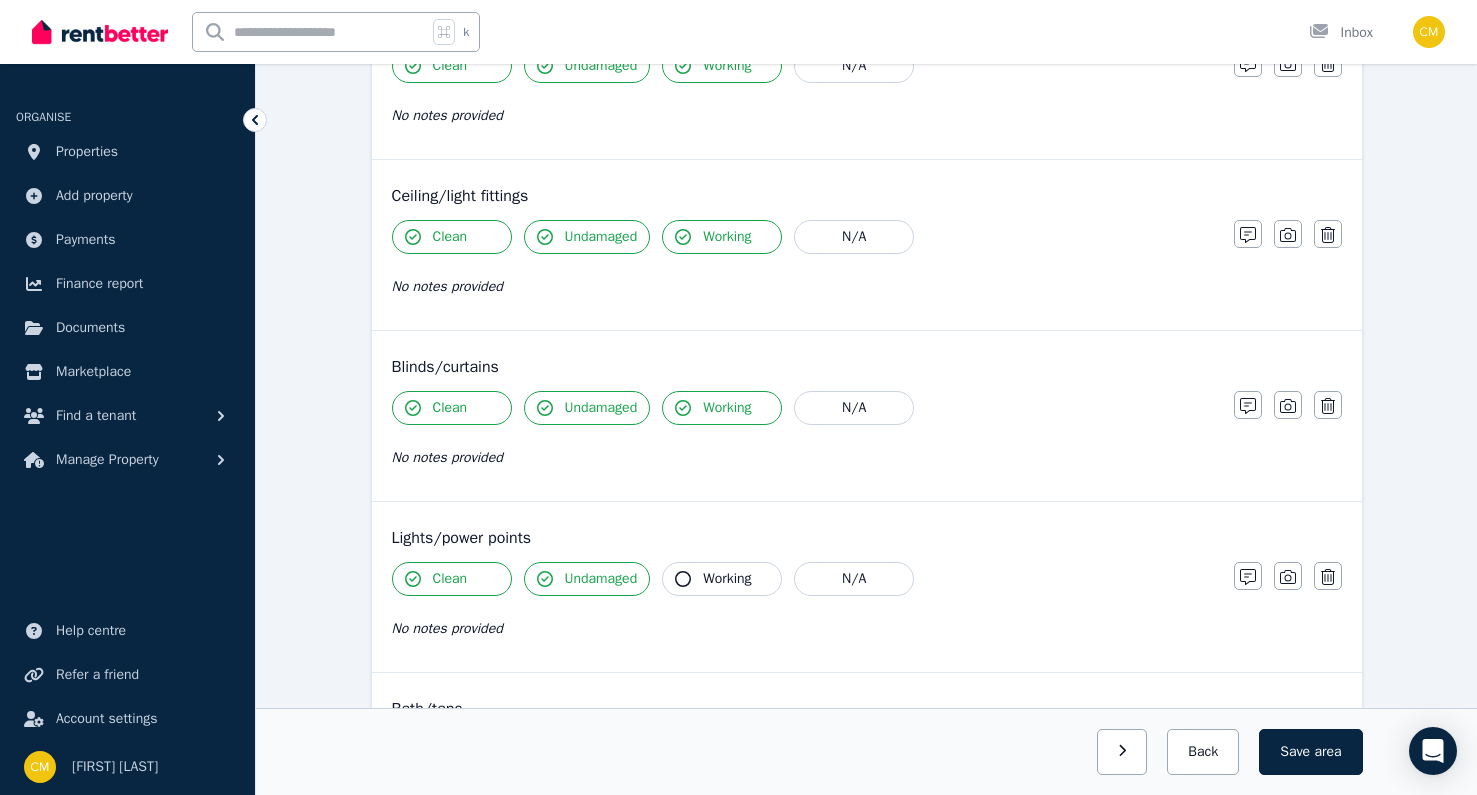 click 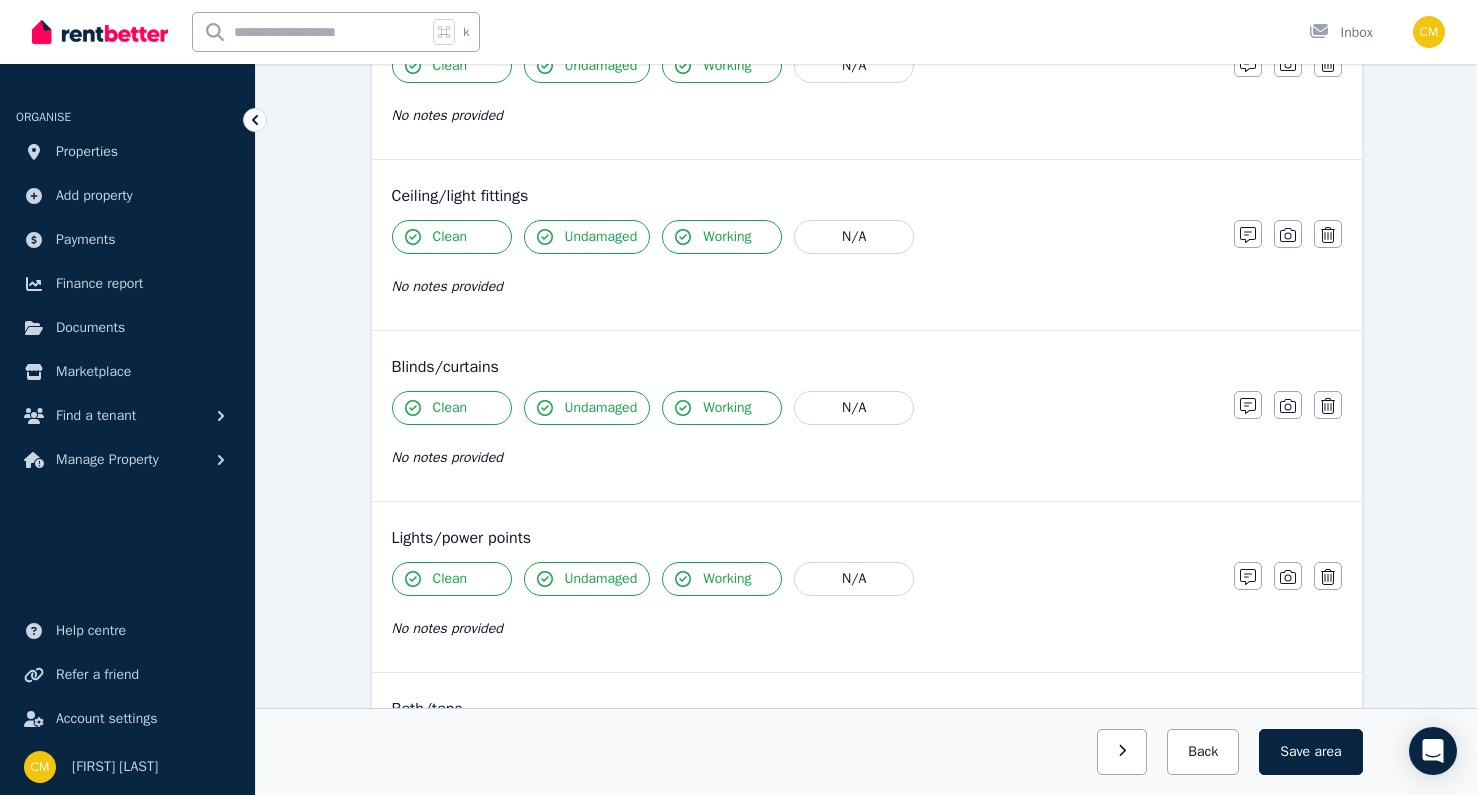 scroll, scrollTop: 902, scrollLeft: 0, axis: vertical 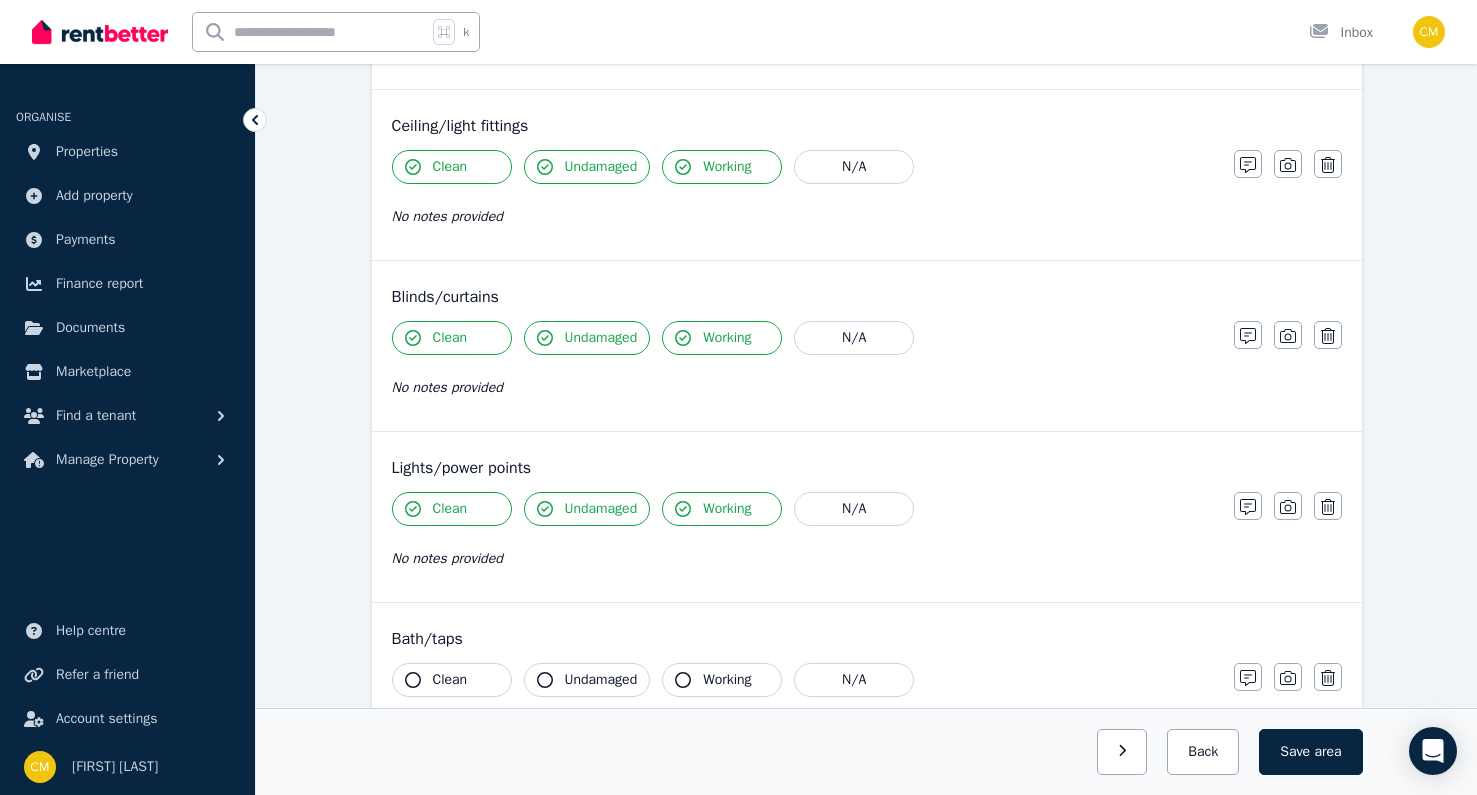 click on "Clean" at bounding box center [452, 680] 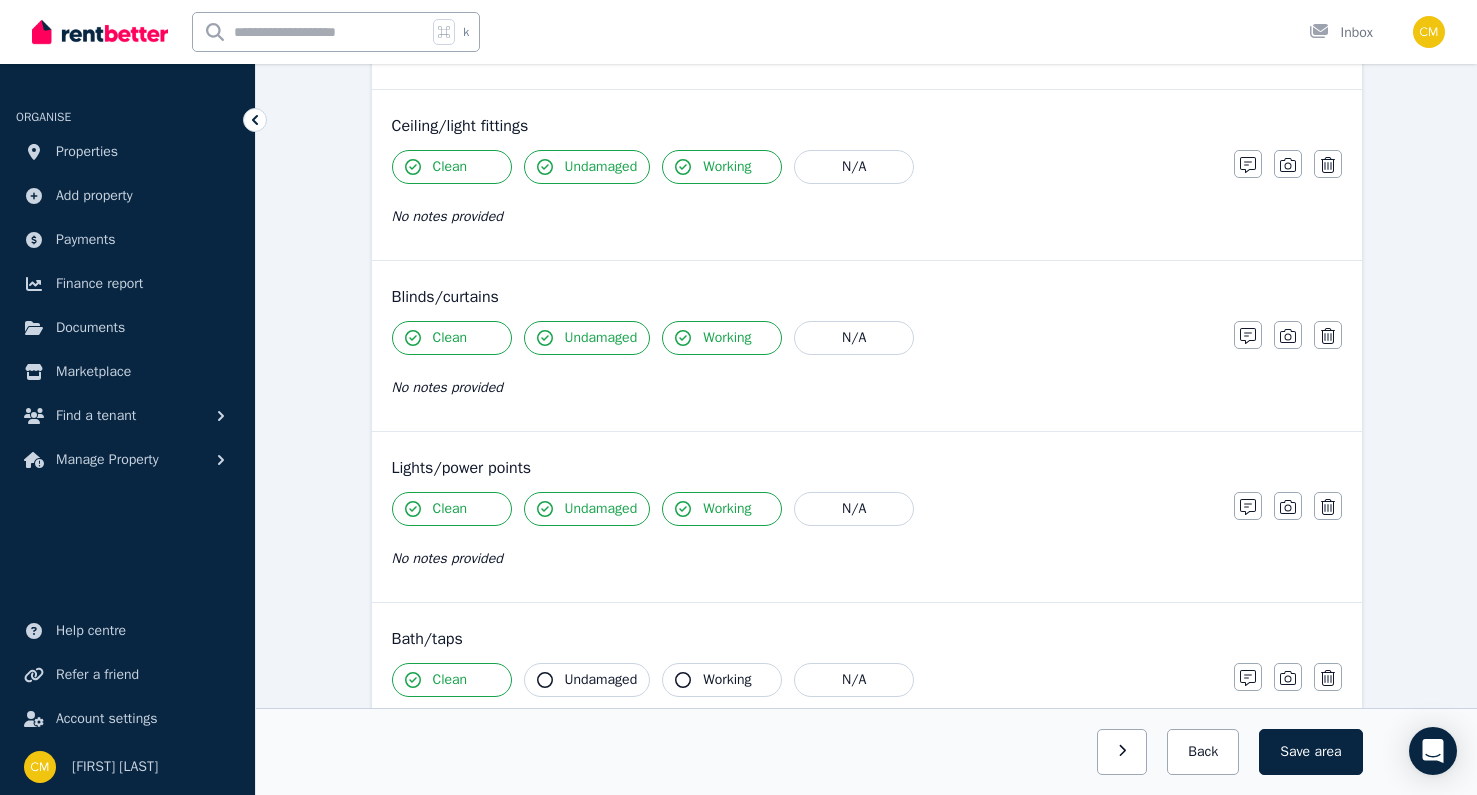 click on "Undamaged" at bounding box center (587, 680) 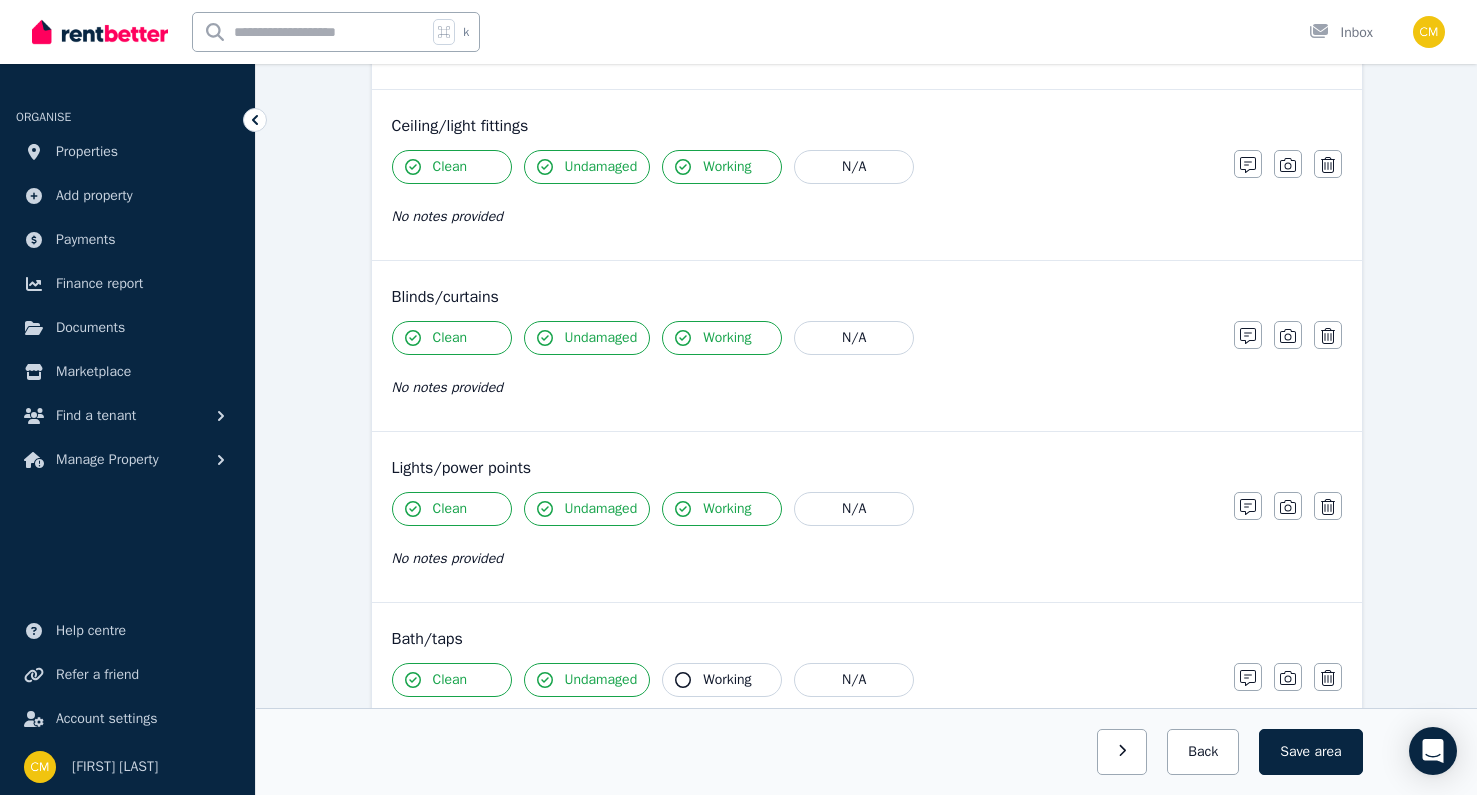 click 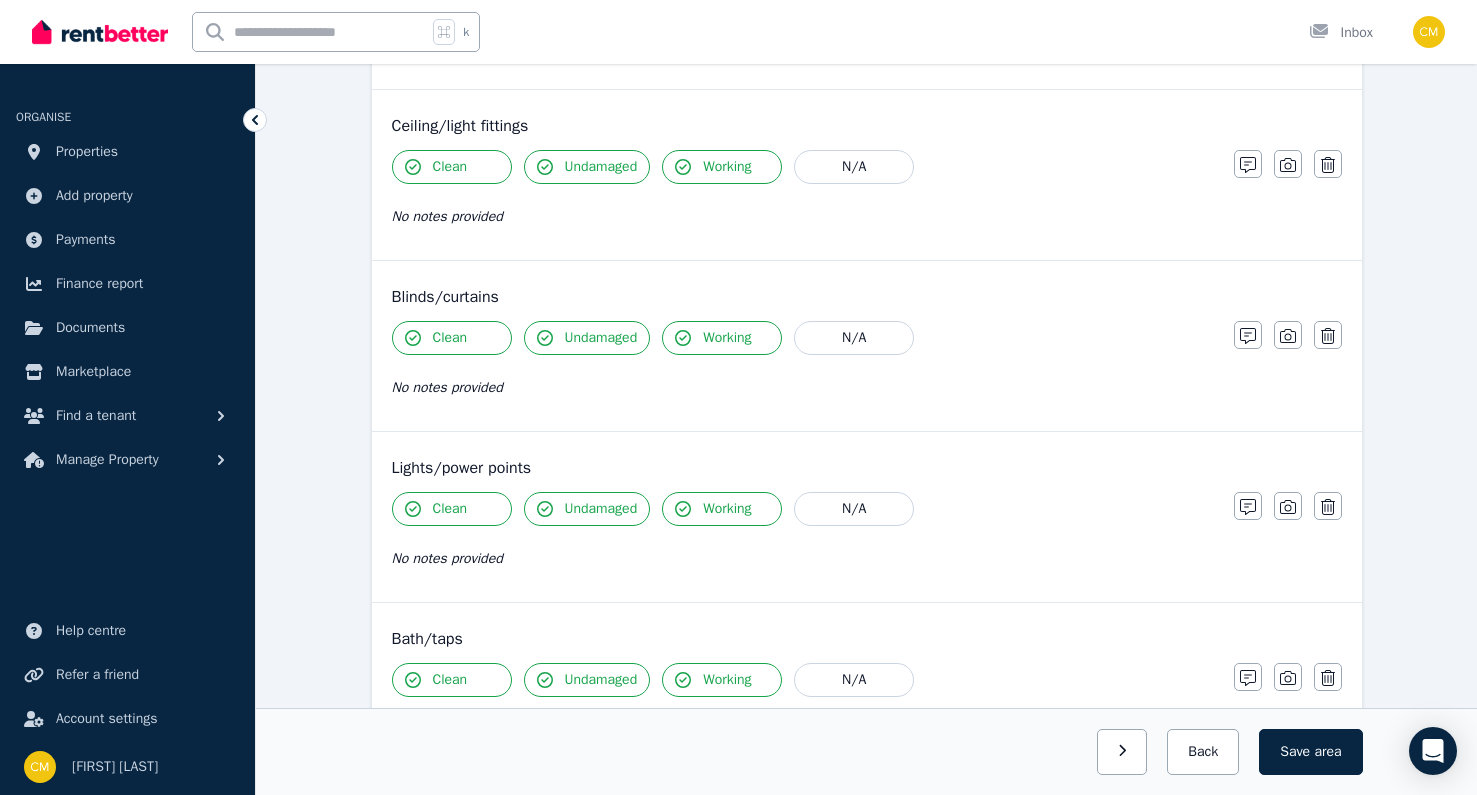 scroll, scrollTop: 1094, scrollLeft: 0, axis: vertical 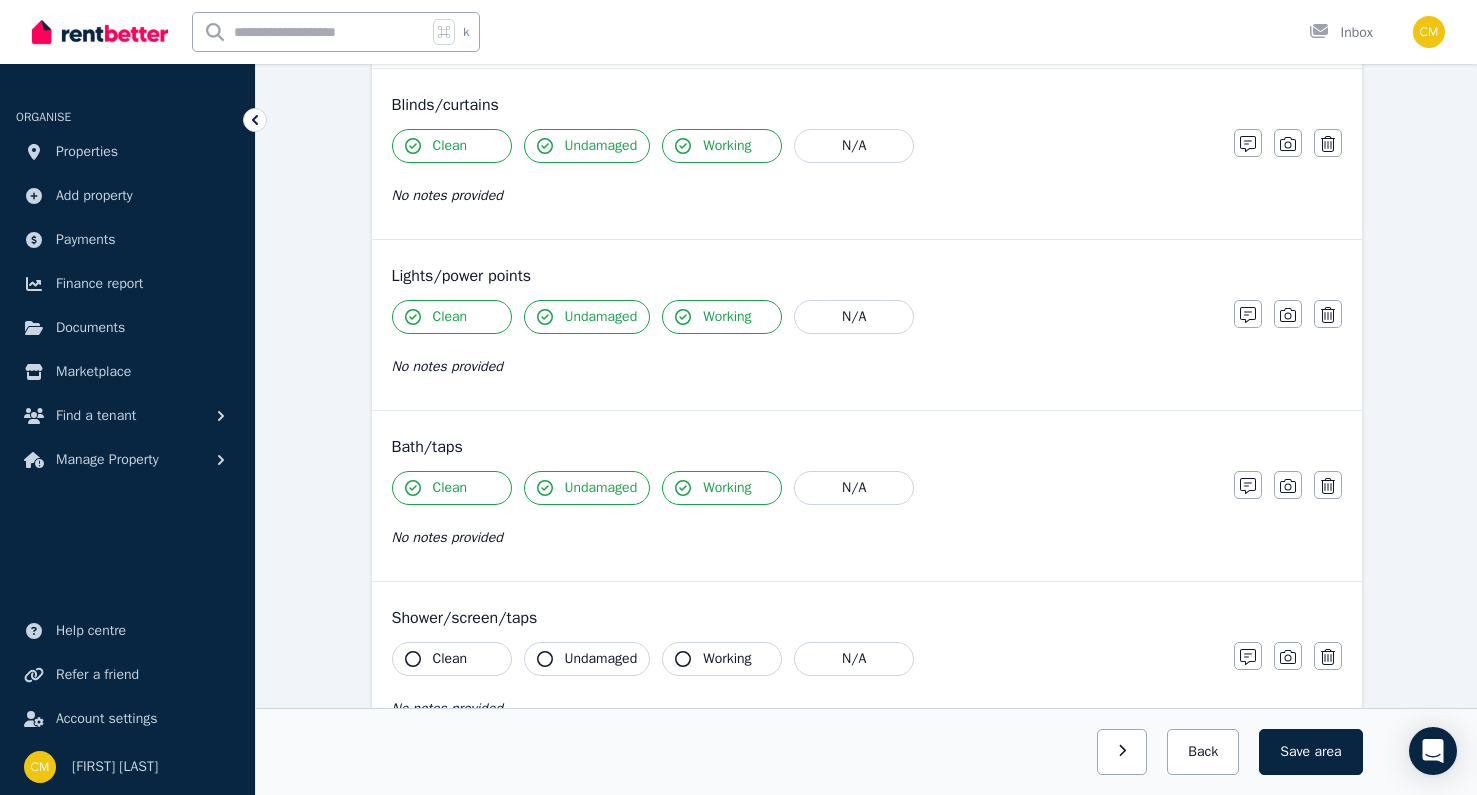 click on "Shower/screen/taps Clean Undamaged Working N/A No notes provided Notes Photo Delete" at bounding box center (867, 667) 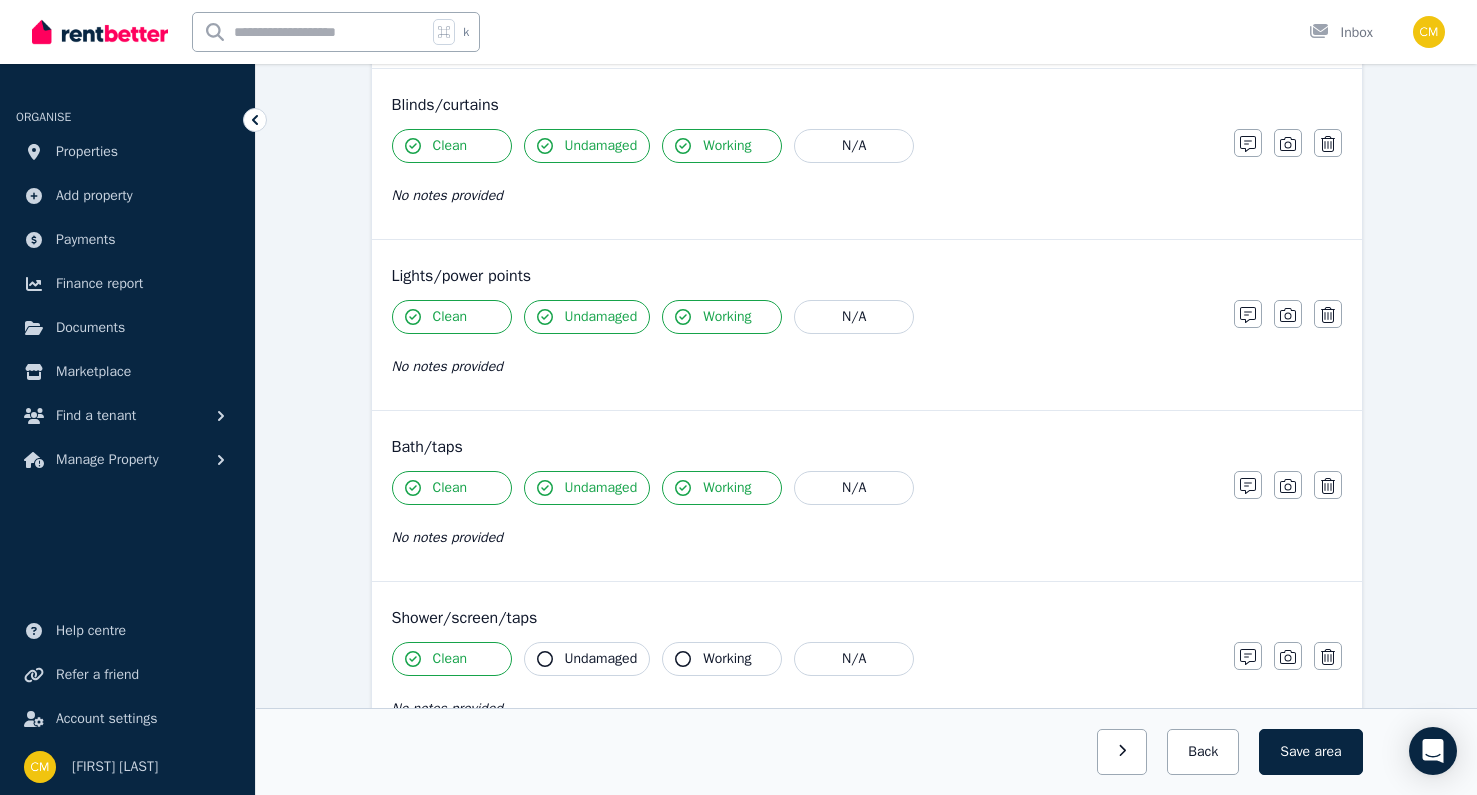 drag, startPoint x: 619, startPoint y: 659, endPoint x: 664, endPoint y: 660, distance: 45.01111 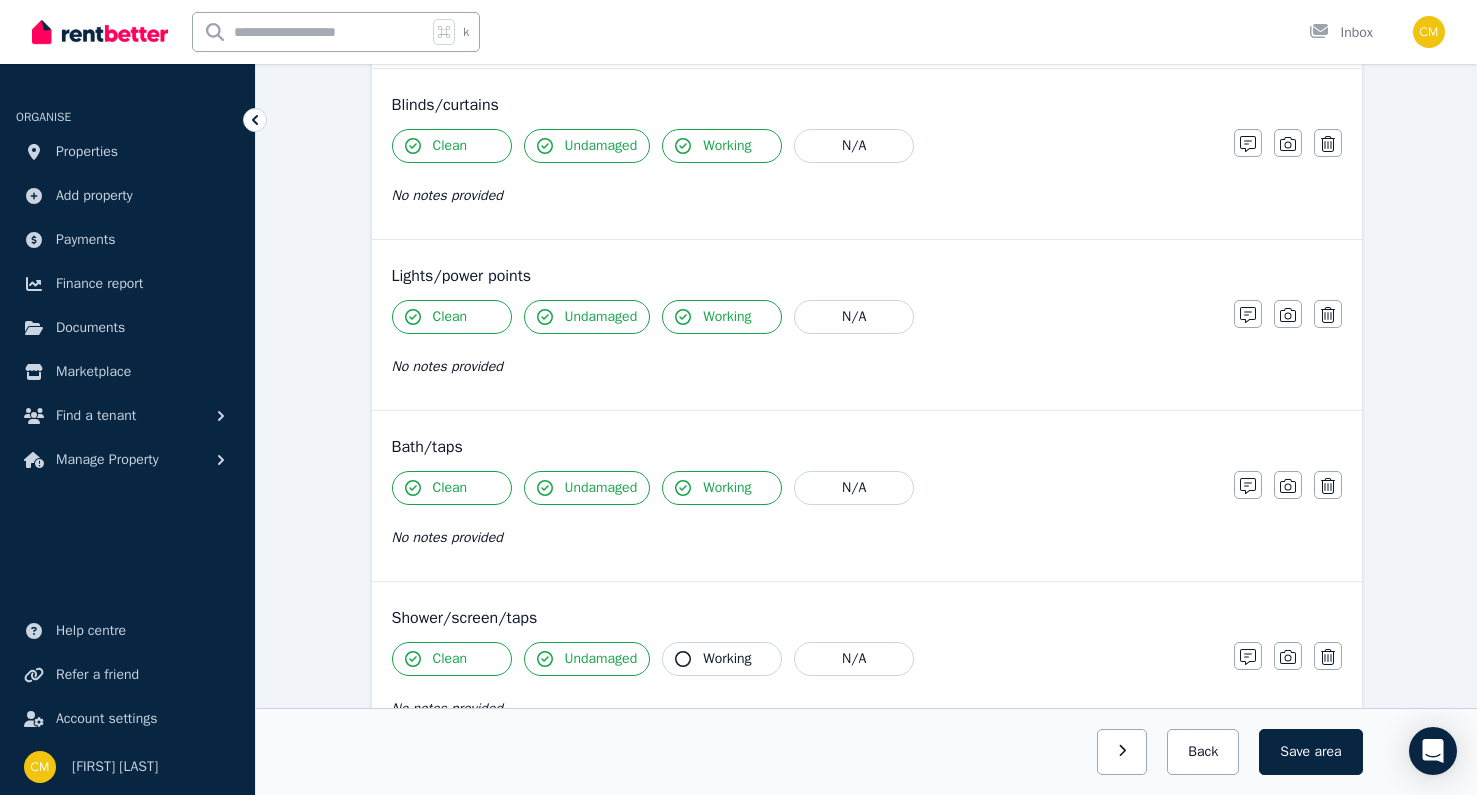 click on "Working" at bounding box center (727, 659) 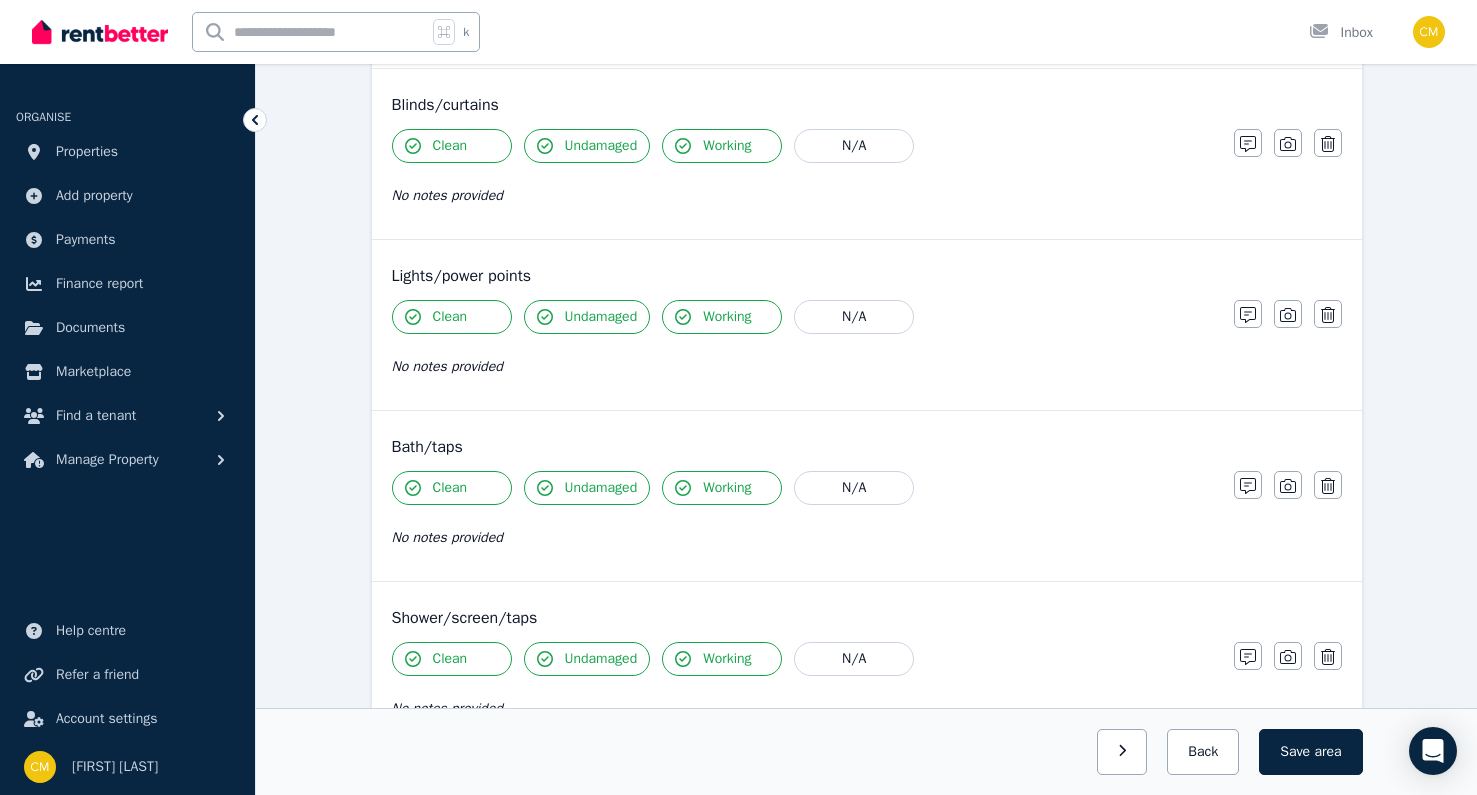 scroll, scrollTop: 1395, scrollLeft: 0, axis: vertical 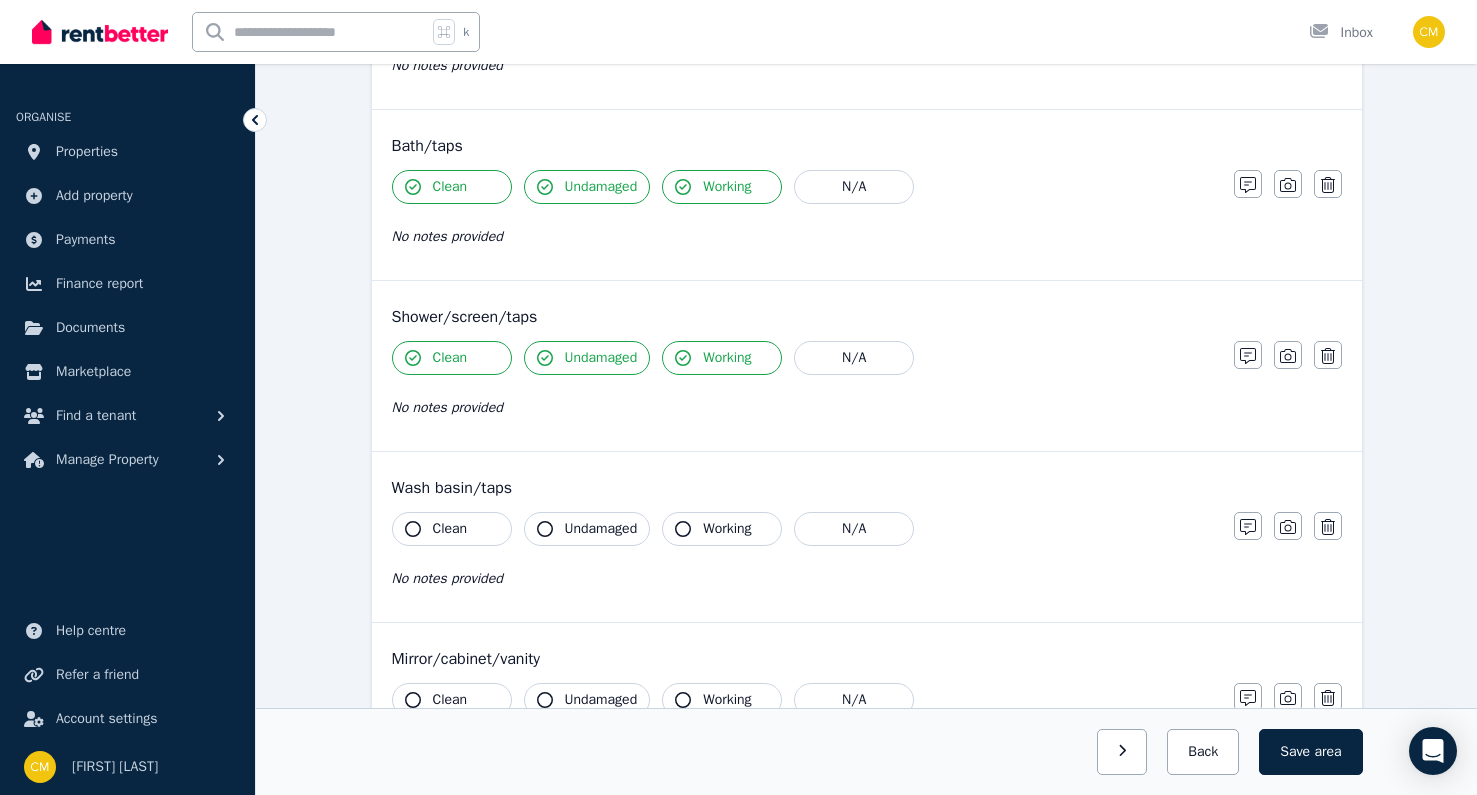 click on "Clean" at bounding box center [452, 529] 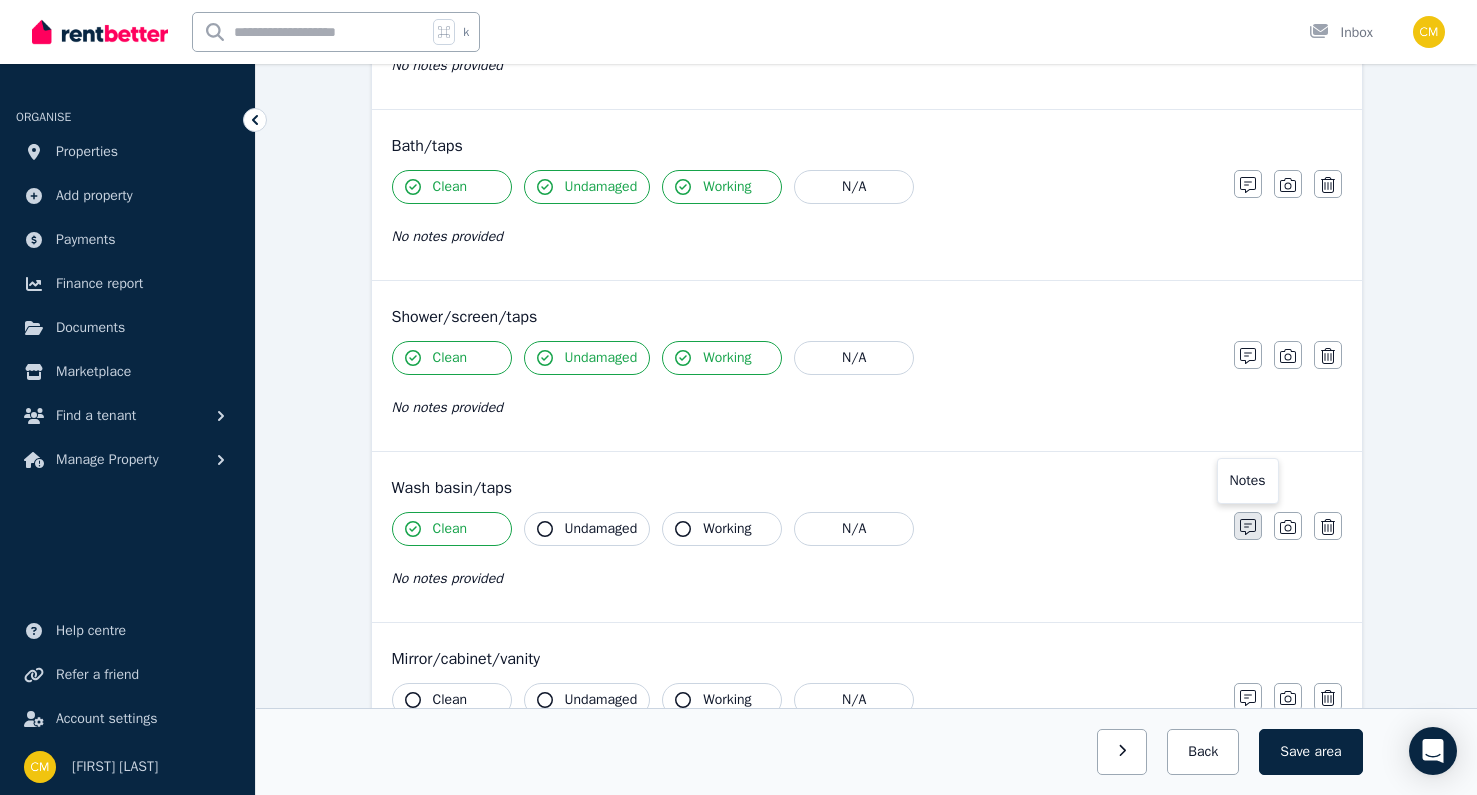 click 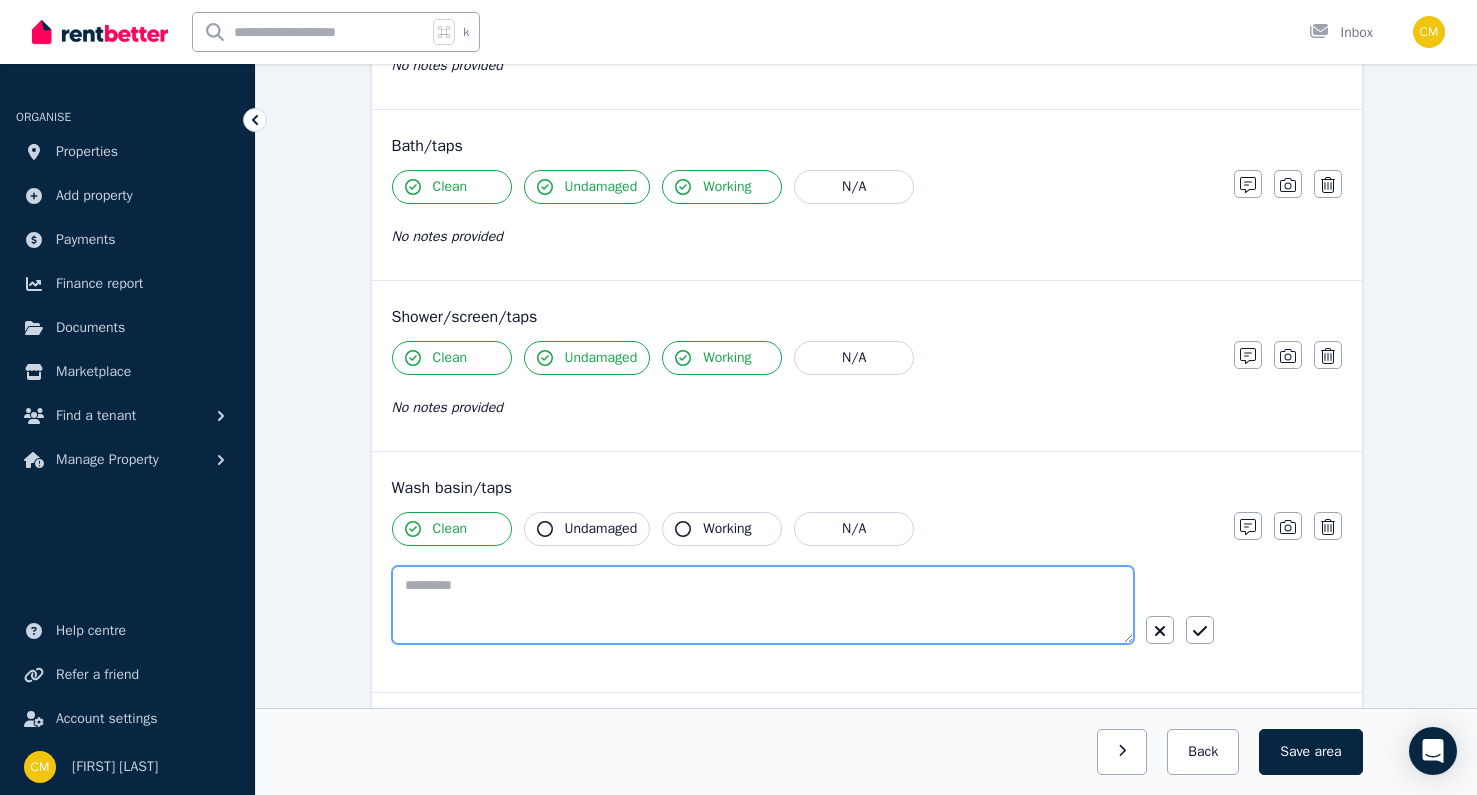 click at bounding box center [763, 605] 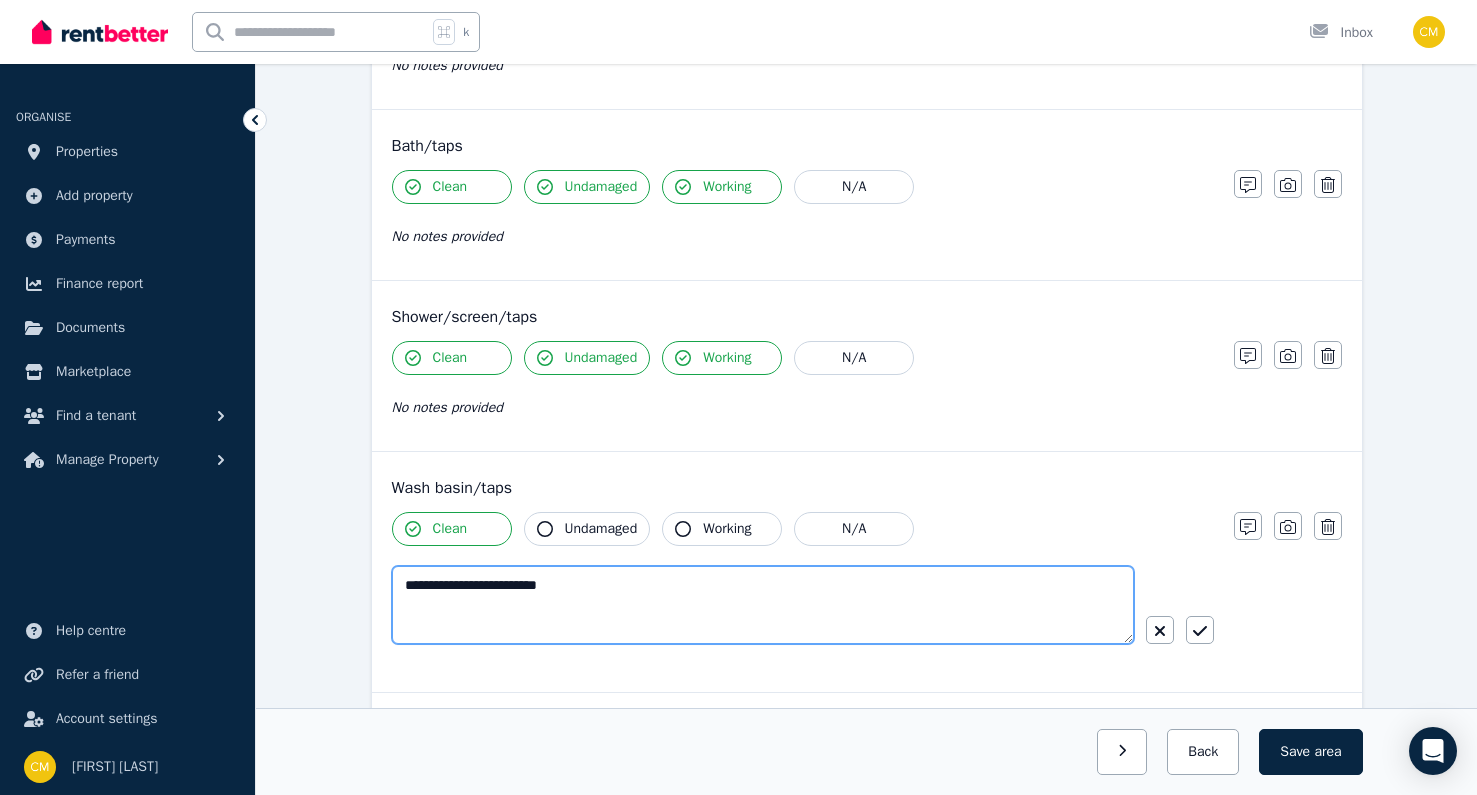 click on "**********" at bounding box center (763, 605) 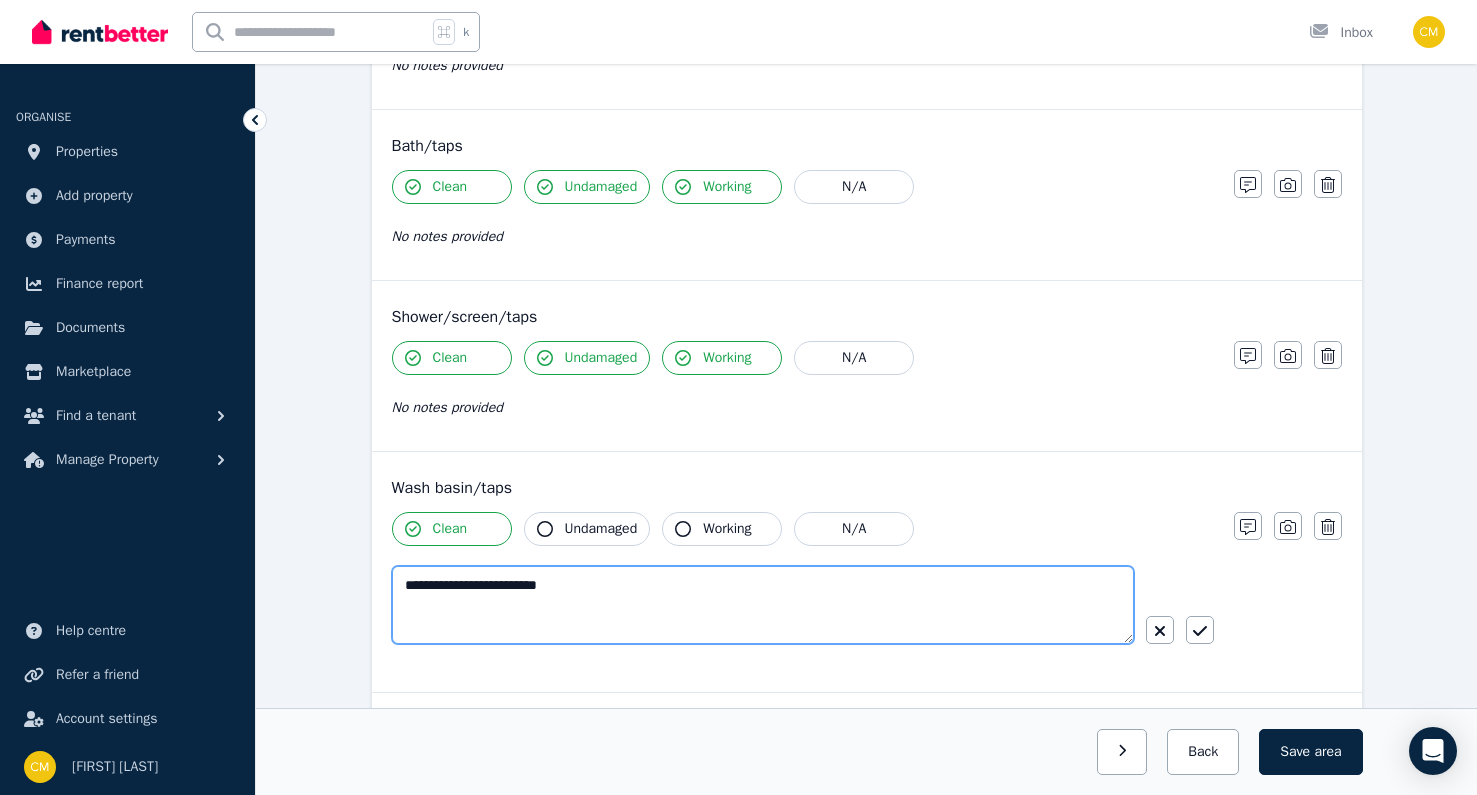 click on "**********" at bounding box center (763, 605) 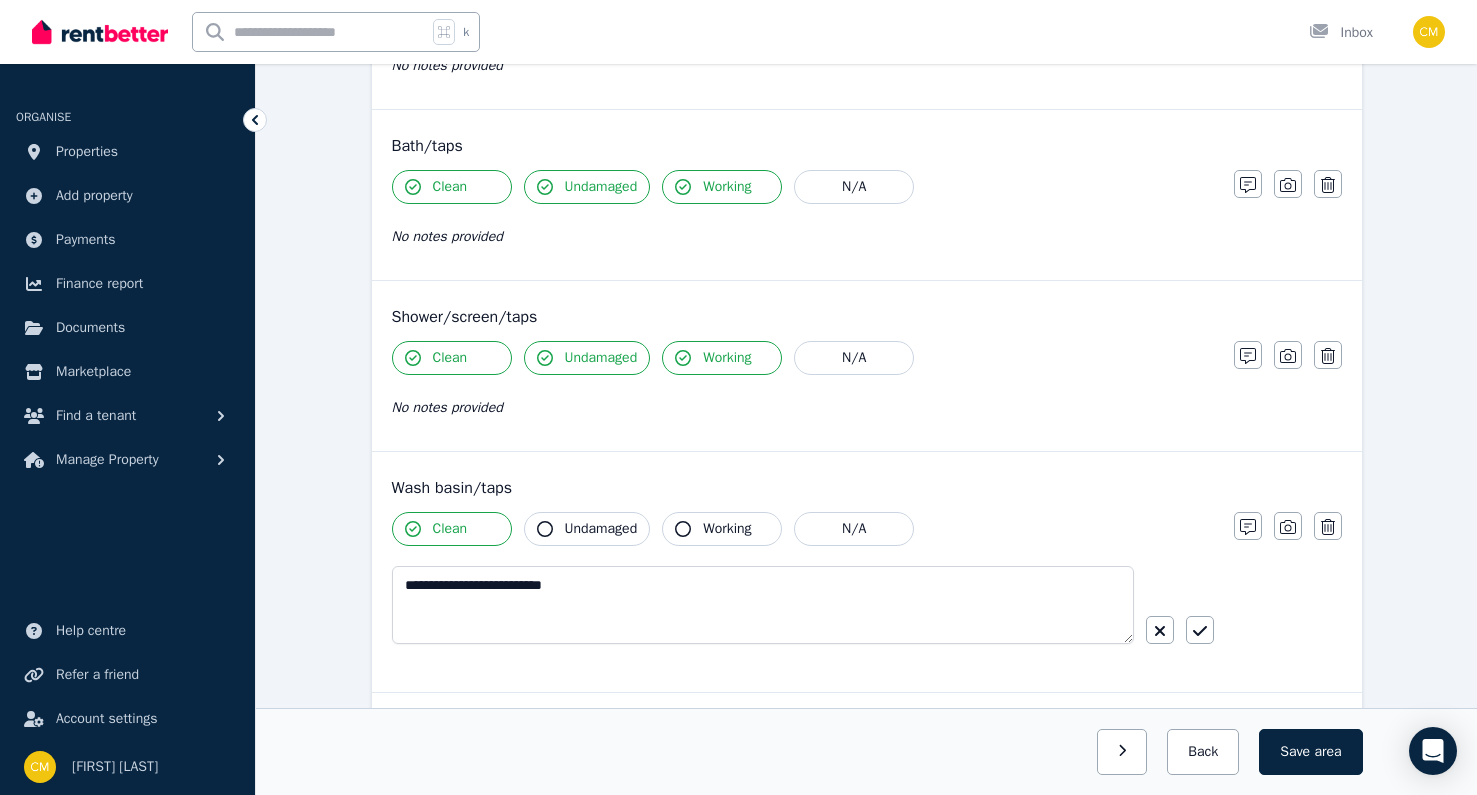 click on "Undamaged" at bounding box center [587, 529] 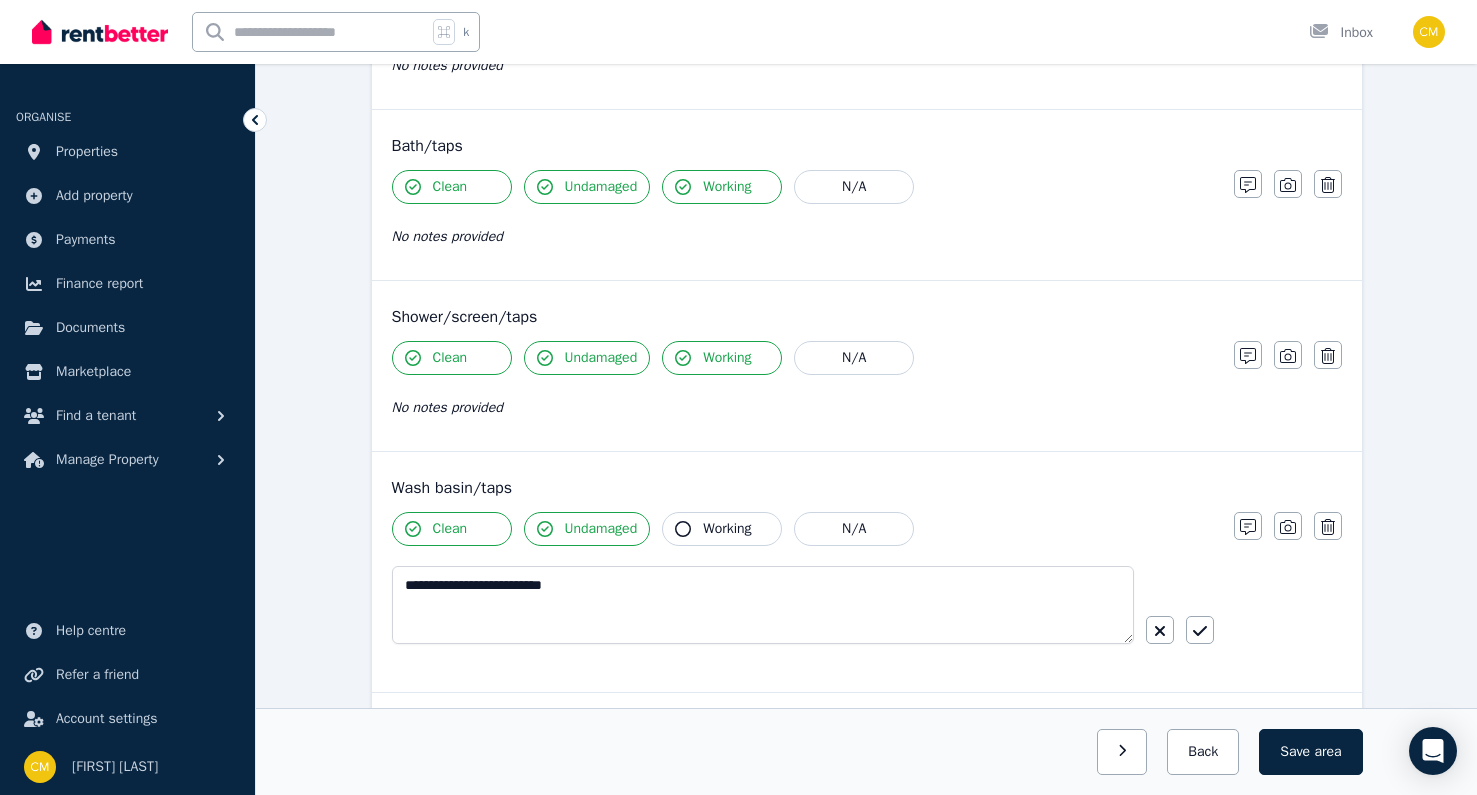 click 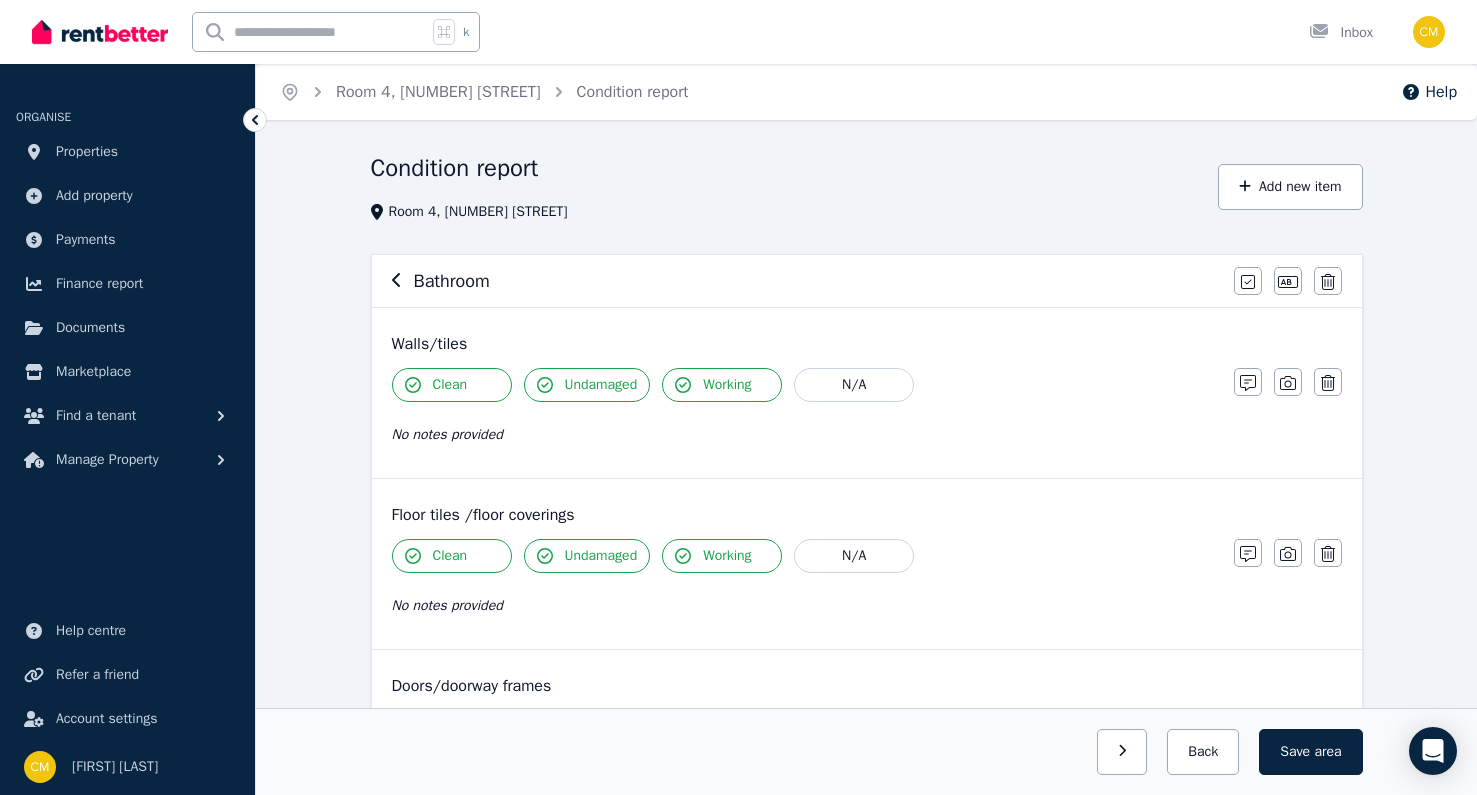 scroll, scrollTop: 25, scrollLeft: 0, axis: vertical 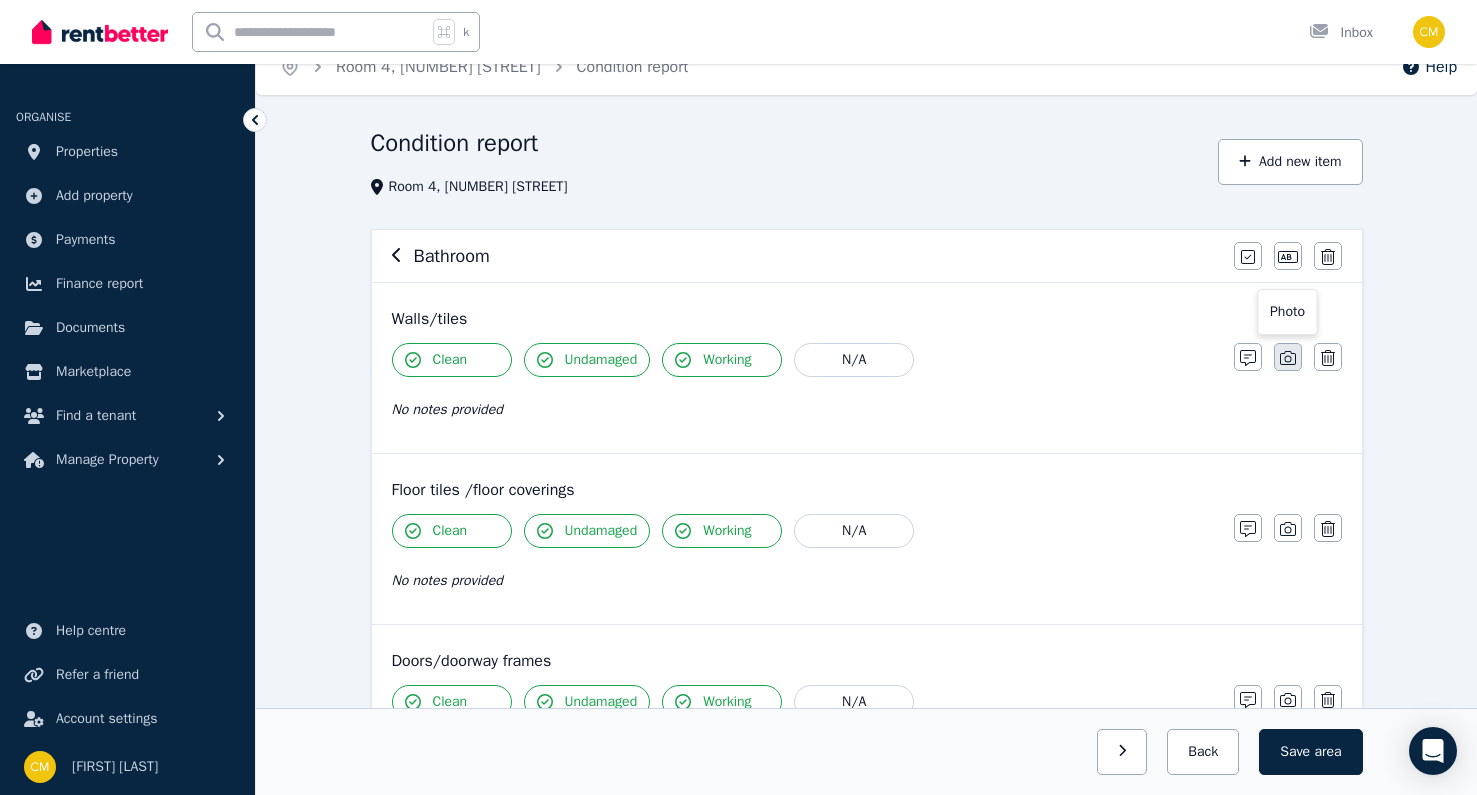 click 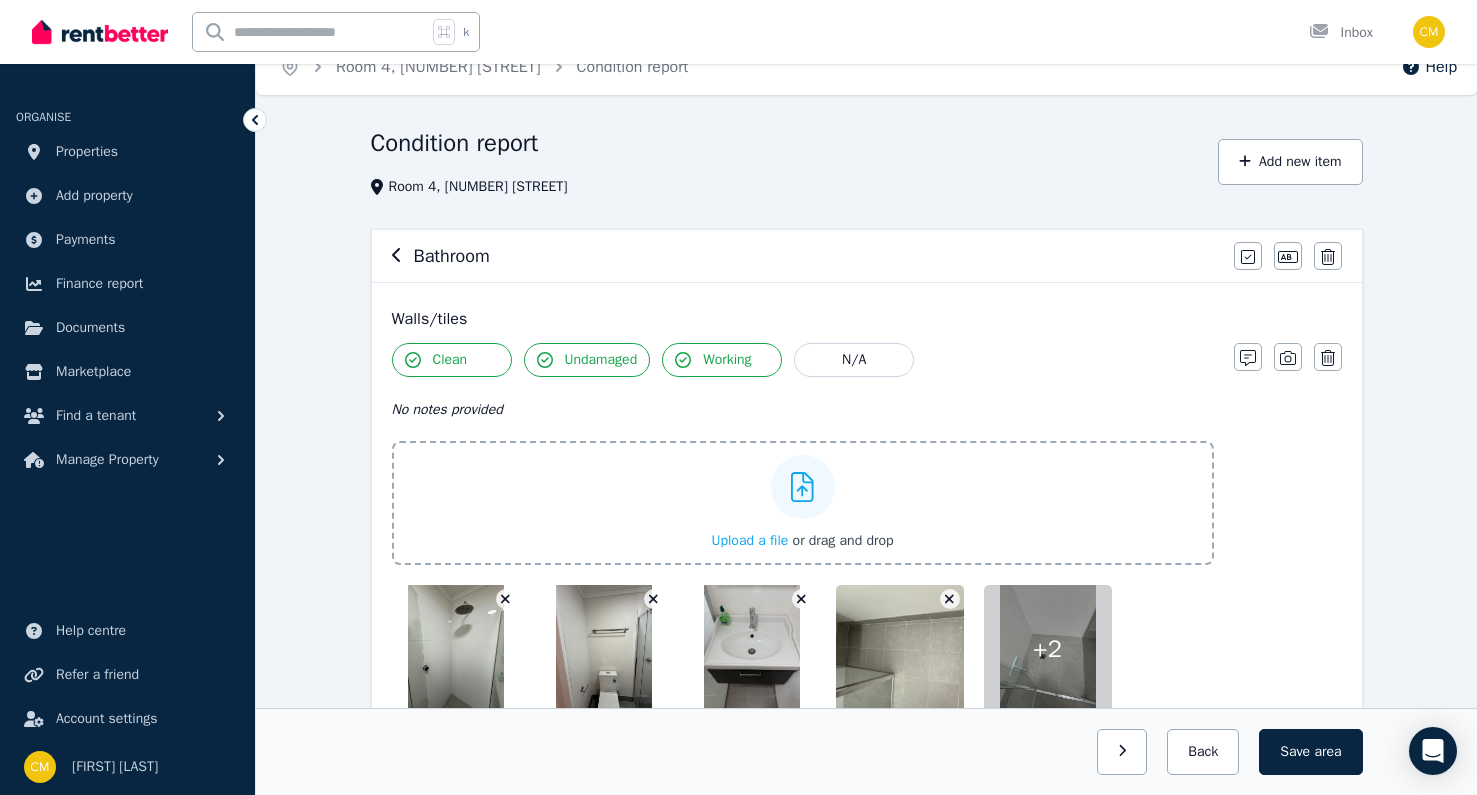 scroll, scrollTop: 264, scrollLeft: 0, axis: vertical 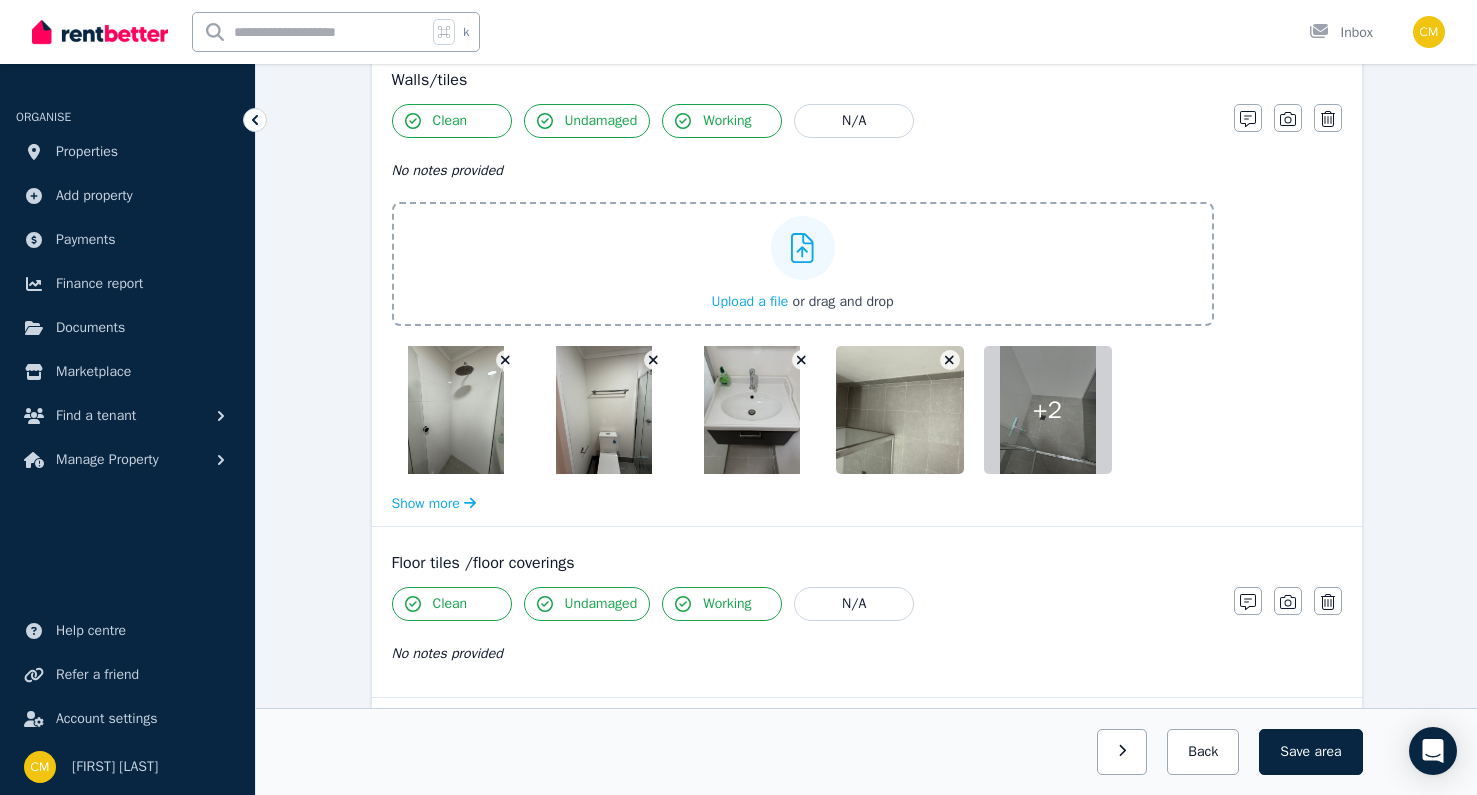 click 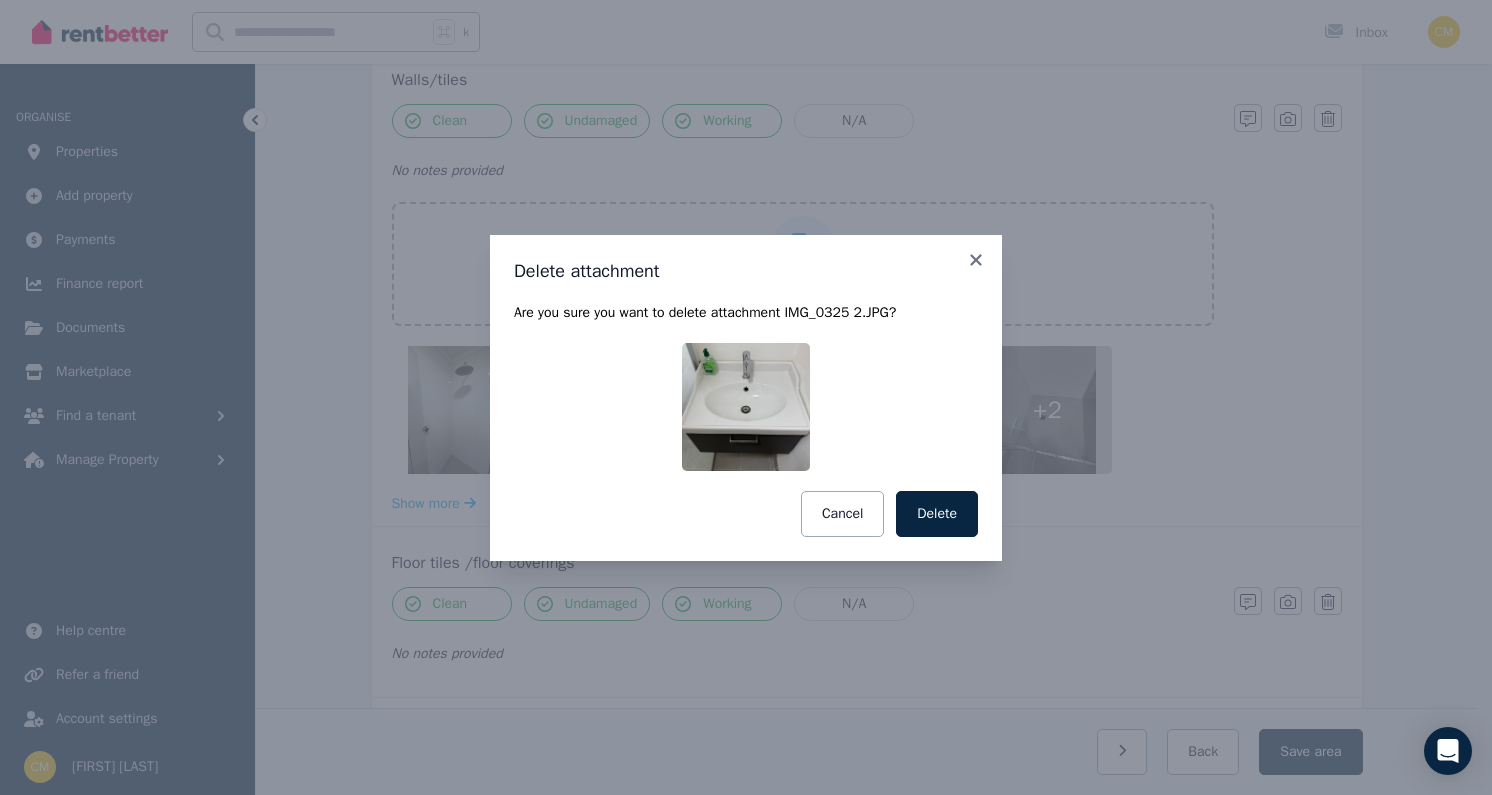 click on "Delete" at bounding box center [937, 514] 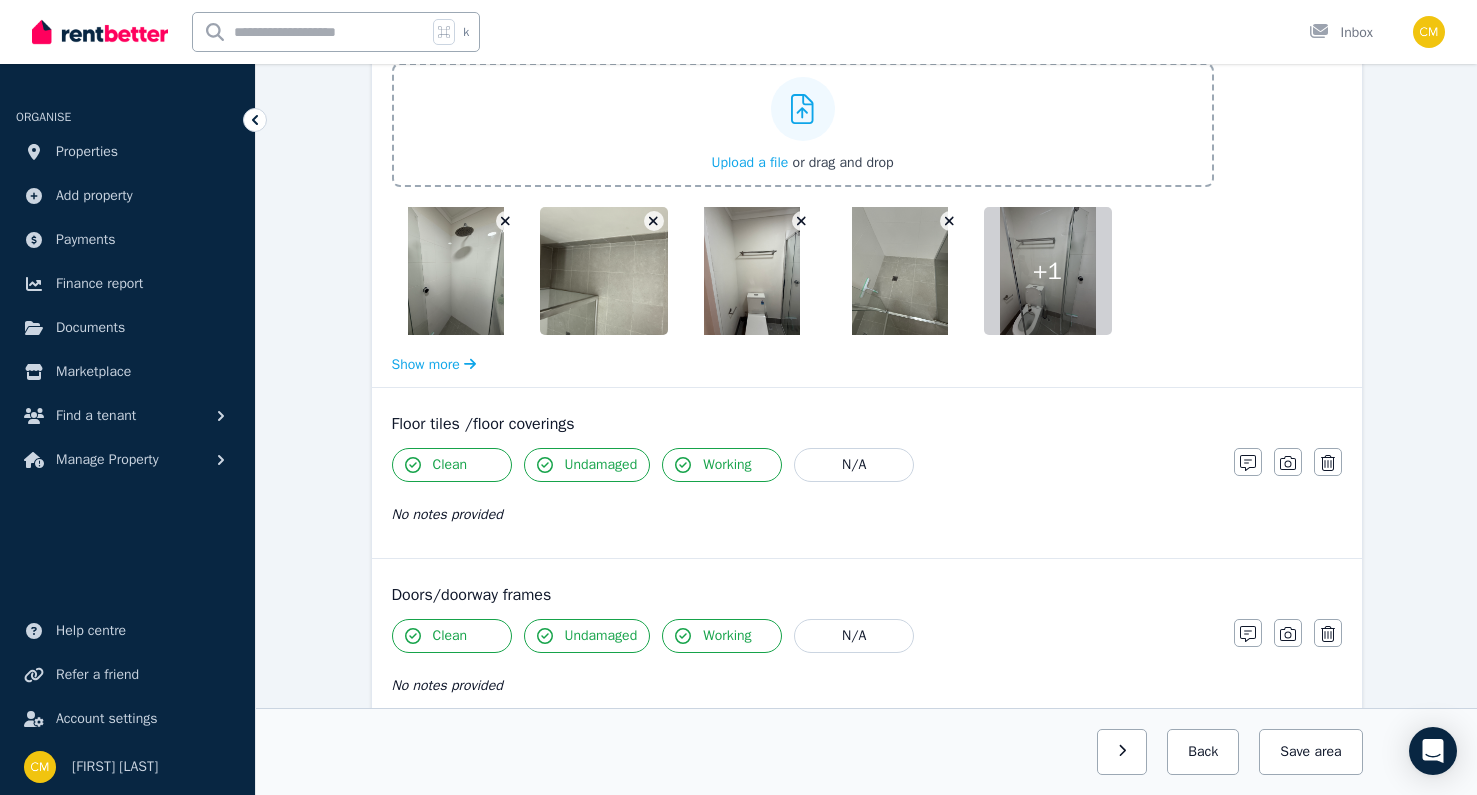 scroll, scrollTop: 377, scrollLeft: 0, axis: vertical 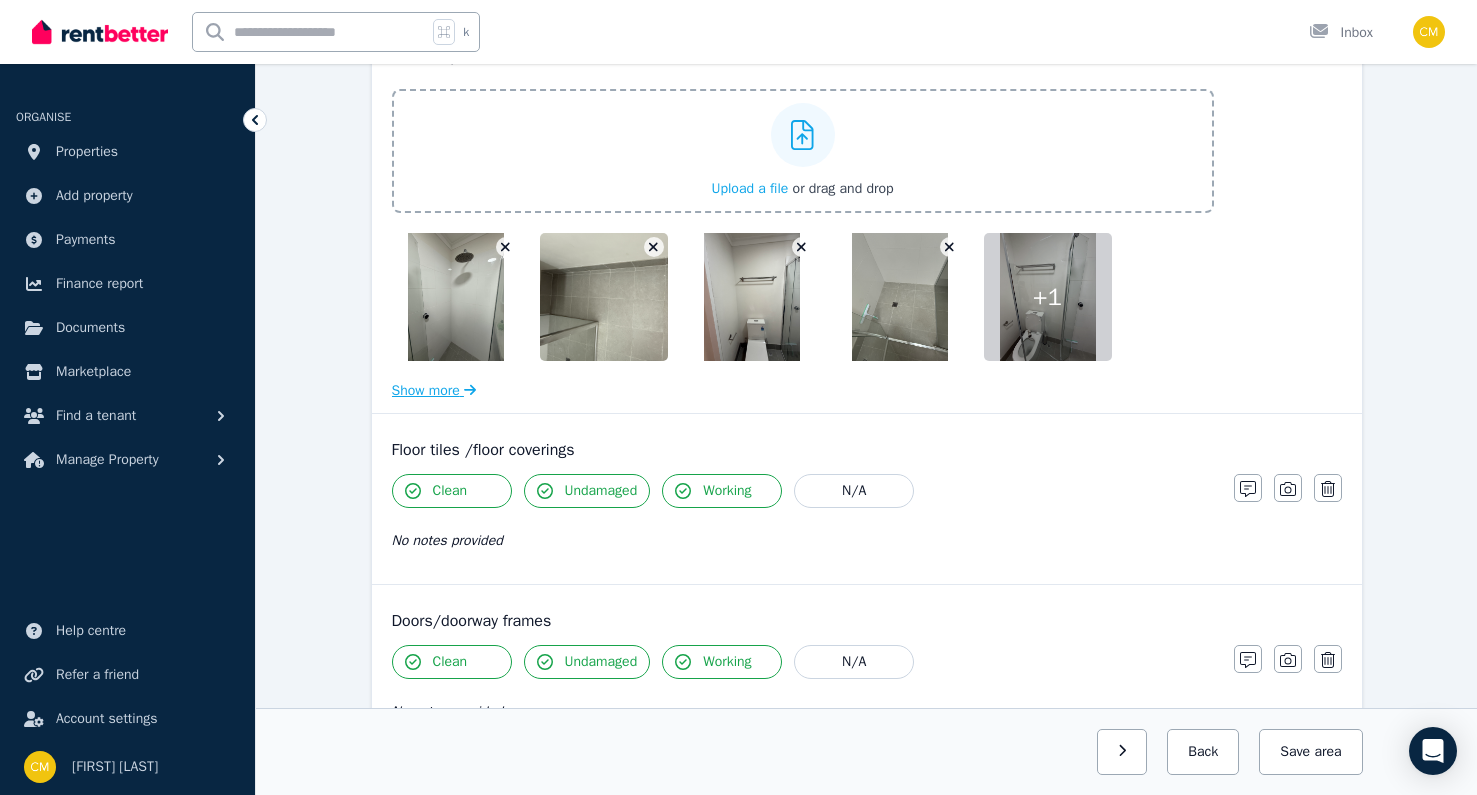 click on "Show more" at bounding box center (434, 391) 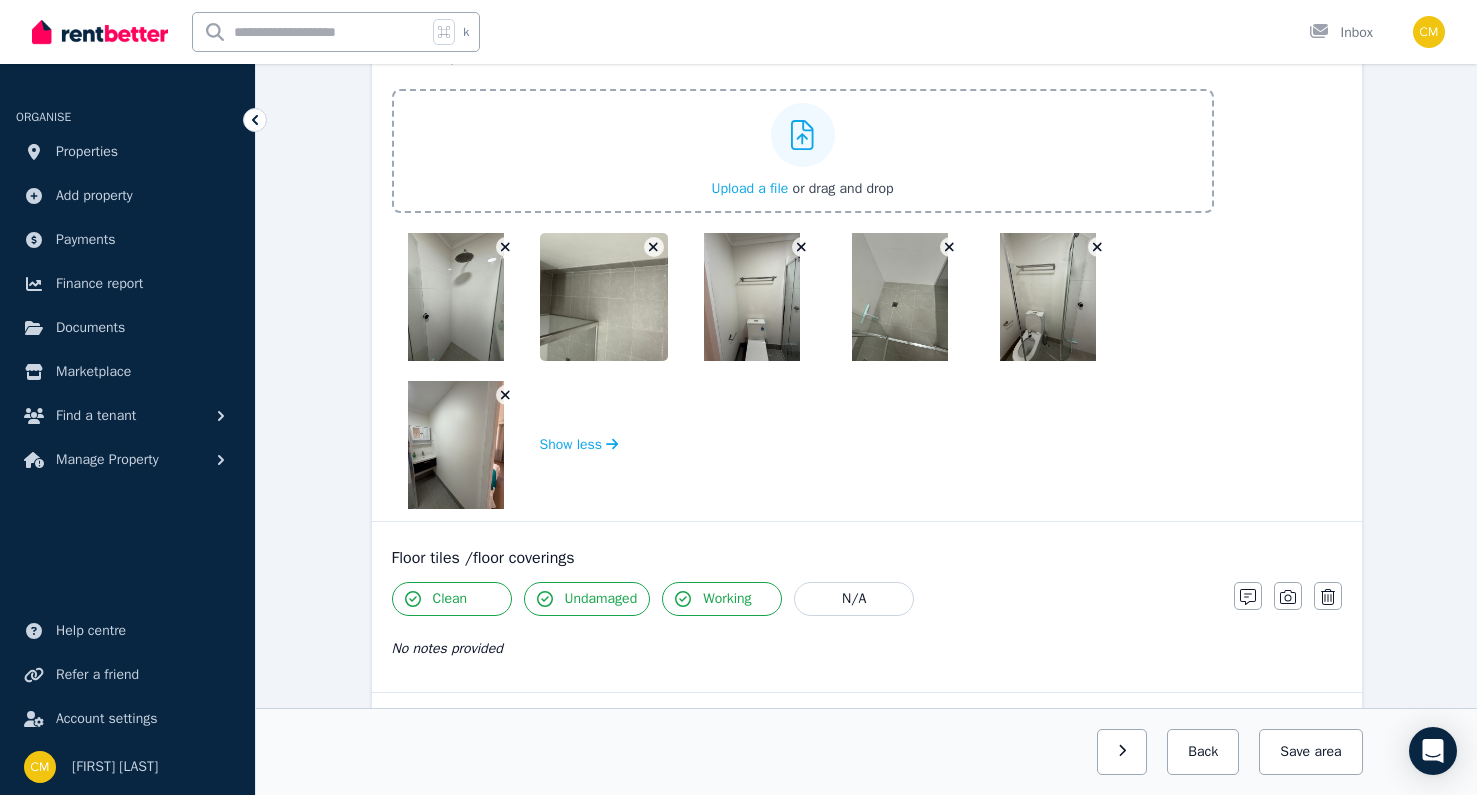 click at bounding box center (456, 445) 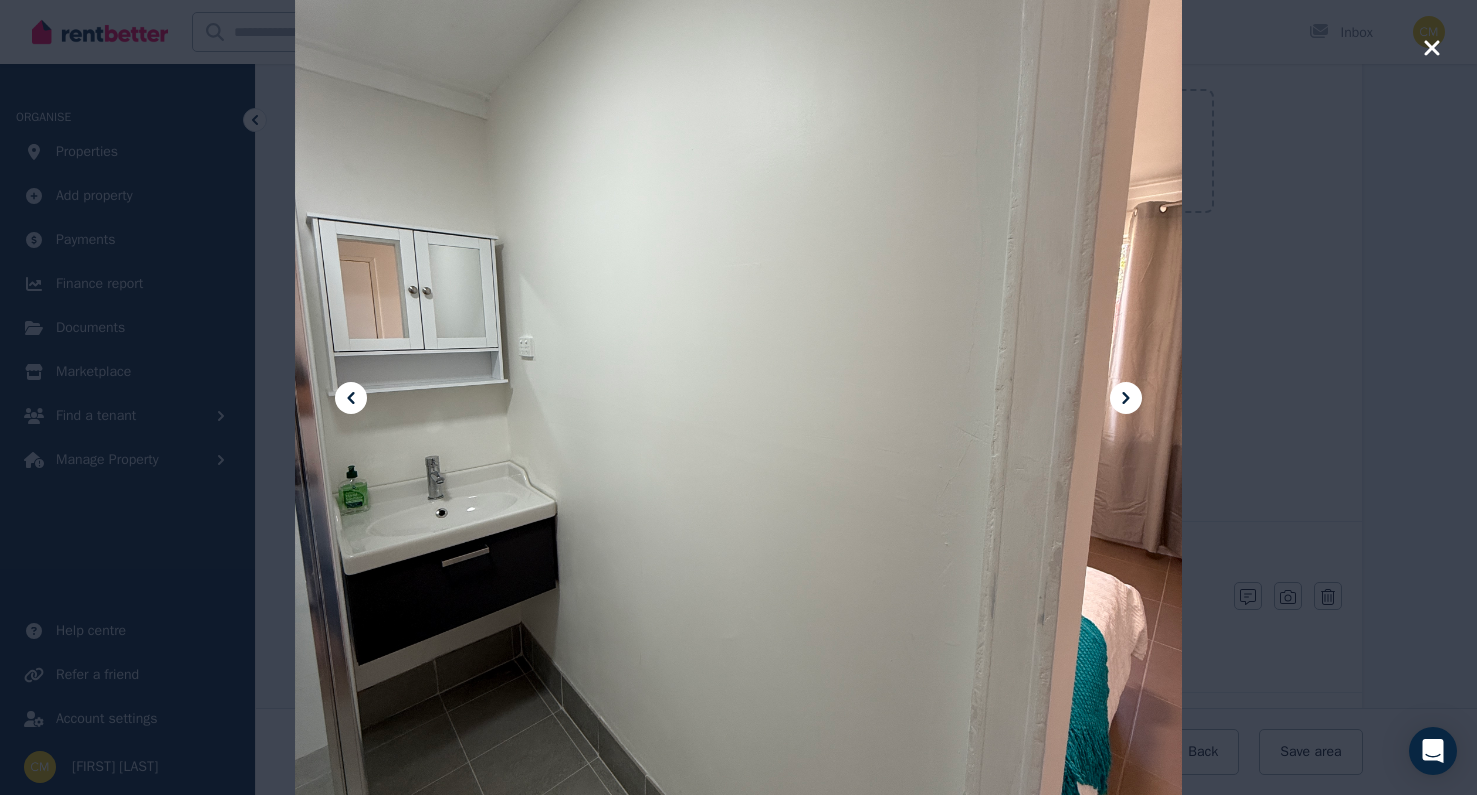 click 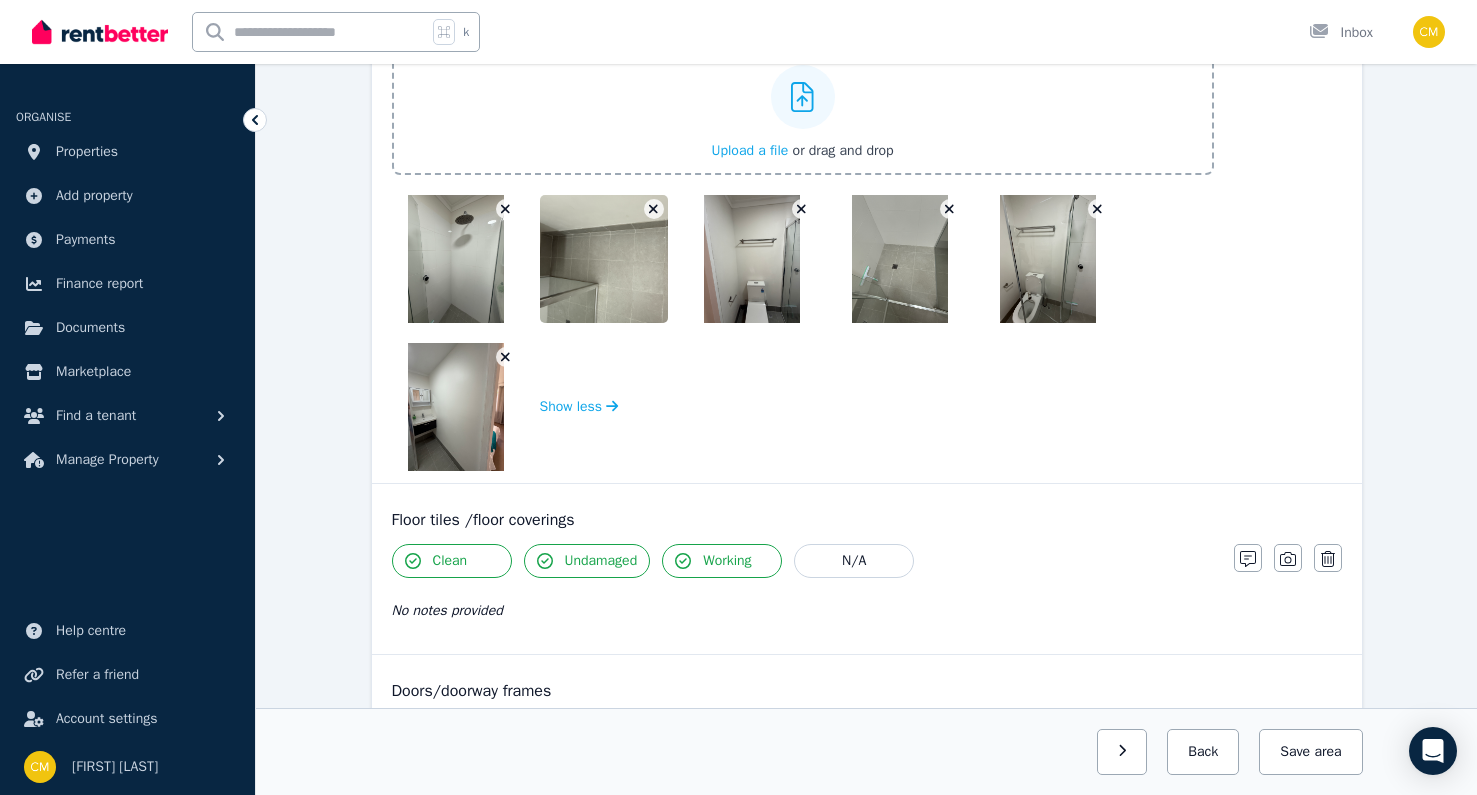scroll, scrollTop: 606, scrollLeft: 0, axis: vertical 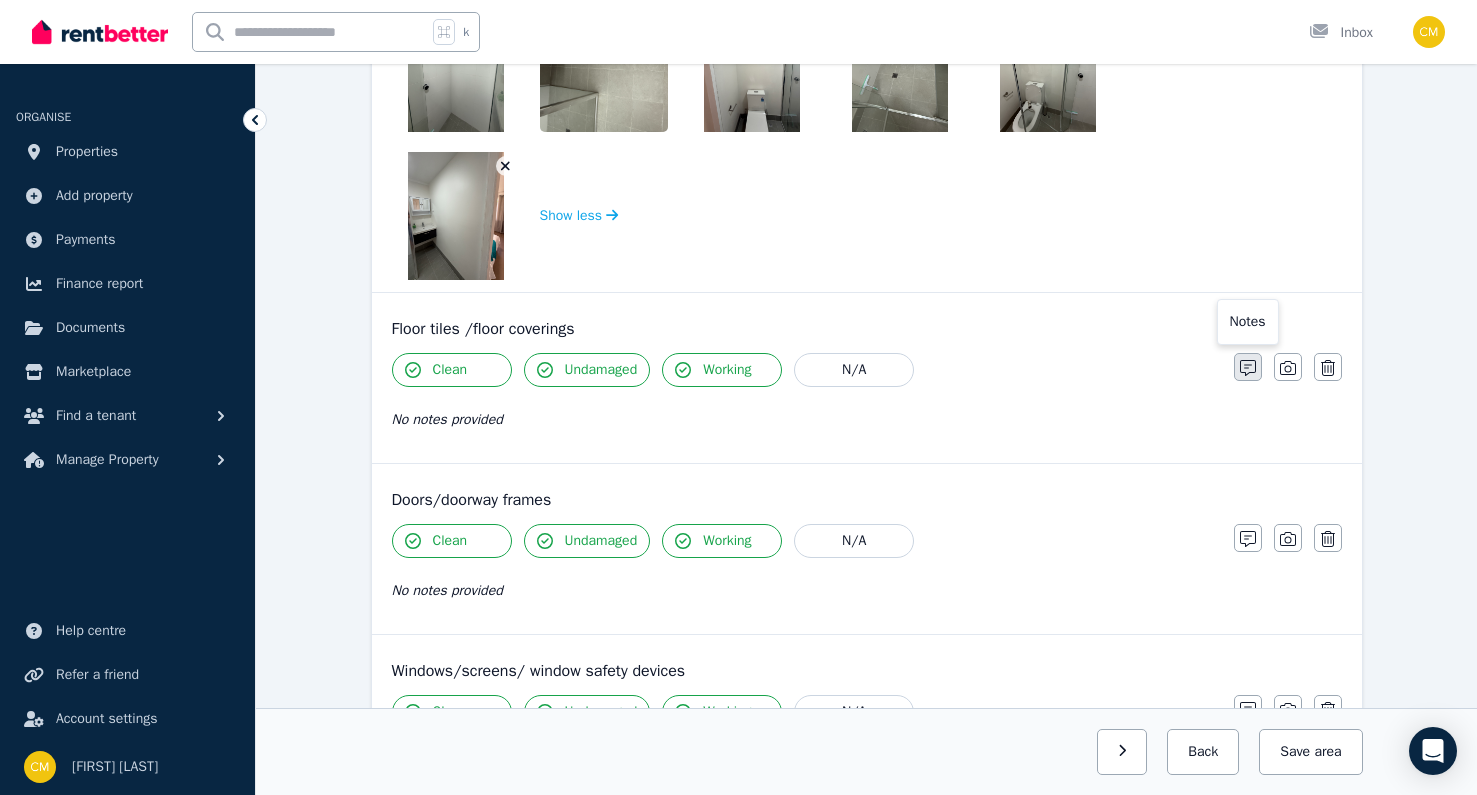 click 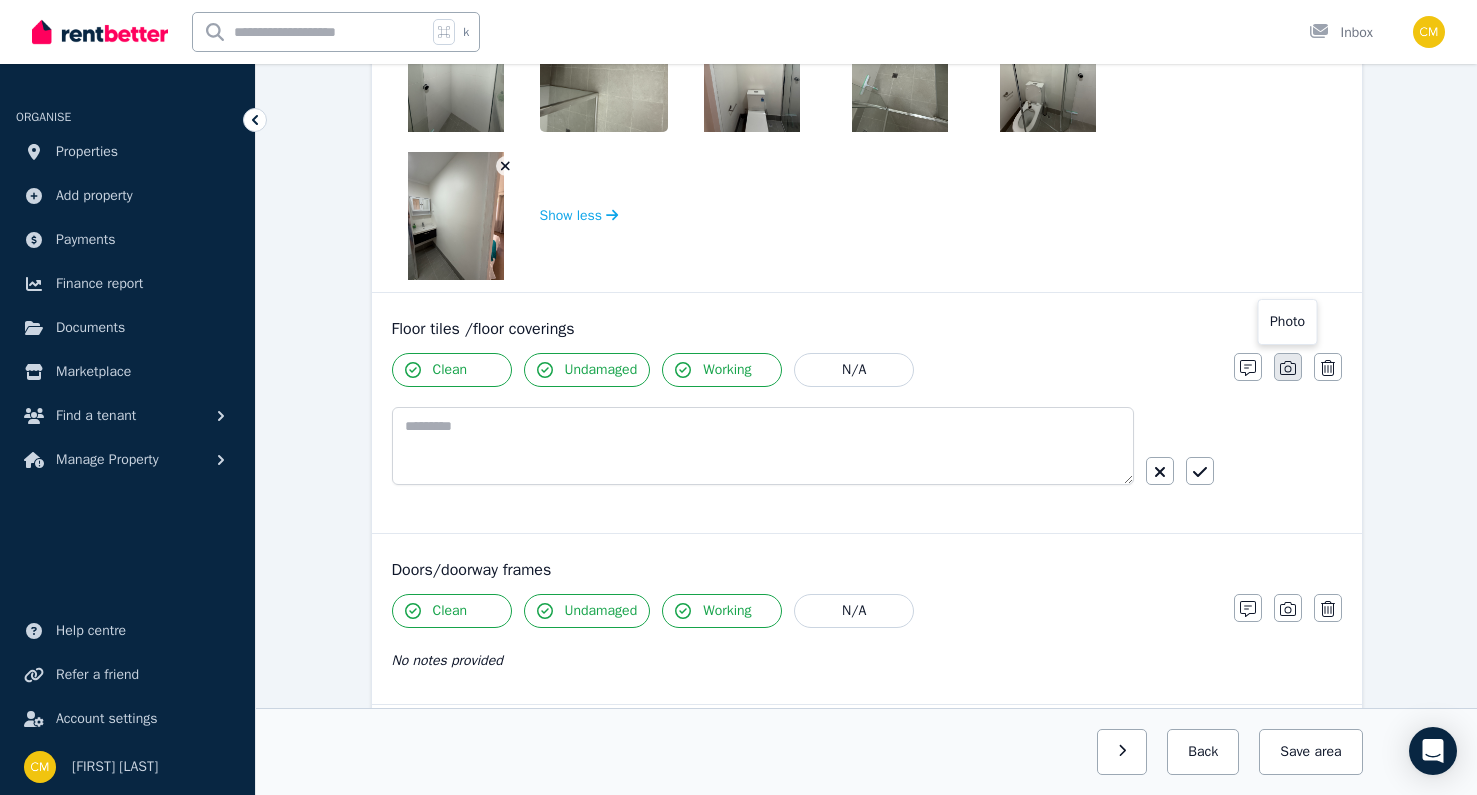 click 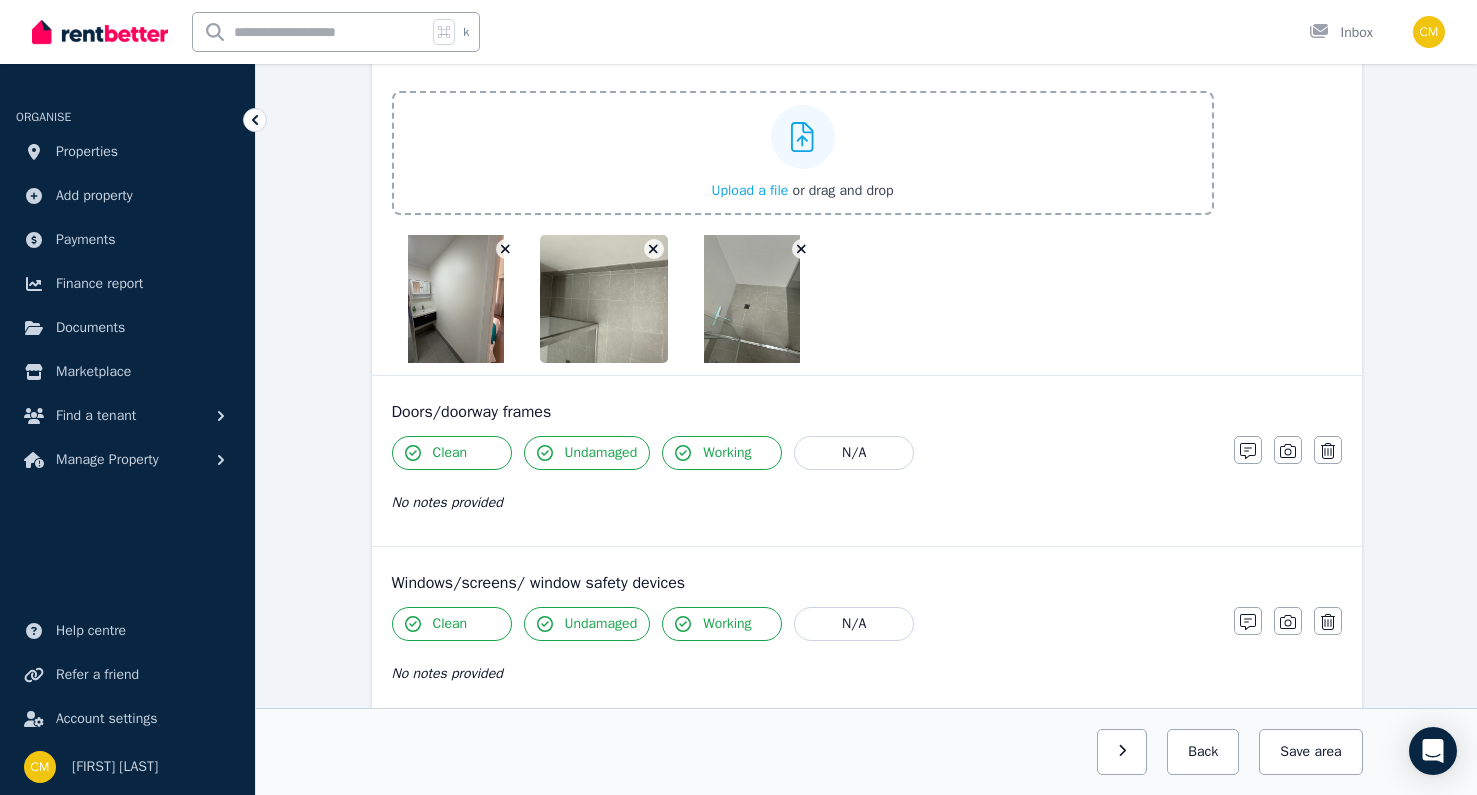 scroll, scrollTop: 1128, scrollLeft: 0, axis: vertical 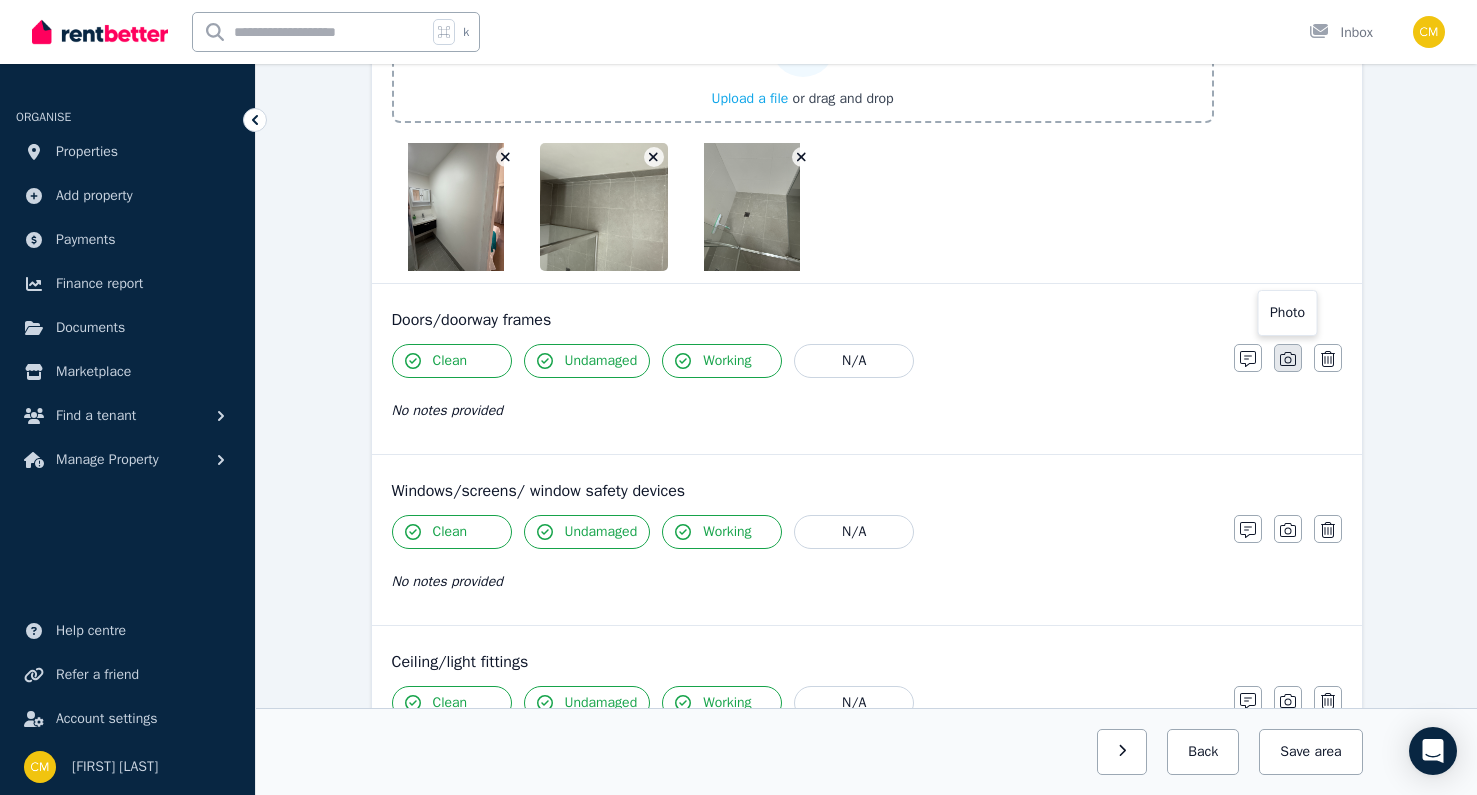 click at bounding box center (1288, 358) 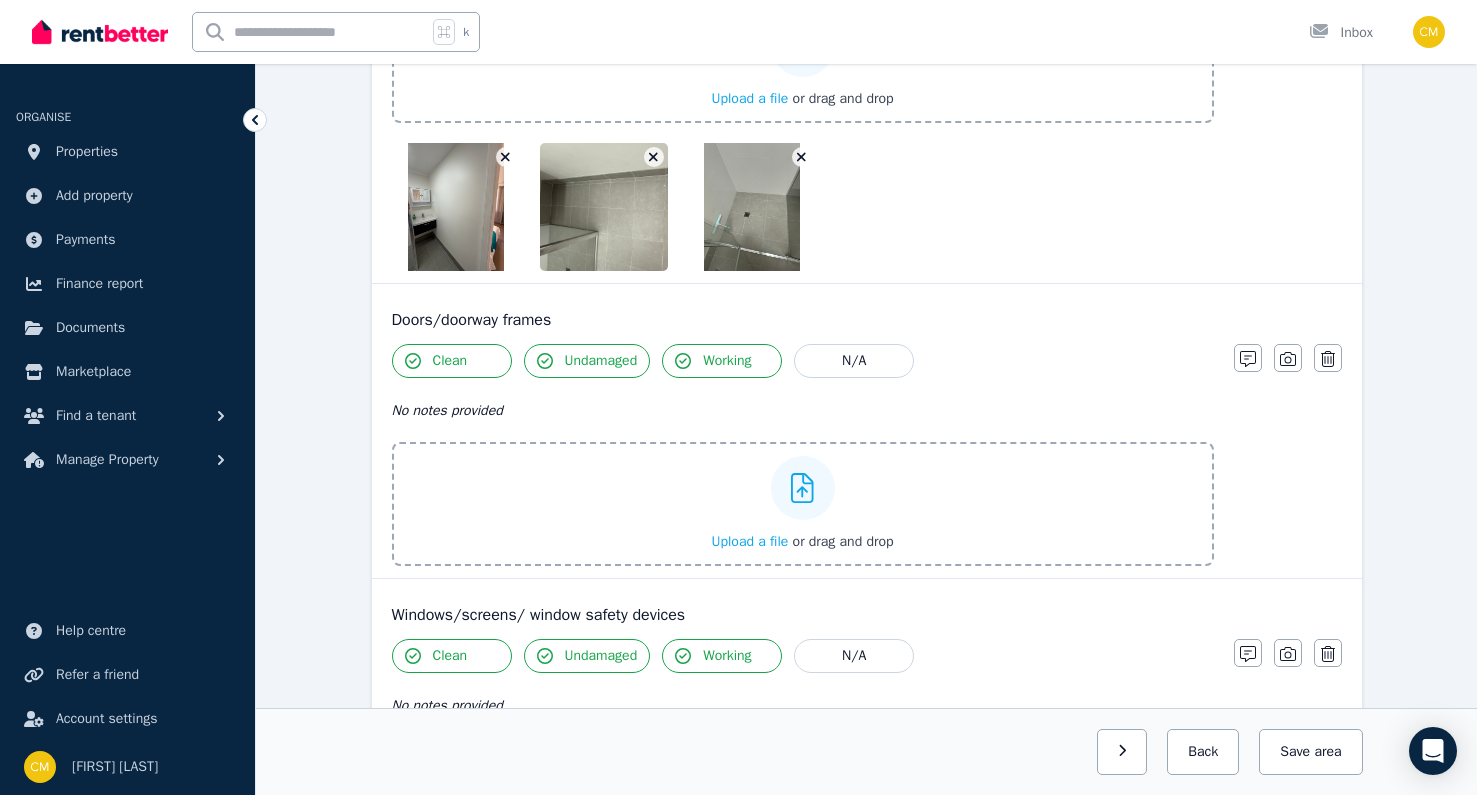 click on "Clean Undamaged Working N/A" at bounding box center (803, 361) 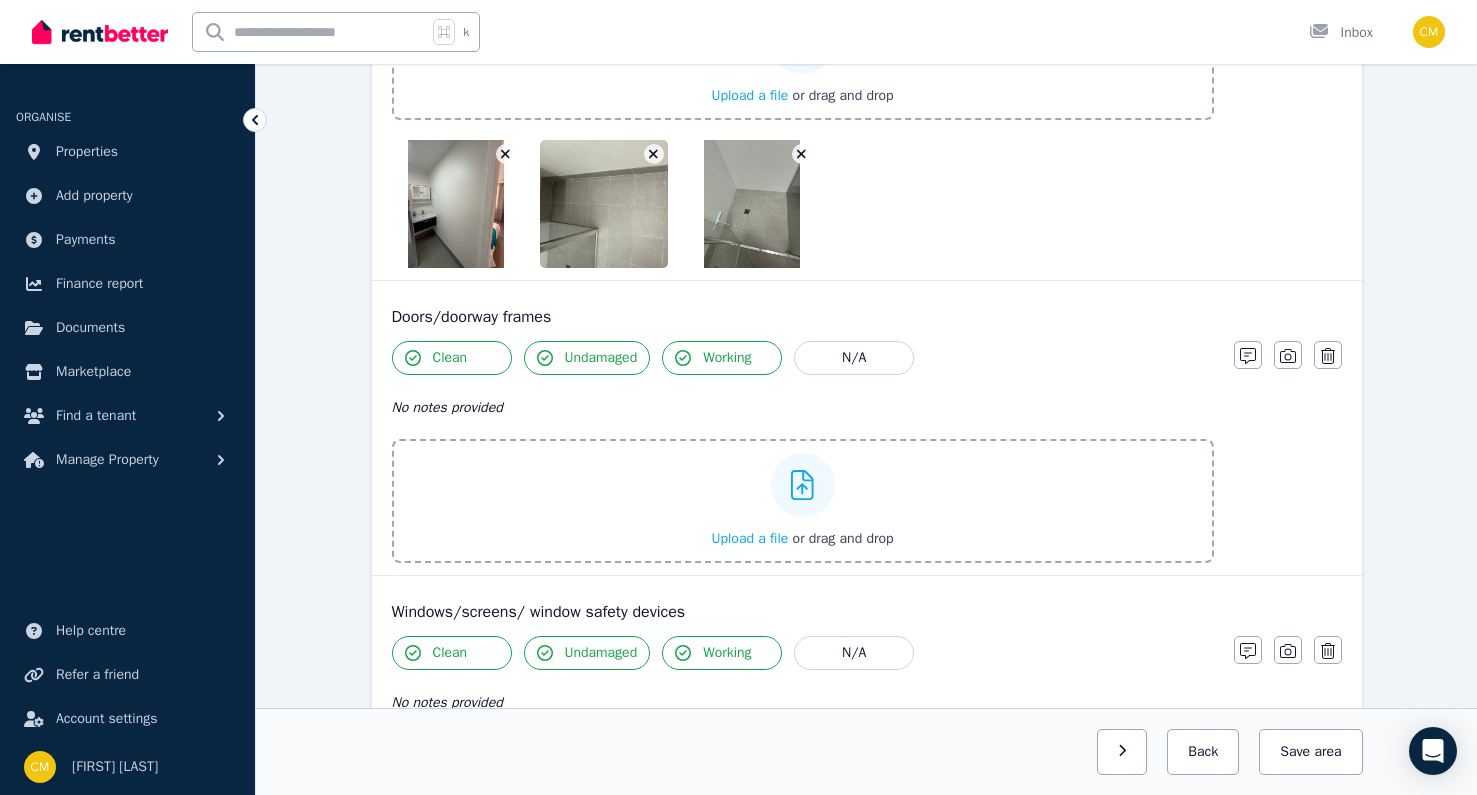 scroll, scrollTop: 1225, scrollLeft: 0, axis: vertical 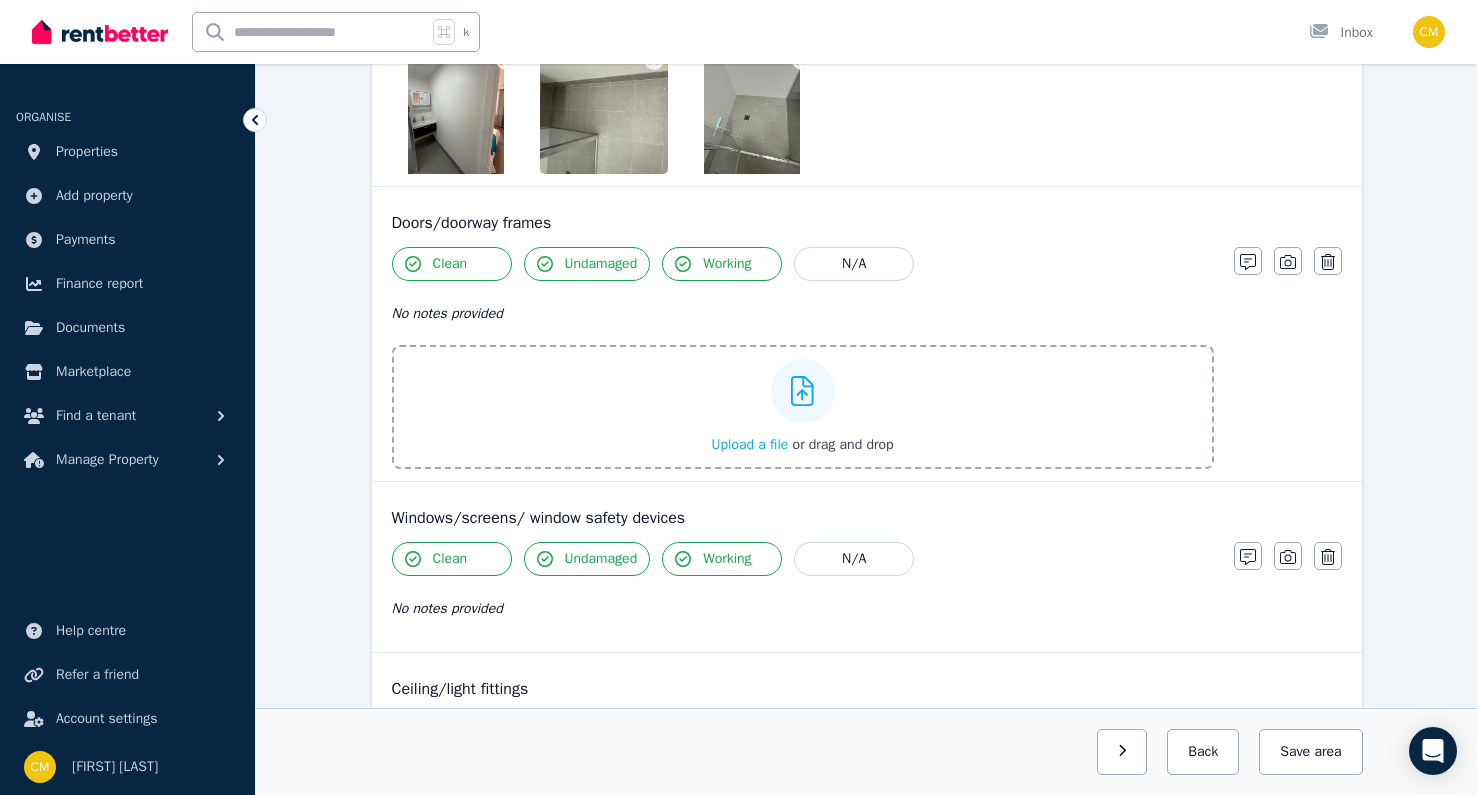 click on "Condition report Room 4, [NUMBER] [STREET] Add new item Bathroom Mark all items as good Edit name Delete Walls/tiles Clean Undamaged Working N/A No notes provided Upload a file or drag and drop Uploaded " IMG_0311 2.JPG " Uploaded " IMG_0312 2.JPG " Uploaded " IMG_0322 2.JPG " Uploaded " IMG_0325 2.JPG " Uploaded " IMG_0326 2.JPG " Uploaded " IMG_0328 2.JPG " Uploaded " IMG_0335 2.JPG " Show less Notes Photo Delete Floor tiles /floor coverings Clean Undamaged Working N/A Upload a file or drag and drop Uploaded " IMG_0311 3.JPG " Uploaded " IMG_0322 3.JPG " Uploaded " IMG_0335 3.JPG " Notes Photo Delete Doors/doorway frames Clean Undamaged Working N/A No notes provided Upload a file or drag and drop Notes Photo Delete Windows/screens/ window safety devices Clean Undamaged Working N/A No notes provided Notes Photo Delete Ceiling/light fittings Clean Undamaged Working N/A No notes provided Notes Photo Delete Blinds/curtains Clean Undamaged Working N/A No notes provided Notes Photo Delete" at bounding box center [866, 890] 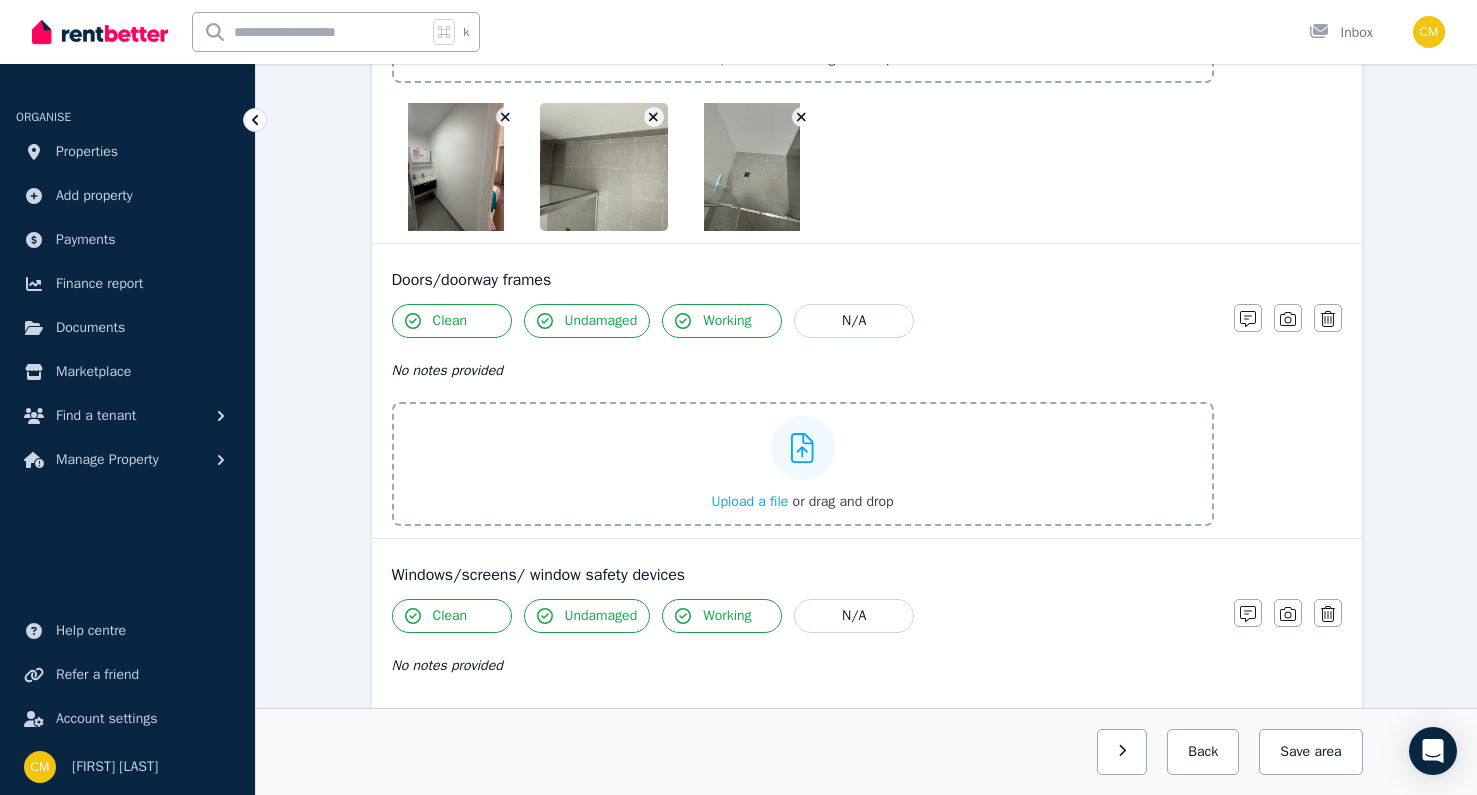 scroll, scrollTop: 1142, scrollLeft: 0, axis: vertical 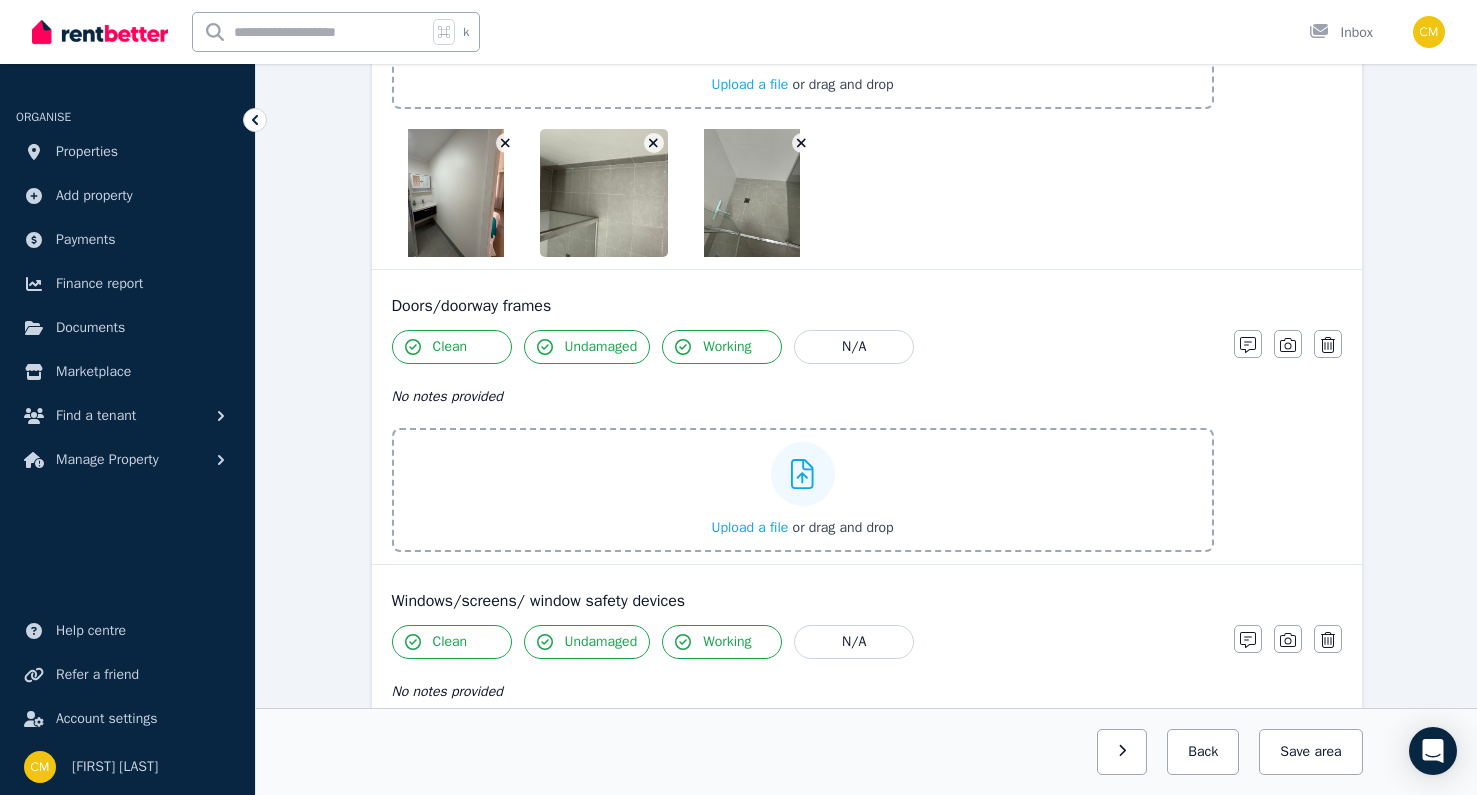 click at bounding box center (456, 193) 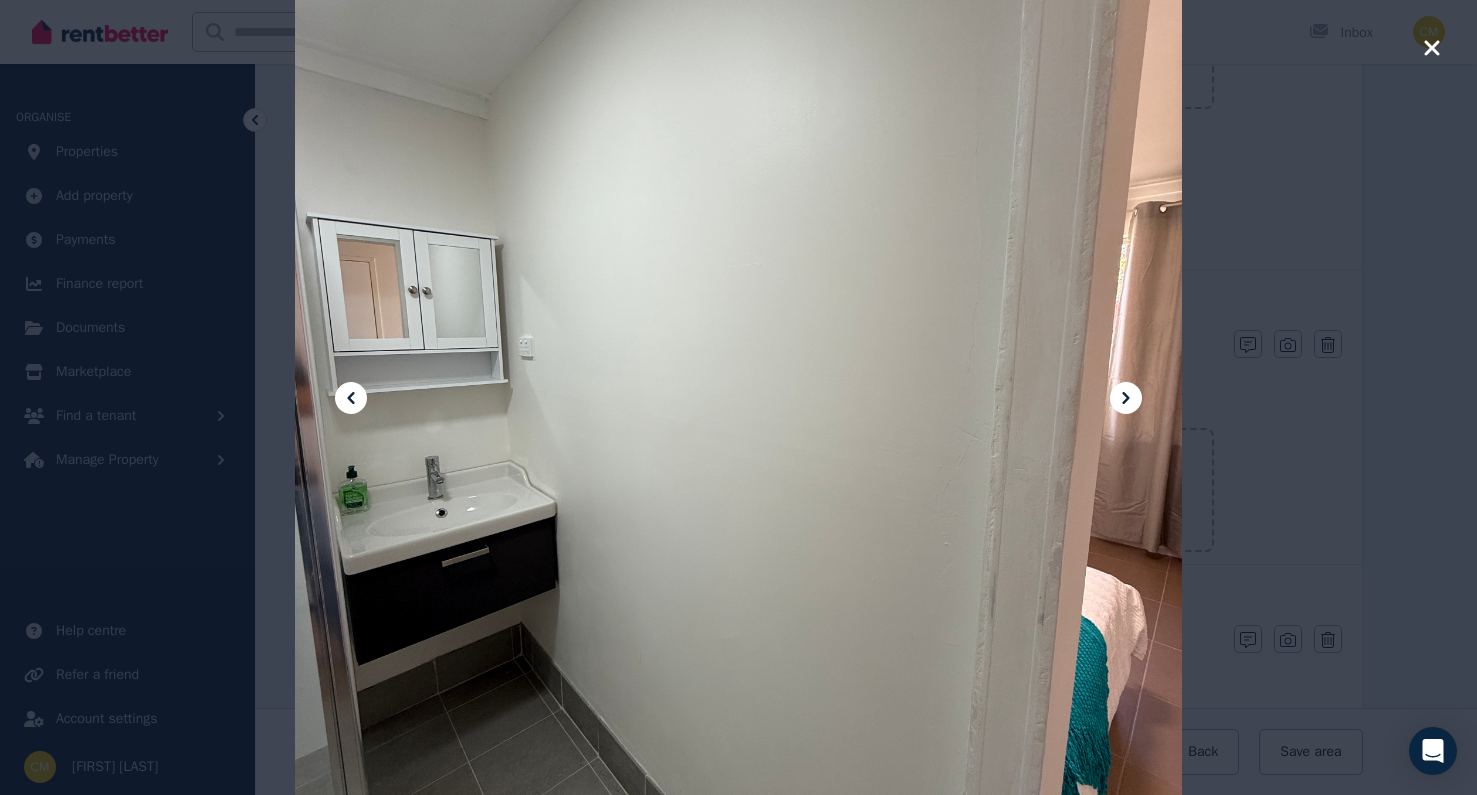 click 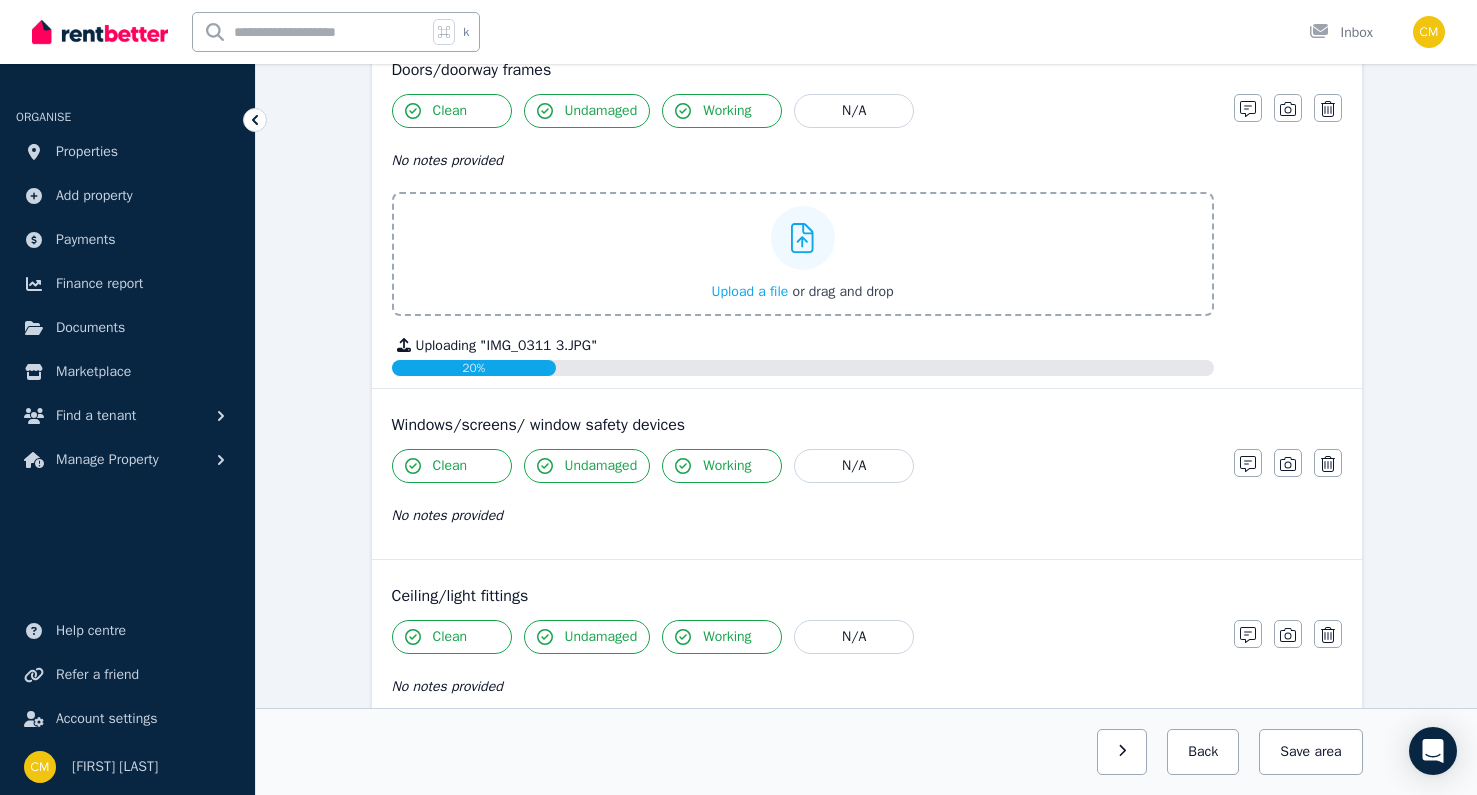 scroll, scrollTop: 1404, scrollLeft: 0, axis: vertical 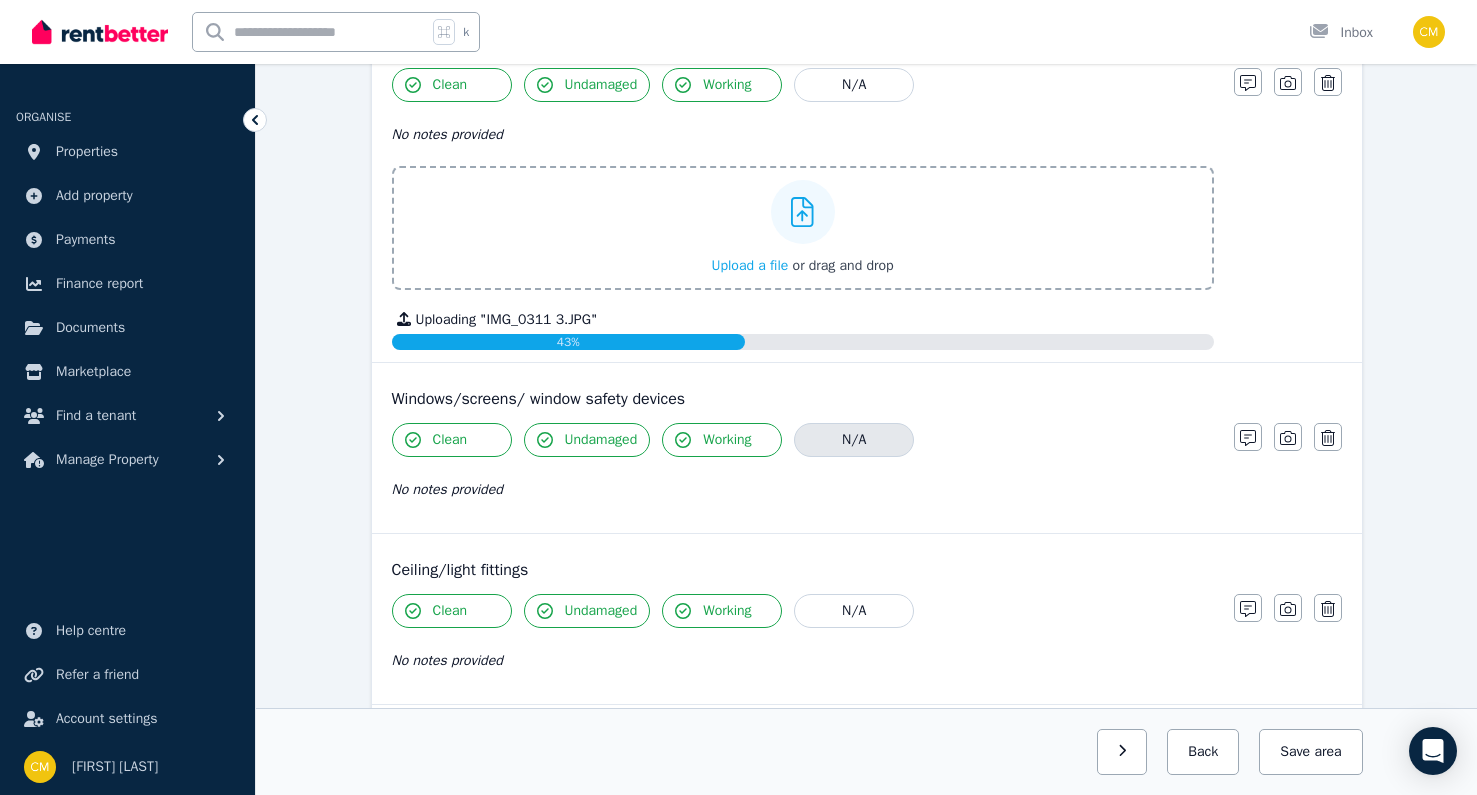 click on "N/A" at bounding box center [854, 440] 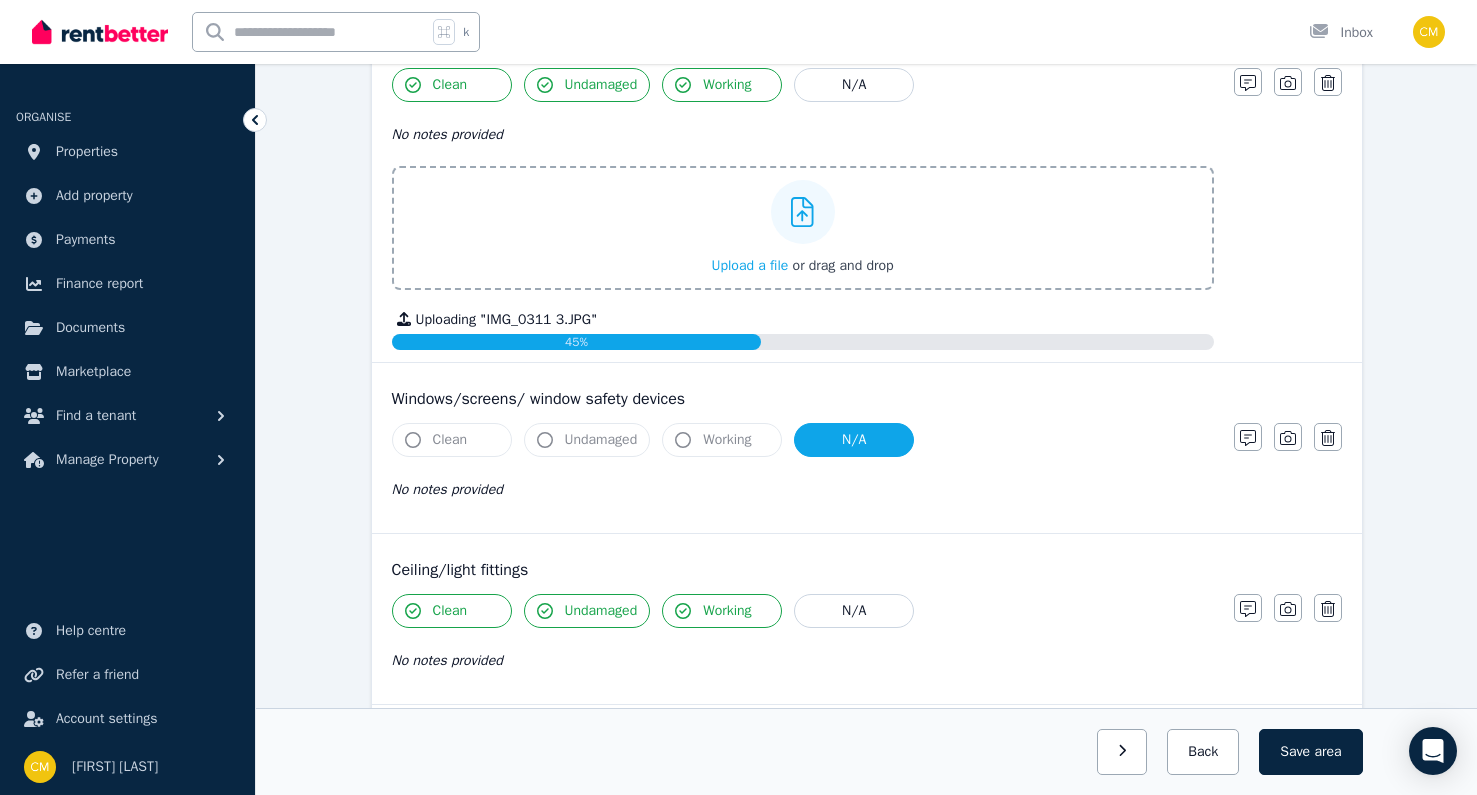 scroll, scrollTop: 1598, scrollLeft: 0, axis: vertical 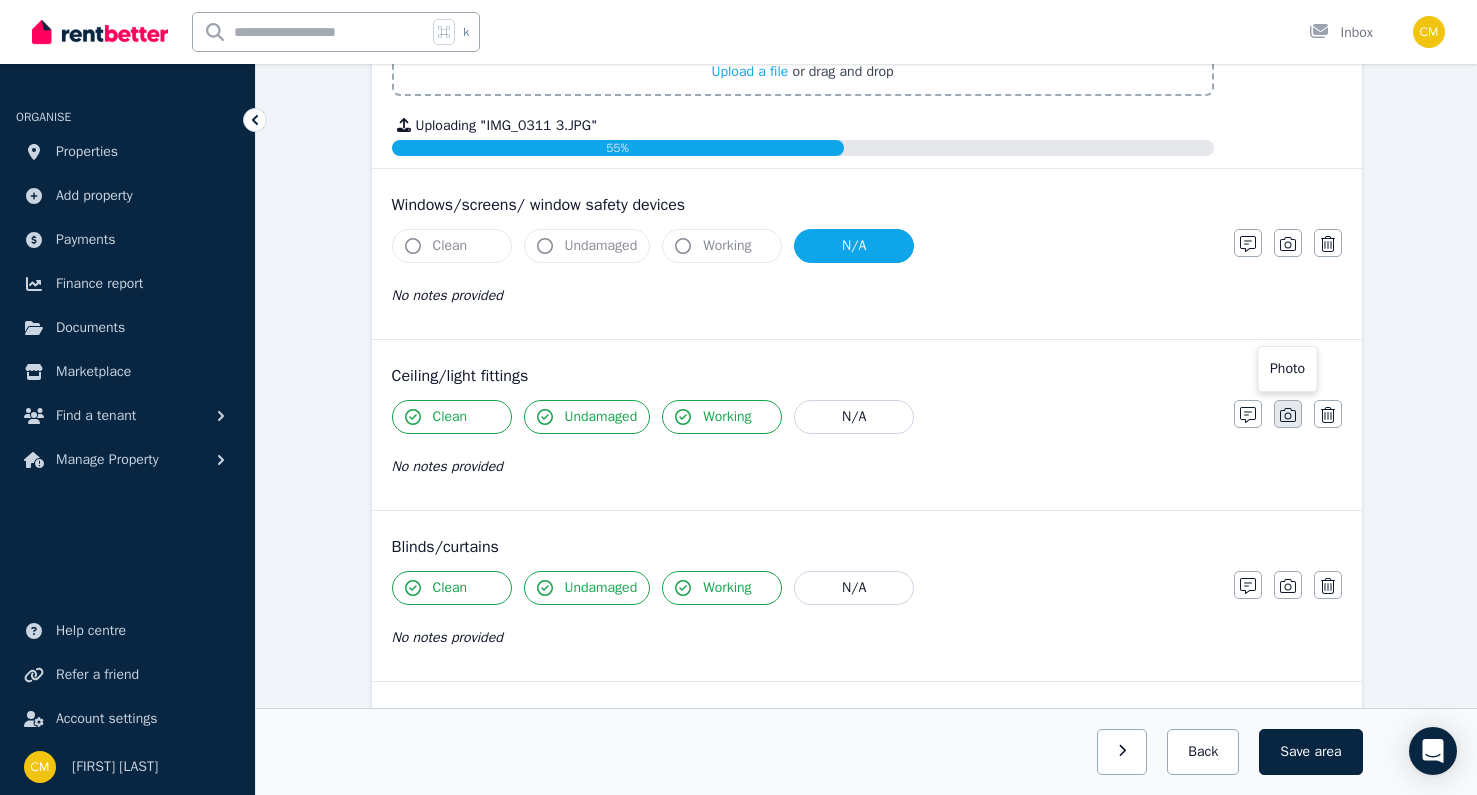 click 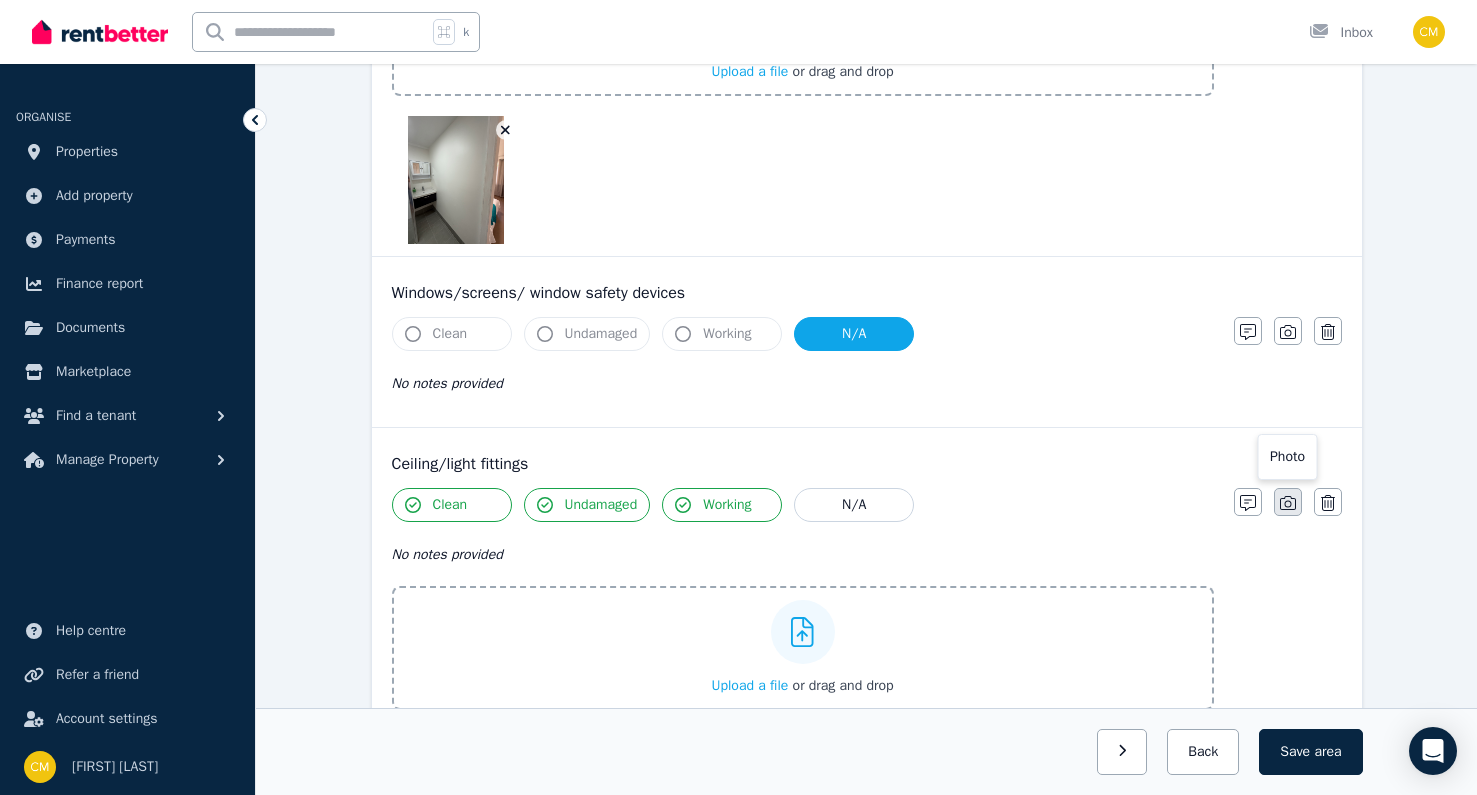 scroll, scrollTop: 1660, scrollLeft: 0, axis: vertical 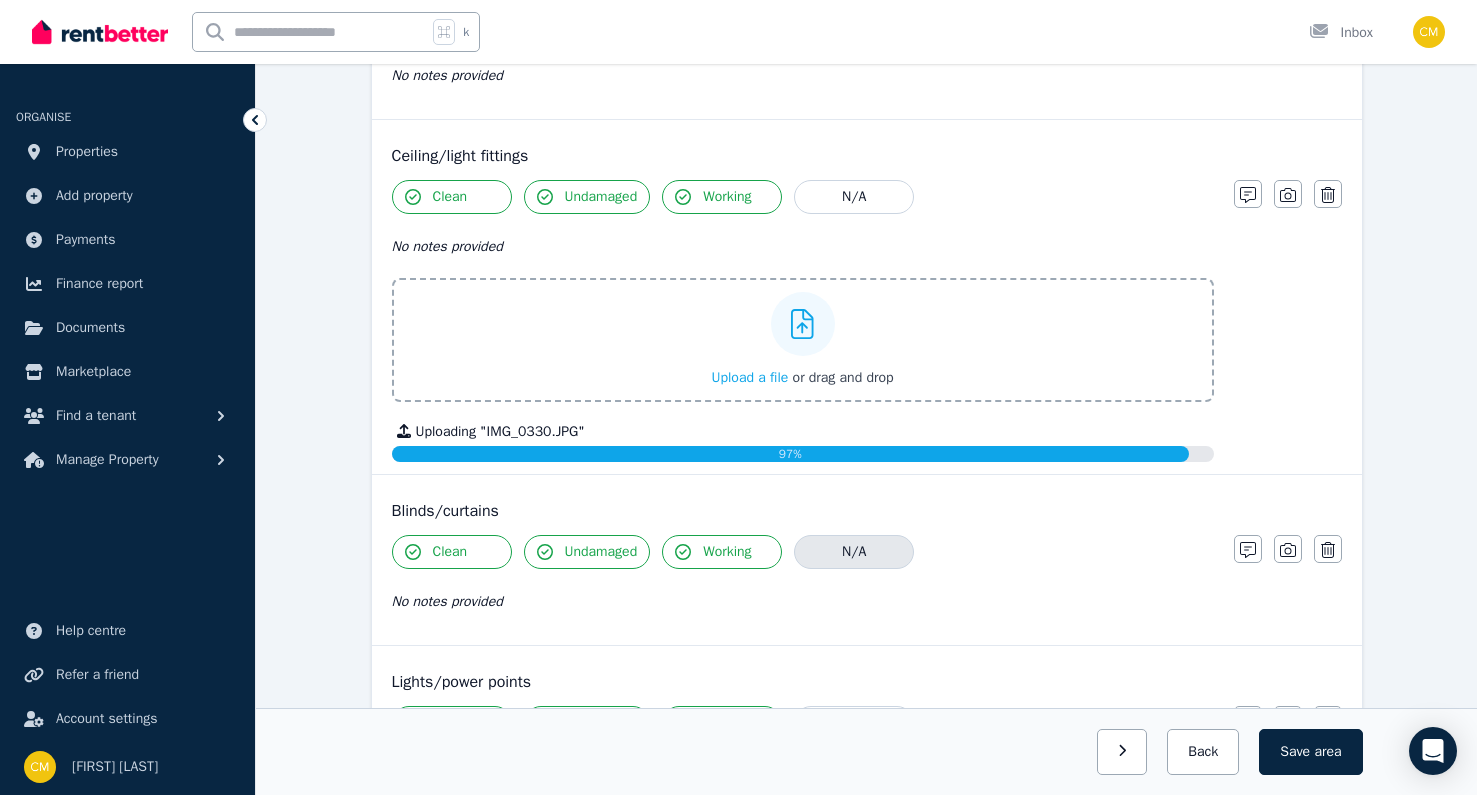 click on "N/A" at bounding box center (854, 552) 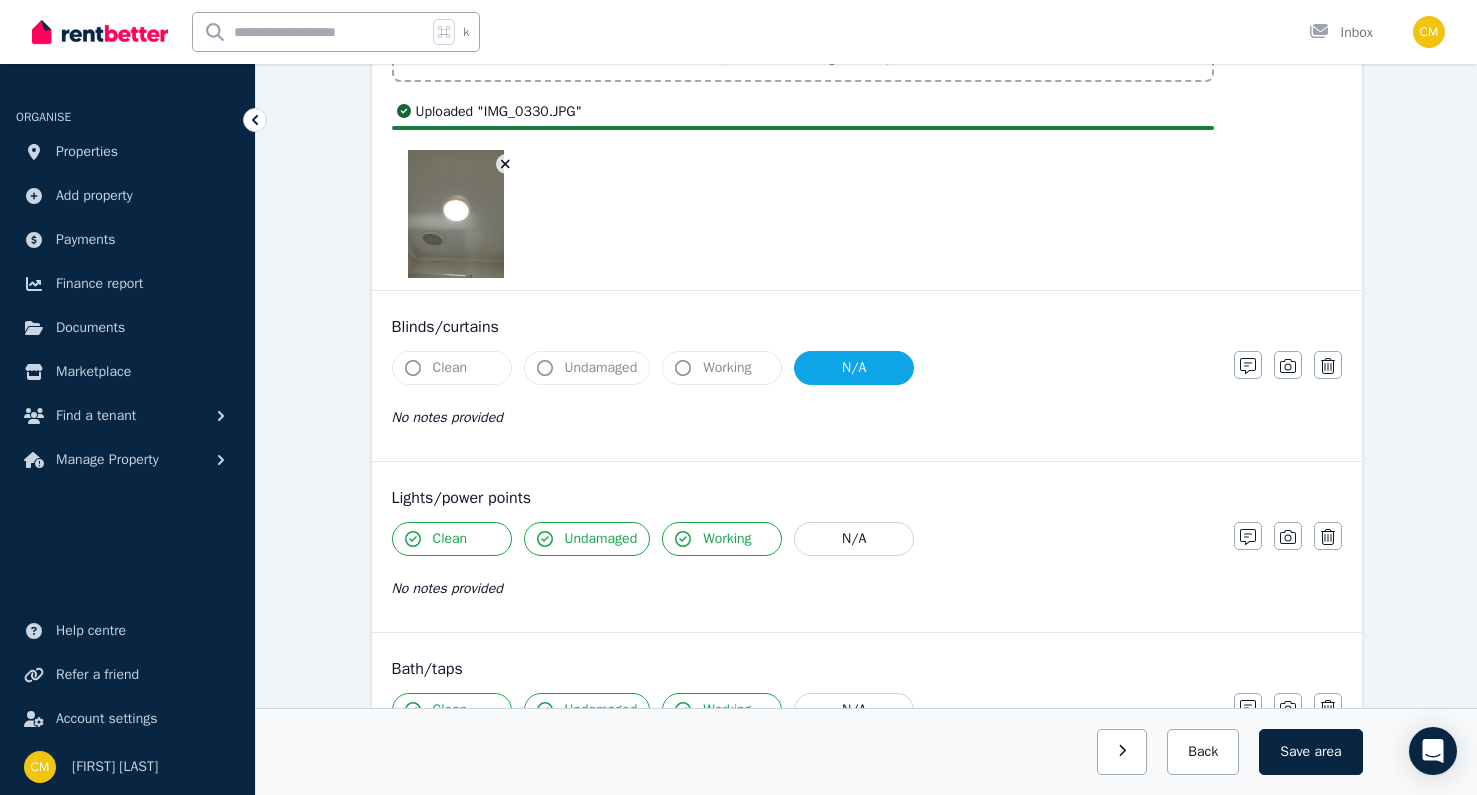 scroll, scrollTop: 2252, scrollLeft: 0, axis: vertical 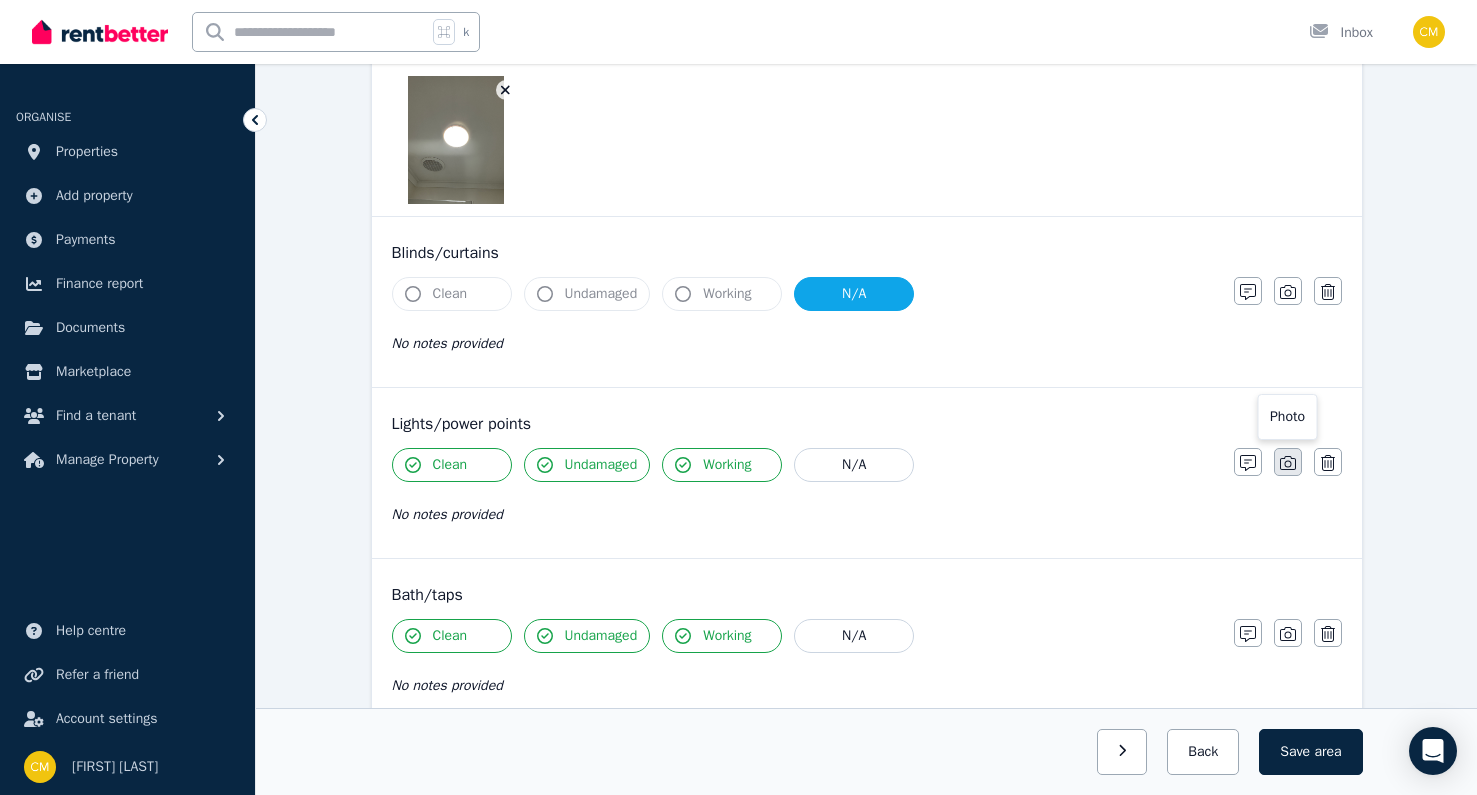 click 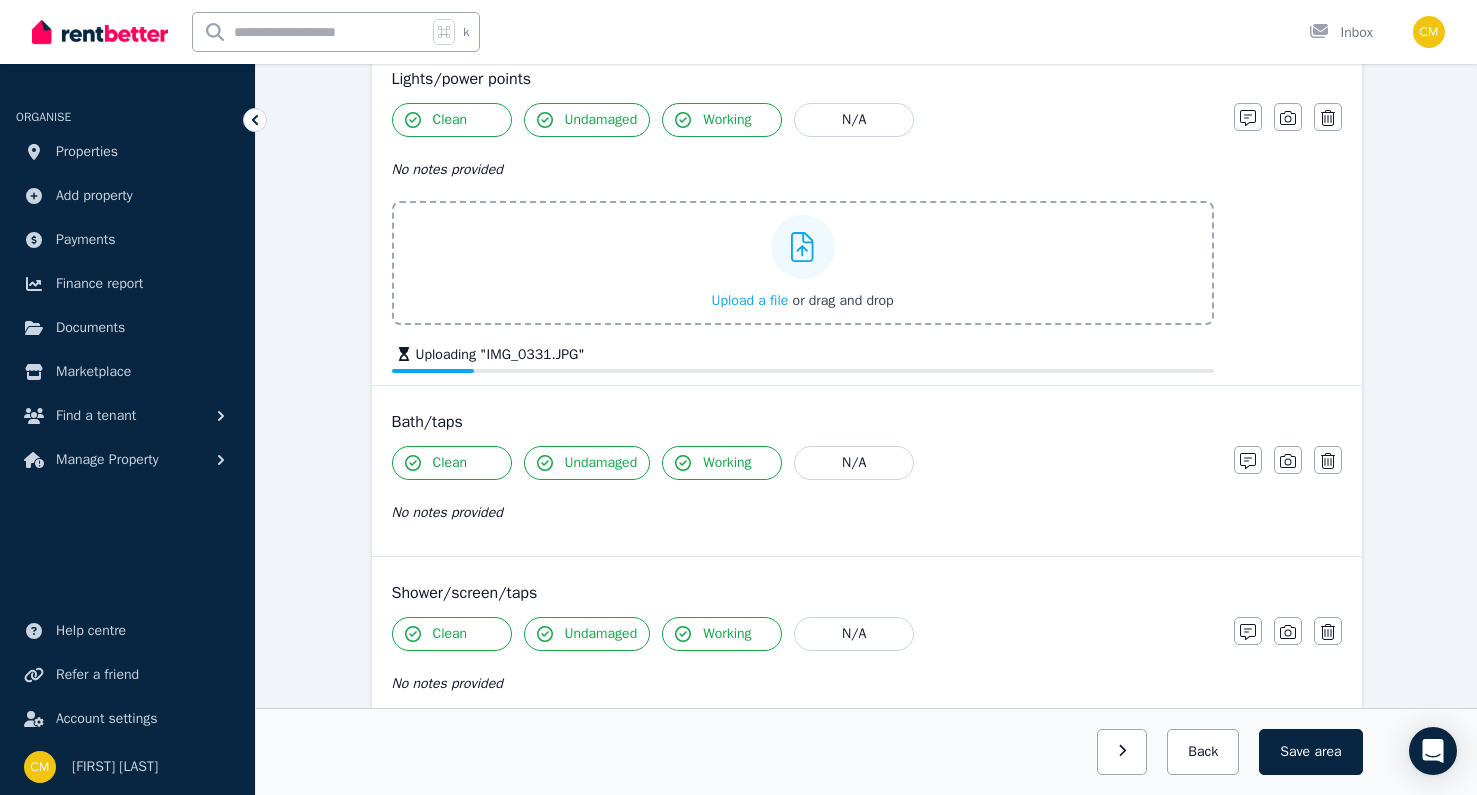 scroll, scrollTop: 2688, scrollLeft: 0, axis: vertical 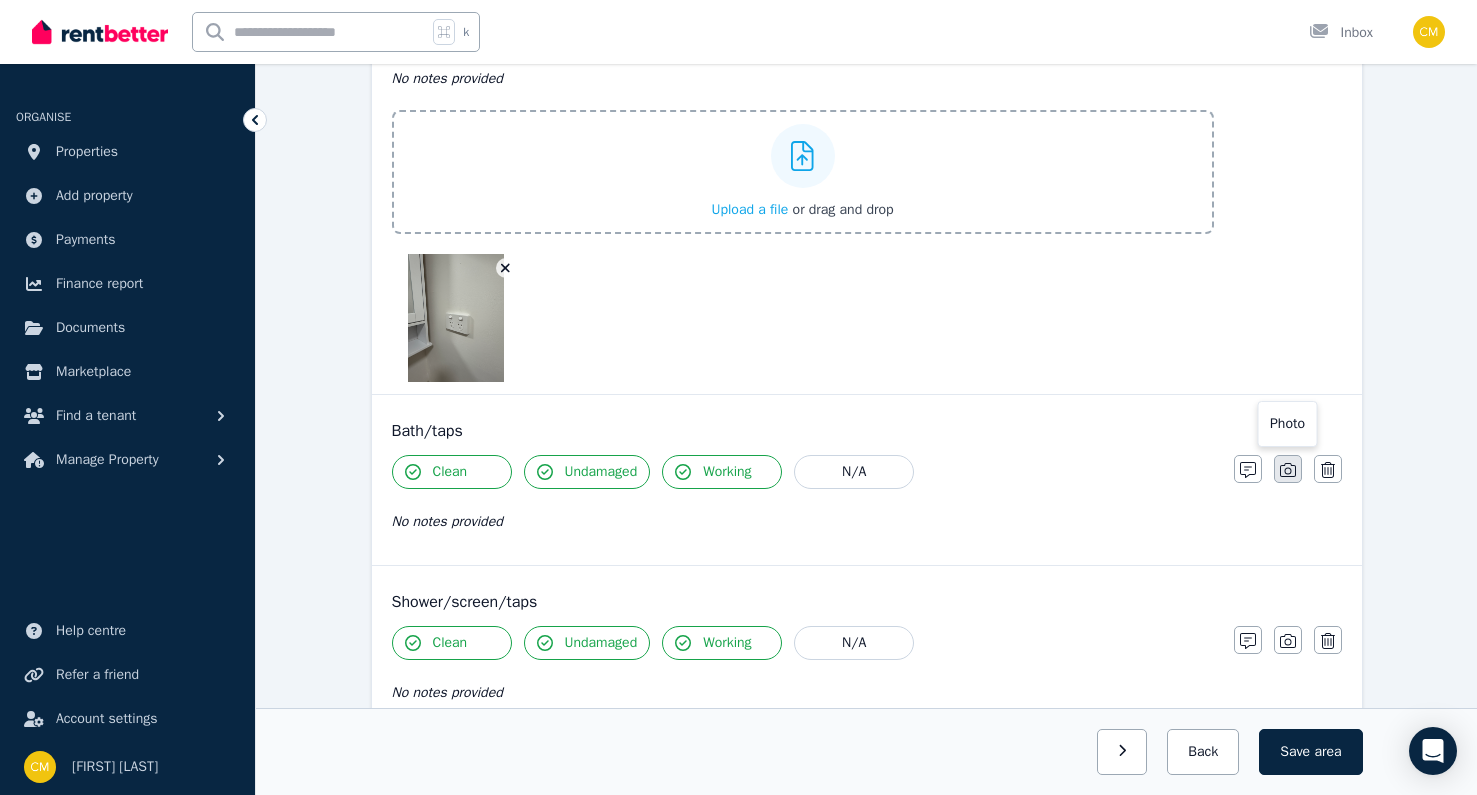 click 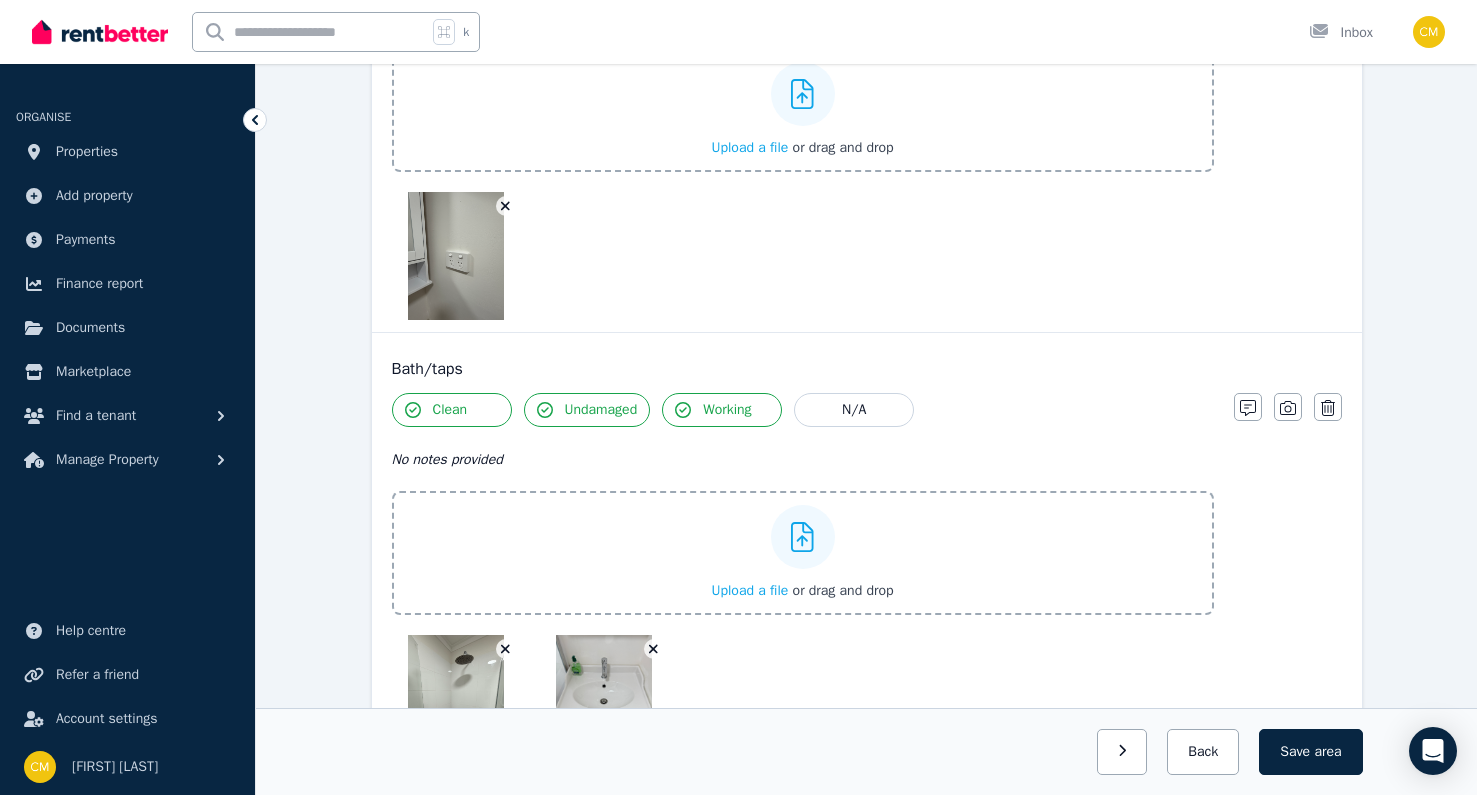 scroll, scrollTop: 2927, scrollLeft: 0, axis: vertical 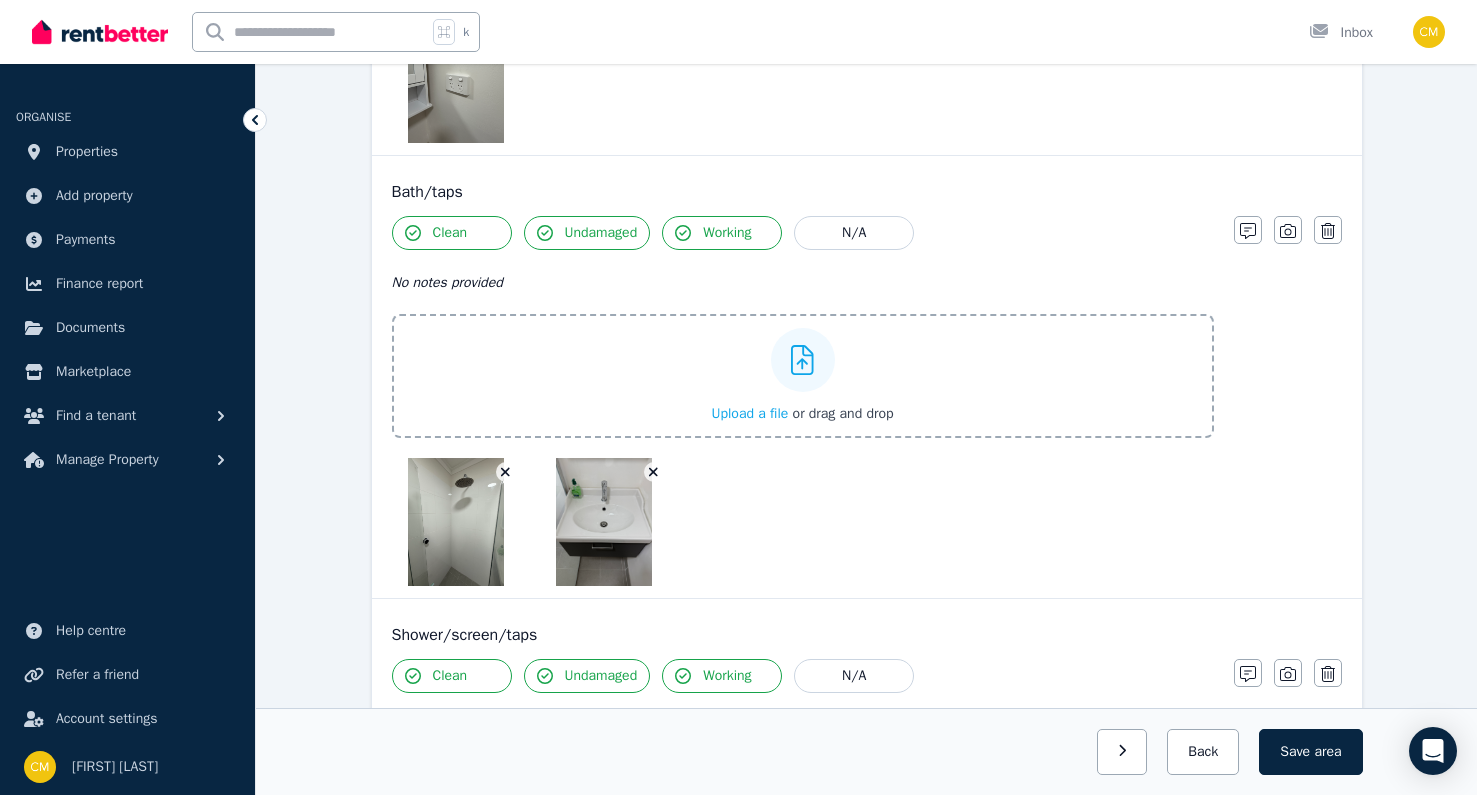 click on "Upload a file   or drag and drop" at bounding box center [803, 376] 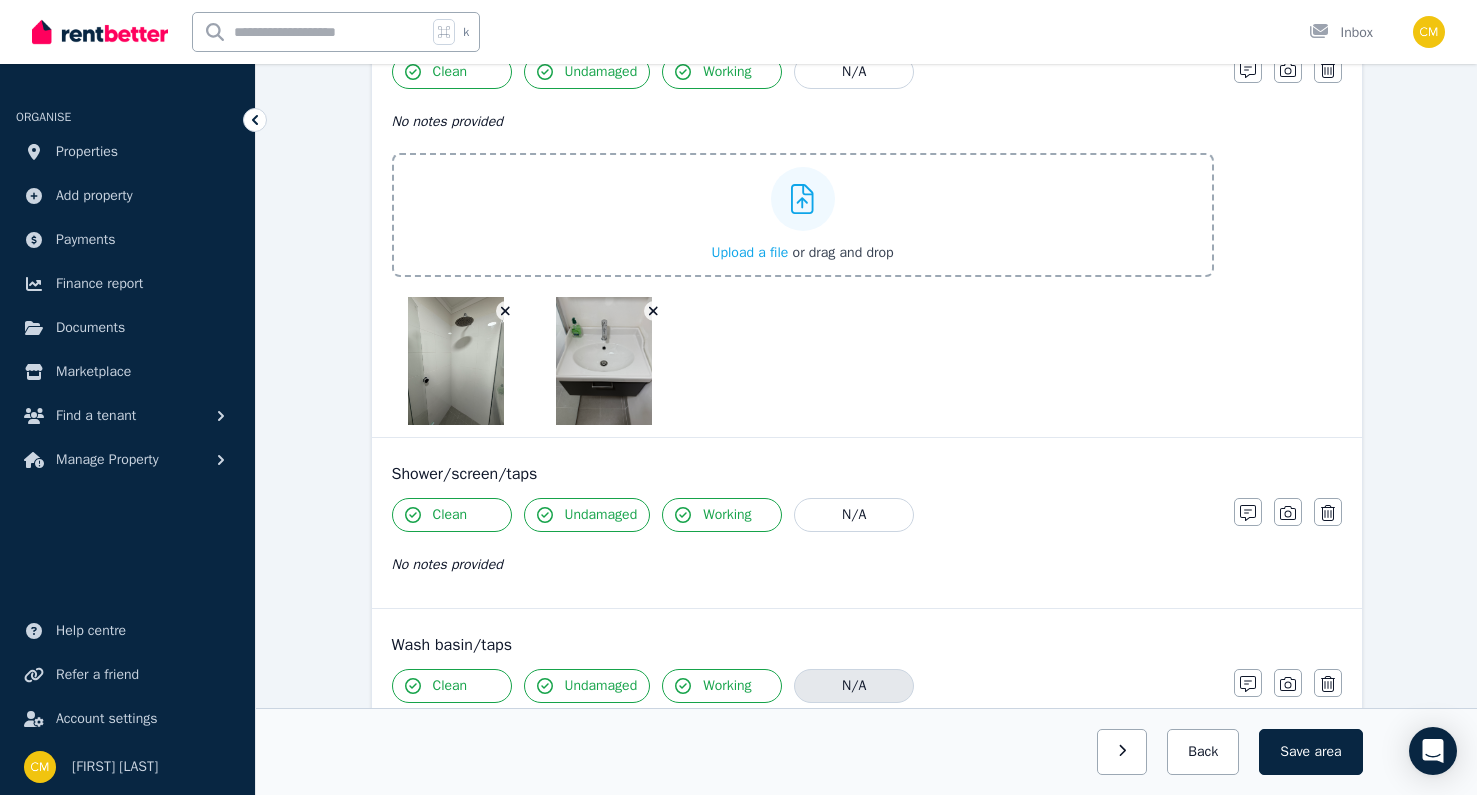 scroll, scrollTop: 3285, scrollLeft: 0, axis: vertical 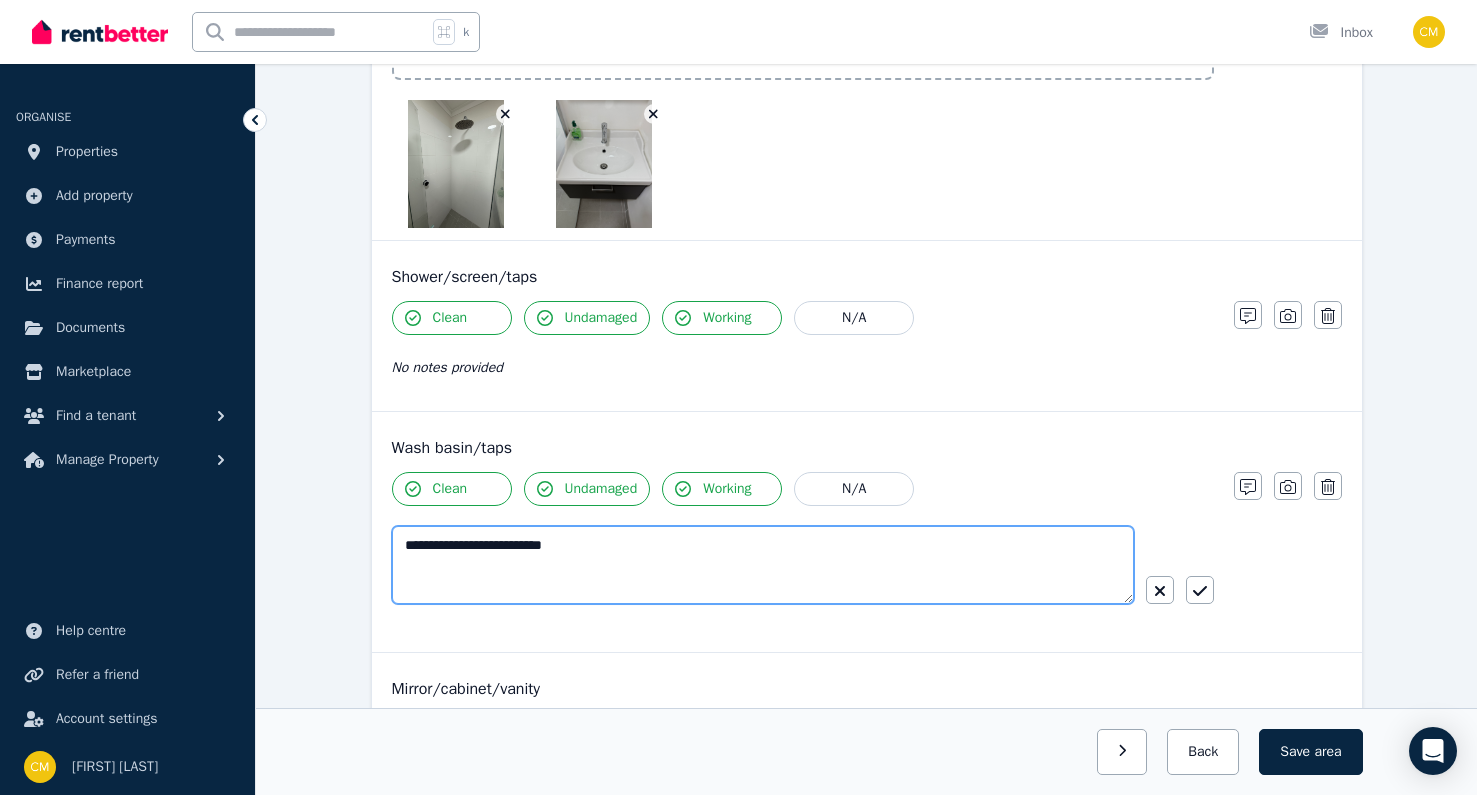 click on "**********" at bounding box center [763, 565] 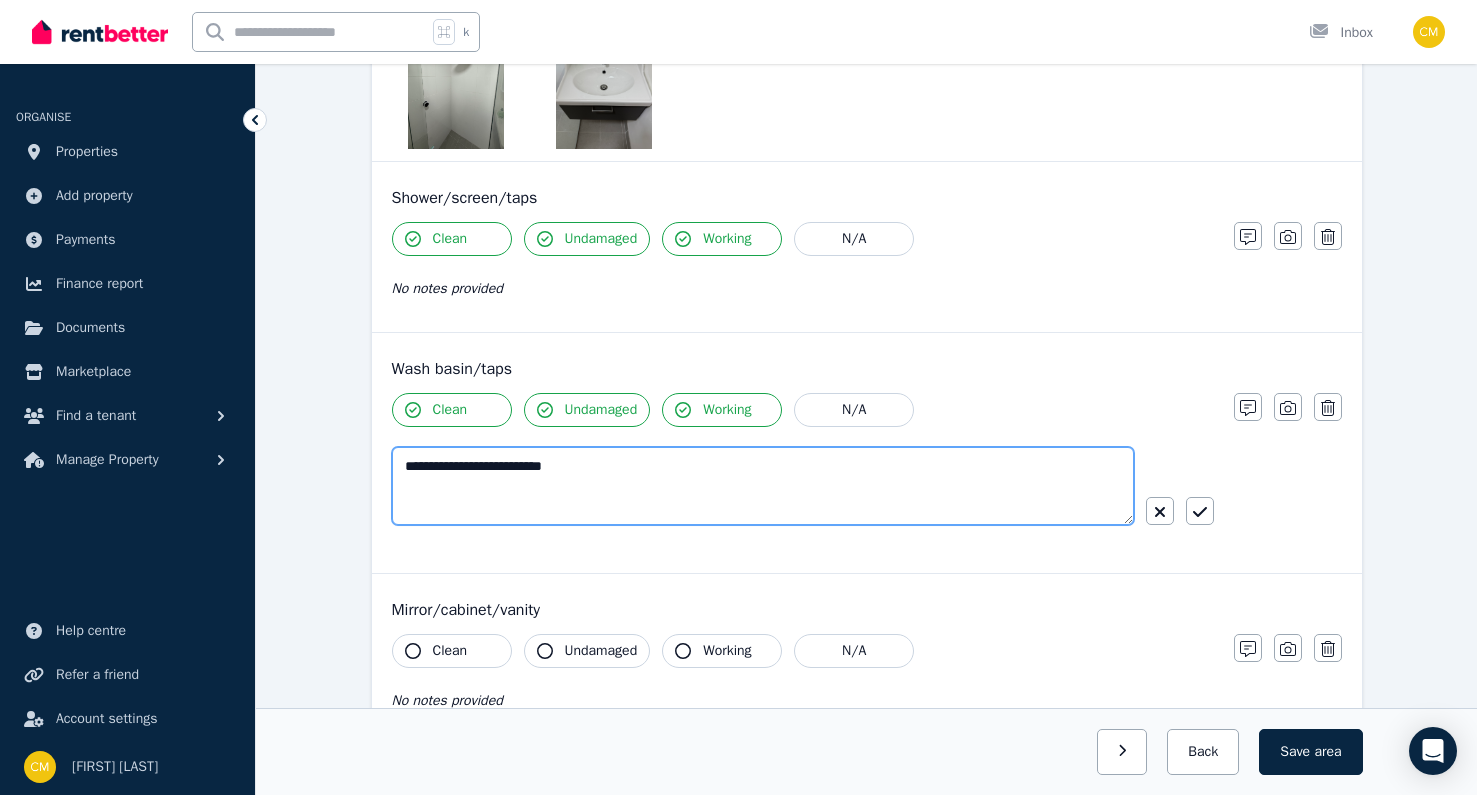 scroll, scrollTop: 3482, scrollLeft: 0, axis: vertical 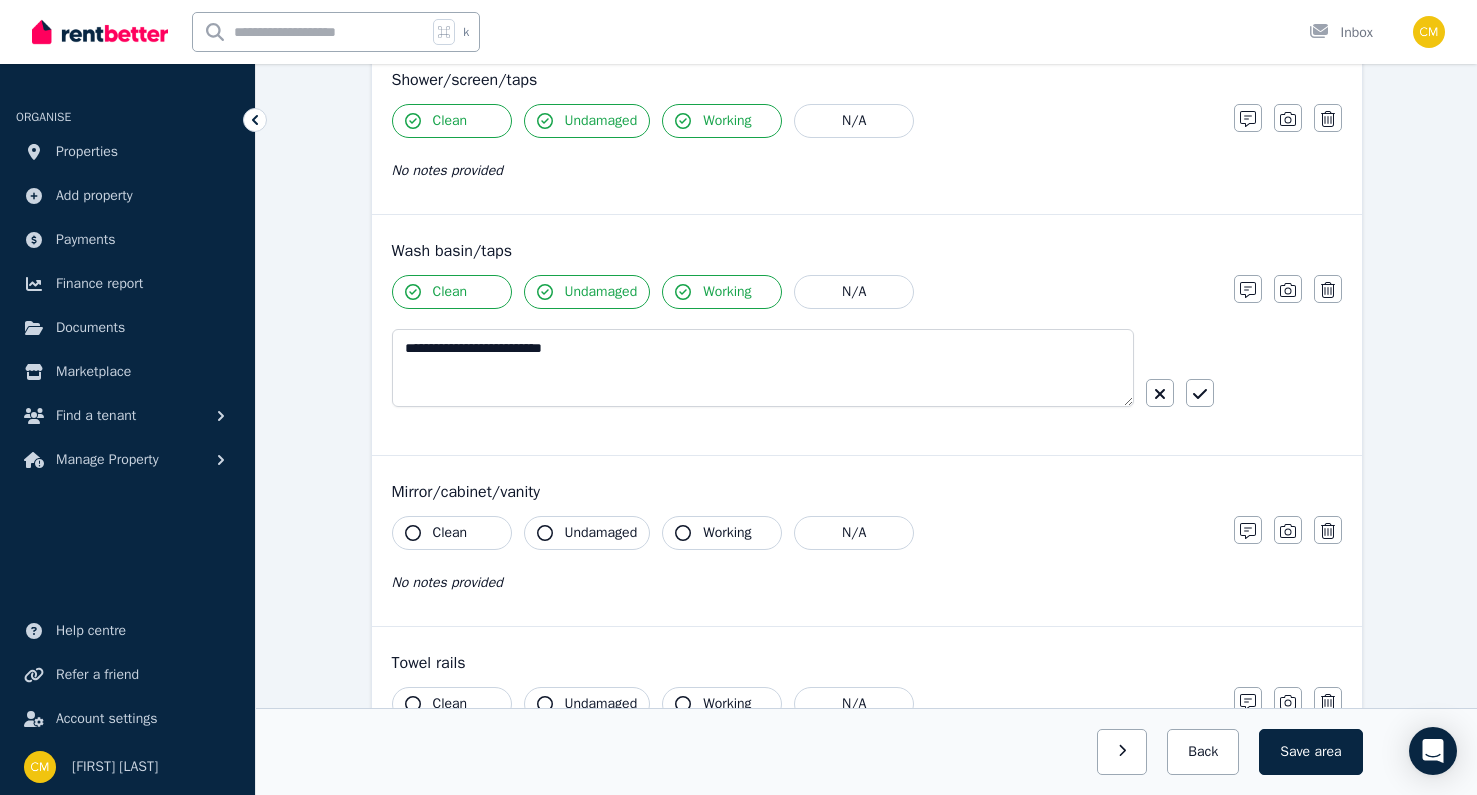 click on "Clean" at bounding box center [452, 533] 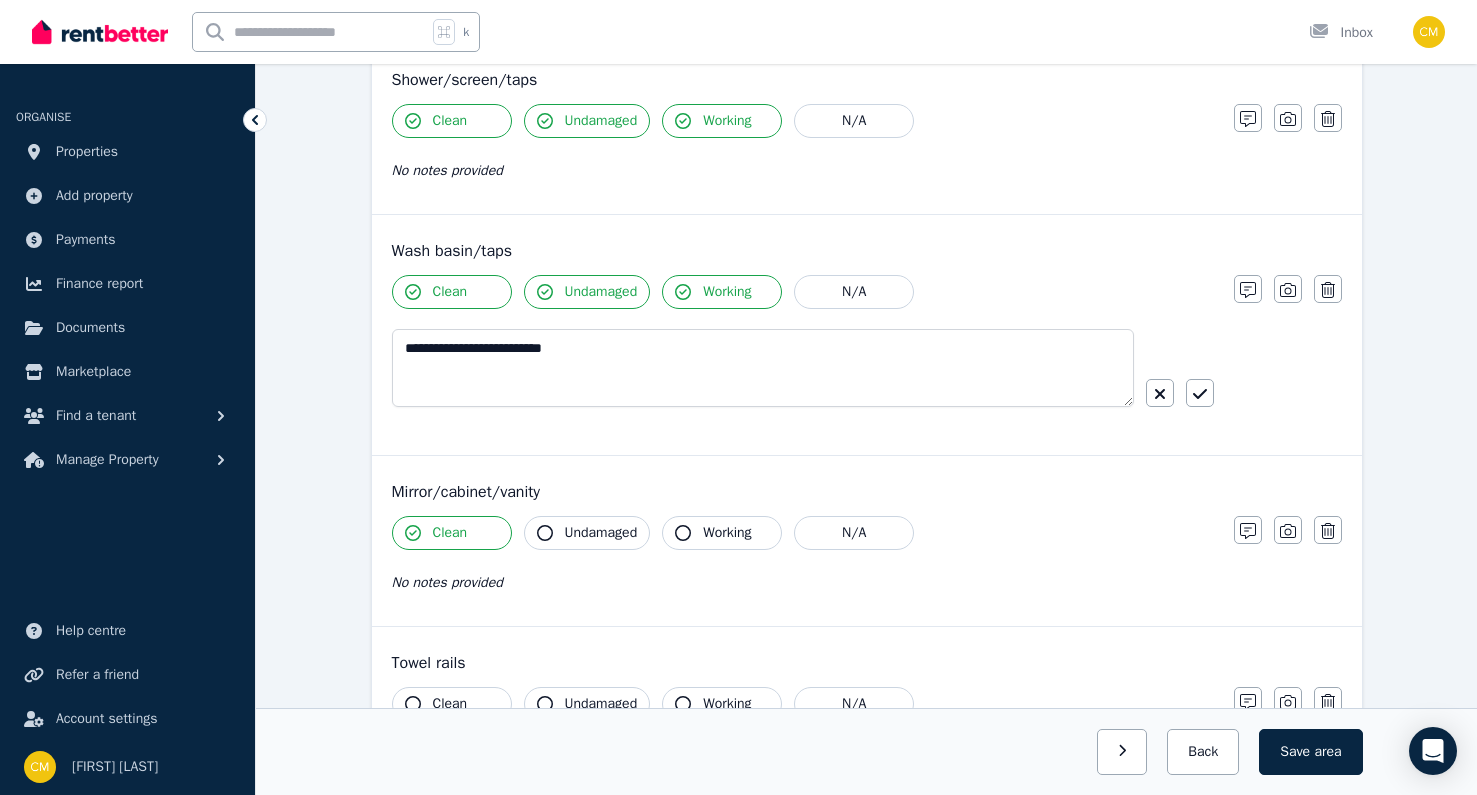 click on "Undamaged" at bounding box center [601, 533] 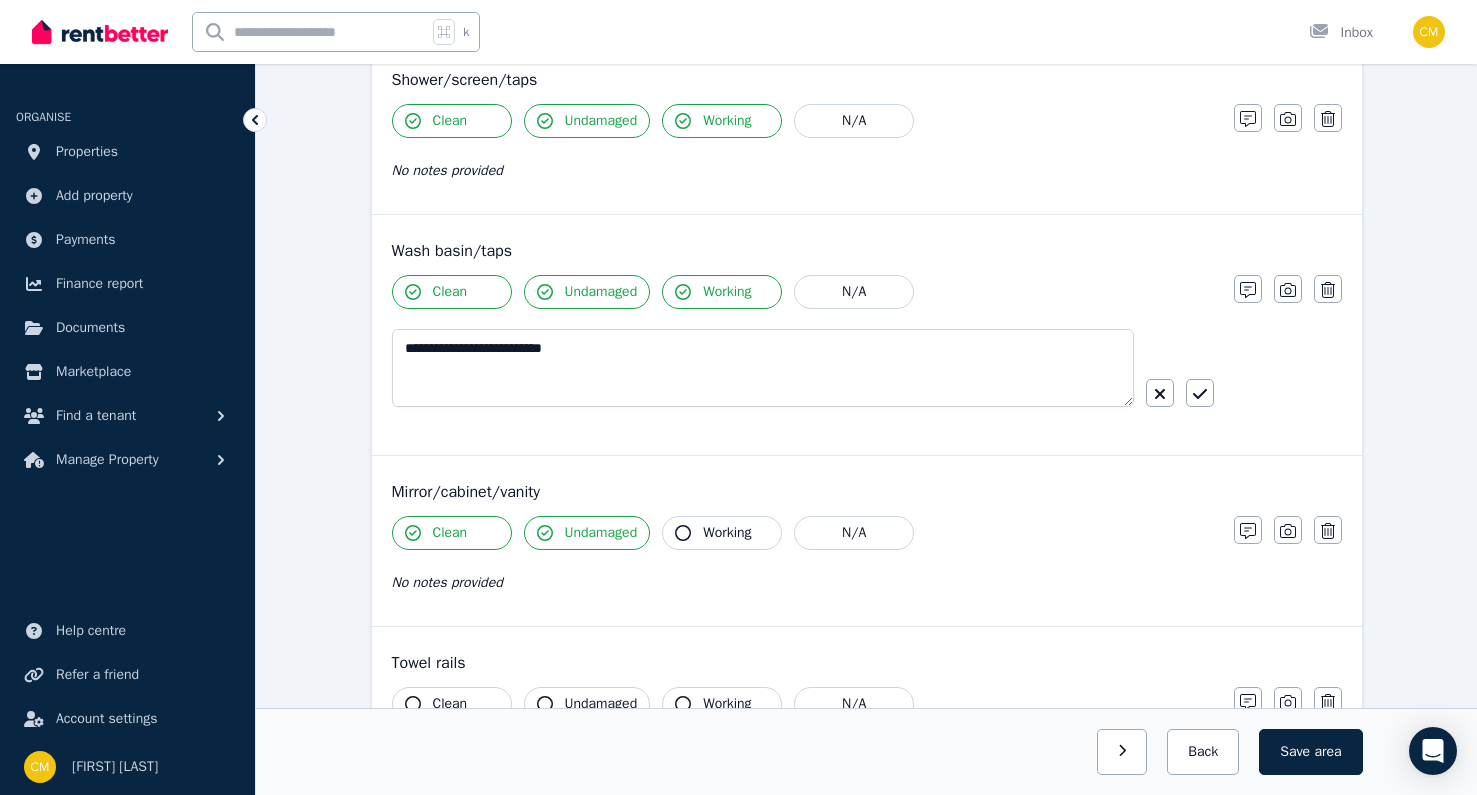 click on "Working" at bounding box center [722, 533] 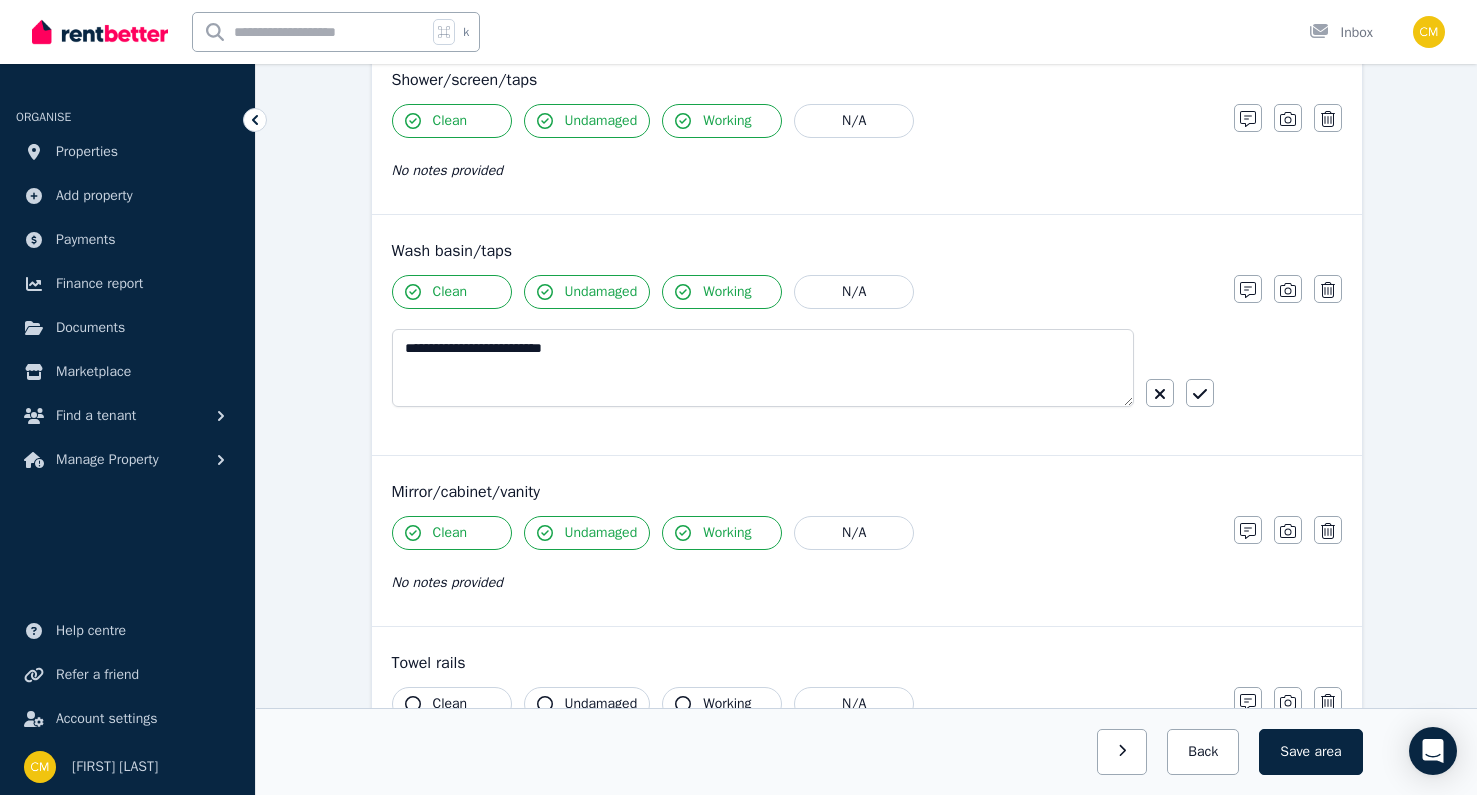 scroll, scrollTop: 3512, scrollLeft: 0, axis: vertical 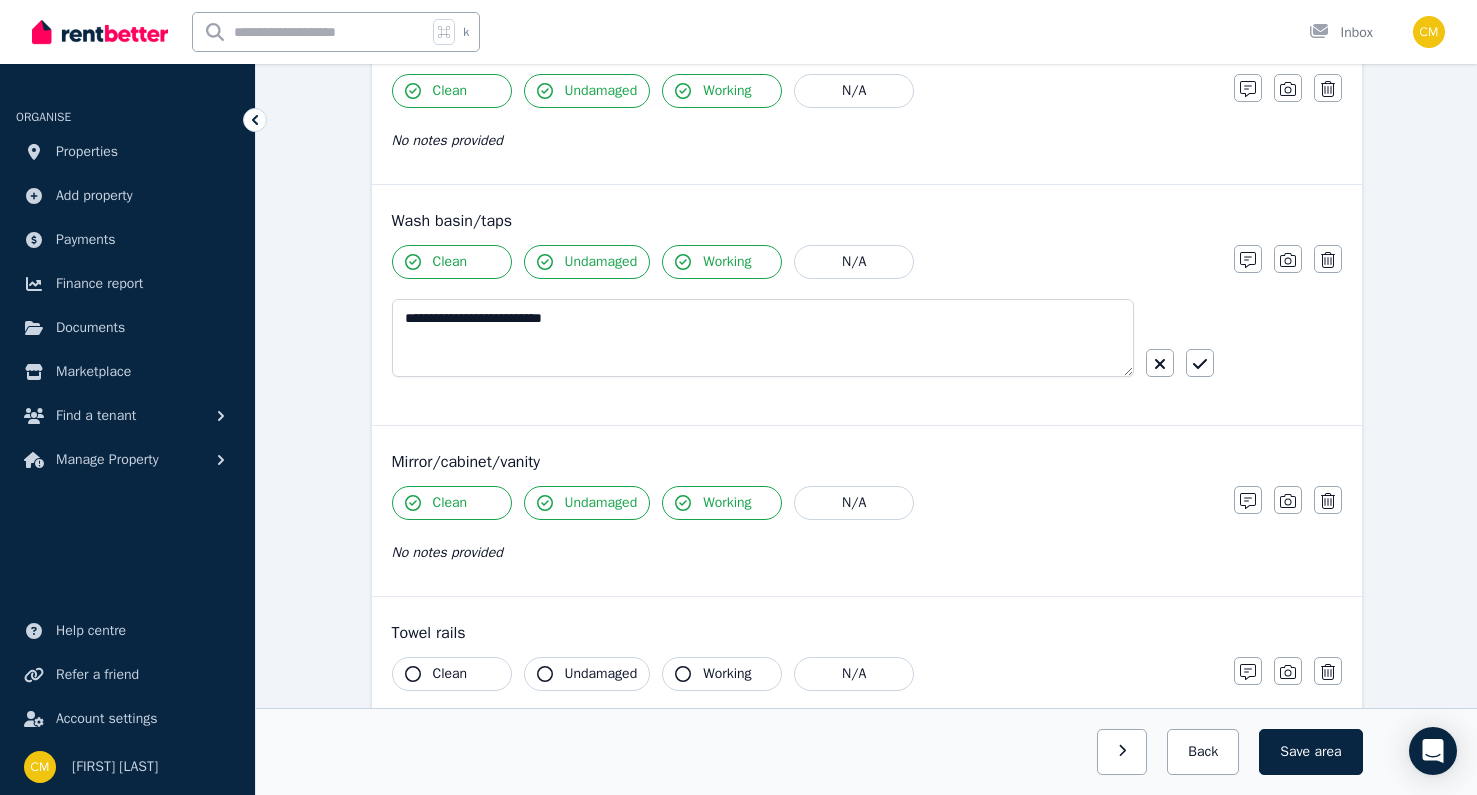 click on "Clean" at bounding box center [450, 674] 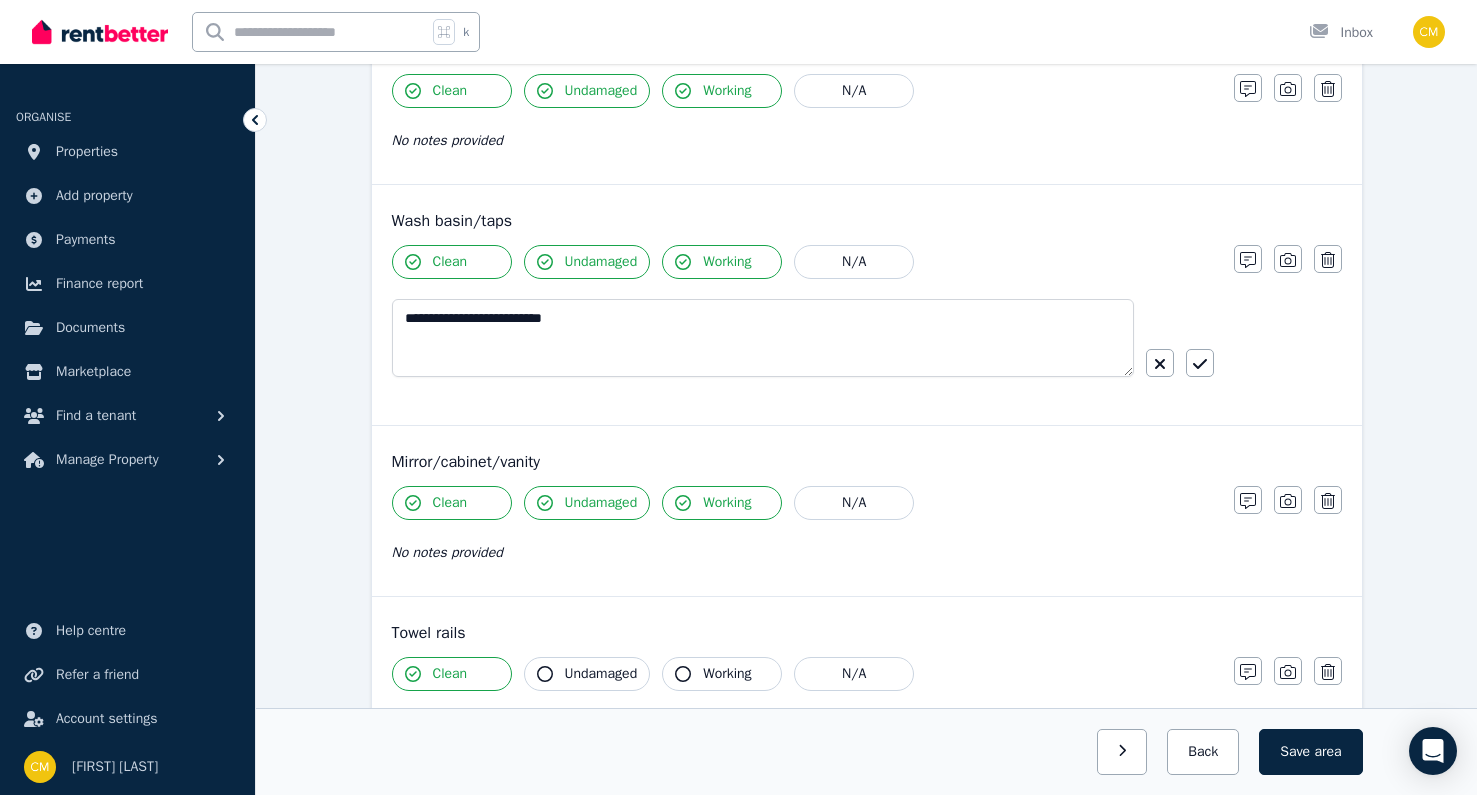click on "Undamaged" at bounding box center [587, 674] 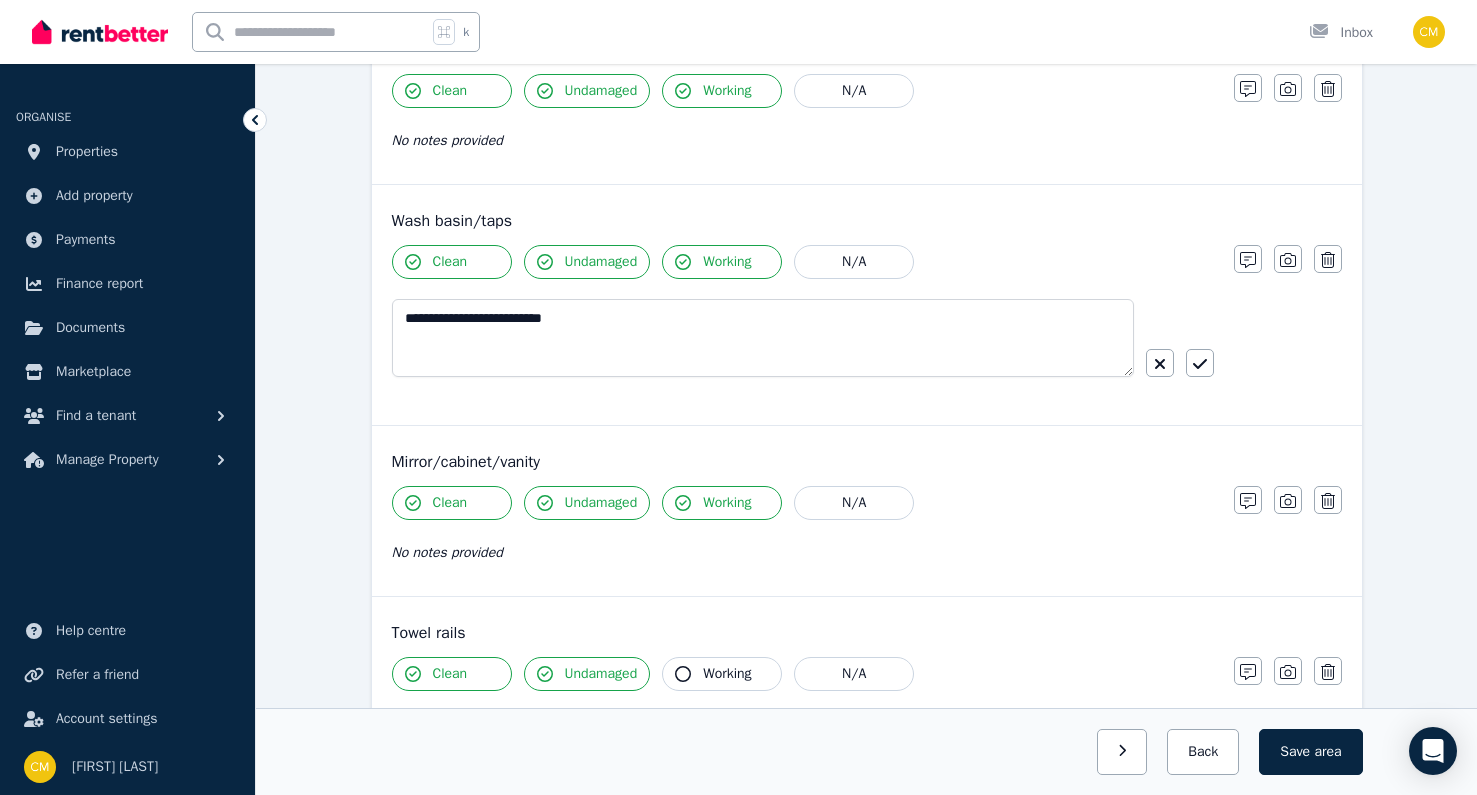 click on "Clean Undamaged Working N/A" at bounding box center (803, 674) 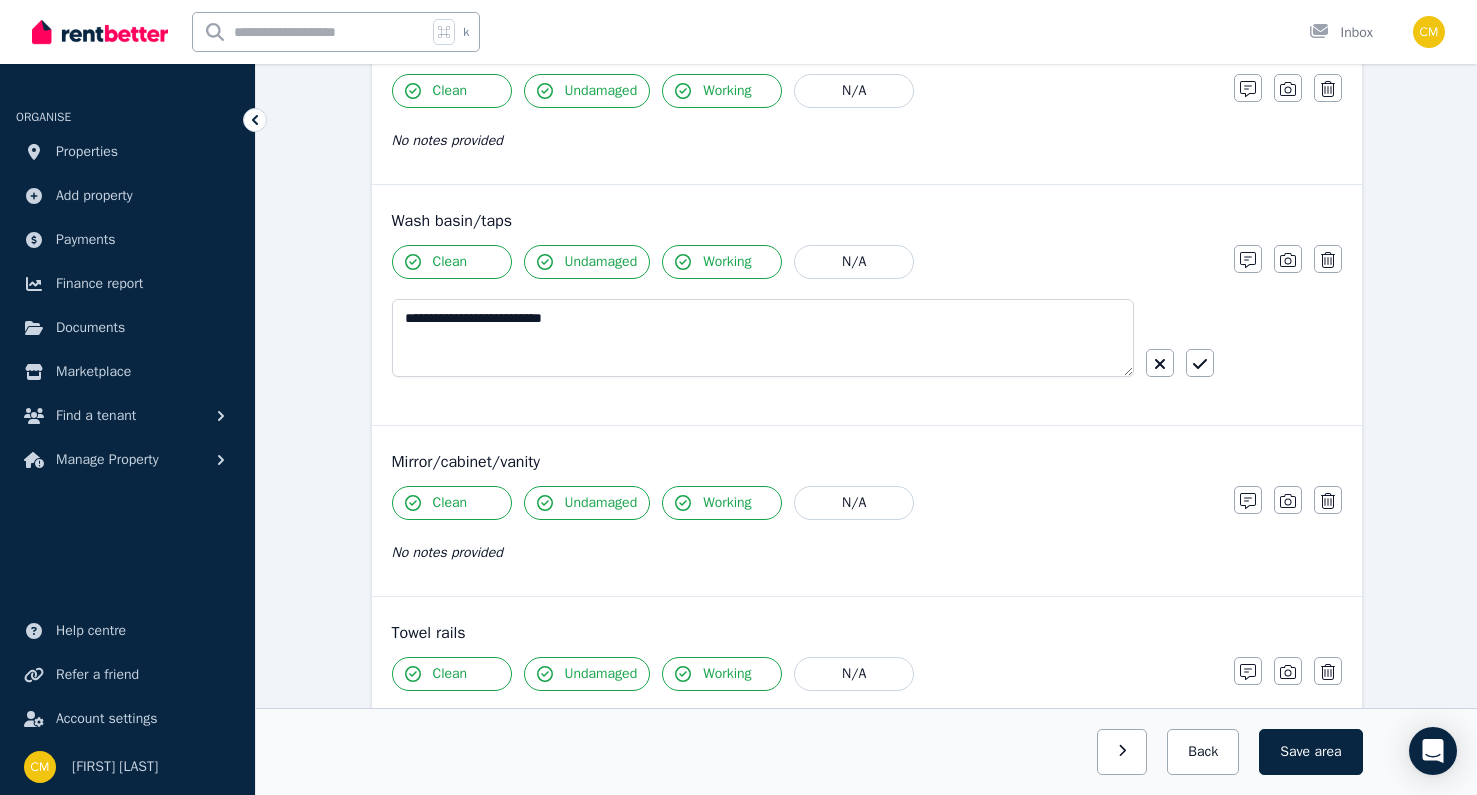 scroll, scrollTop: 3895, scrollLeft: 0, axis: vertical 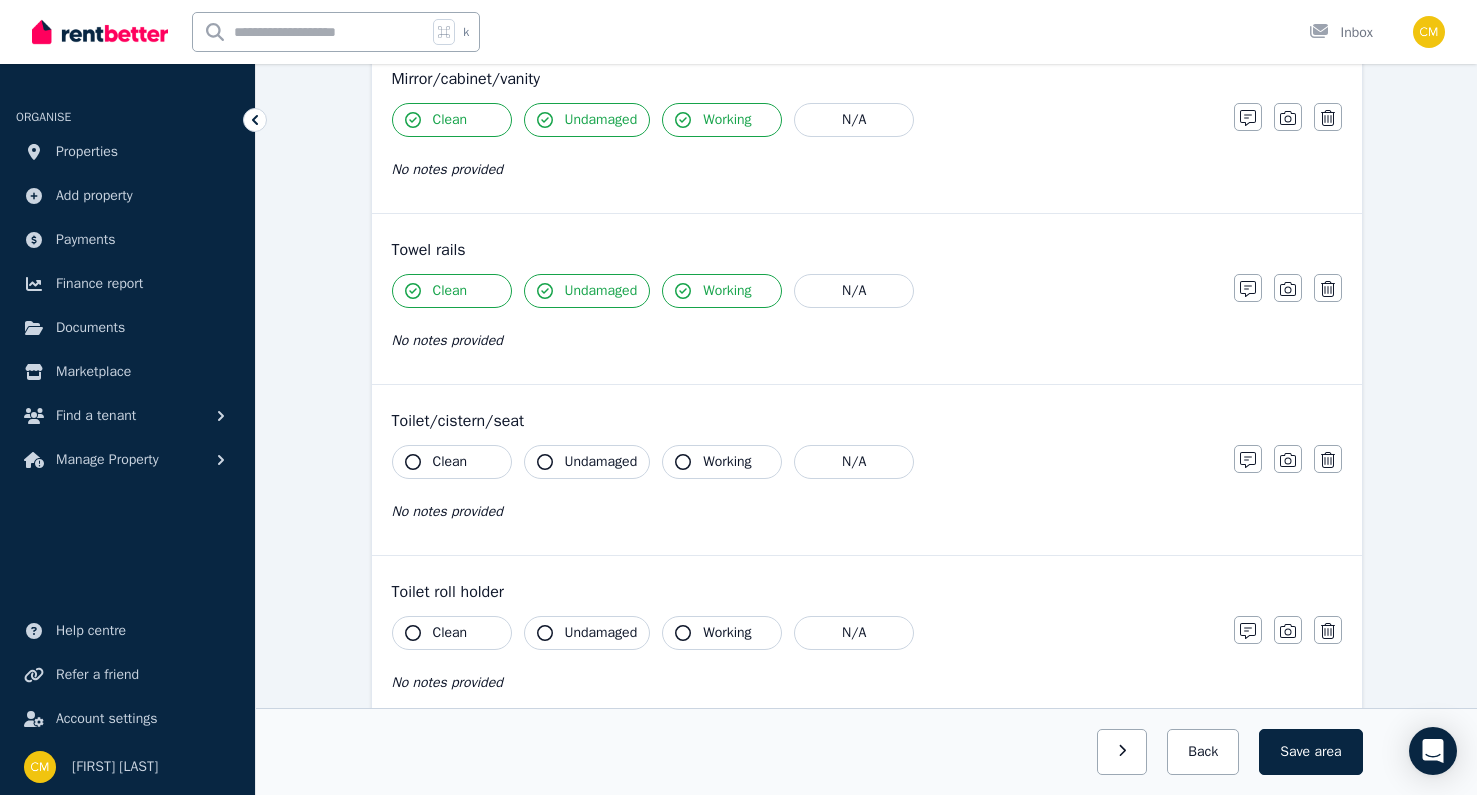 click on "Clean" at bounding box center (452, 462) 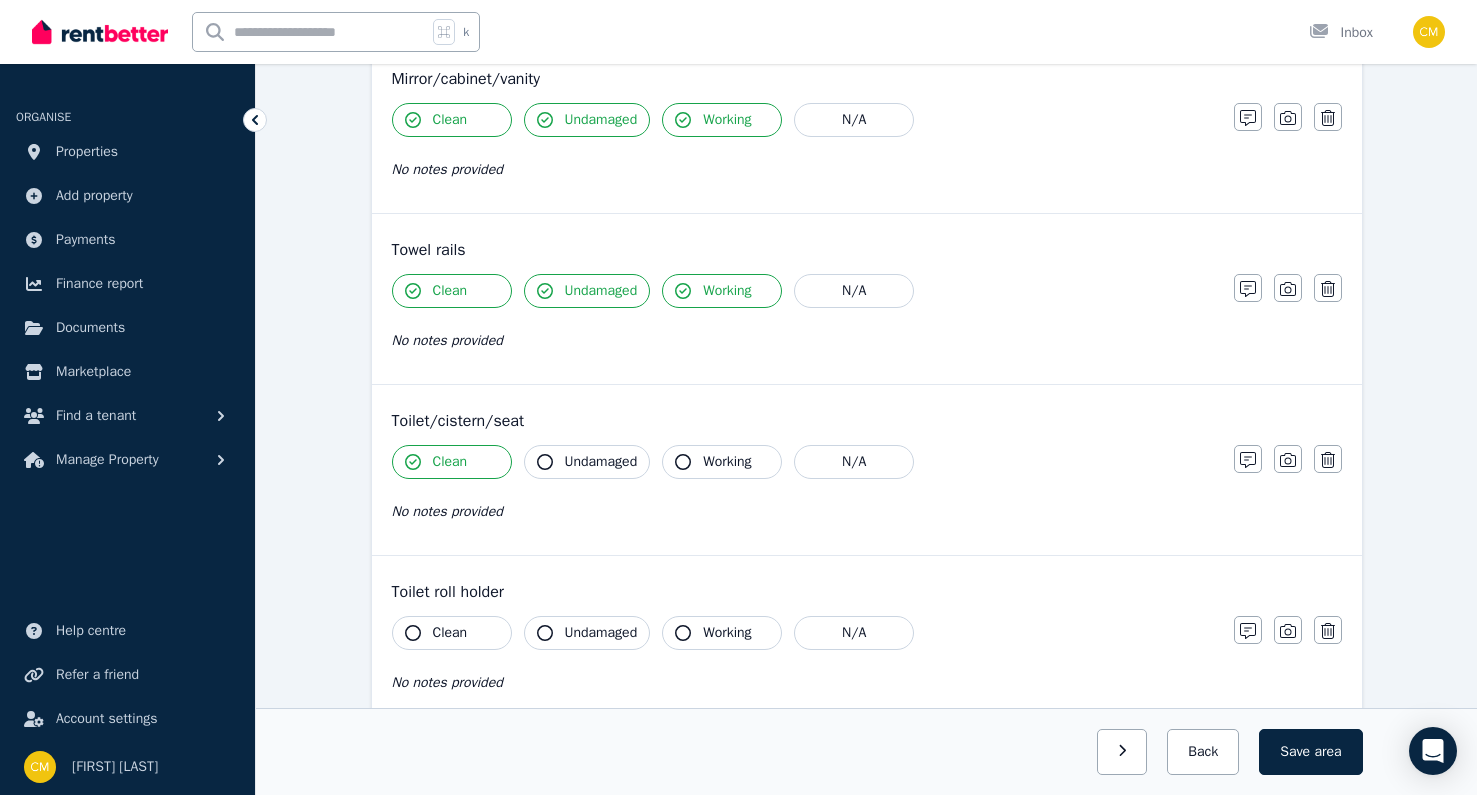 click on "Undamaged" at bounding box center (601, 462) 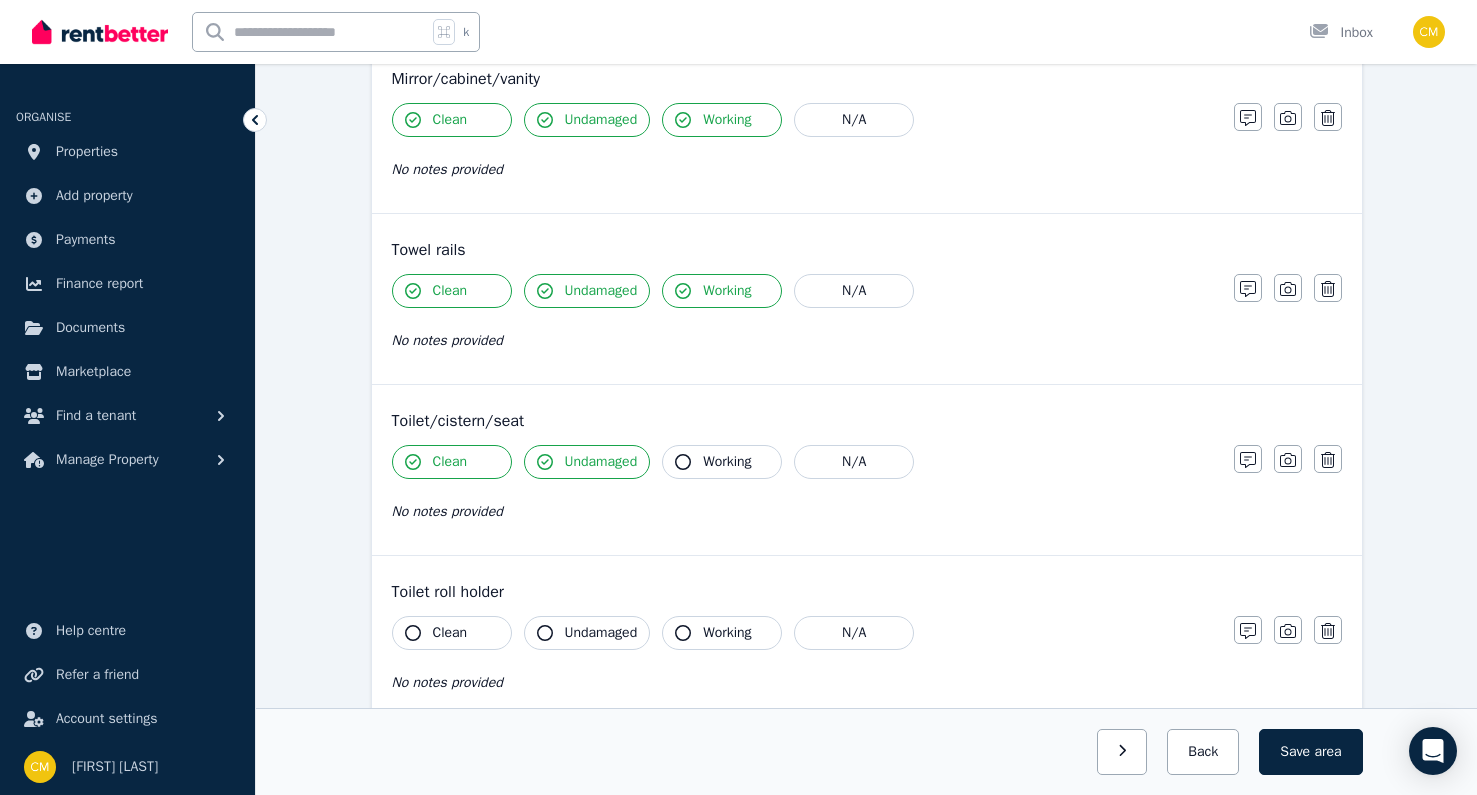 click 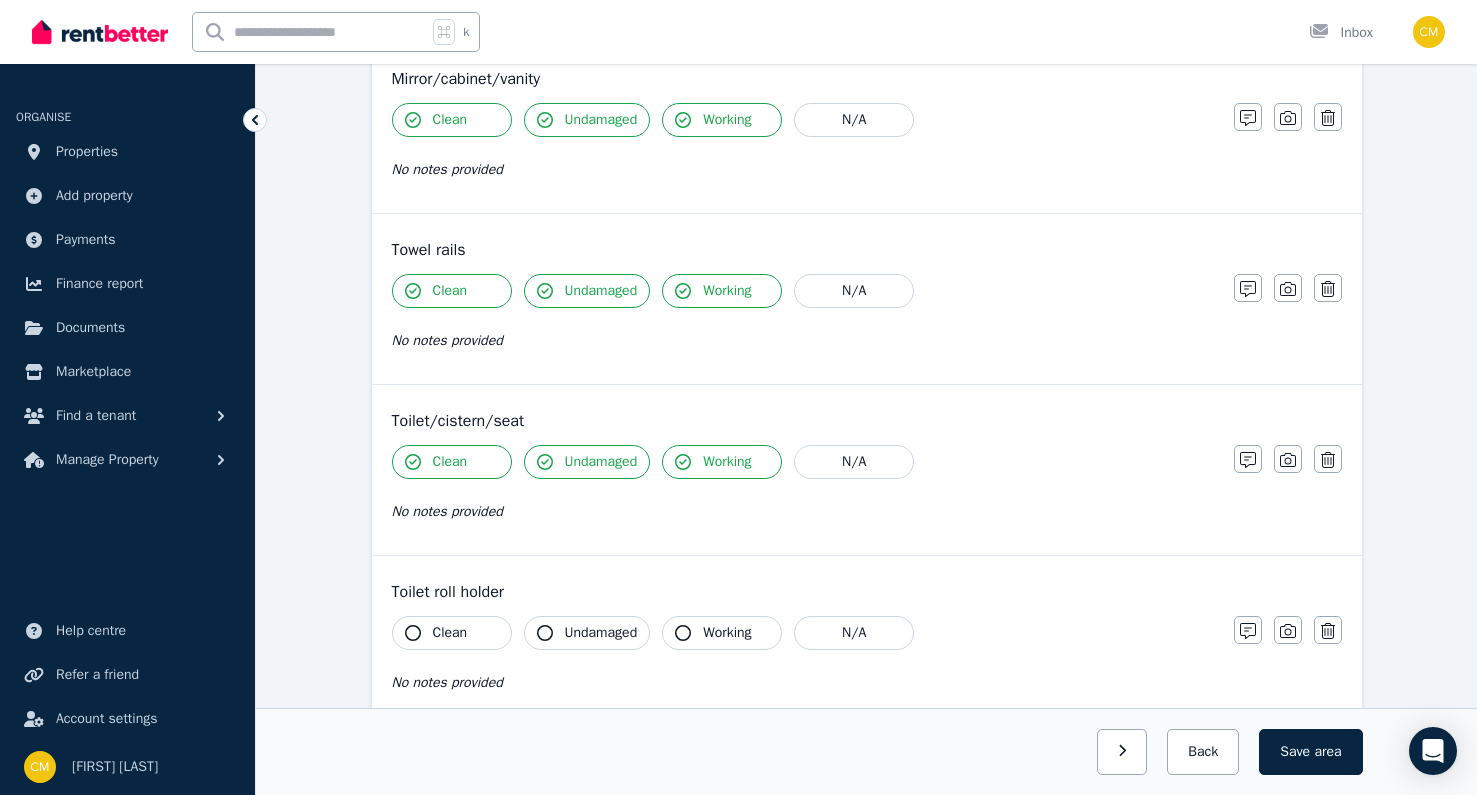 scroll, scrollTop: 3977, scrollLeft: 0, axis: vertical 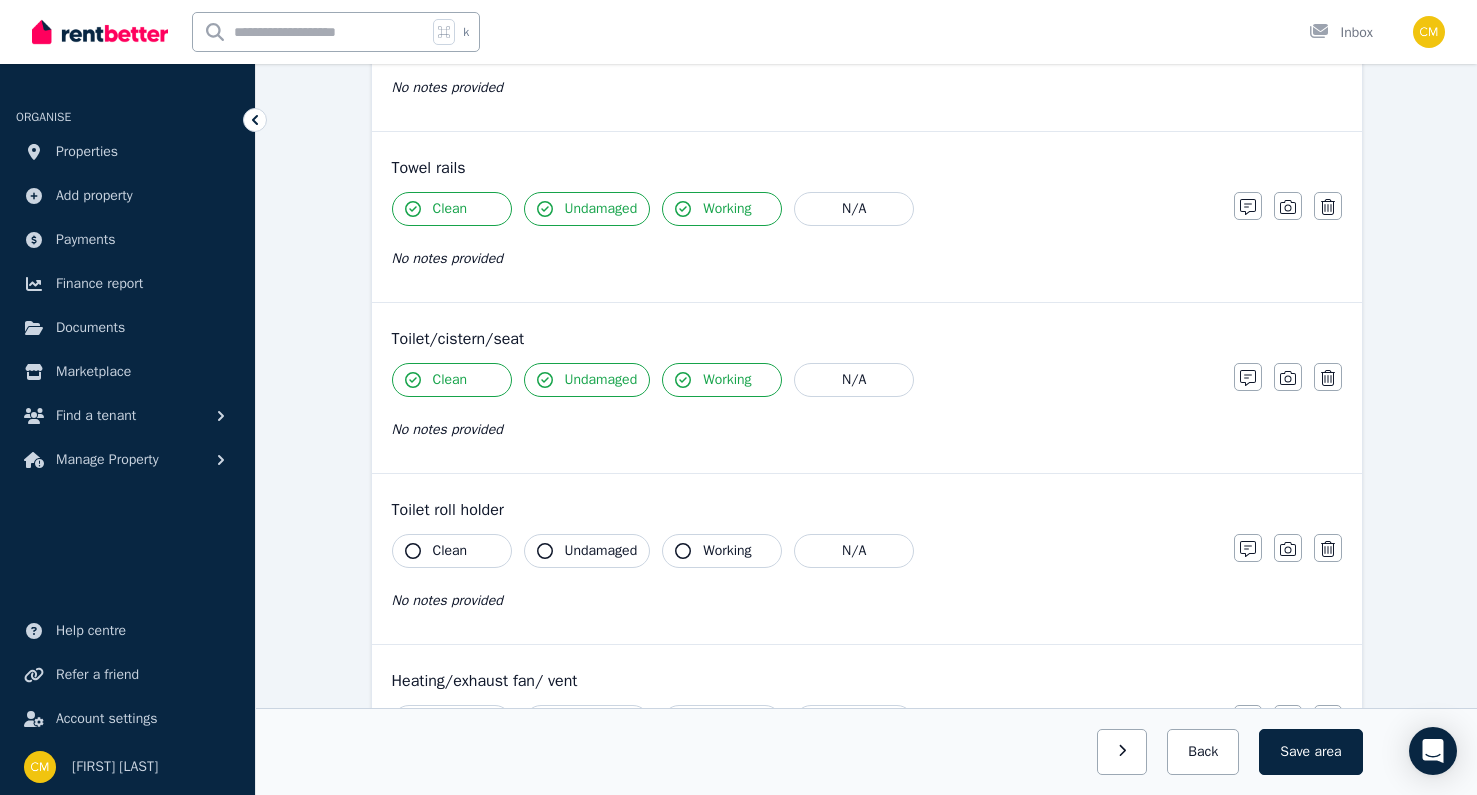 click on "Clean" at bounding box center (452, 551) 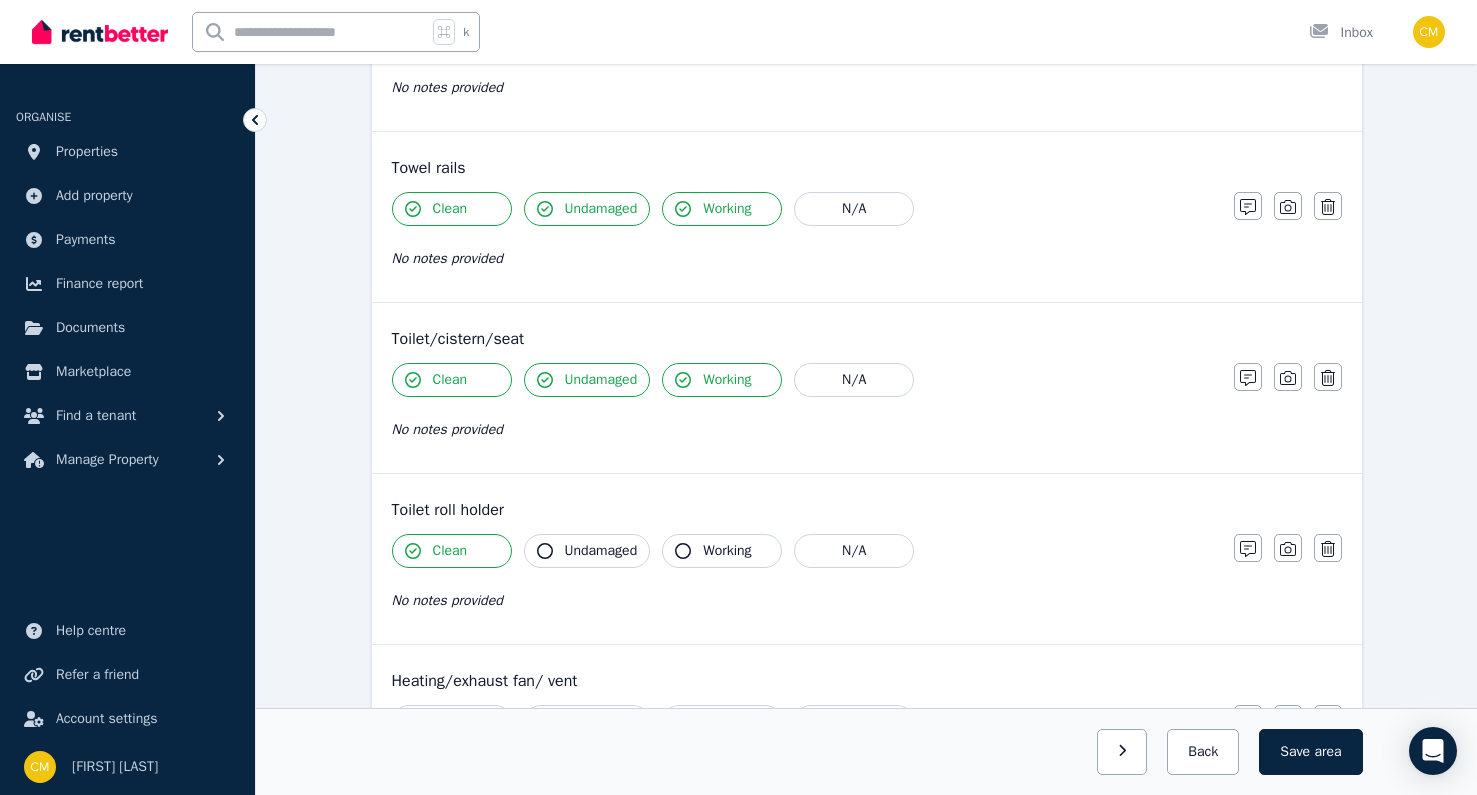 click on "Undamaged" at bounding box center (601, 551) 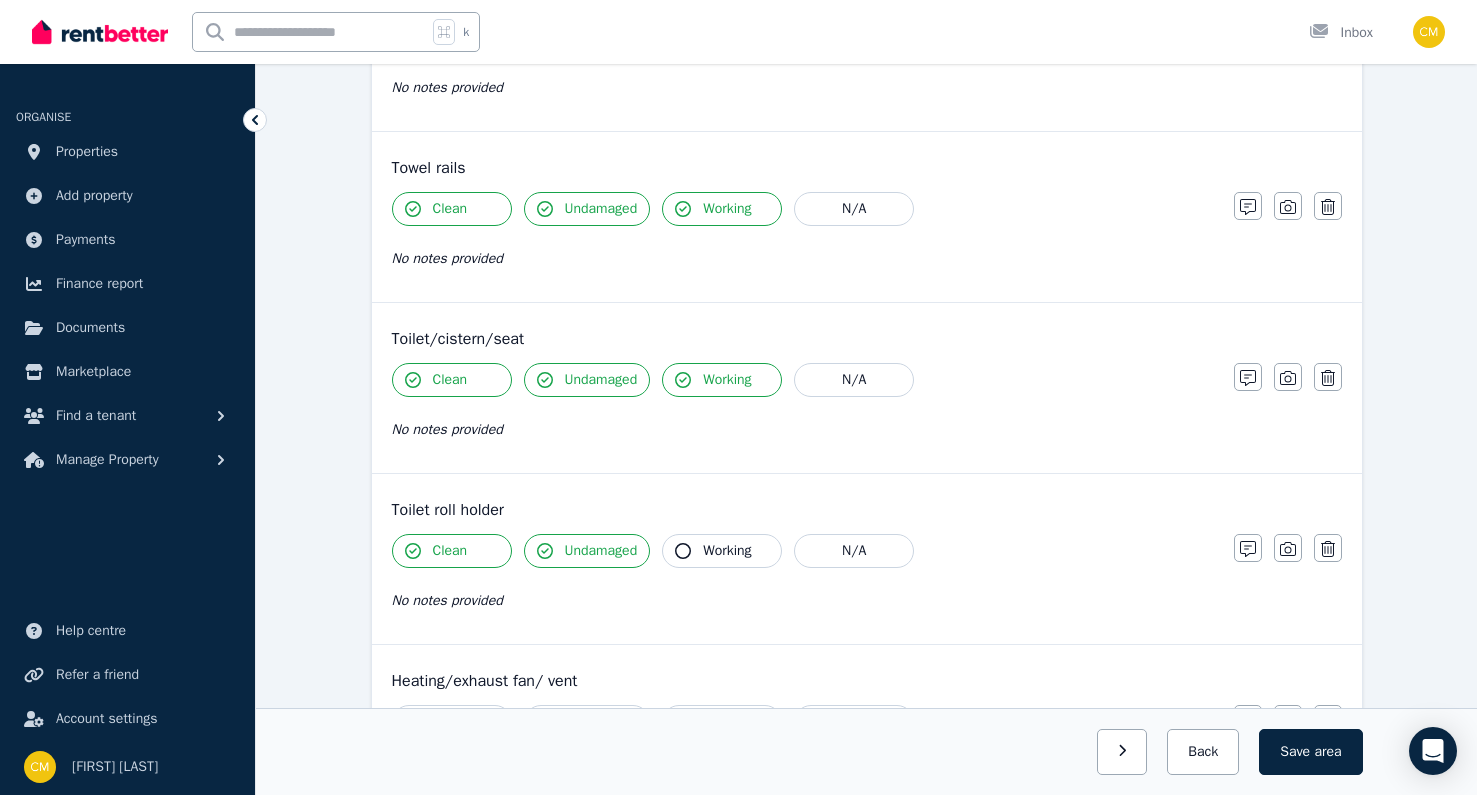 click on "Working" at bounding box center (722, 551) 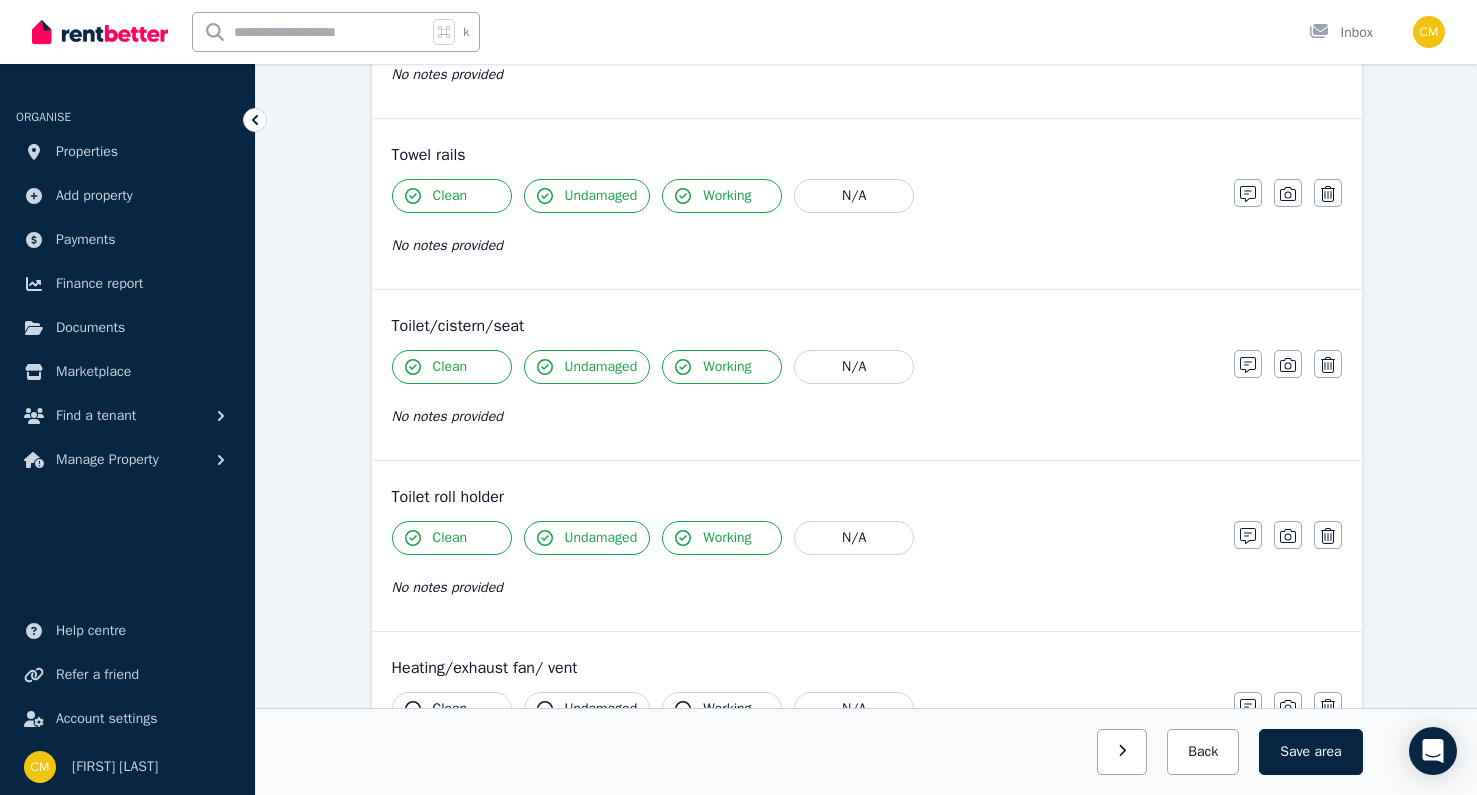 scroll, scrollTop: 4190, scrollLeft: 0, axis: vertical 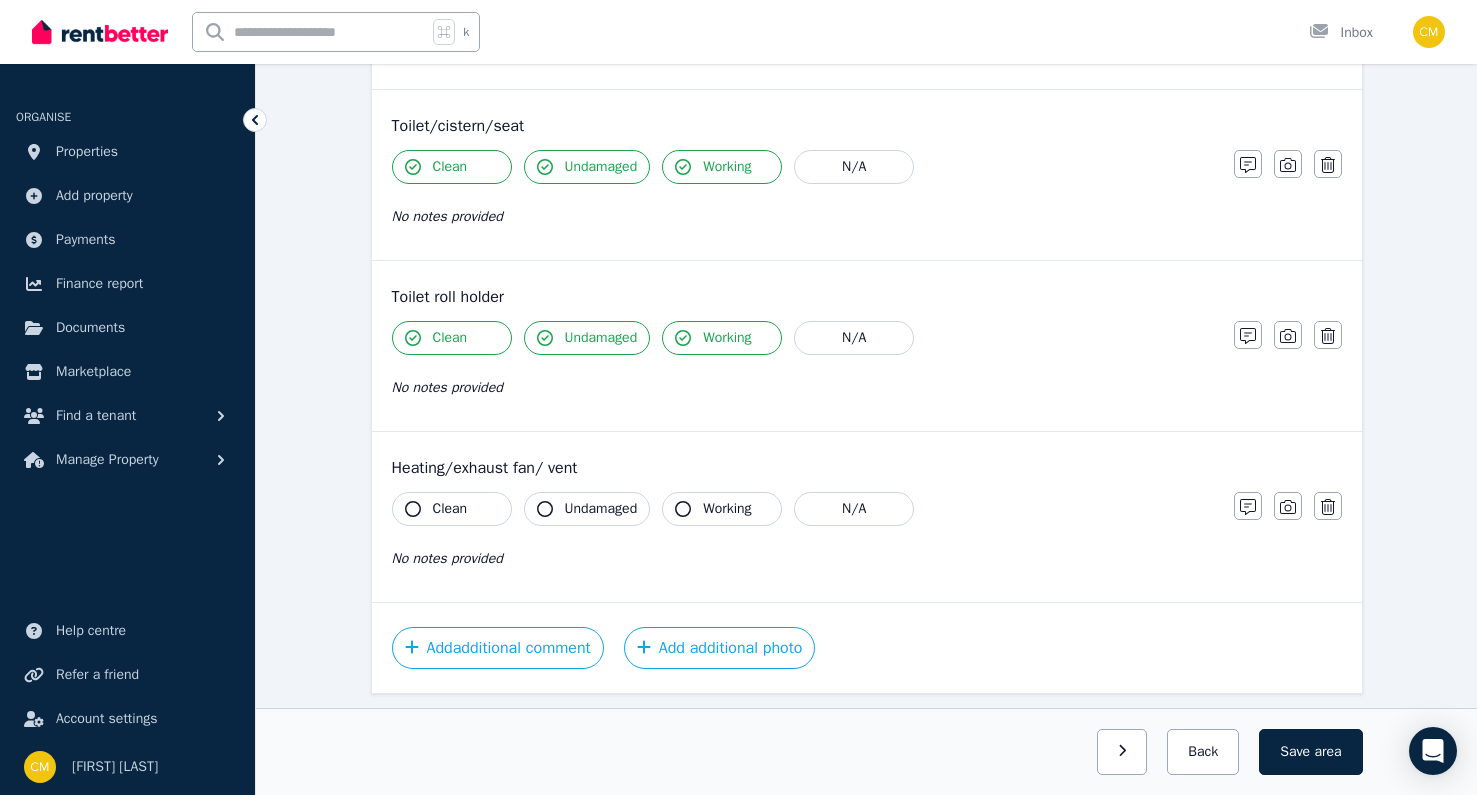 click on "Clean" at bounding box center [452, 509] 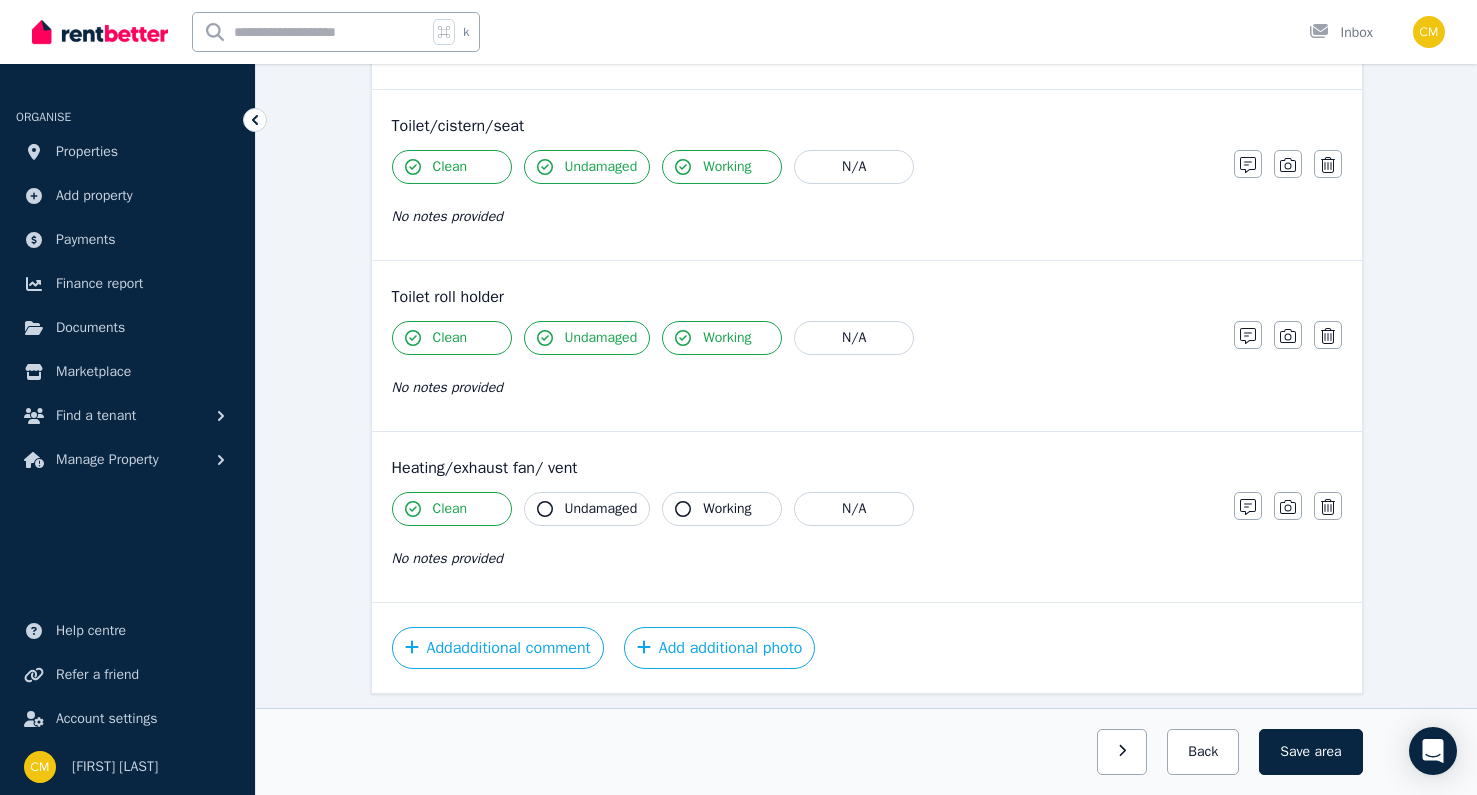 click on "Undamaged" at bounding box center [587, 509] 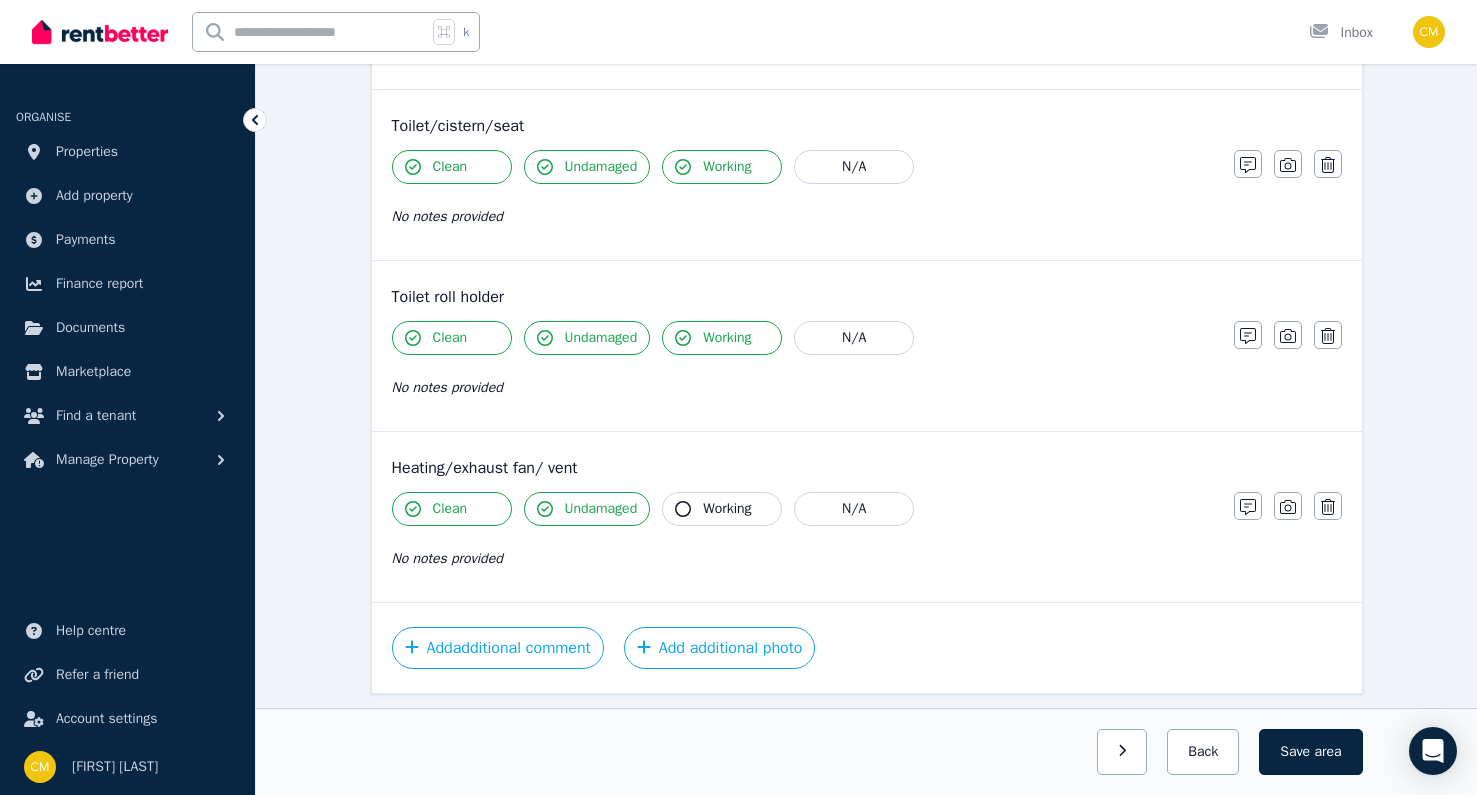 click on "Working" at bounding box center [722, 509] 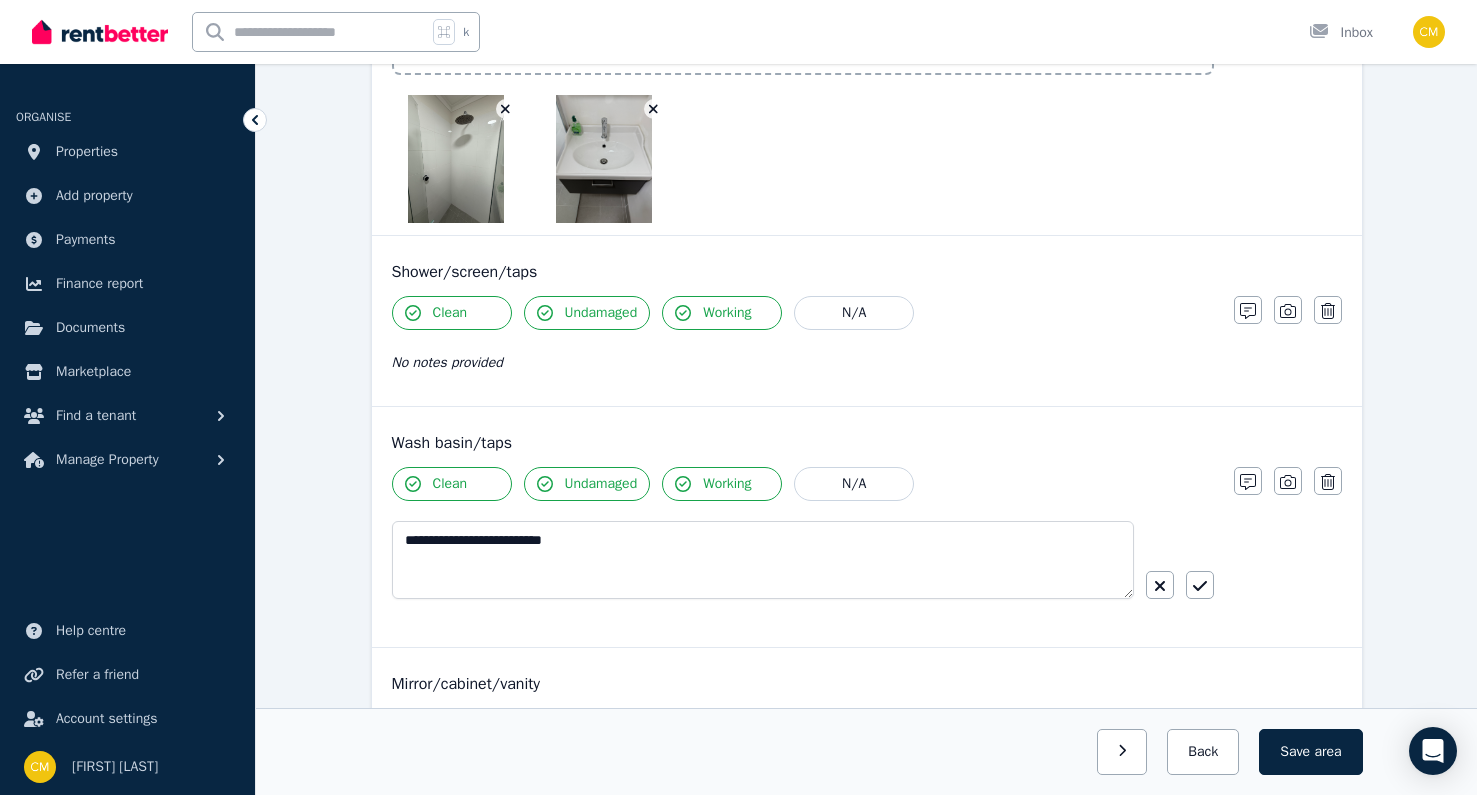 scroll, scrollTop: 3303, scrollLeft: 0, axis: vertical 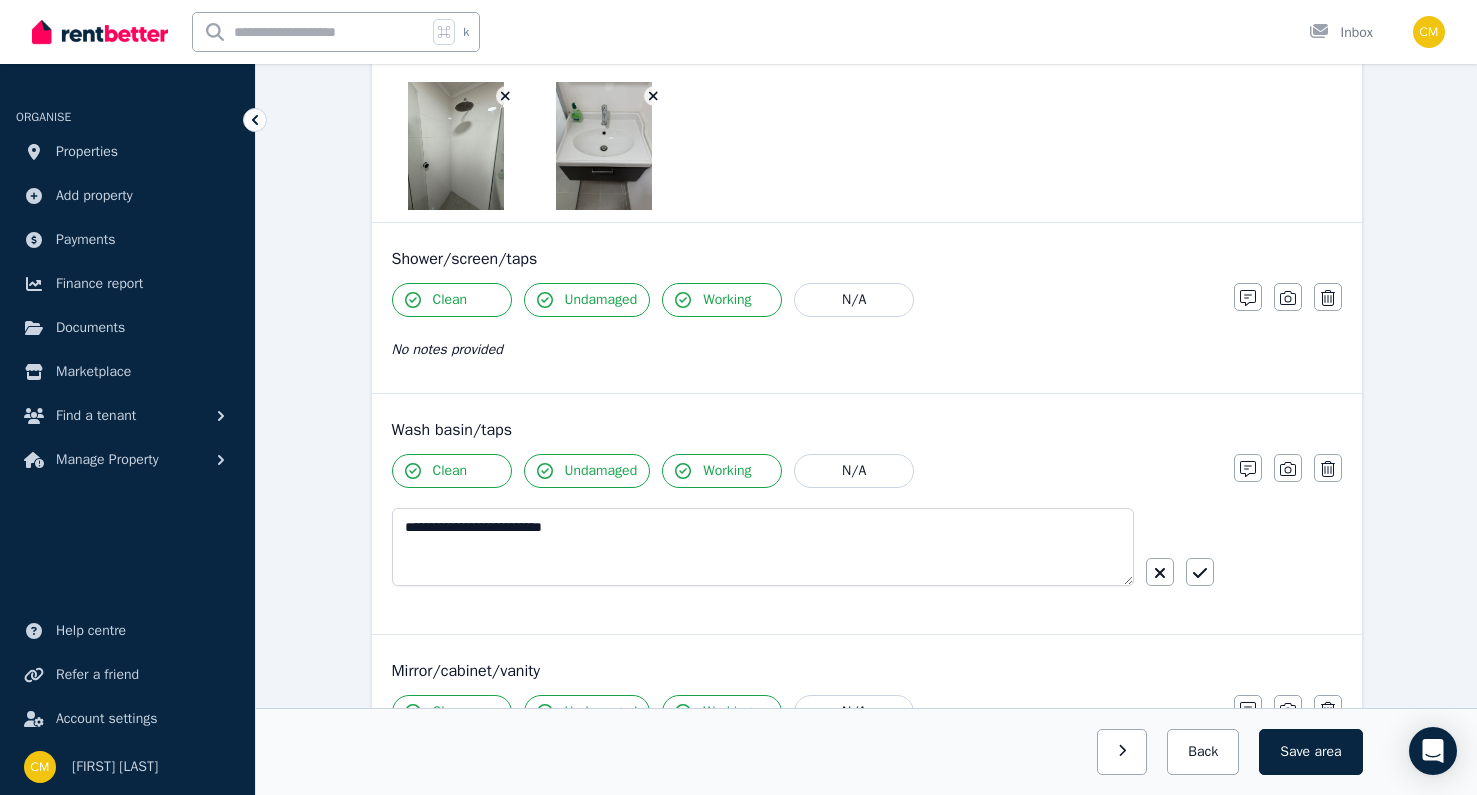 click on "**********" at bounding box center [867, 514] 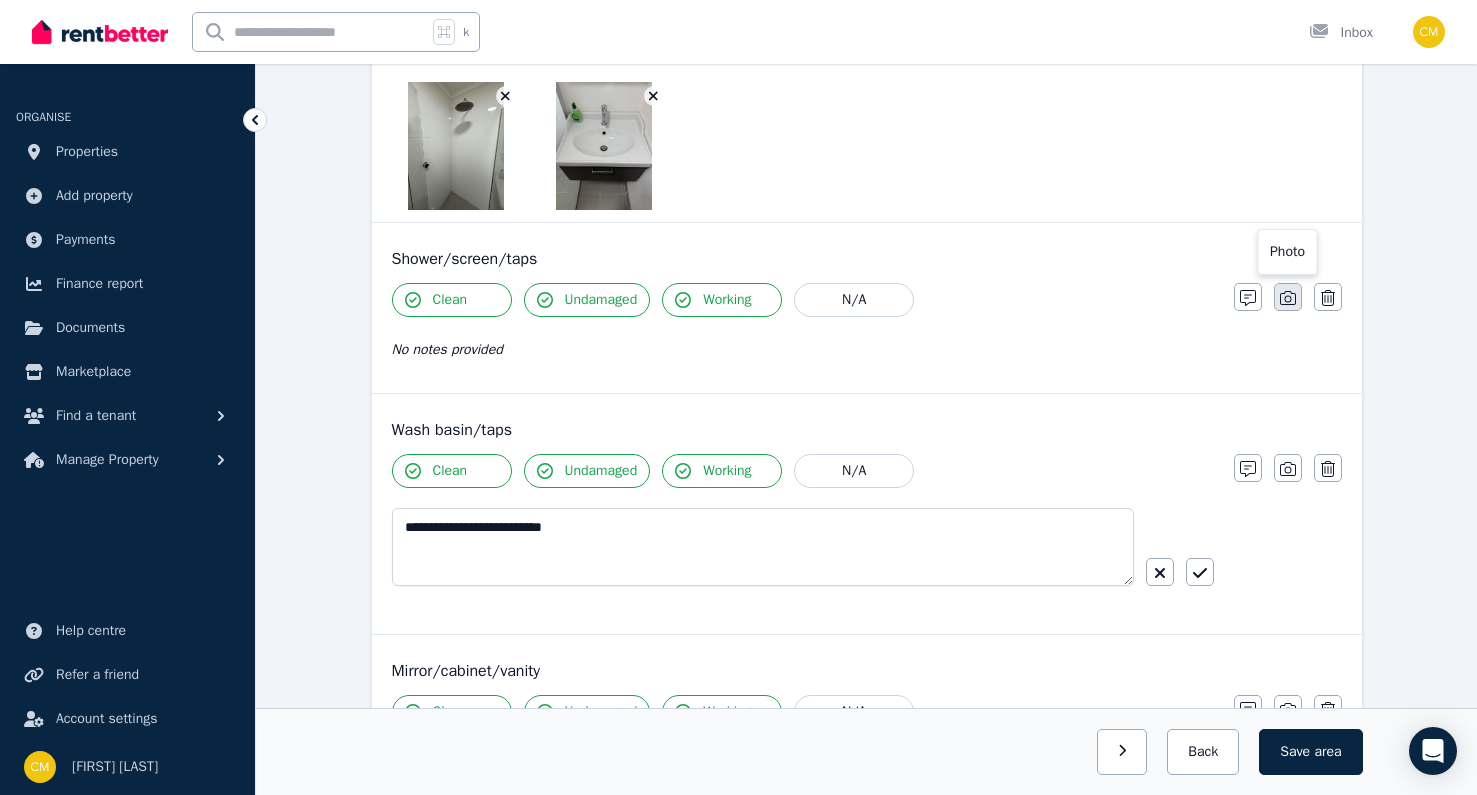 click 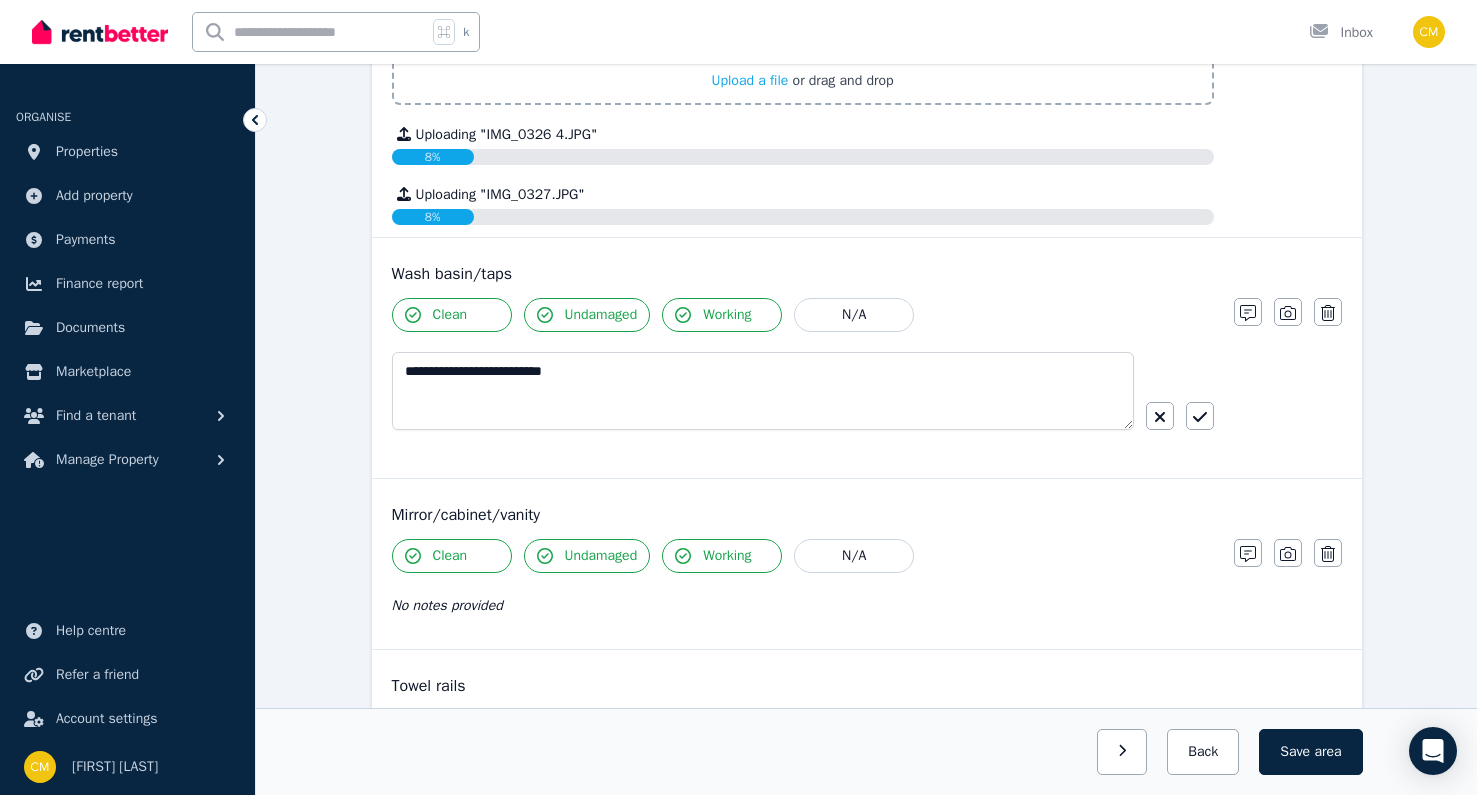 scroll, scrollTop: 3797, scrollLeft: 0, axis: vertical 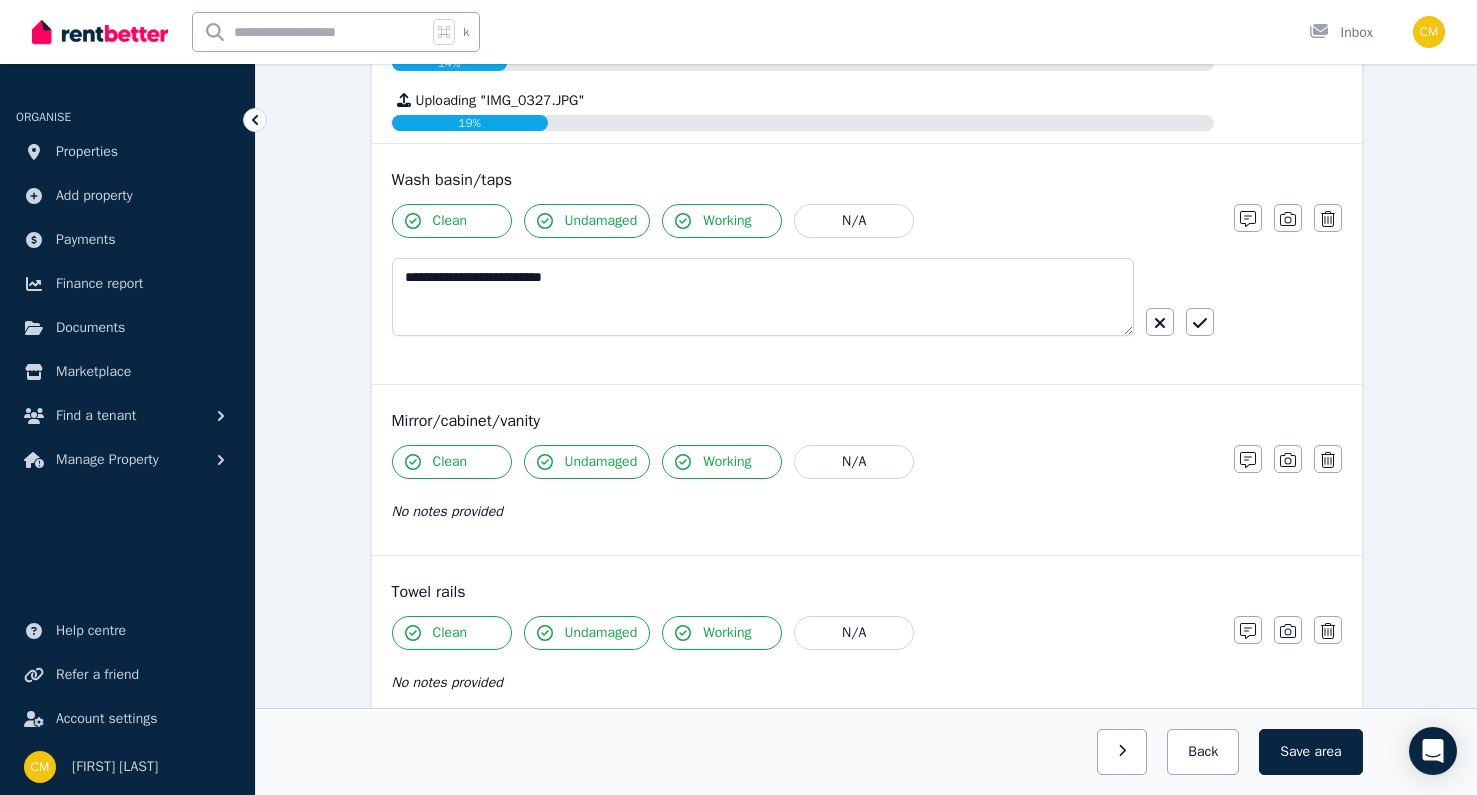 click on "Clean Undamaged Working N/A" at bounding box center [803, 221] 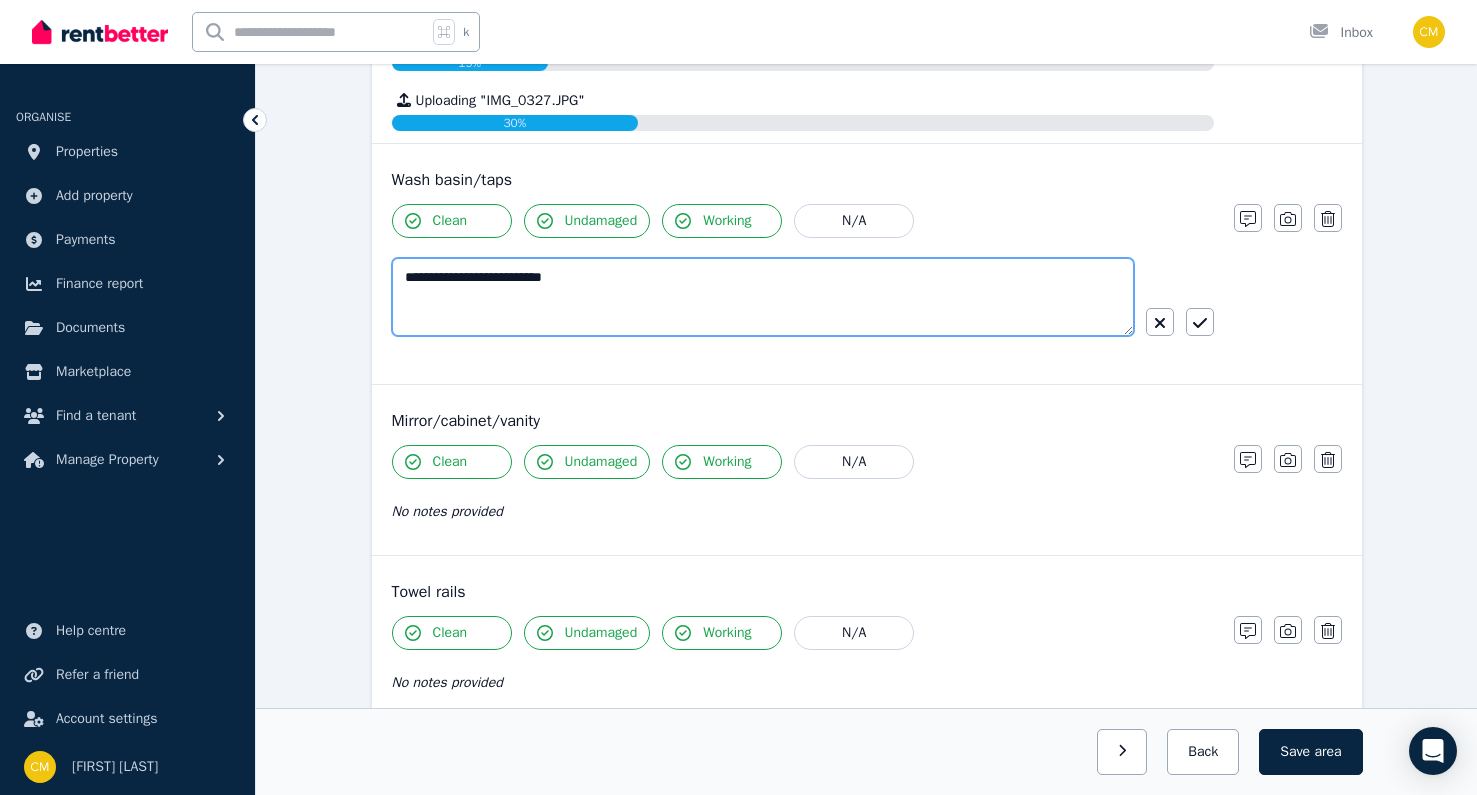 click on "**********" at bounding box center (763, 297) 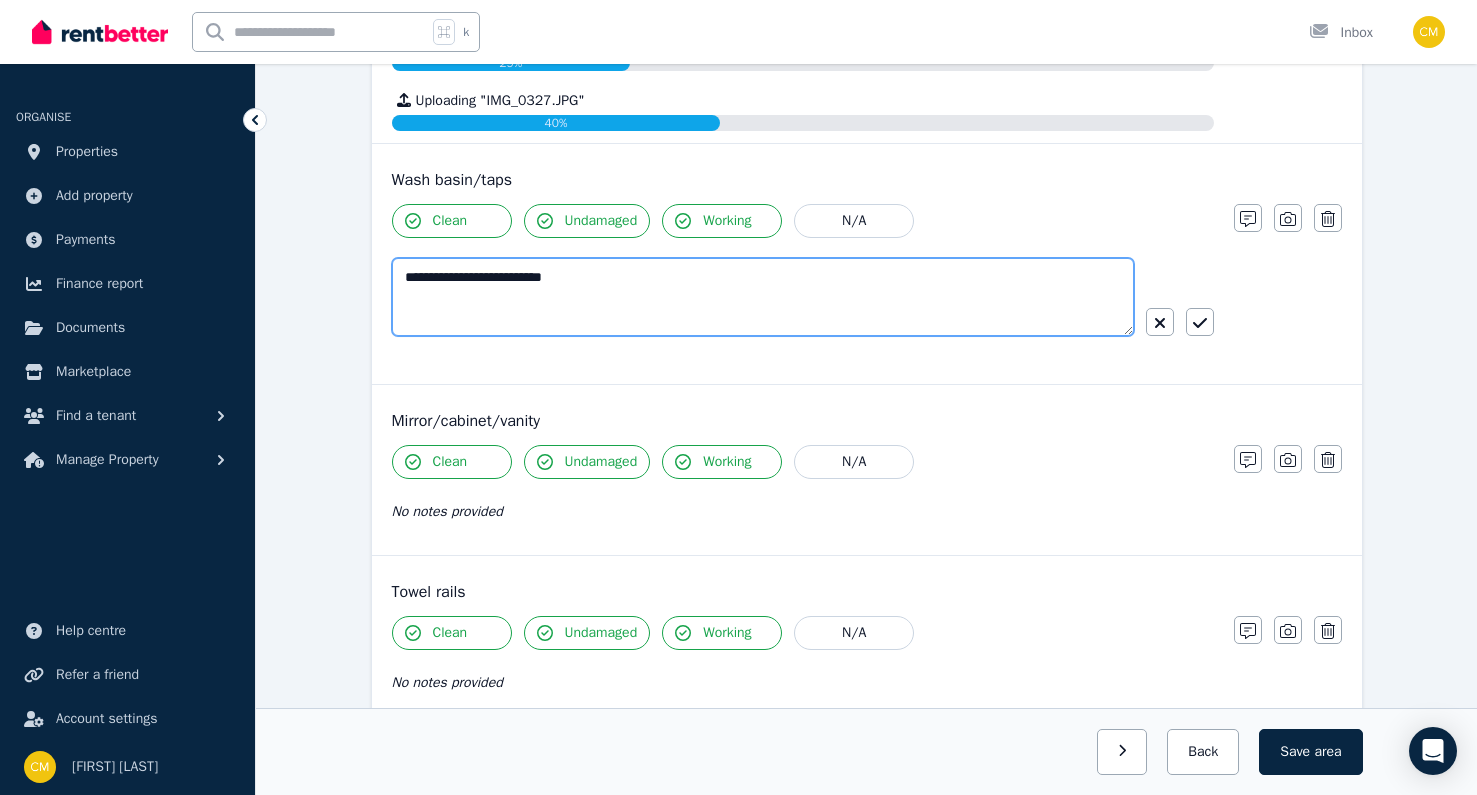 scroll, scrollTop: 3709, scrollLeft: 0, axis: vertical 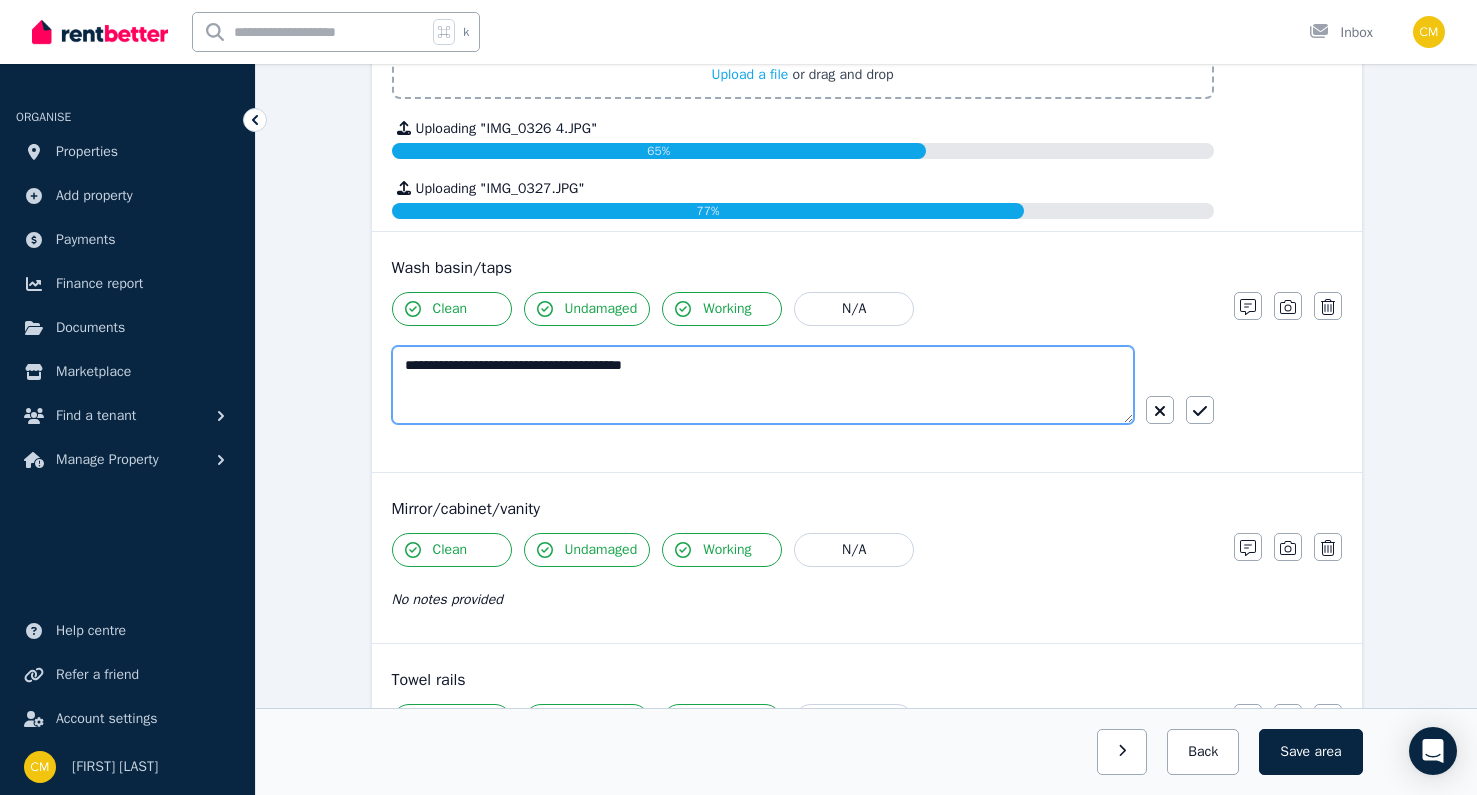 click on "**********" at bounding box center (763, 385) 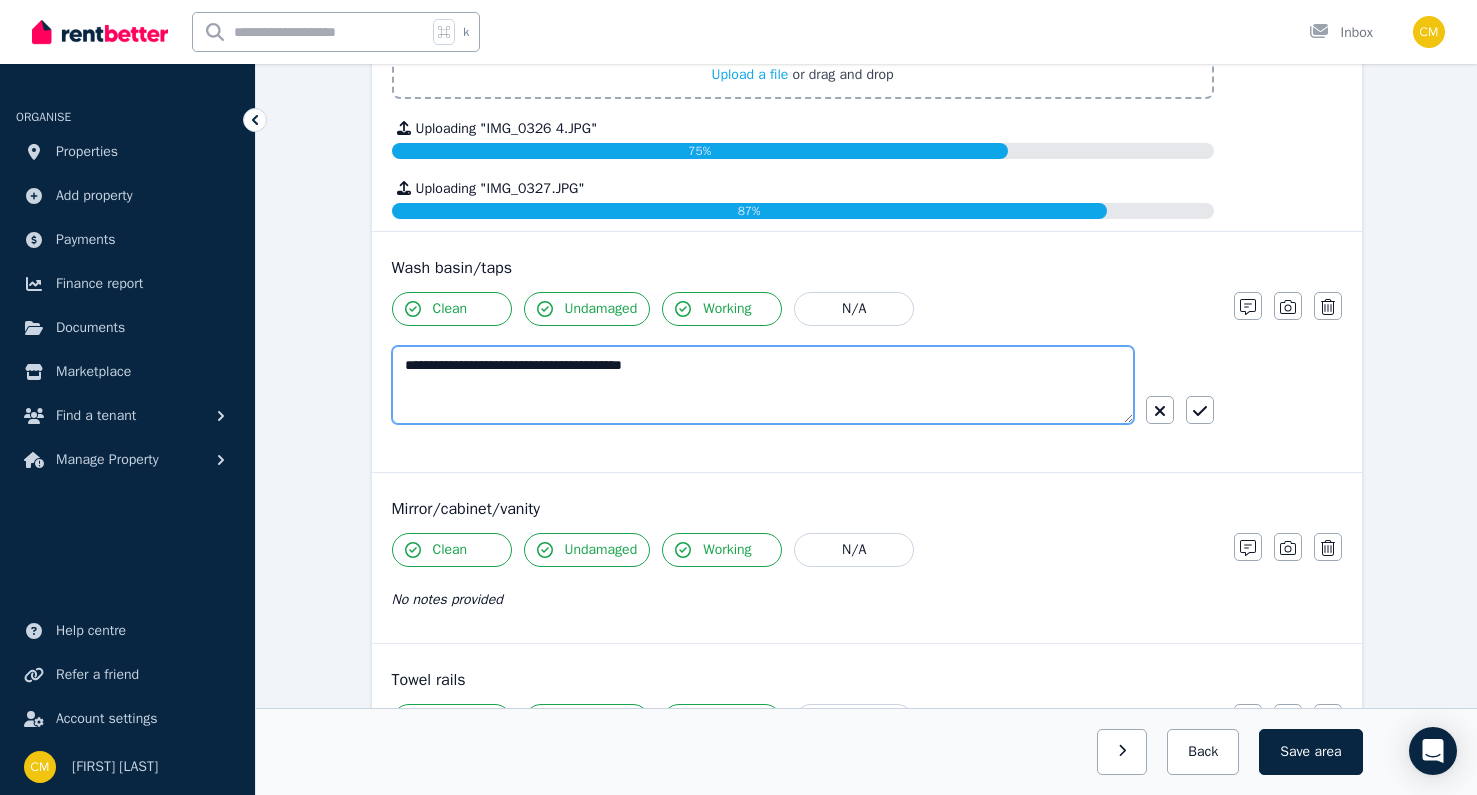 click on "**********" at bounding box center [763, 385] 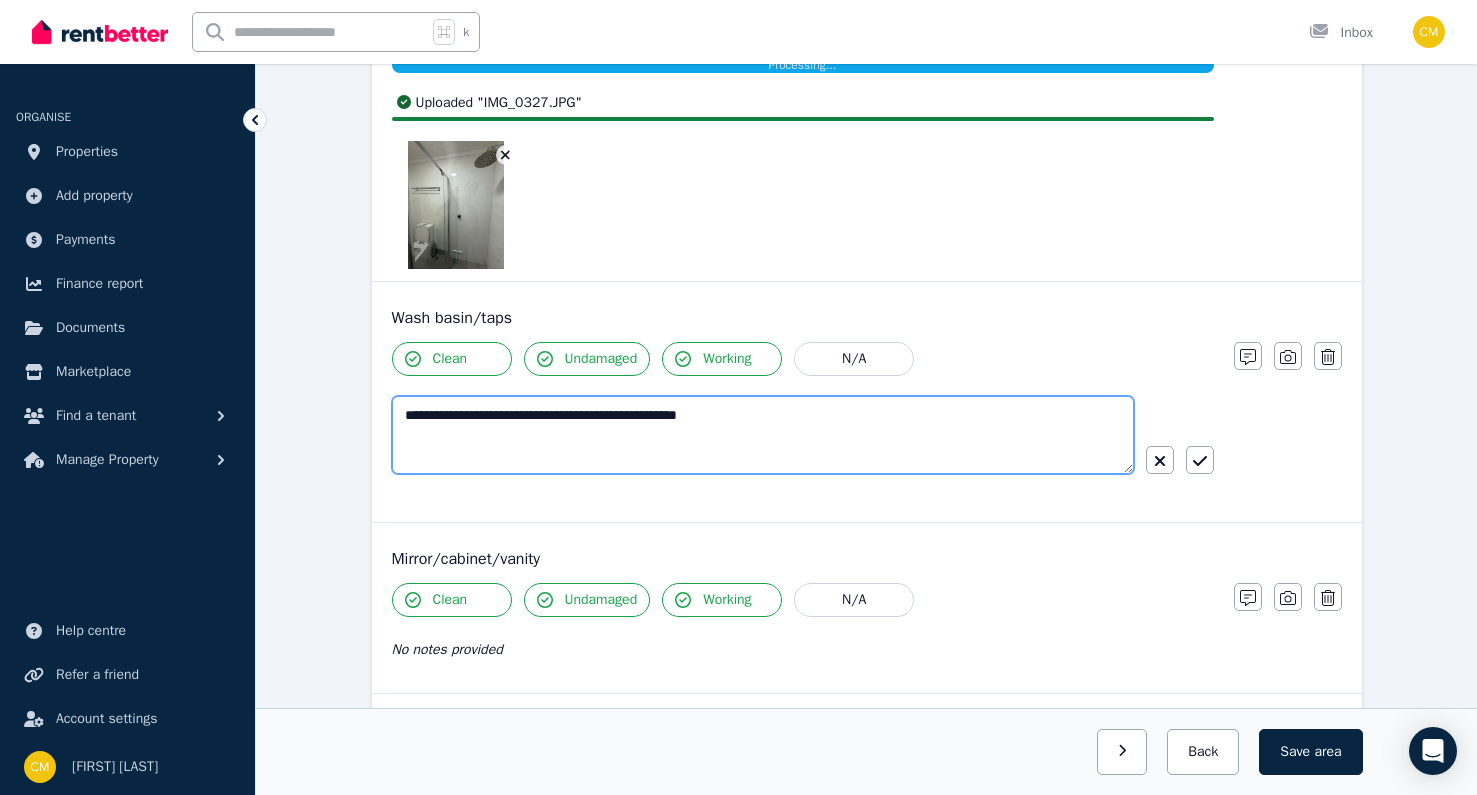 scroll, scrollTop: 3973, scrollLeft: 0, axis: vertical 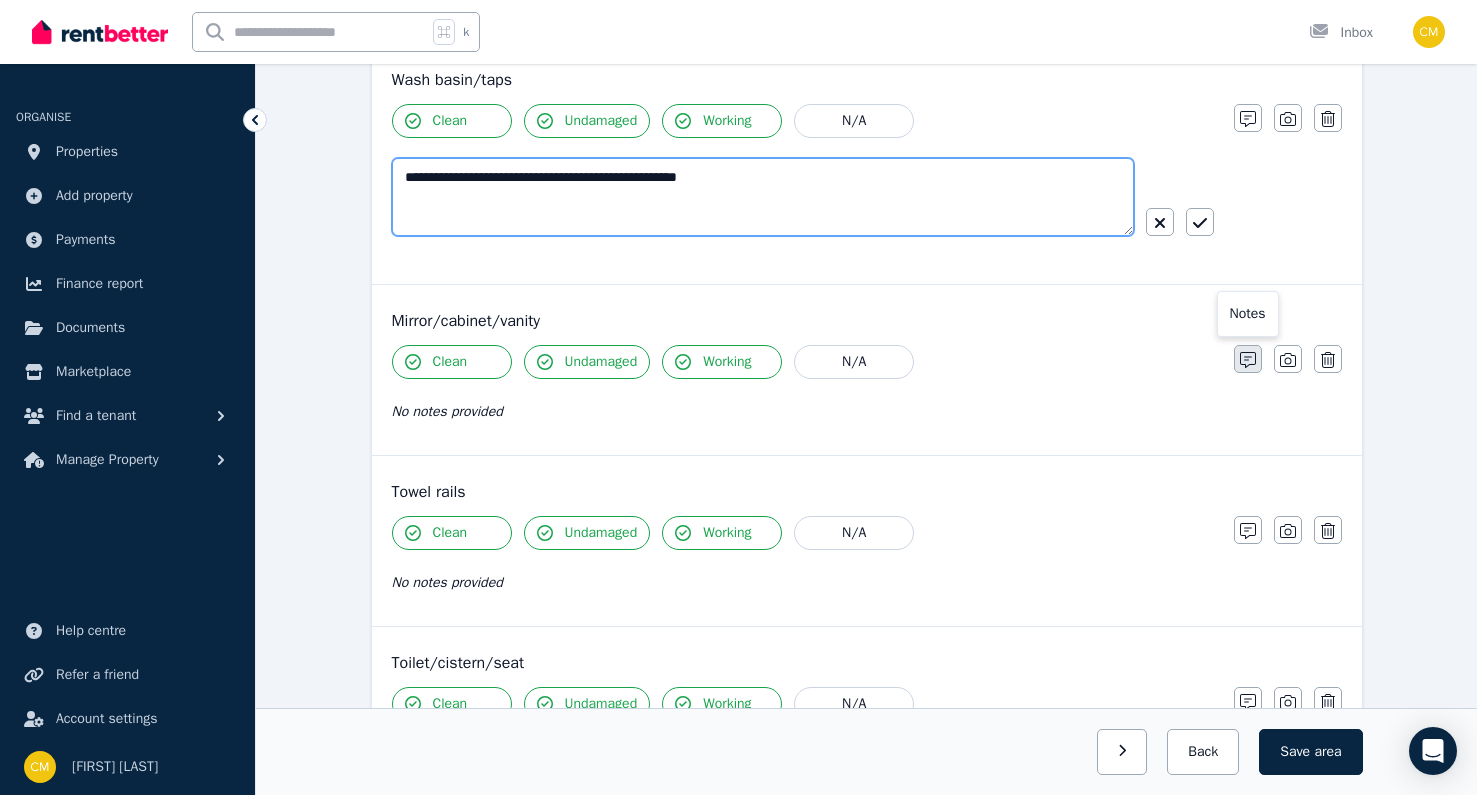 type on "**********" 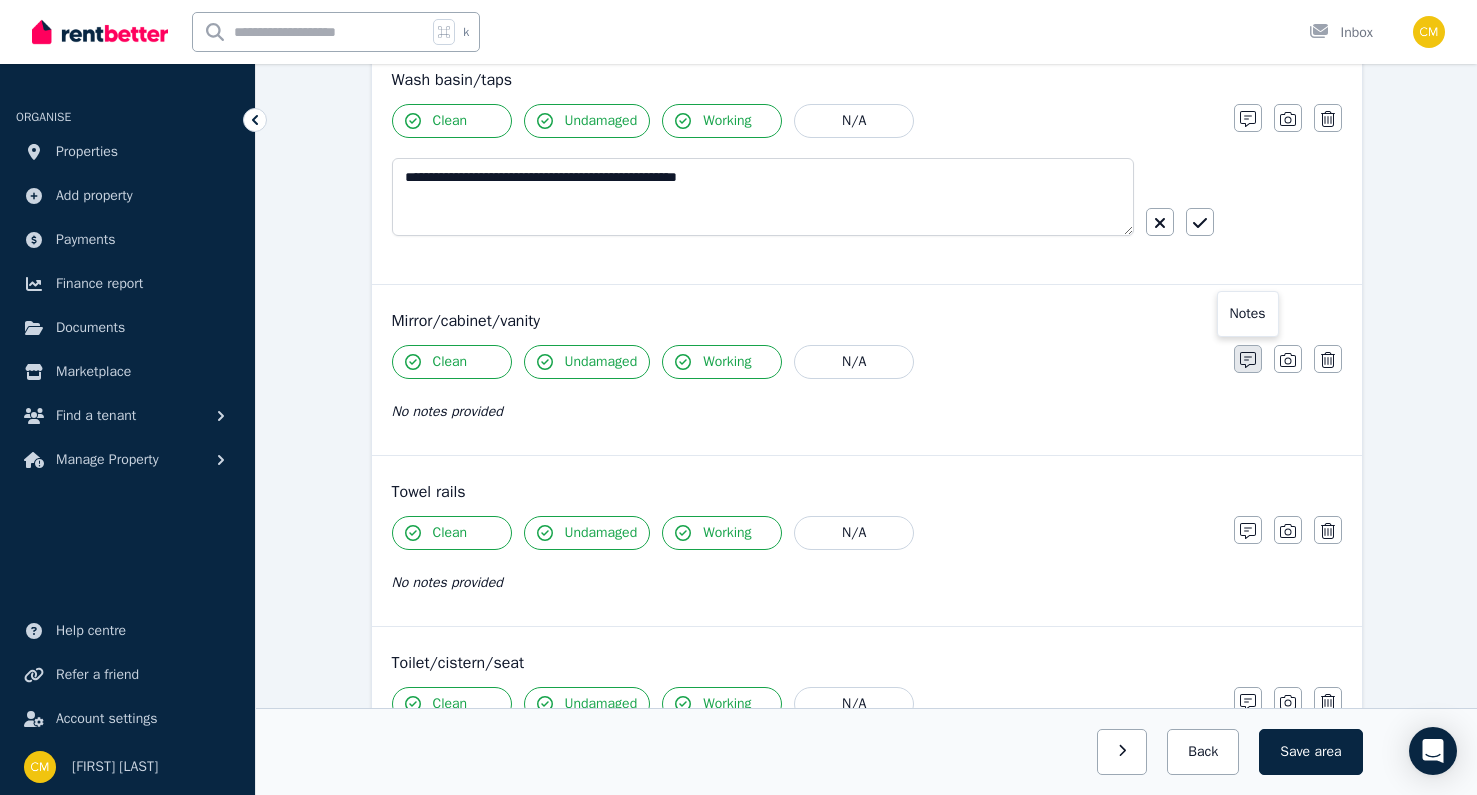 click at bounding box center (1248, 359) 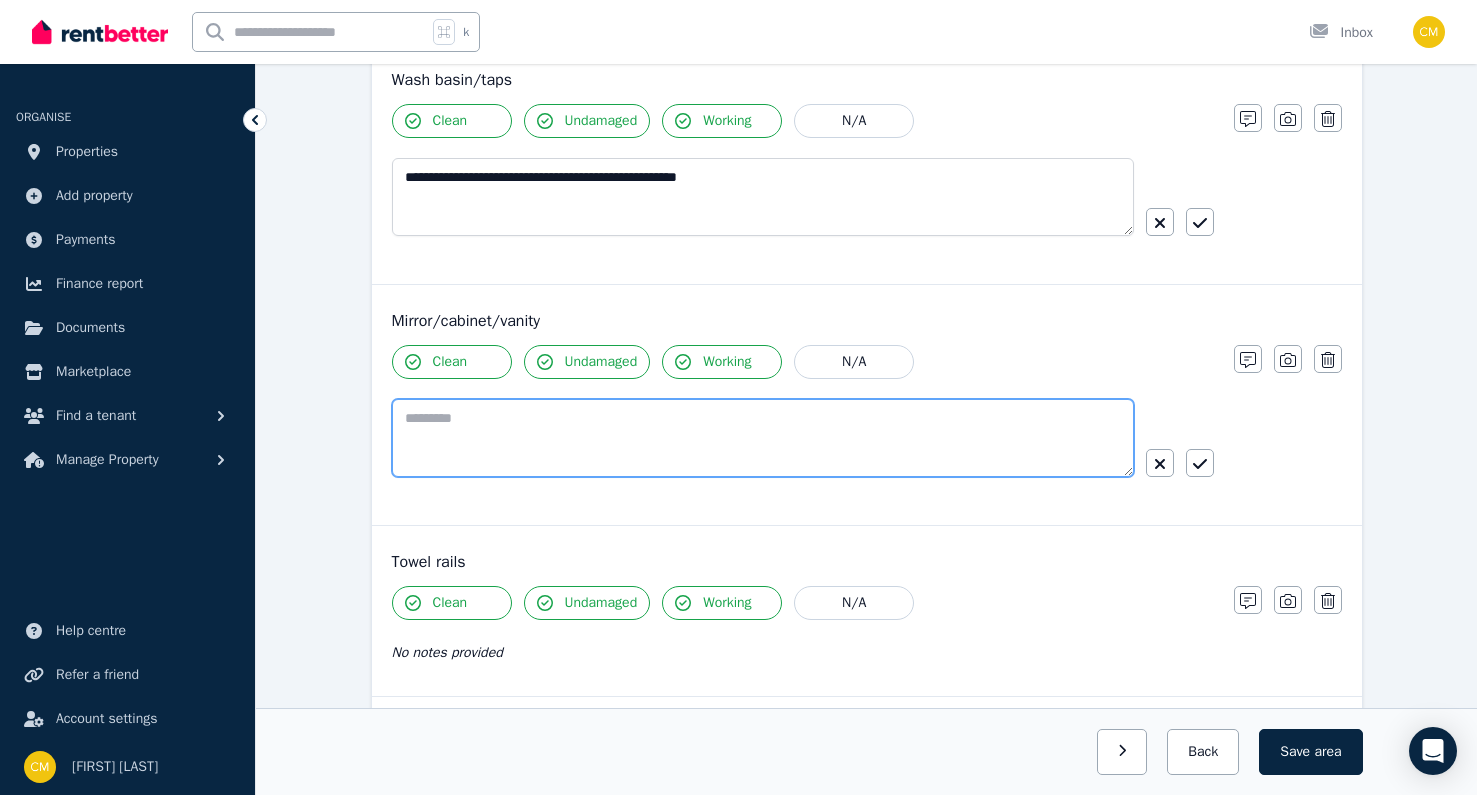 click at bounding box center (763, 438) 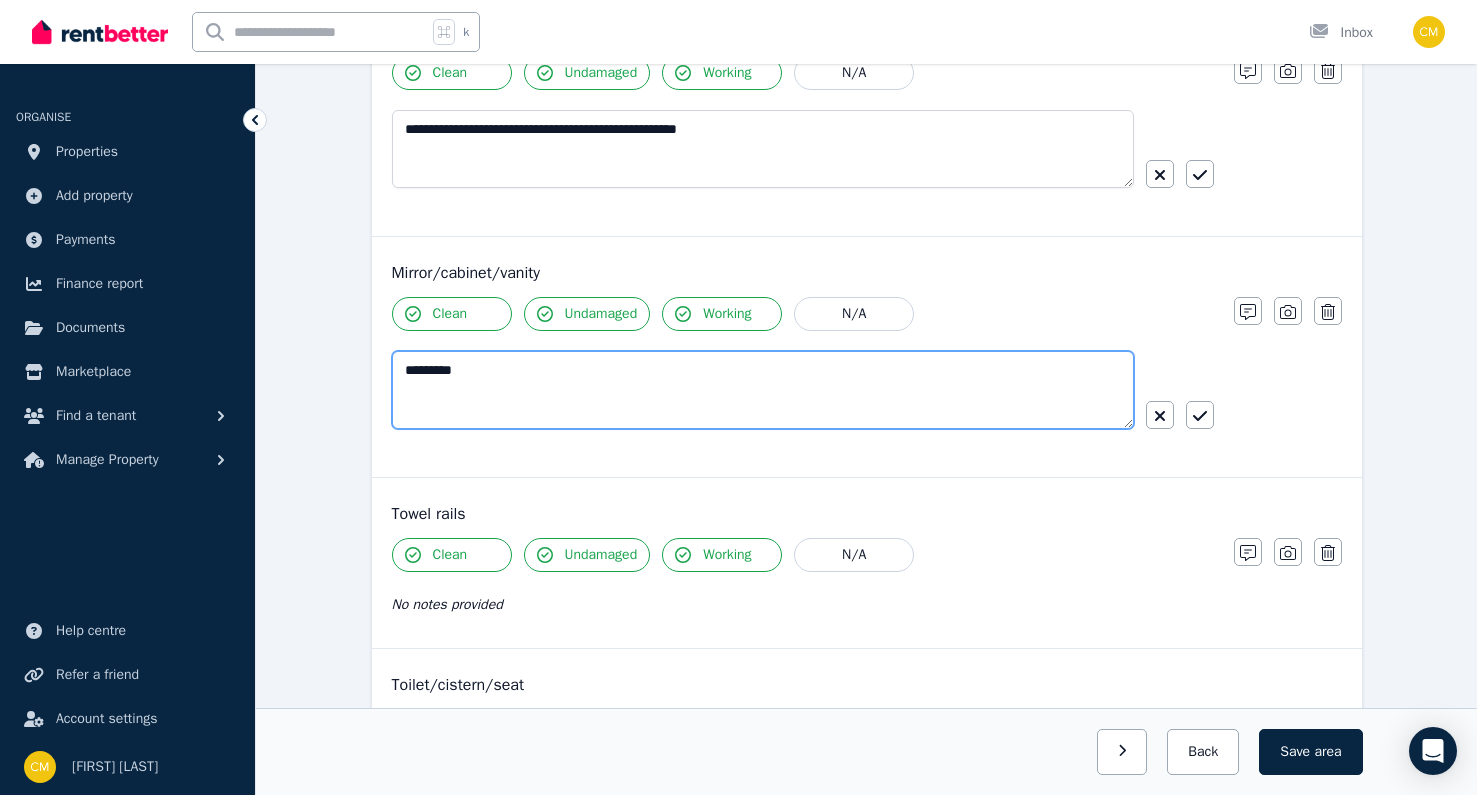 click on "*********" at bounding box center (763, 390) 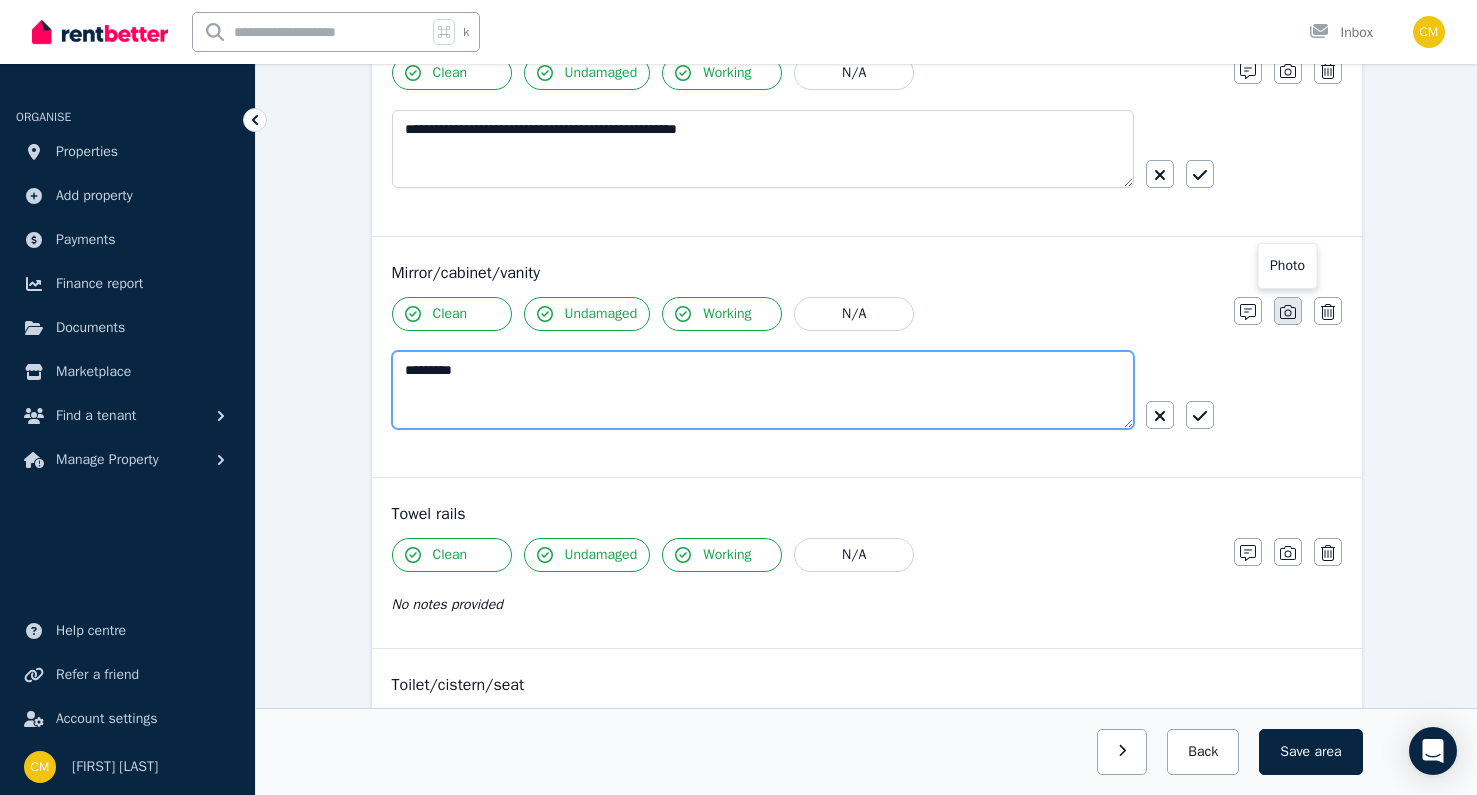 type on "*********" 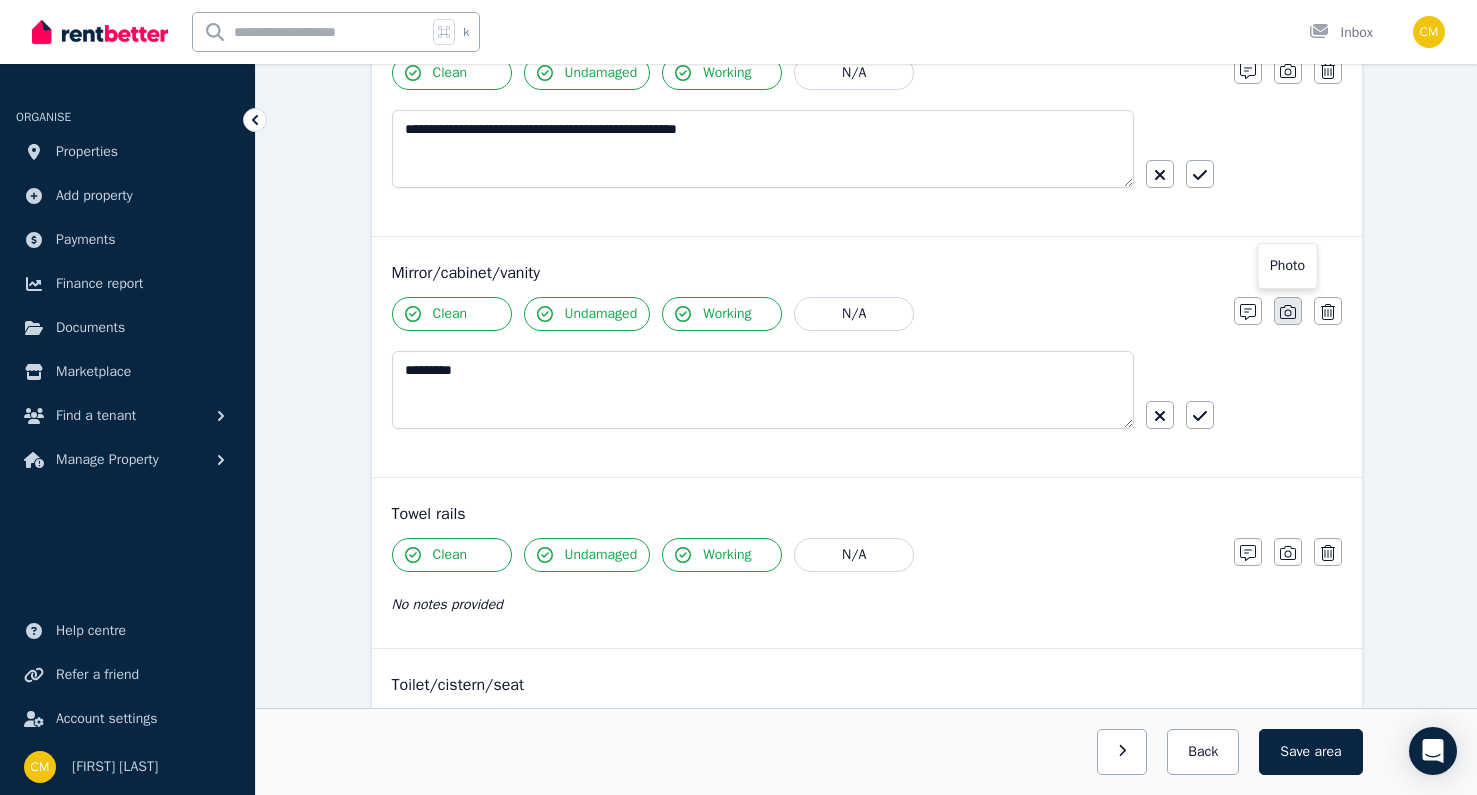 click 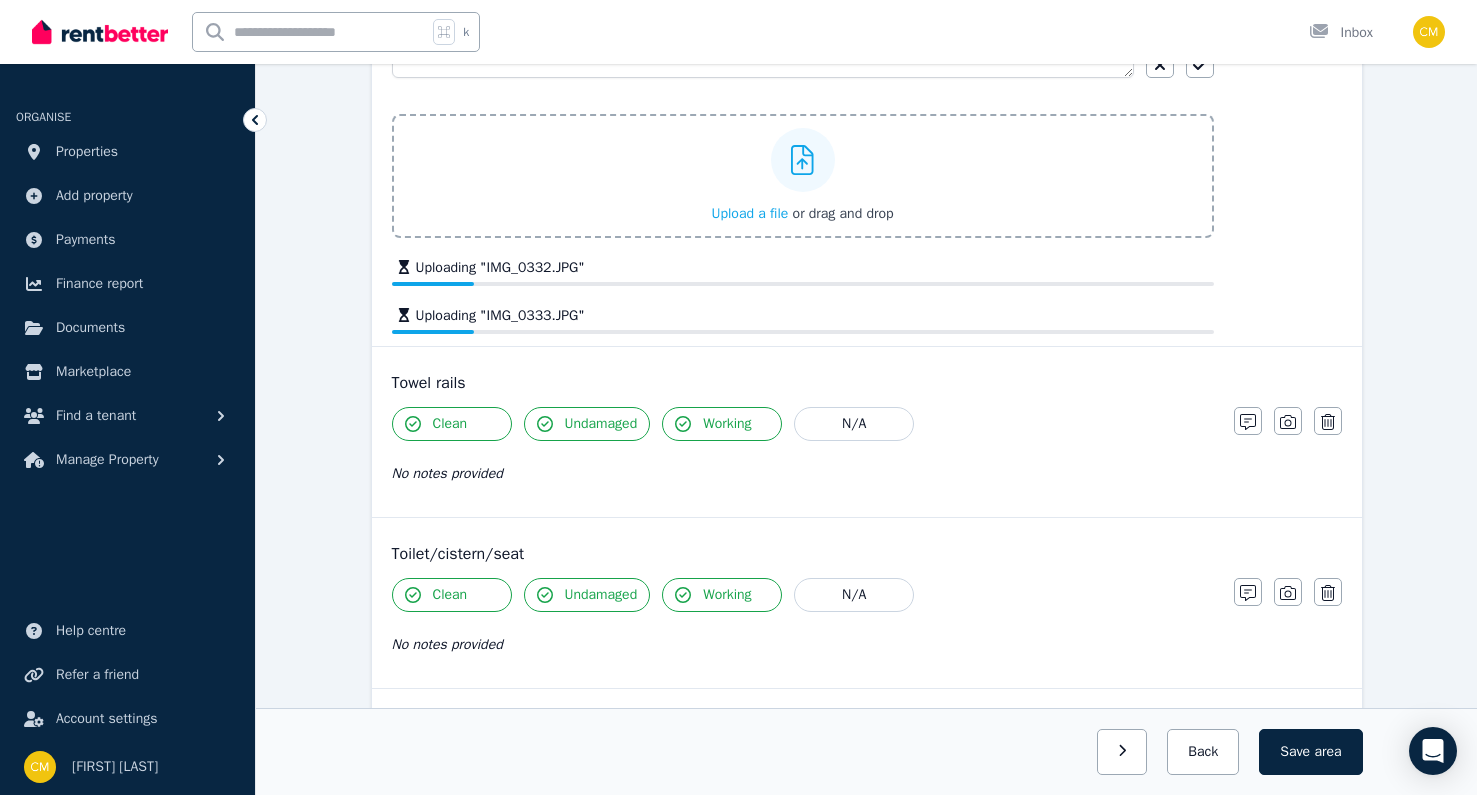 scroll, scrollTop: 4368, scrollLeft: 0, axis: vertical 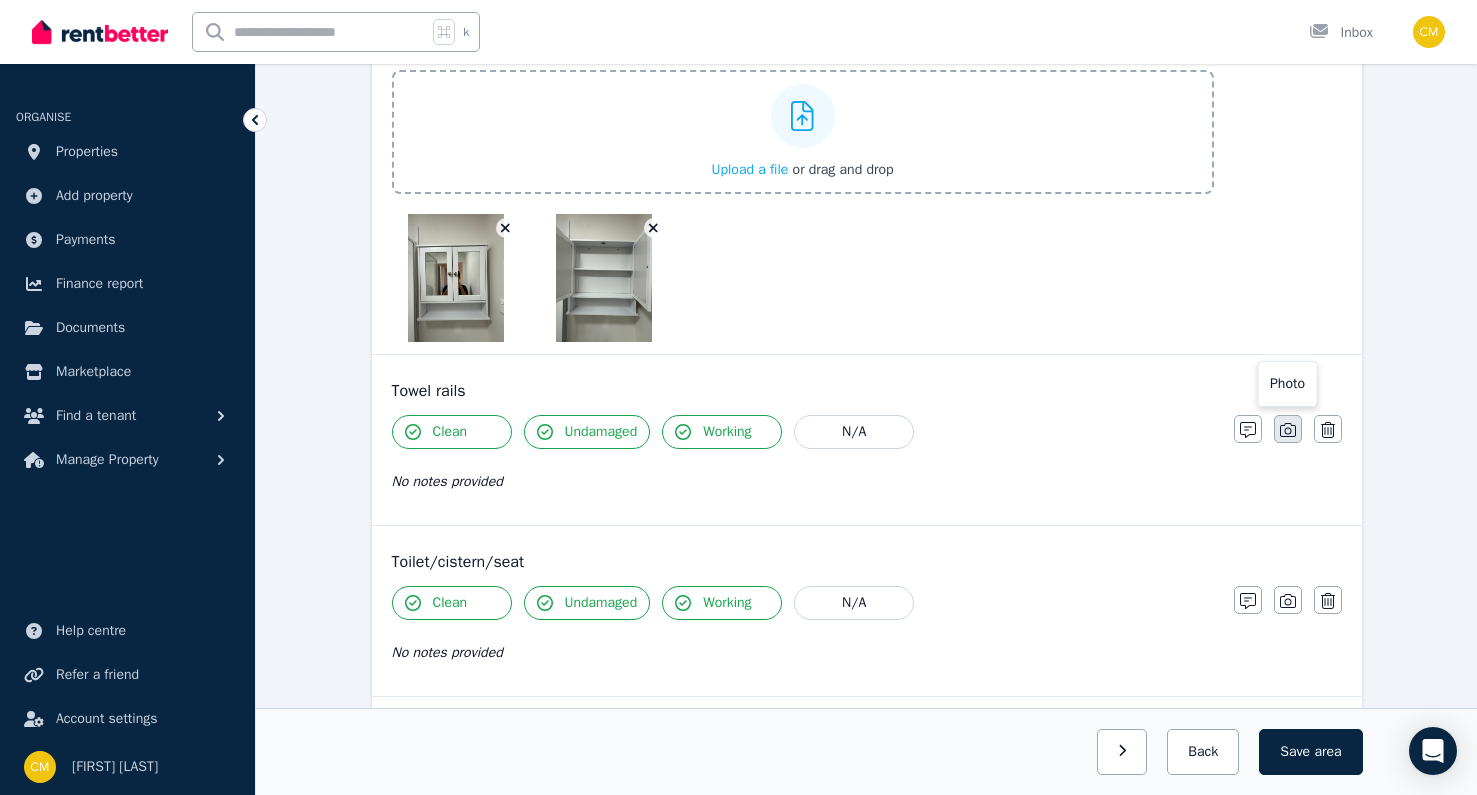 click 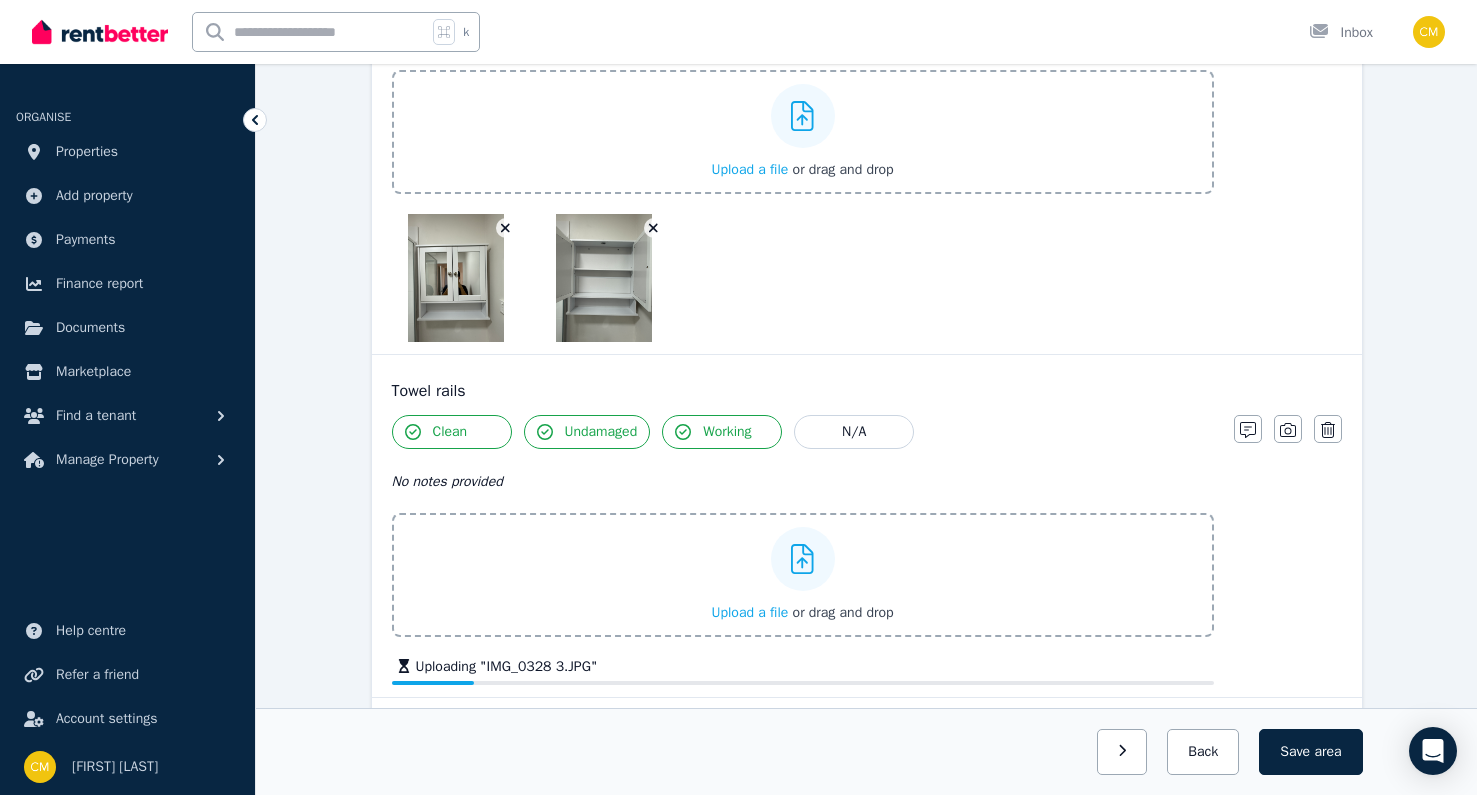 scroll, scrollTop: 4648, scrollLeft: 0, axis: vertical 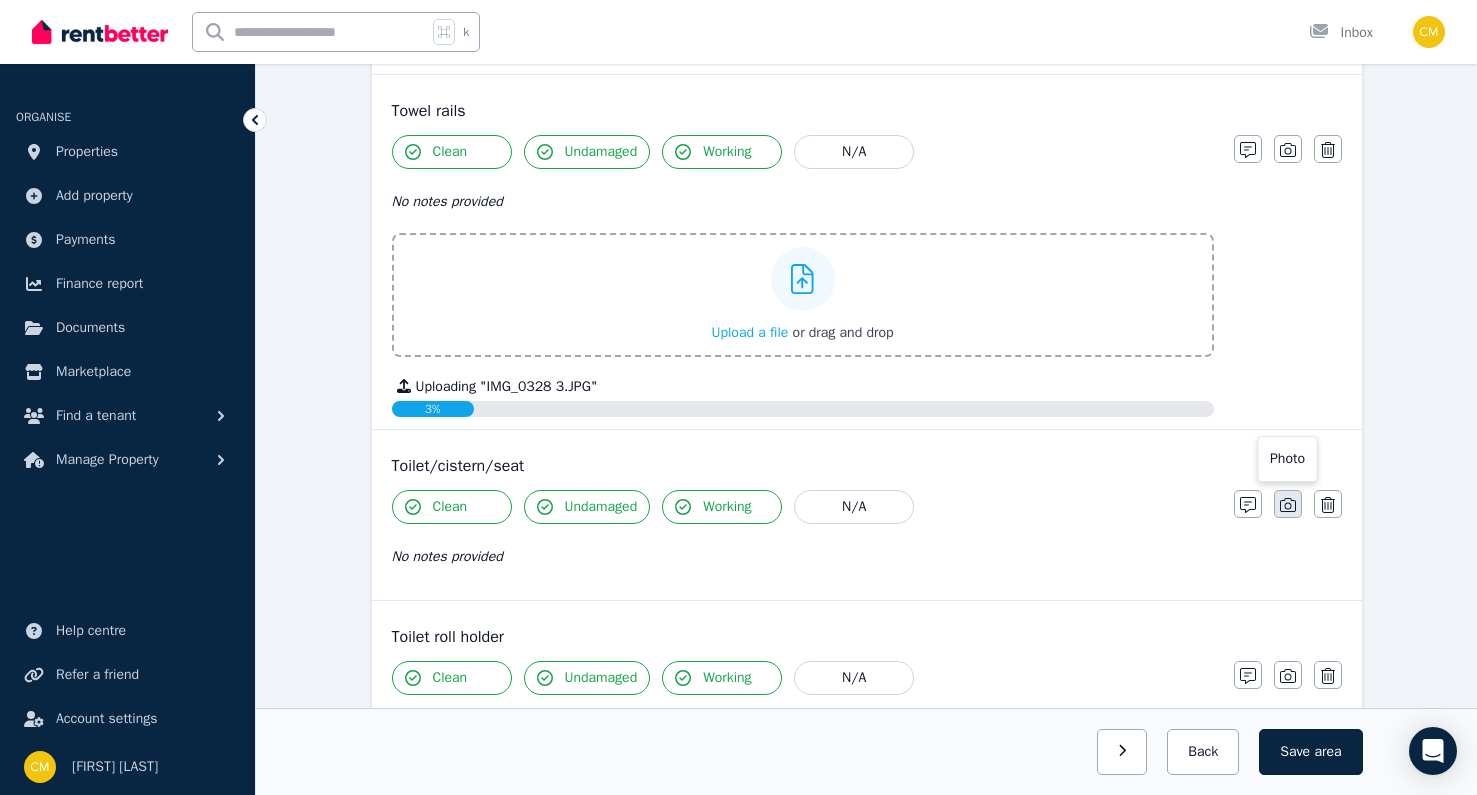 click 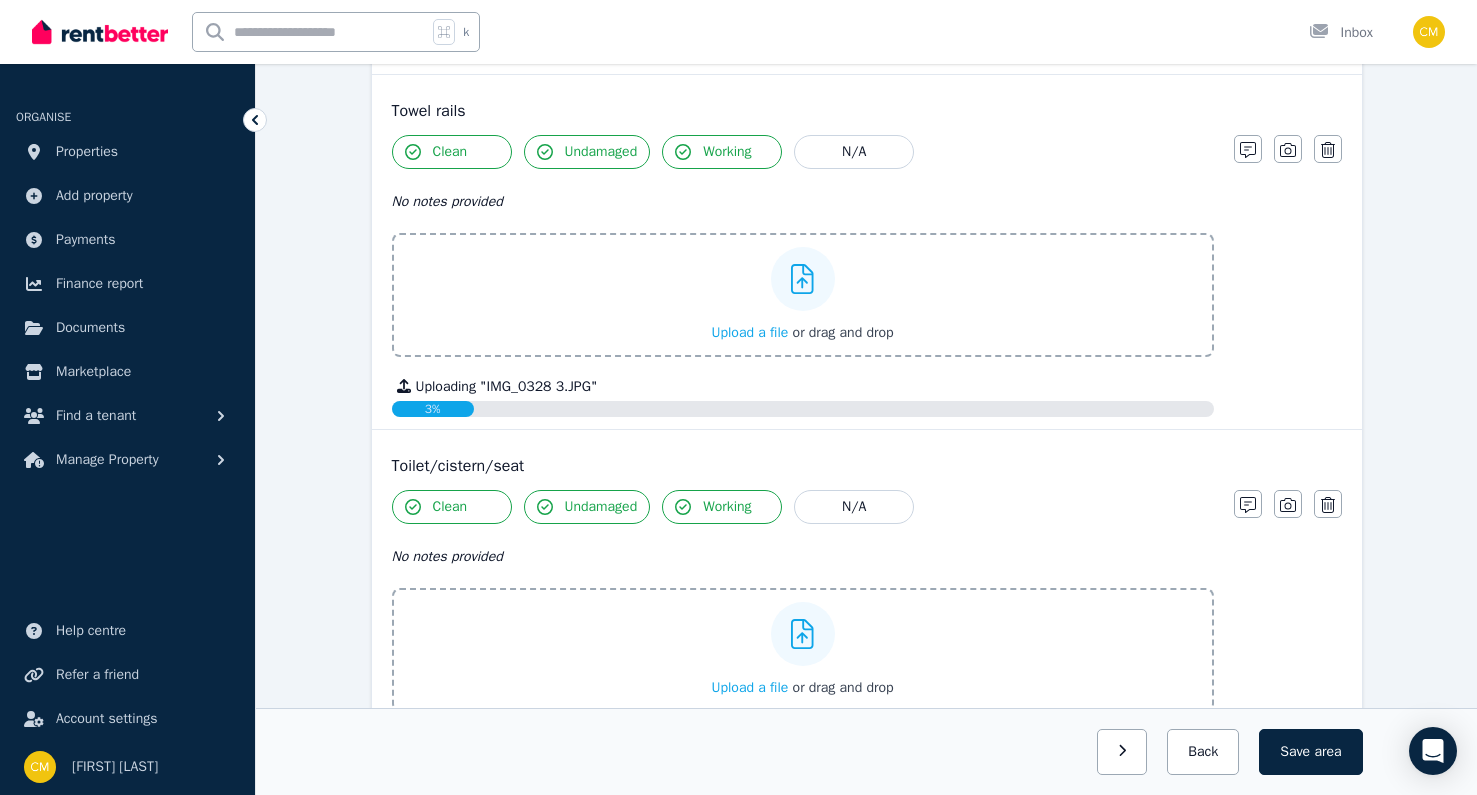 scroll, scrollTop: 4735, scrollLeft: 0, axis: vertical 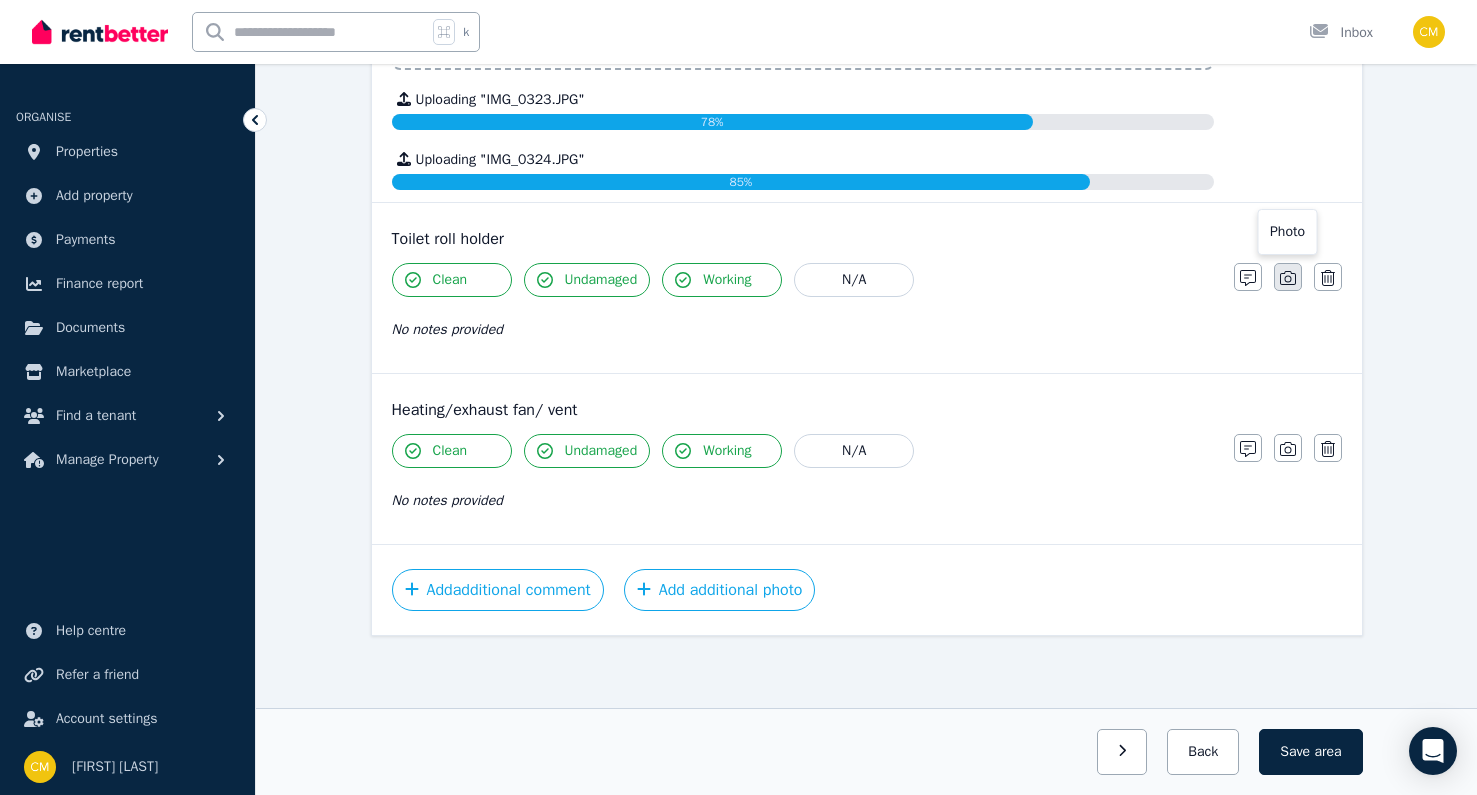 click 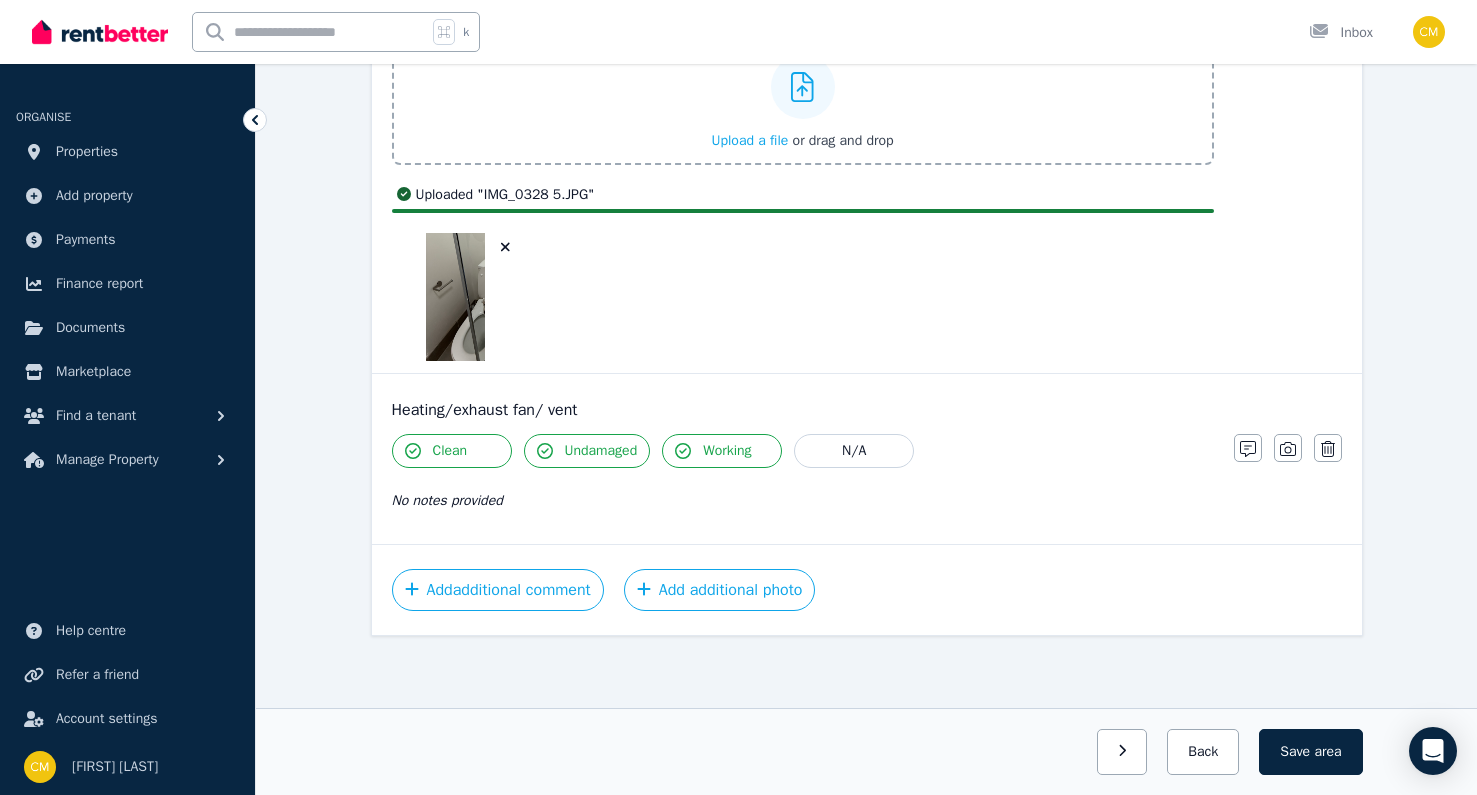 scroll, scrollTop: 5774, scrollLeft: 0, axis: vertical 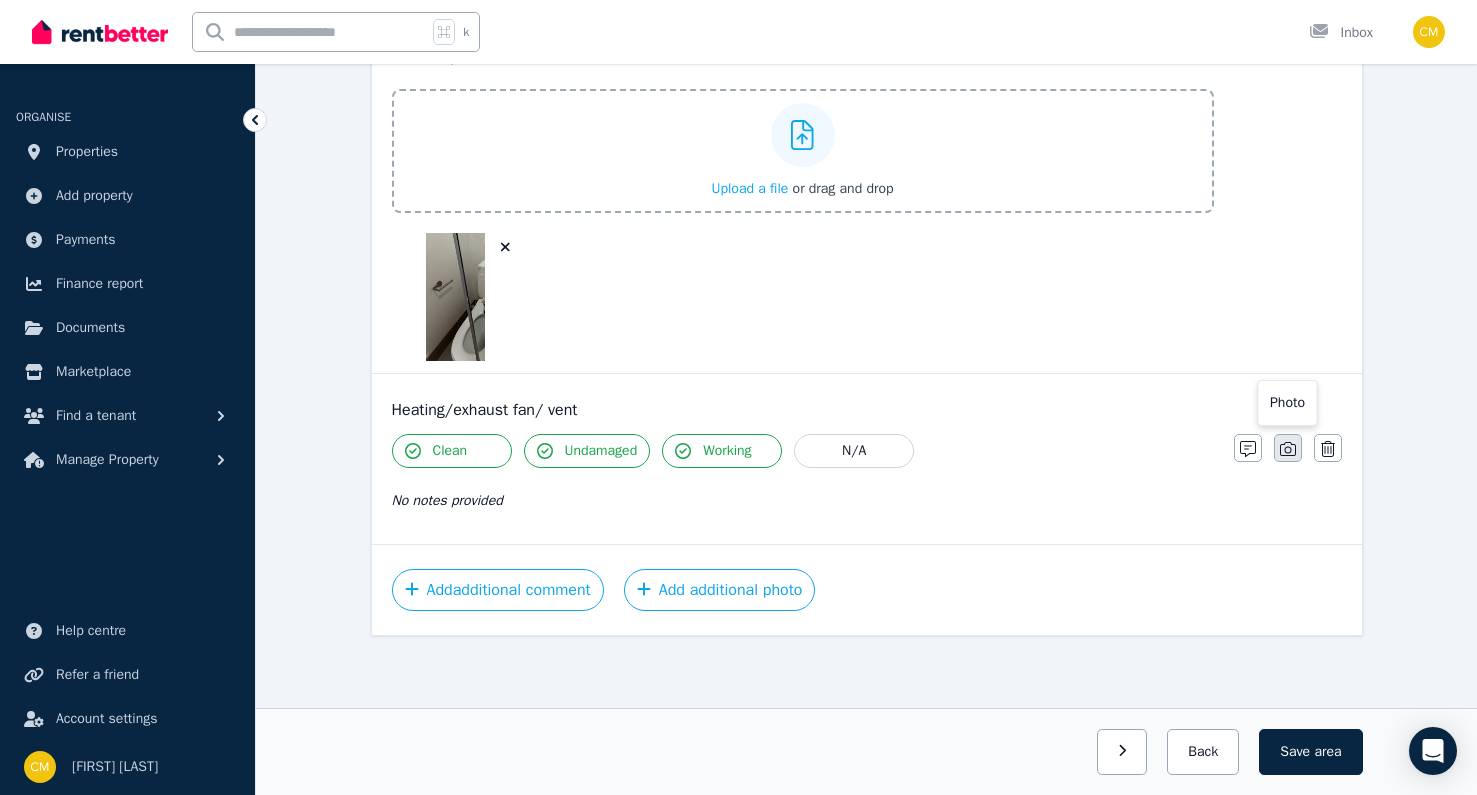 click 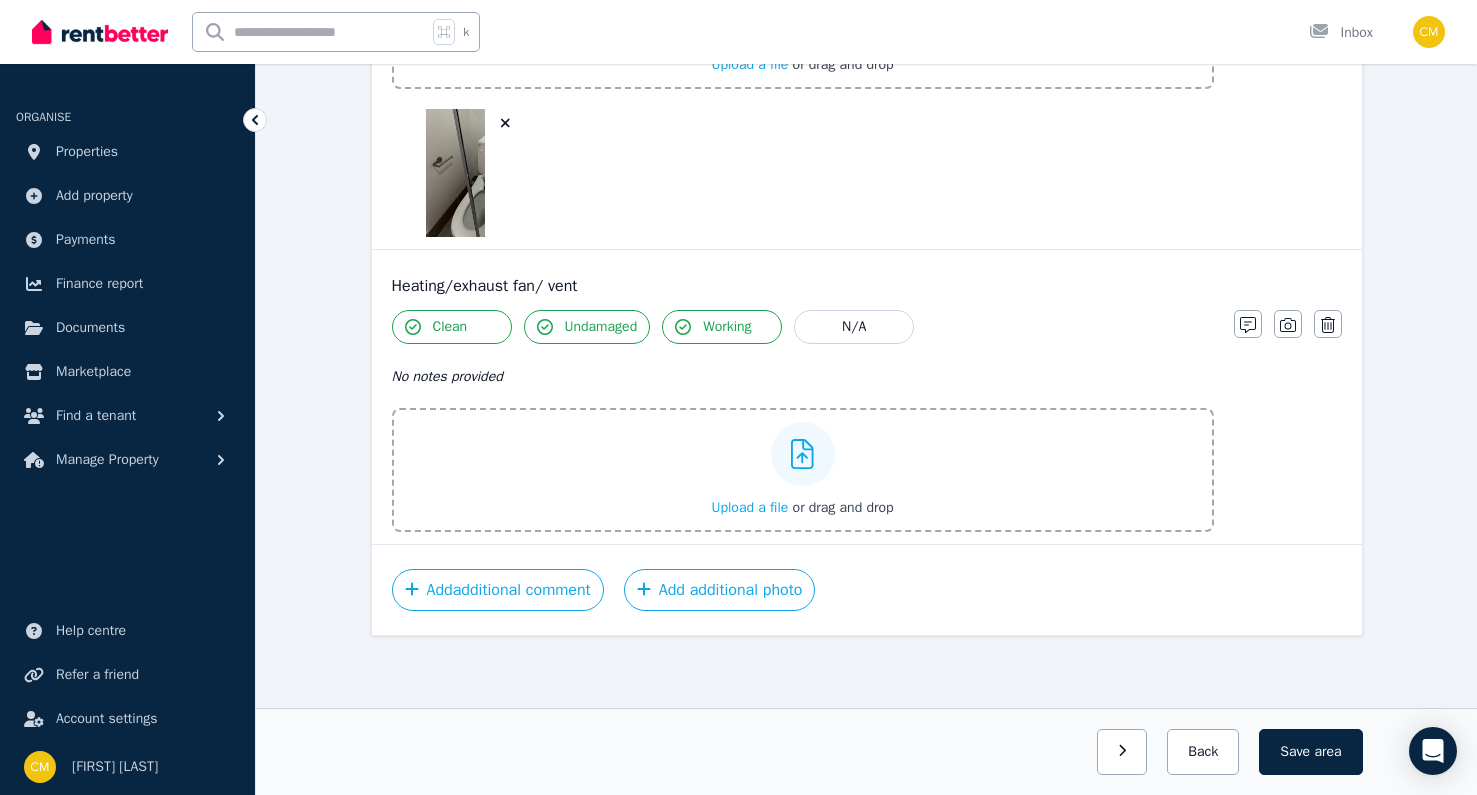 scroll, scrollTop: 5802, scrollLeft: 0, axis: vertical 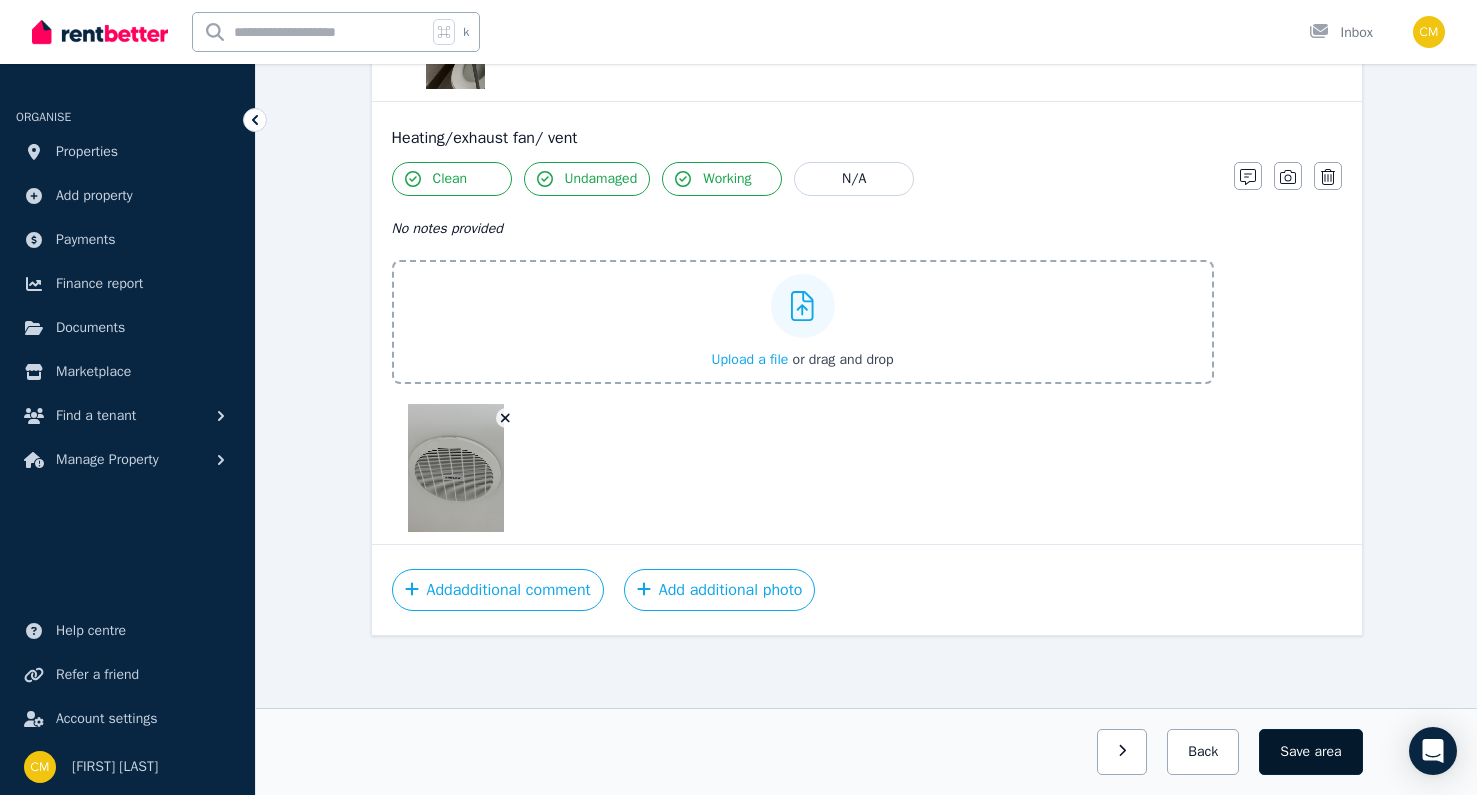 click on "area" at bounding box center [1327, 752] 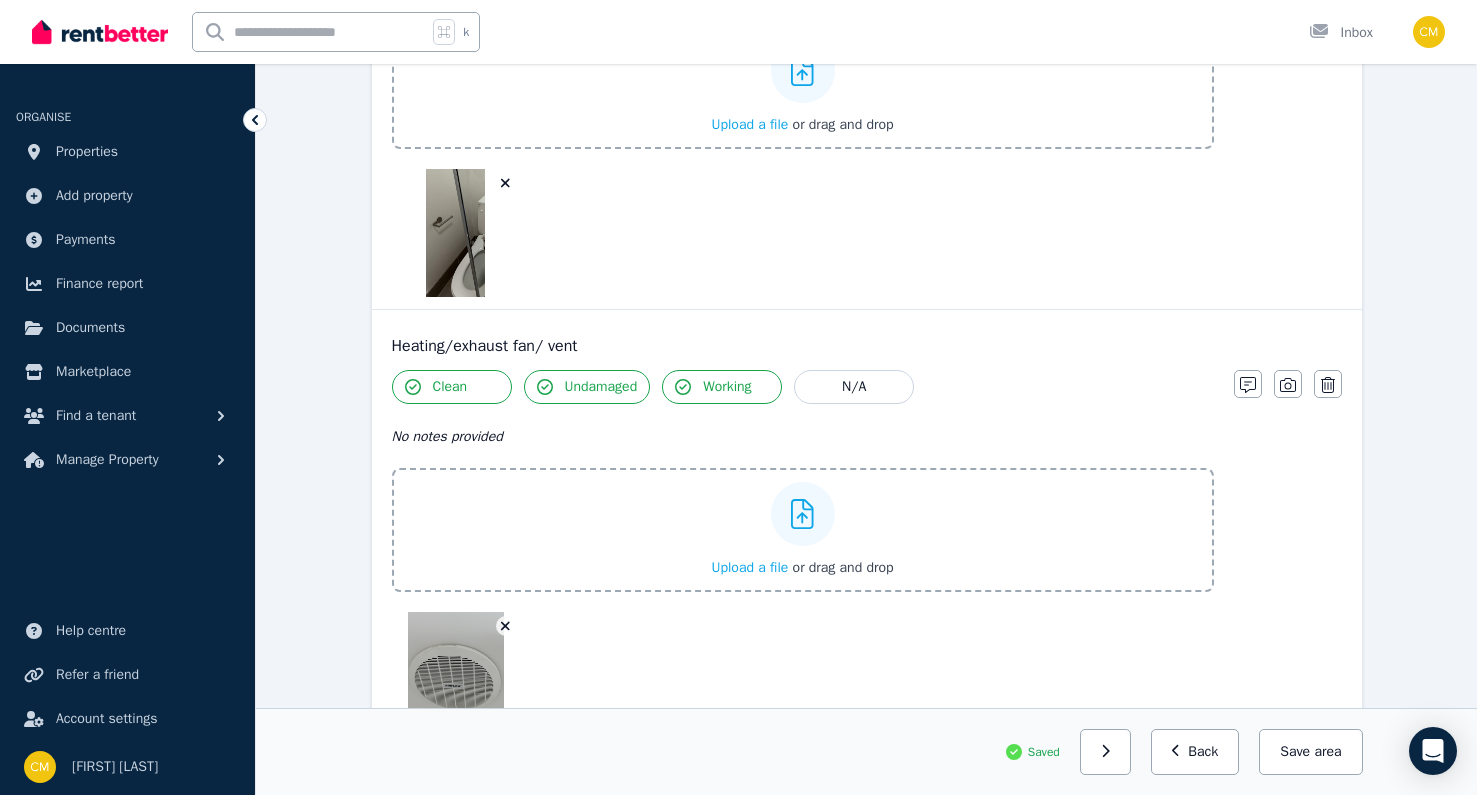 scroll, scrollTop: 5950, scrollLeft: 0, axis: vertical 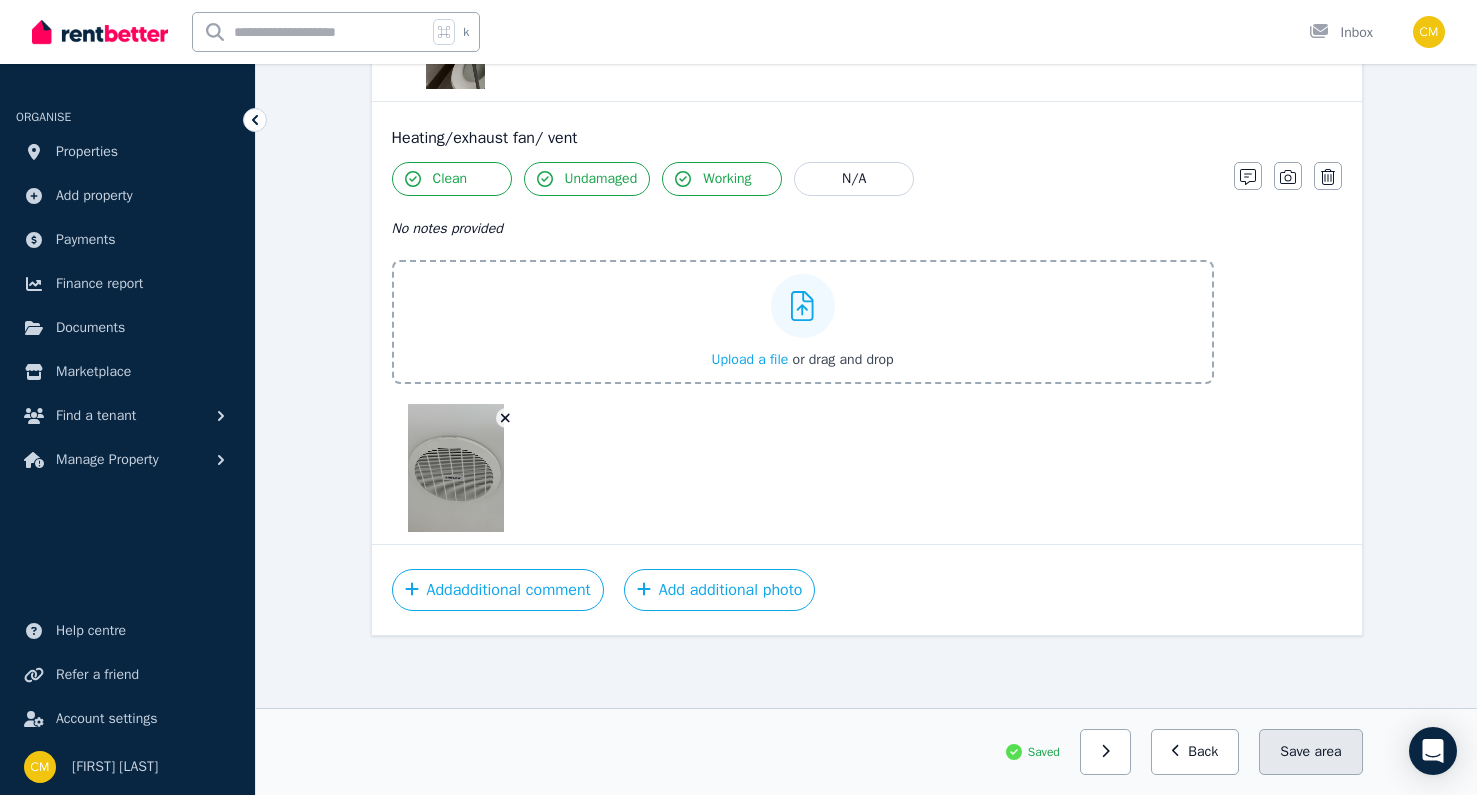 click on "Save   area" at bounding box center (1310, 752) 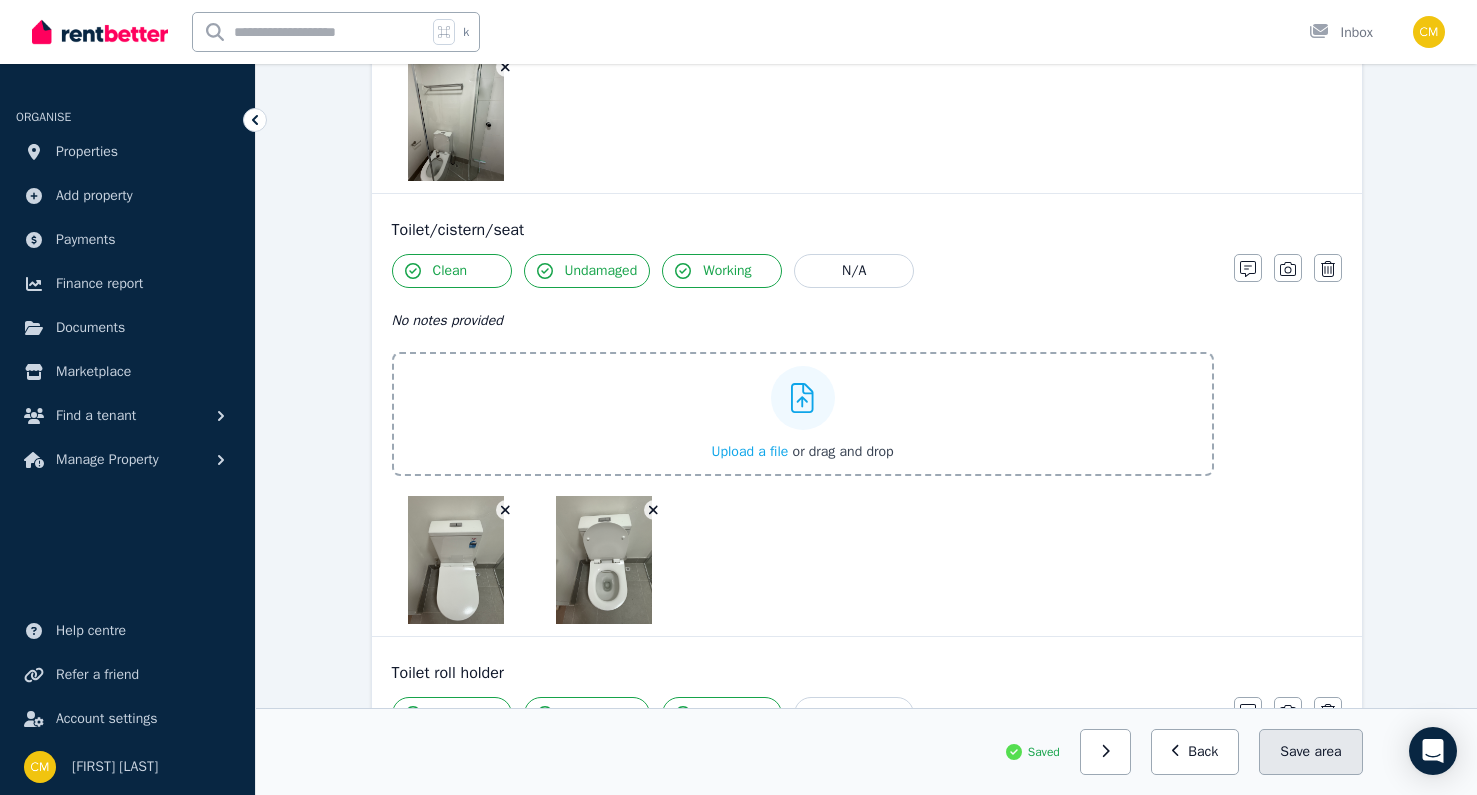 scroll, scrollTop: 5168, scrollLeft: 0, axis: vertical 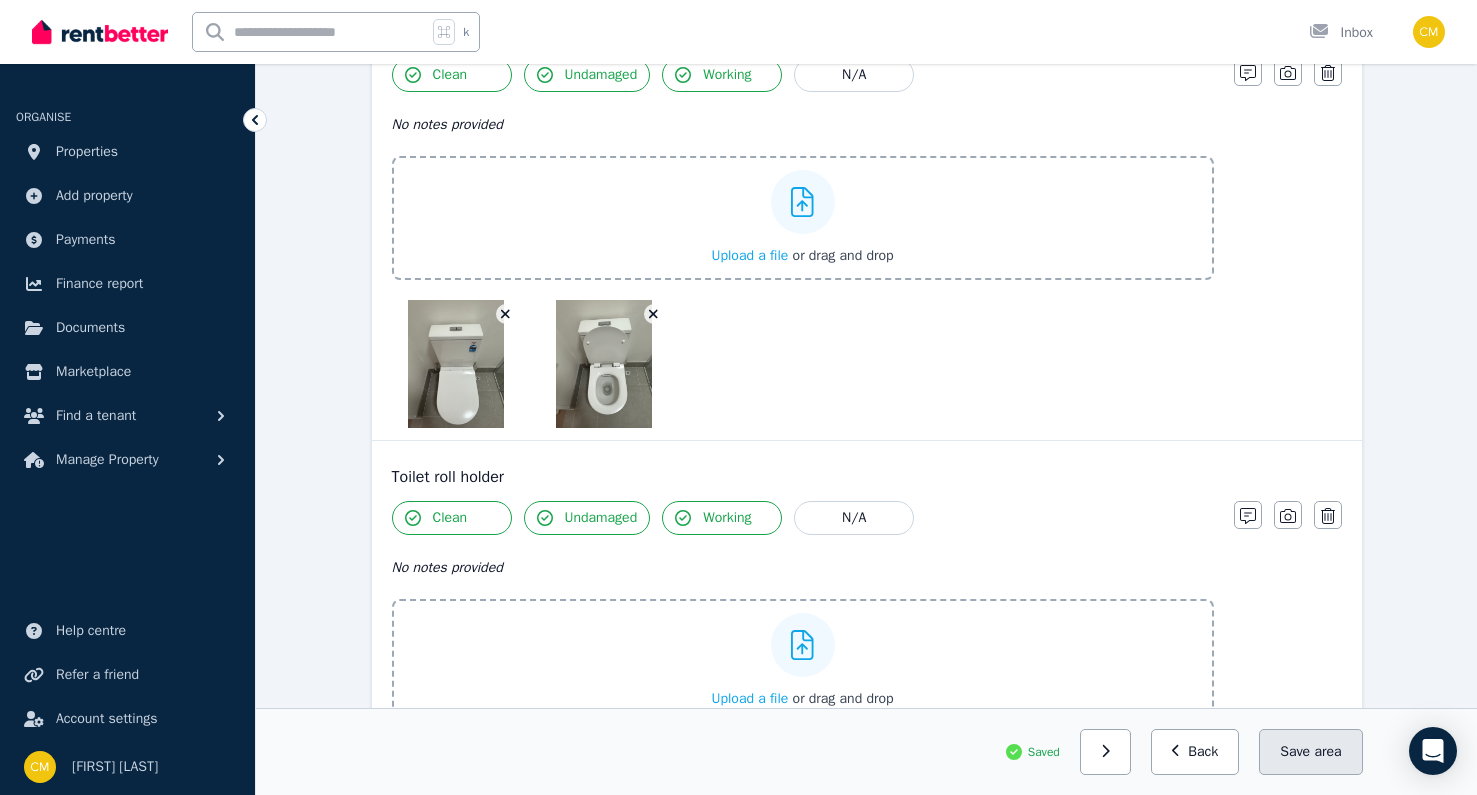click on "area" at bounding box center [1327, 752] 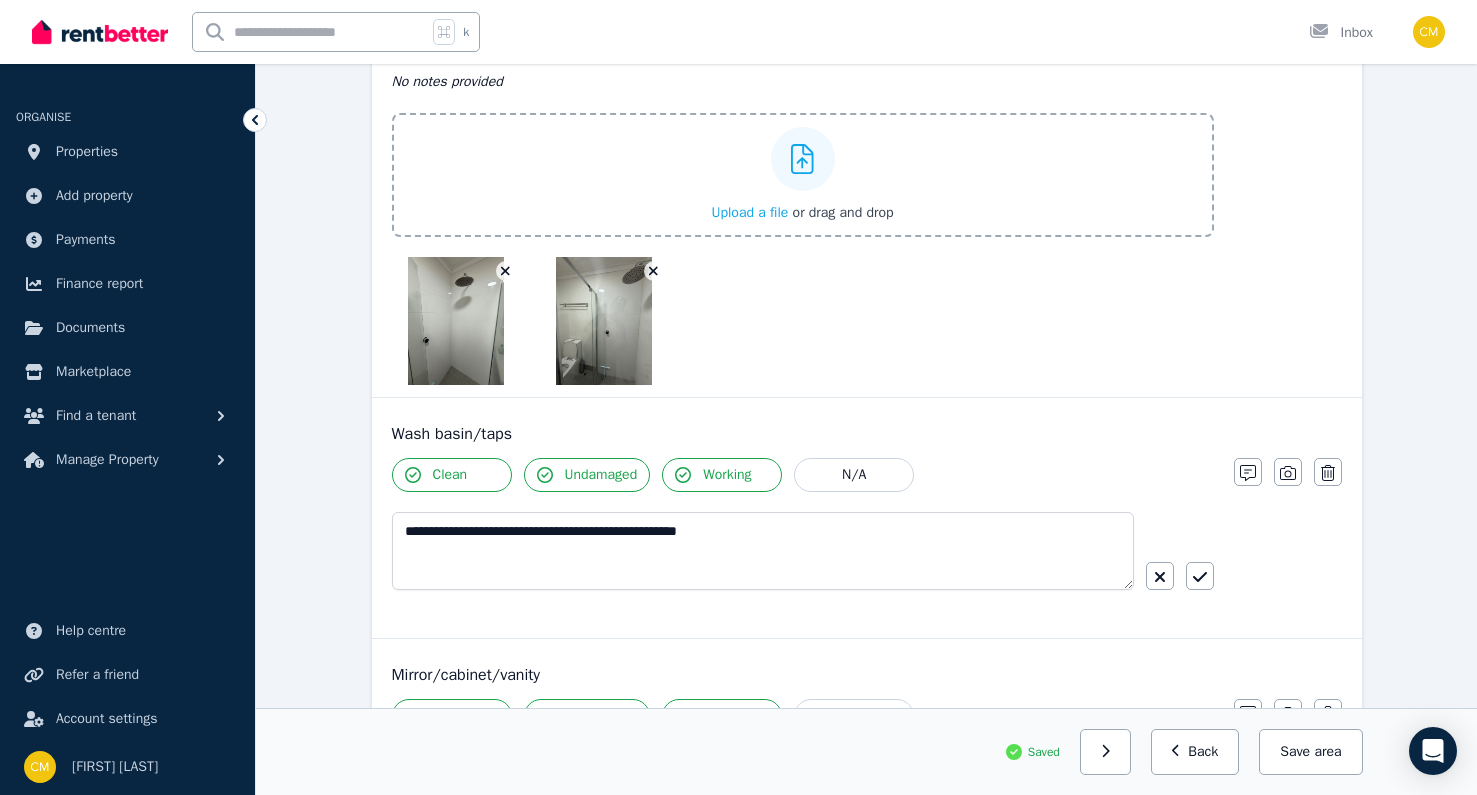 scroll, scrollTop: 3776, scrollLeft: 0, axis: vertical 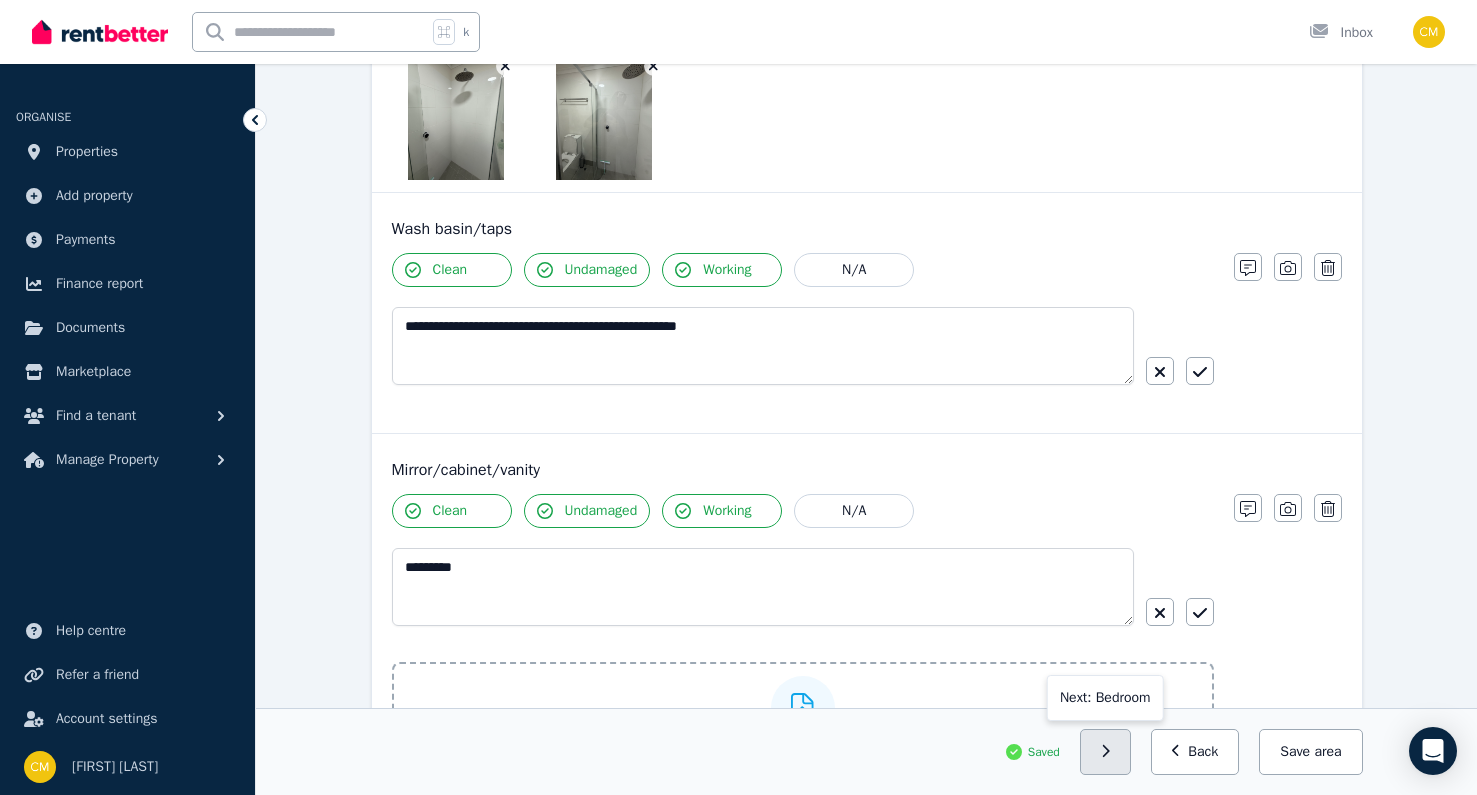 click at bounding box center (1105, 752) 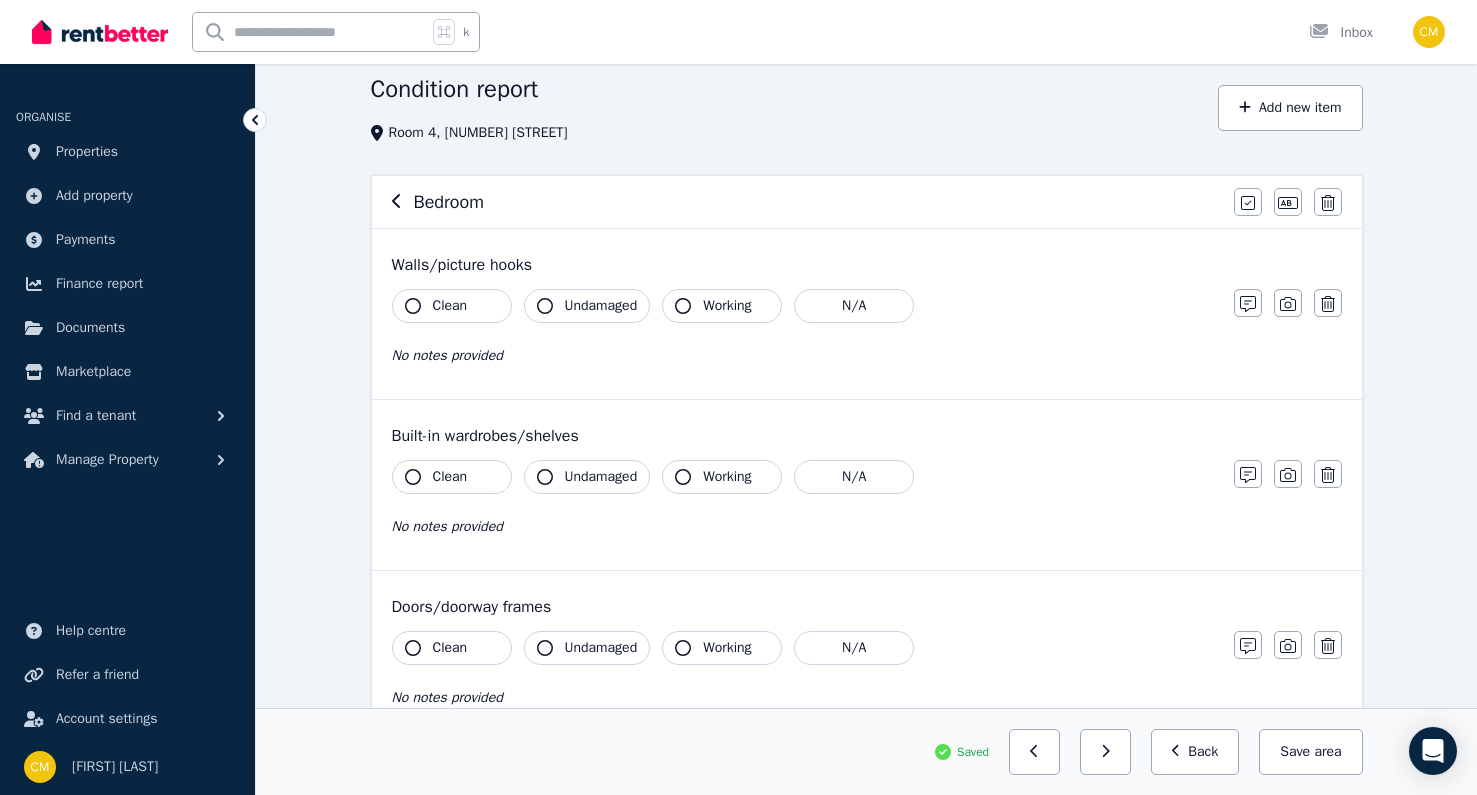 scroll, scrollTop: 0, scrollLeft: 0, axis: both 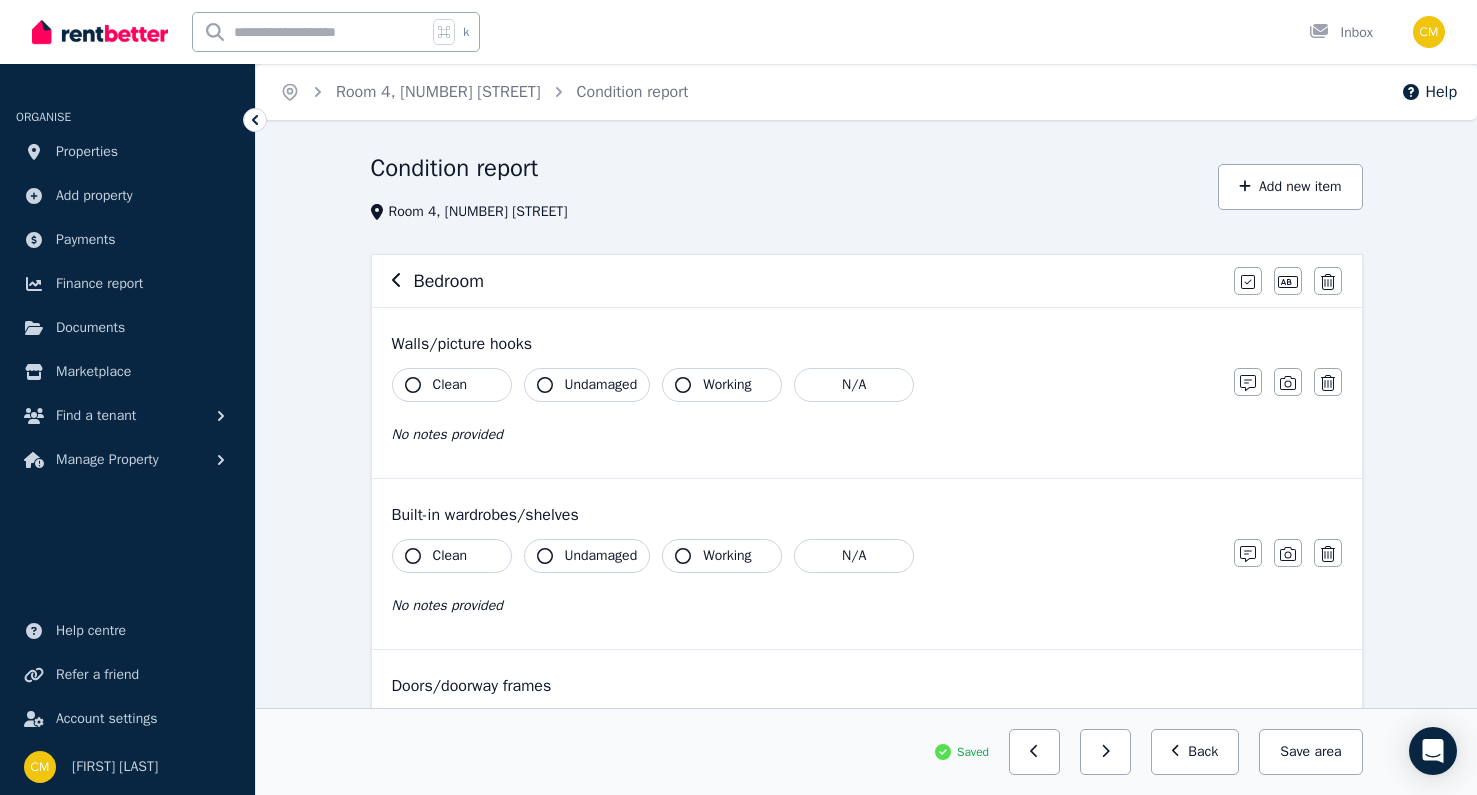 click 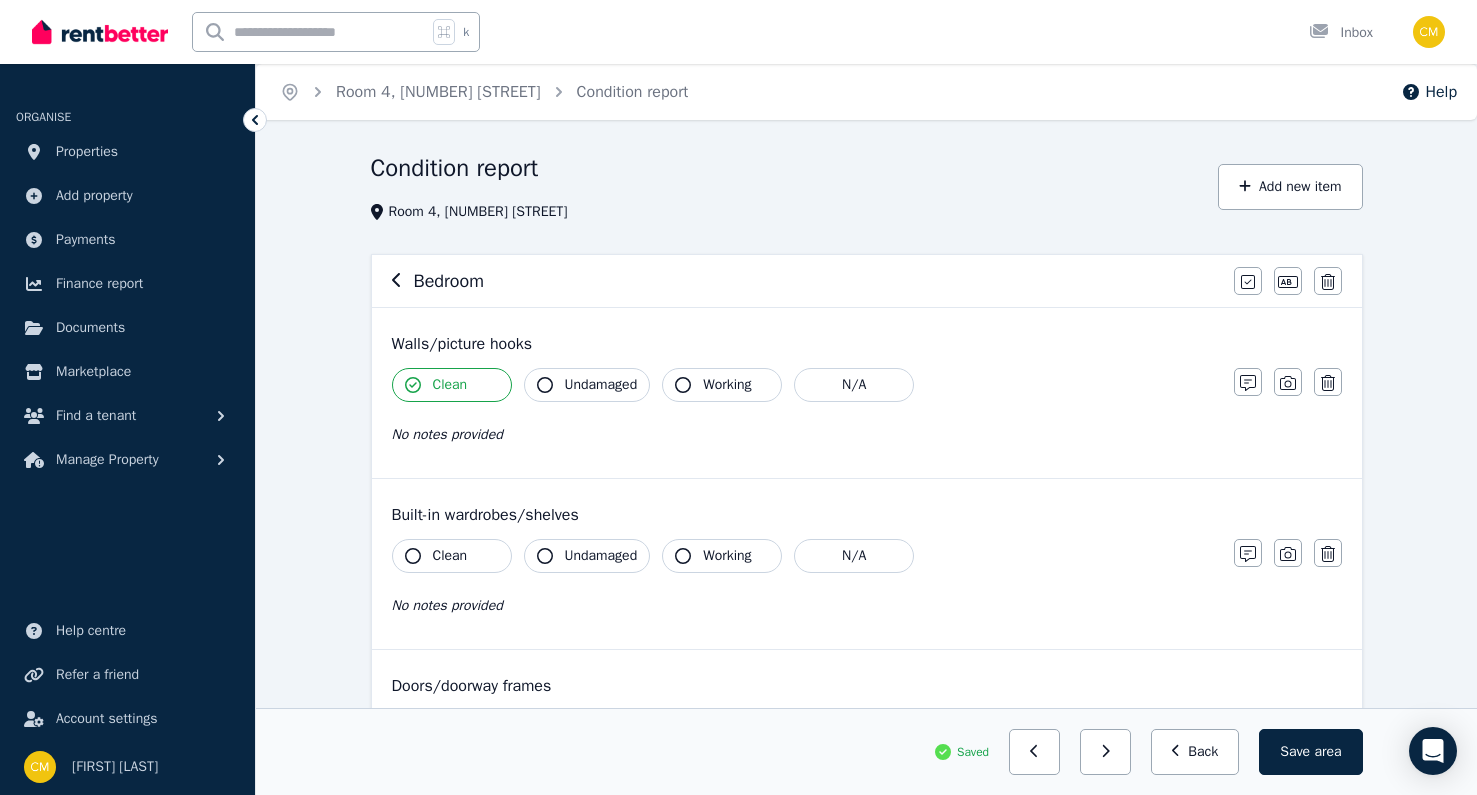 click on "Undamaged" at bounding box center [587, 385] 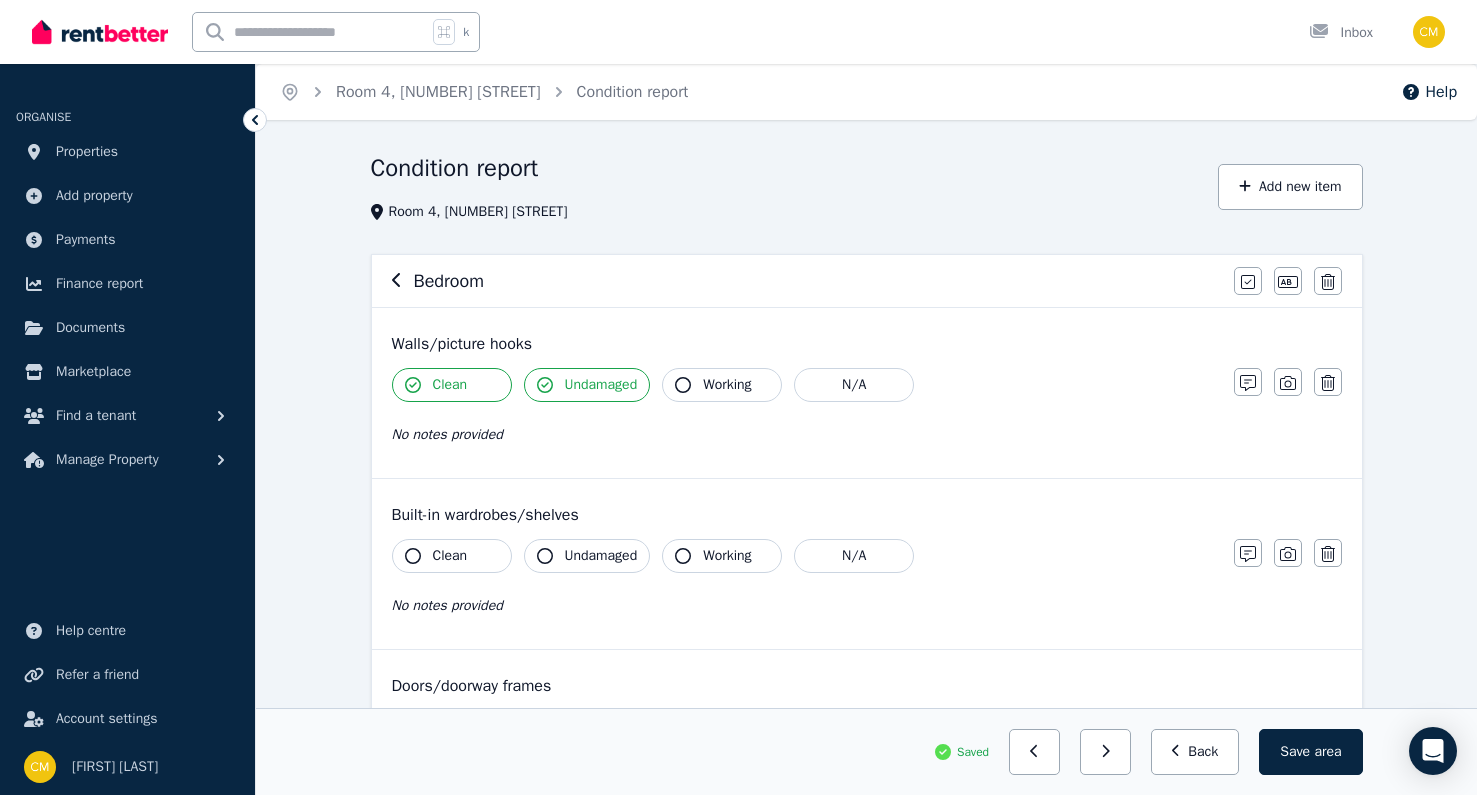 click on "Working" at bounding box center (722, 385) 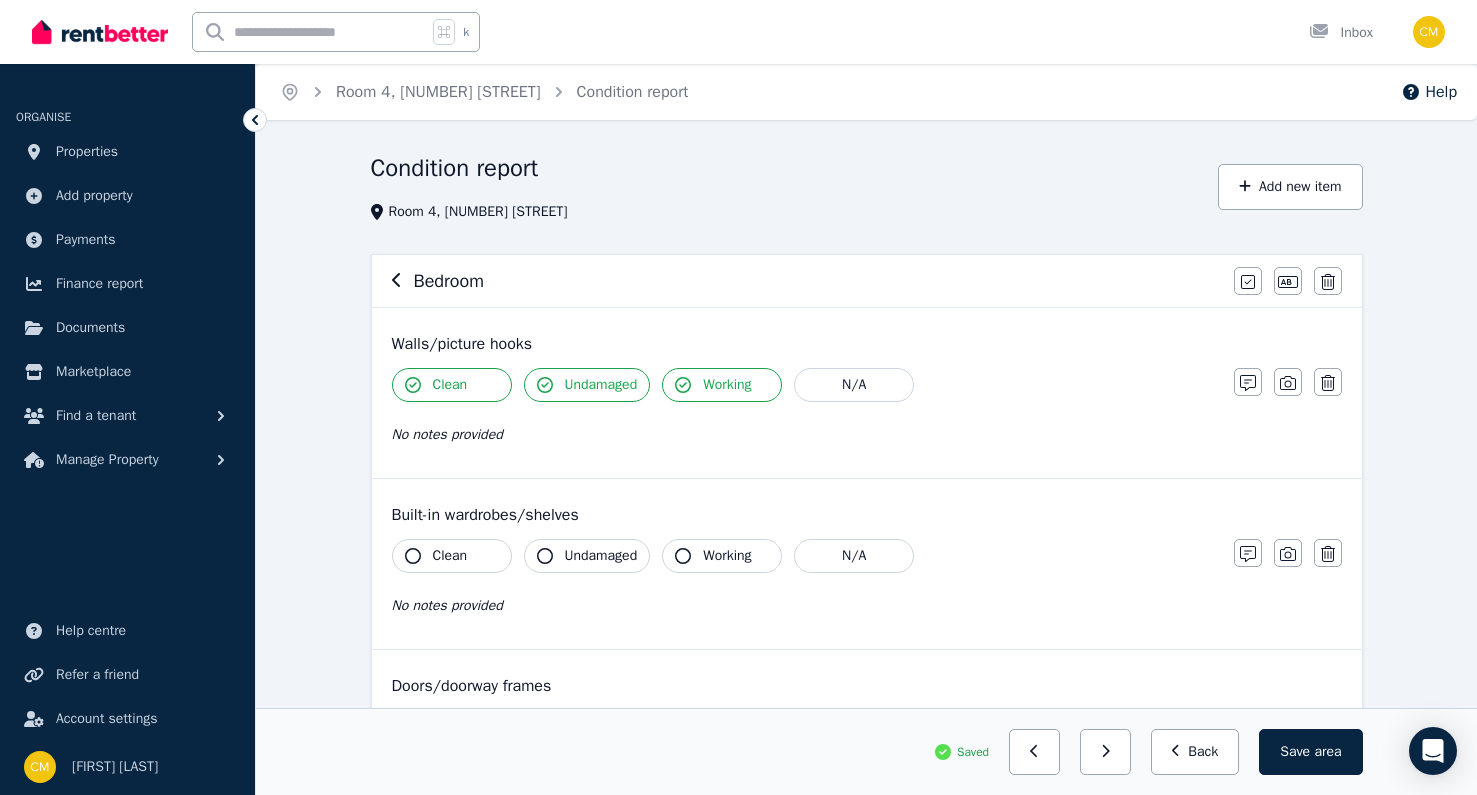 click 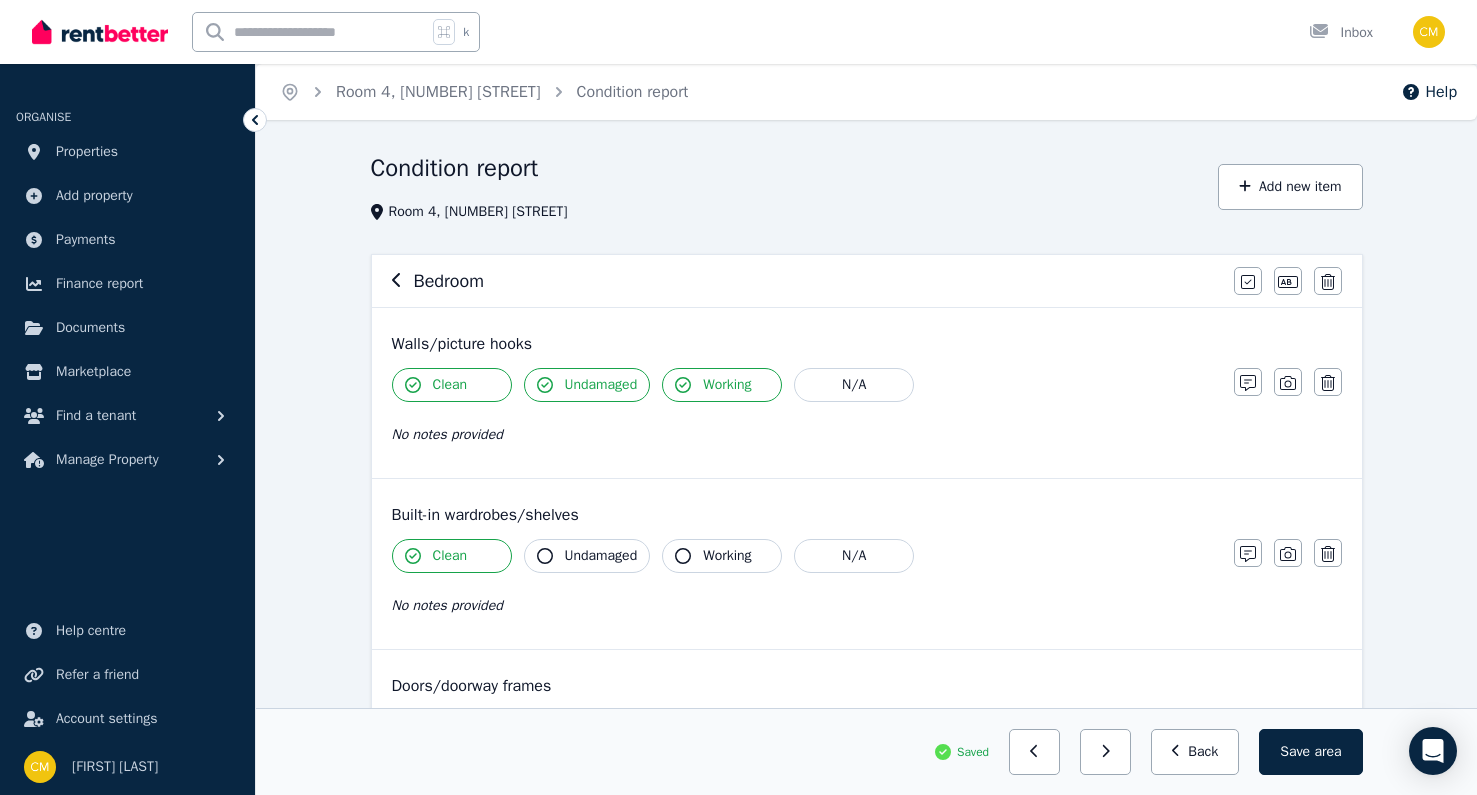 click on "Undamaged" at bounding box center [587, 556] 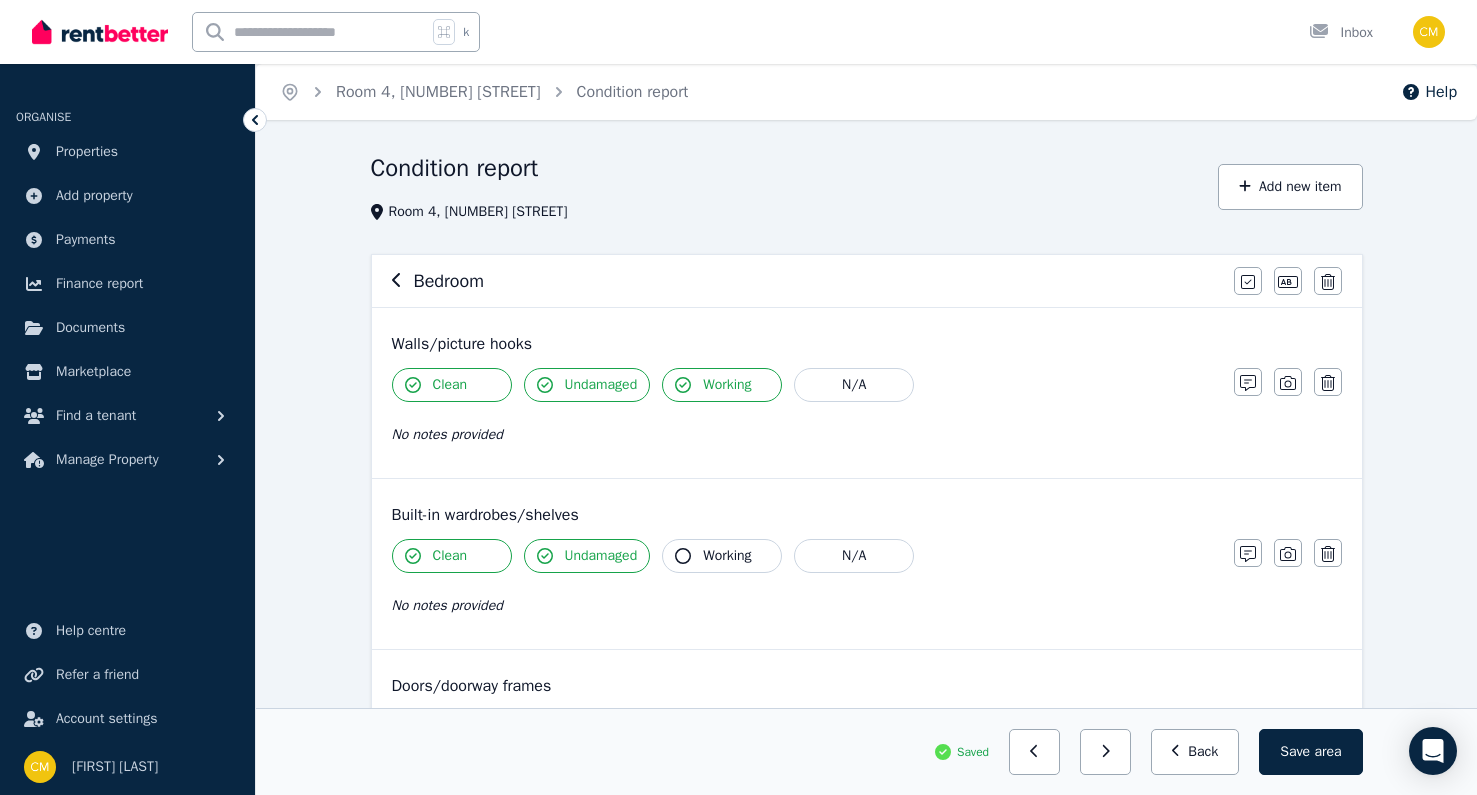 click on "Working" at bounding box center [722, 556] 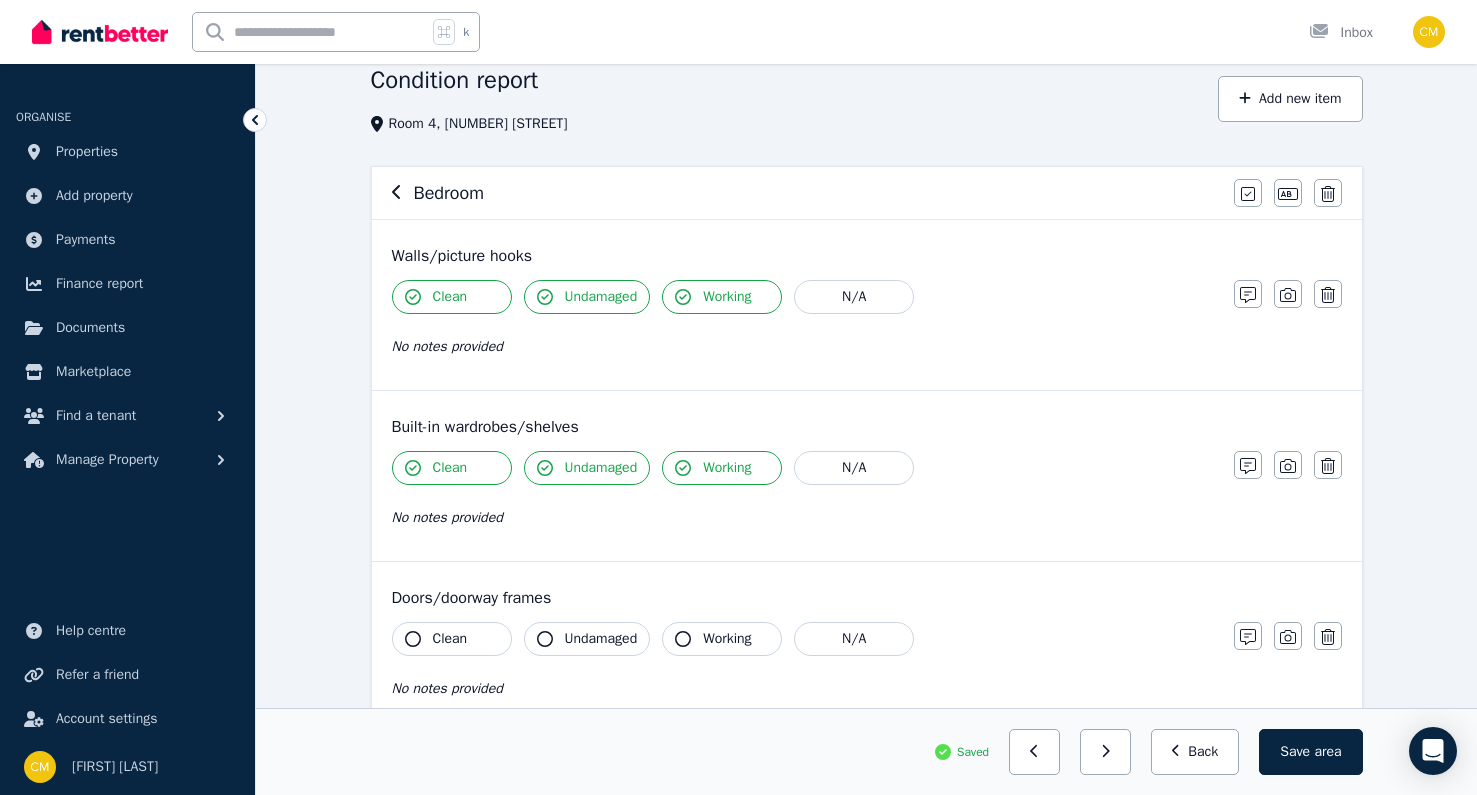 scroll, scrollTop: 160, scrollLeft: 0, axis: vertical 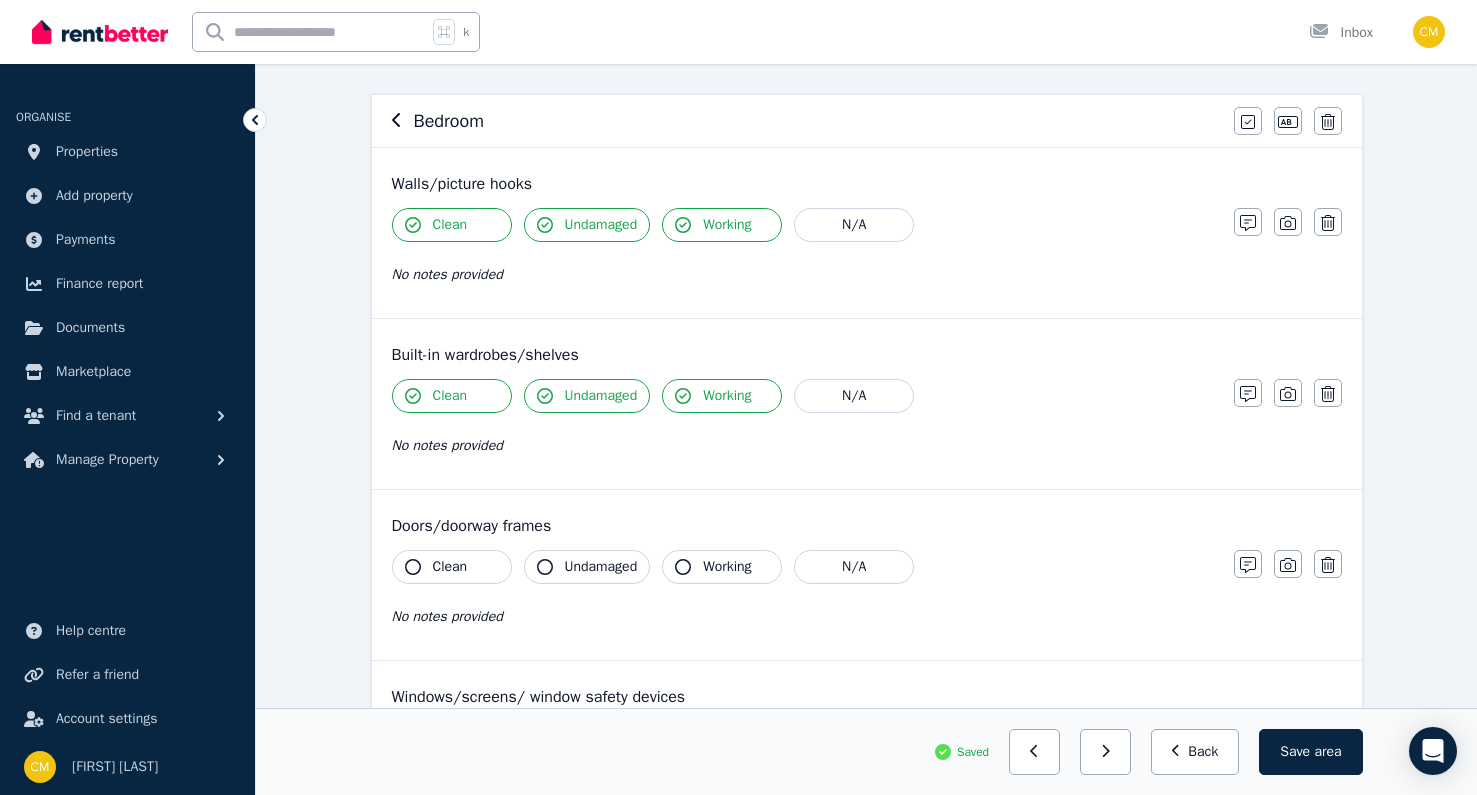 click 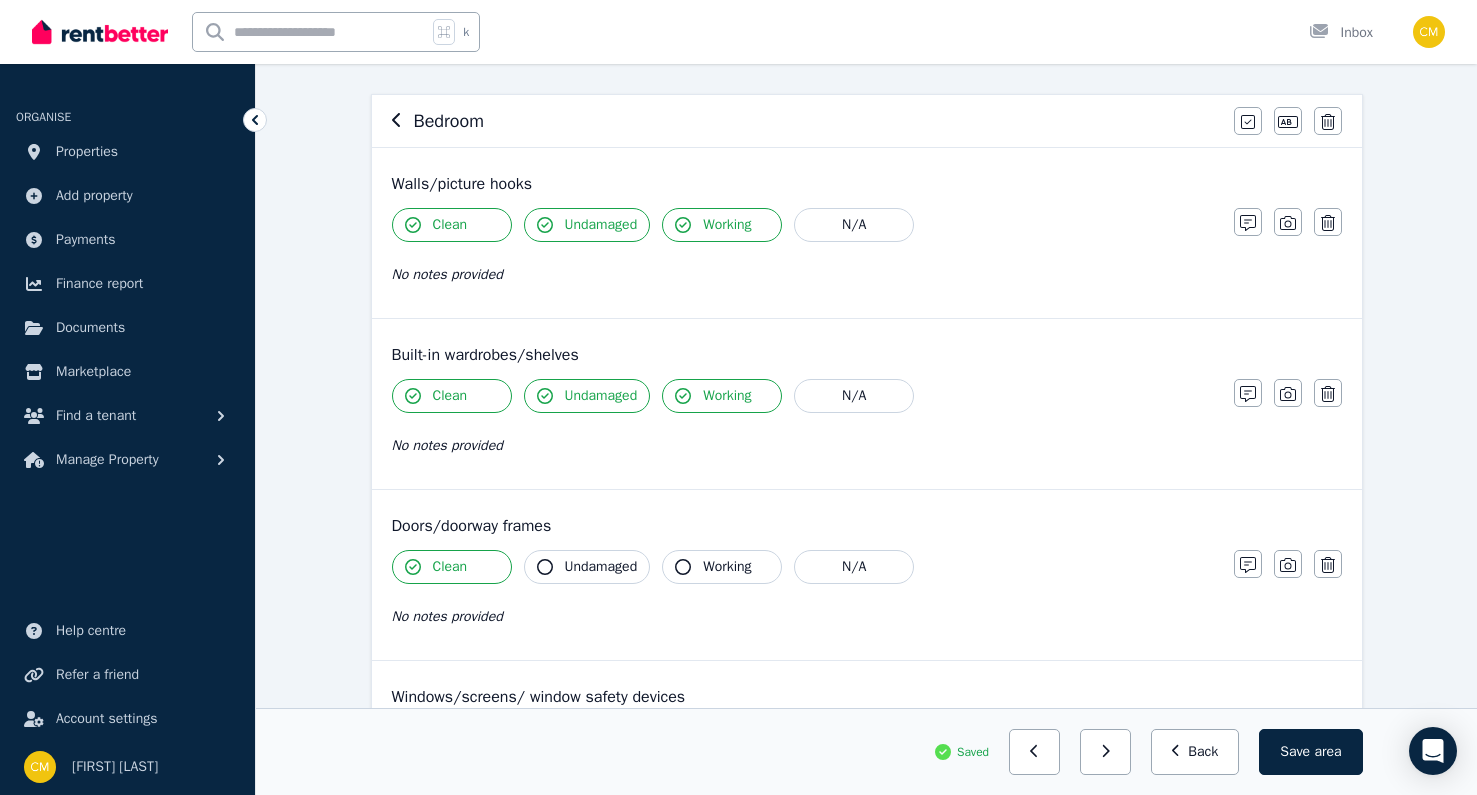 click on "Undamaged" at bounding box center (601, 567) 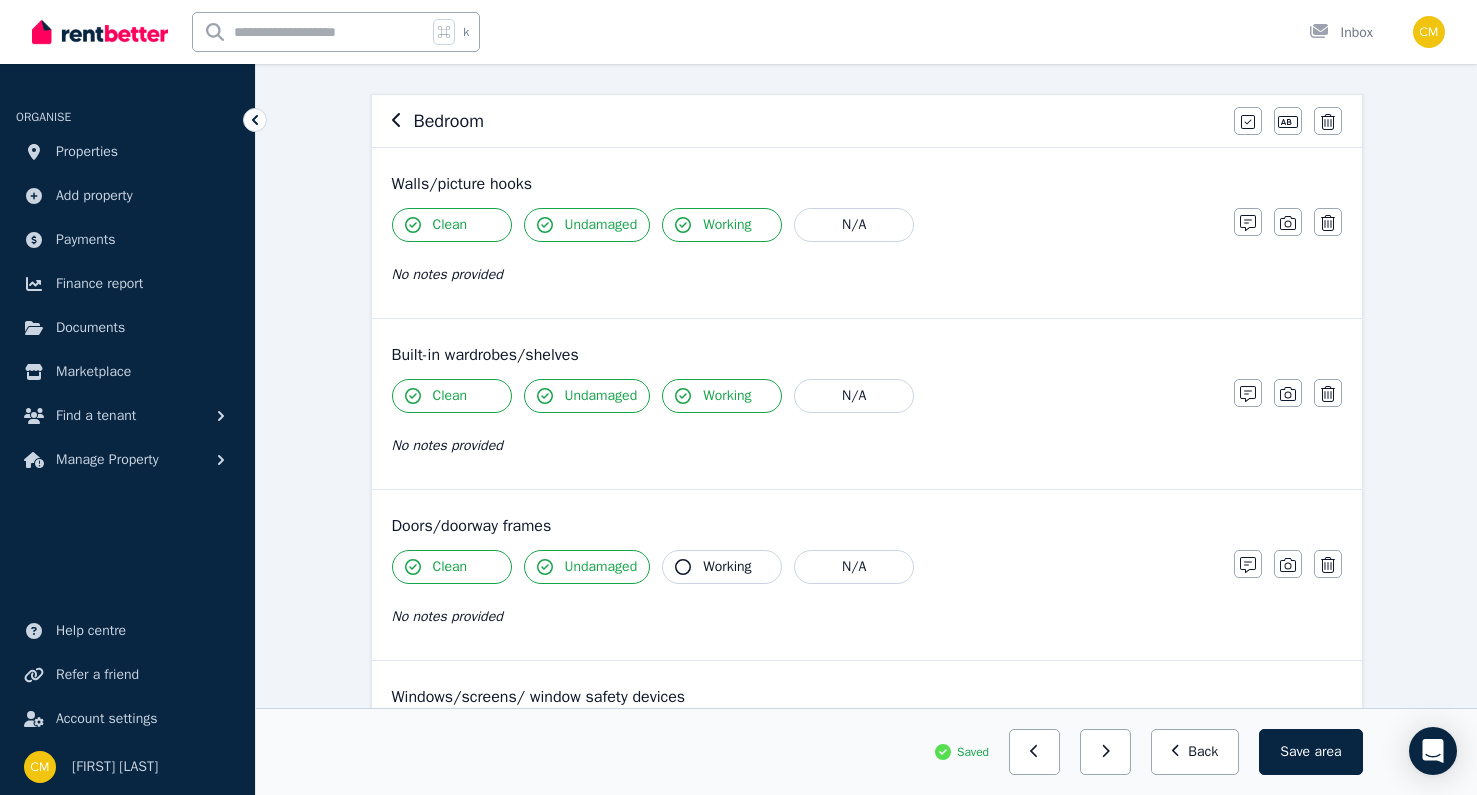 click on "Working" at bounding box center (722, 567) 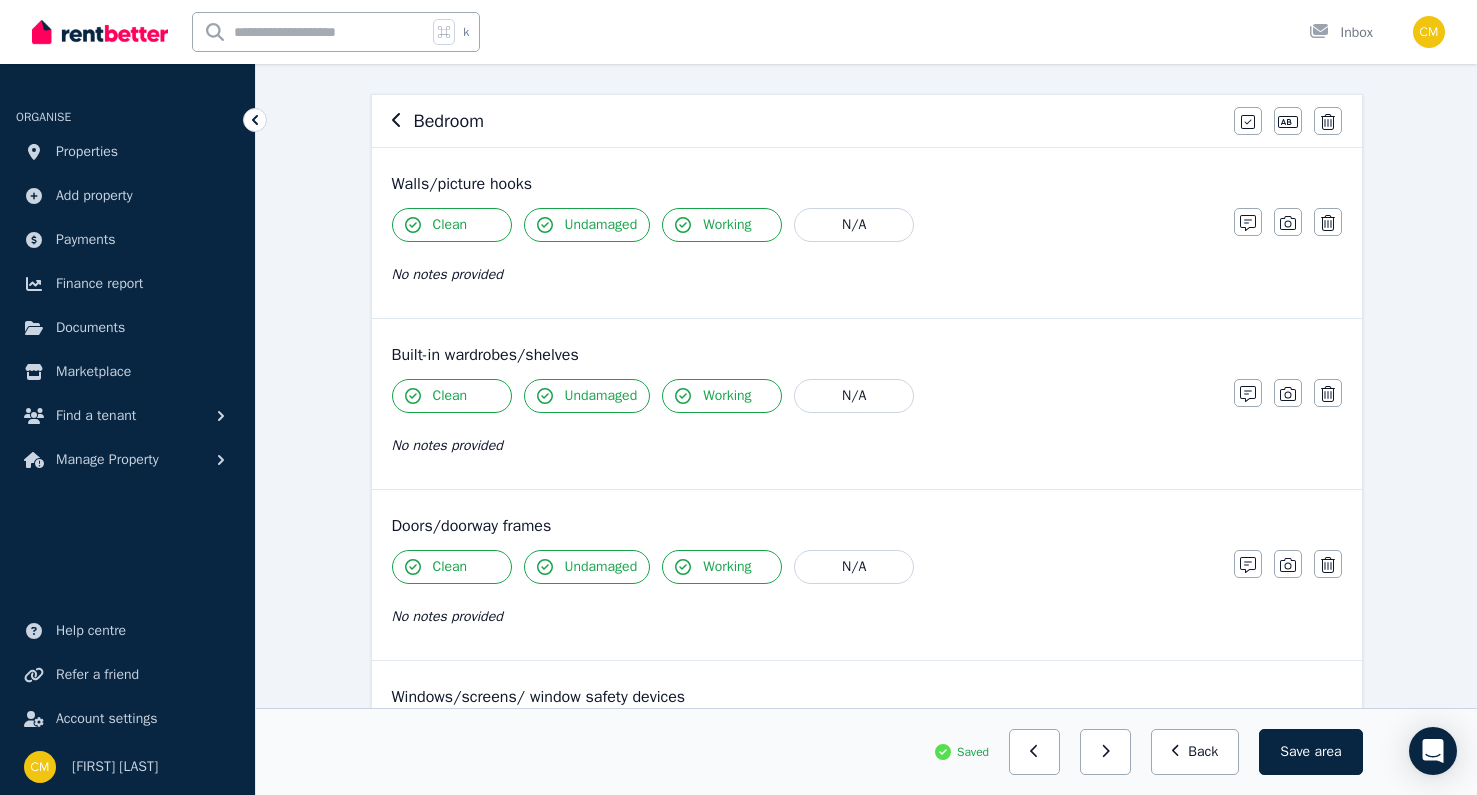 scroll, scrollTop: 396, scrollLeft: 0, axis: vertical 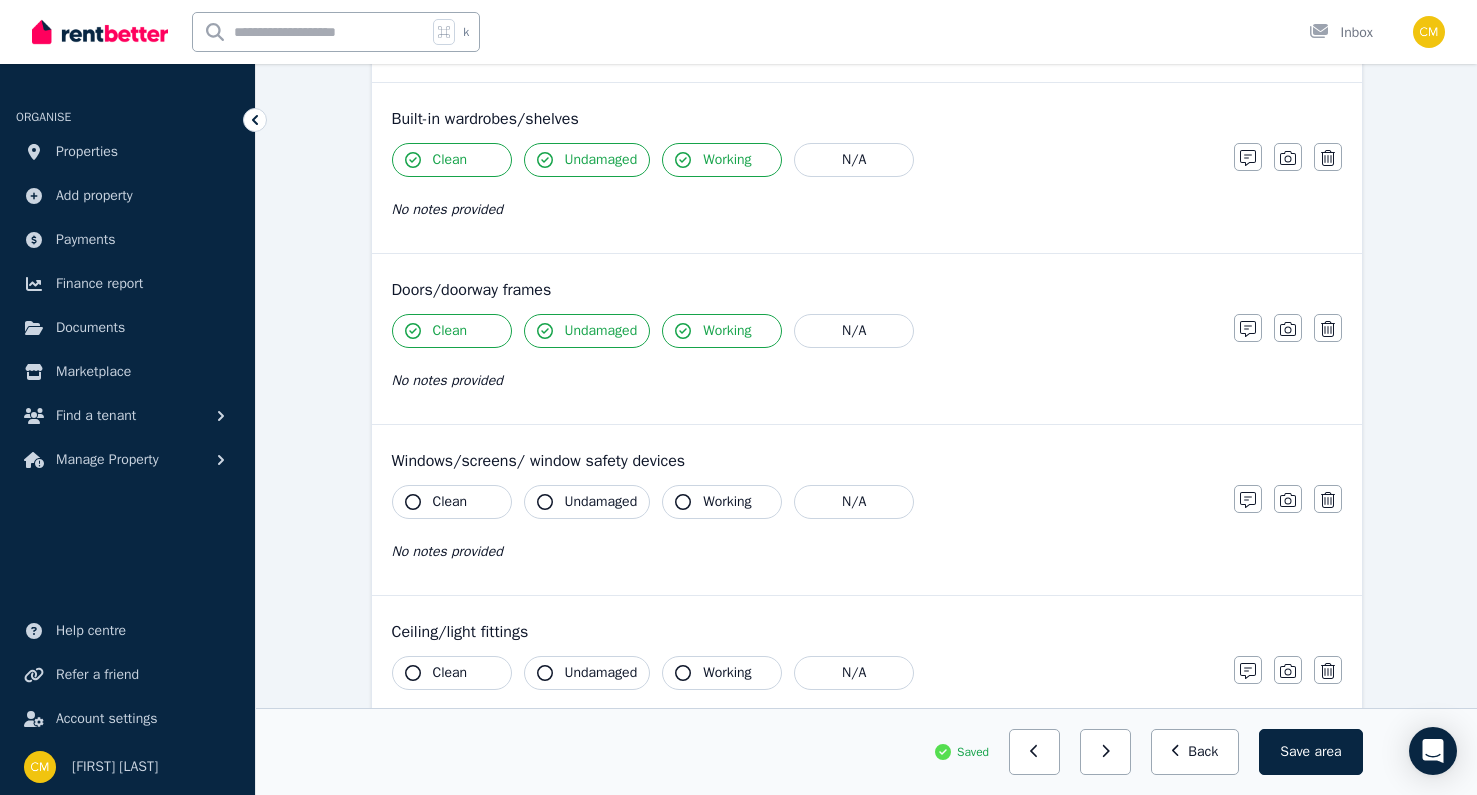 click 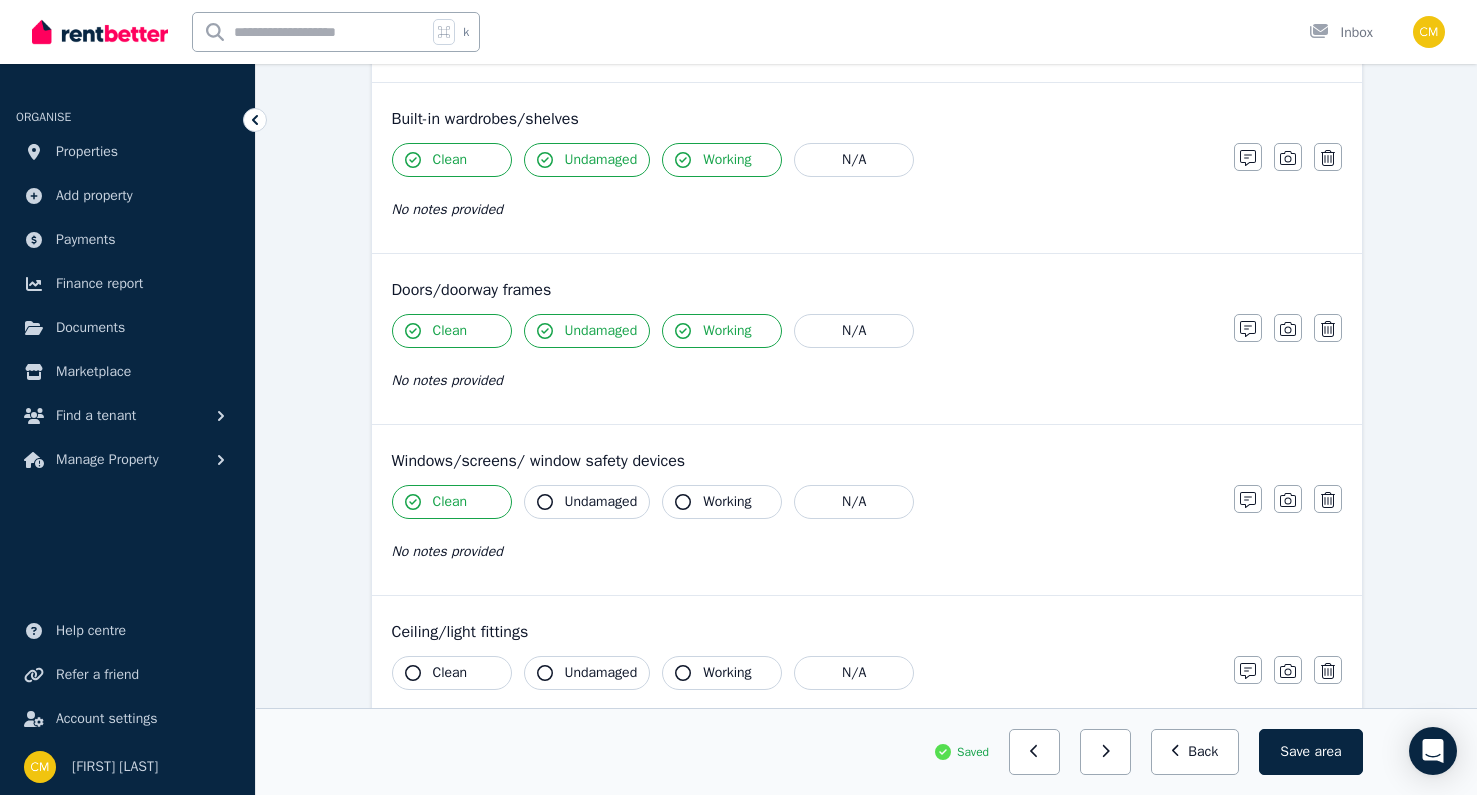click 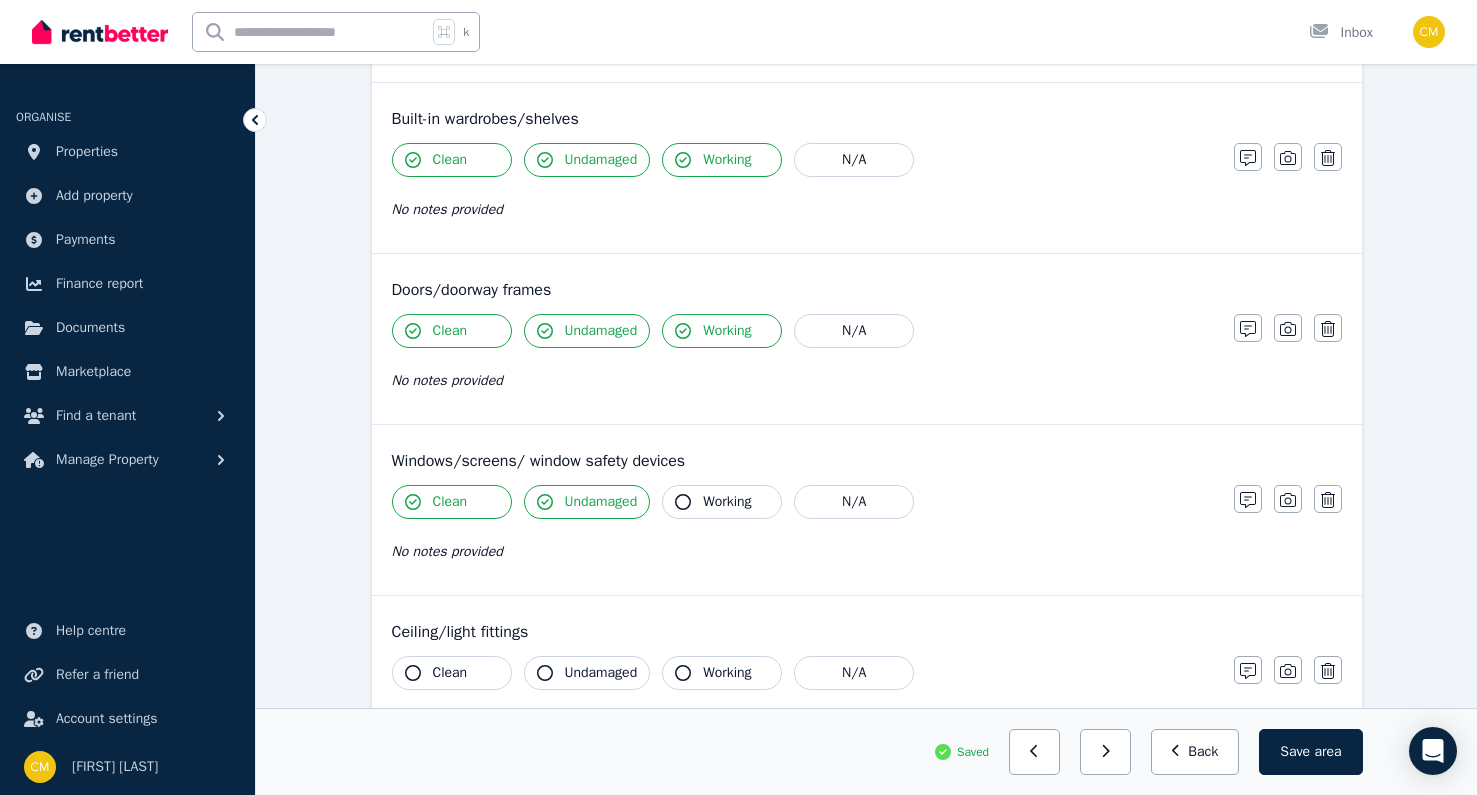 click on "Working" at bounding box center [722, 502] 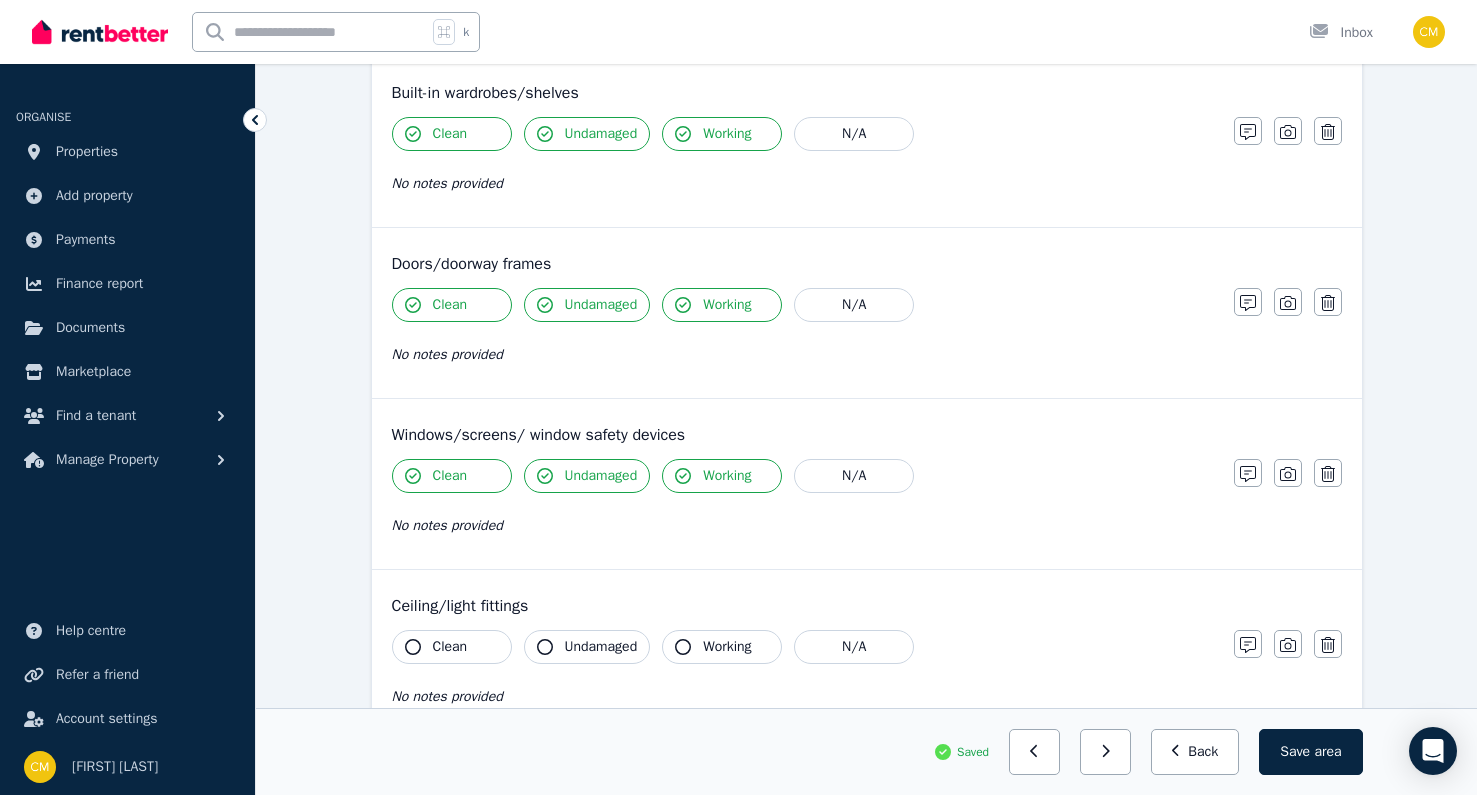scroll, scrollTop: 436, scrollLeft: 0, axis: vertical 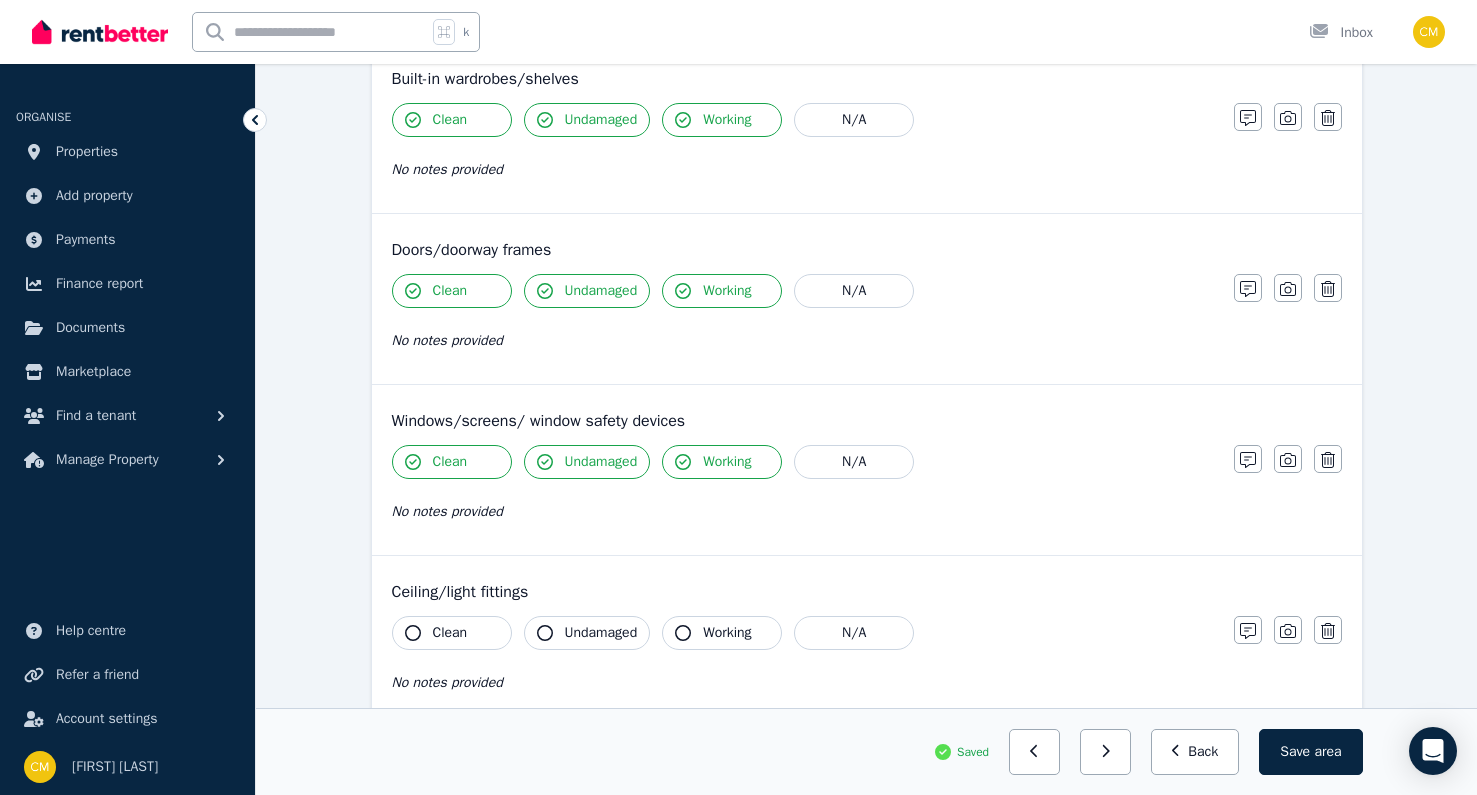 click on "Clean" at bounding box center [452, 633] 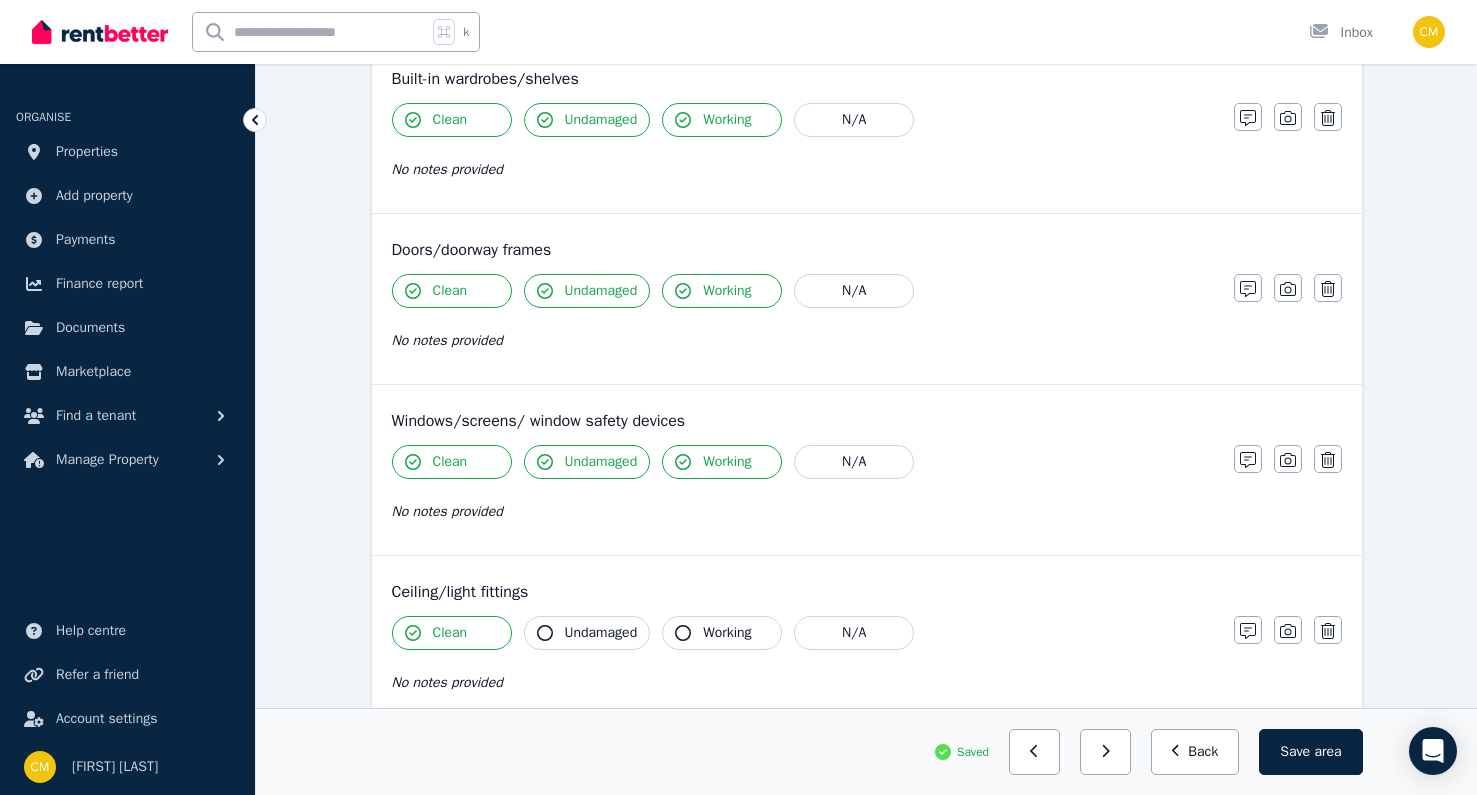 click on "Undamaged" at bounding box center (587, 633) 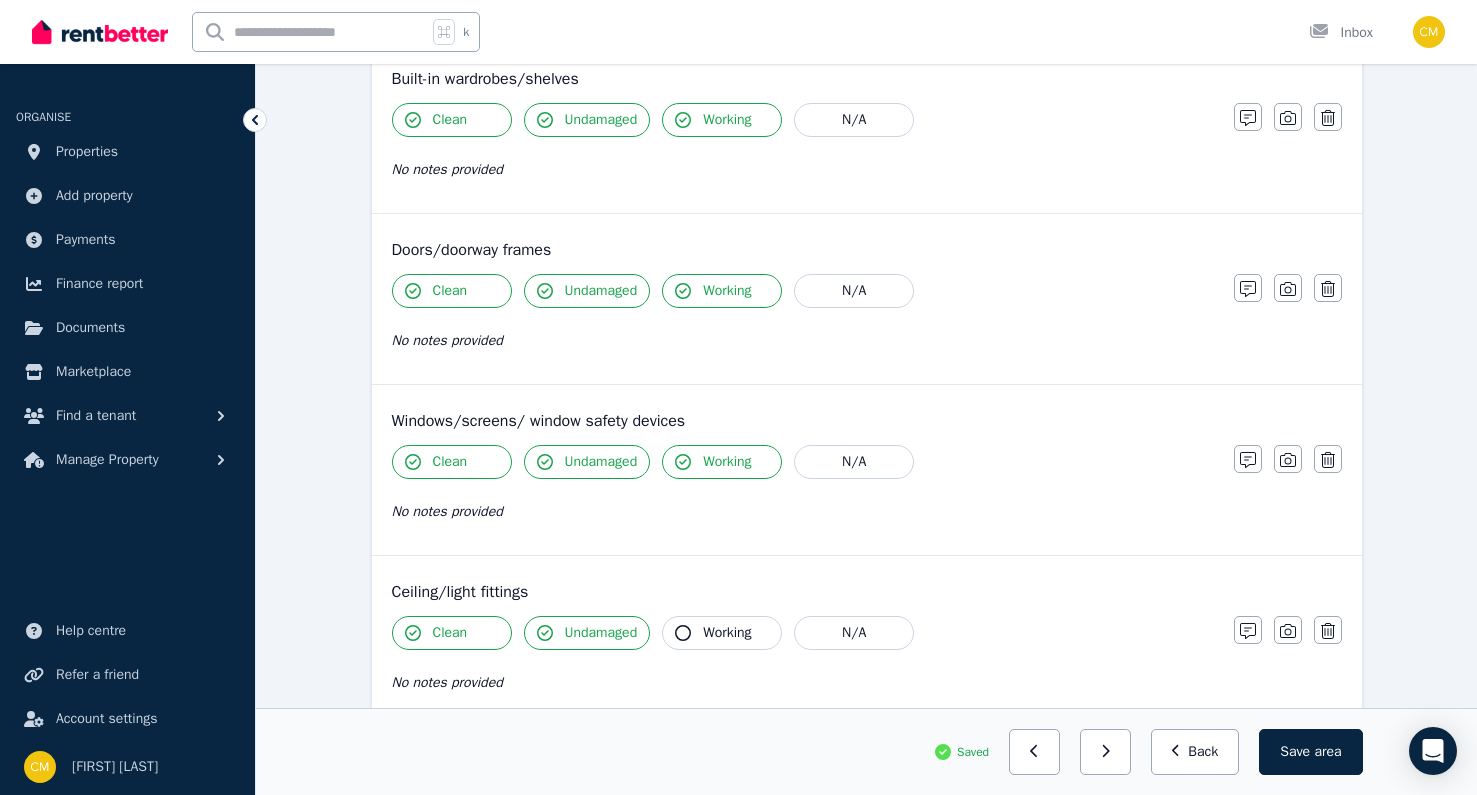 click 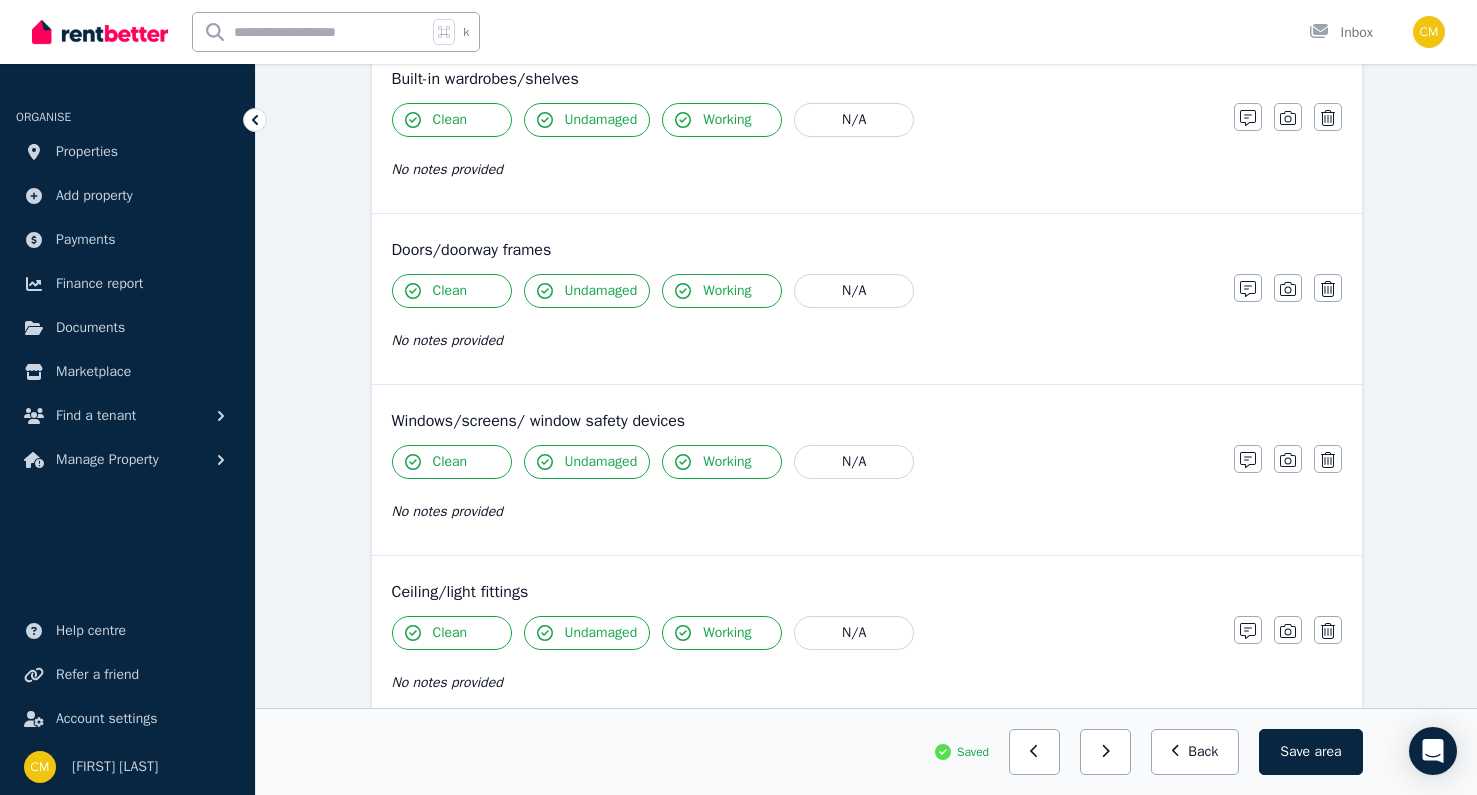scroll, scrollTop: 717, scrollLeft: 0, axis: vertical 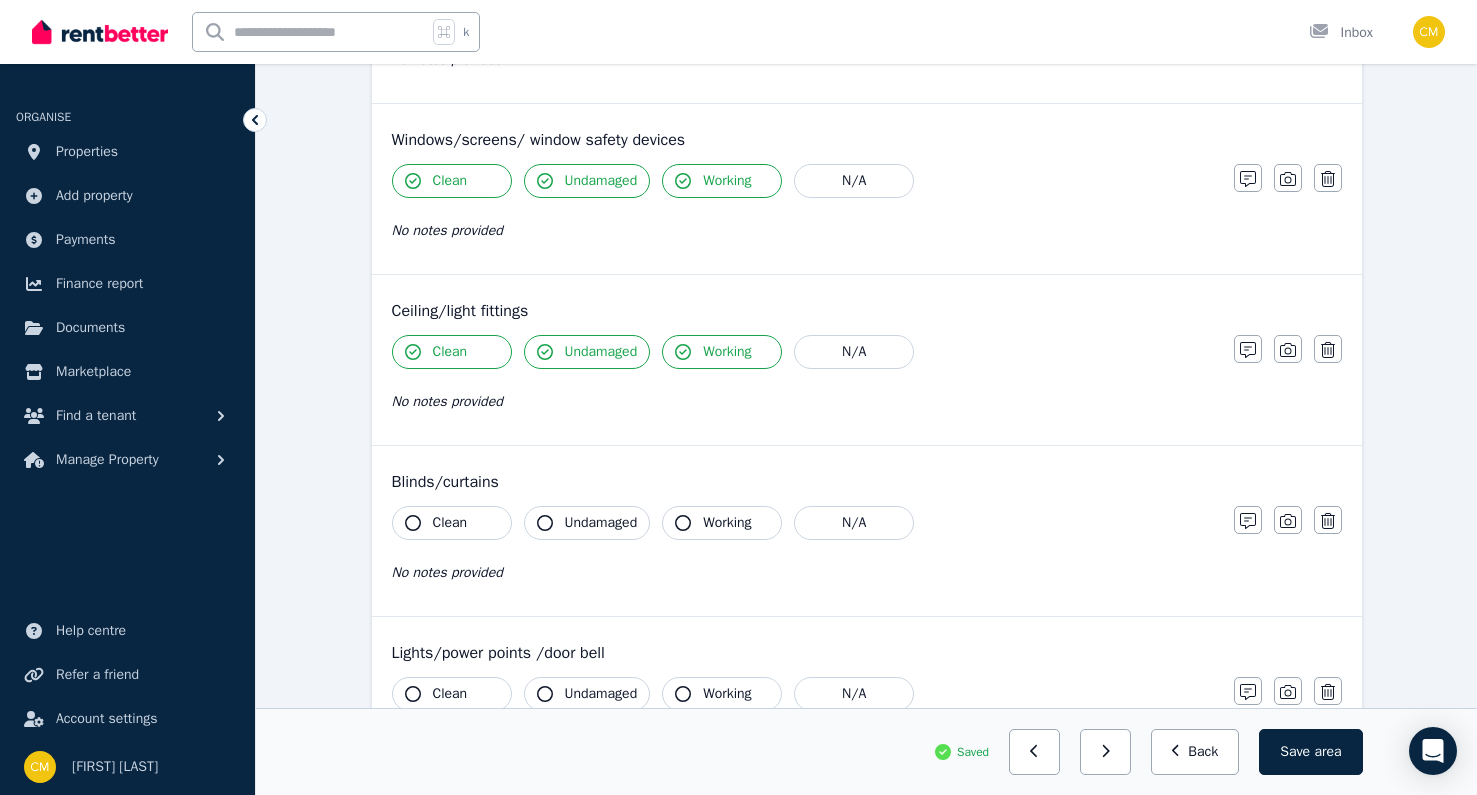 click on "Clean" at bounding box center [452, 523] 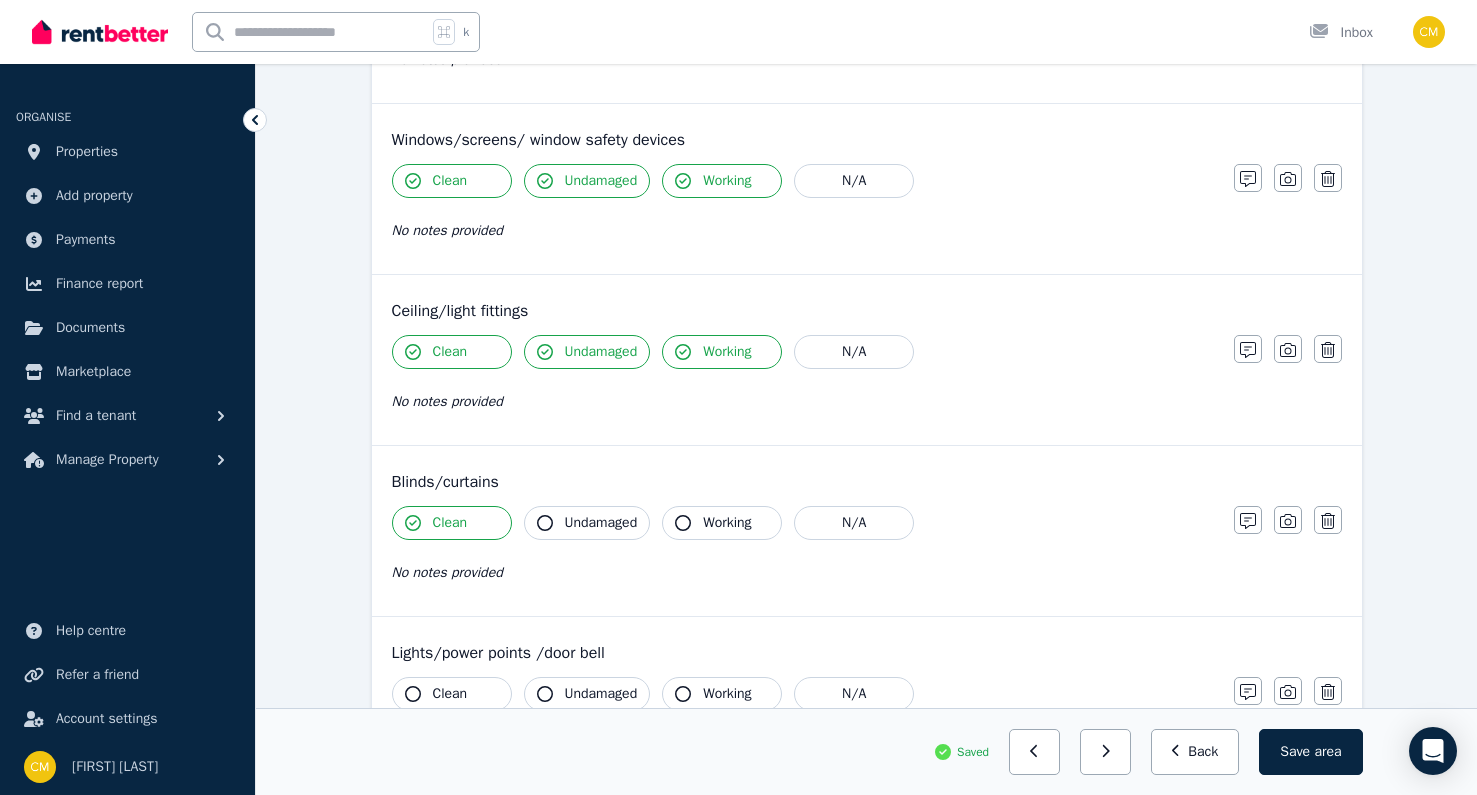 click on "Undamaged" at bounding box center [601, 523] 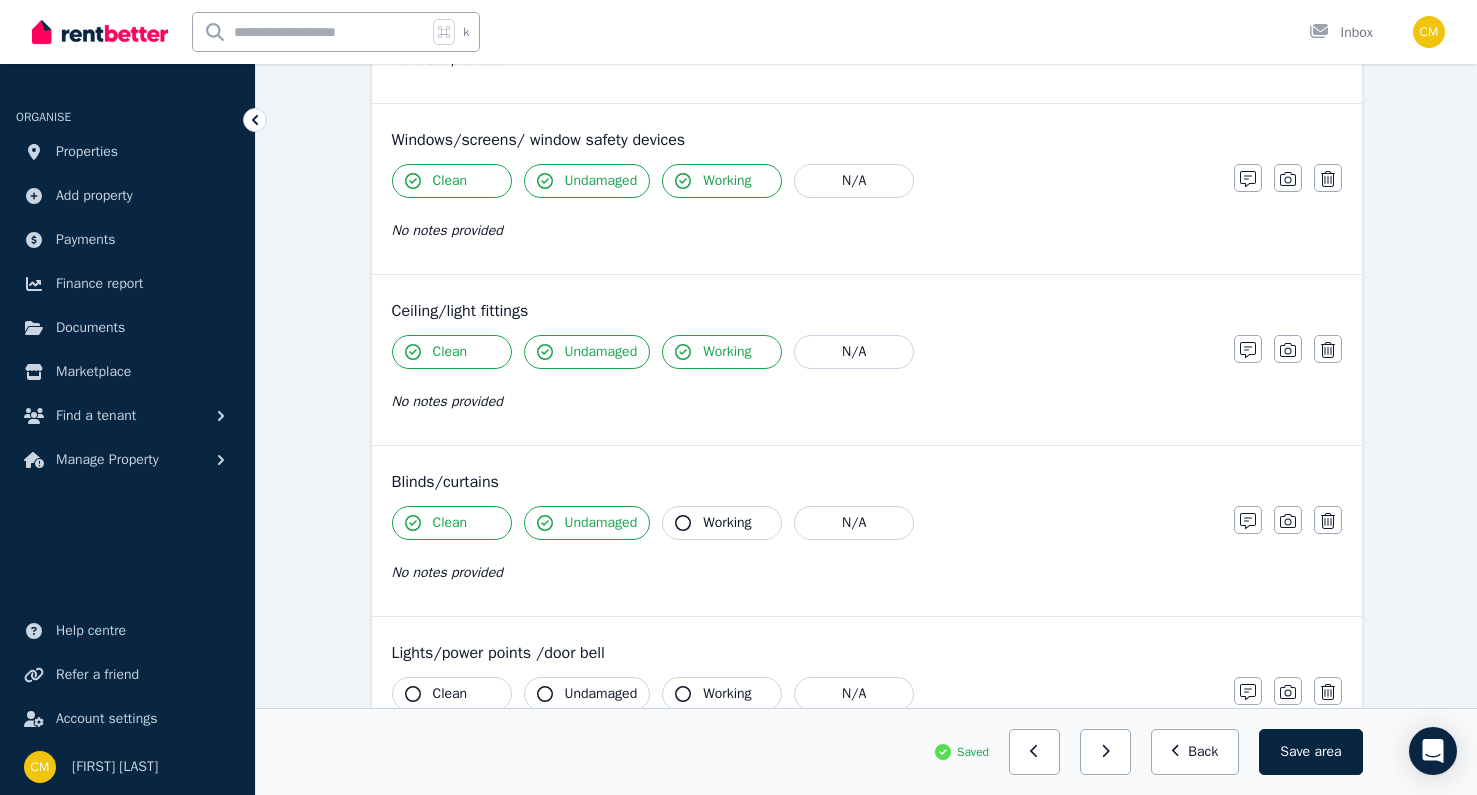 click on "Working" at bounding box center [722, 523] 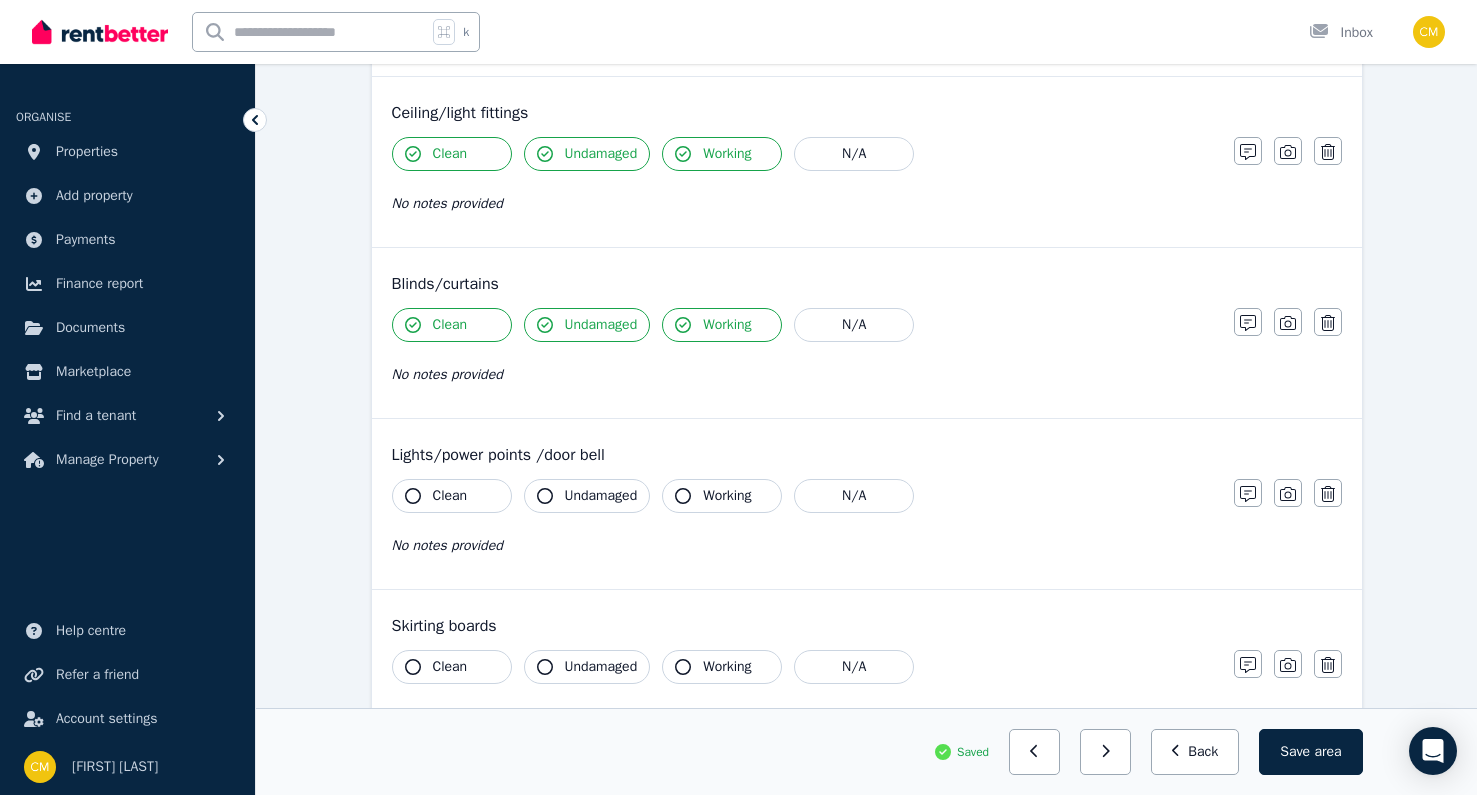 scroll, scrollTop: 1018, scrollLeft: 0, axis: vertical 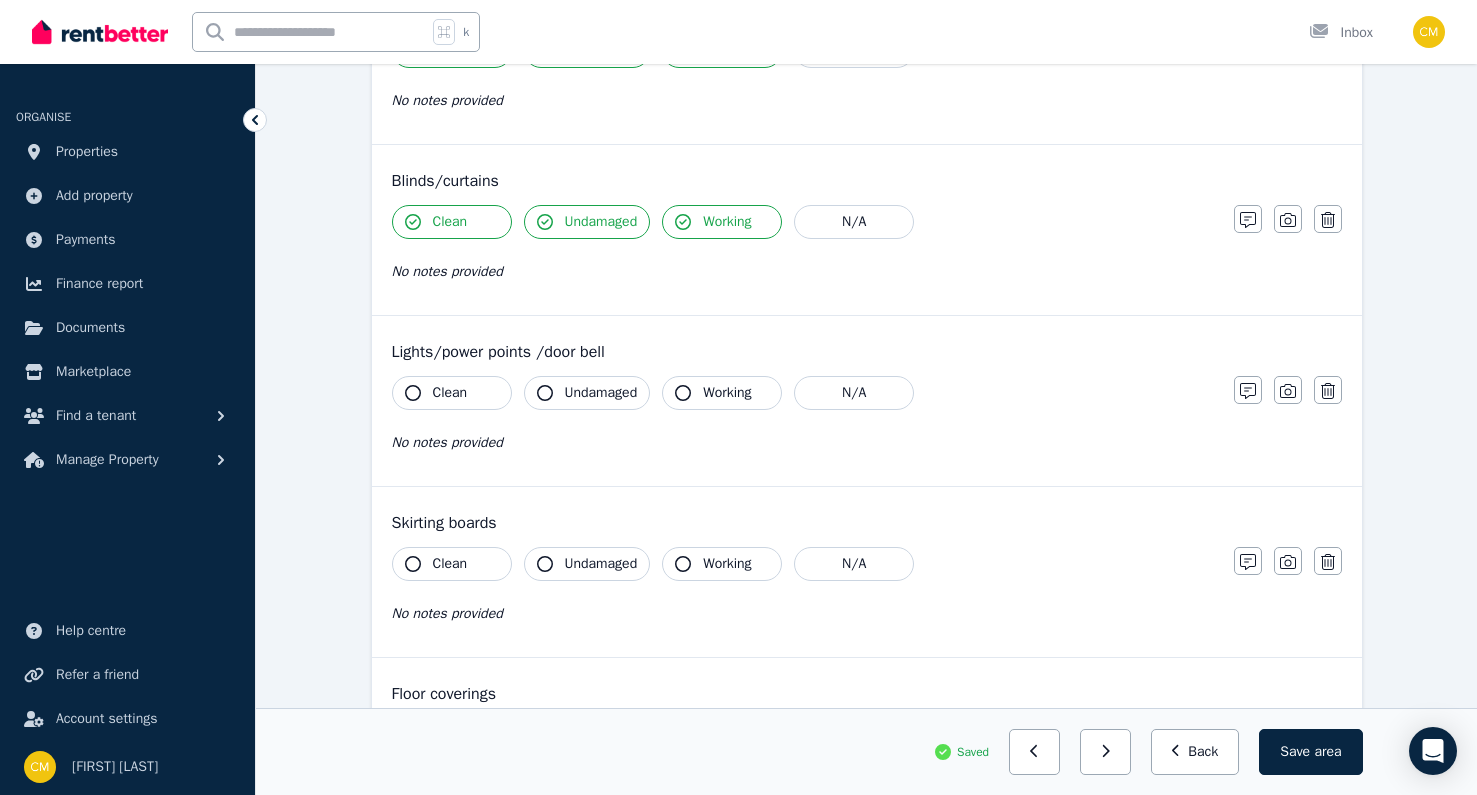 click 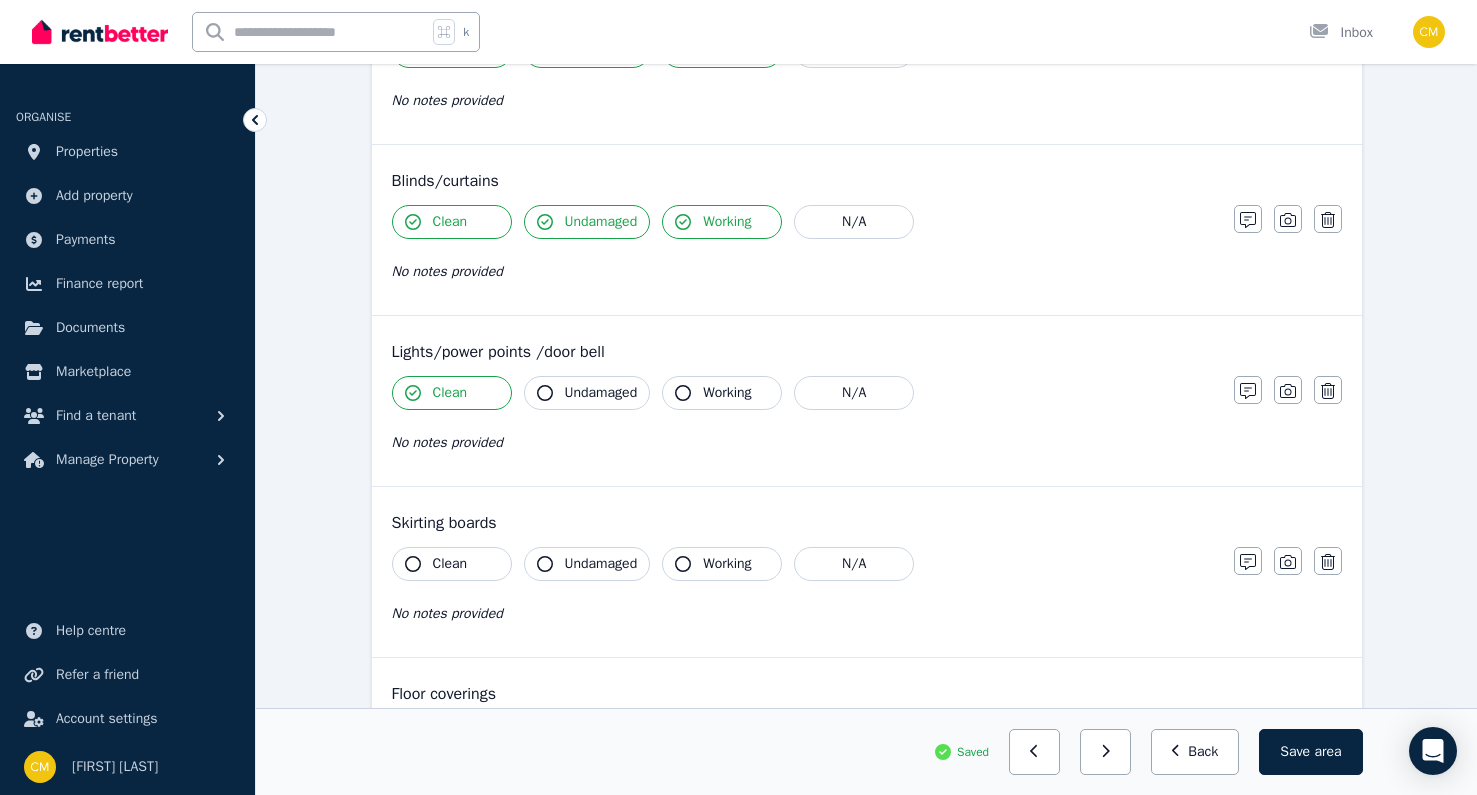 click on "Undamaged" at bounding box center [601, 393] 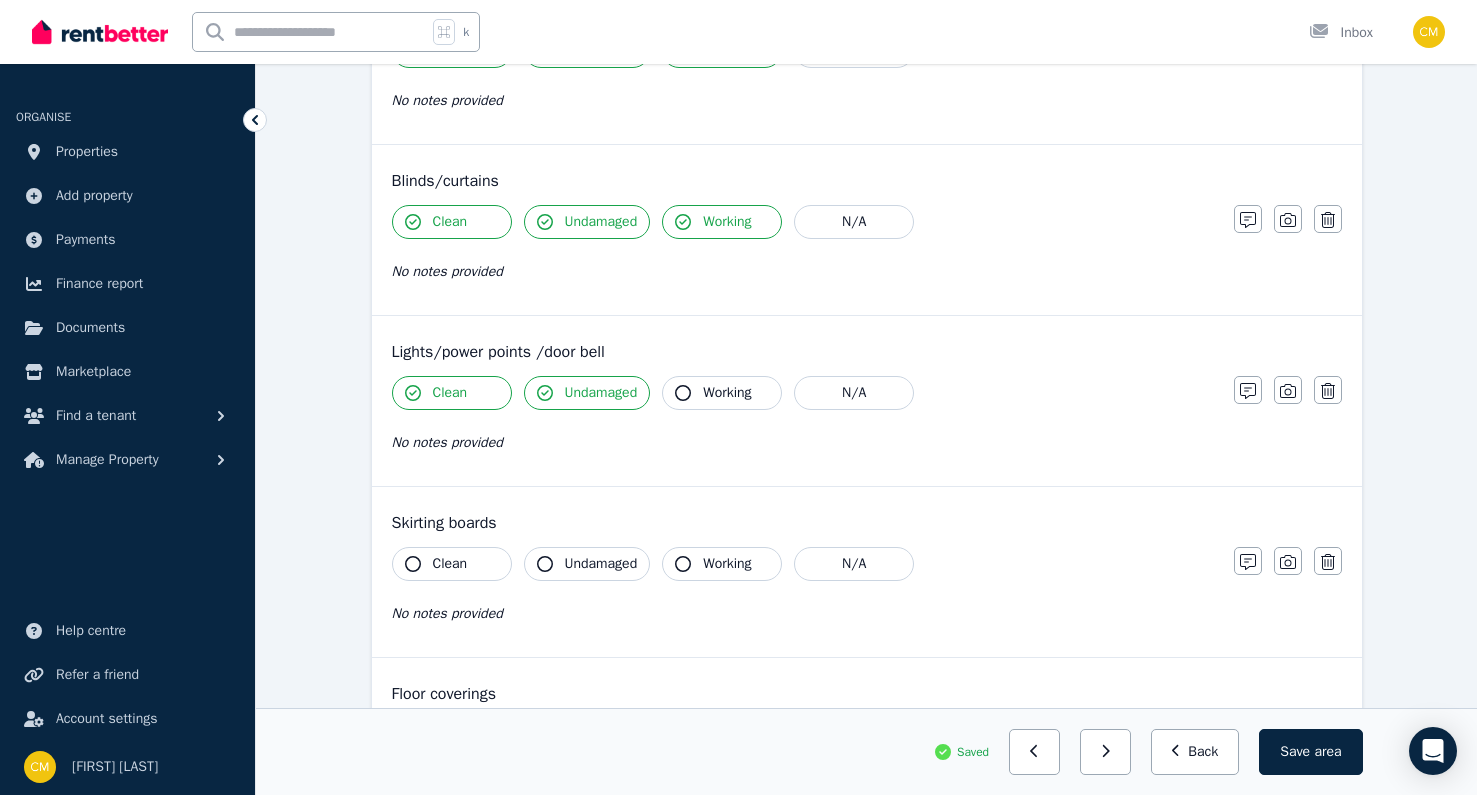 click on "Undamaged" at bounding box center [587, 393] 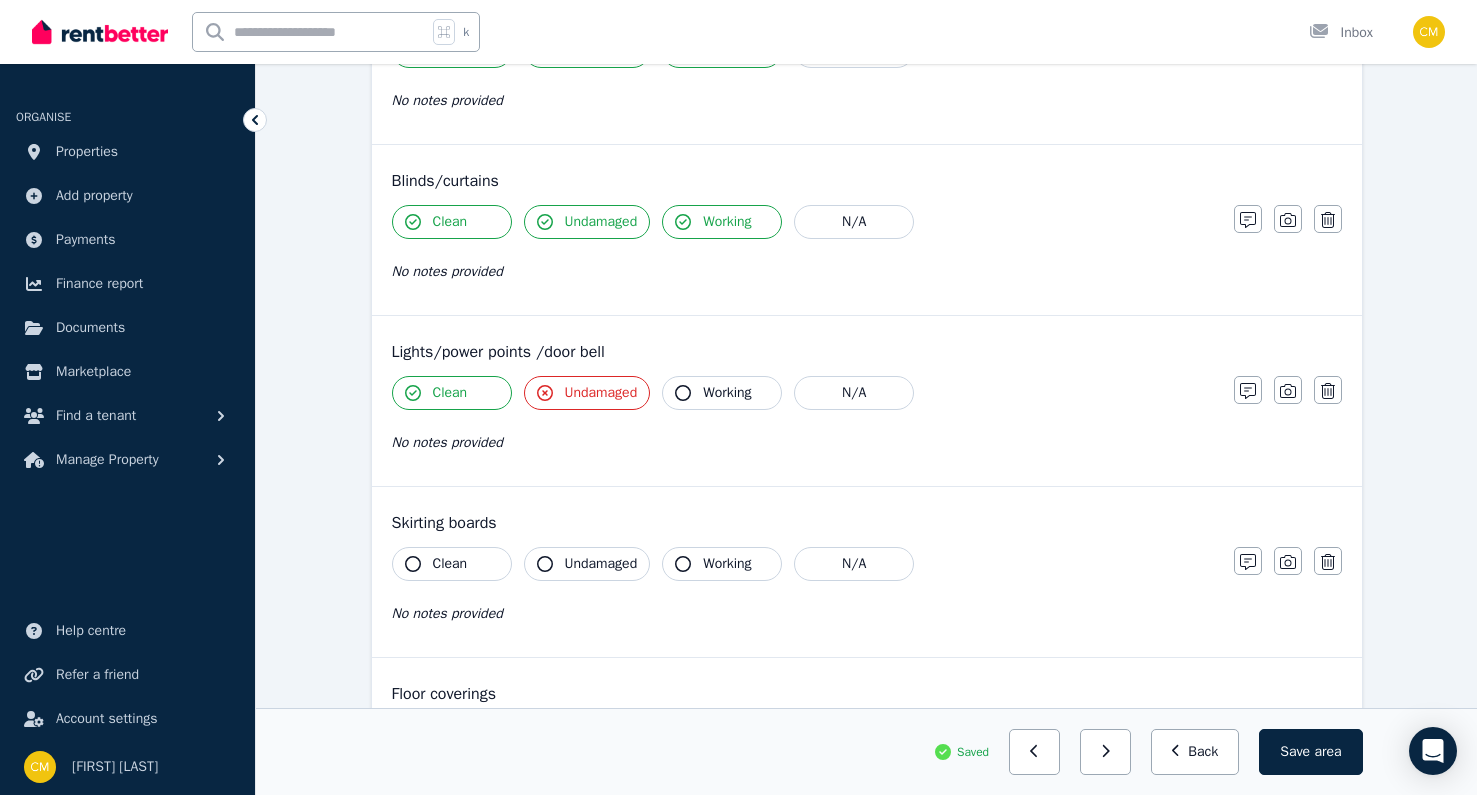 click on "Clean" at bounding box center [452, 393] 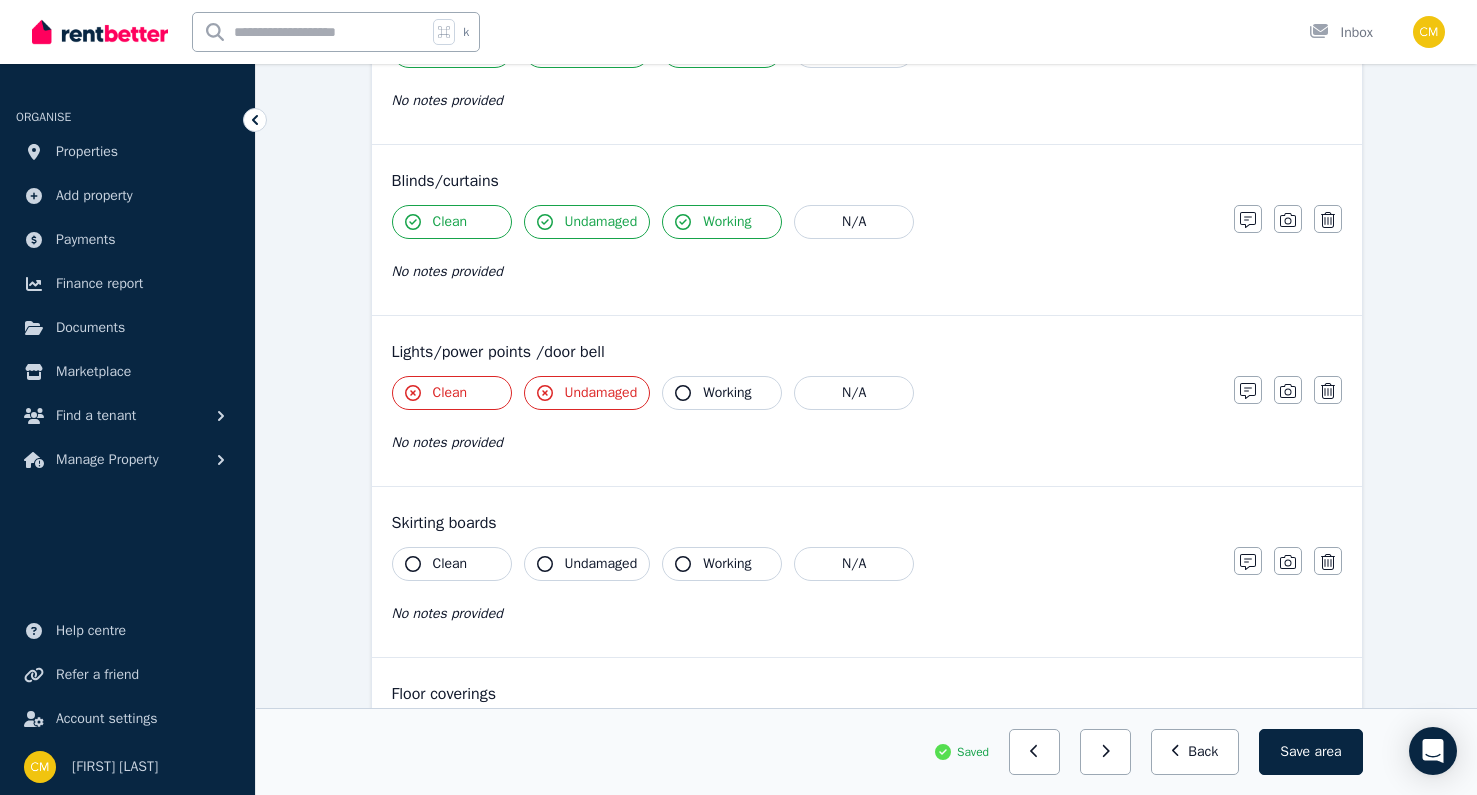click on "Clean" at bounding box center [452, 393] 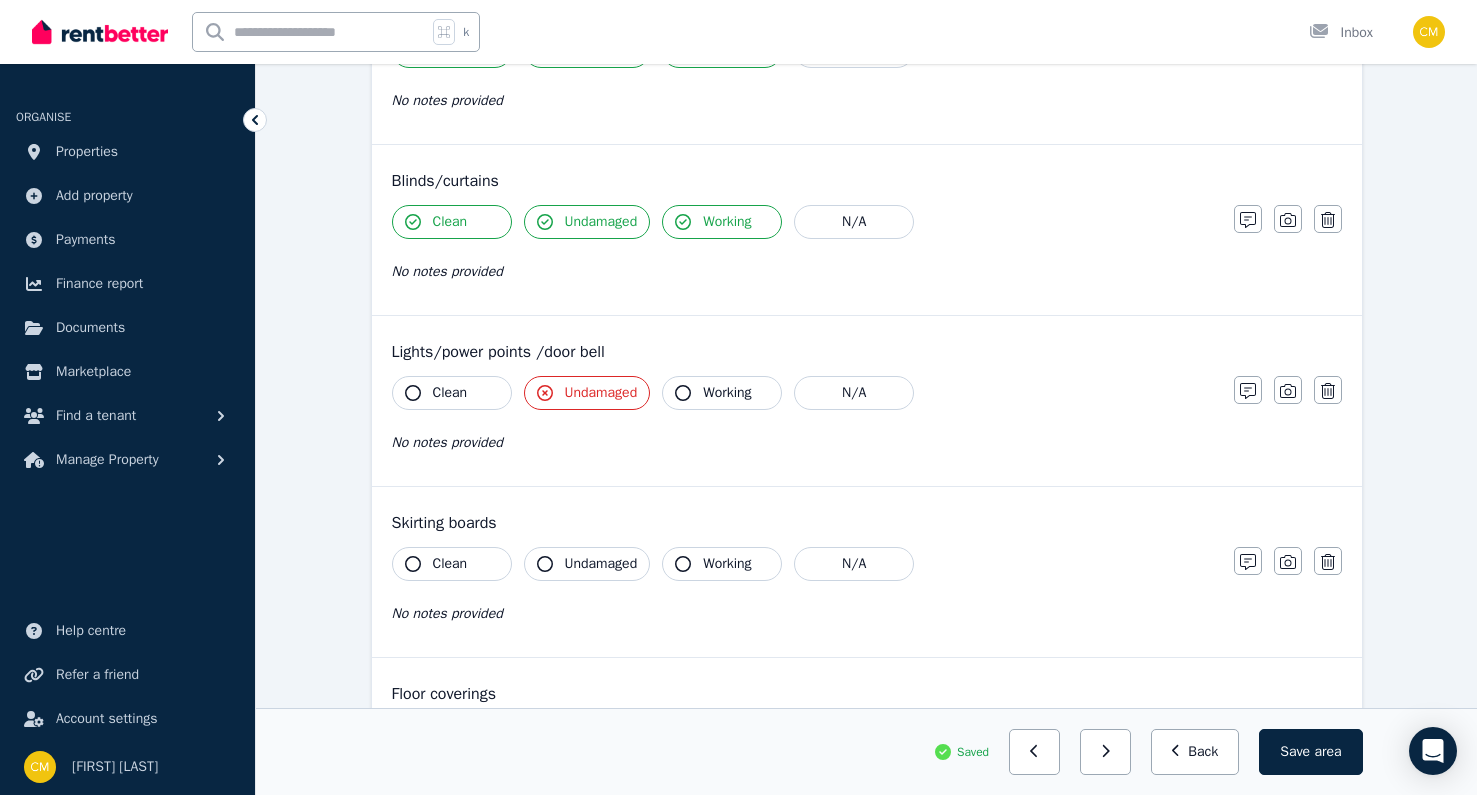 click 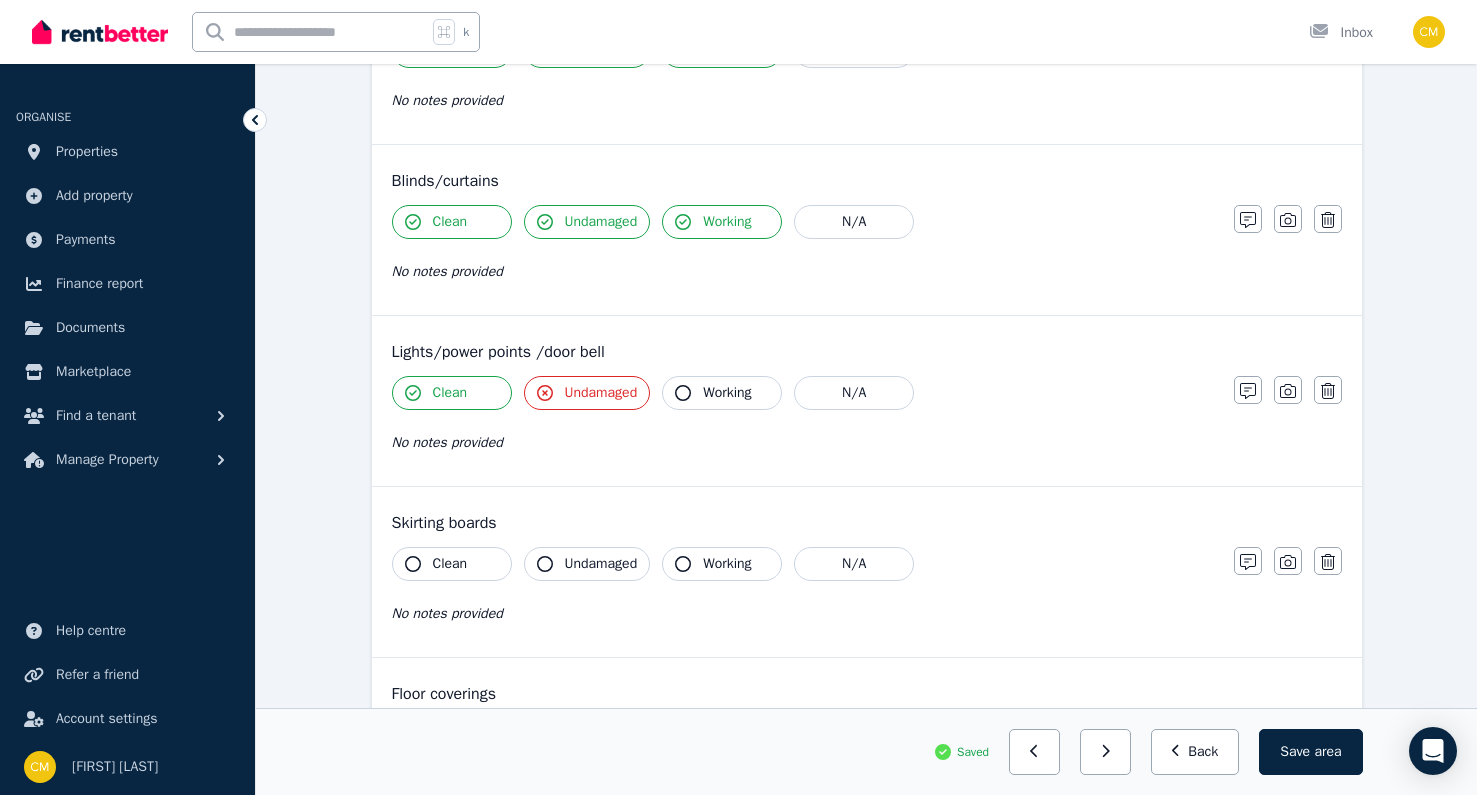 click on "Undamaged" at bounding box center [587, 393] 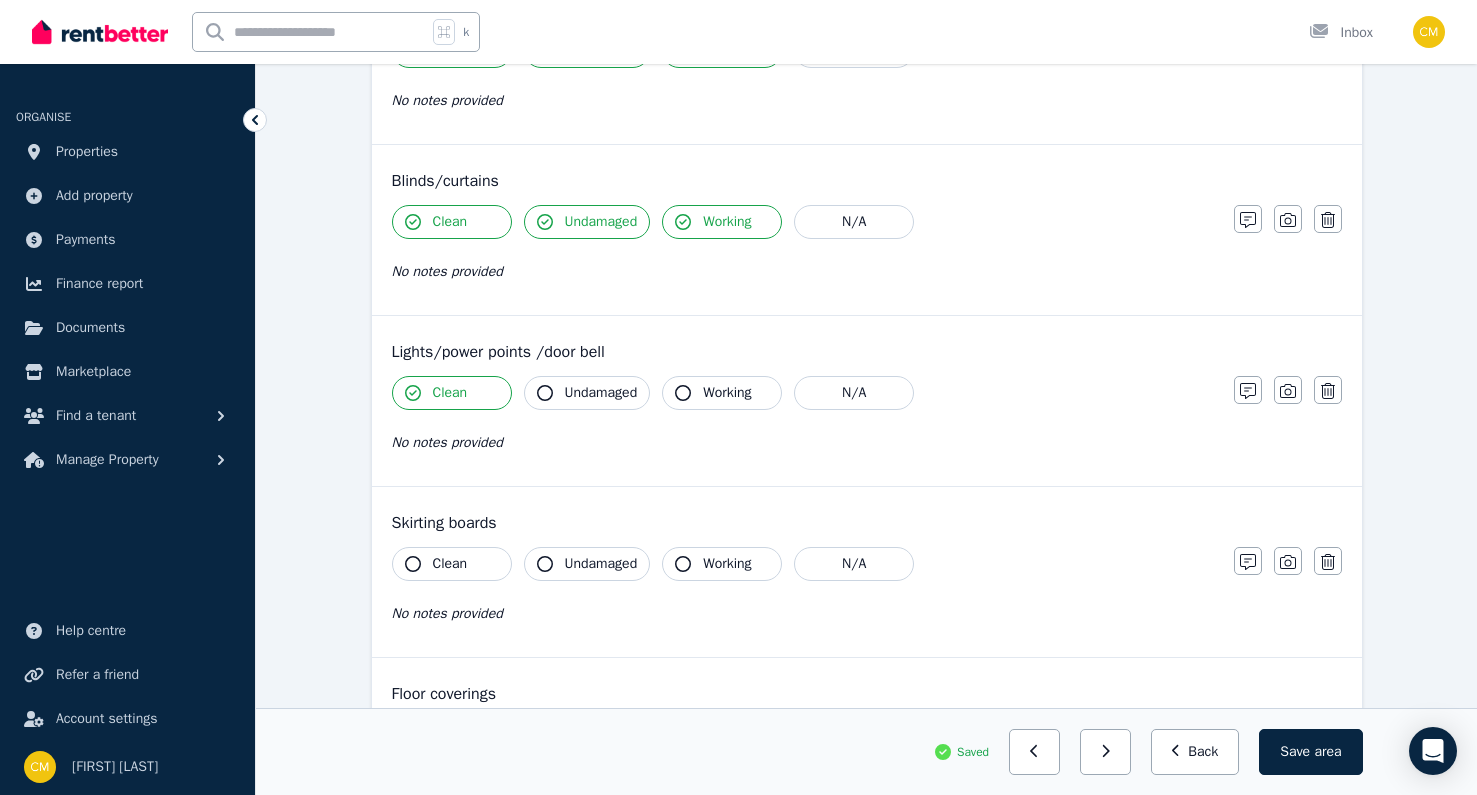 click on "Undamaged" at bounding box center [601, 393] 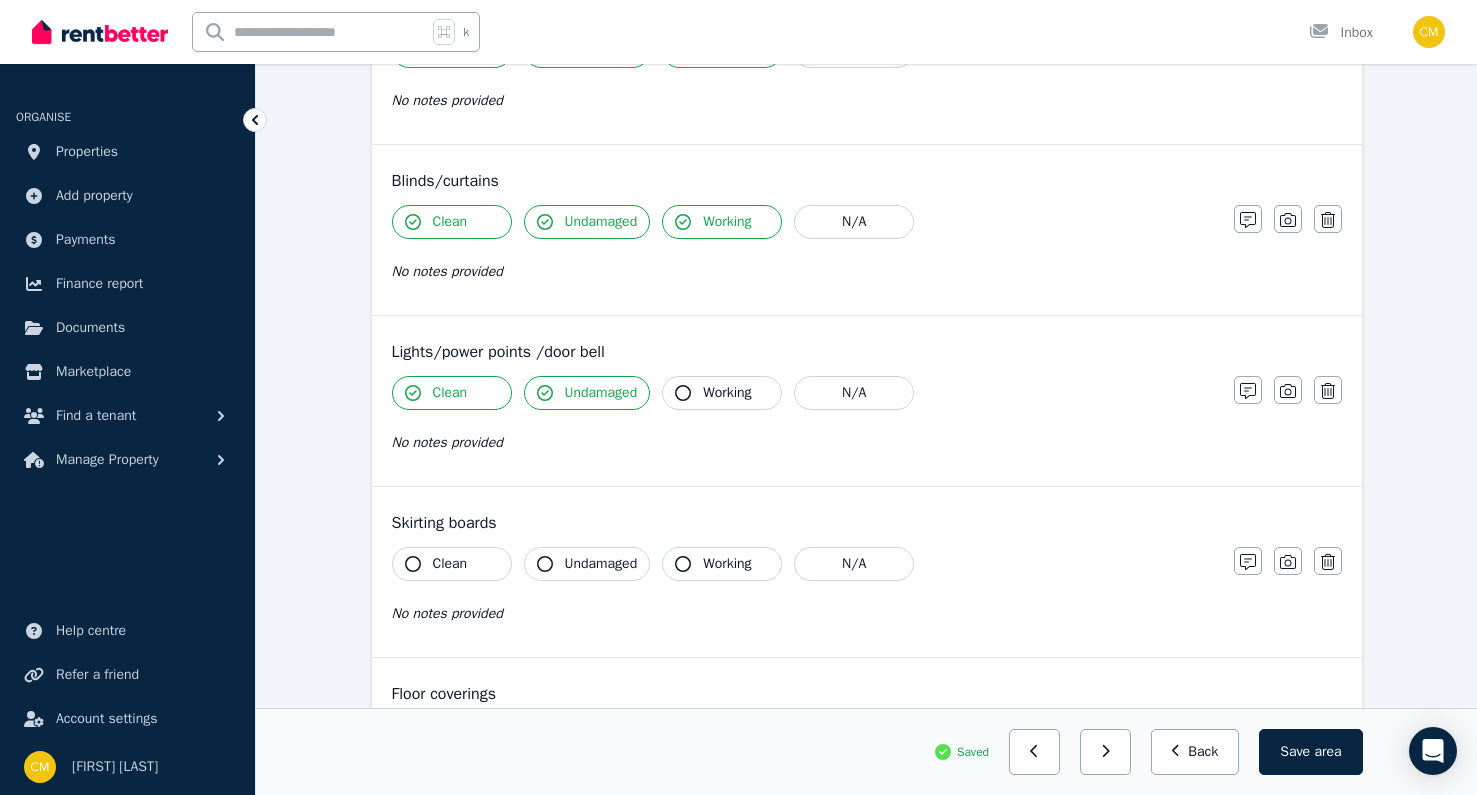 click on "Working" at bounding box center (722, 393) 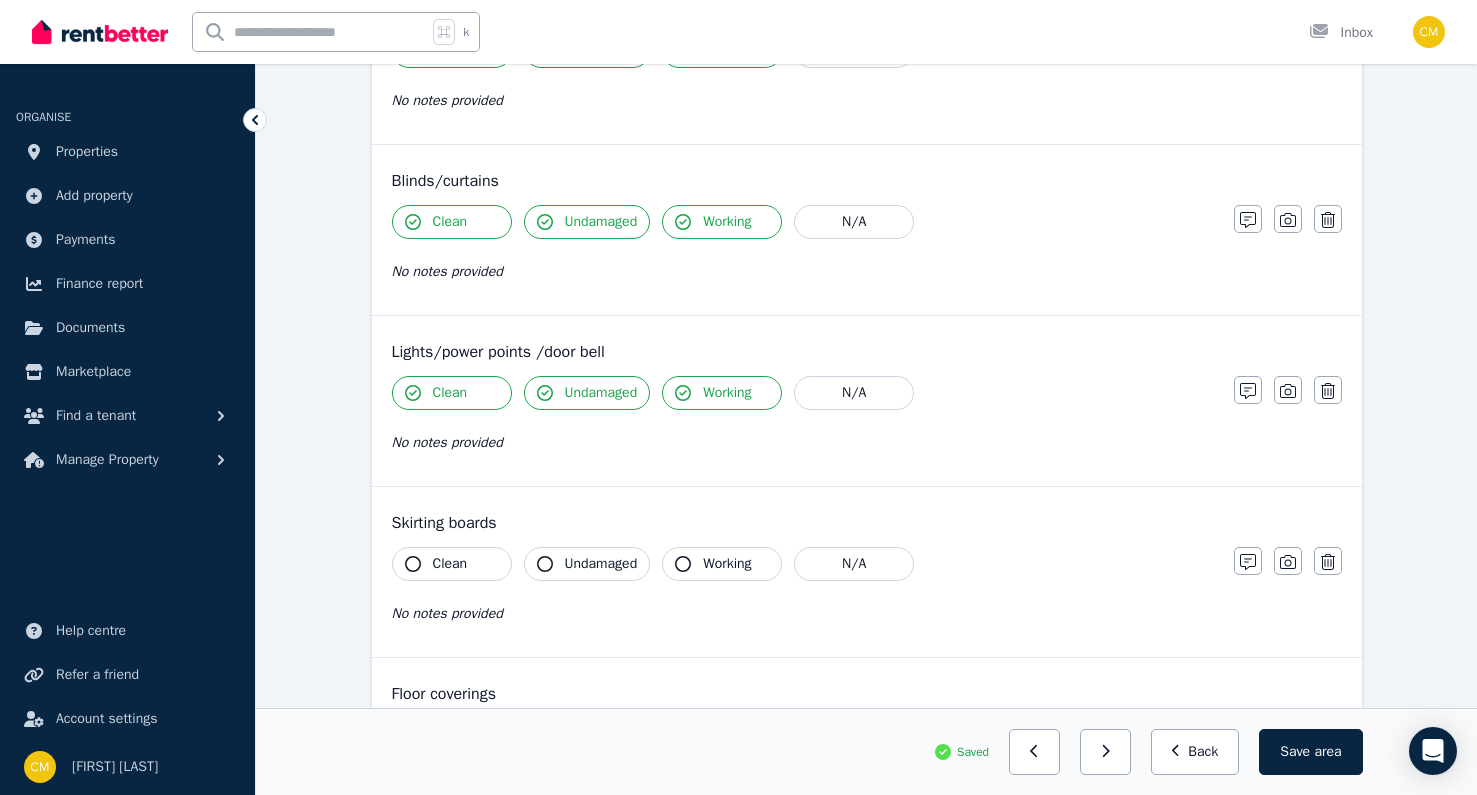 click 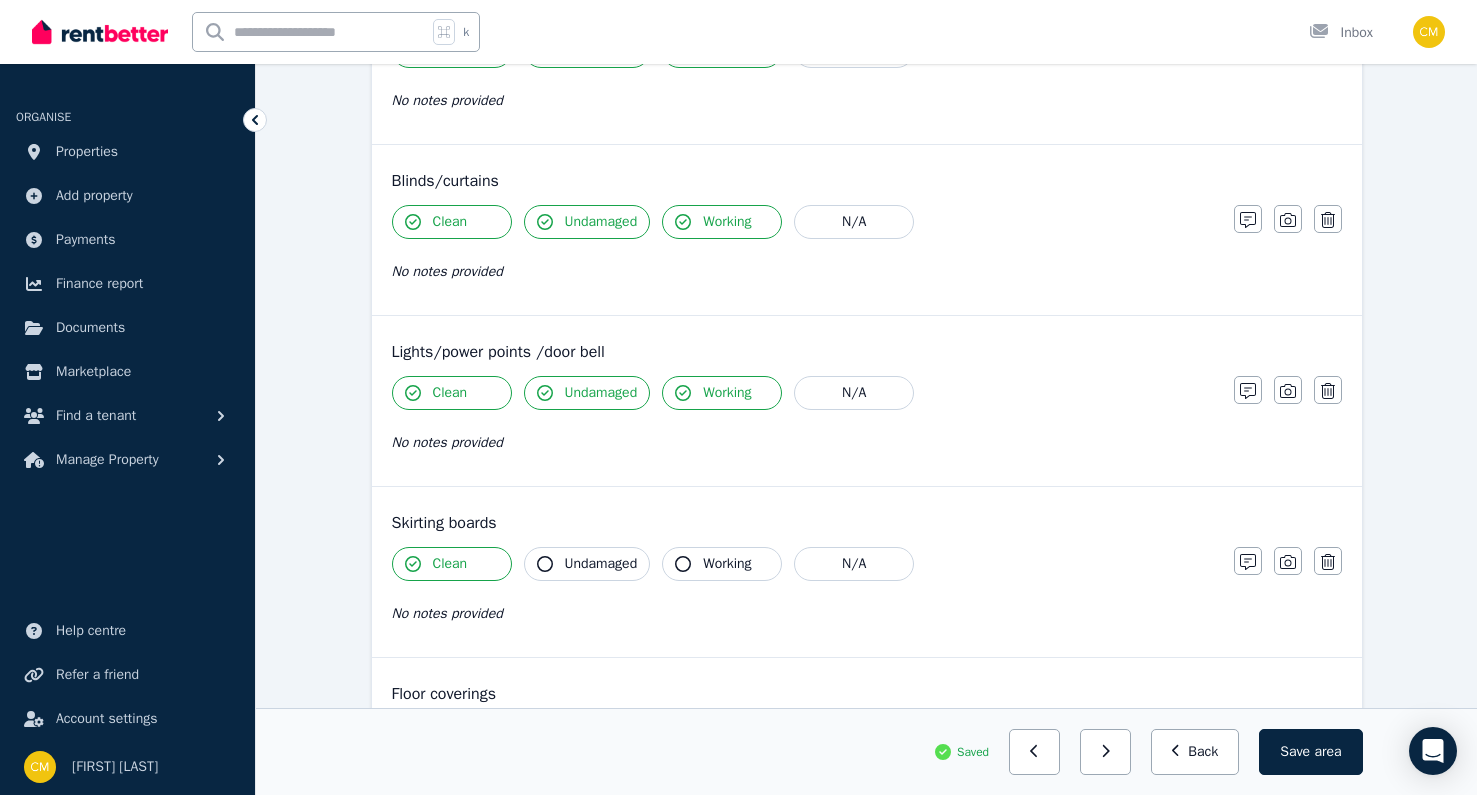 click 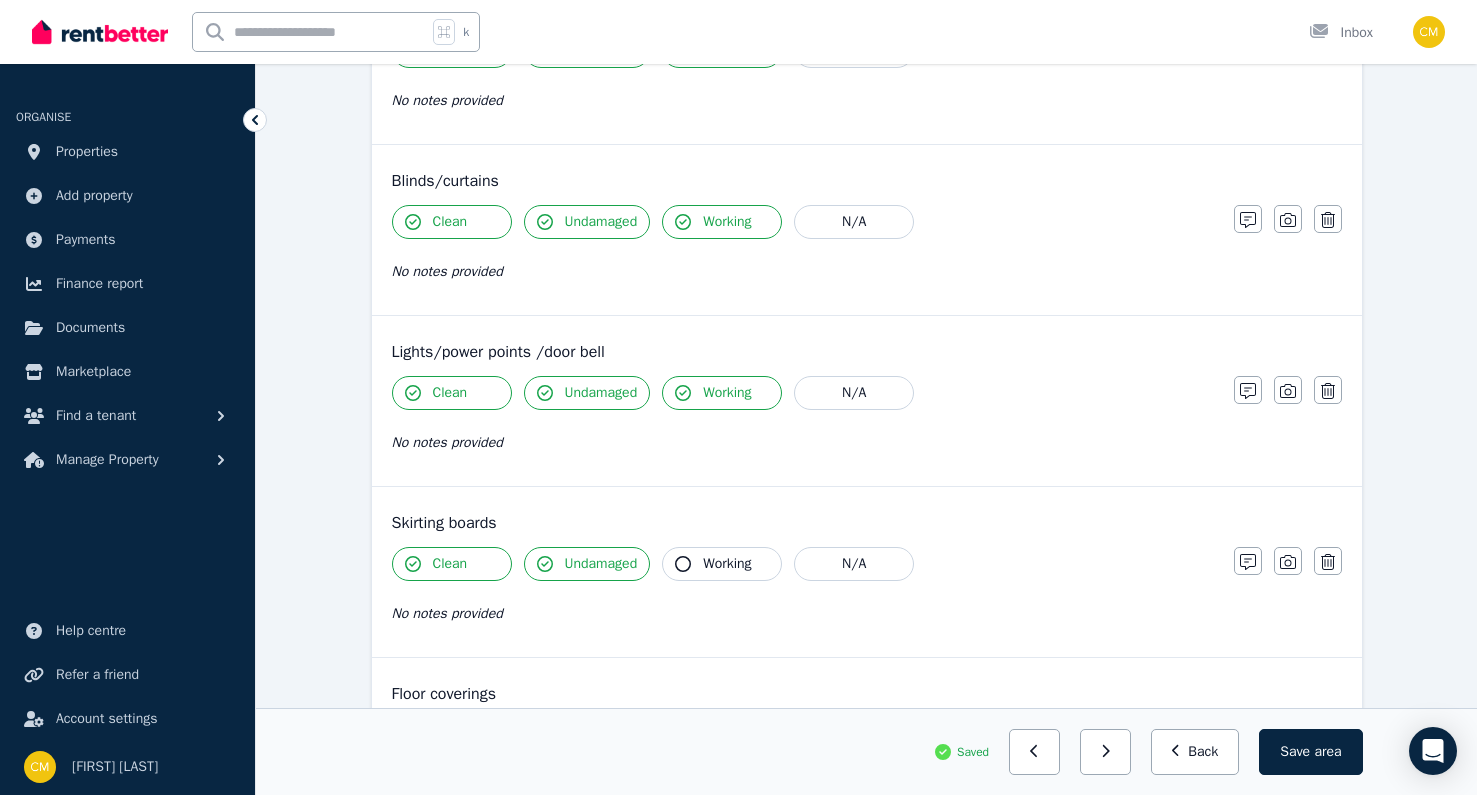 click 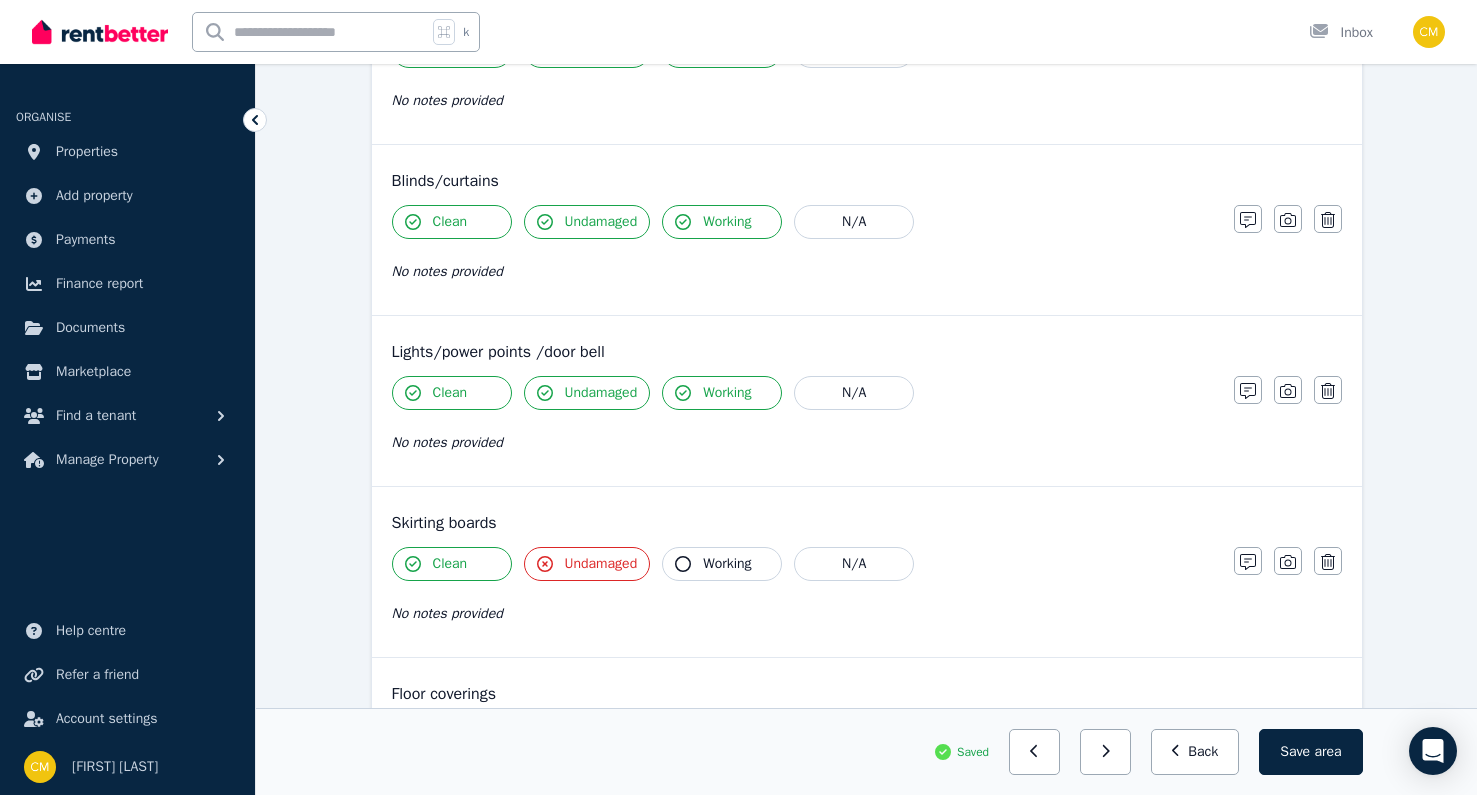 scroll, scrollTop: 1302, scrollLeft: 0, axis: vertical 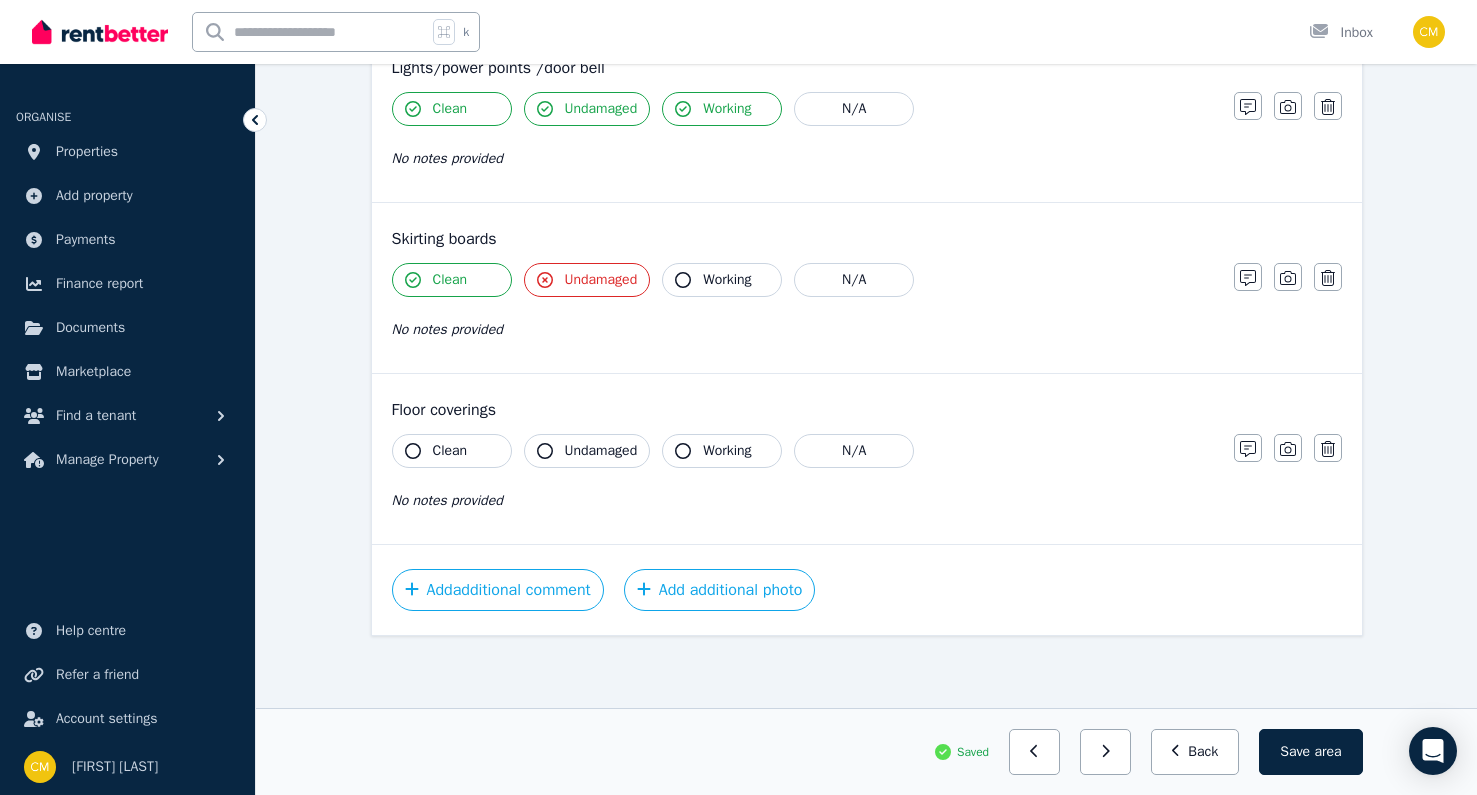 click 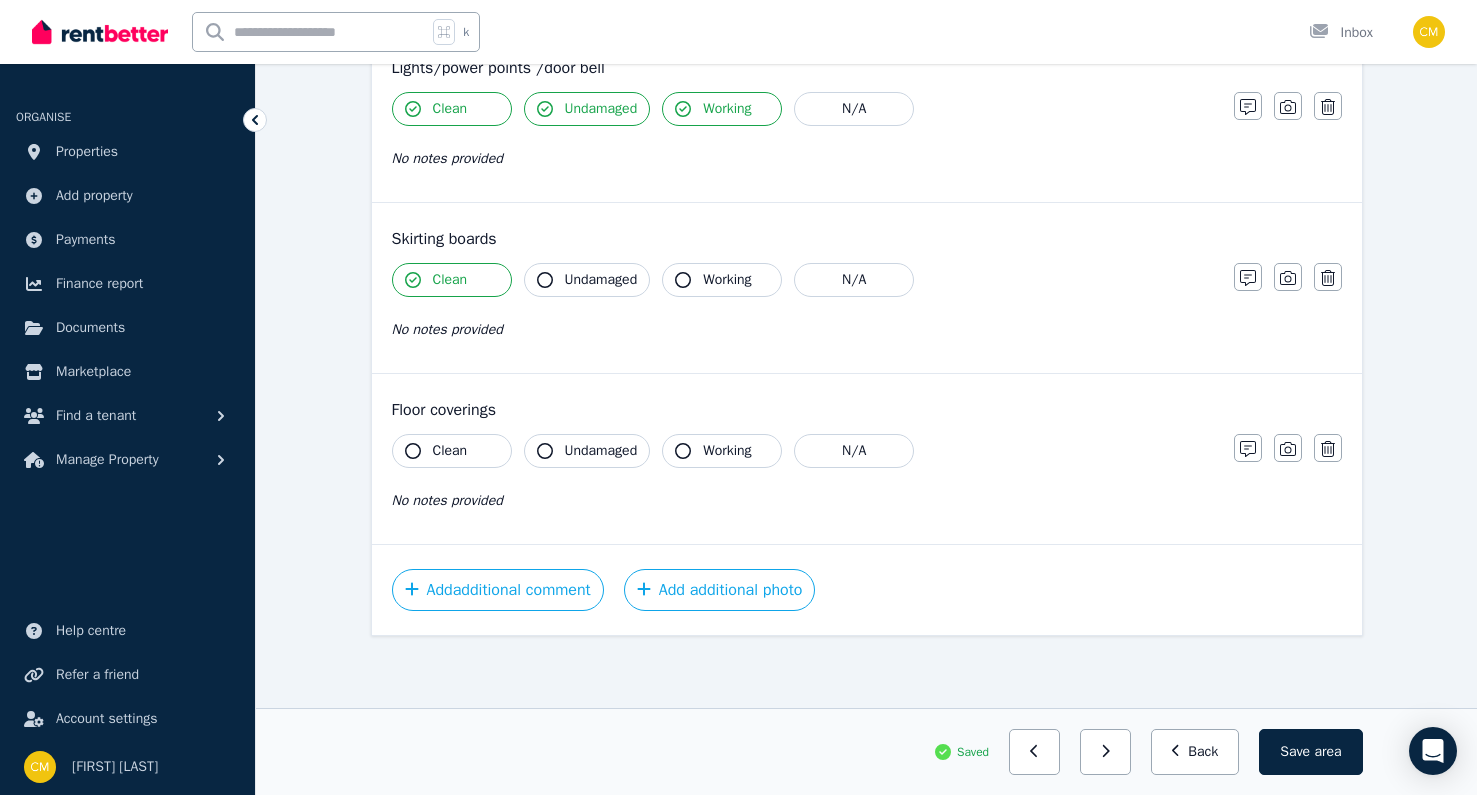 click 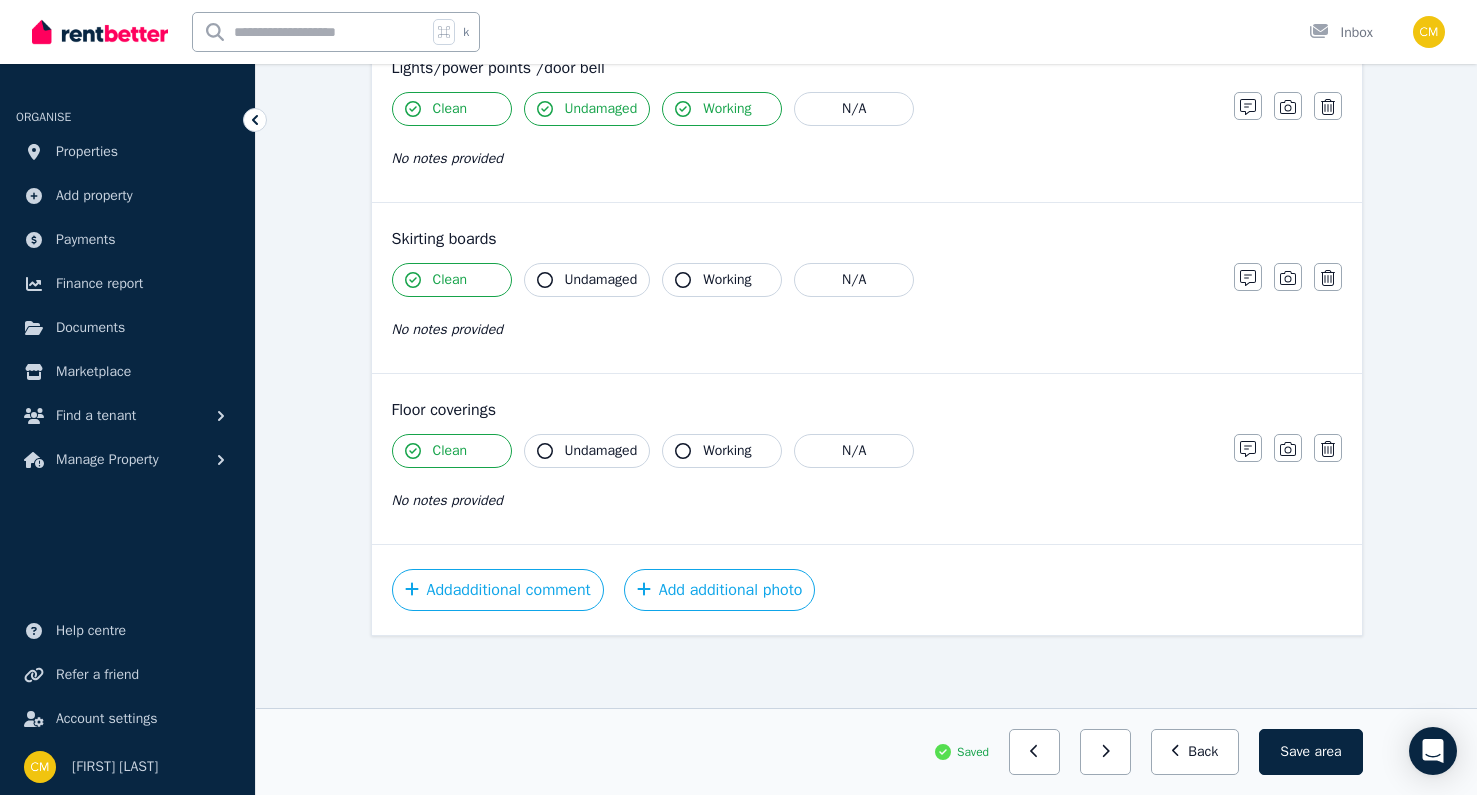 click on "Undamaged" at bounding box center [587, 451] 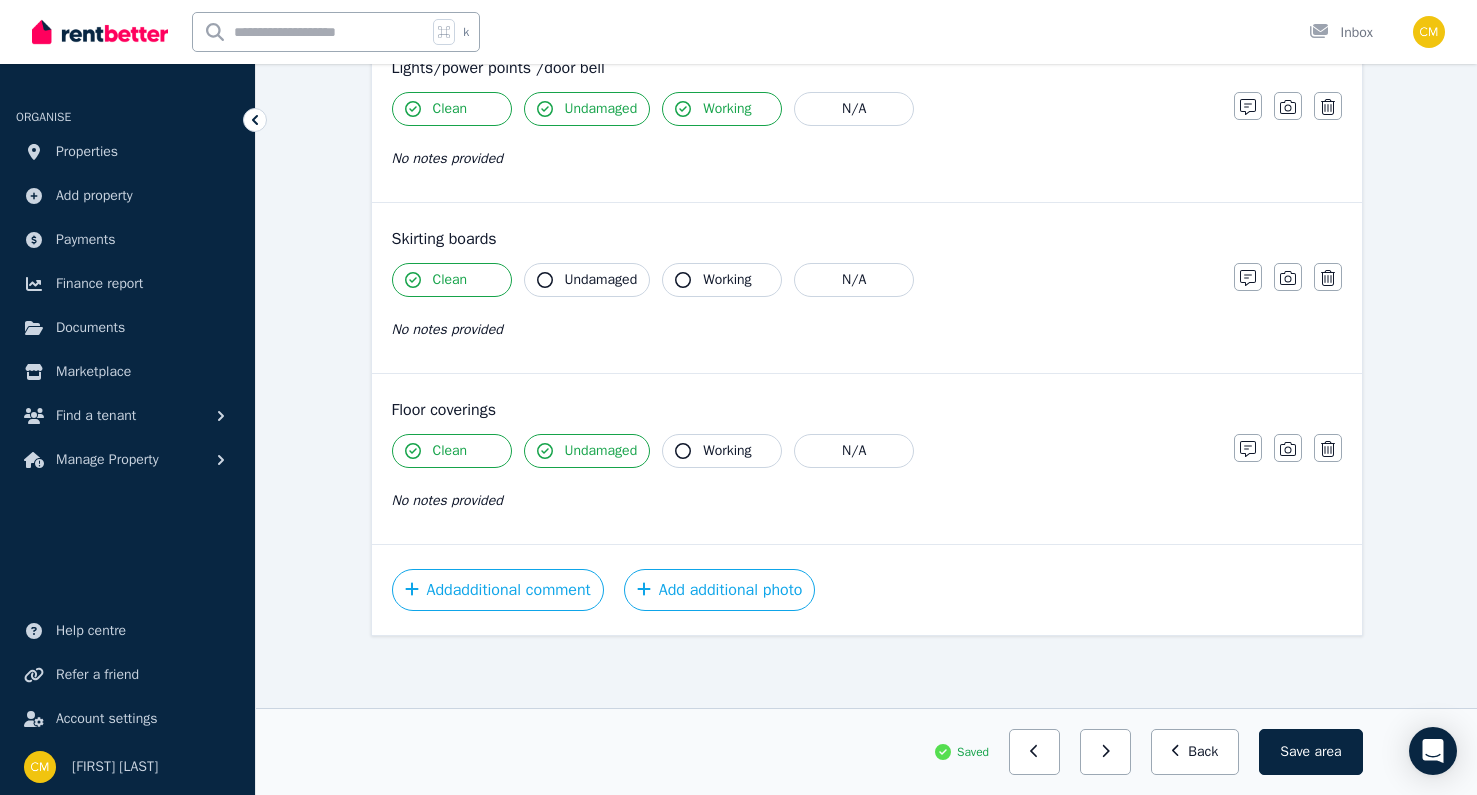 click on "Working" at bounding box center (722, 451) 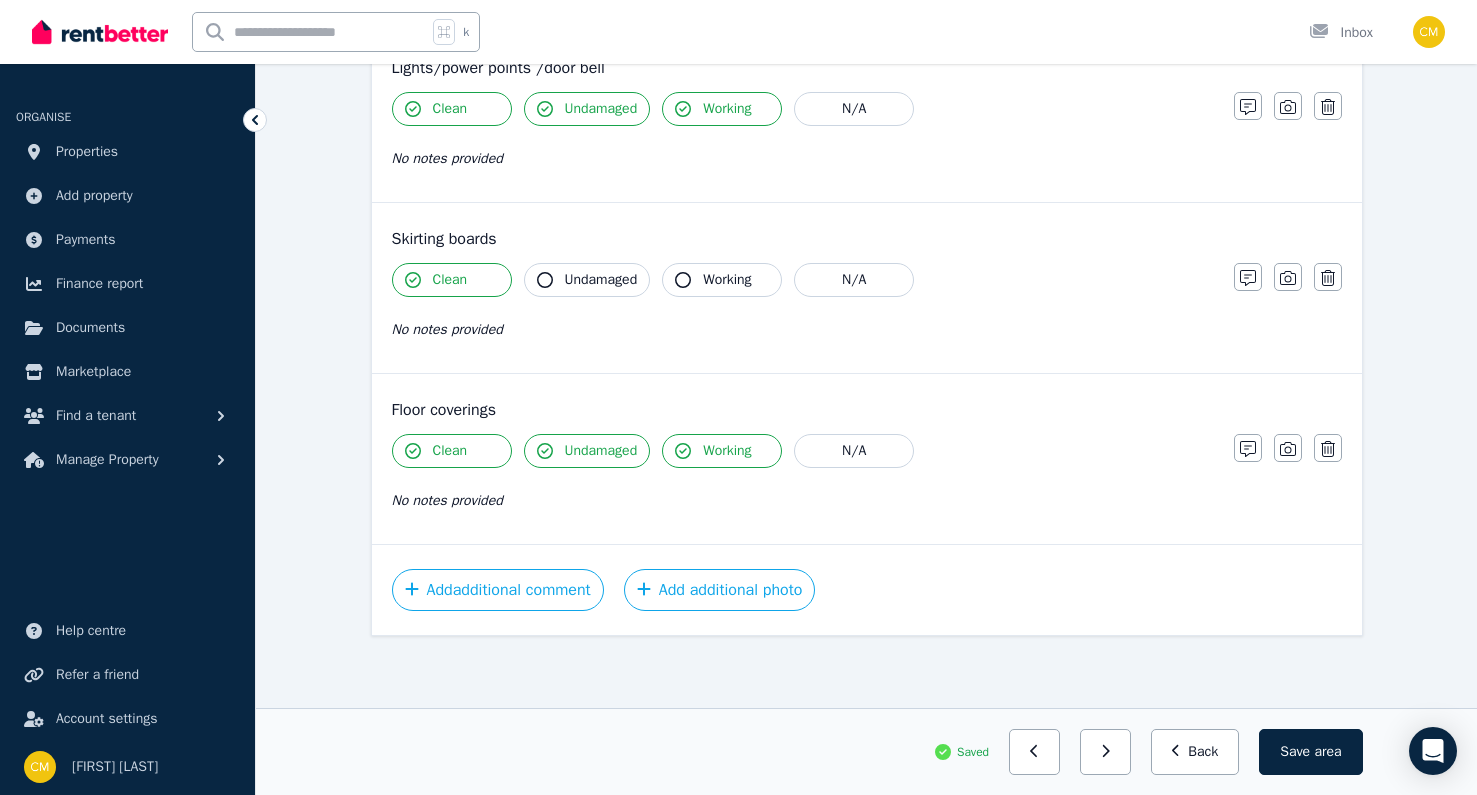 scroll, scrollTop: 0, scrollLeft: 0, axis: both 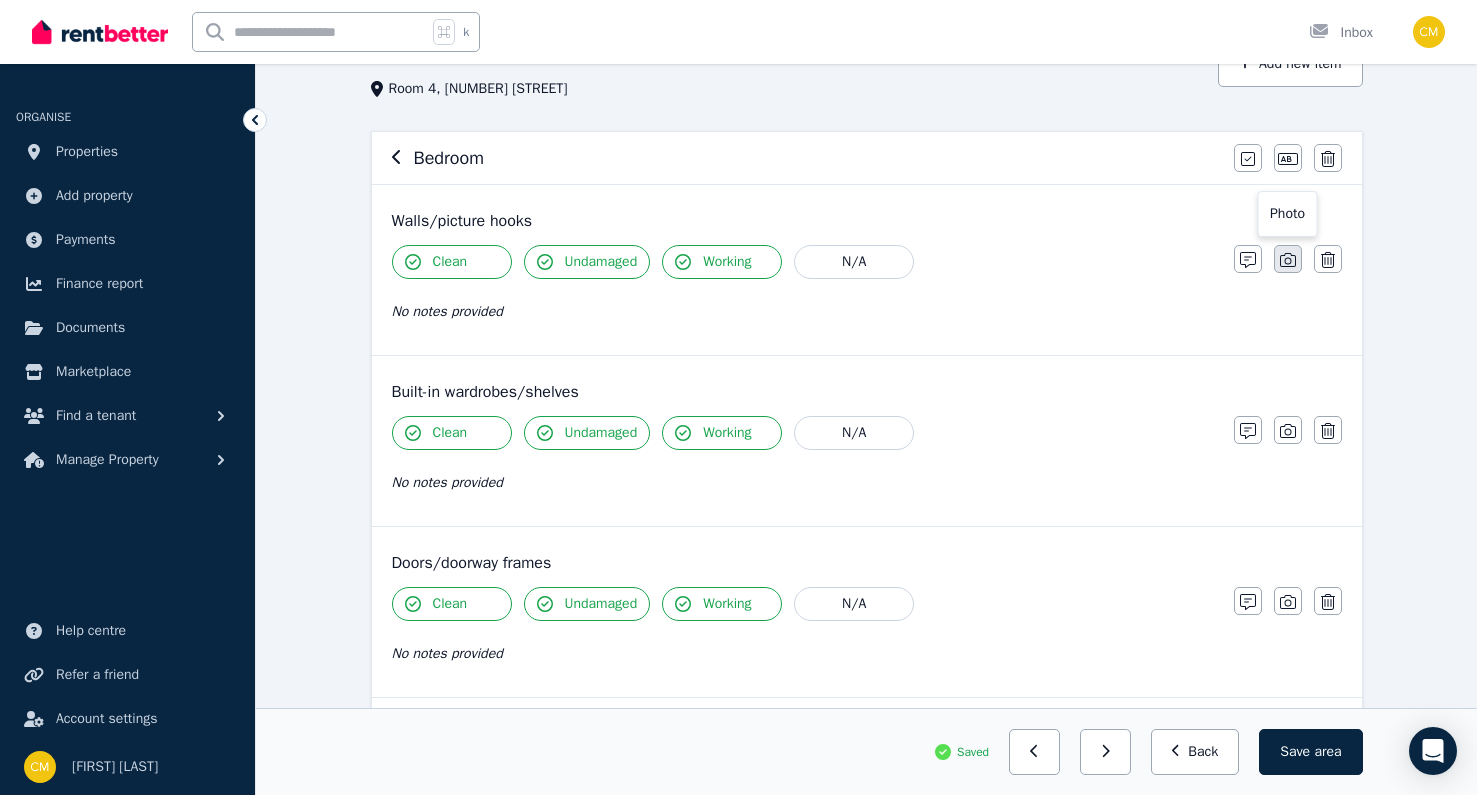 click at bounding box center (1288, 259) 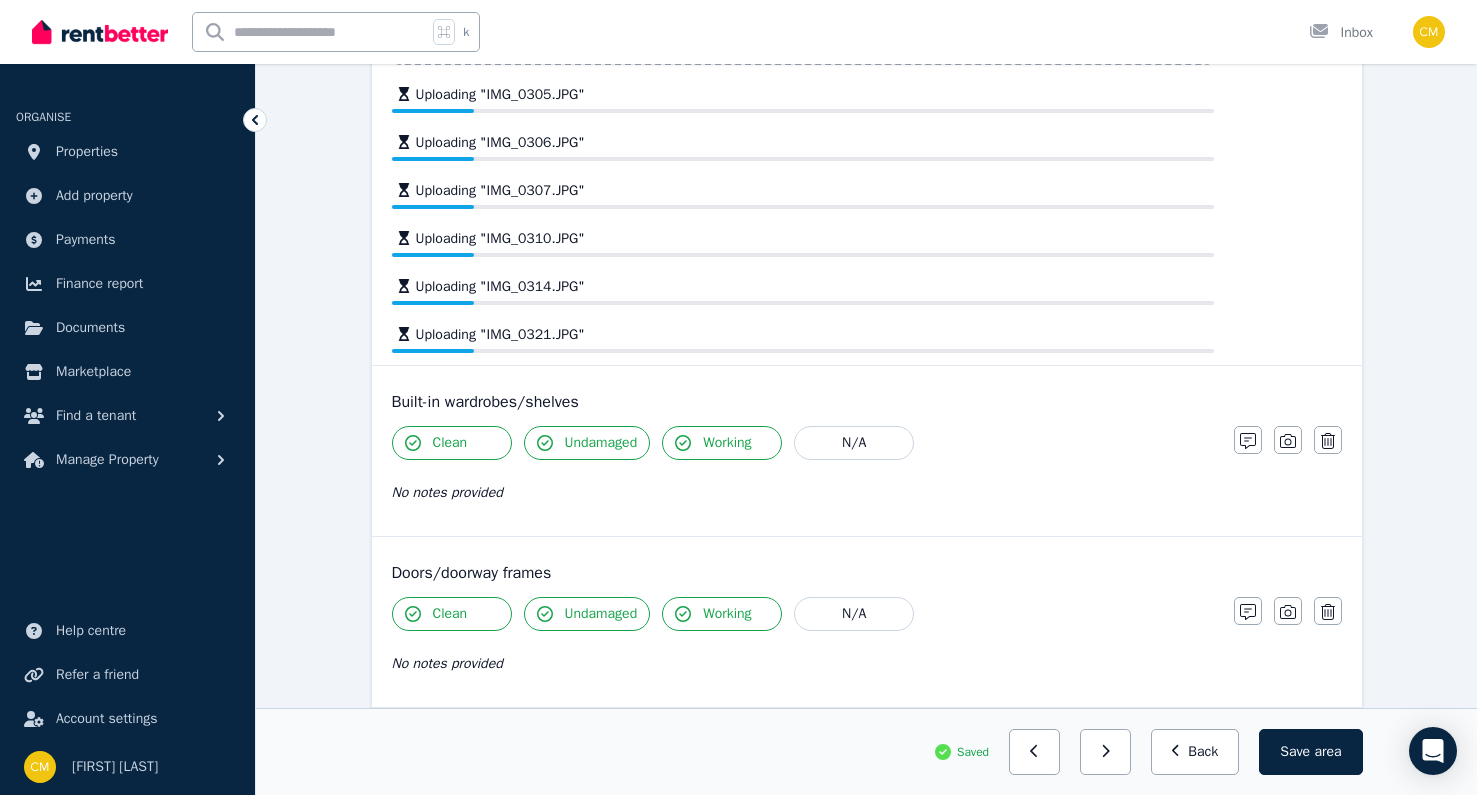 scroll, scrollTop: 22, scrollLeft: 0, axis: vertical 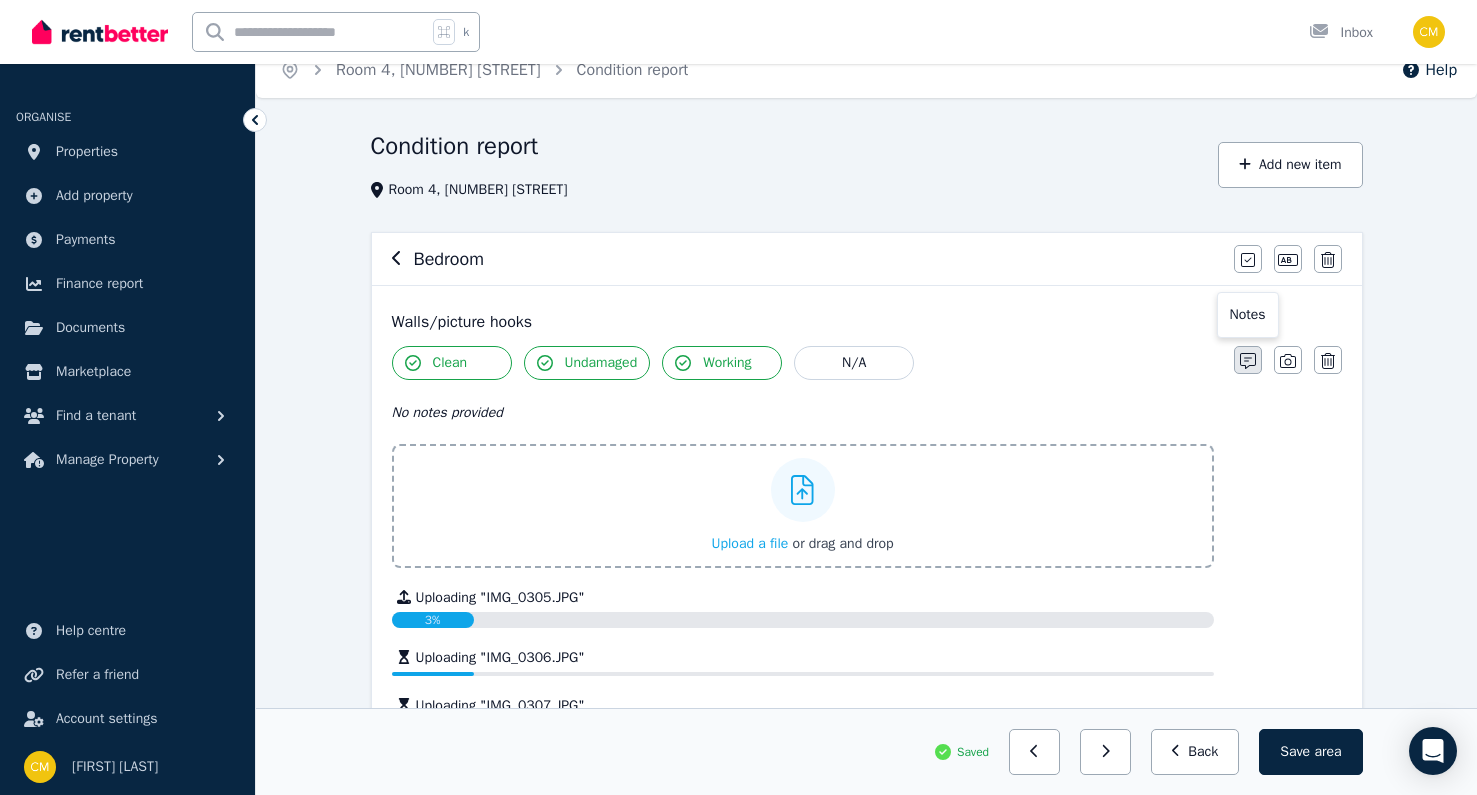 click at bounding box center (1248, 360) 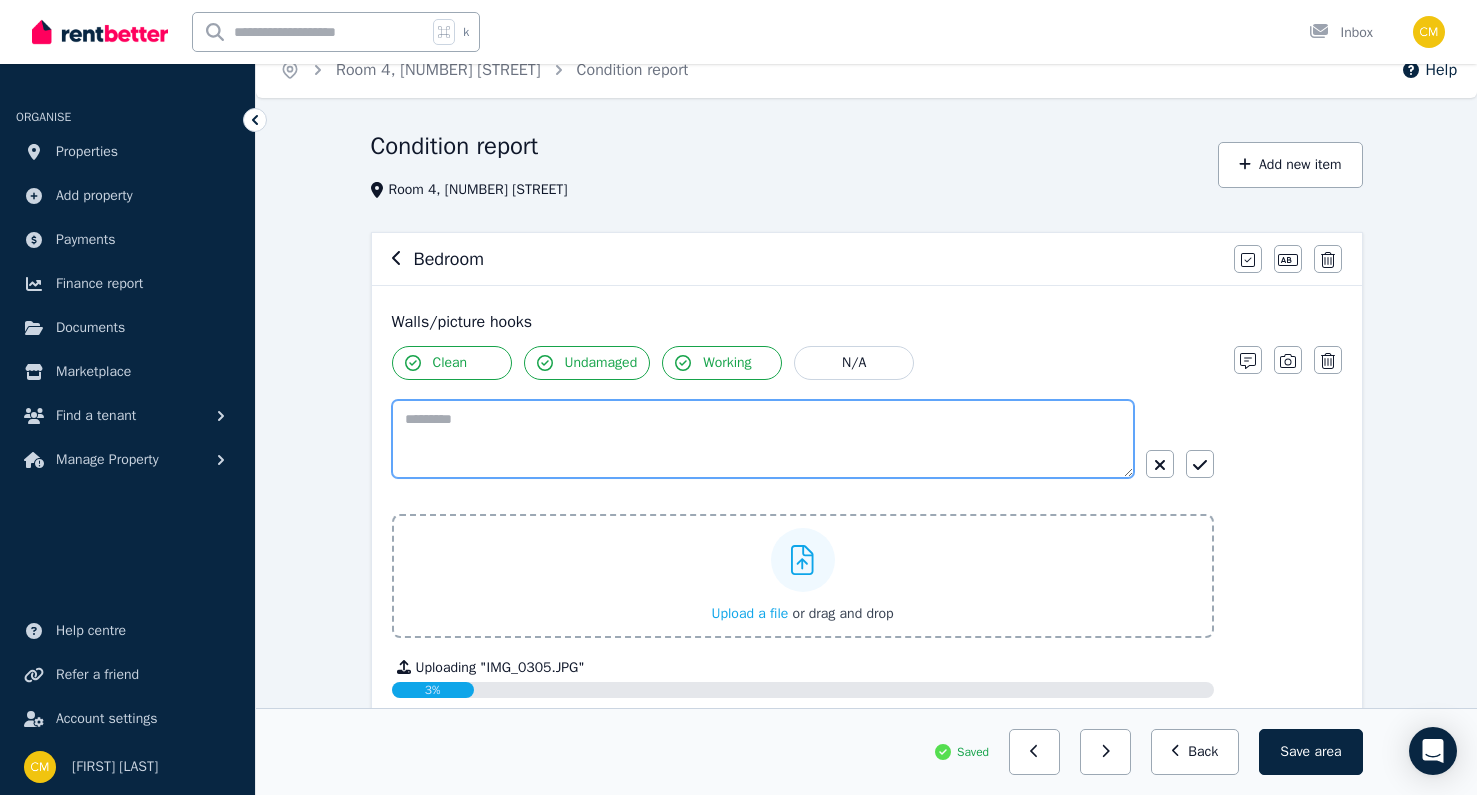 click at bounding box center (763, 439) 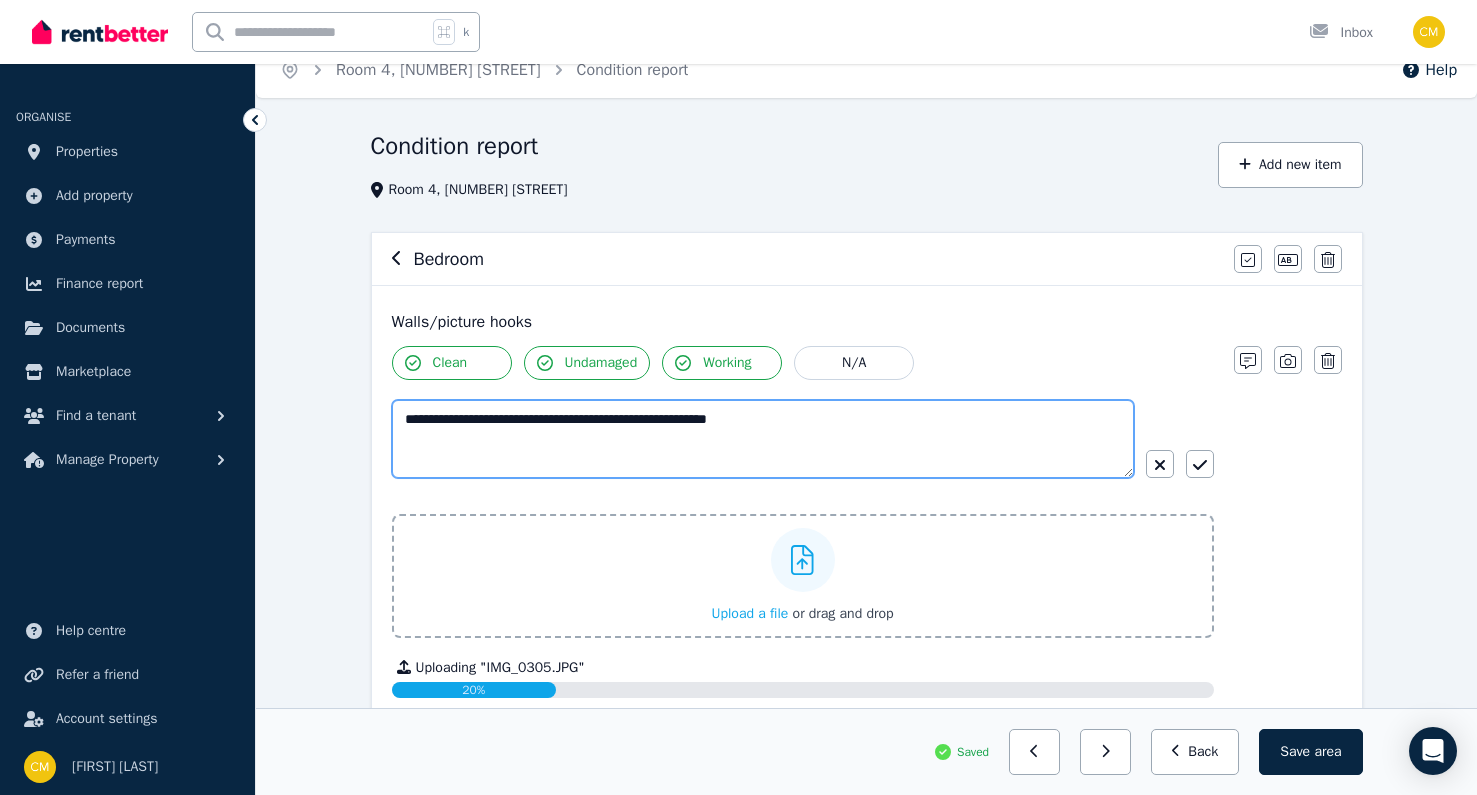 click on "**********" at bounding box center [763, 439] 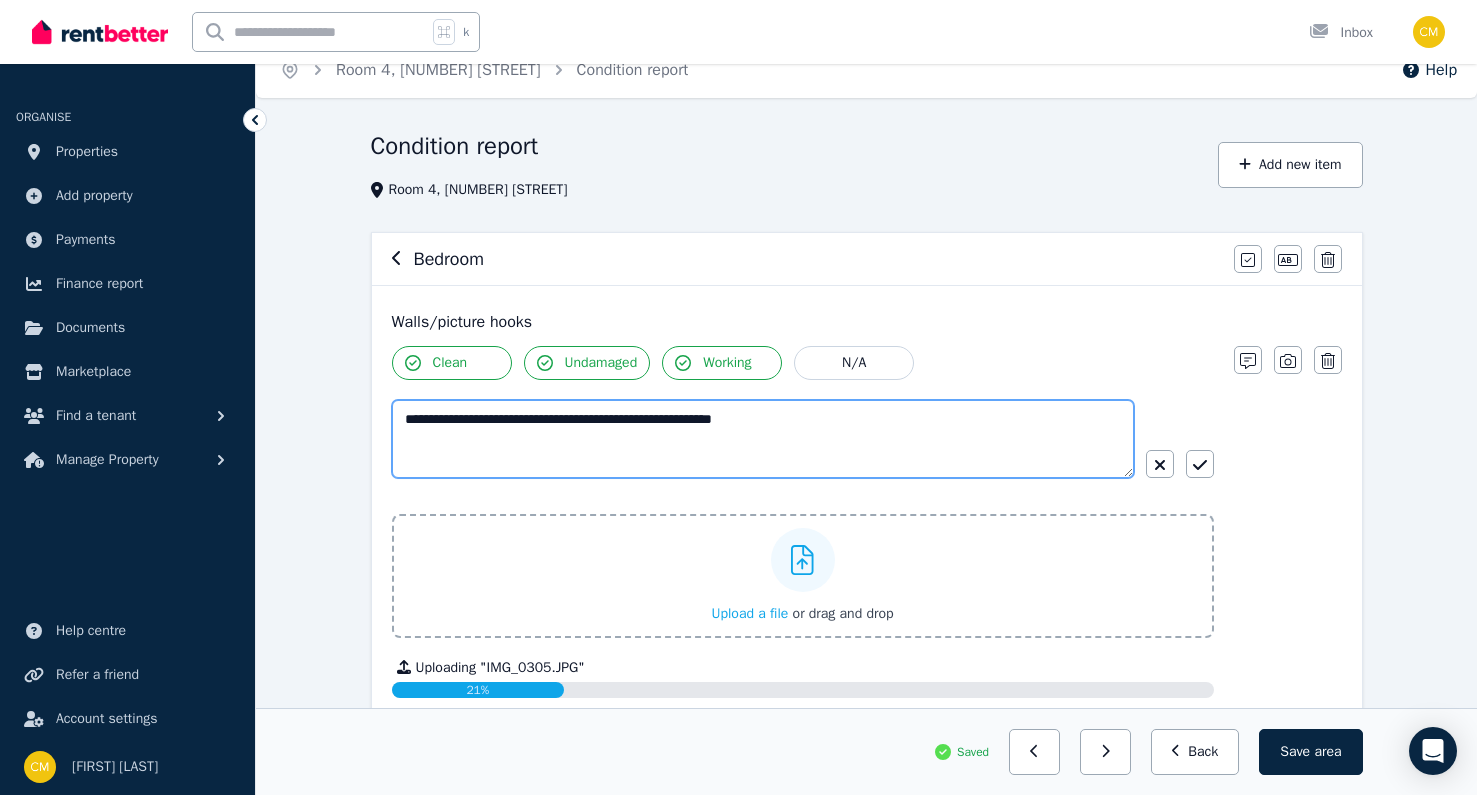 click on "**********" at bounding box center (763, 439) 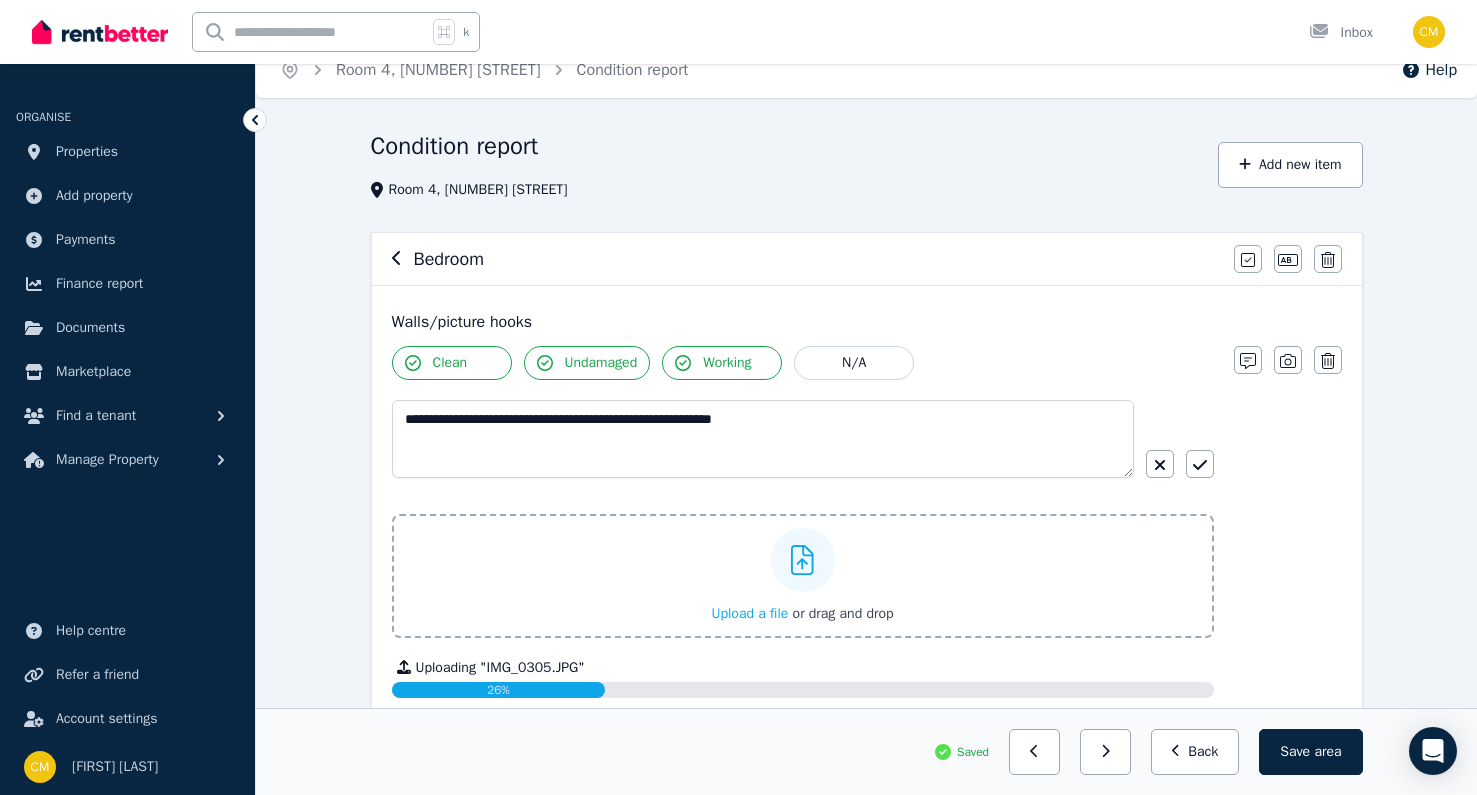 click 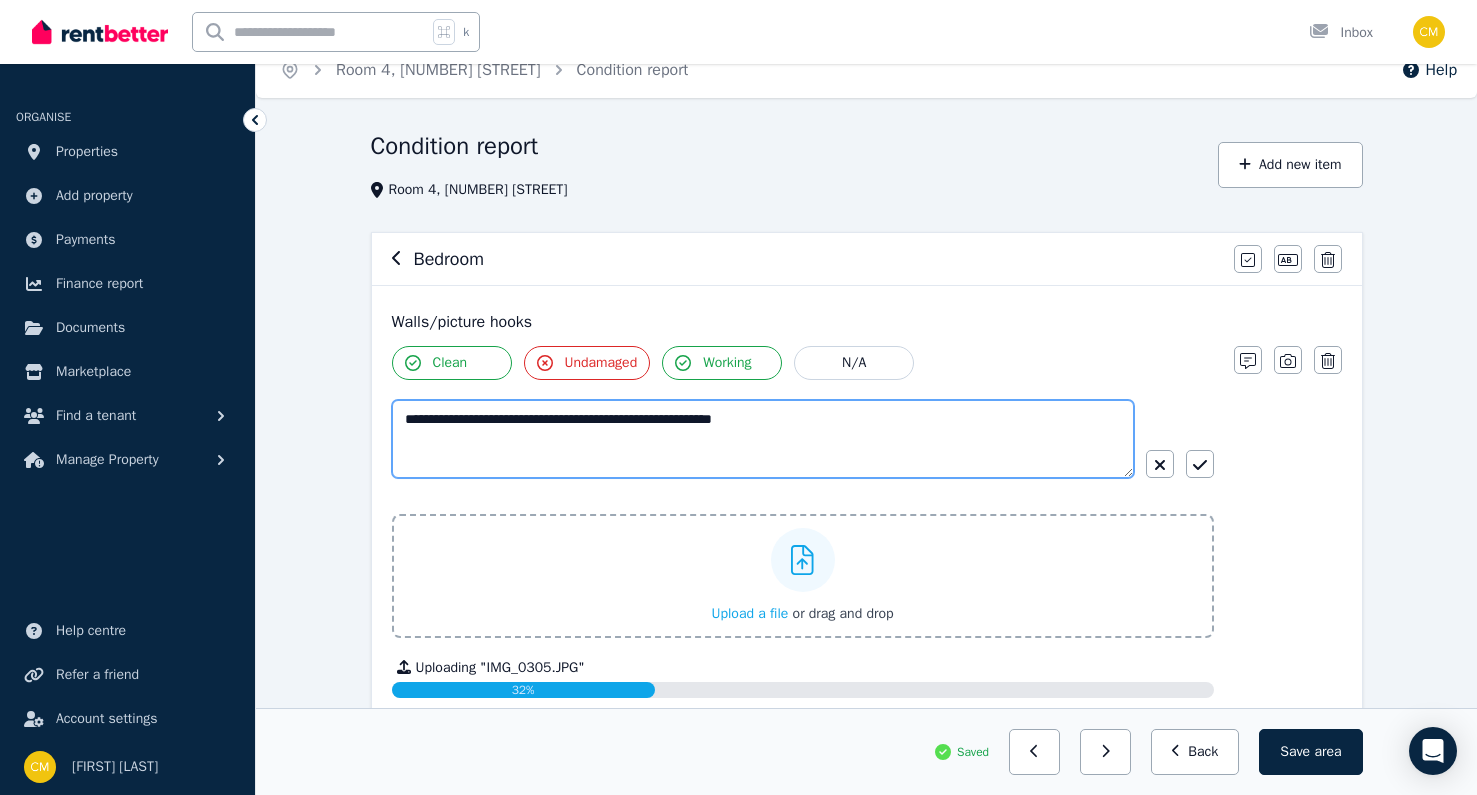 click on "**********" at bounding box center [763, 439] 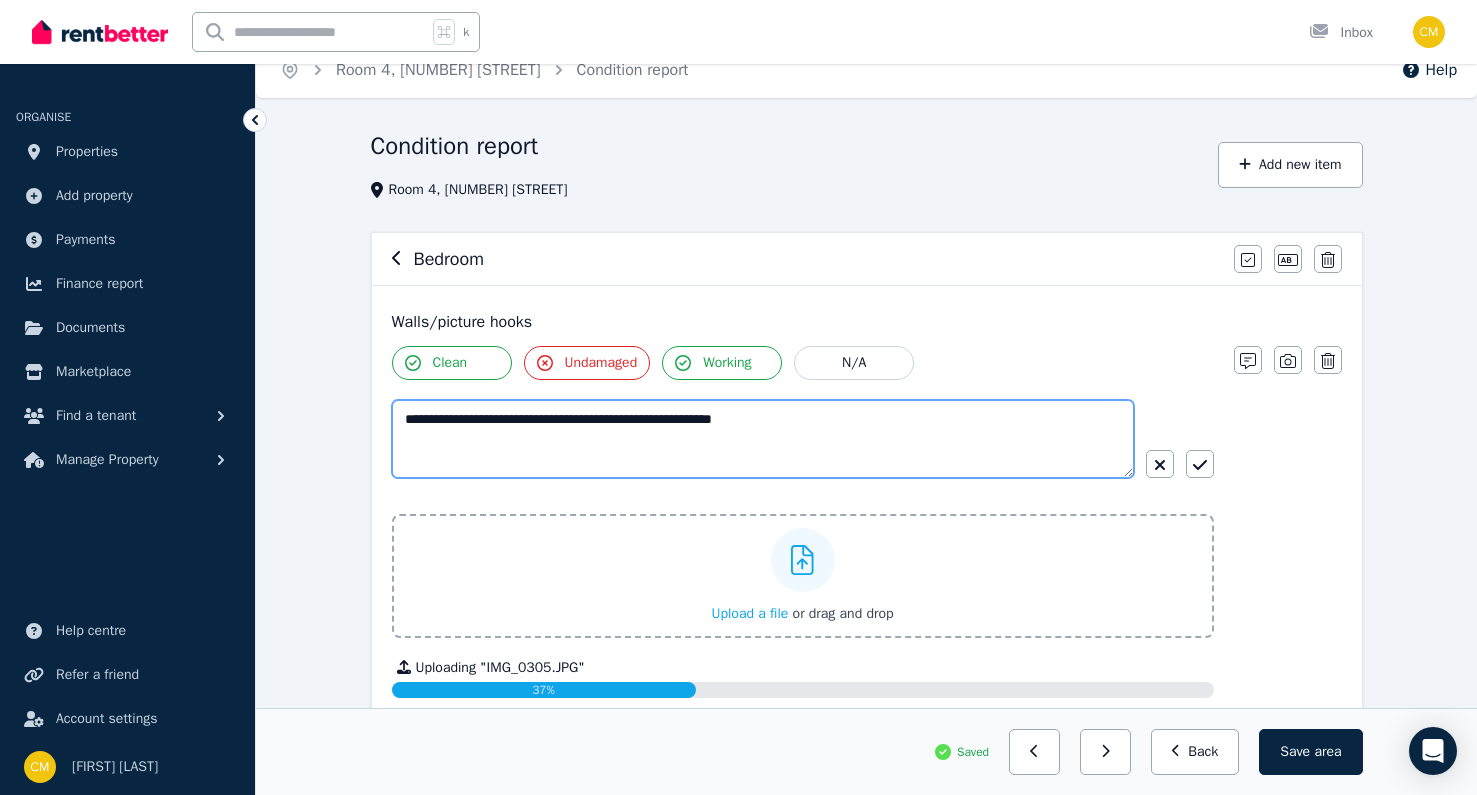 click on "**********" at bounding box center (763, 439) 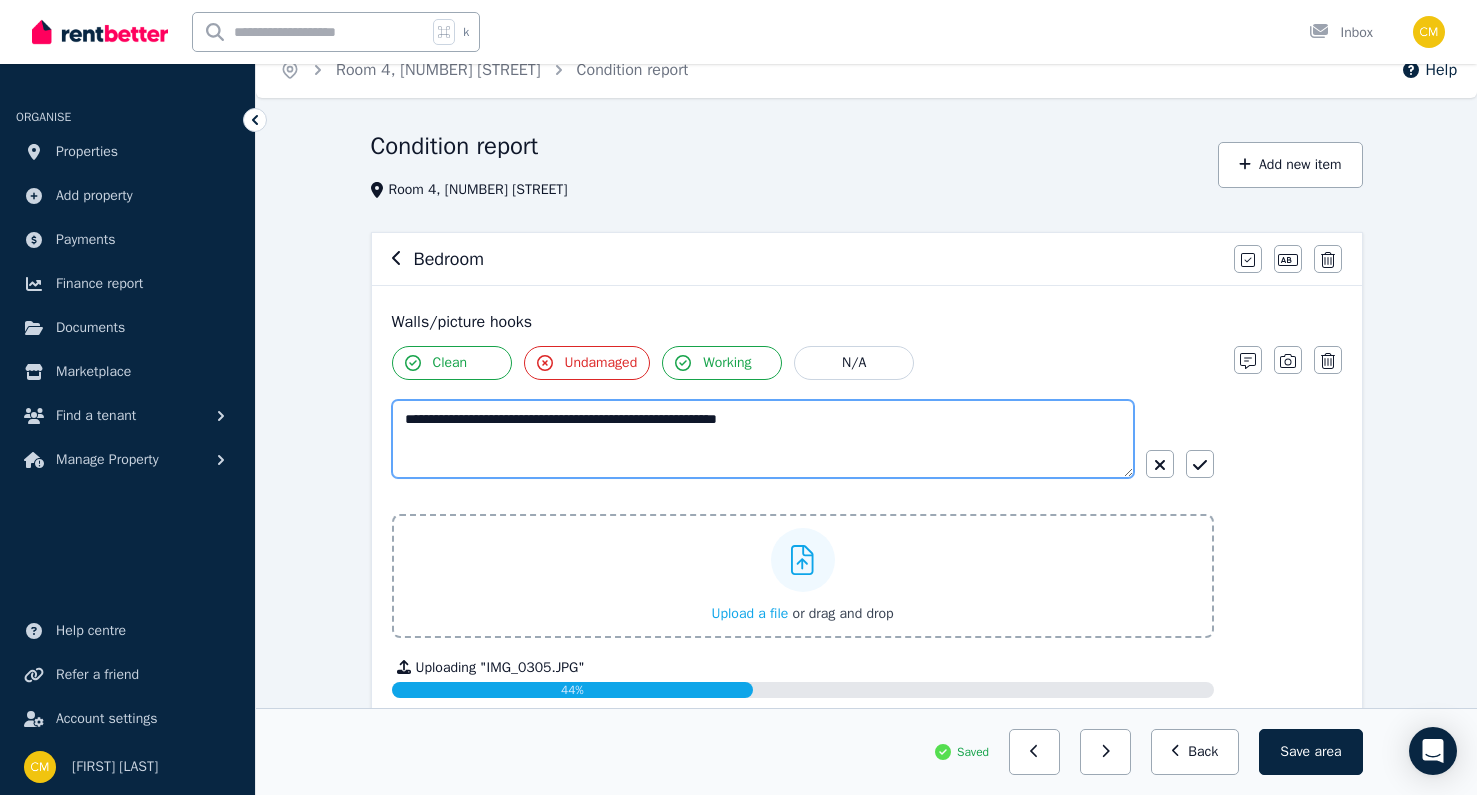 click on "**********" at bounding box center [763, 439] 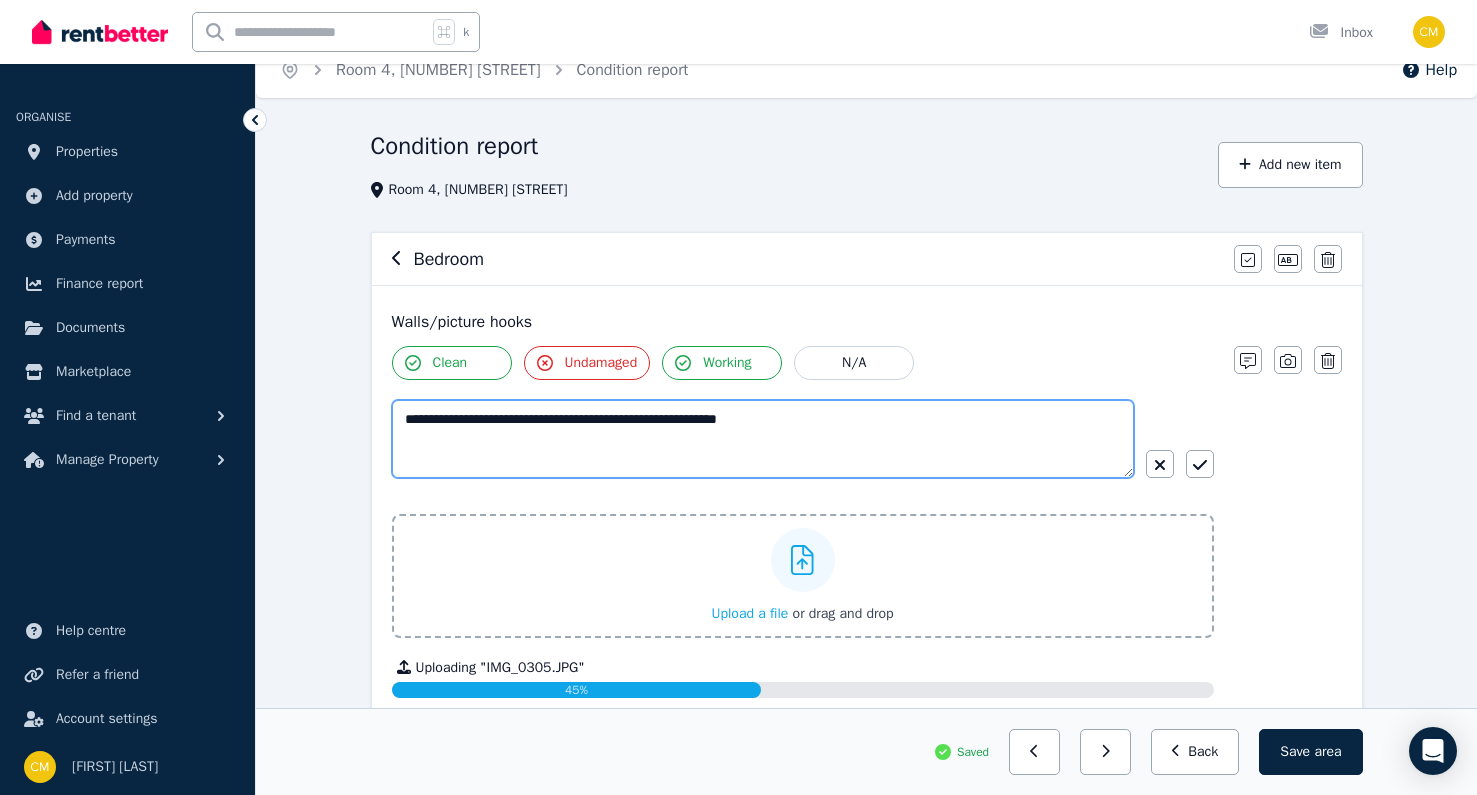 click on "**********" at bounding box center (763, 439) 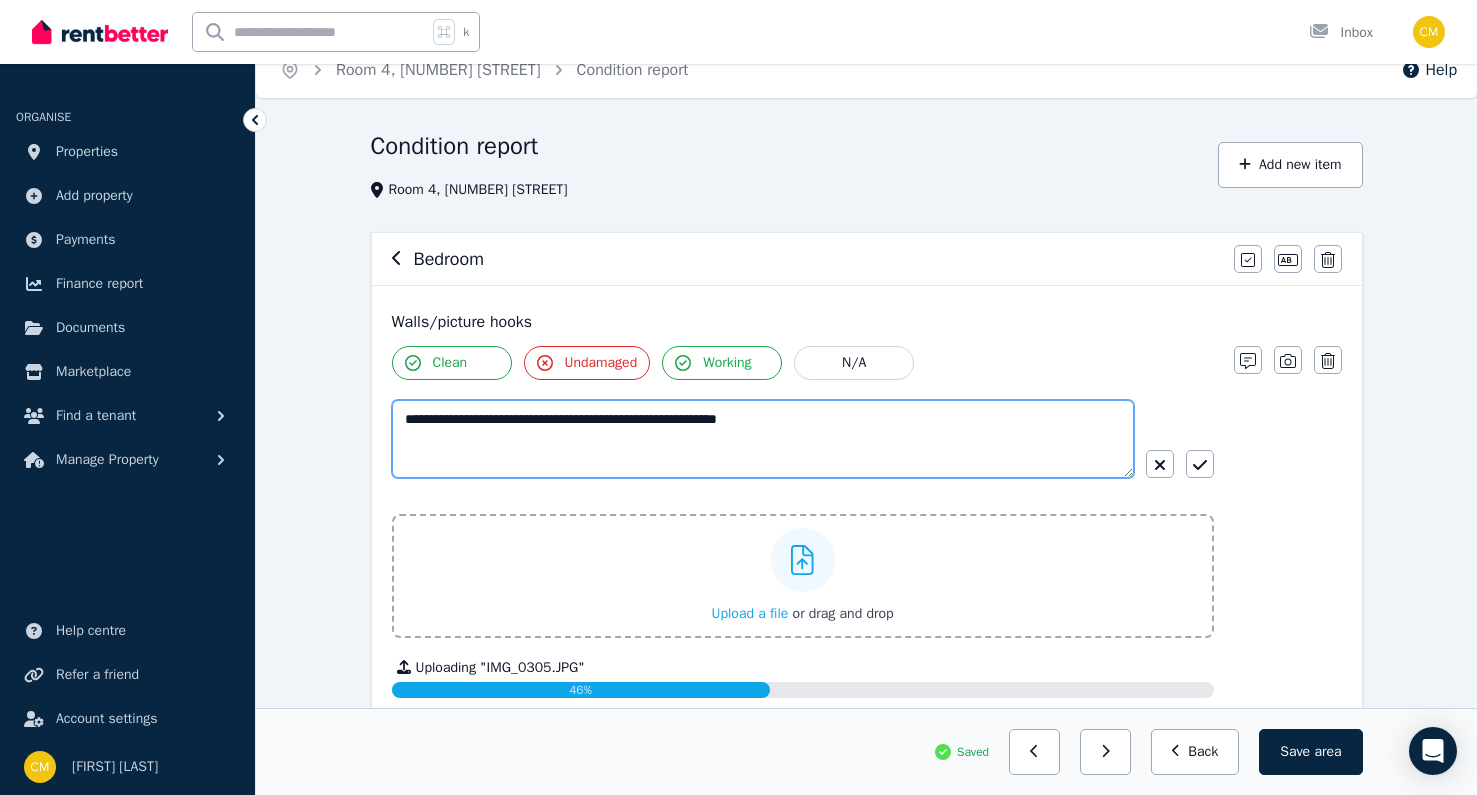 click on "**********" at bounding box center (763, 439) 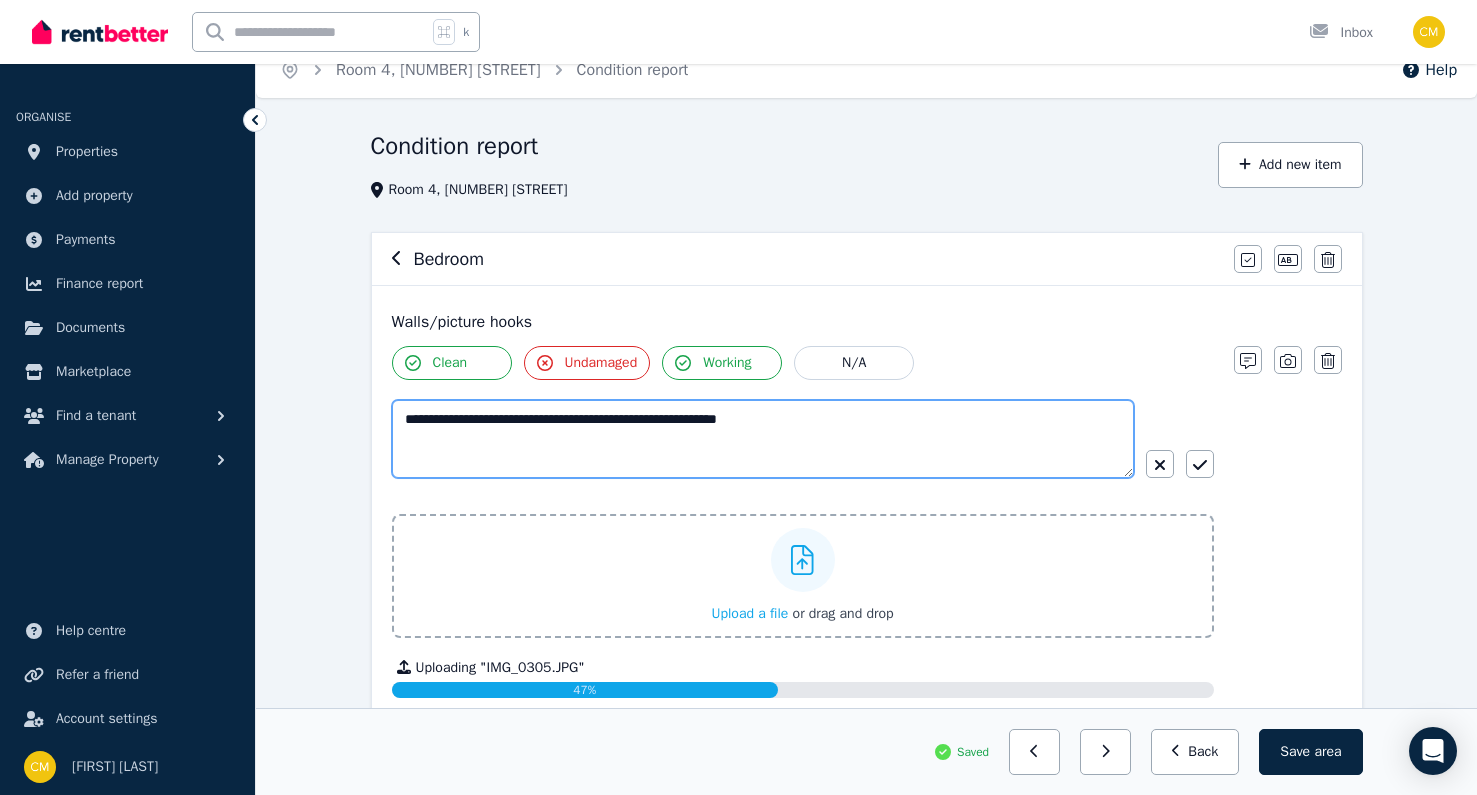 click on "**********" at bounding box center (763, 439) 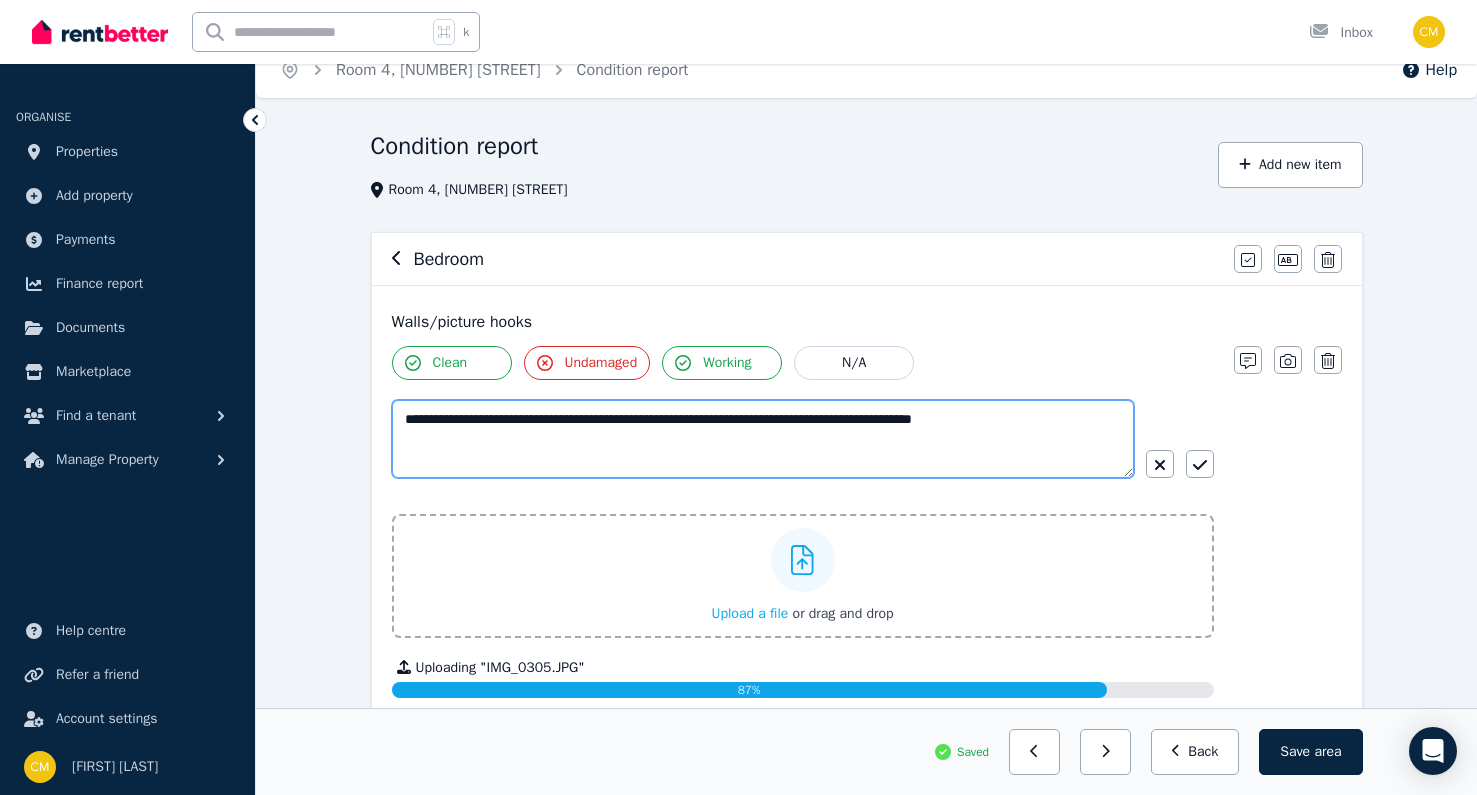 click on "**********" at bounding box center [763, 439] 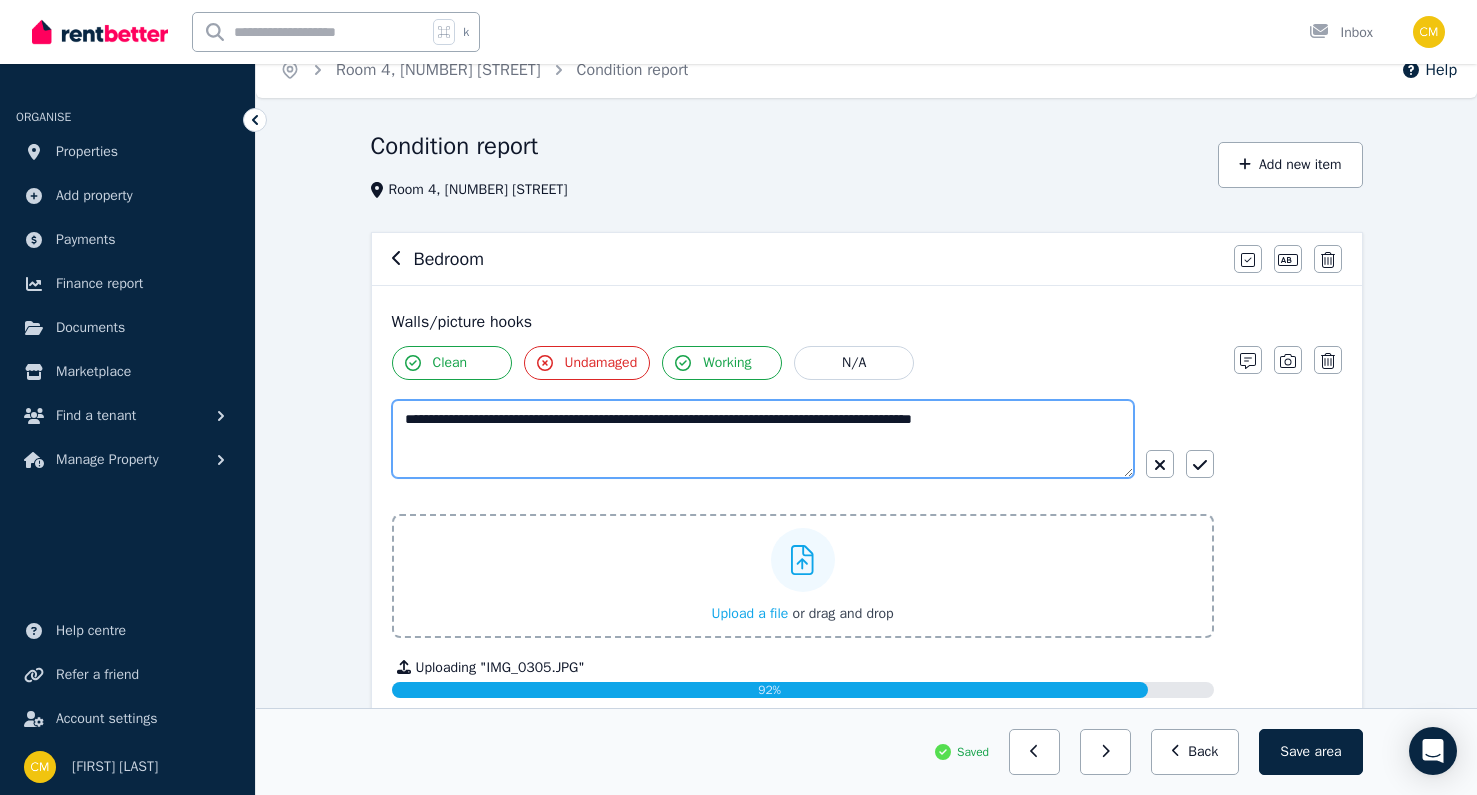 click on "**********" at bounding box center (763, 439) 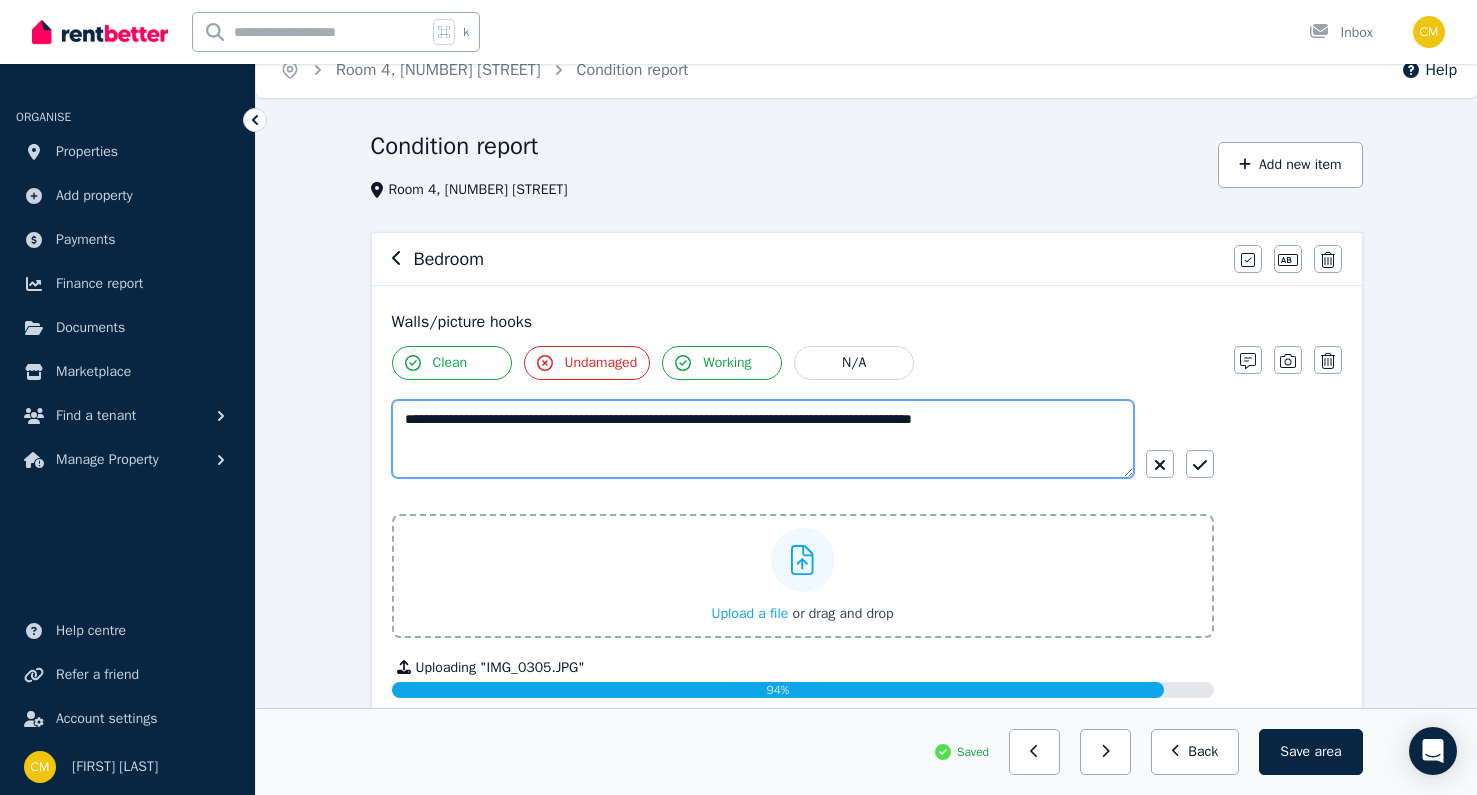 drag, startPoint x: 958, startPoint y: 419, endPoint x: 933, endPoint y: 418, distance: 25.019993 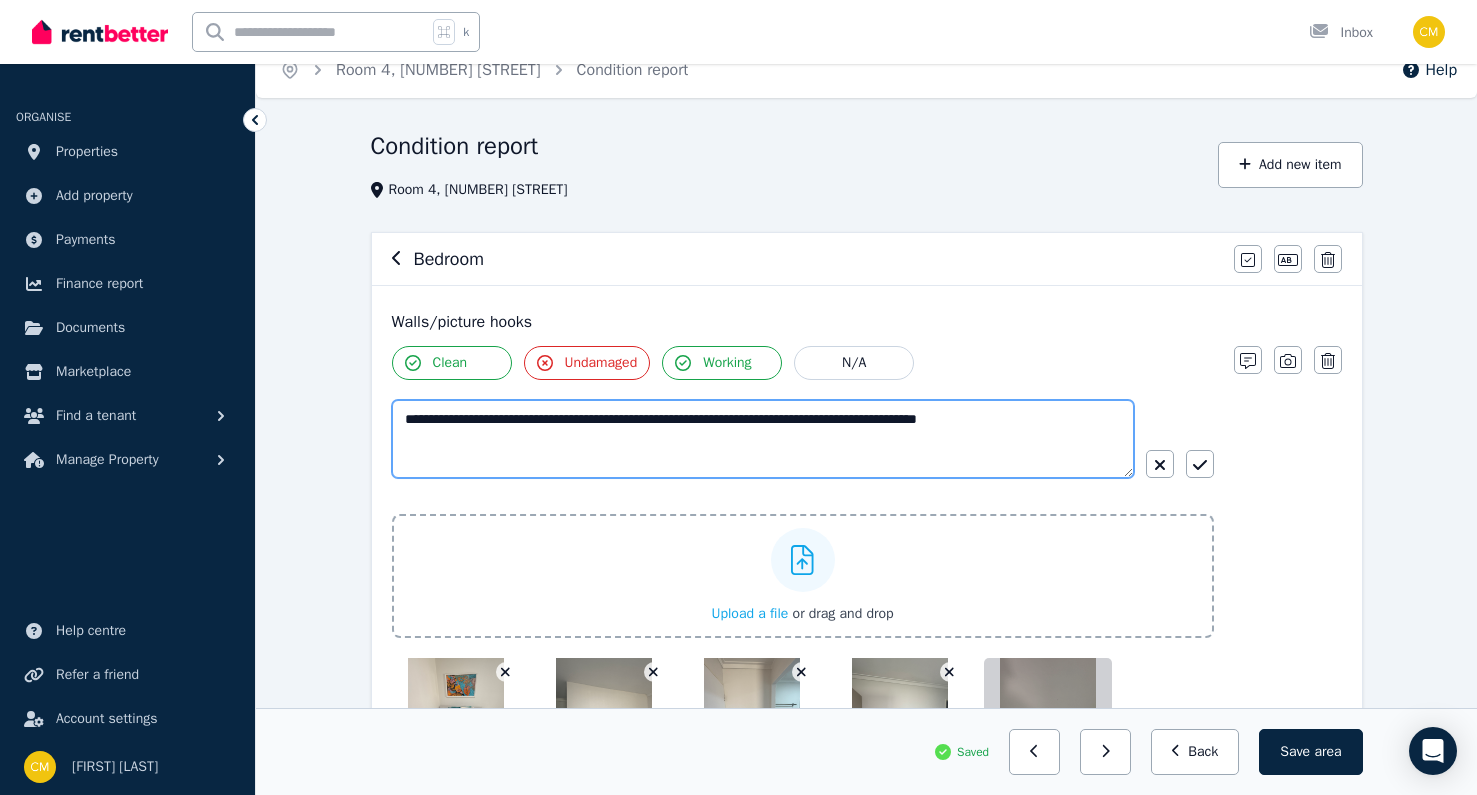 drag, startPoint x: 966, startPoint y: 420, endPoint x: 898, endPoint y: 414, distance: 68.26419 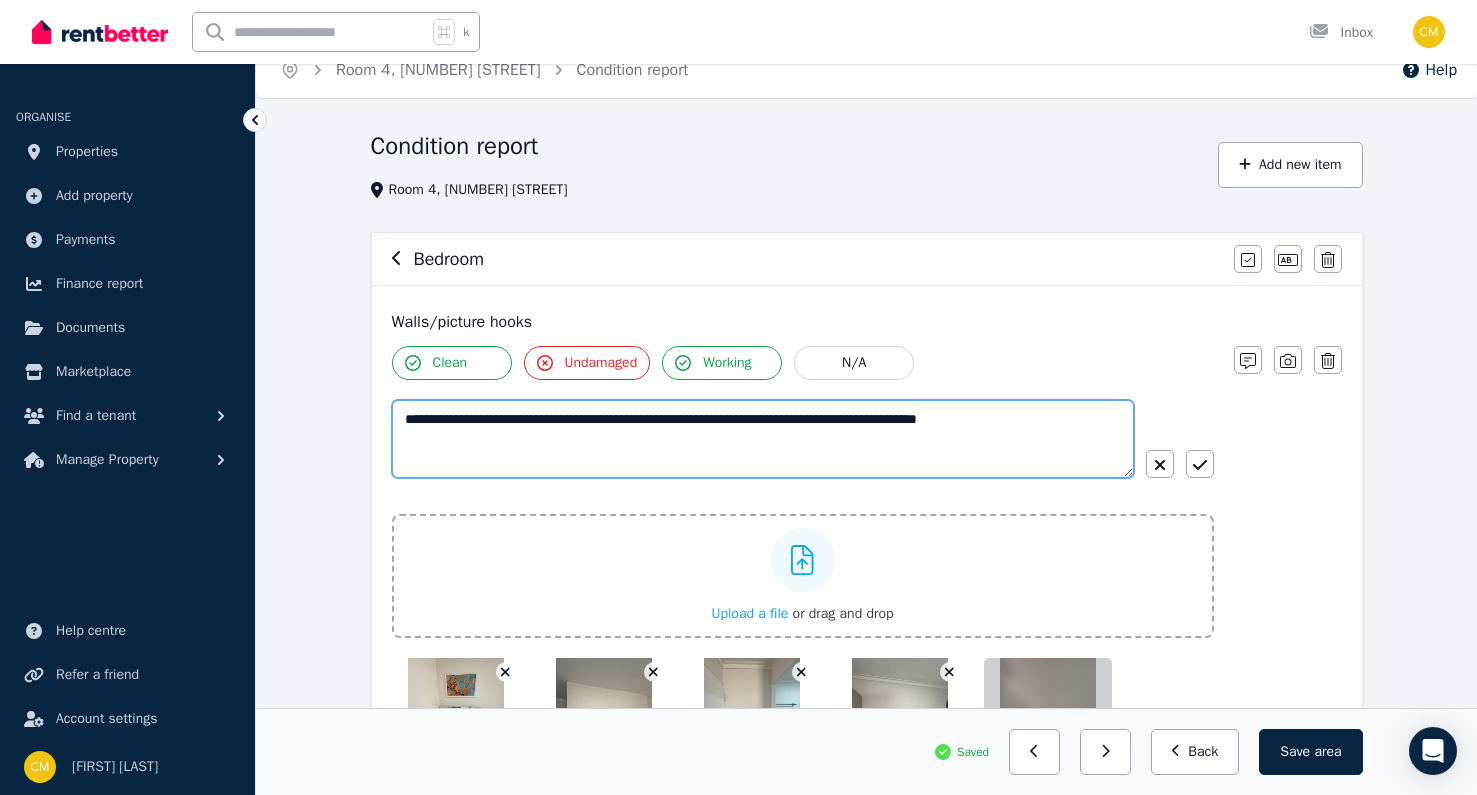 click on "**********" at bounding box center (763, 439) 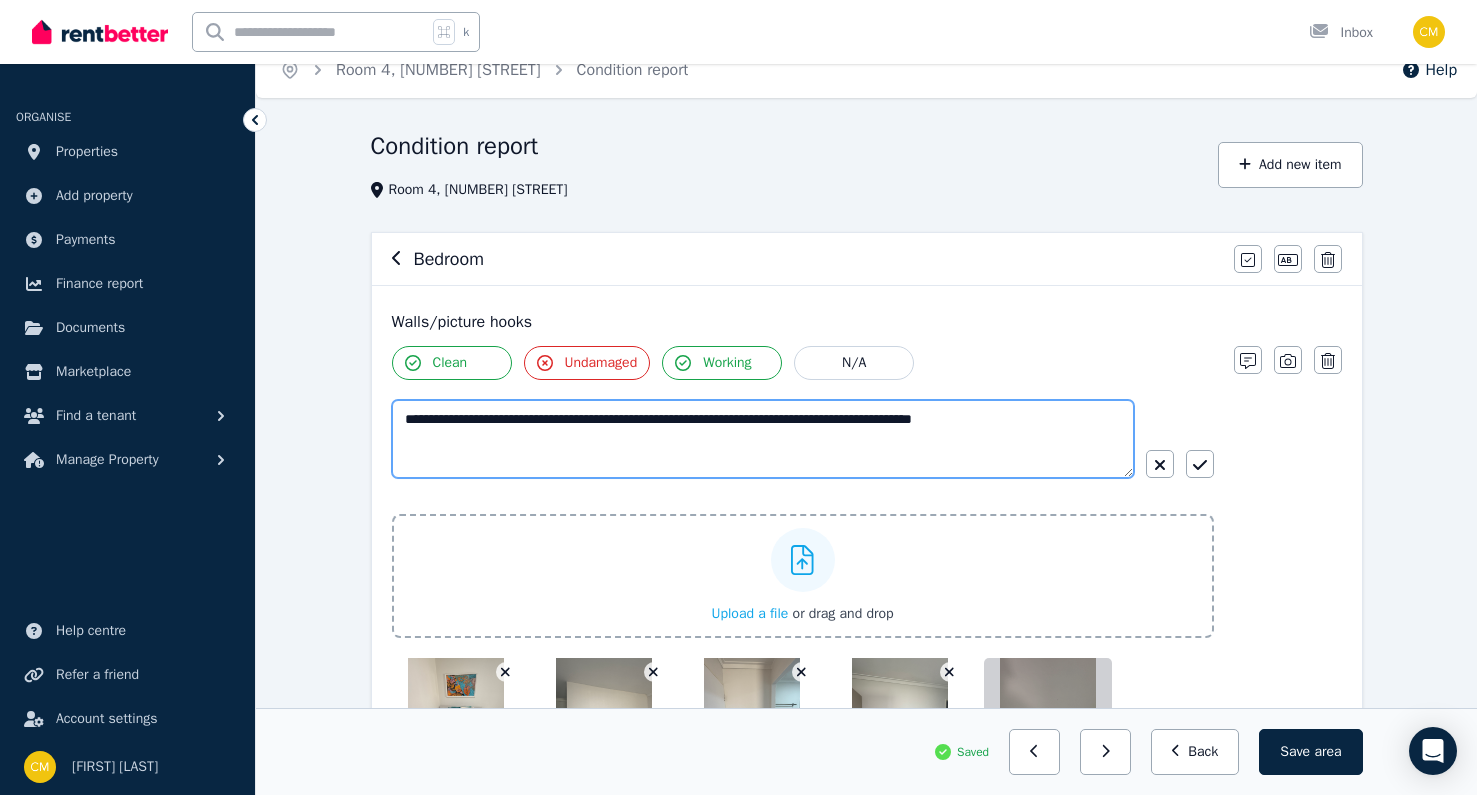 scroll, scrollTop: 304, scrollLeft: 0, axis: vertical 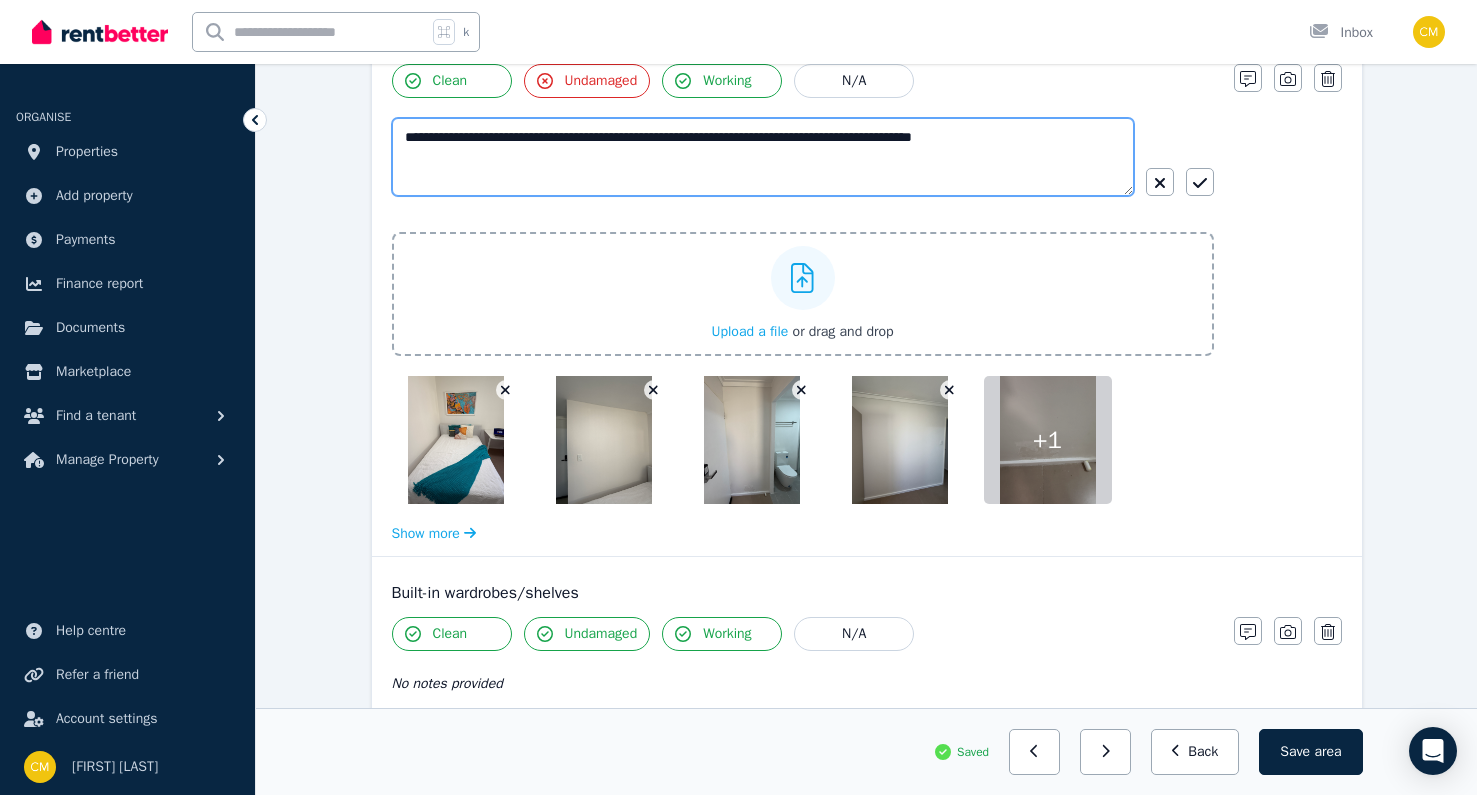 click on "**********" at bounding box center [763, 157] 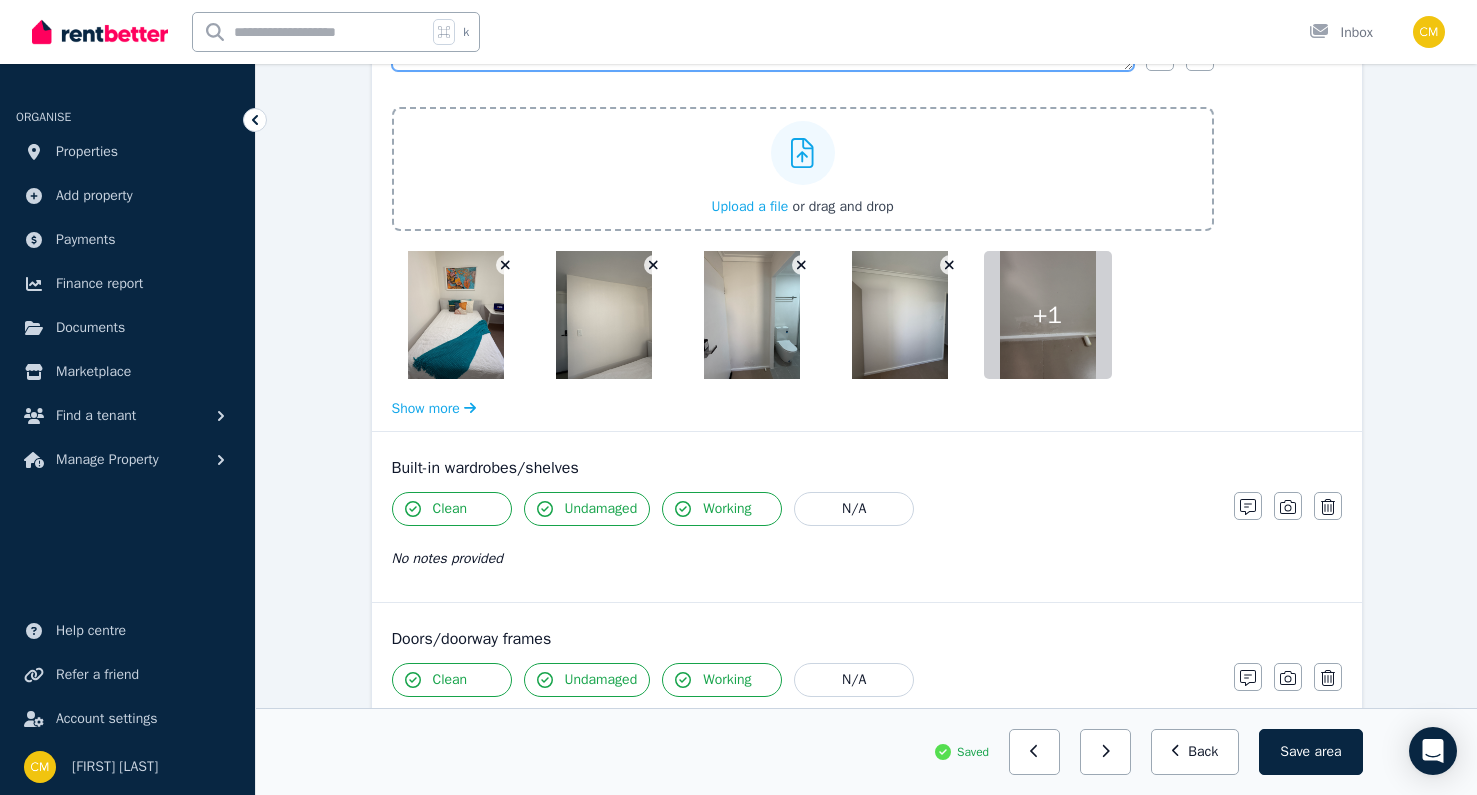 scroll, scrollTop: 455, scrollLeft: 0, axis: vertical 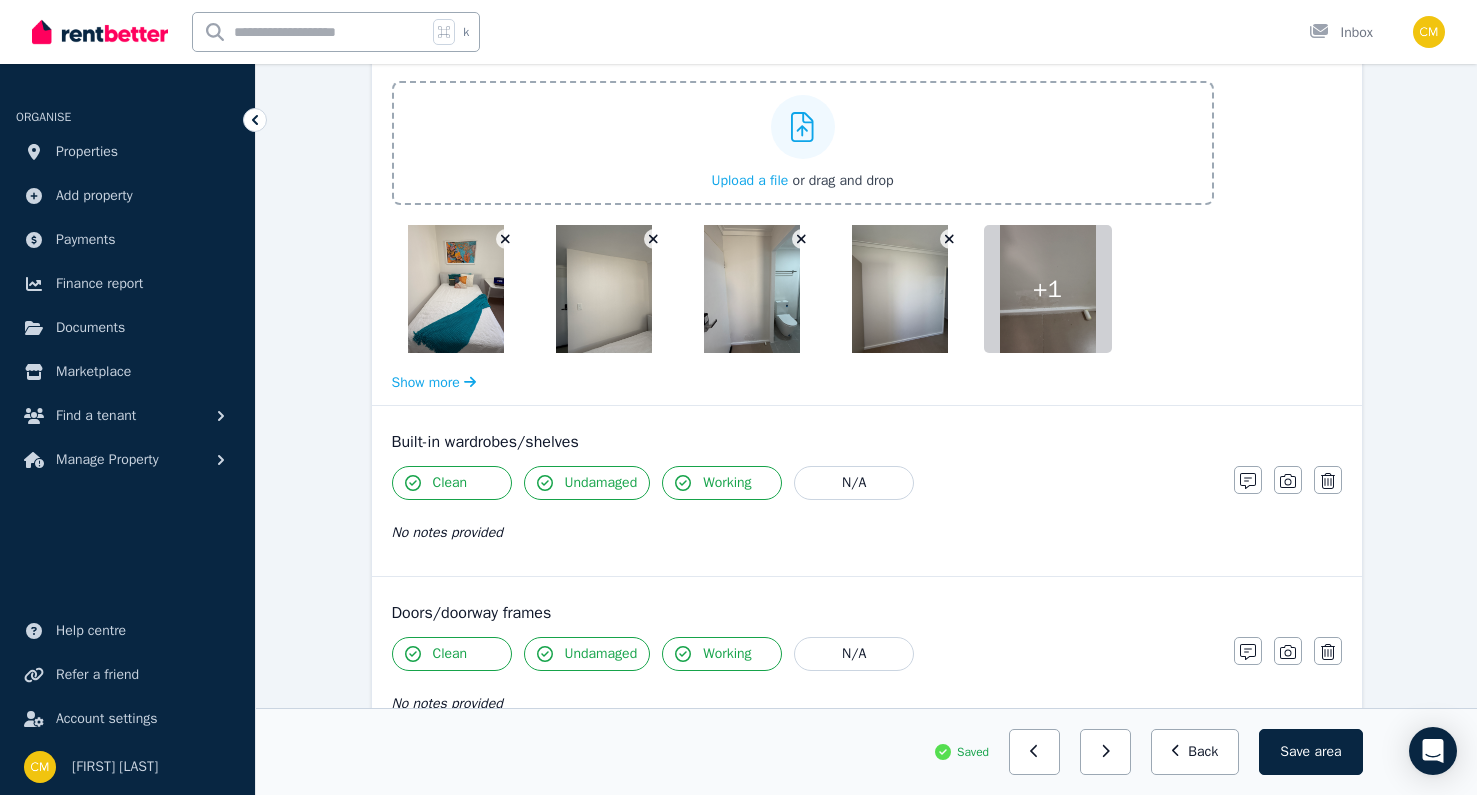 type on "**********" 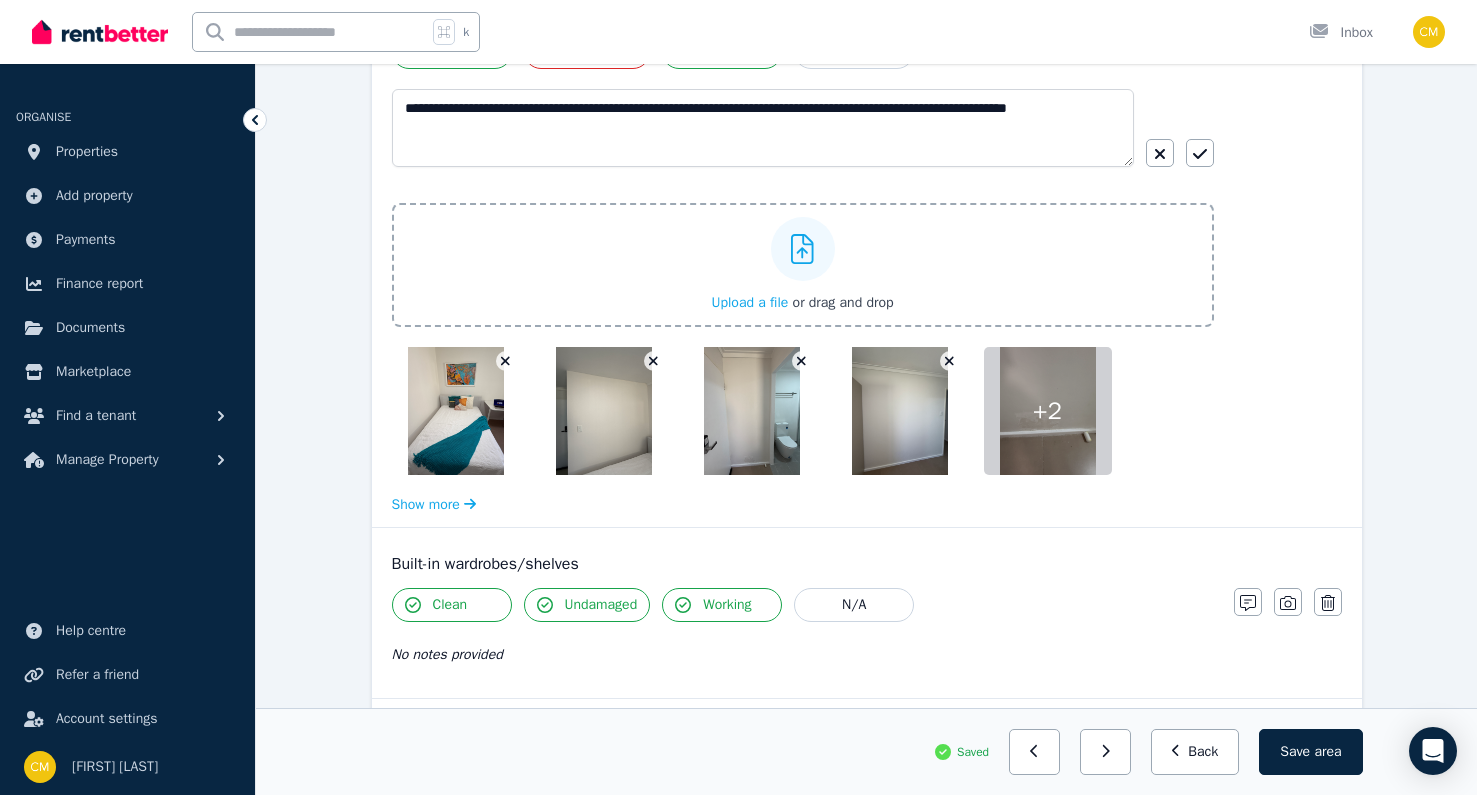 scroll, scrollTop: 614, scrollLeft: 0, axis: vertical 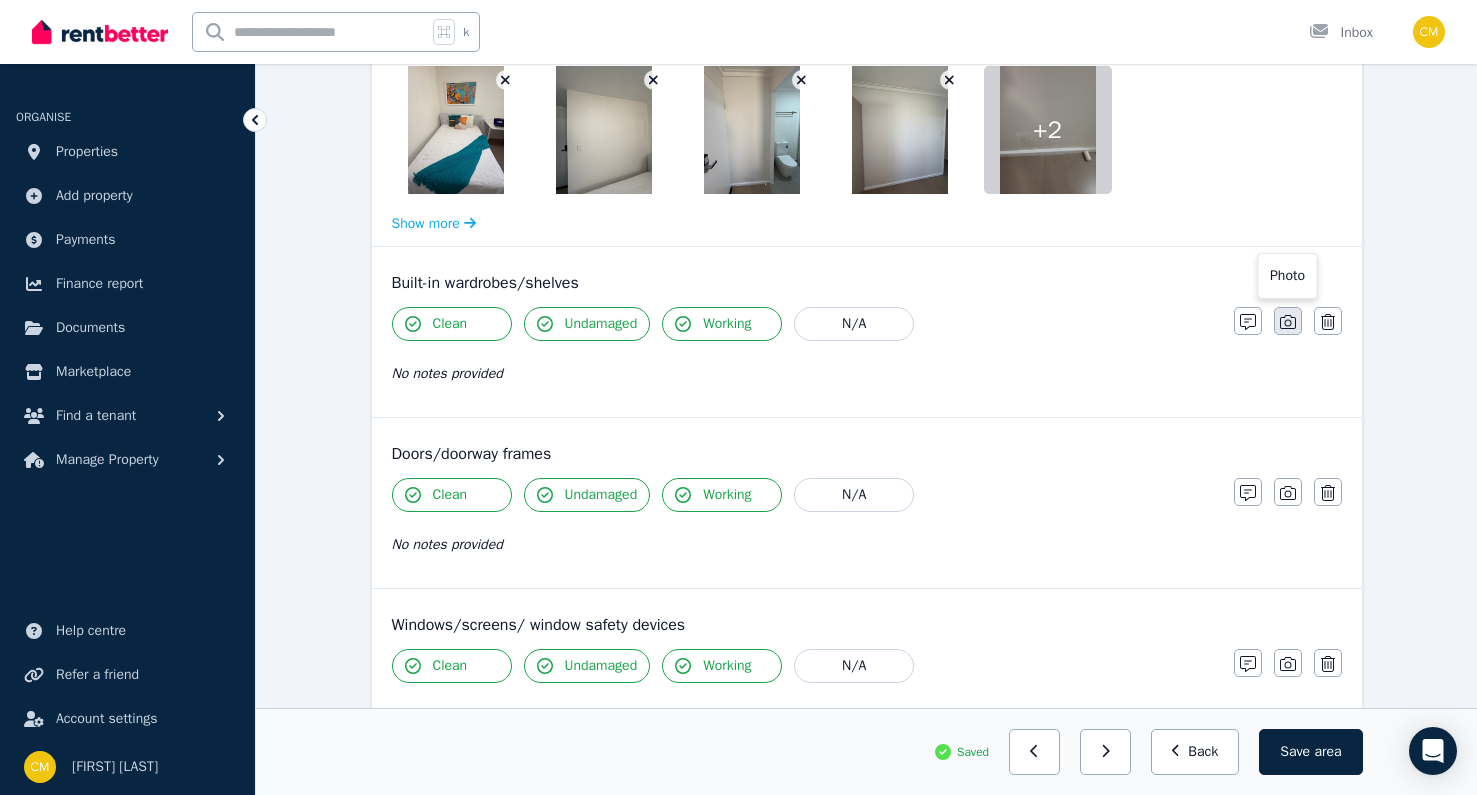 click 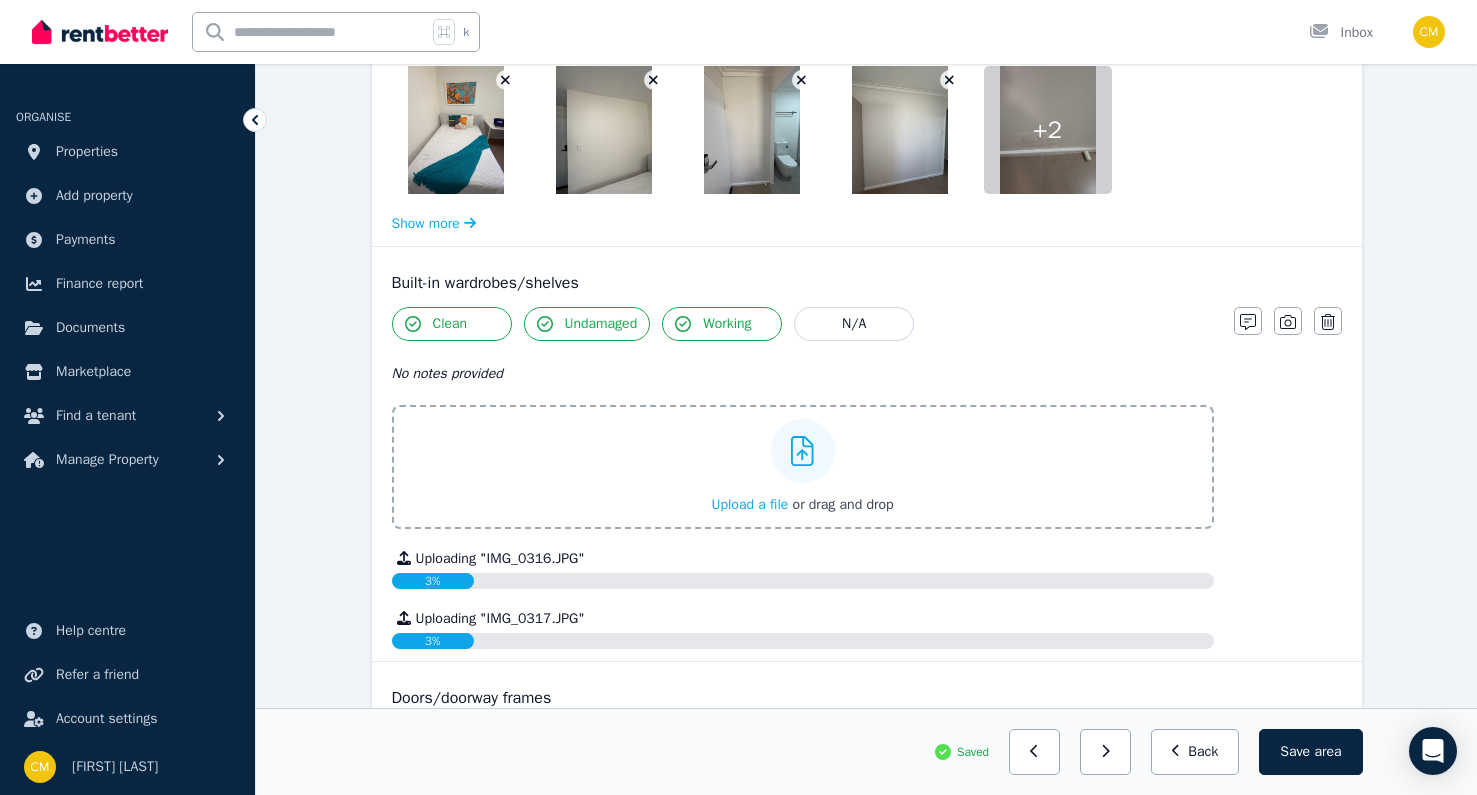 scroll, scrollTop: 957, scrollLeft: 0, axis: vertical 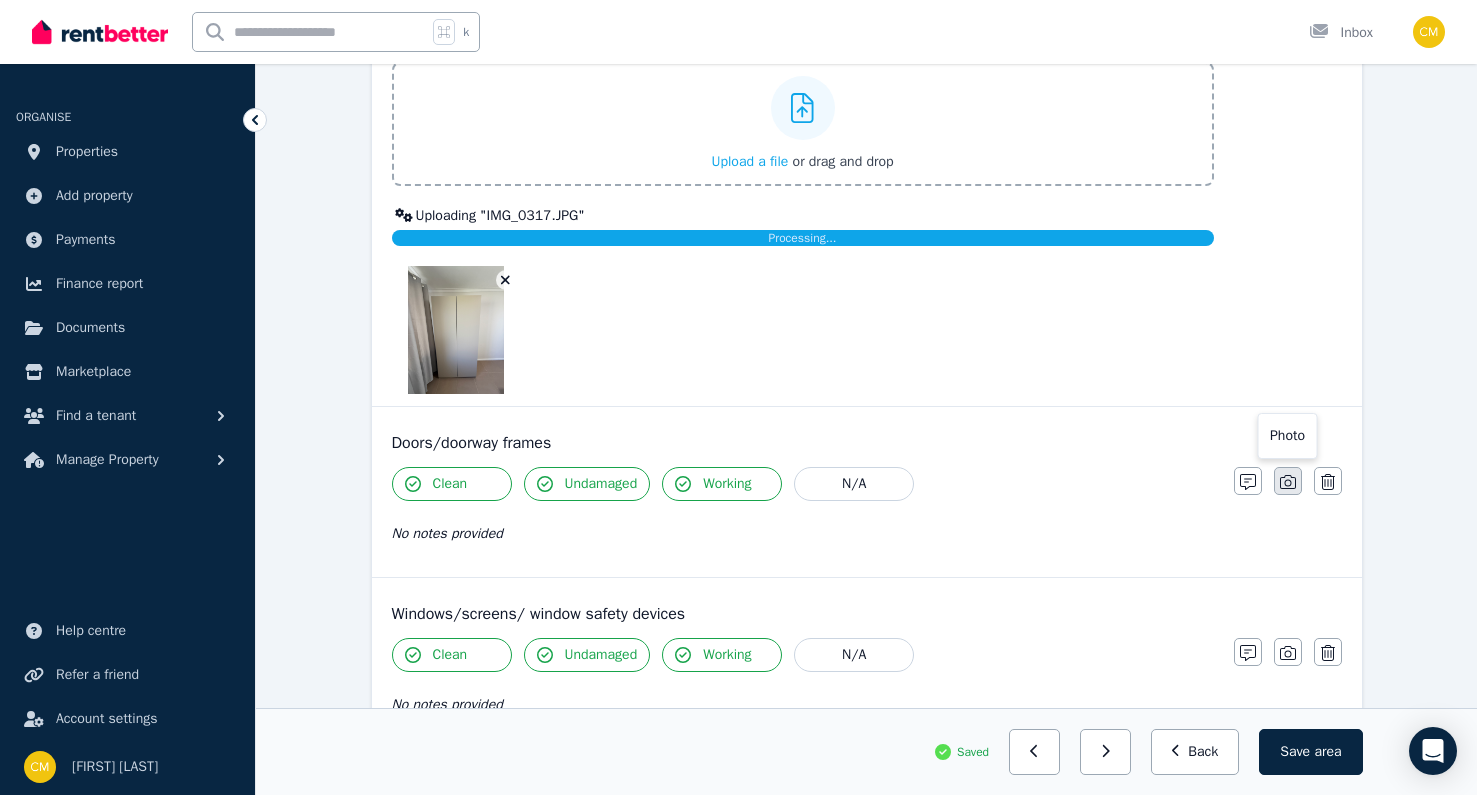click 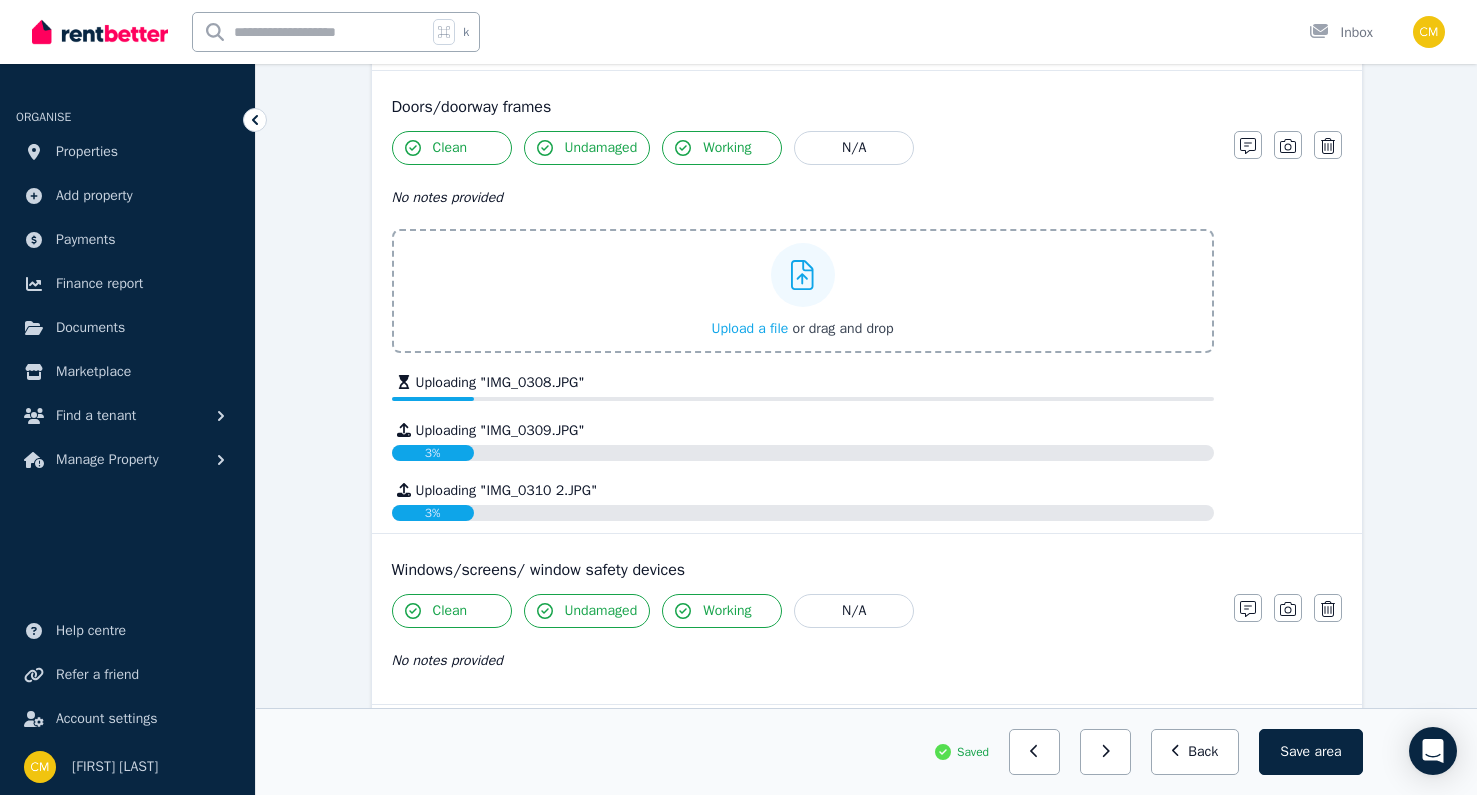 scroll, scrollTop: 1427, scrollLeft: 0, axis: vertical 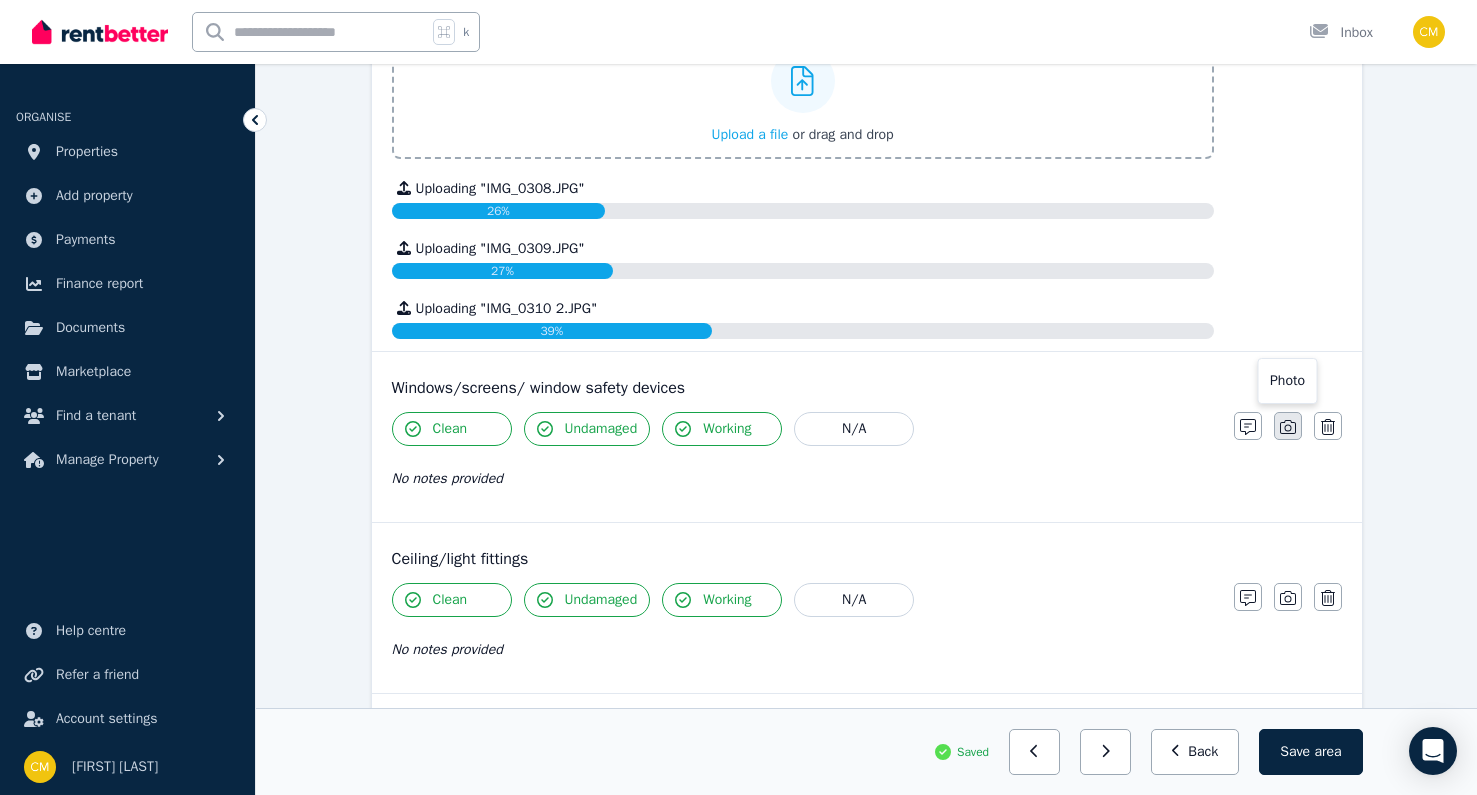 click at bounding box center [1288, 426] 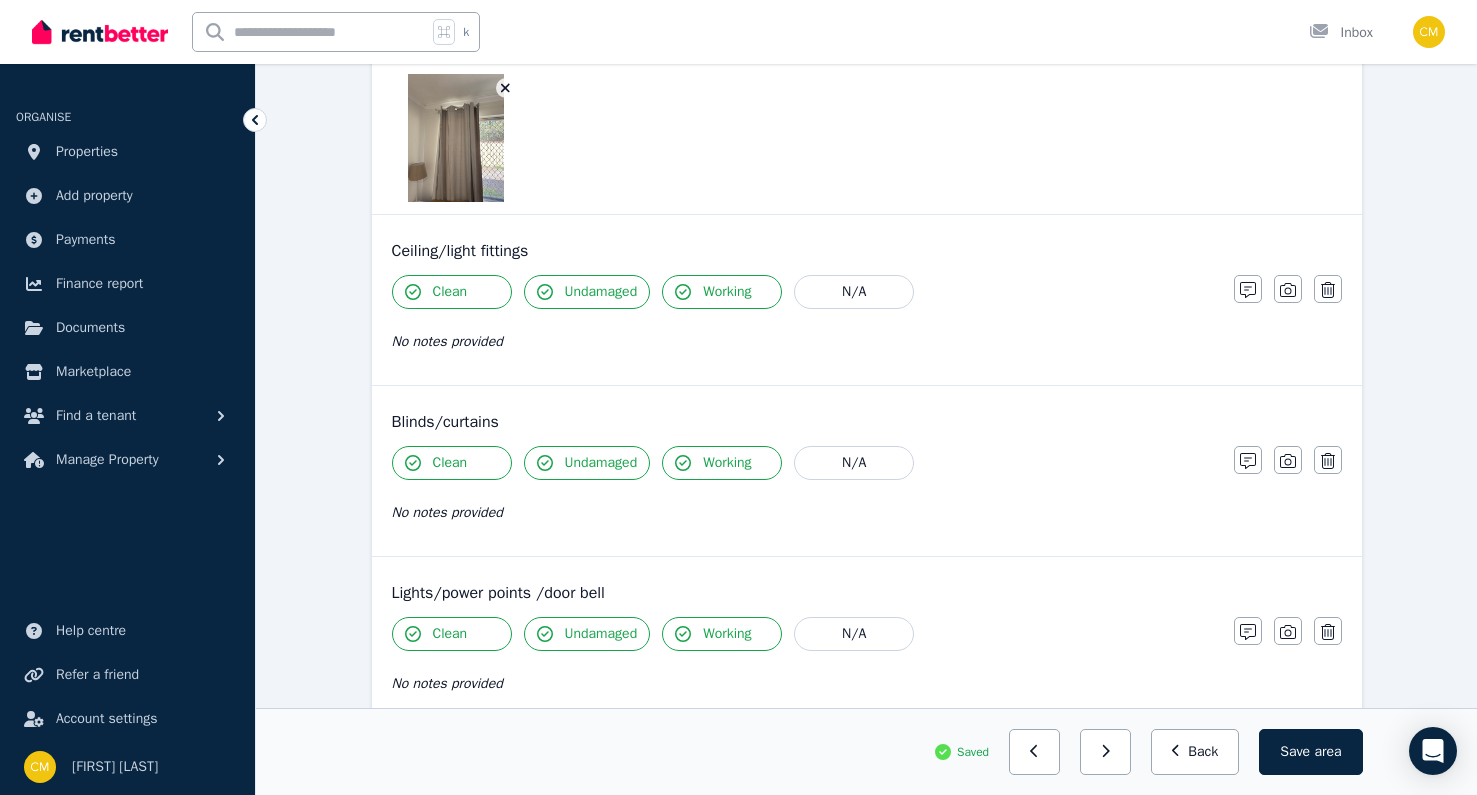 scroll, scrollTop: 2022, scrollLeft: 0, axis: vertical 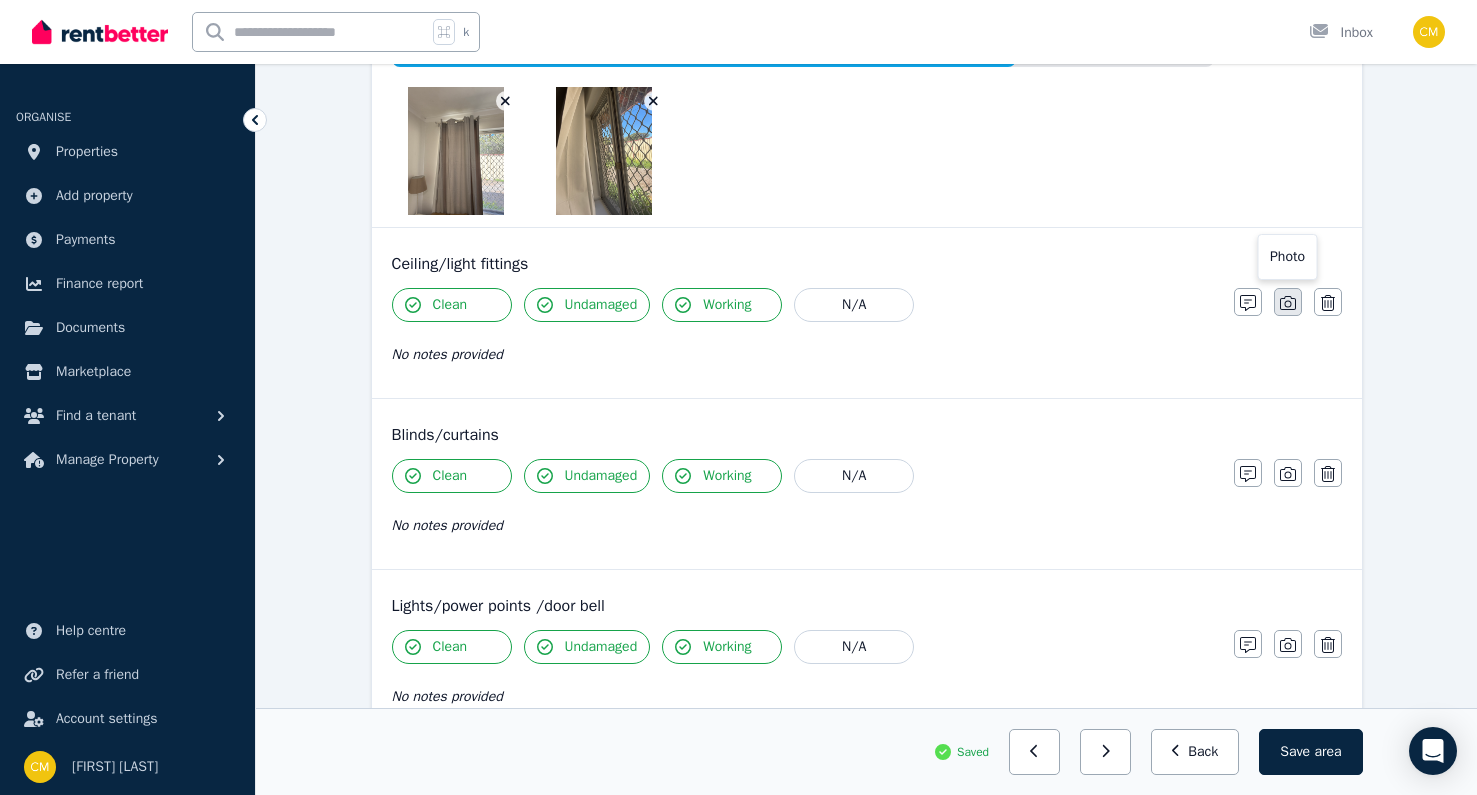 click 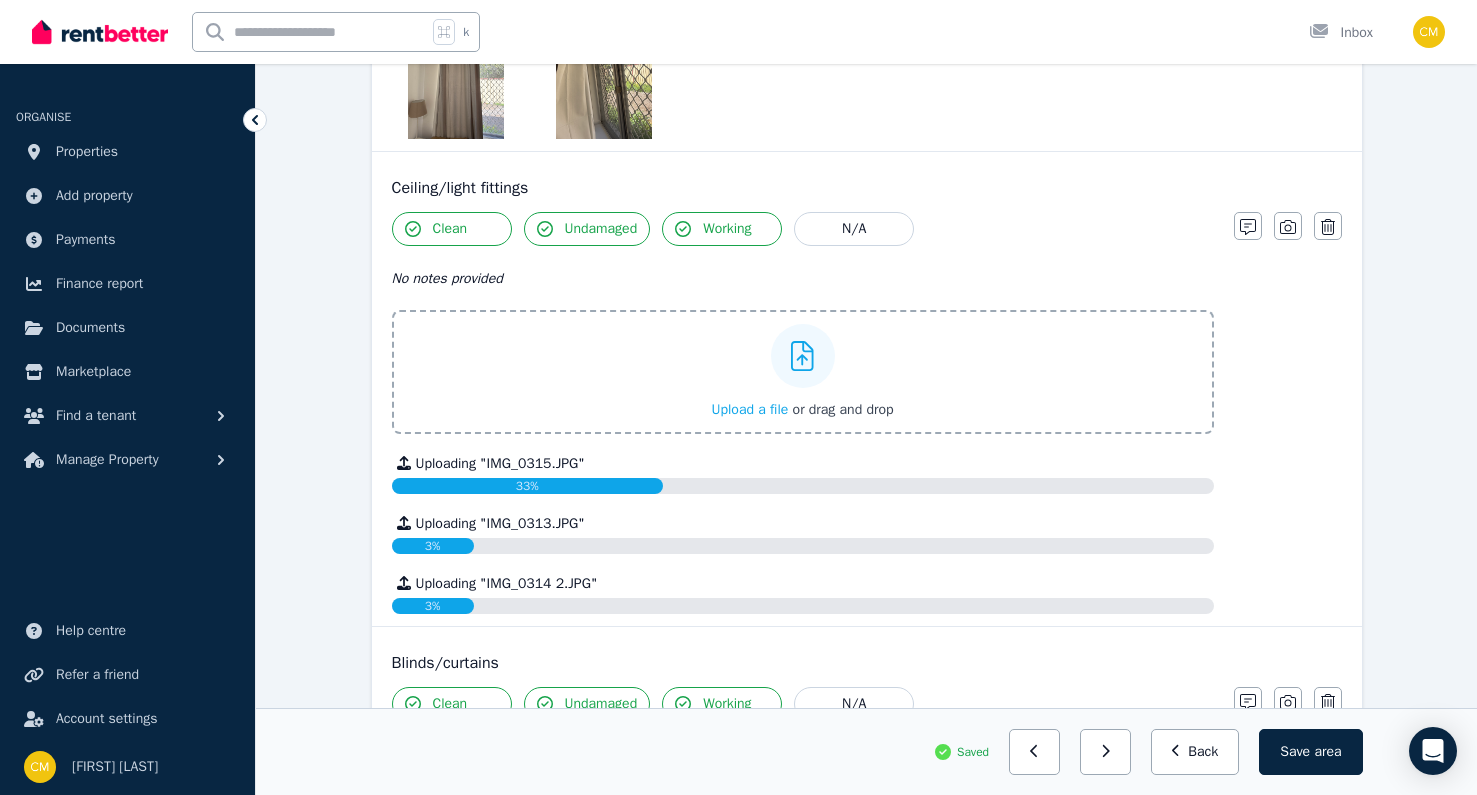 scroll, scrollTop: 2304, scrollLeft: 0, axis: vertical 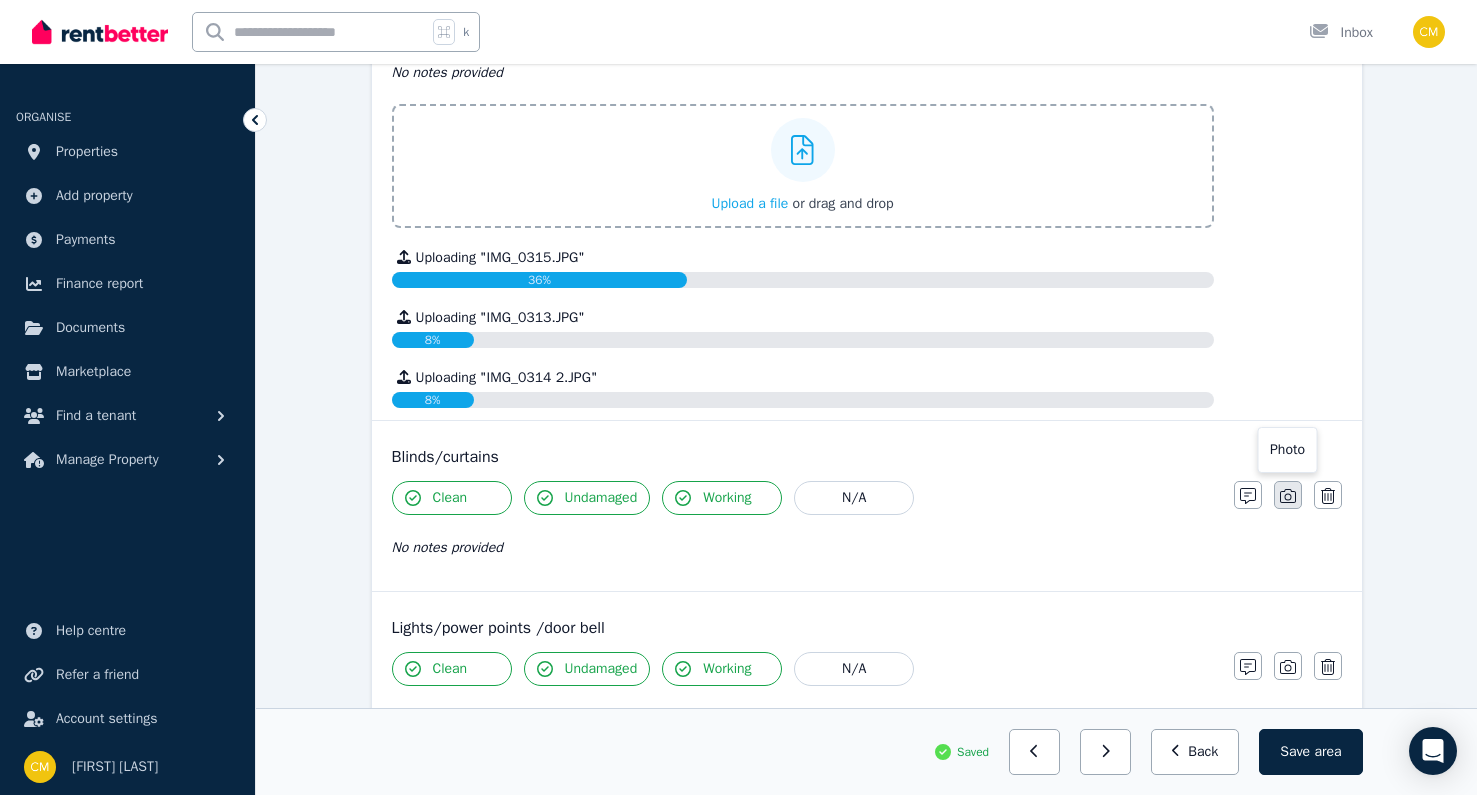 click 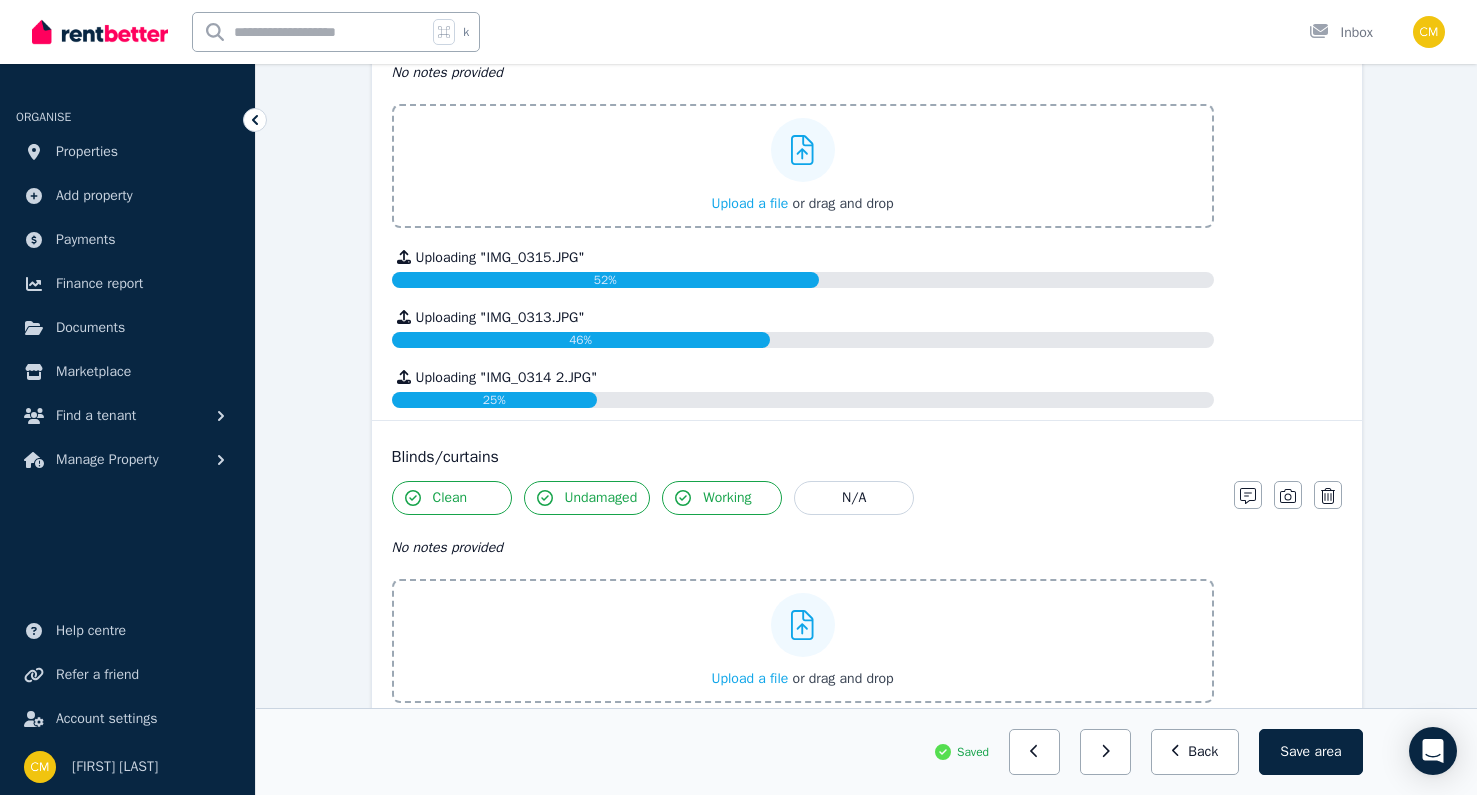 scroll, scrollTop: 2706, scrollLeft: 0, axis: vertical 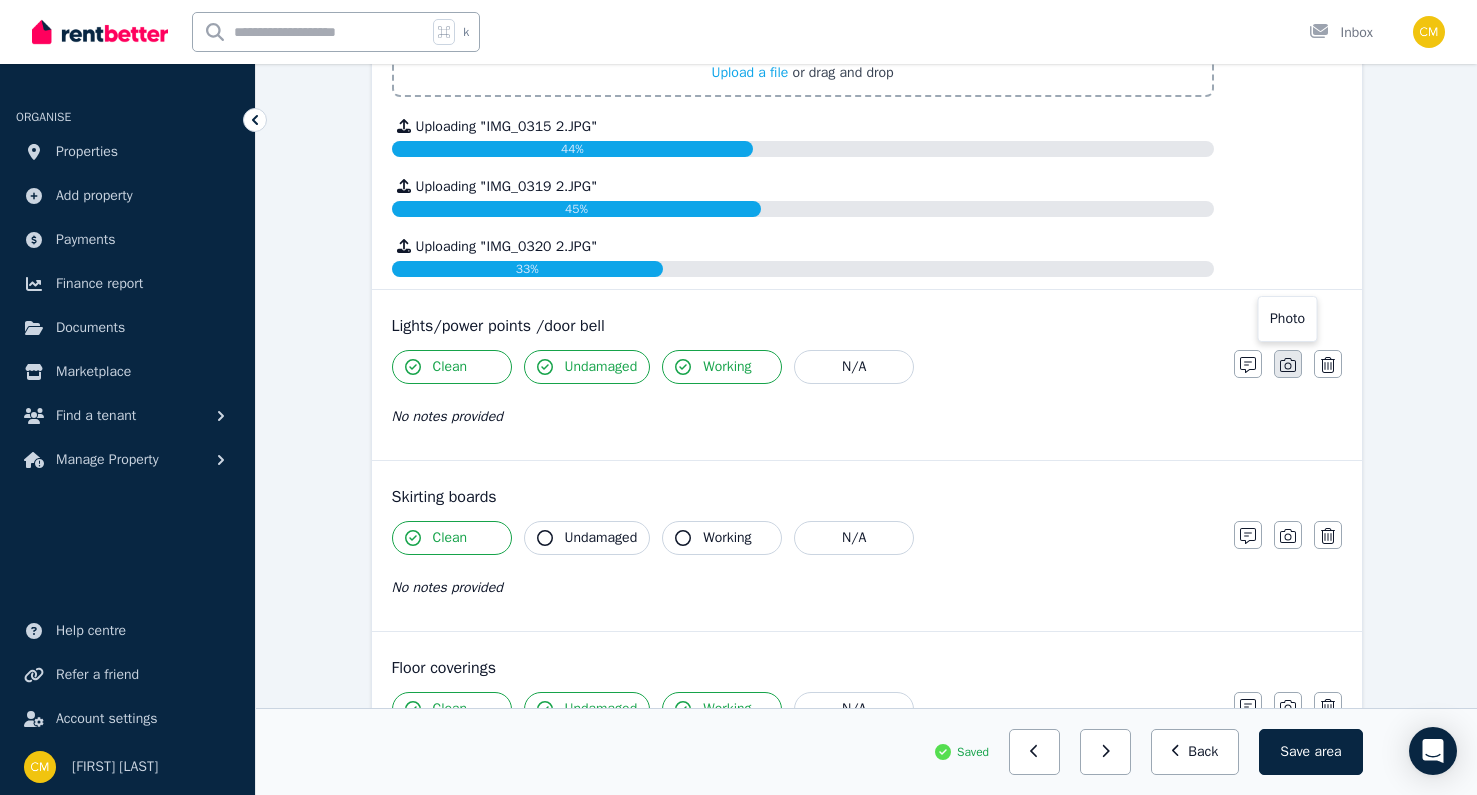 click 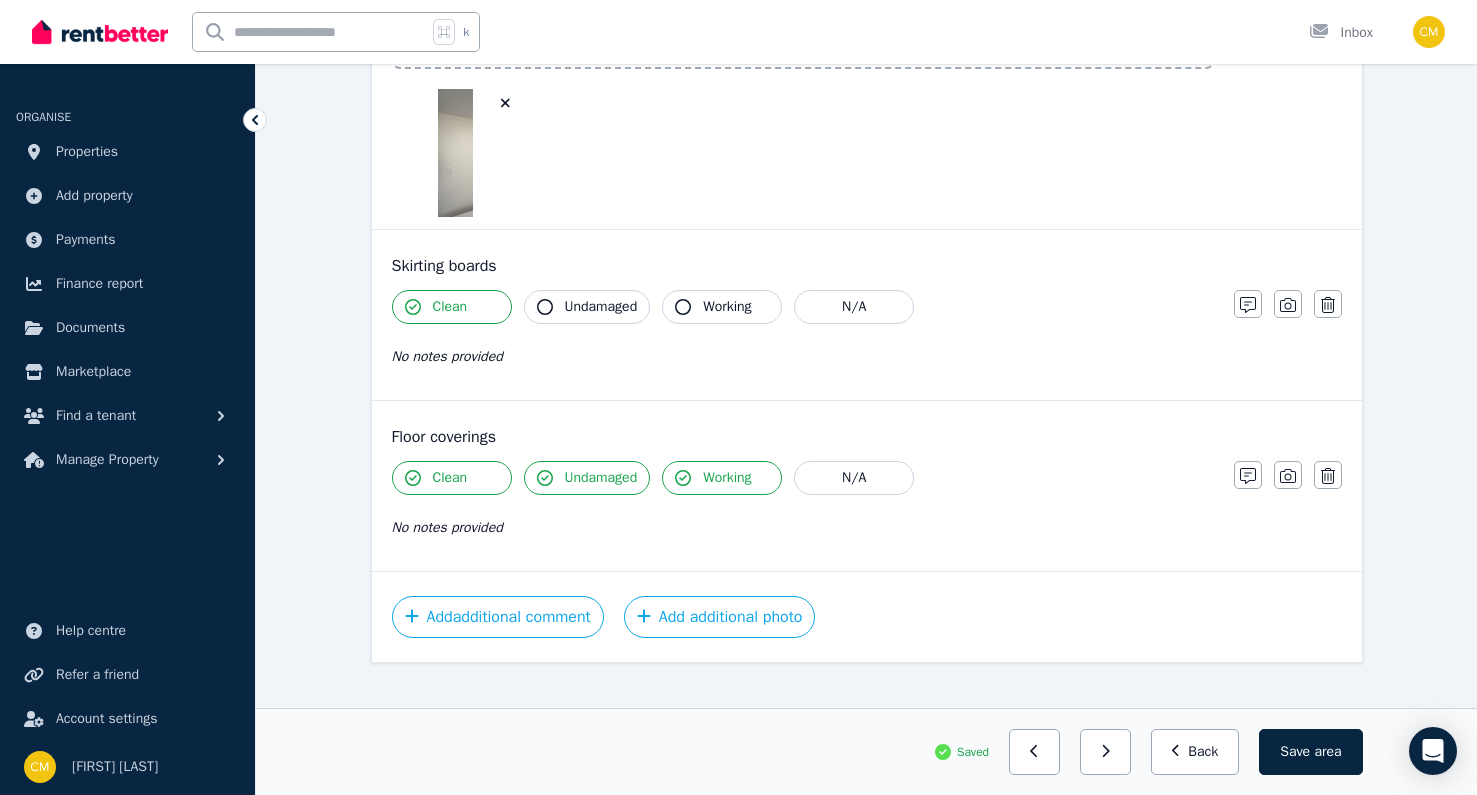 scroll, scrollTop: 3316, scrollLeft: 0, axis: vertical 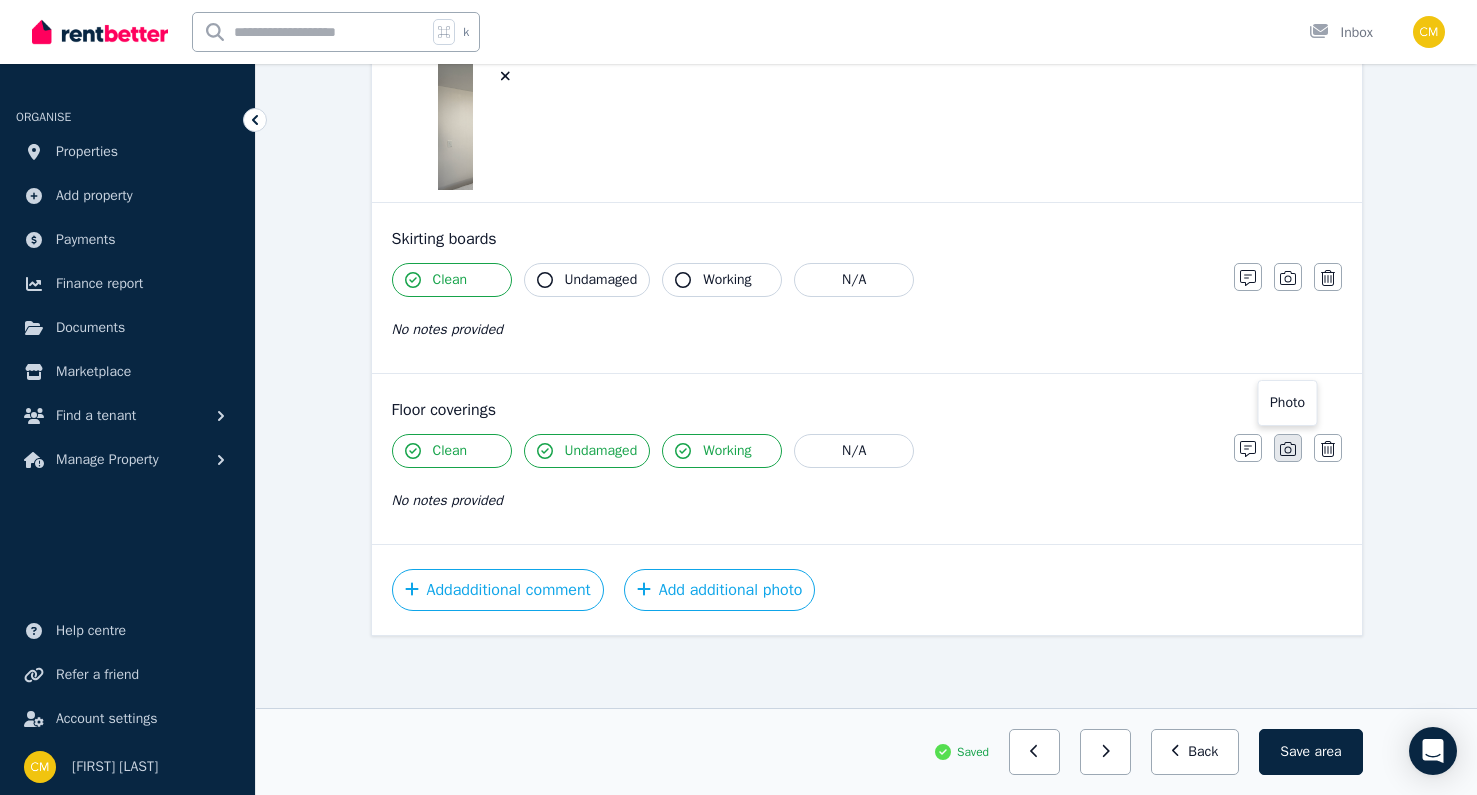 click 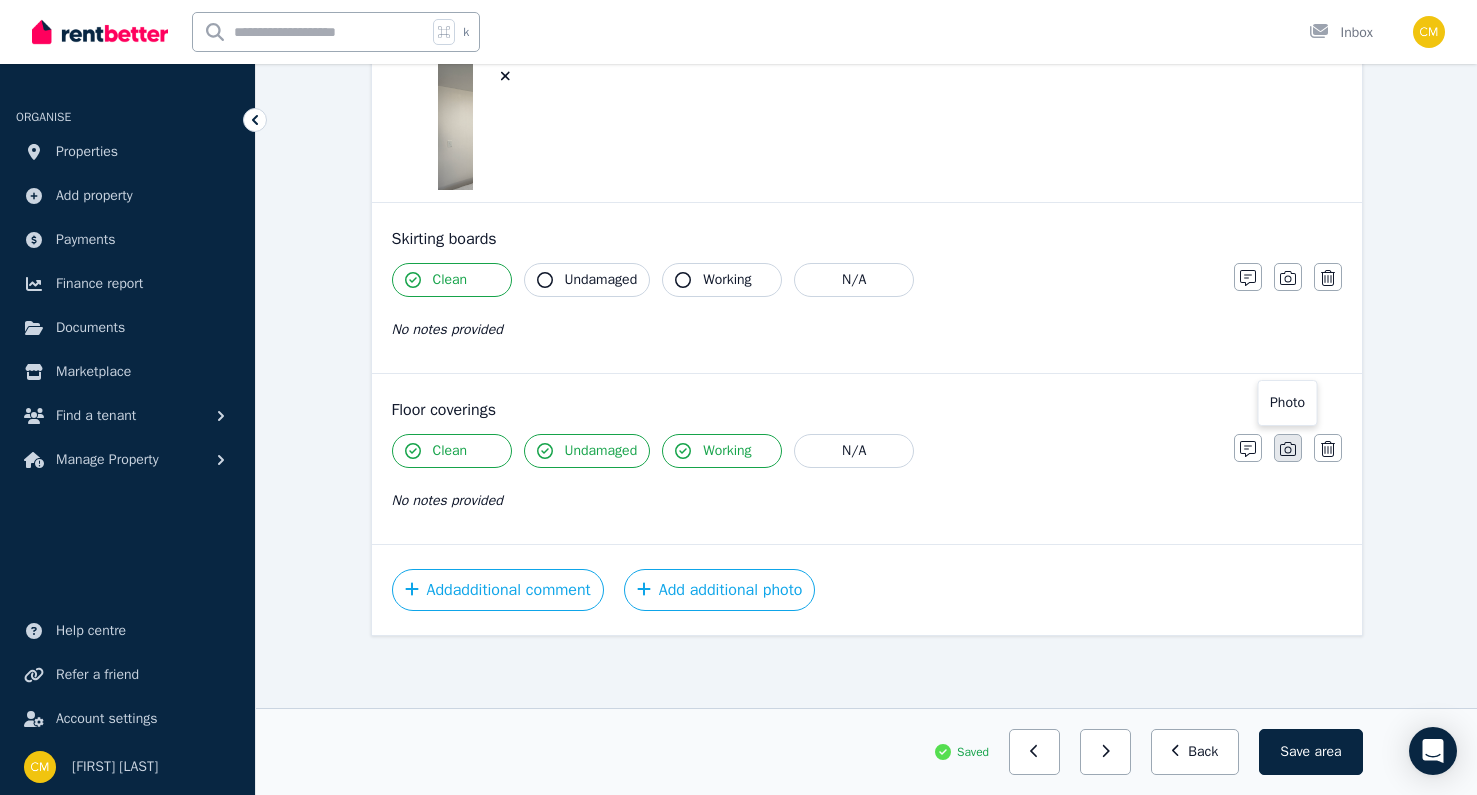 scroll, scrollTop: 3440, scrollLeft: 0, axis: vertical 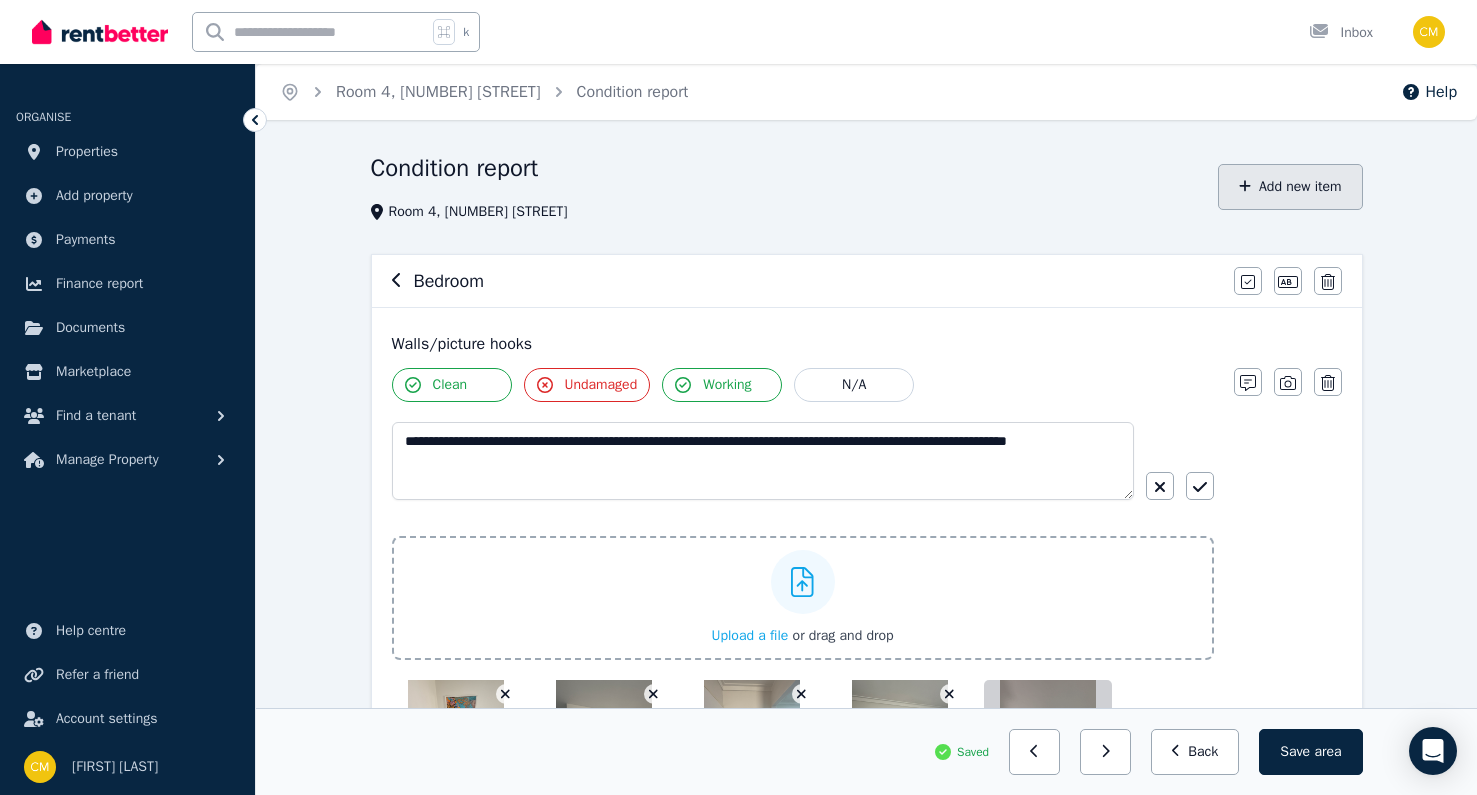 click on "Add new item" at bounding box center (1290, 187) 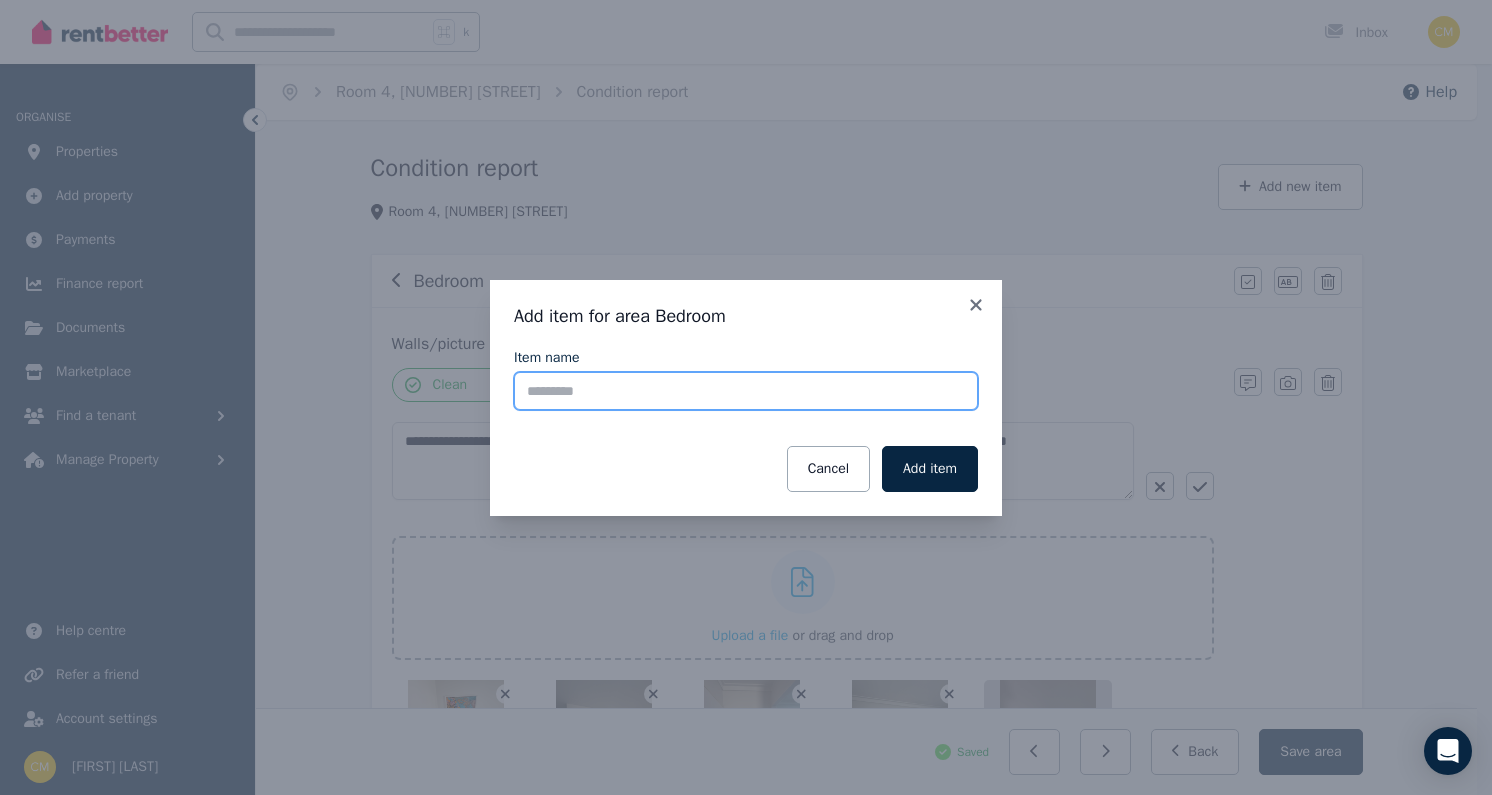 click on "Item name" at bounding box center [746, 391] 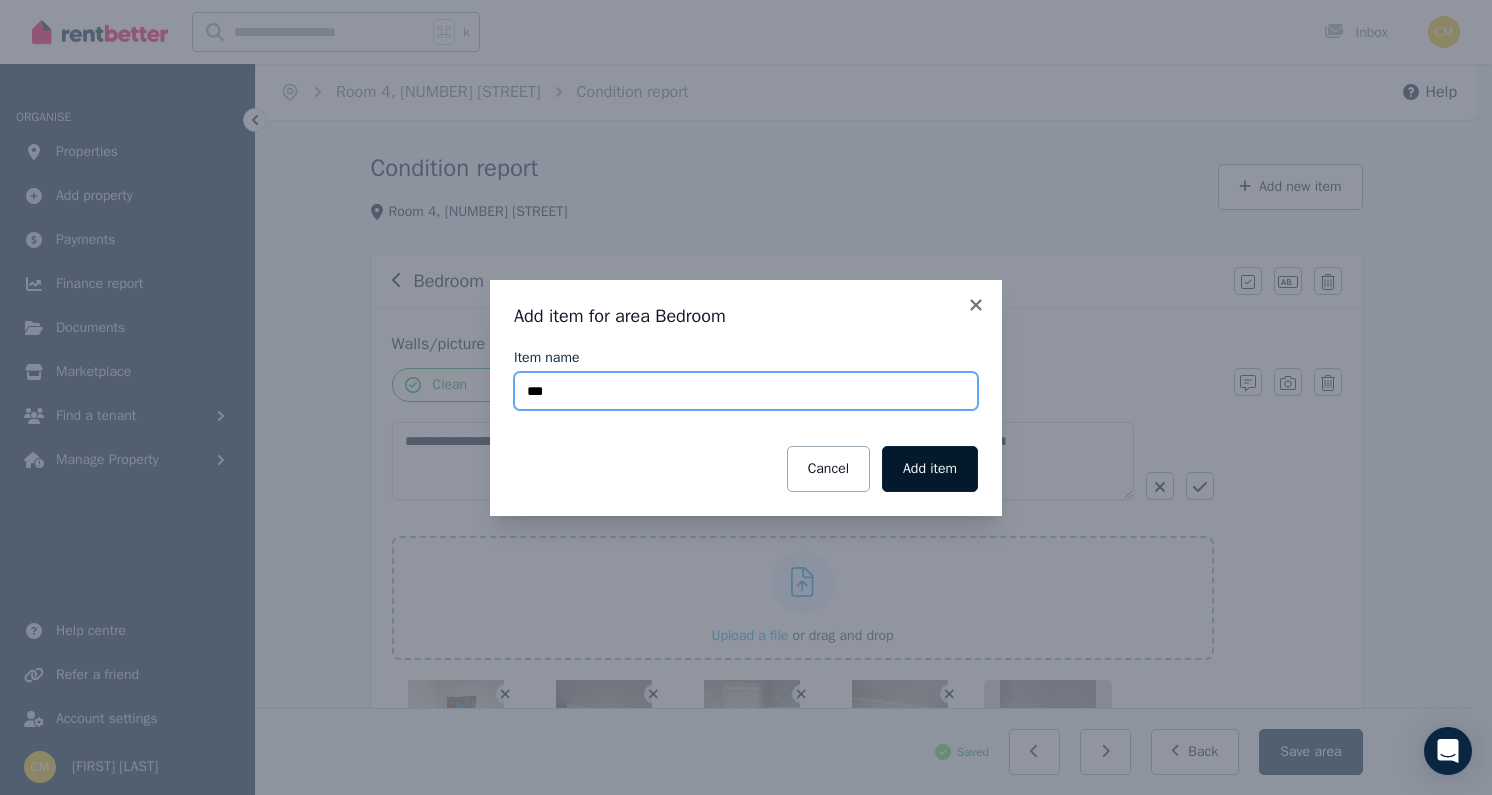 type on "***" 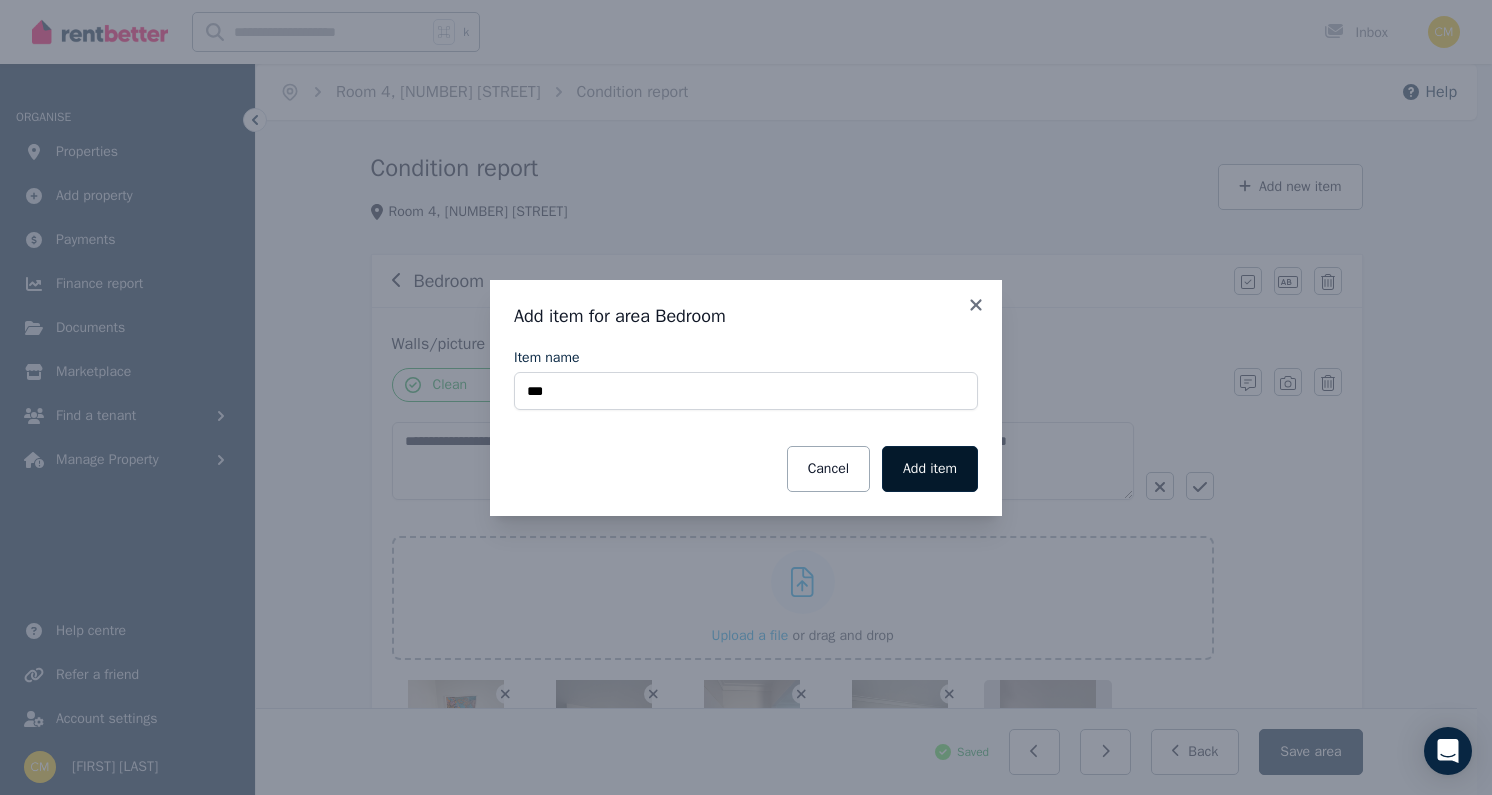 click on "Add item" at bounding box center [930, 469] 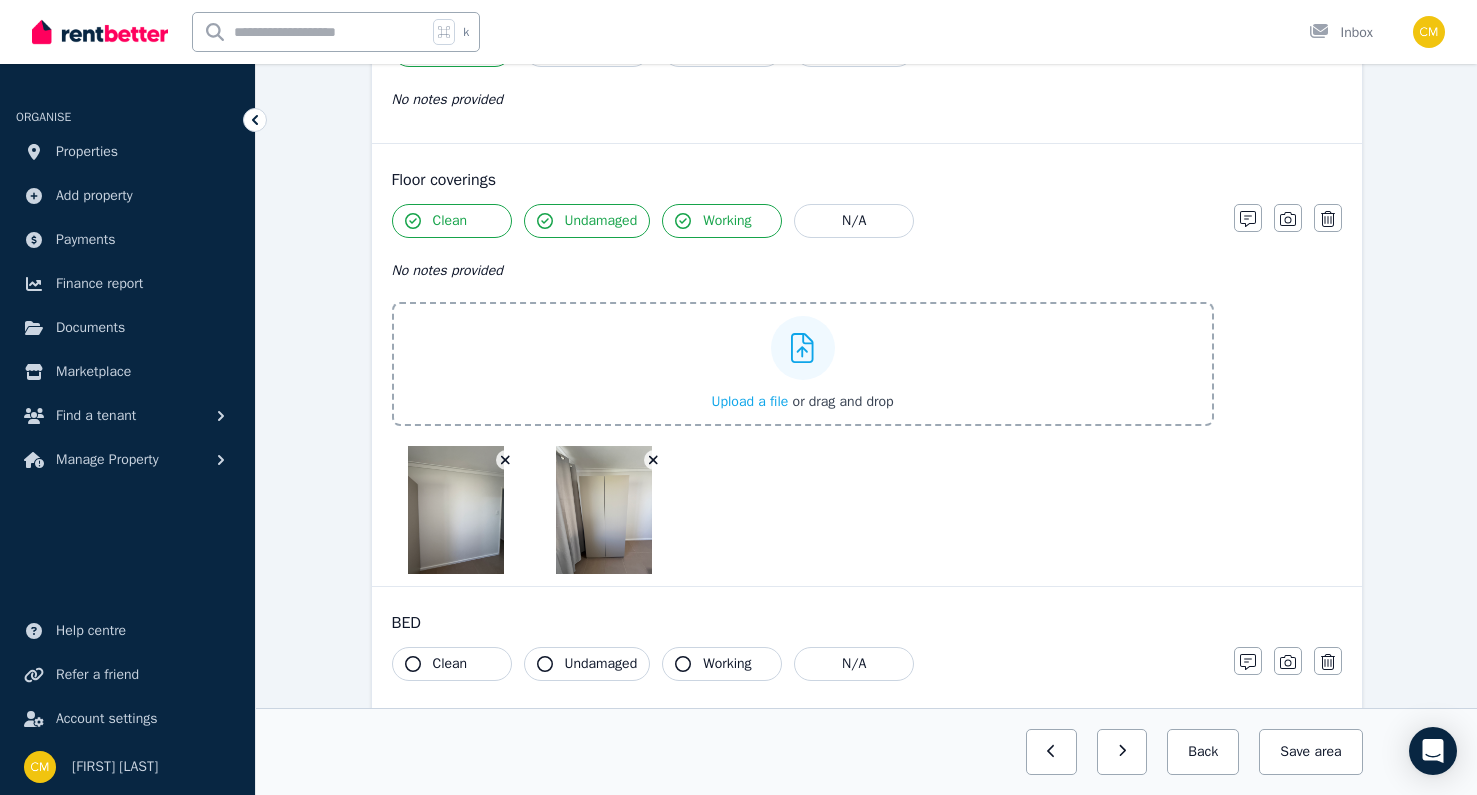 scroll, scrollTop: 3742, scrollLeft: 0, axis: vertical 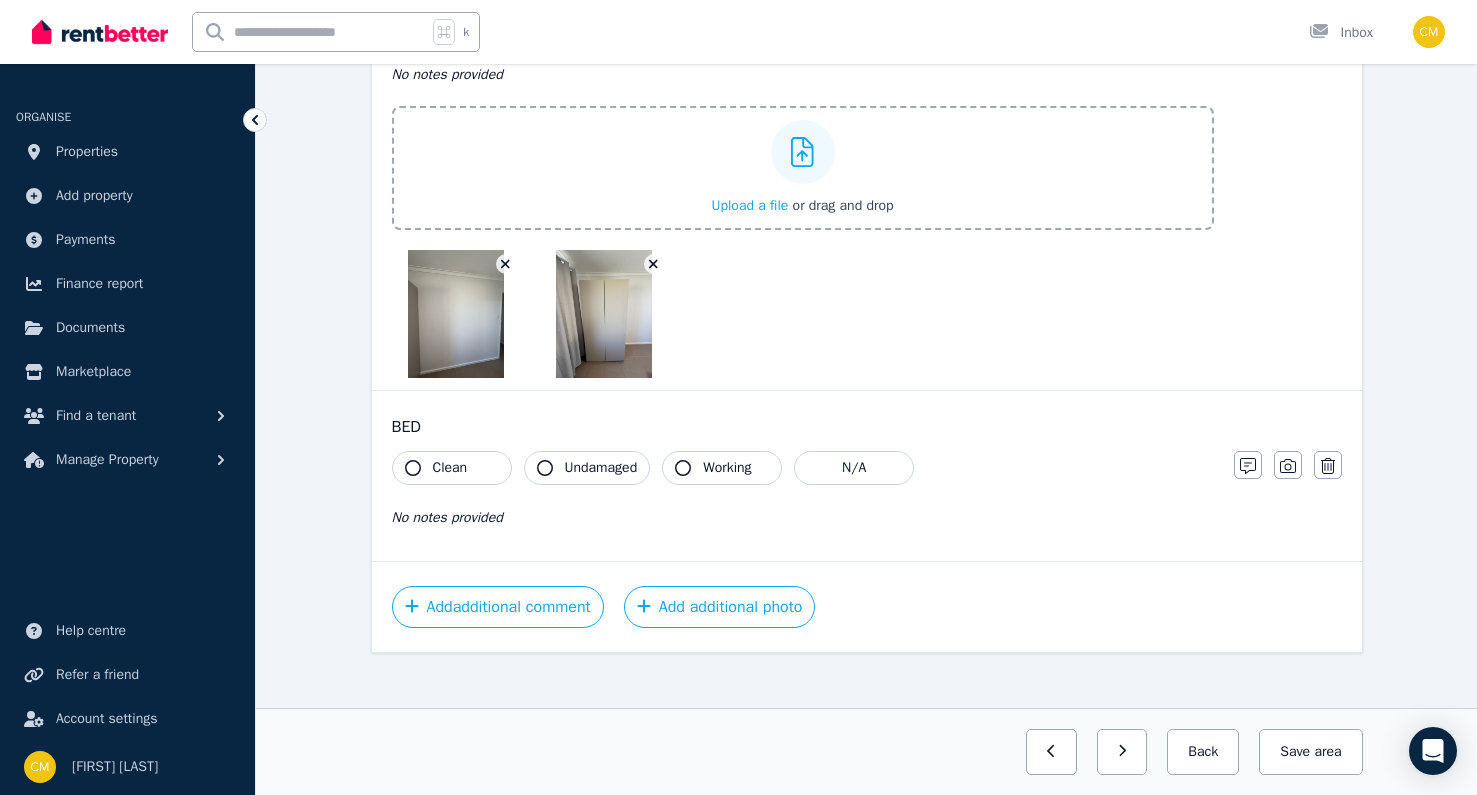 click on "Clean" at bounding box center [452, 468] 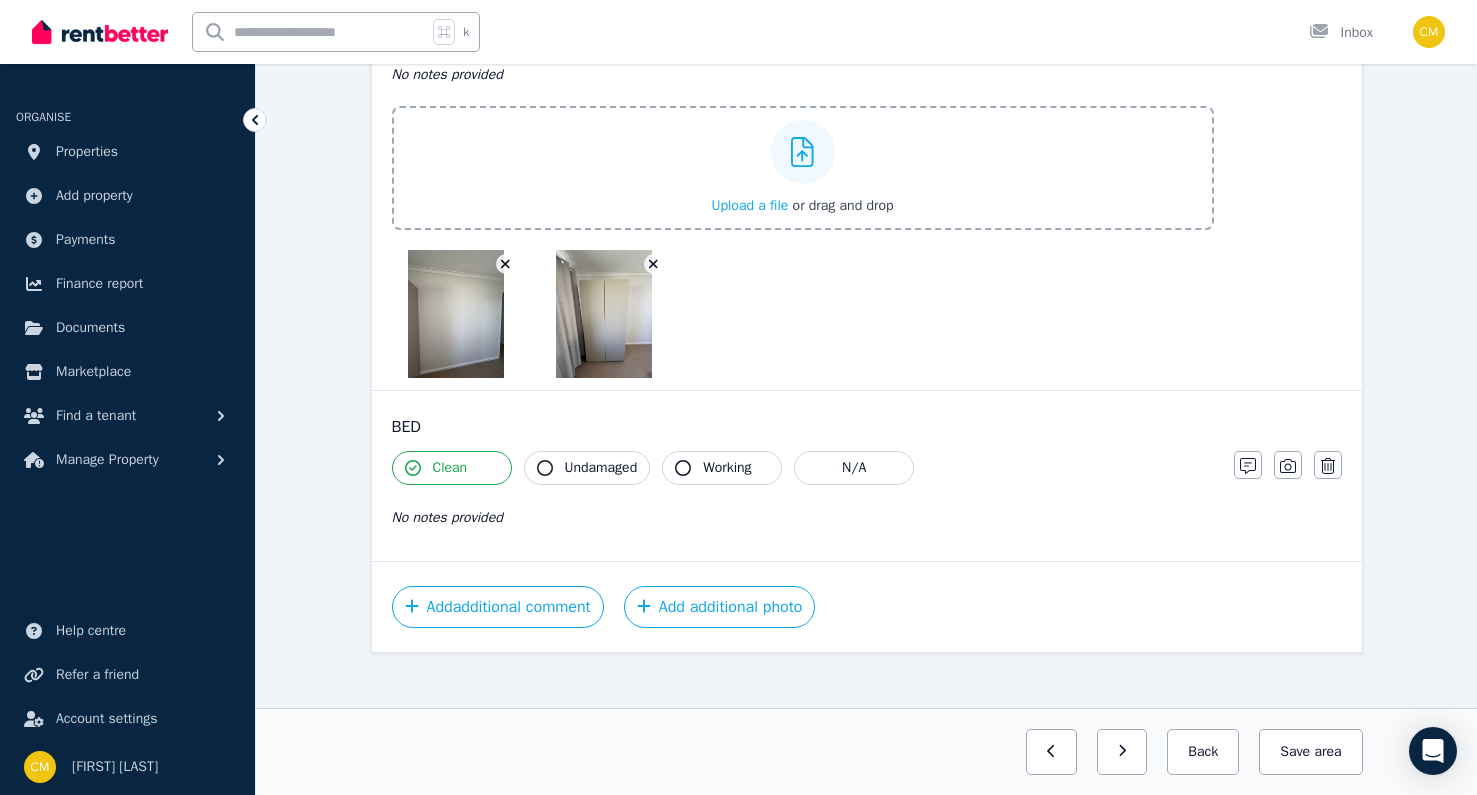 click on "Undamaged" at bounding box center (587, 468) 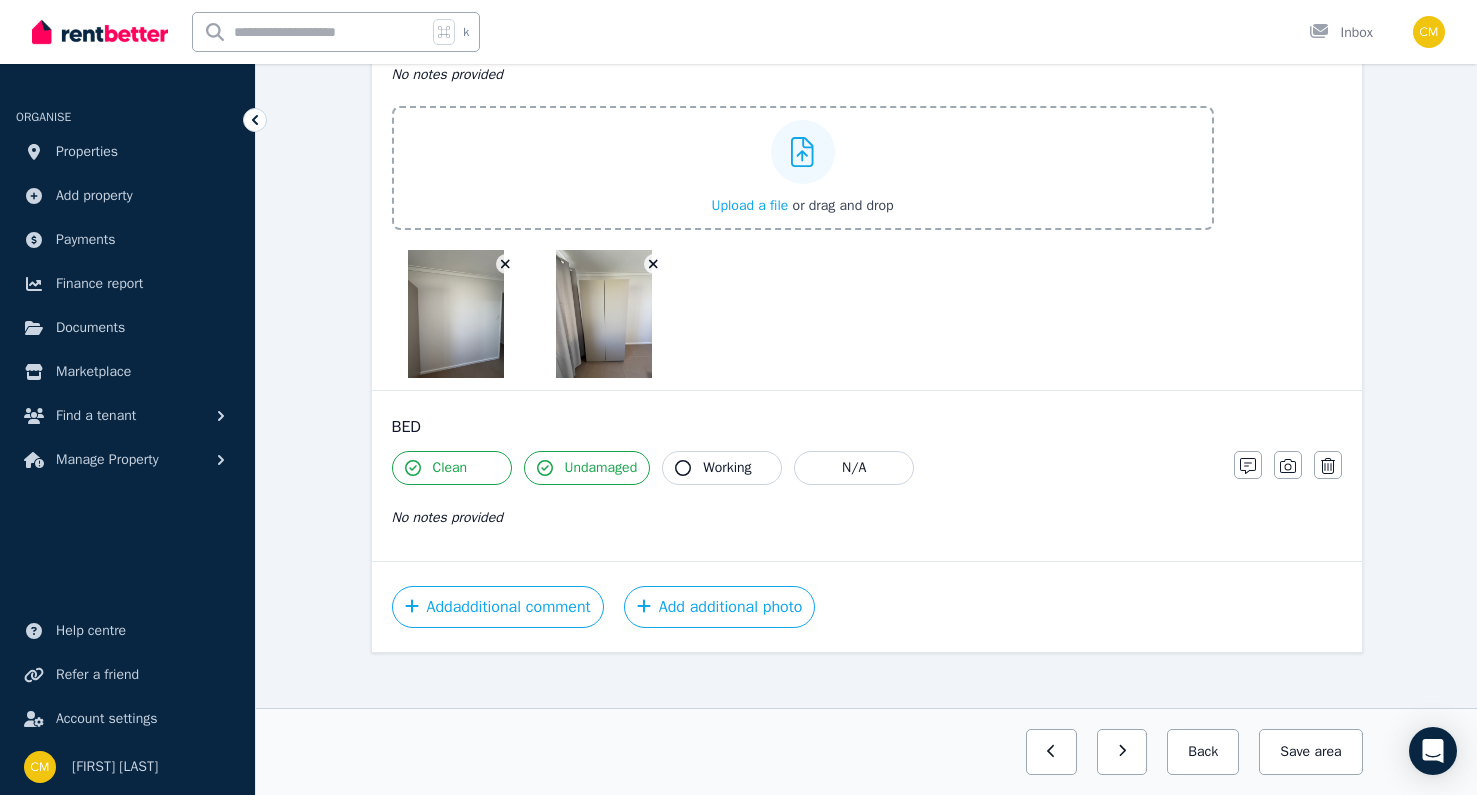 click on "Working" at bounding box center [722, 468] 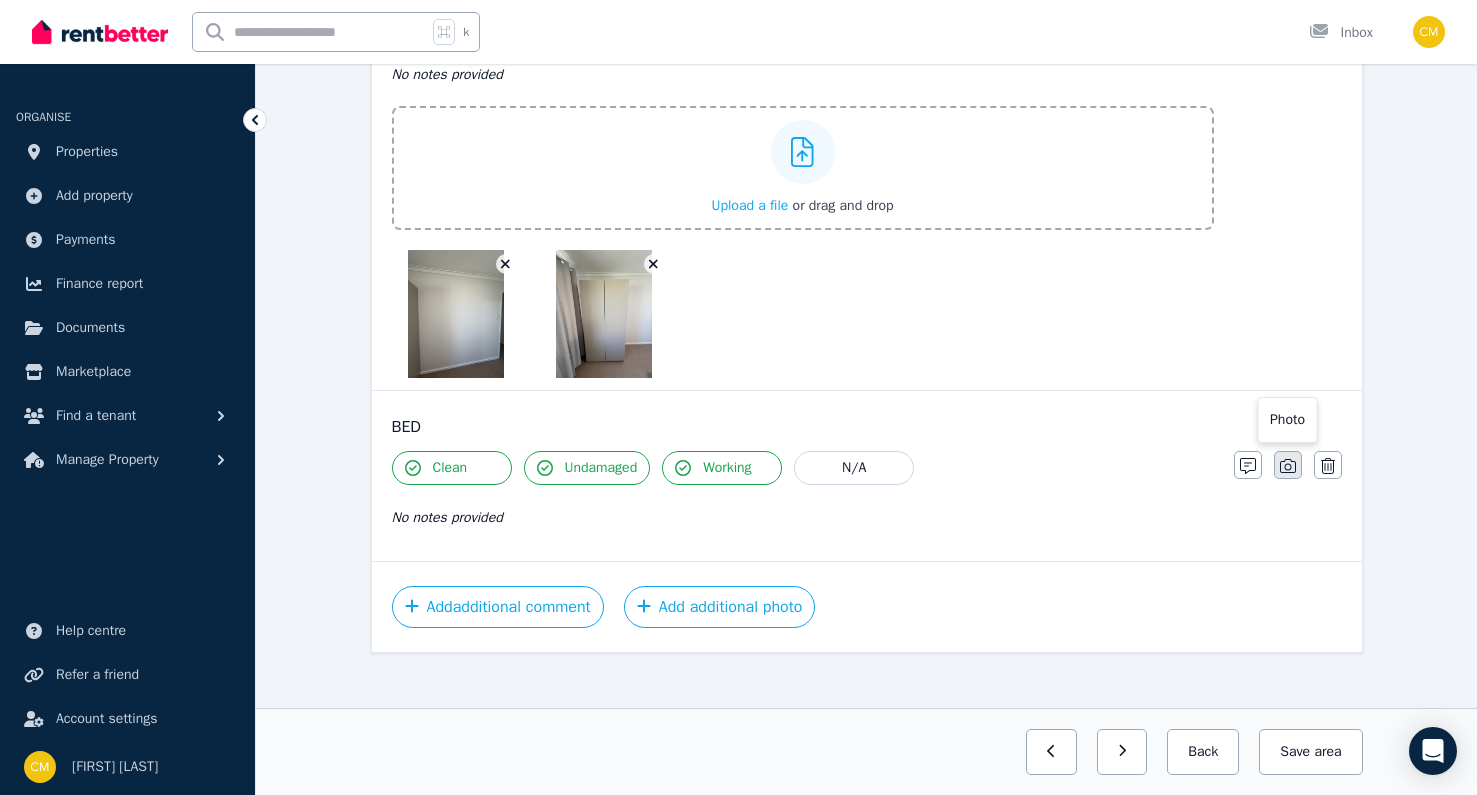 click 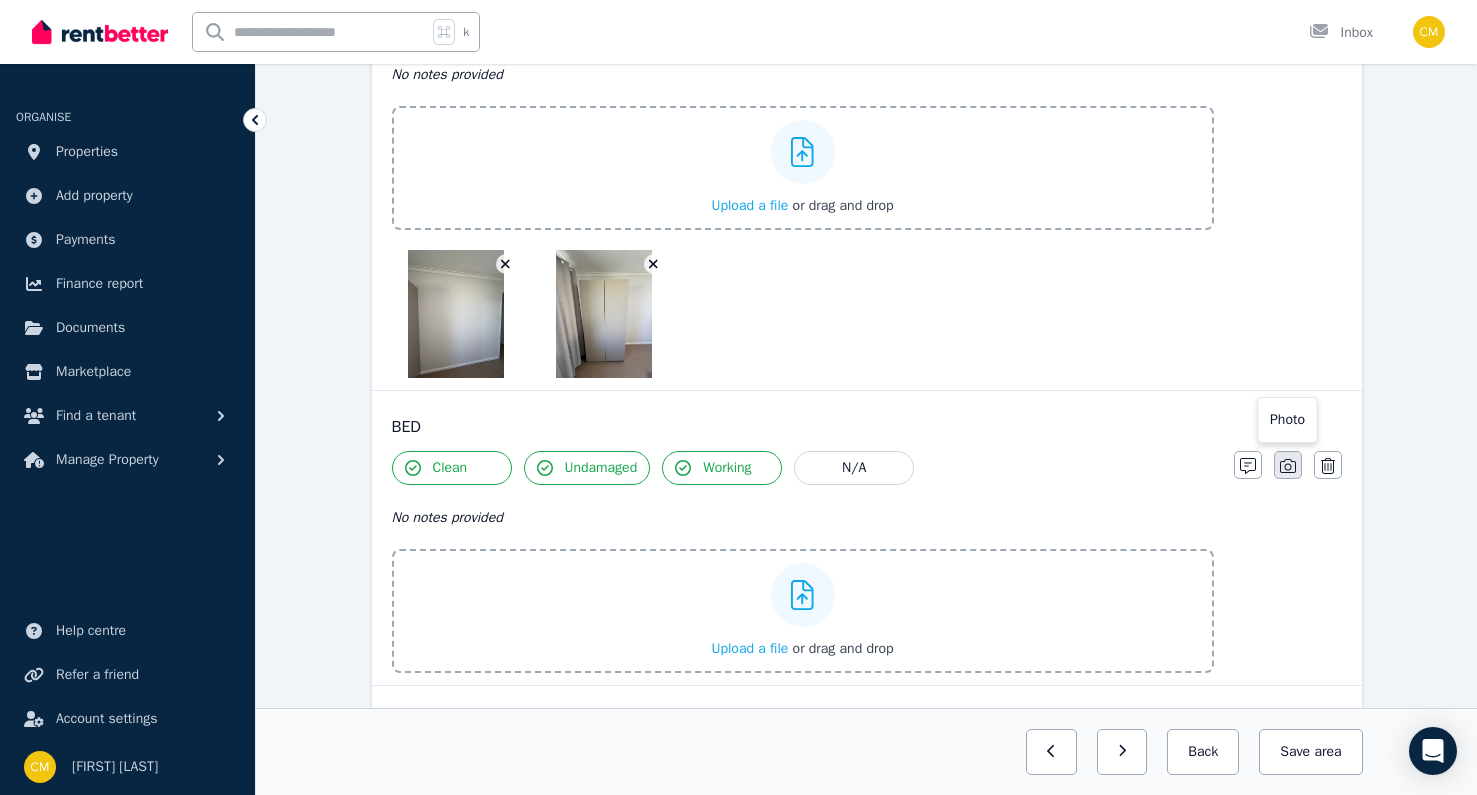 click on "Clean Undamaged Working N/A No notes provided Upload a file or drag and drop Notes Photo Delete" at bounding box center (867, 562) 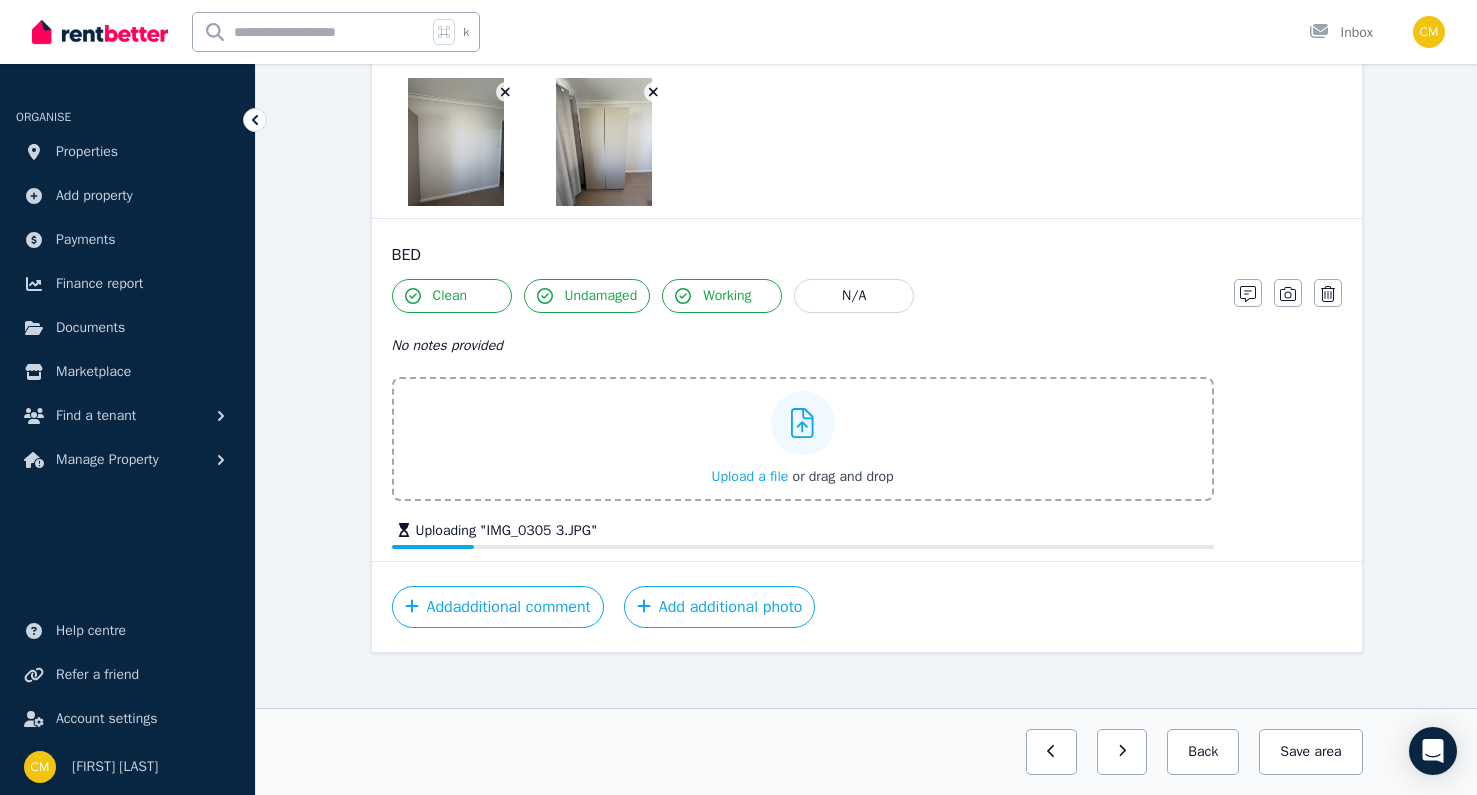 scroll, scrollTop: 3926, scrollLeft: 0, axis: vertical 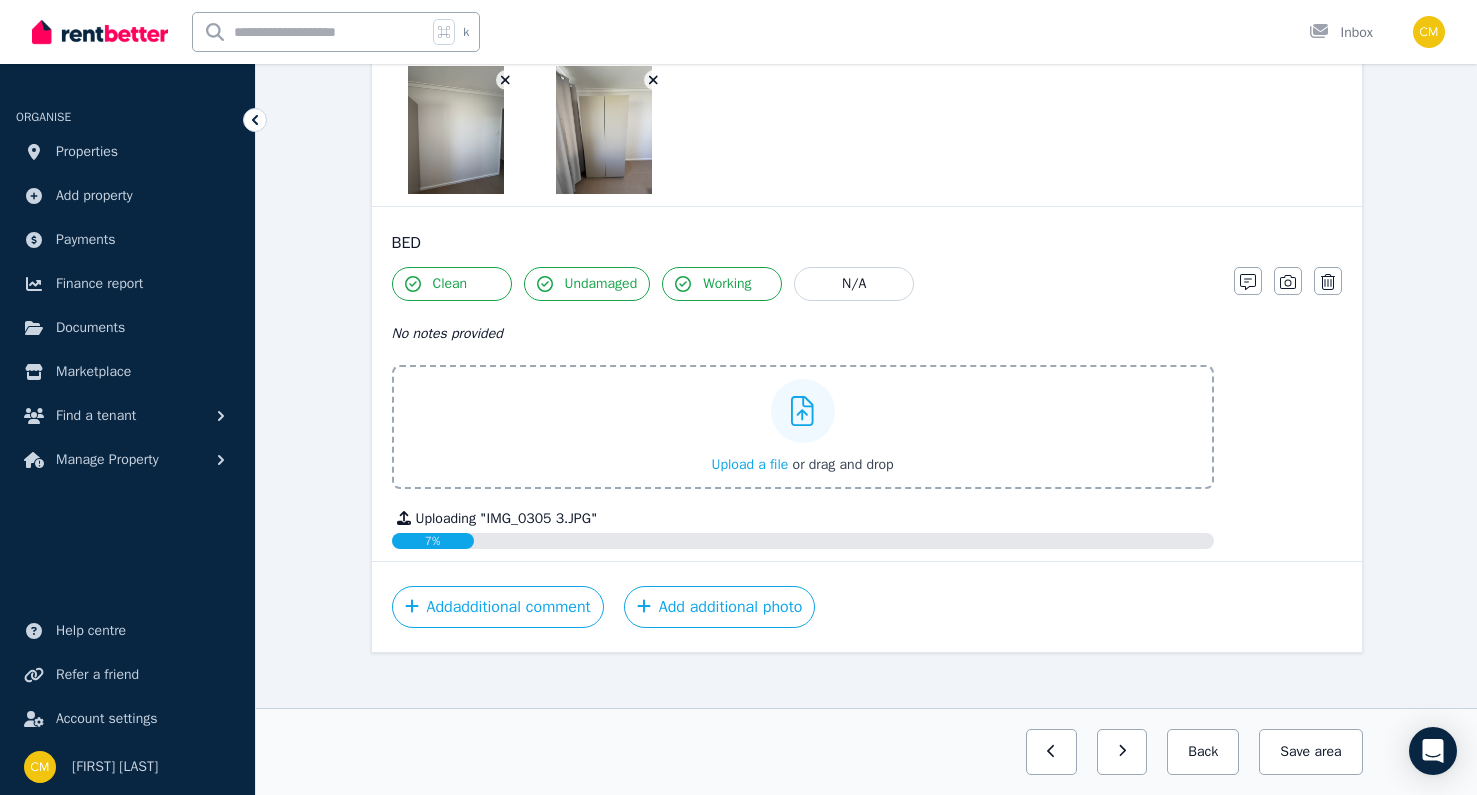click at bounding box center [1248, 281] 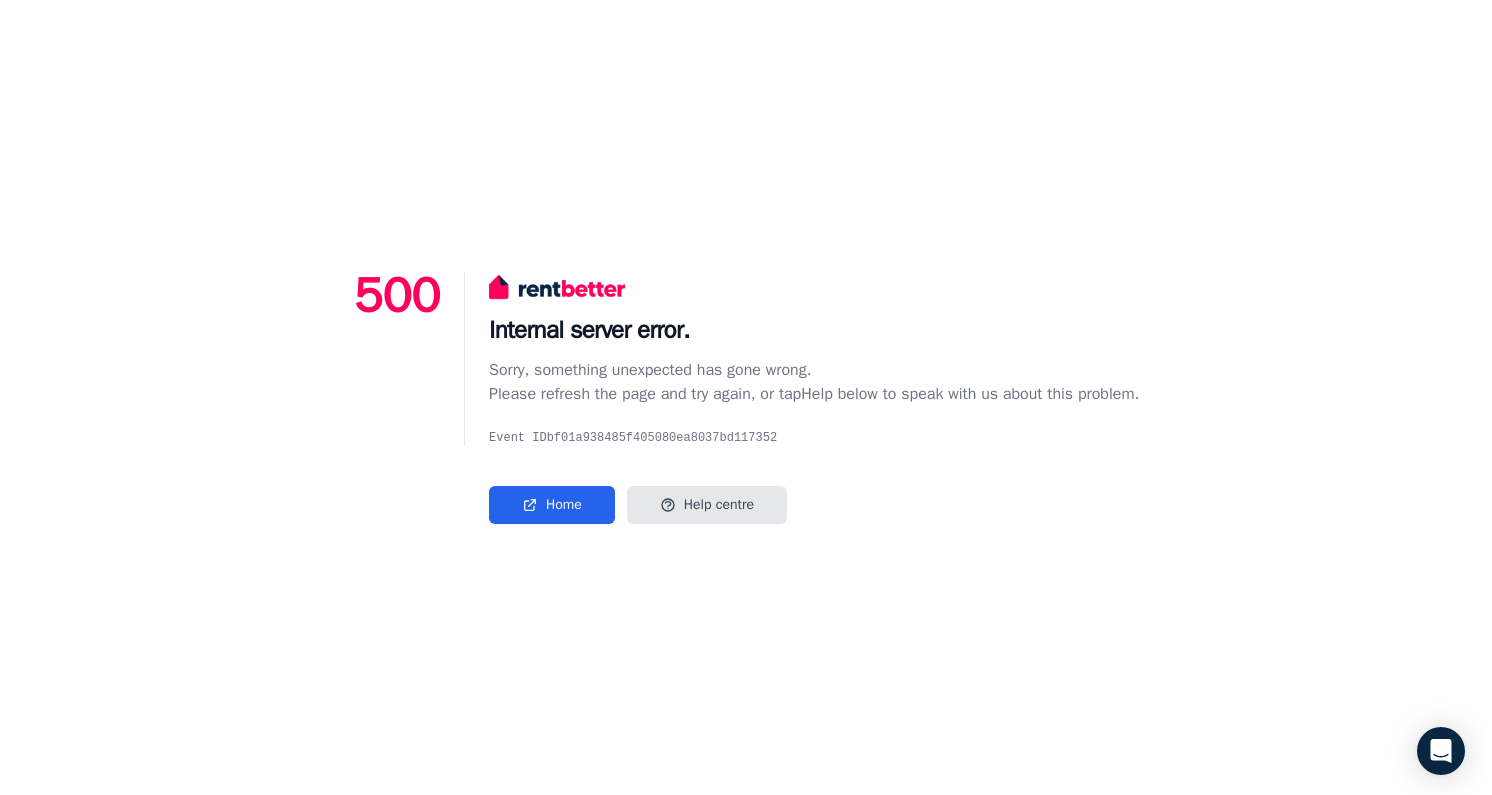 scroll, scrollTop: 0, scrollLeft: 0, axis: both 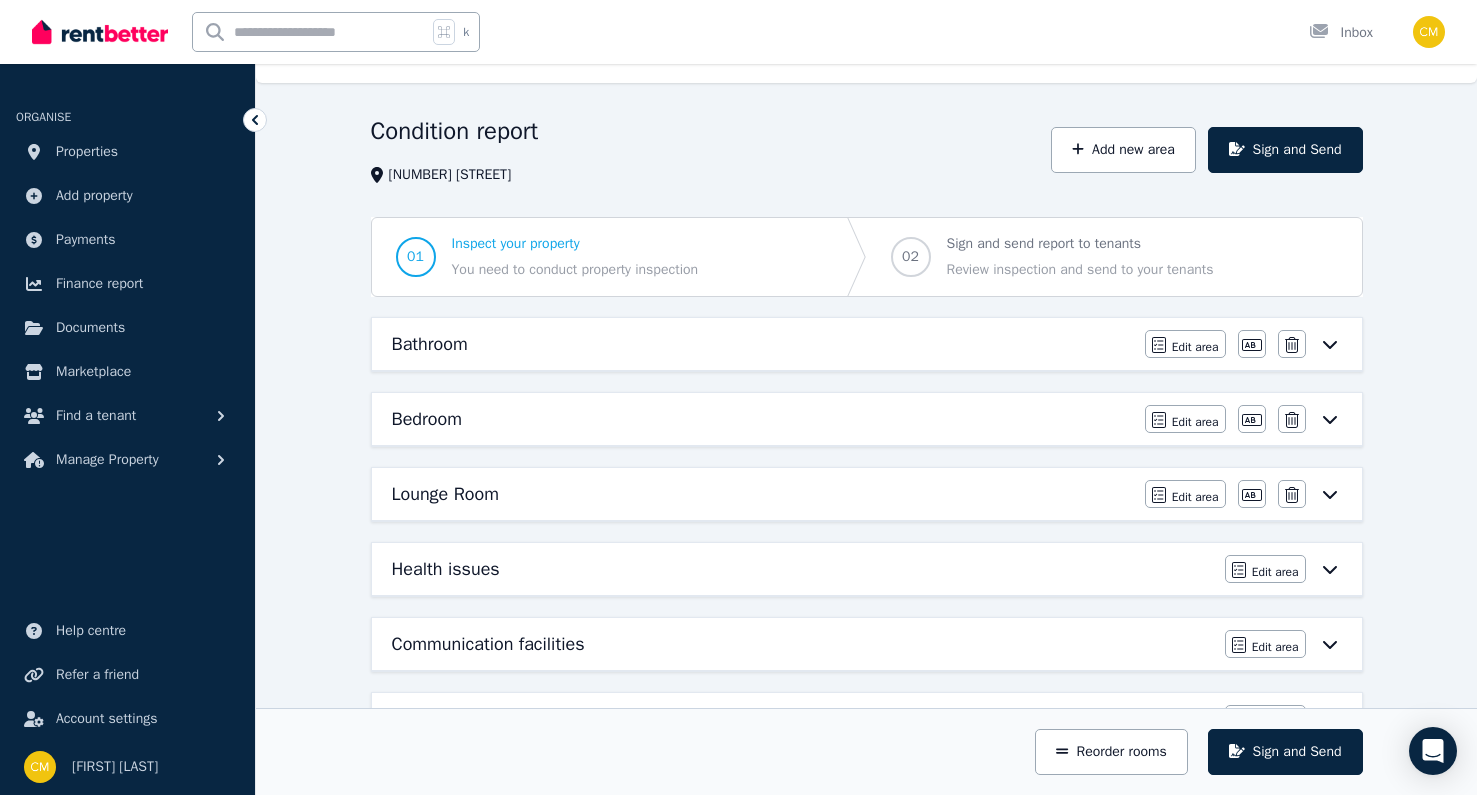click on "Bedroom" at bounding box center [427, 419] 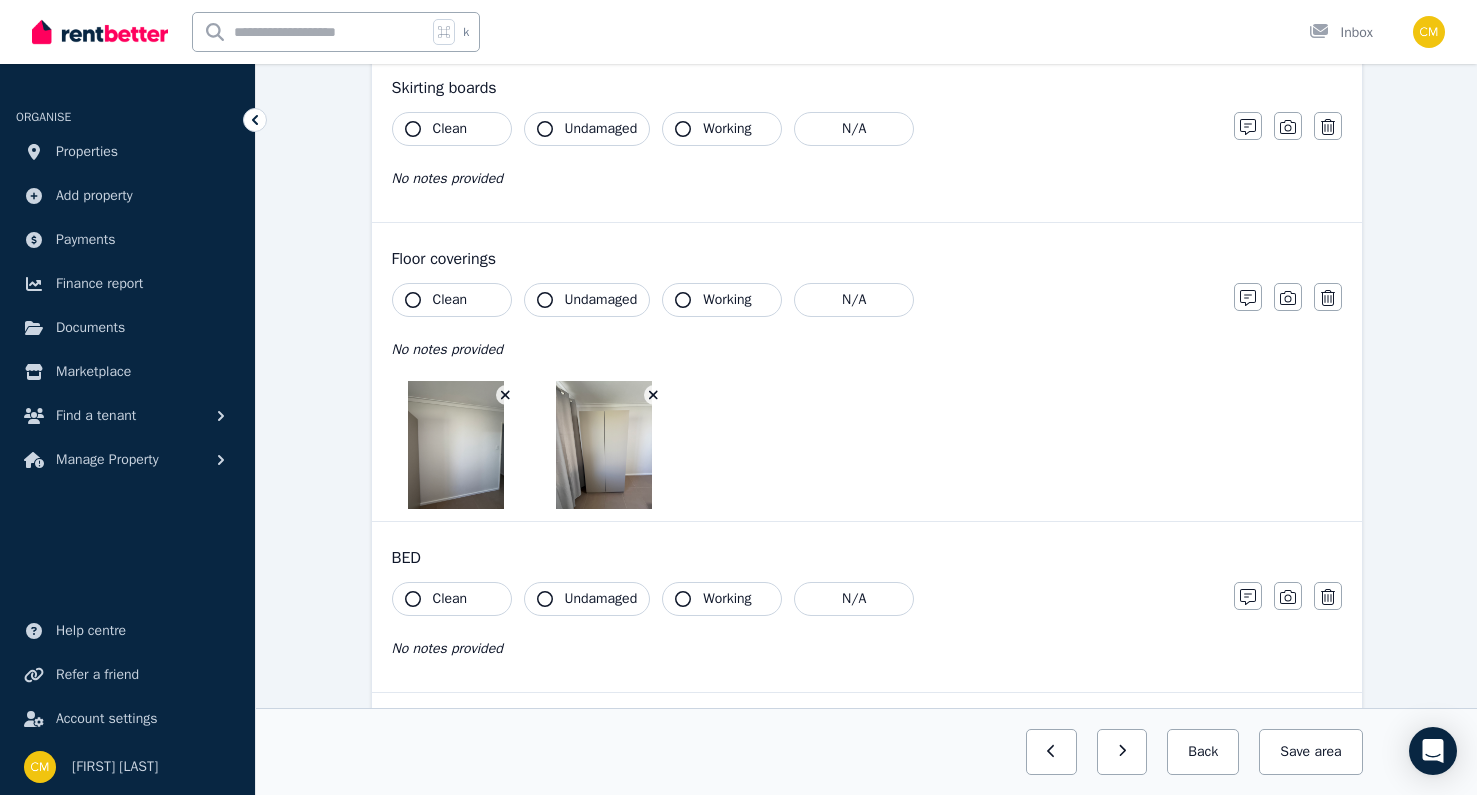scroll, scrollTop: 2537, scrollLeft: 0, axis: vertical 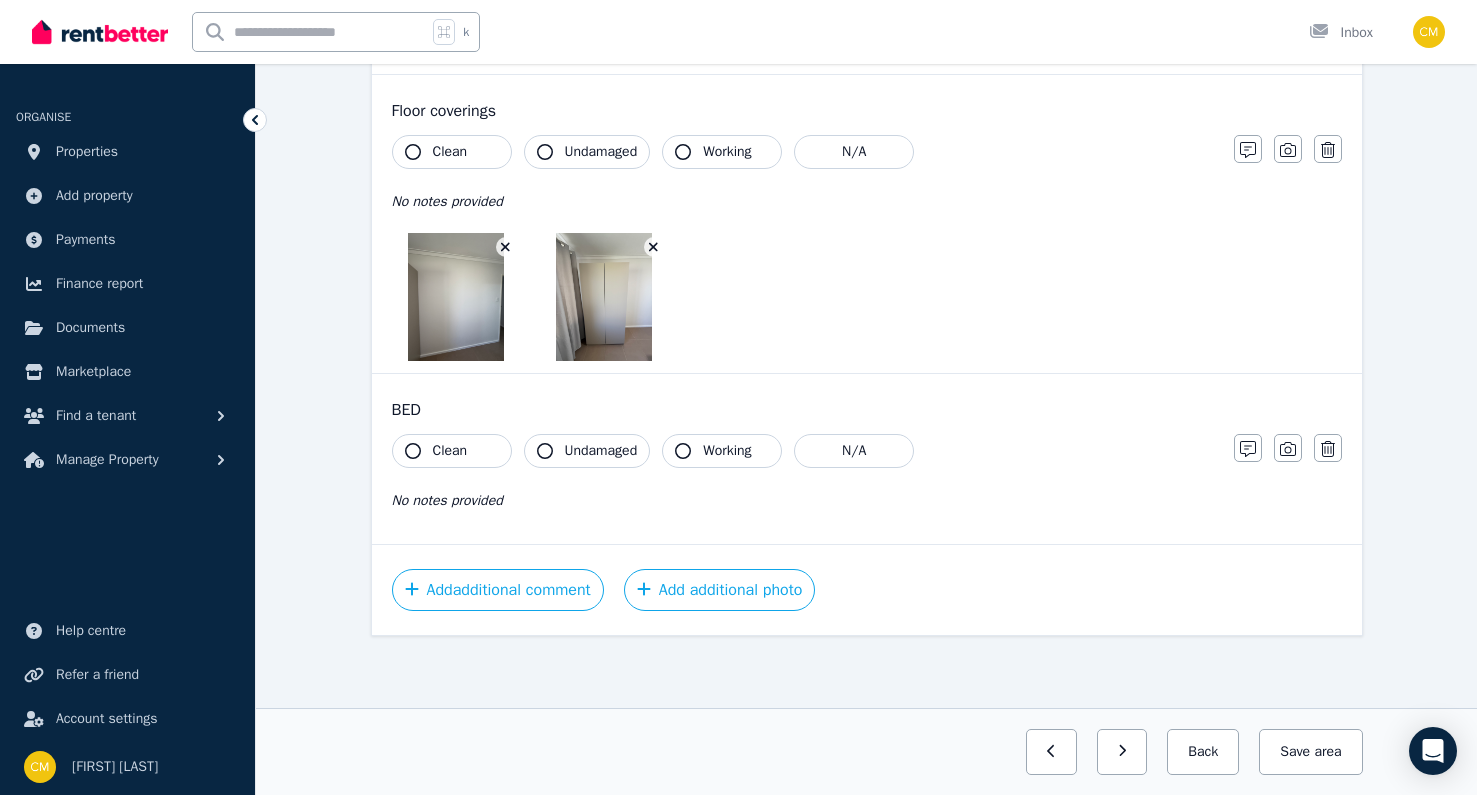 click 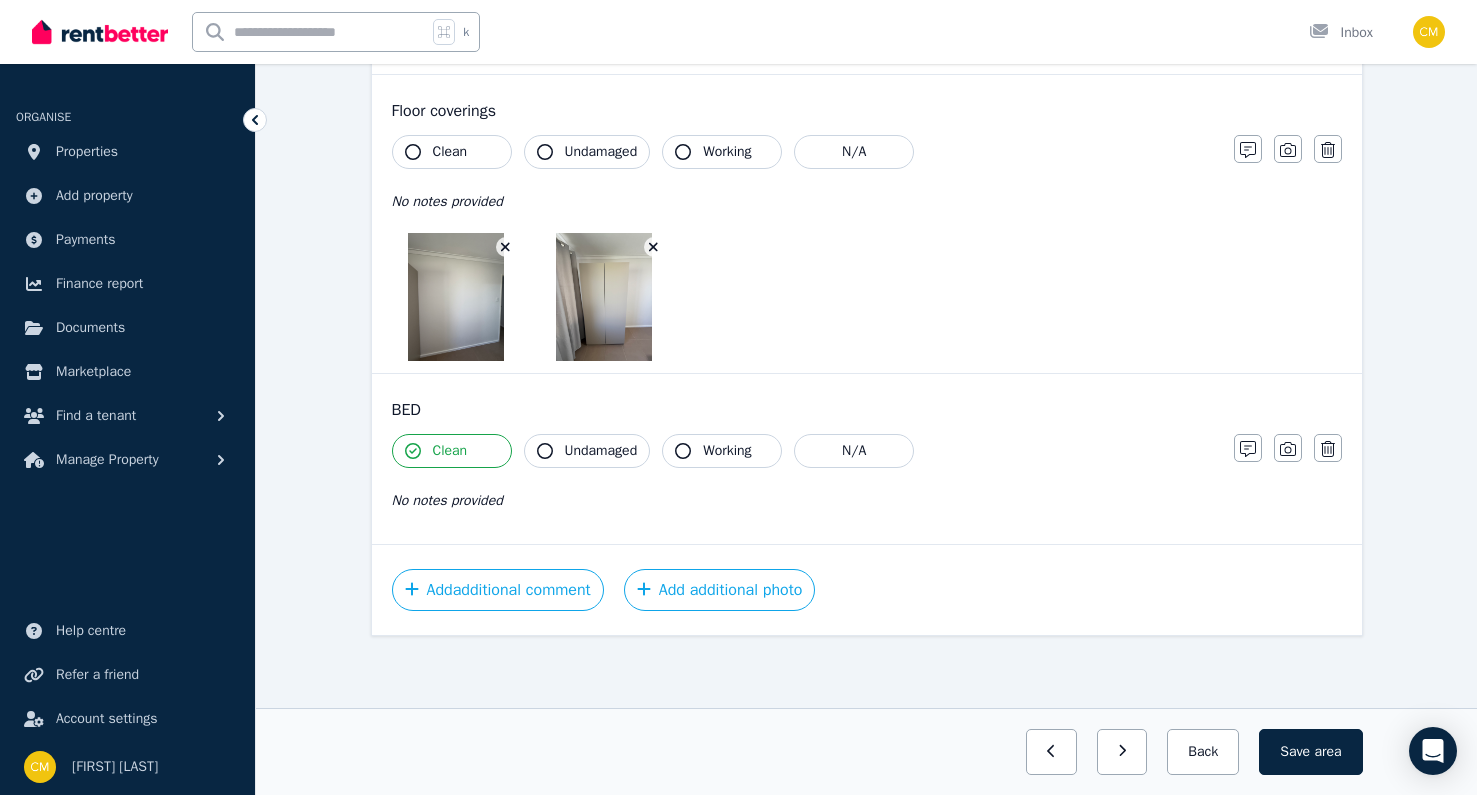 click on "Undamaged" at bounding box center [587, 451] 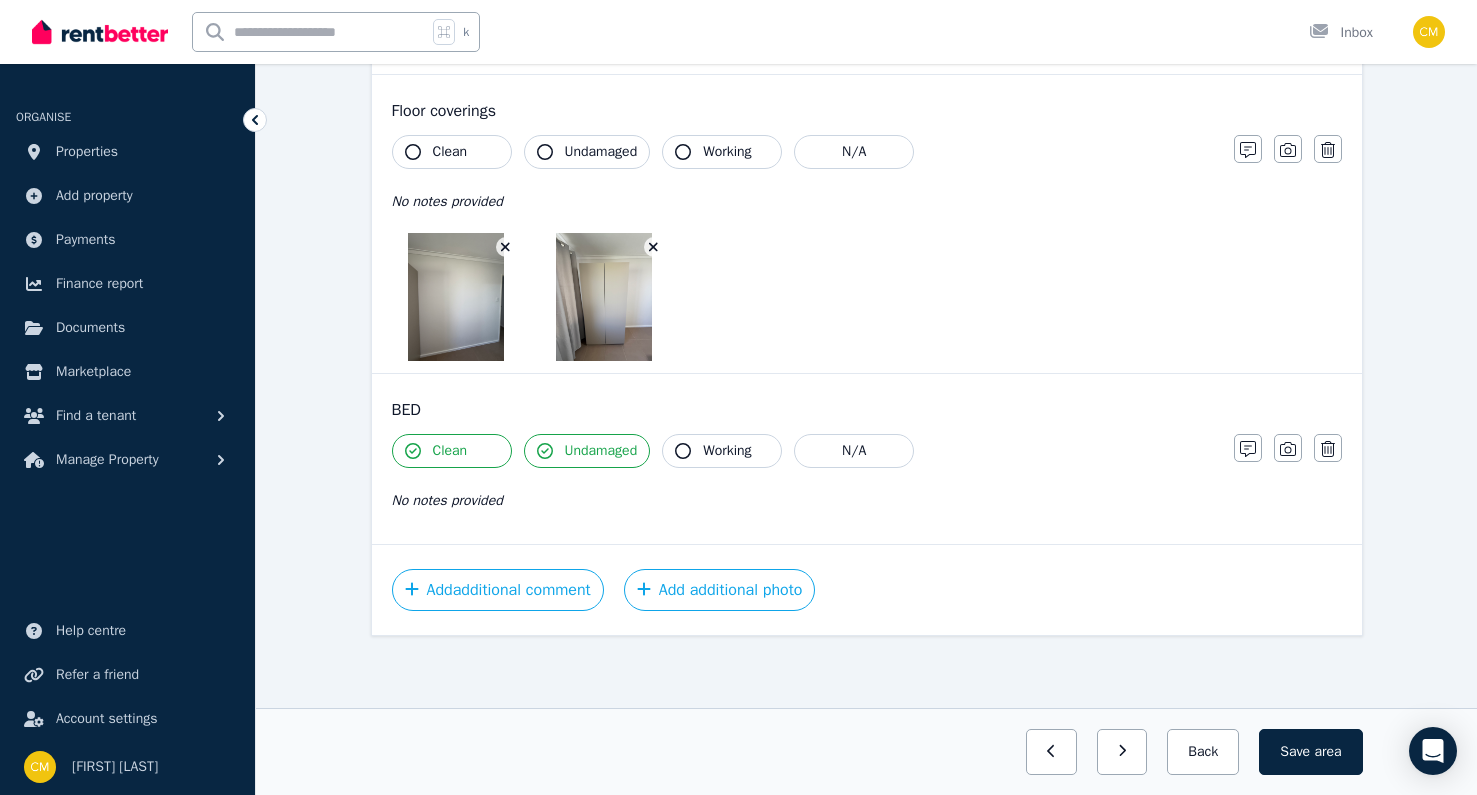 click 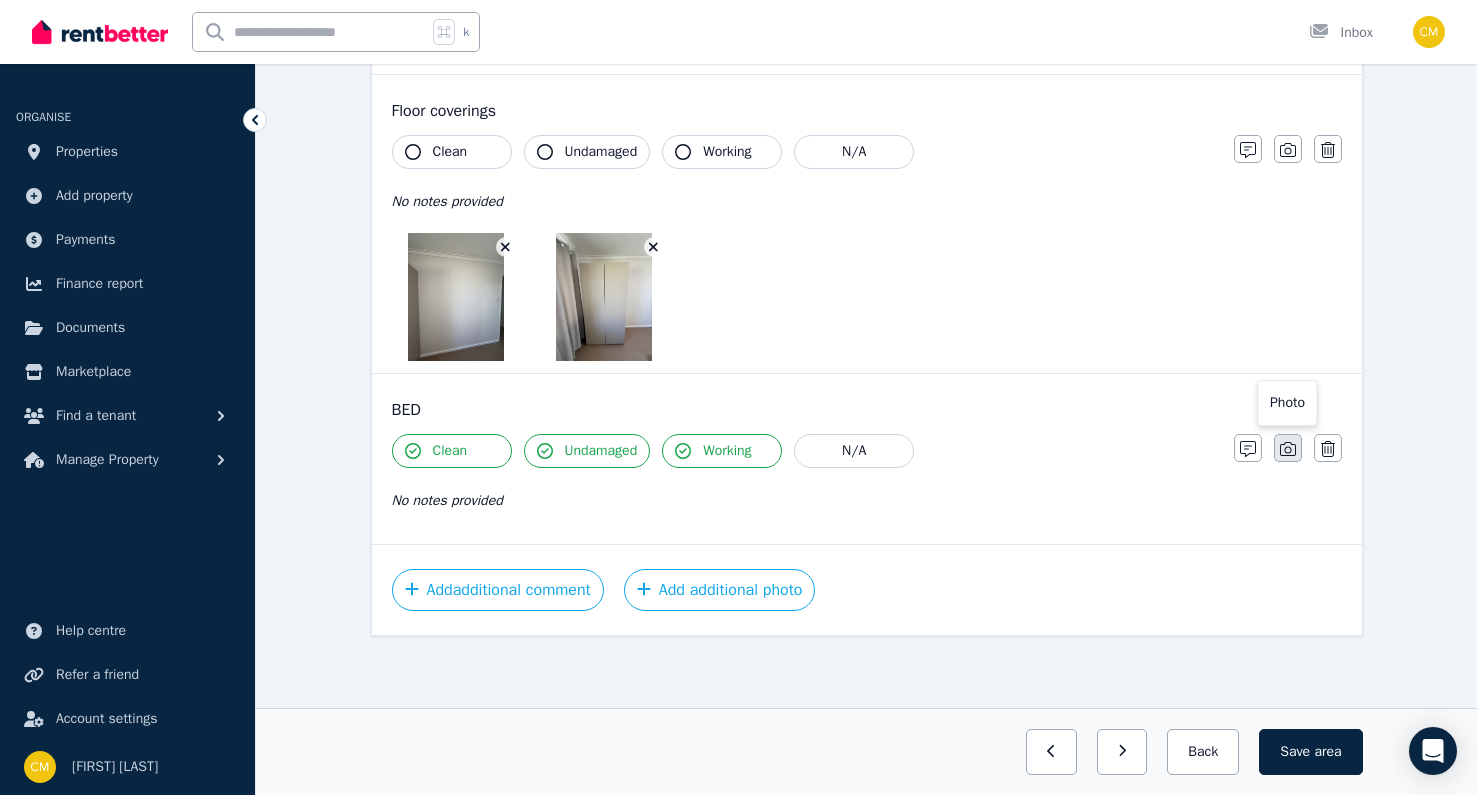 click 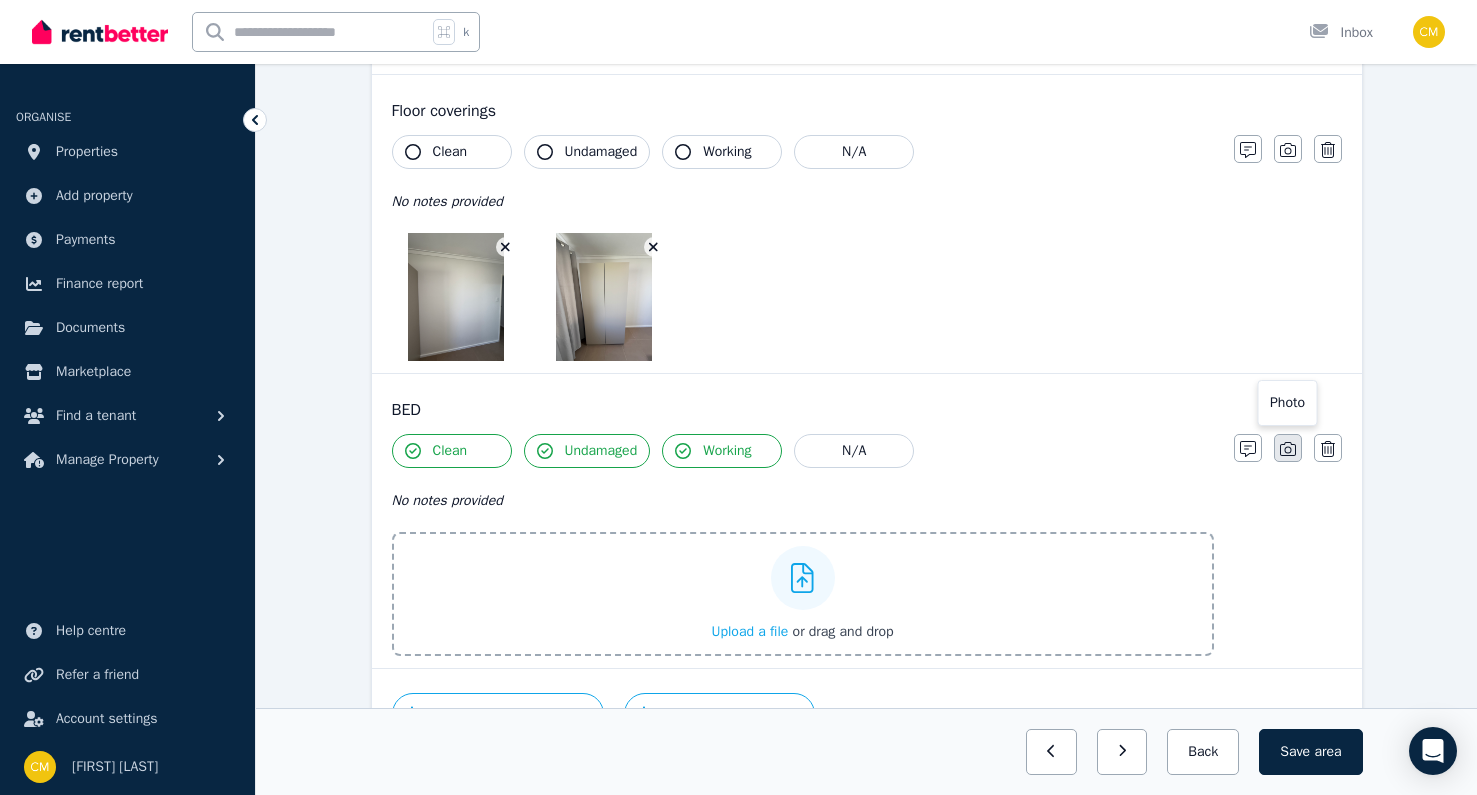 scroll, scrollTop: 2661, scrollLeft: 0, axis: vertical 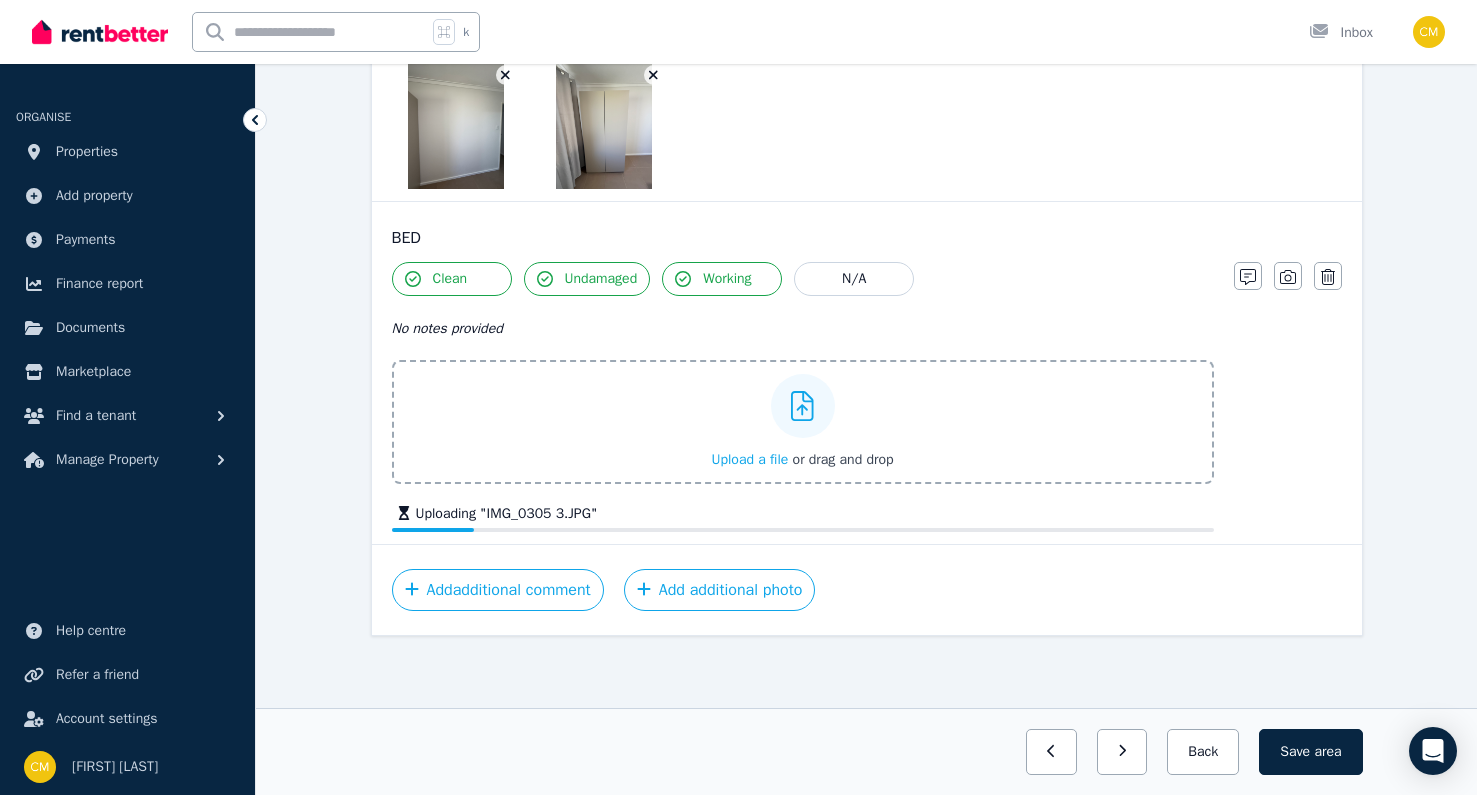 click on "Clean Undamaged Working N/A No notes provided Upload a file   or drag and drop Uploading   " IMG_0305 3.JPG " Notes Photo Delete" at bounding box center (867, 397) 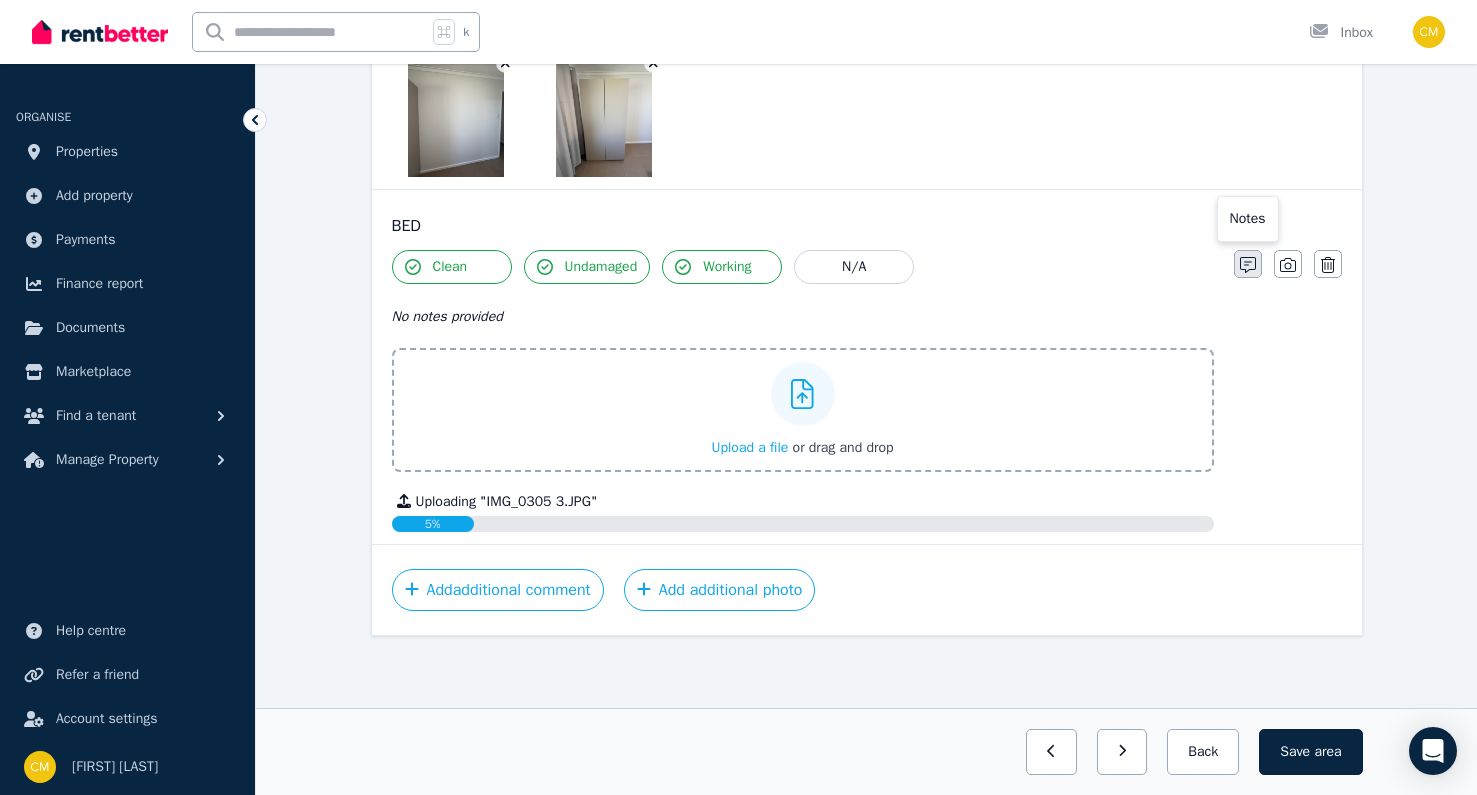 click at bounding box center [1248, 264] 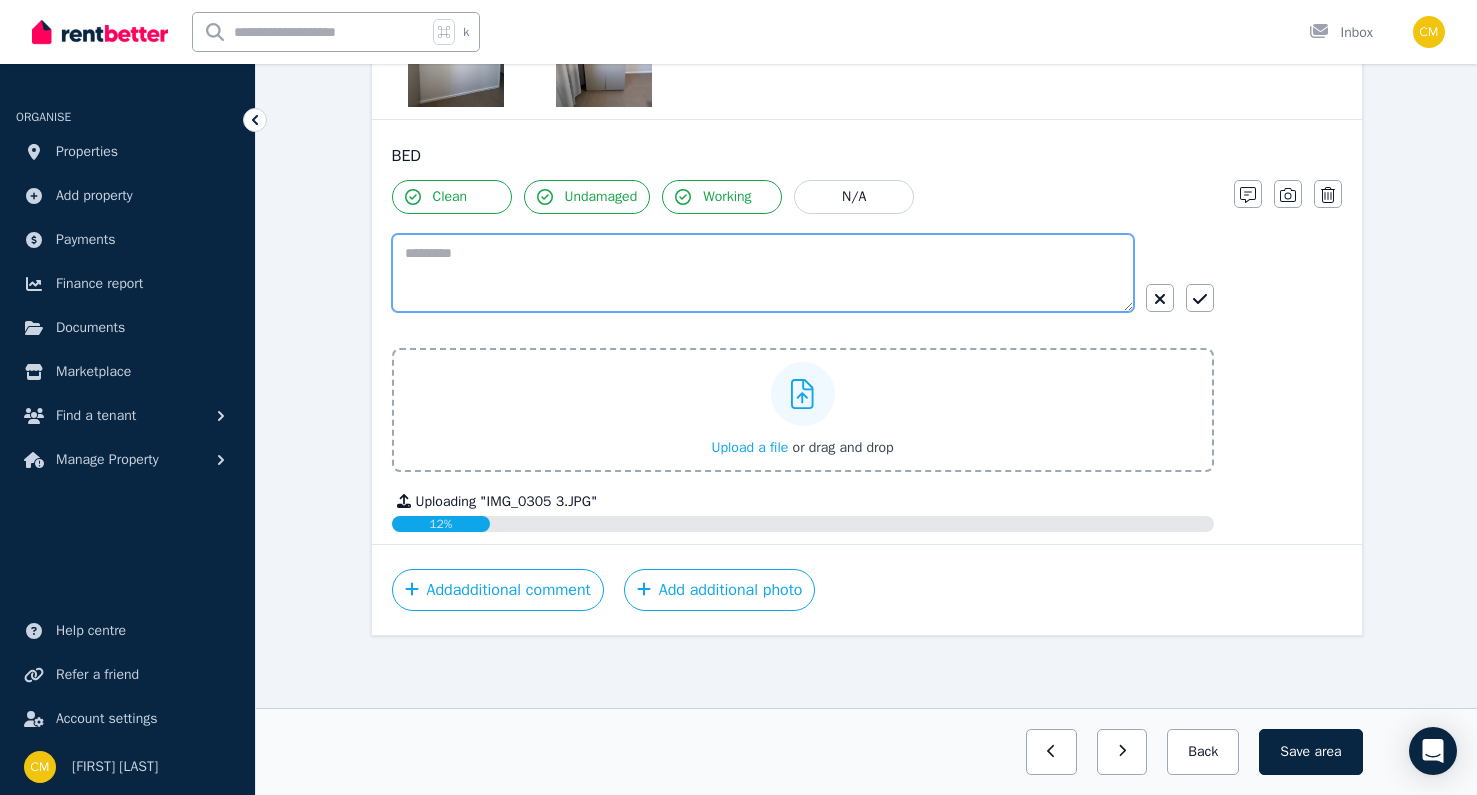 click at bounding box center [763, 273] 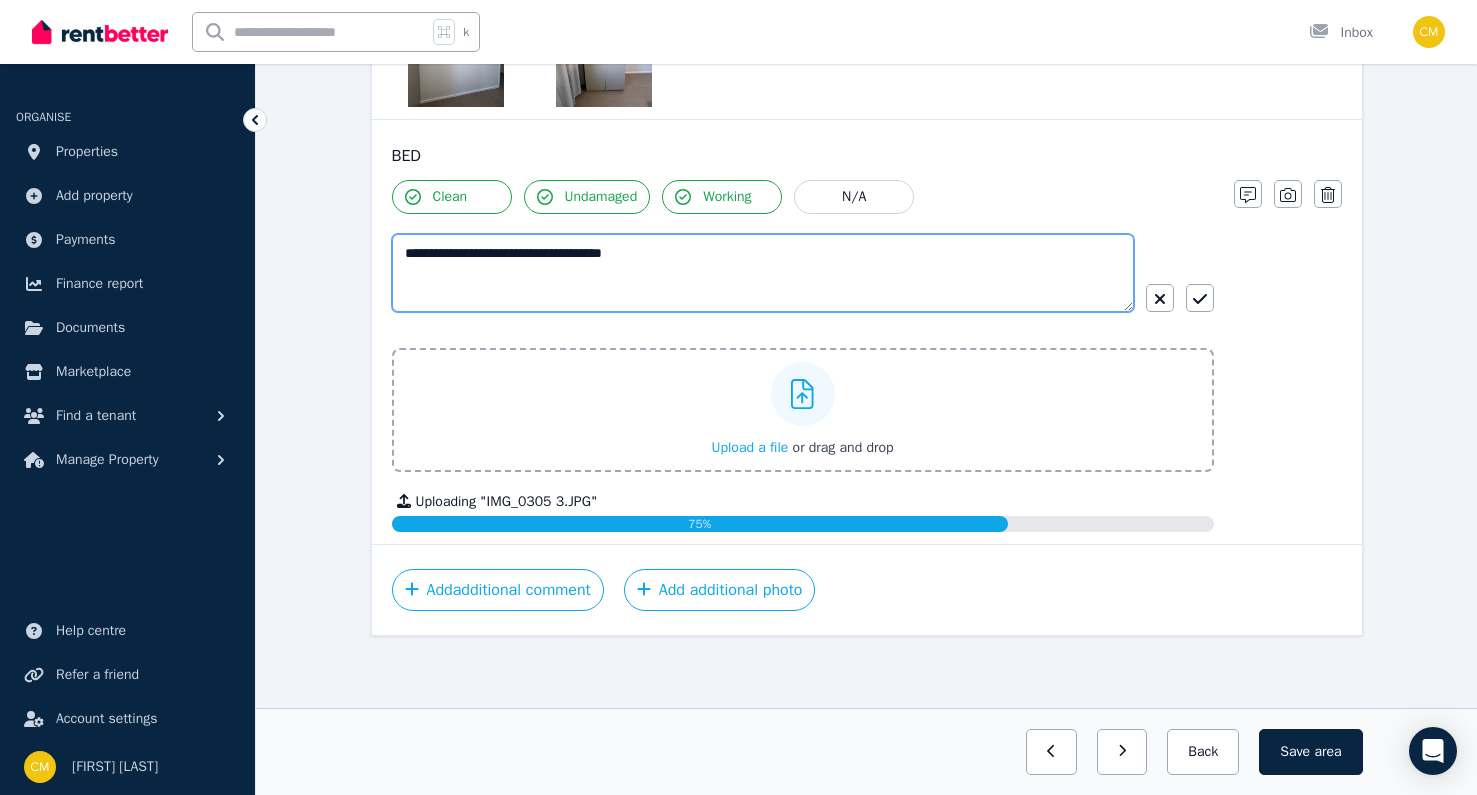 click on "**********" at bounding box center (763, 273) 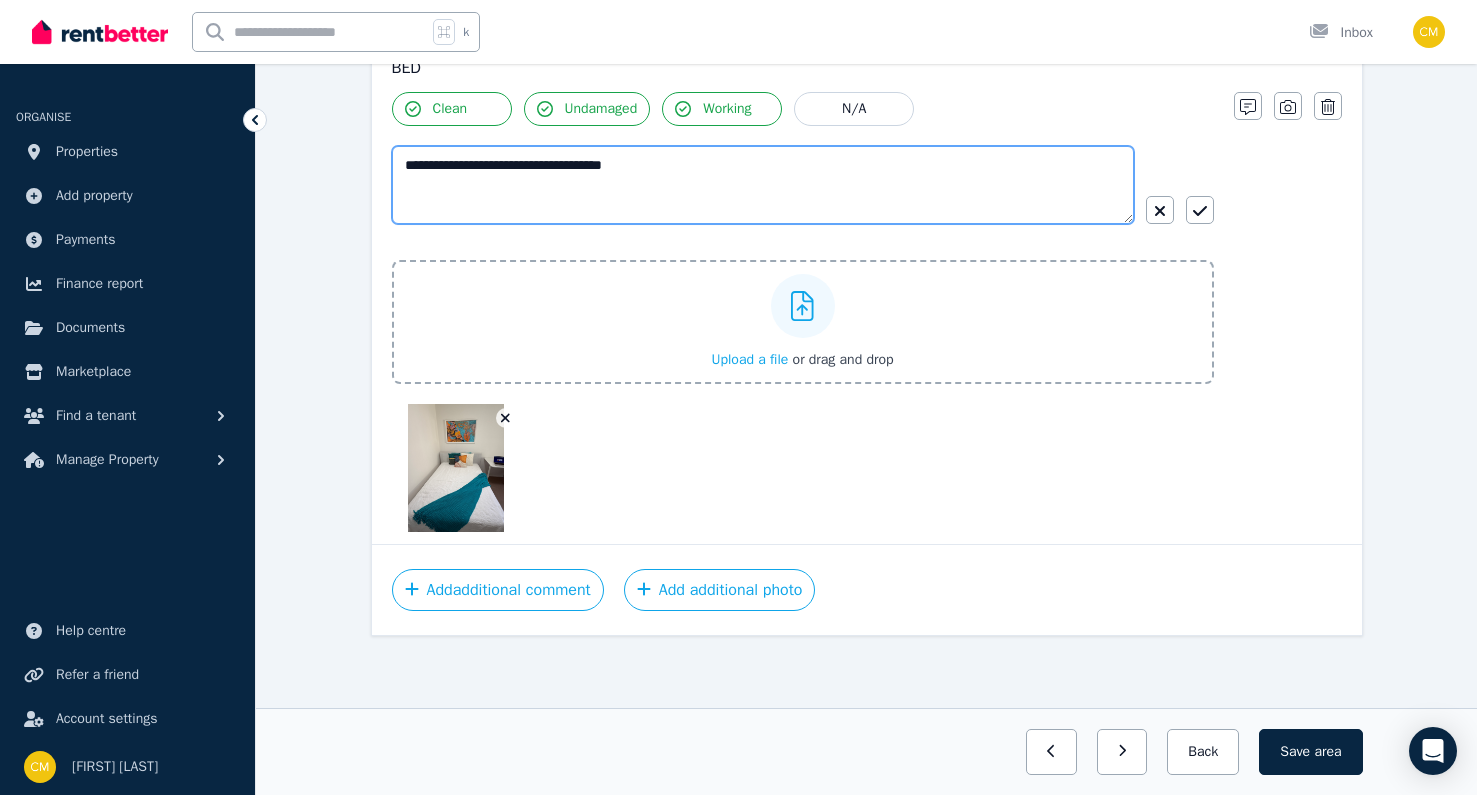 scroll, scrollTop: 2879, scrollLeft: 0, axis: vertical 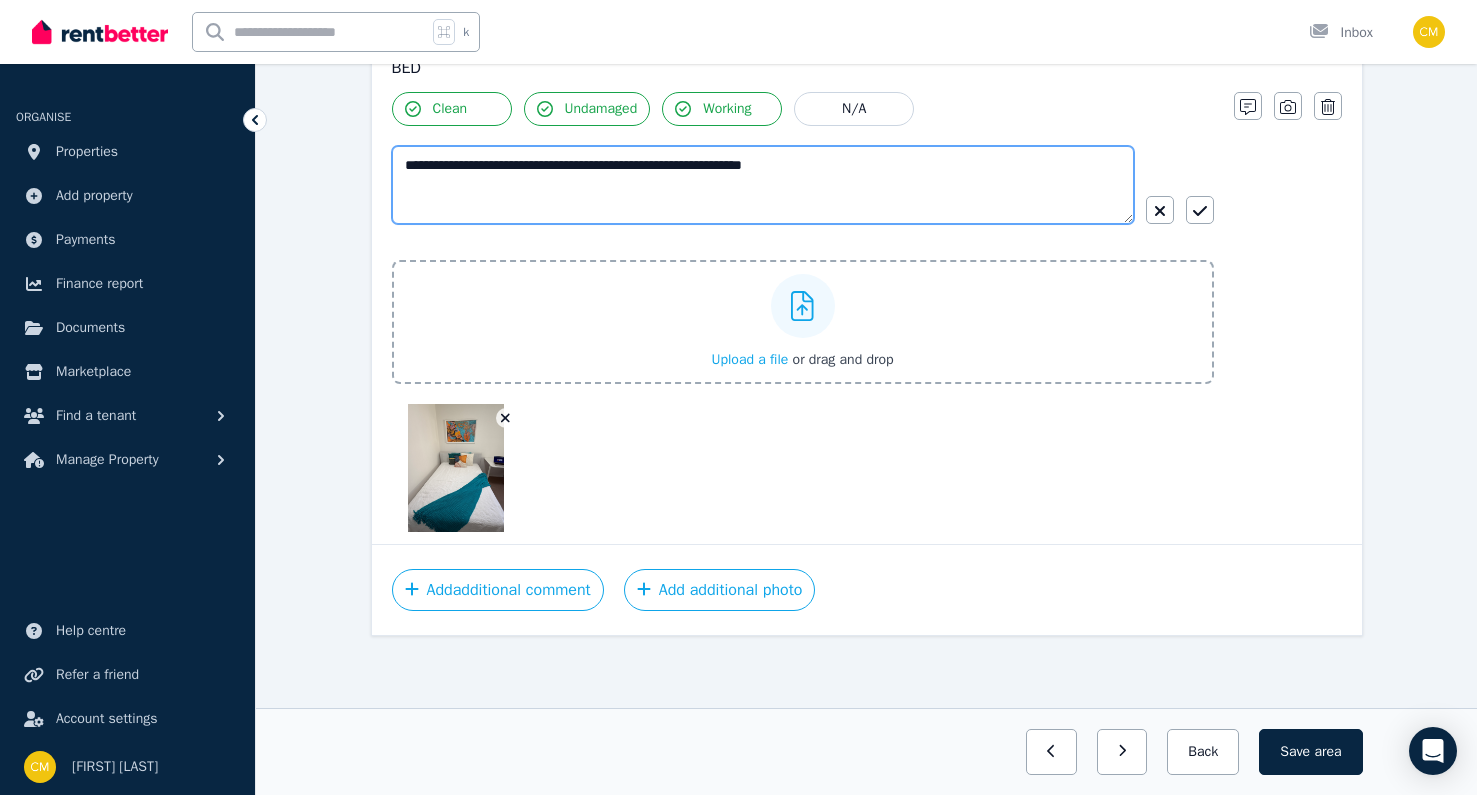 click on "**********" at bounding box center (763, 185) 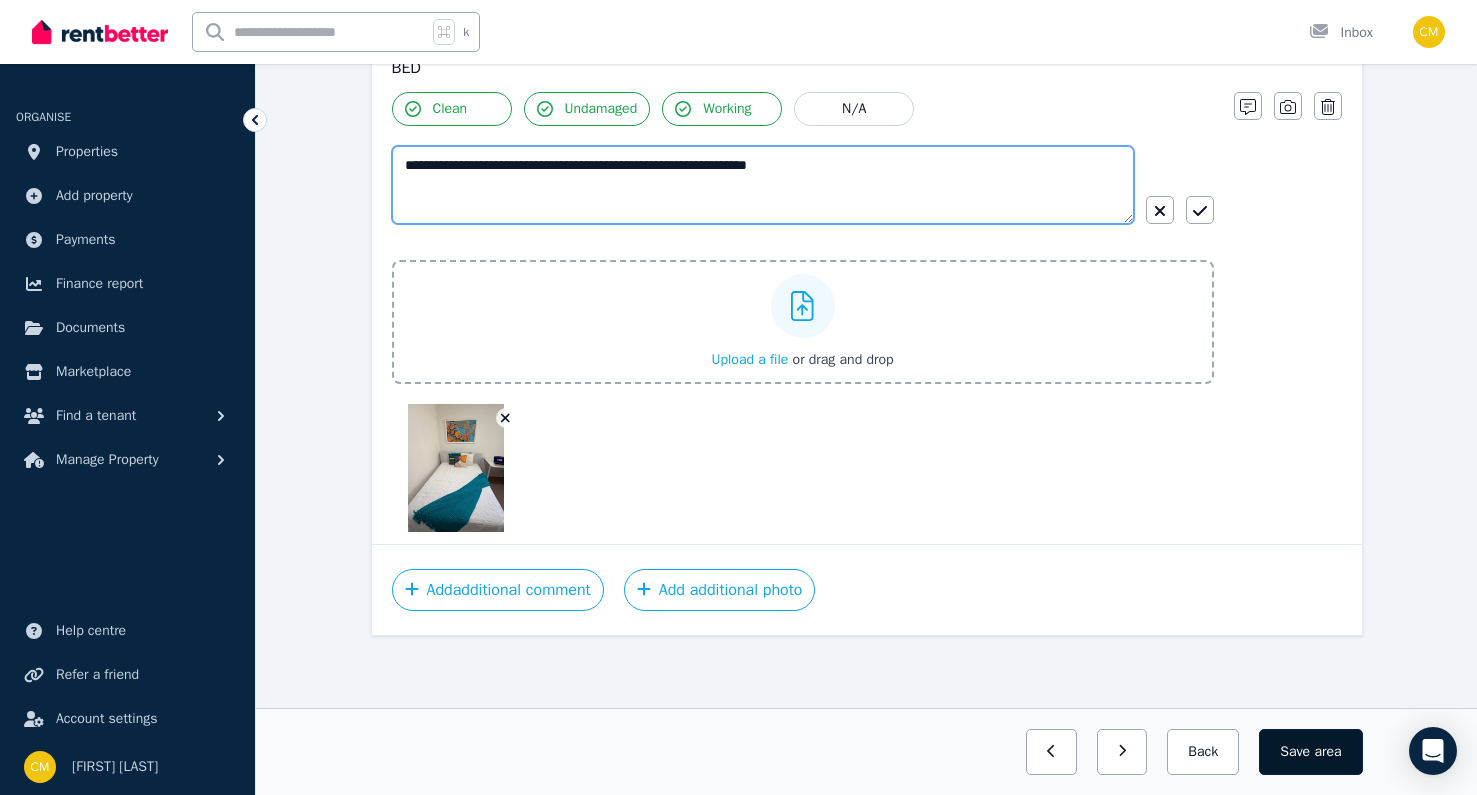 type on "**********" 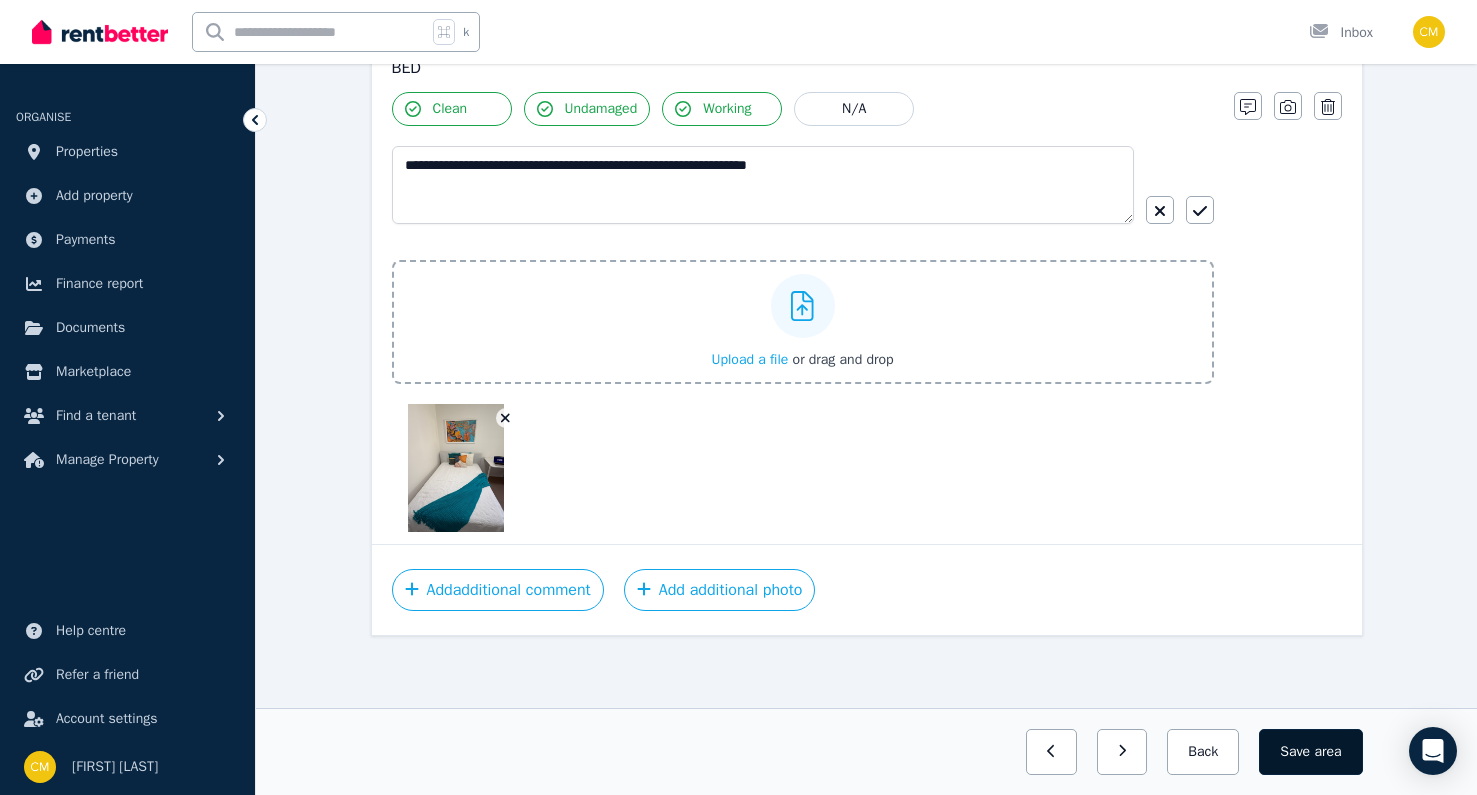 click on "Save   area" at bounding box center [1310, 752] 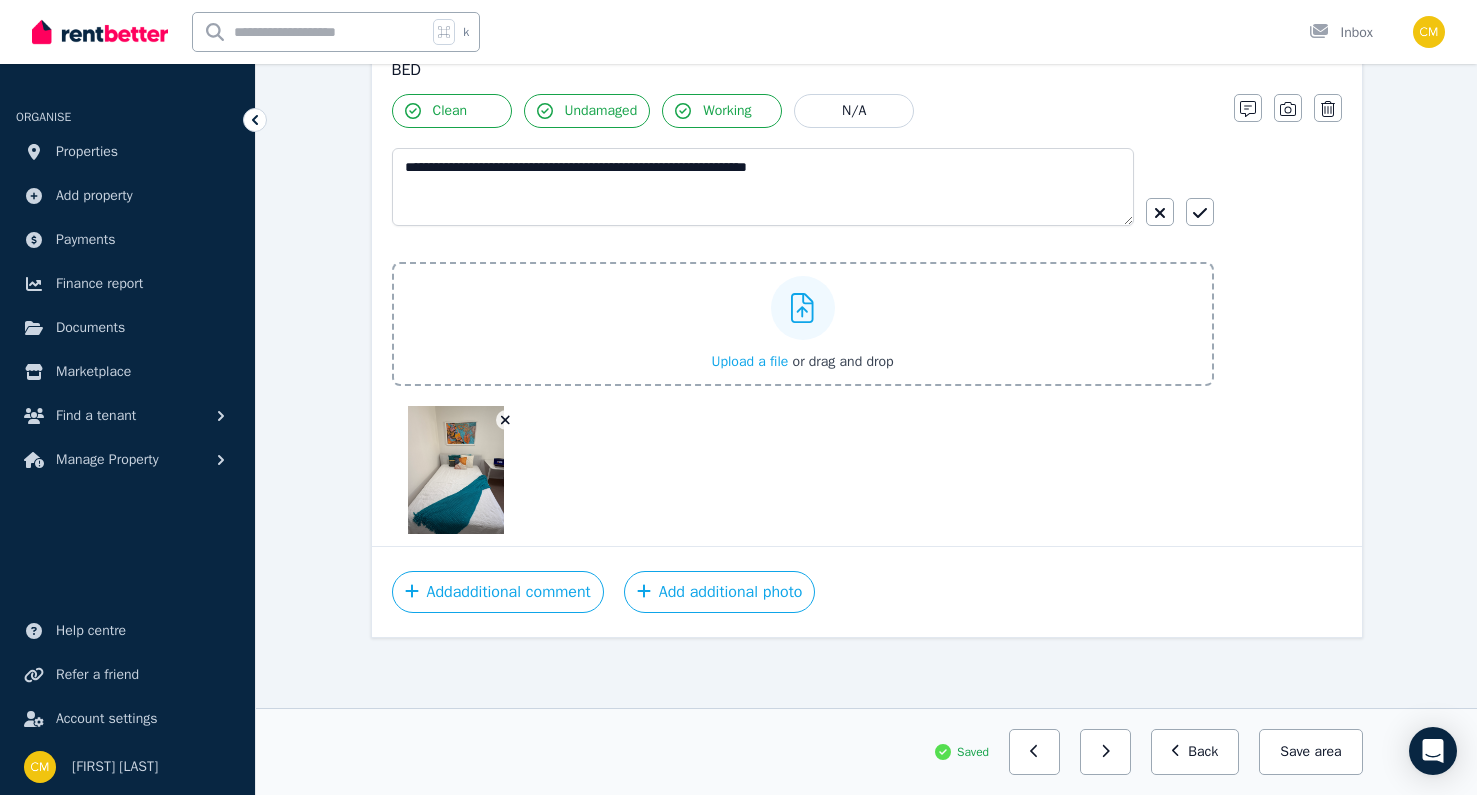 scroll, scrollTop: 2879, scrollLeft: 0, axis: vertical 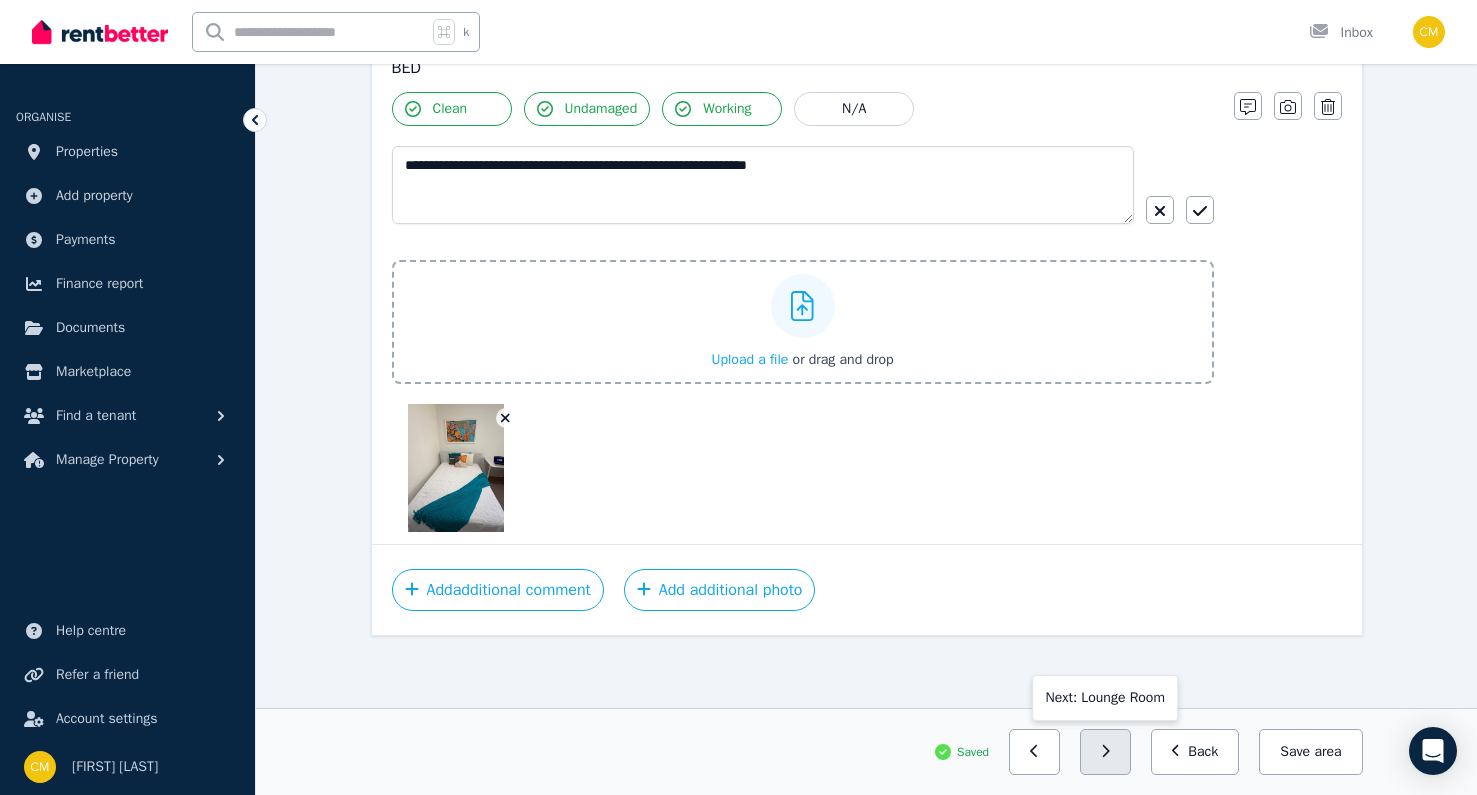 click at bounding box center (1105, 752) 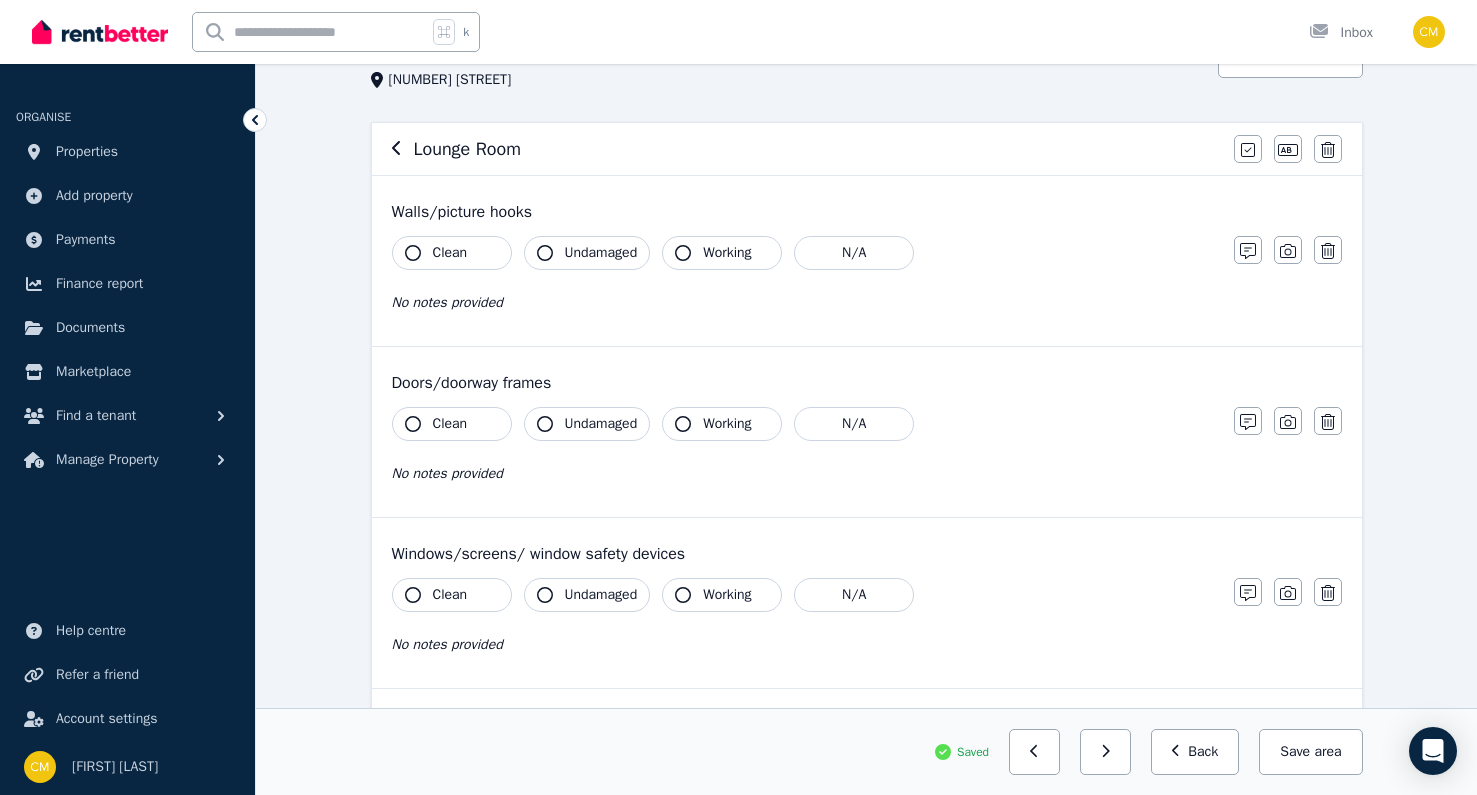 scroll, scrollTop: 0, scrollLeft: 0, axis: both 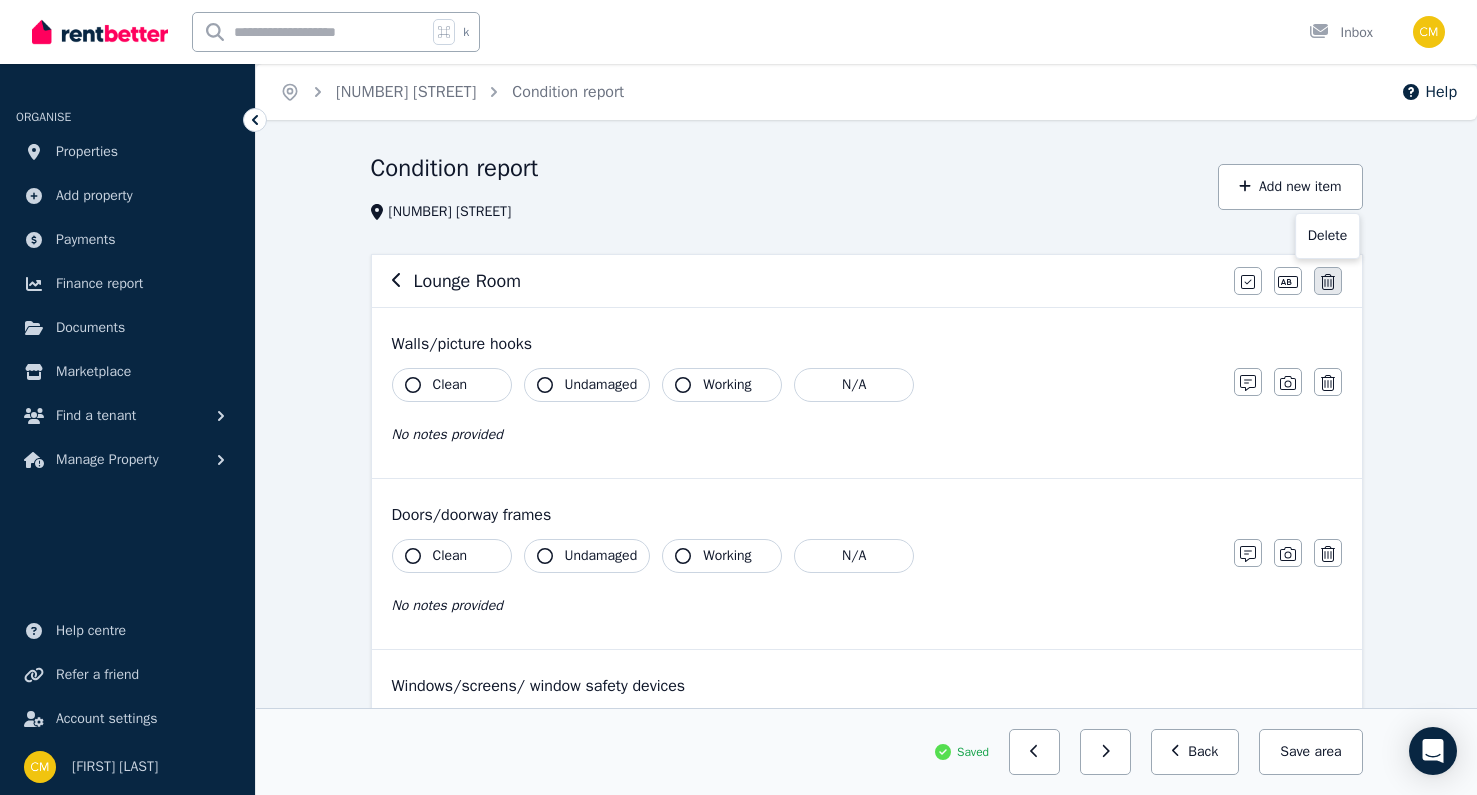 click 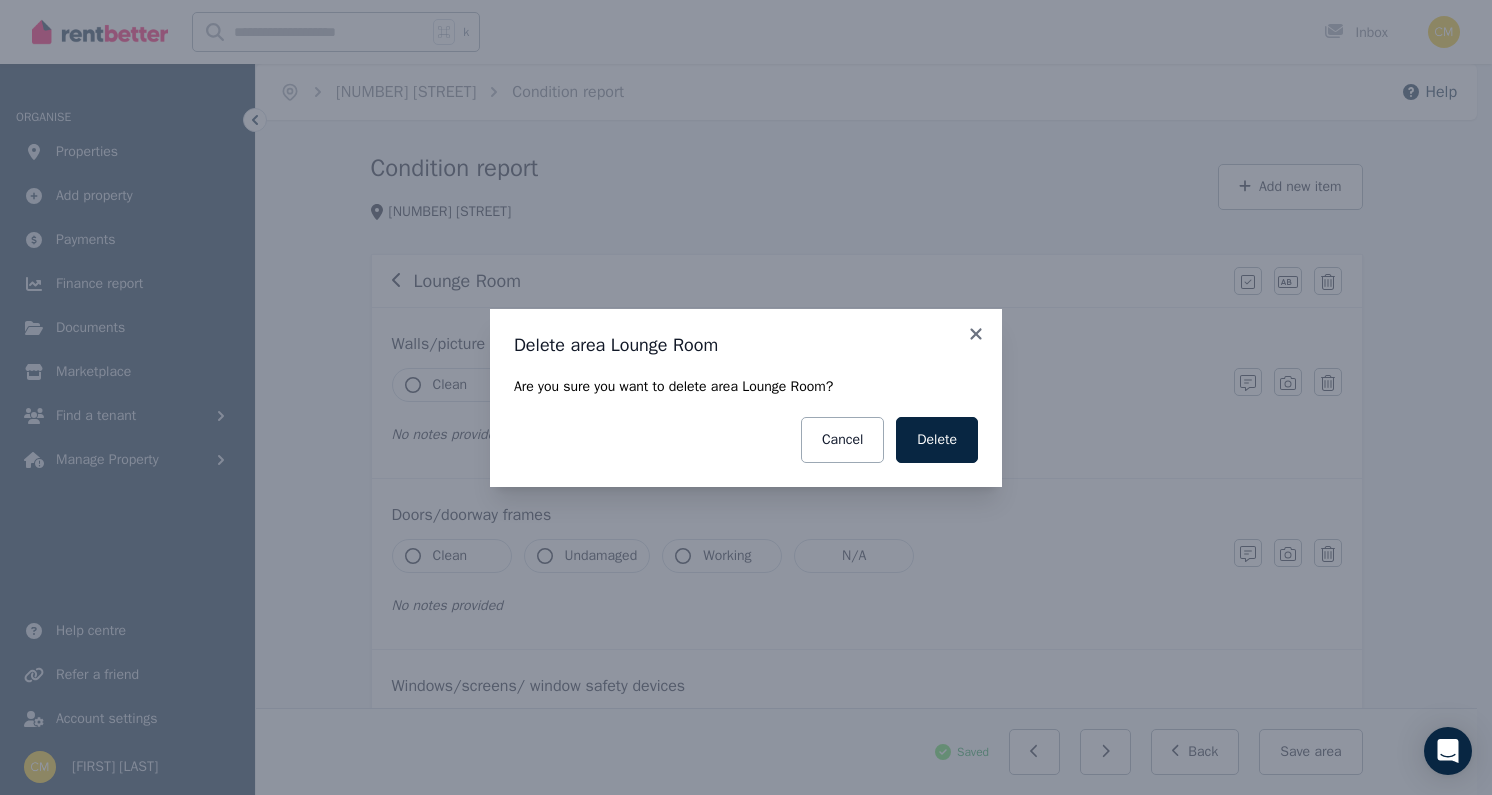click on "Are you sure you want to delete   area   Lounge Room ? Cancel Delete" at bounding box center (746, 420) 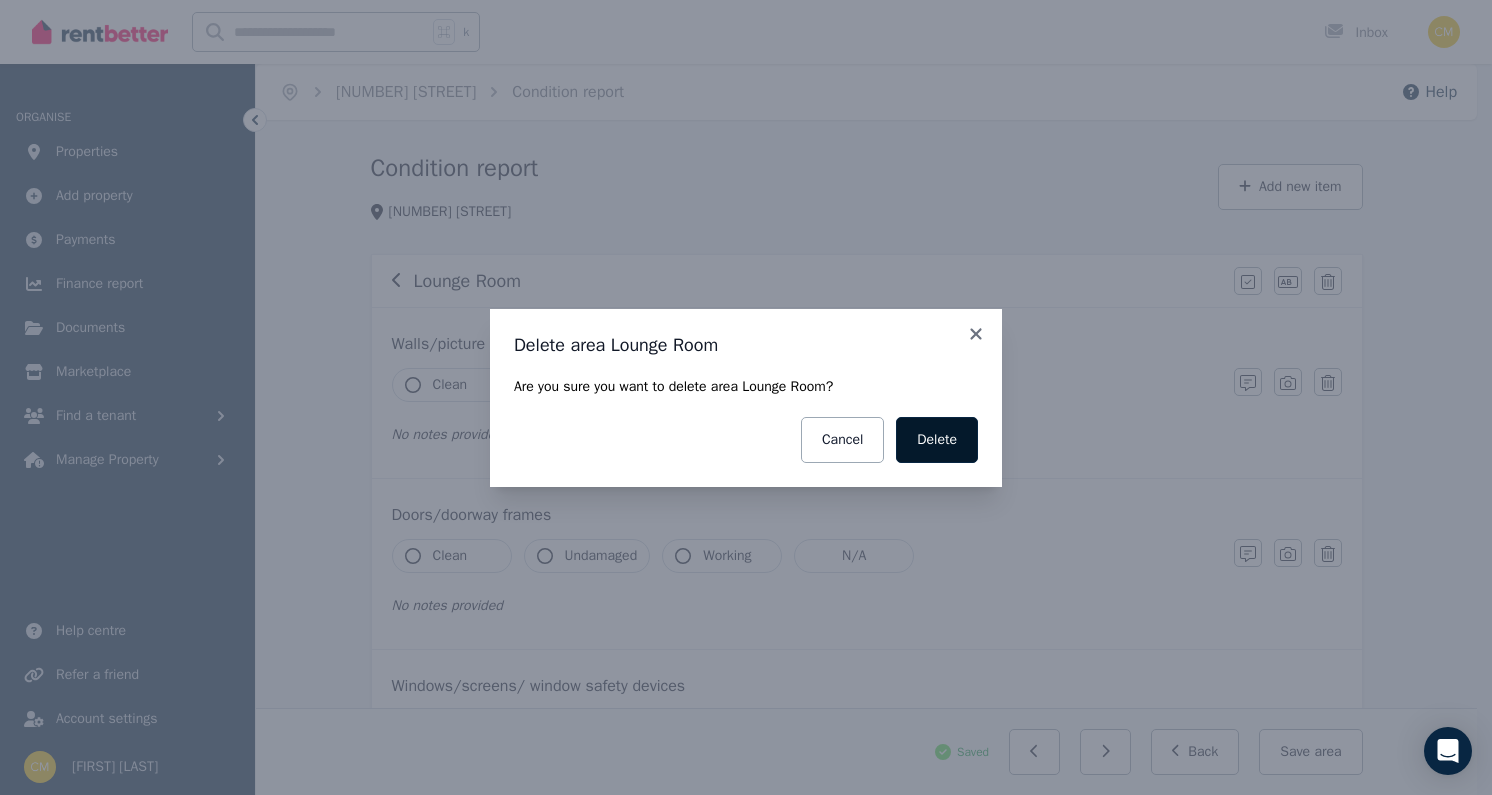 click on "Delete" at bounding box center (937, 440) 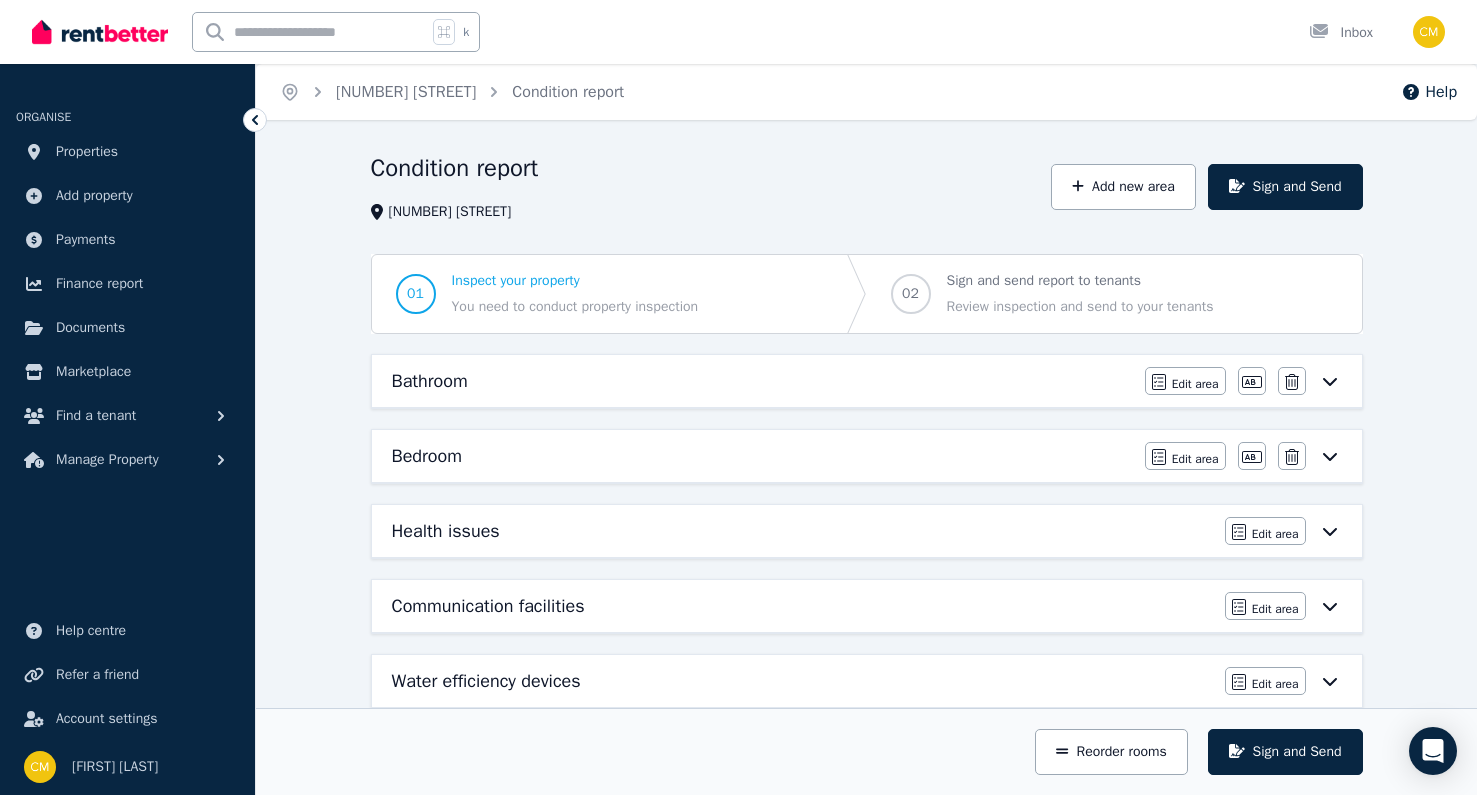 scroll, scrollTop: 112, scrollLeft: 0, axis: vertical 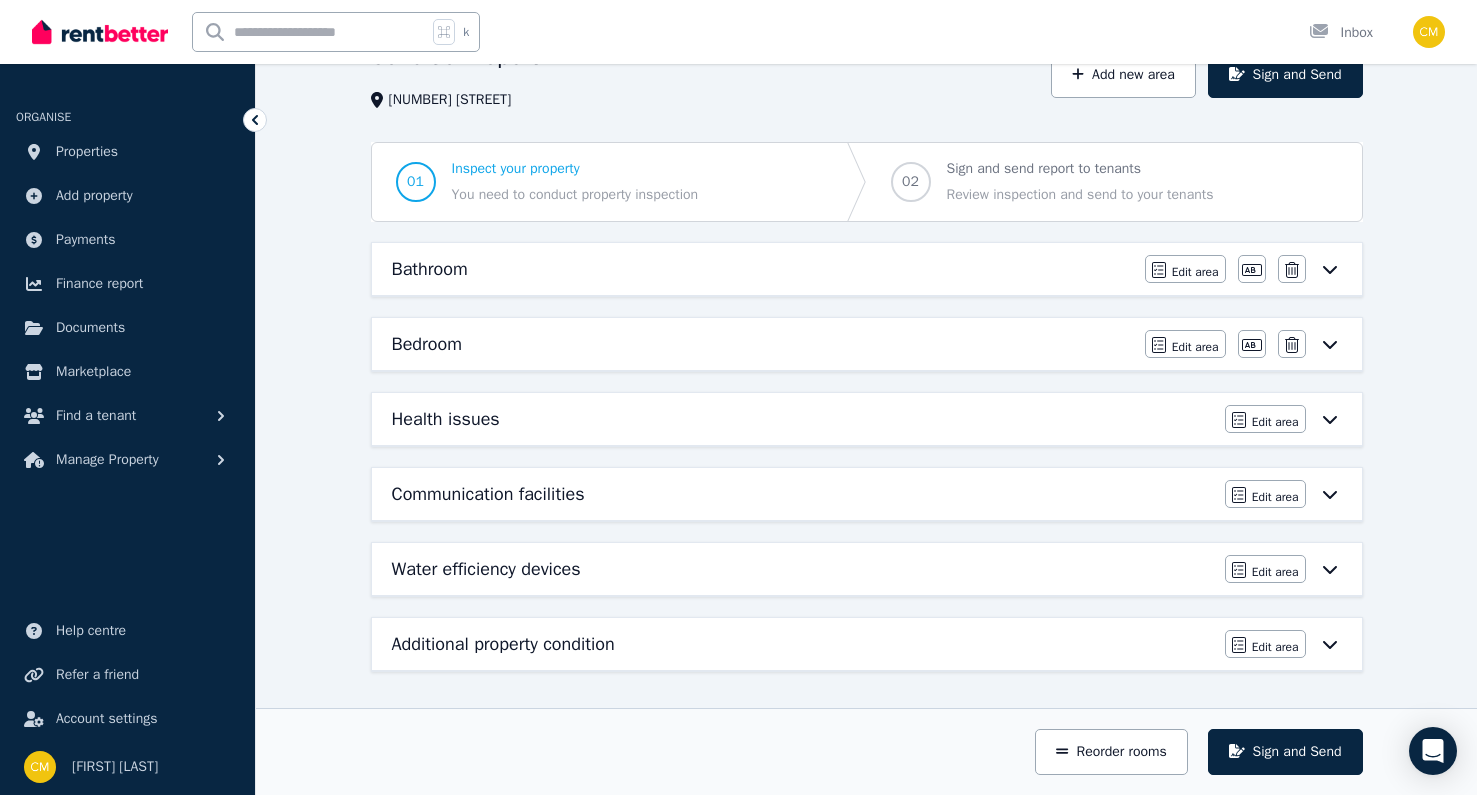 click 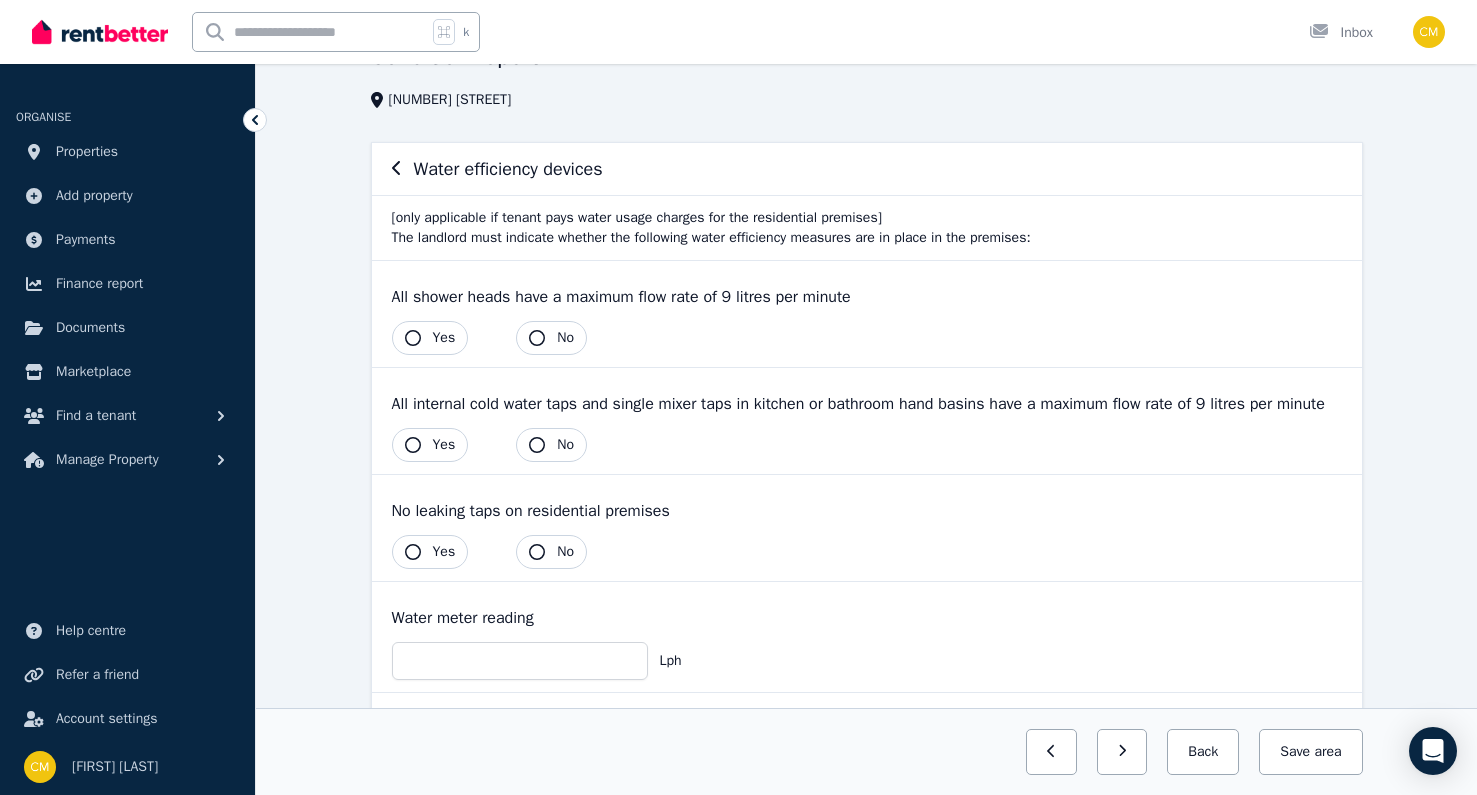 scroll, scrollTop: 0, scrollLeft: 0, axis: both 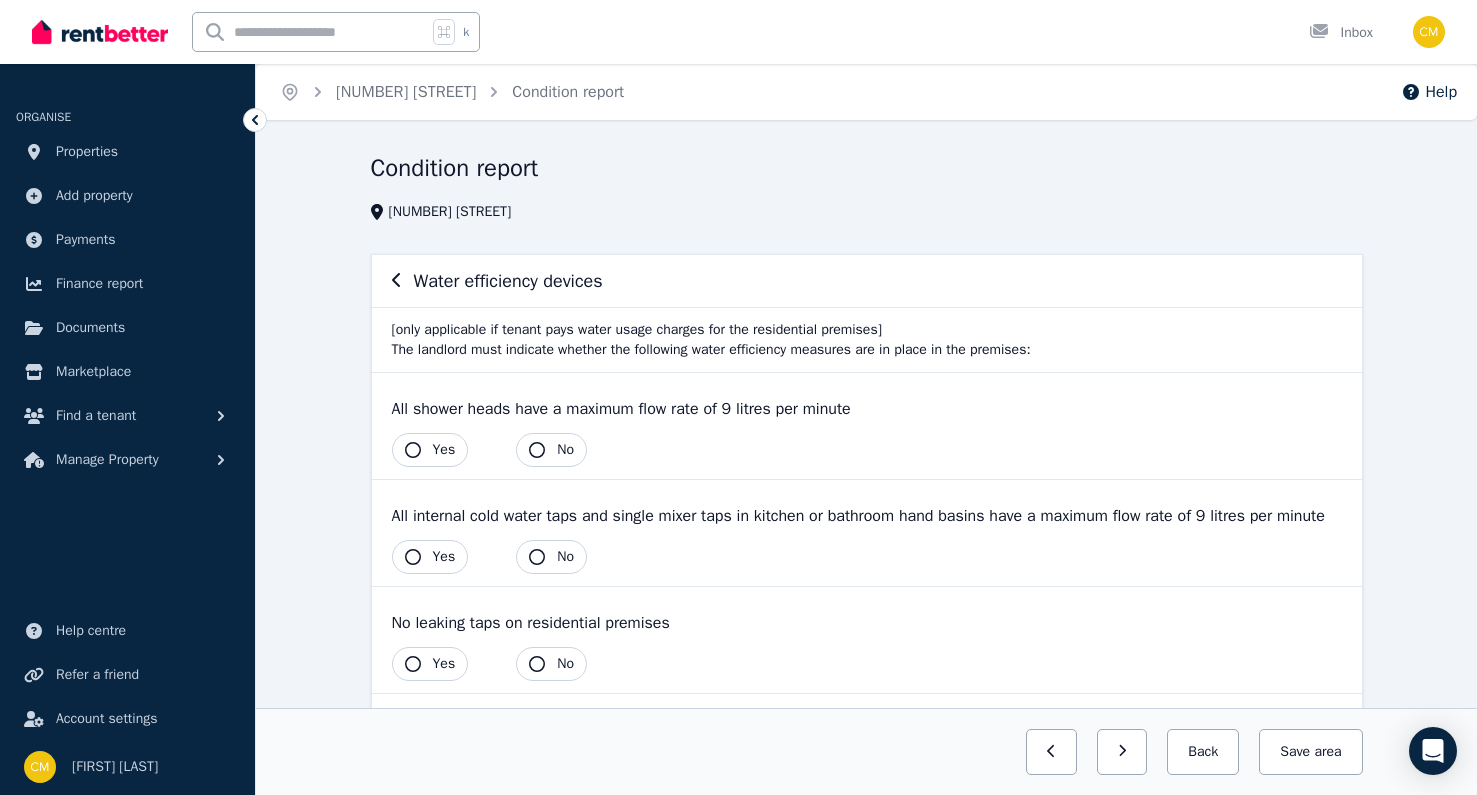 click 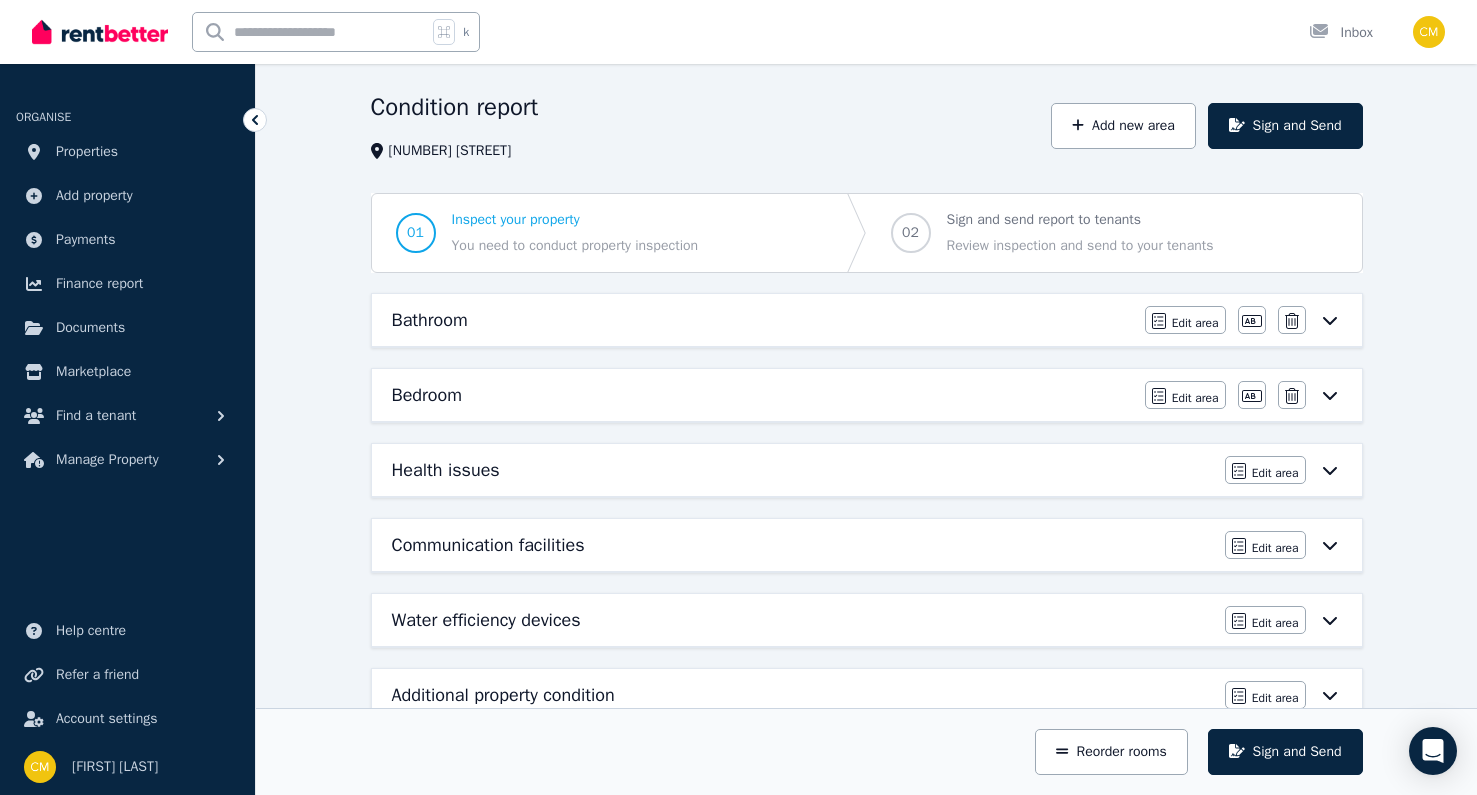 scroll, scrollTop: 112, scrollLeft: 0, axis: vertical 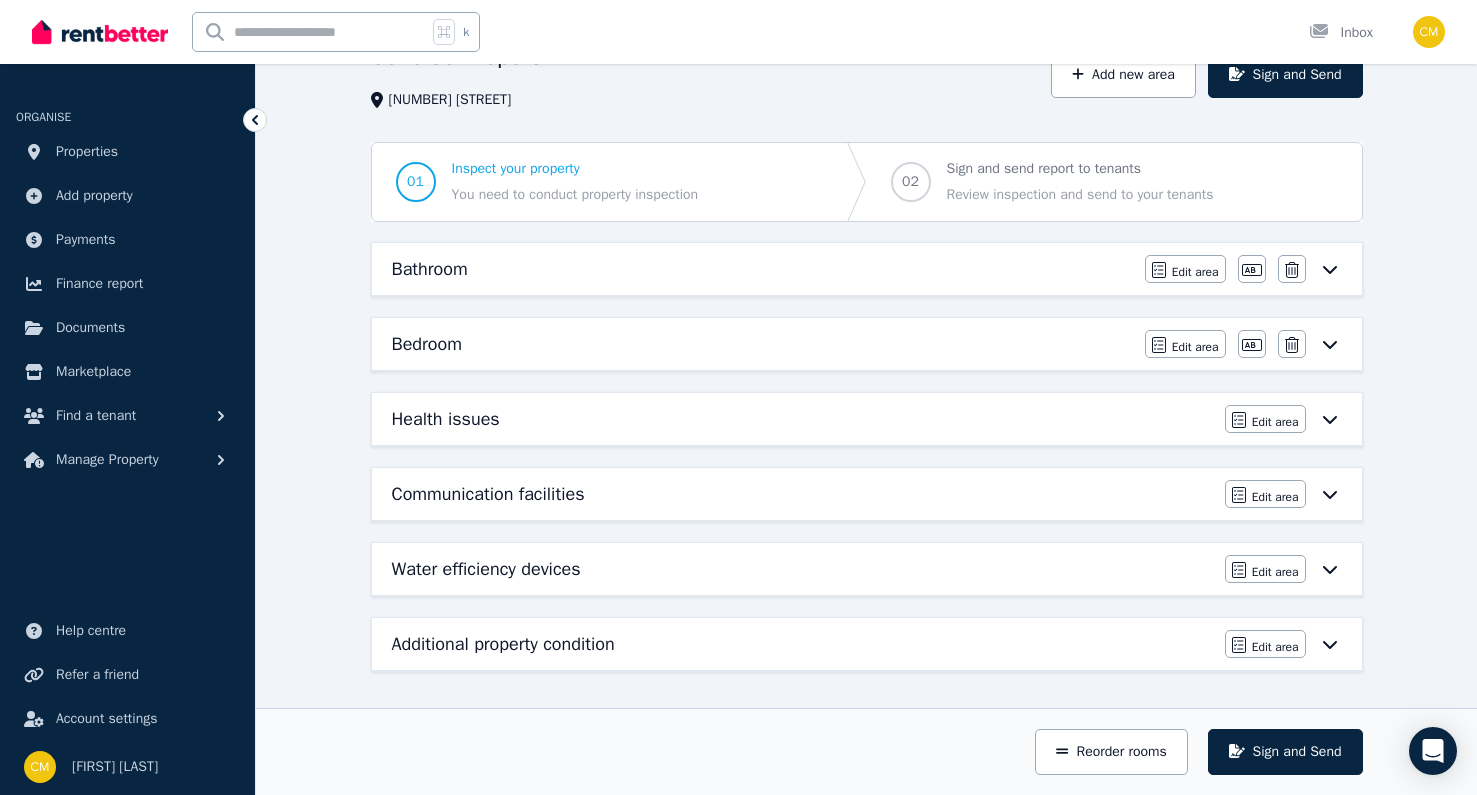 click 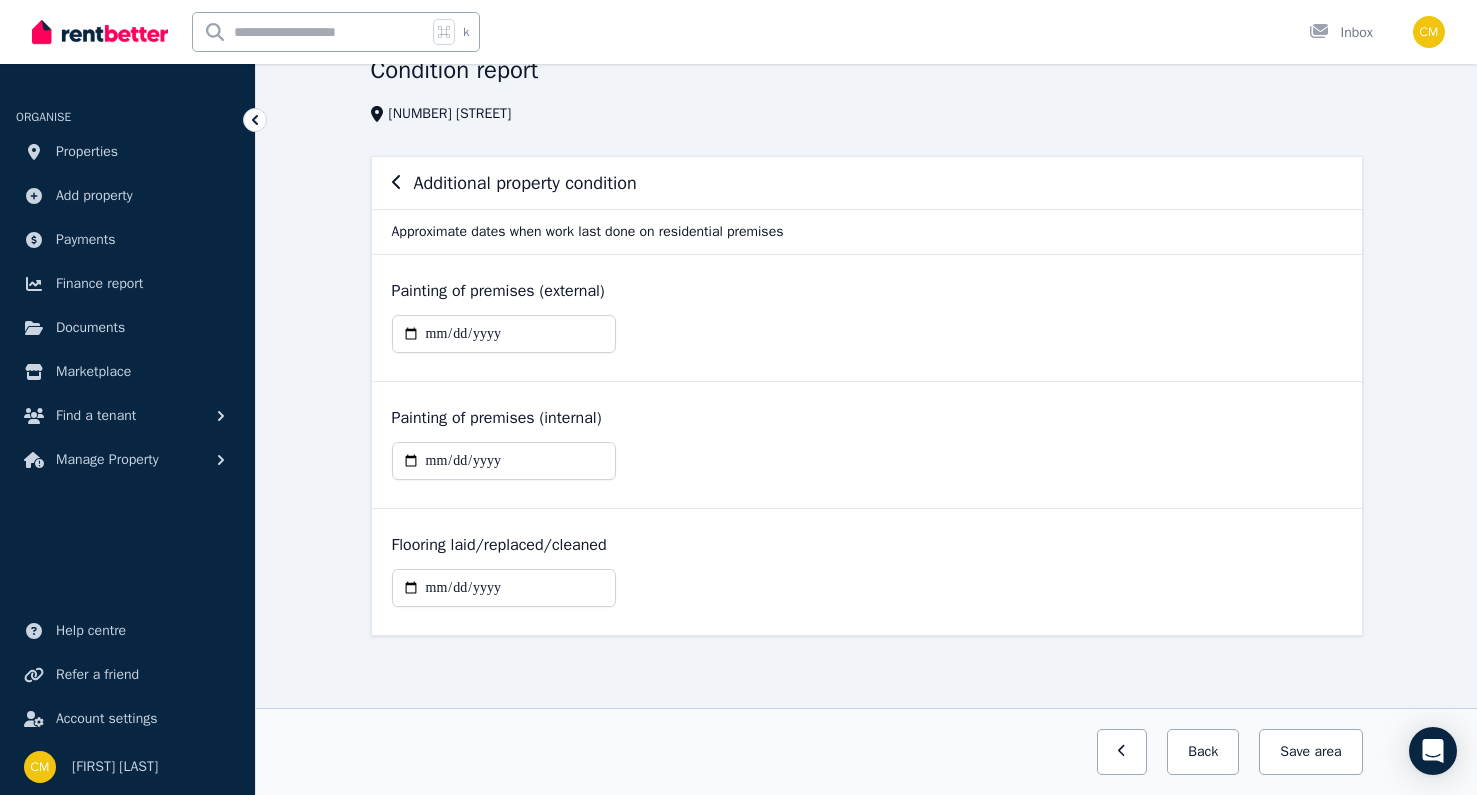 scroll, scrollTop: 0, scrollLeft: 0, axis: both 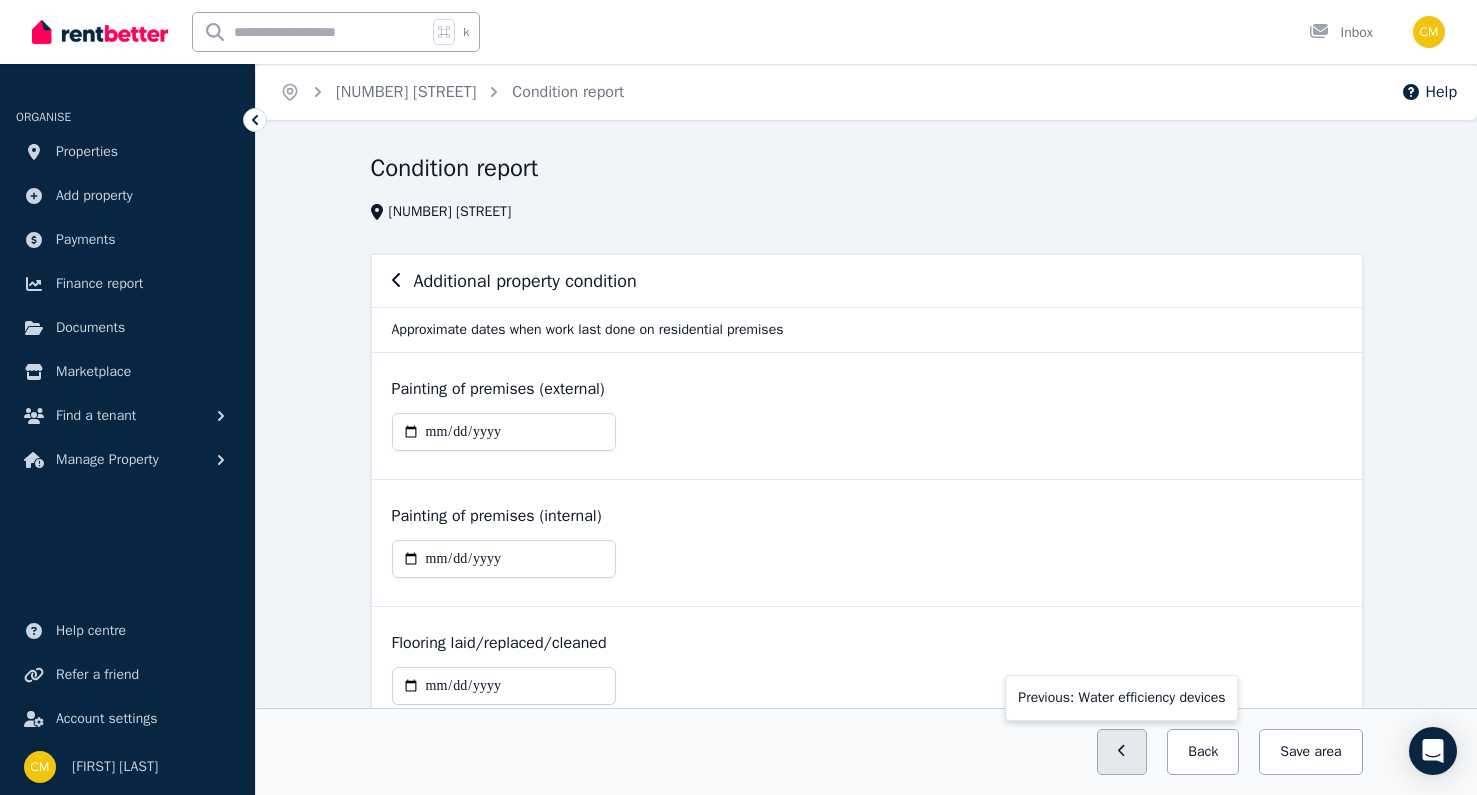 click 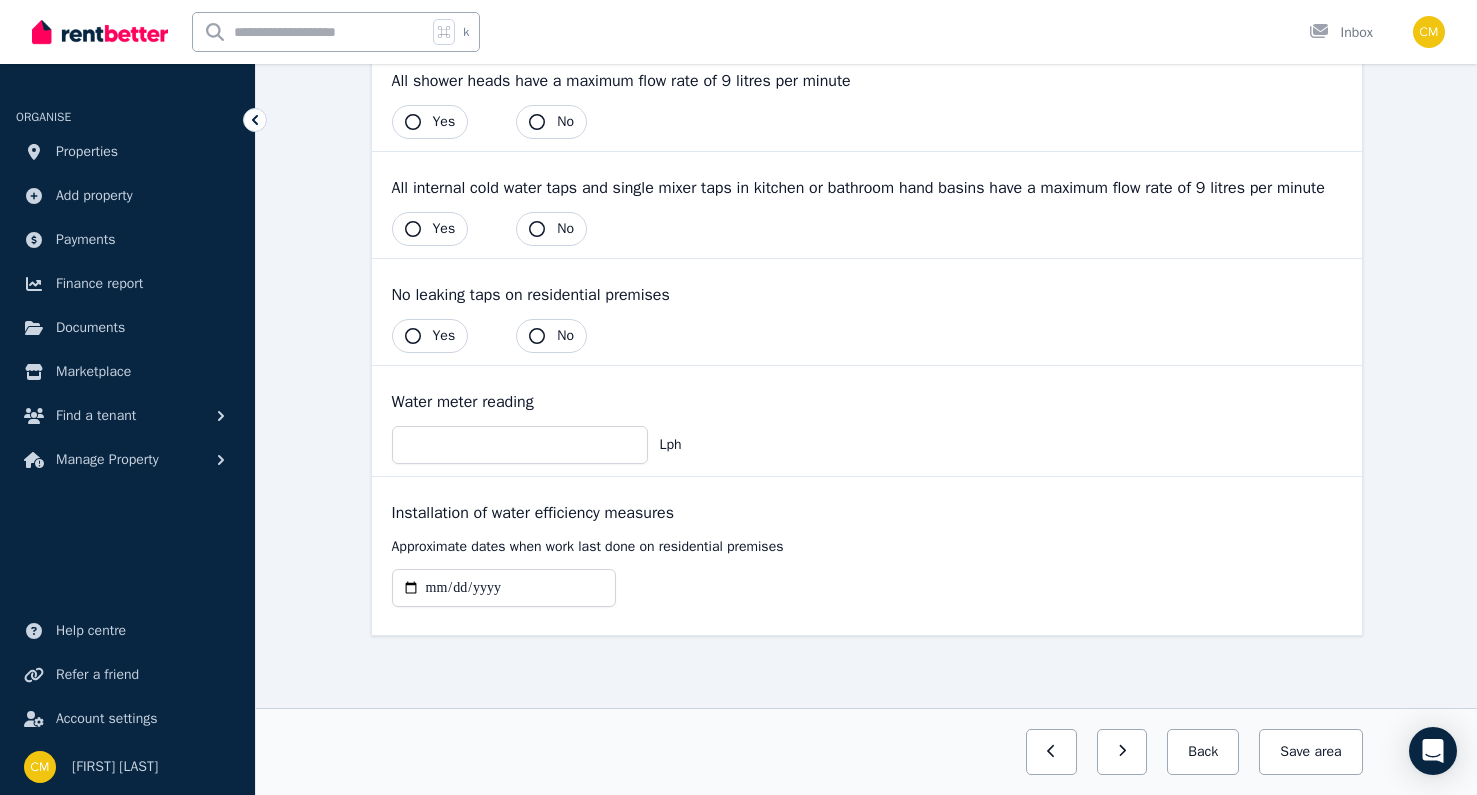 scroll, scrollTop: 116, scrollLeft: 0, axis: vertical 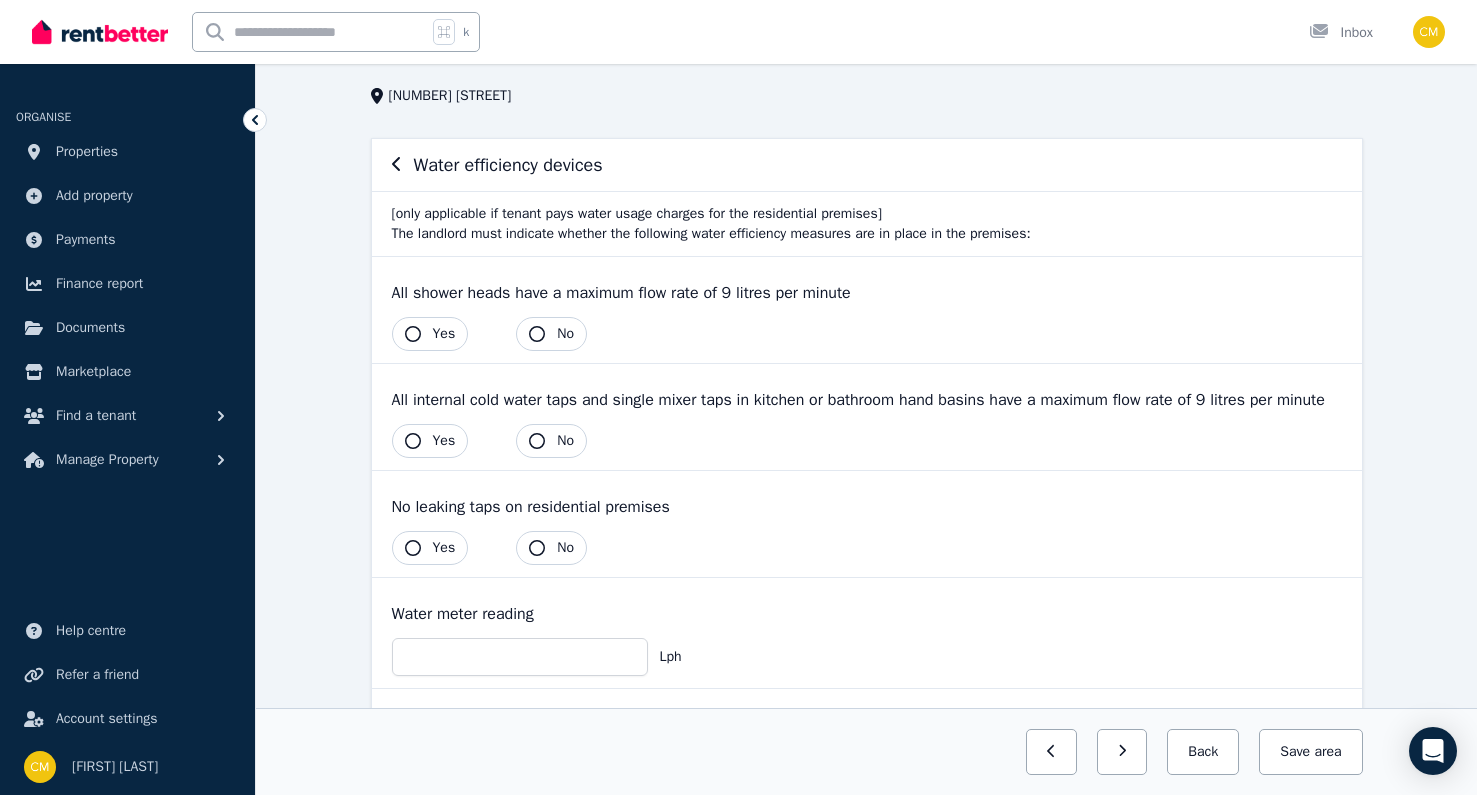 click 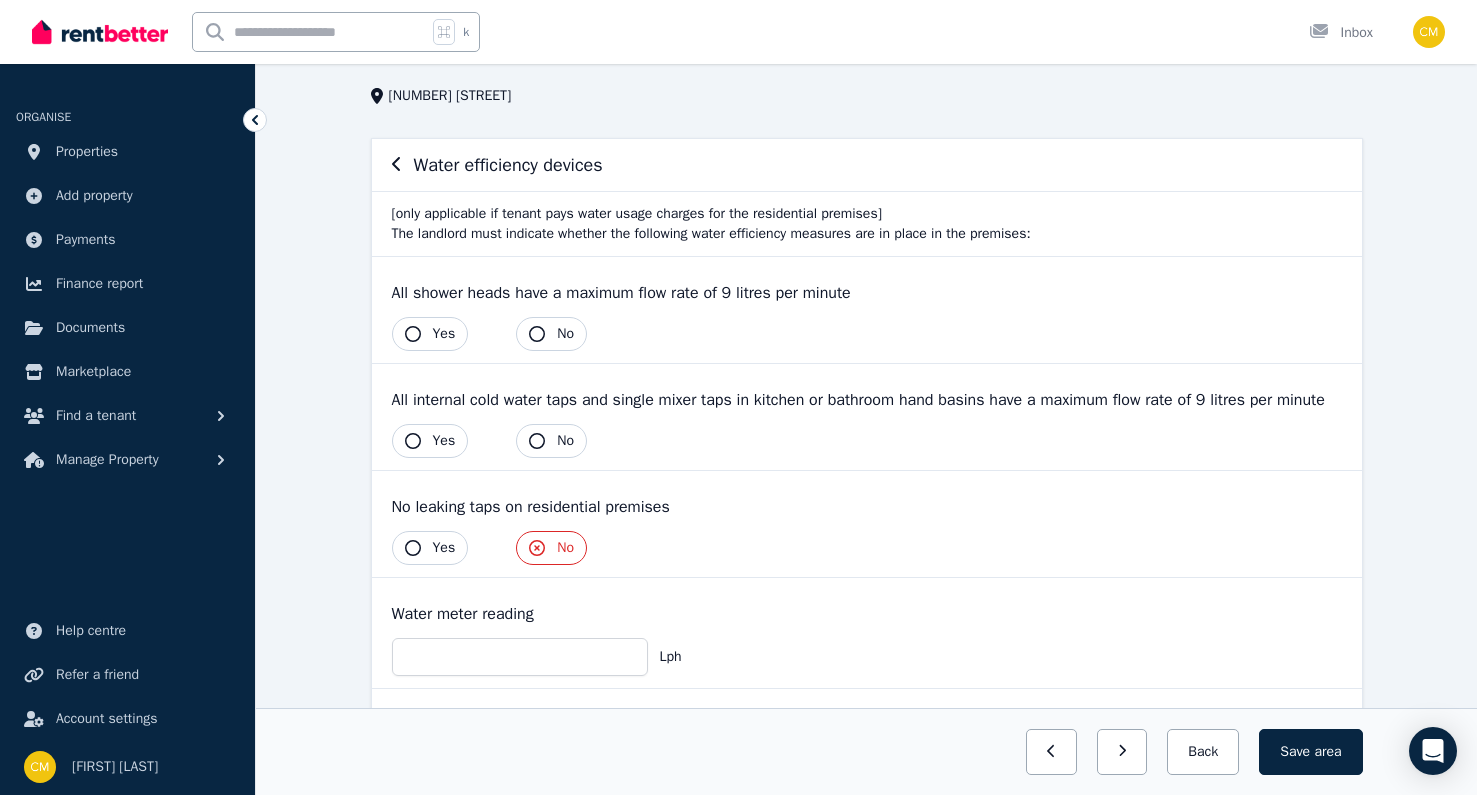 click 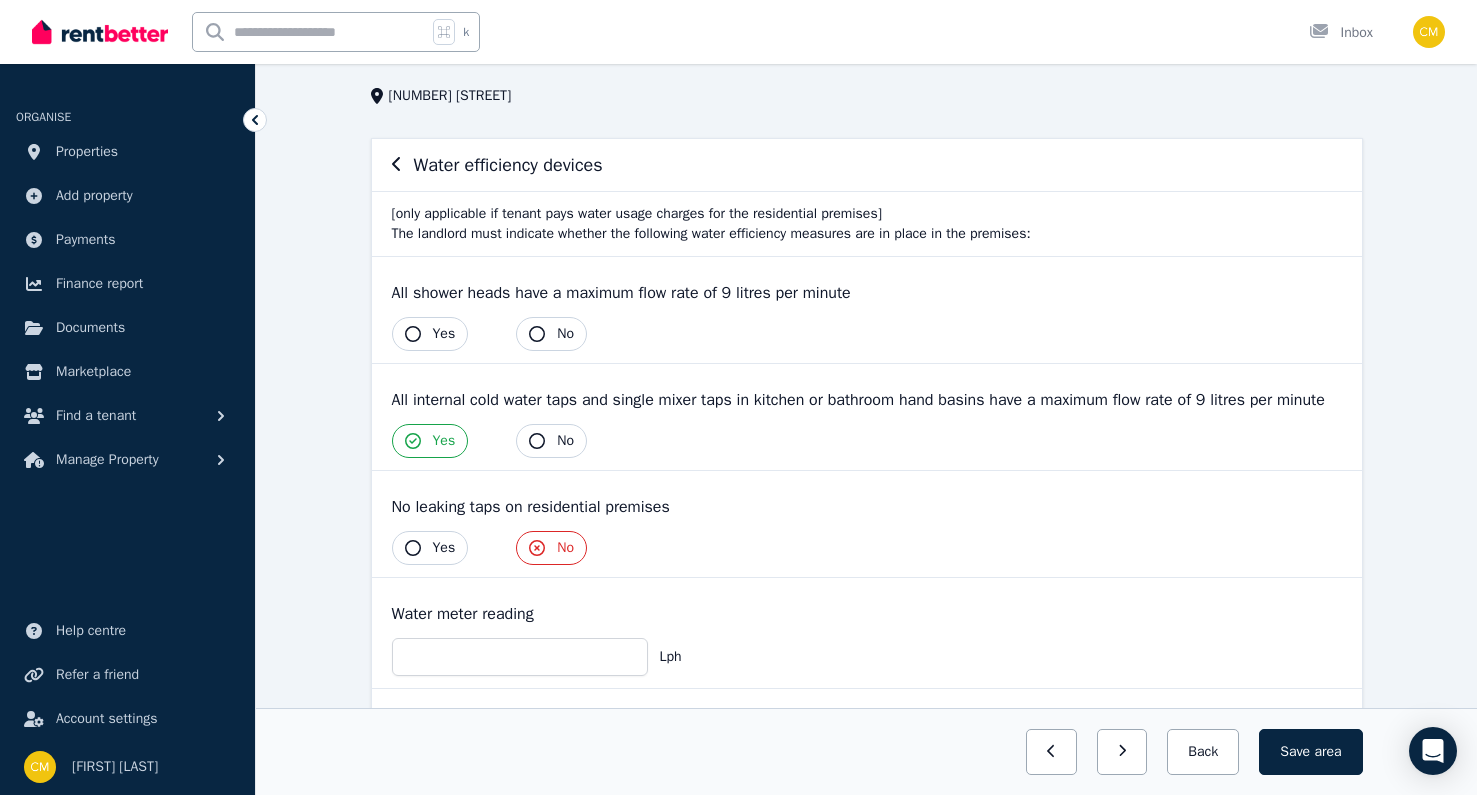 click on "Yes" at bounding box center [430, 334] 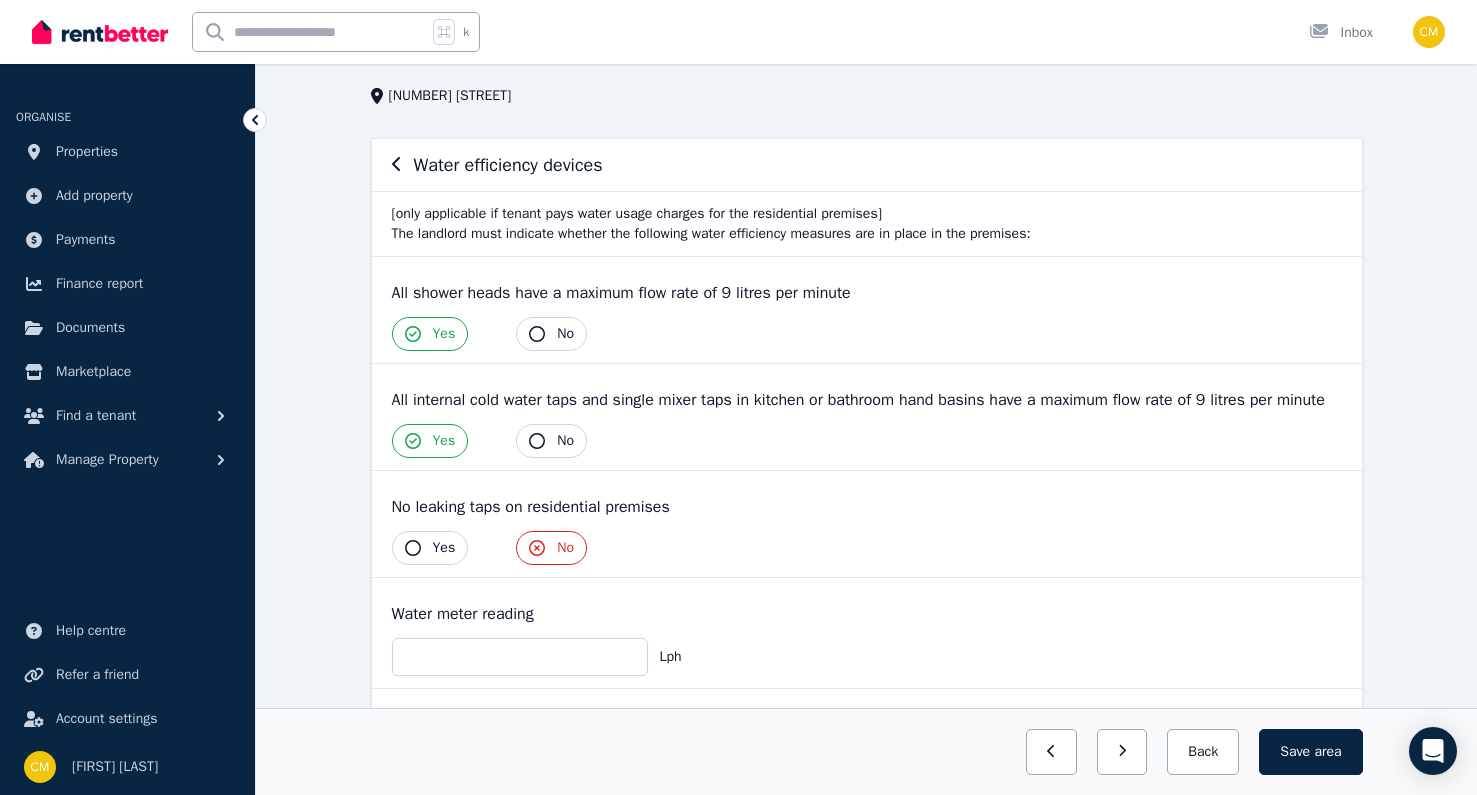 scroll, scrollTop: 352, scrollLeft: 0, axis: vertical 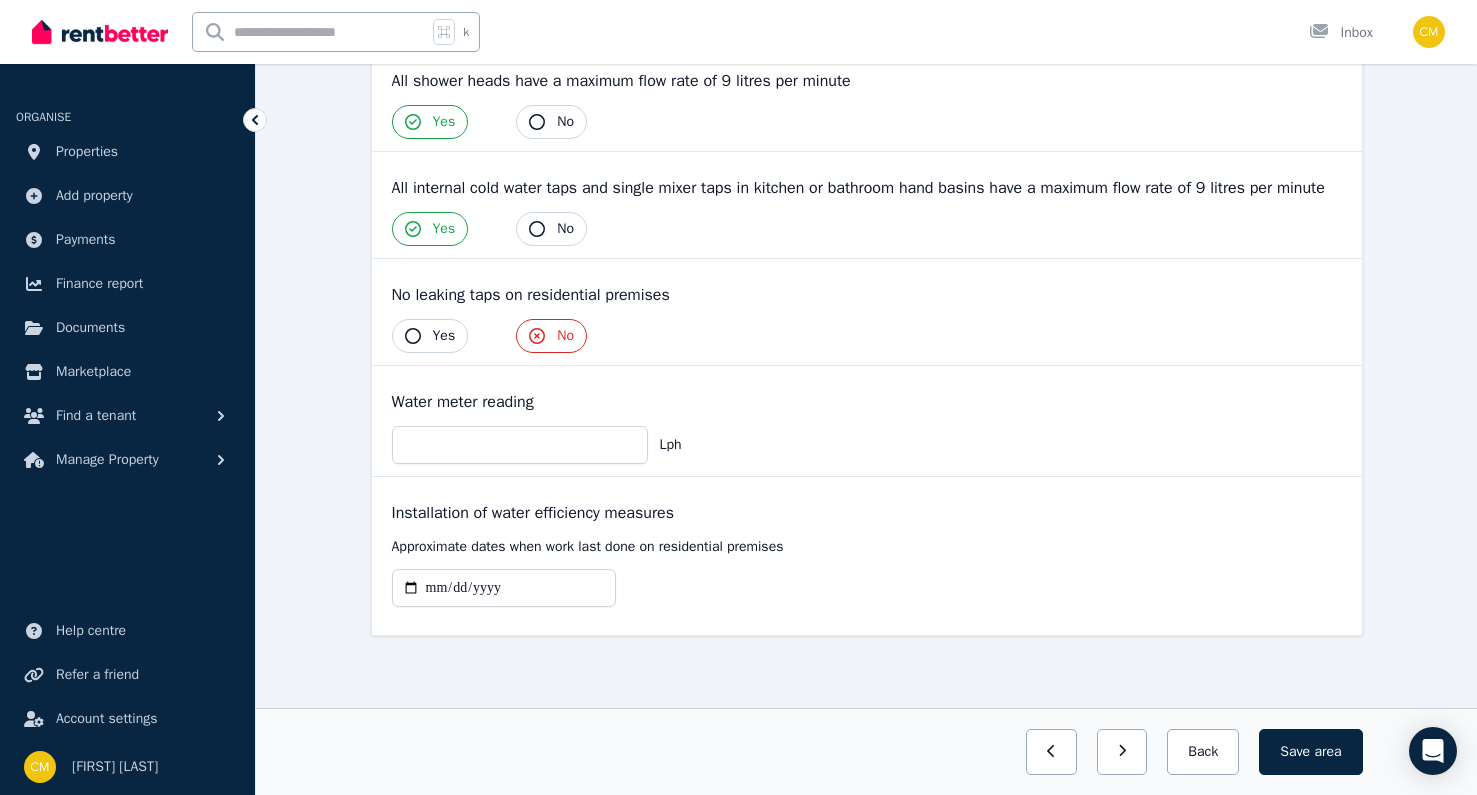 click on "Yes" at bounding box center (430, 336) 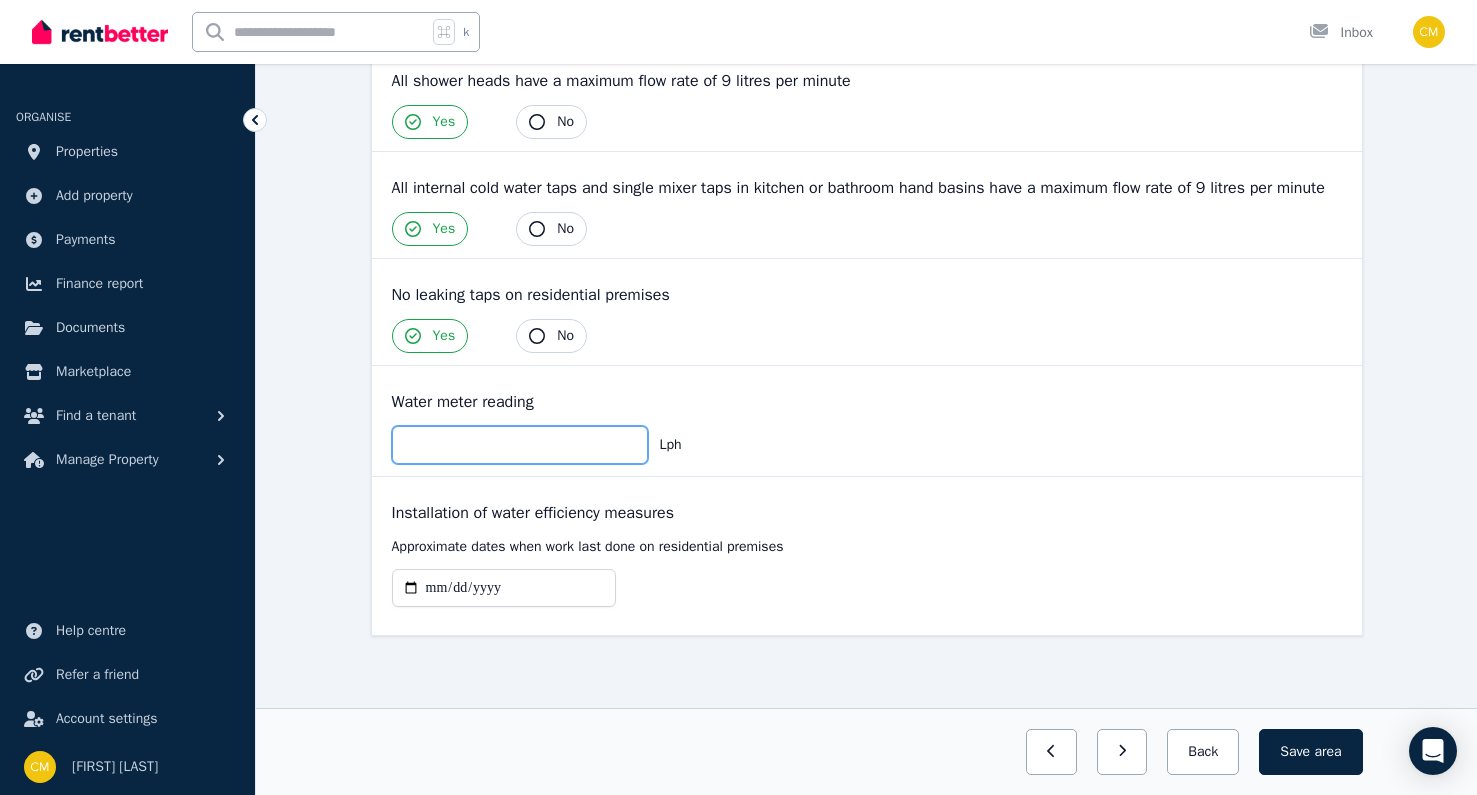 click at bounding box center [520, 445] 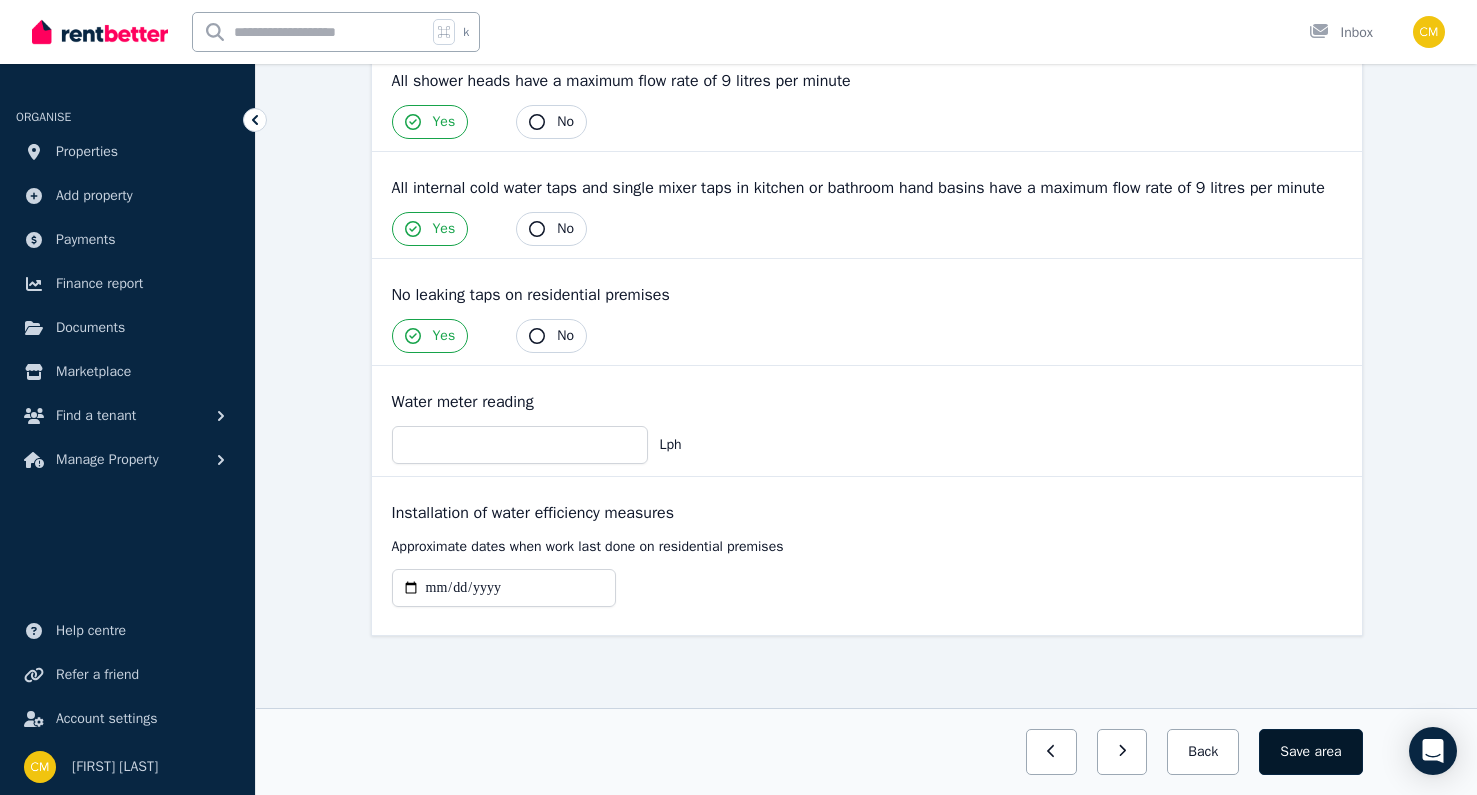 click on "Save   area" at bounding box center (1310, 752) 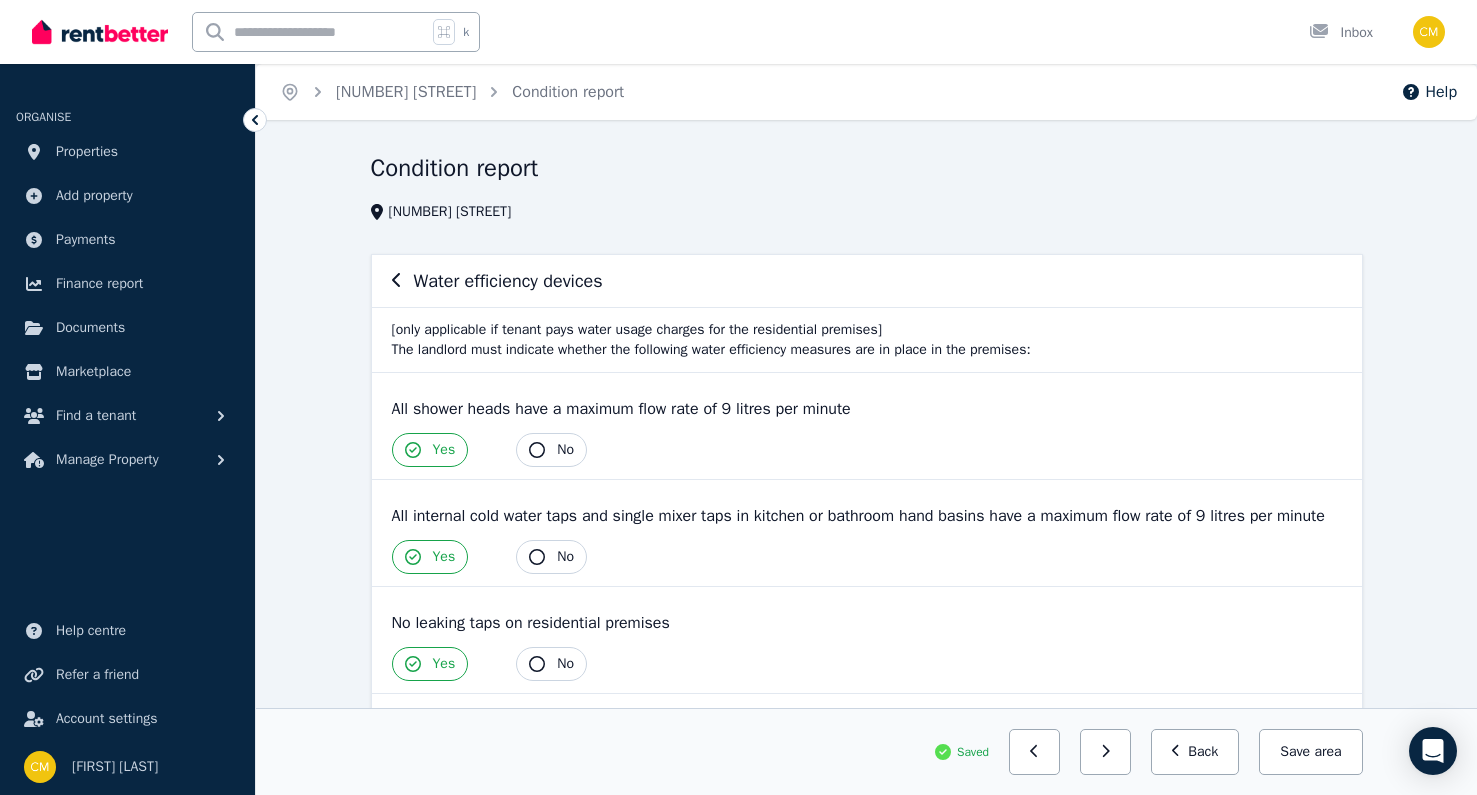 scroll, scrollTop: 352, scrollLeft: 0, axis: vertical 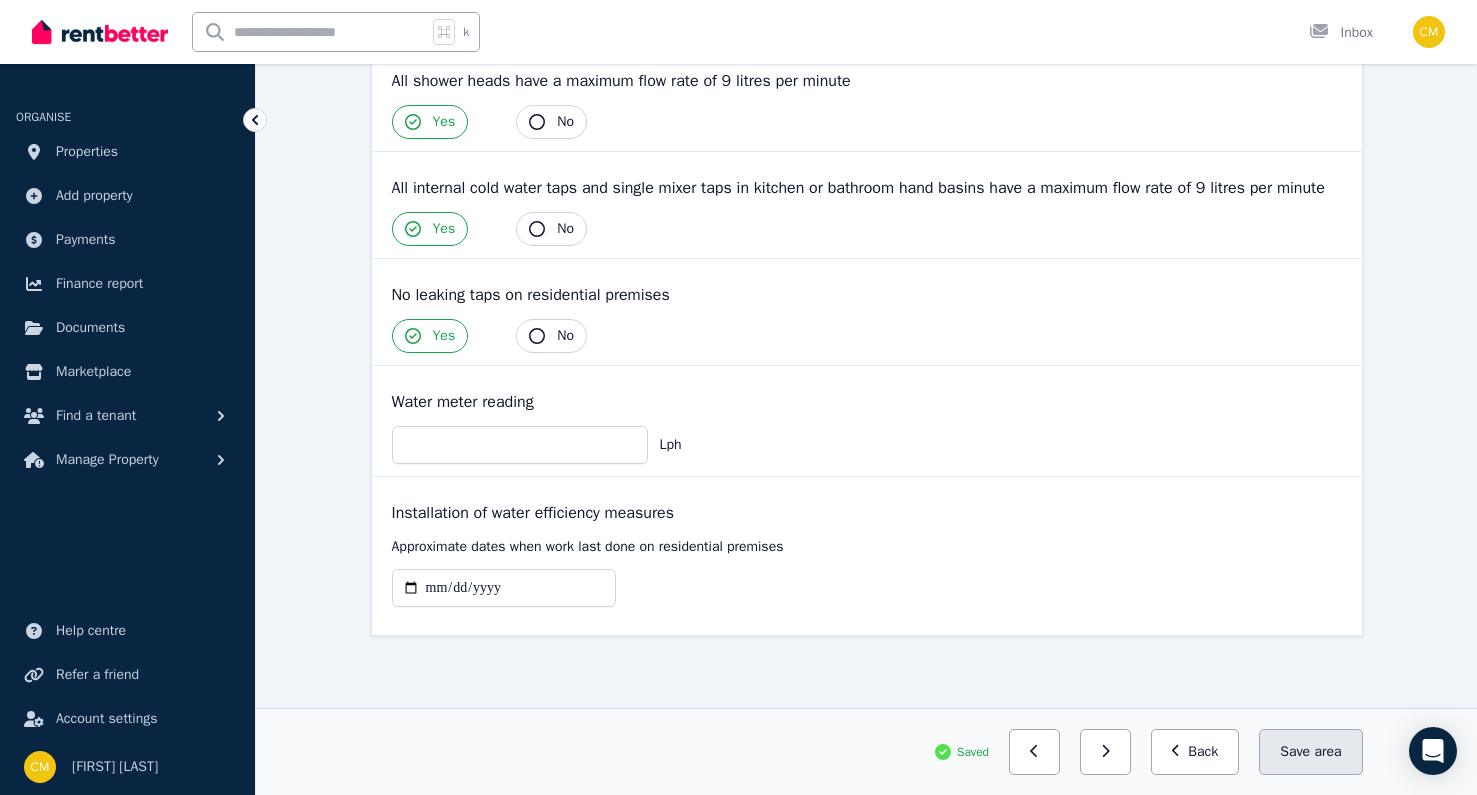 click on "Save   area" at bounding box center (1310, 752) 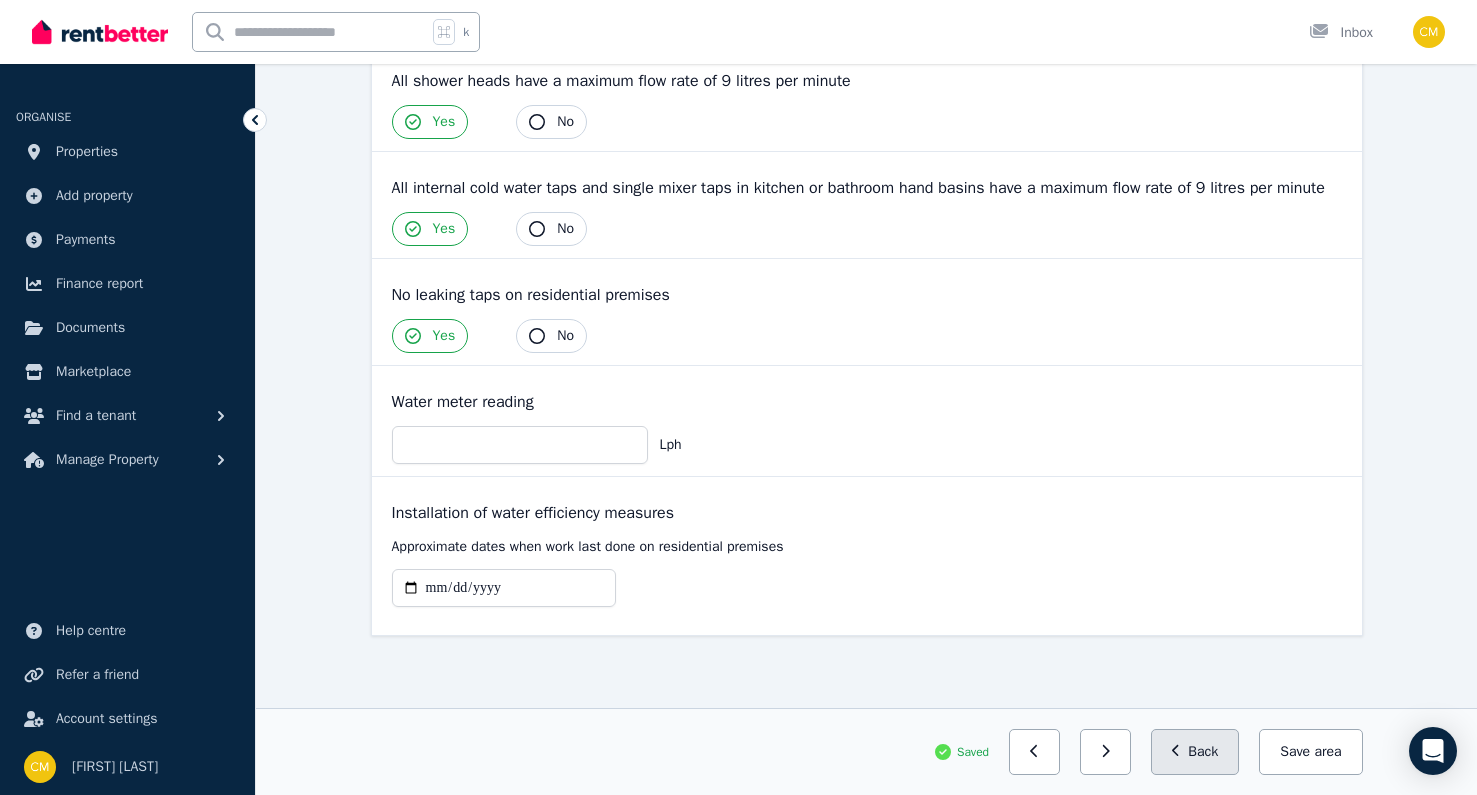 scroll, scrollTop: 352, scrollLeft: 0, axis: vertical 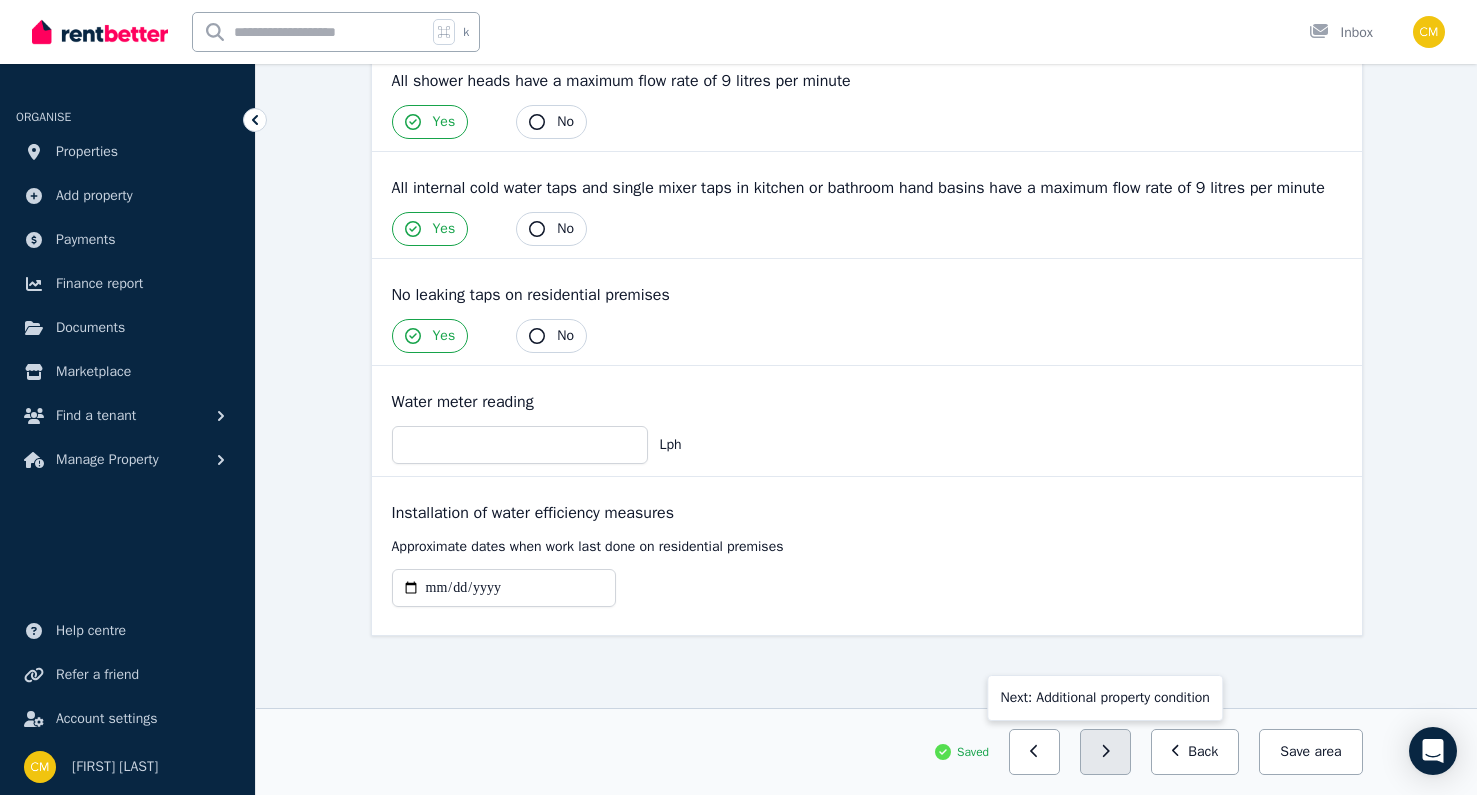 click at bounding box center (1105, 752) 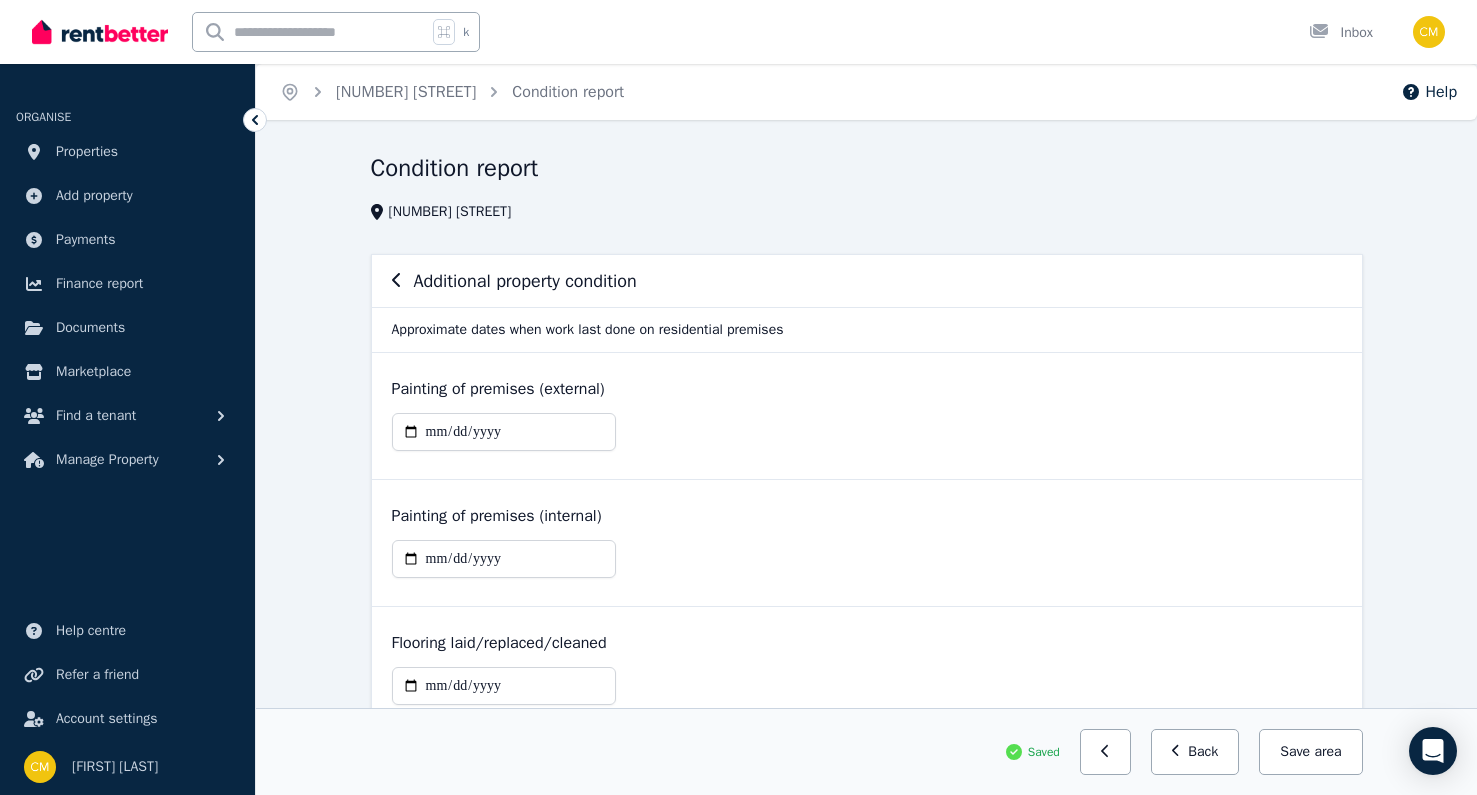 scroll, scrollTop: 98, scrollLeft: 0, axis: vertical 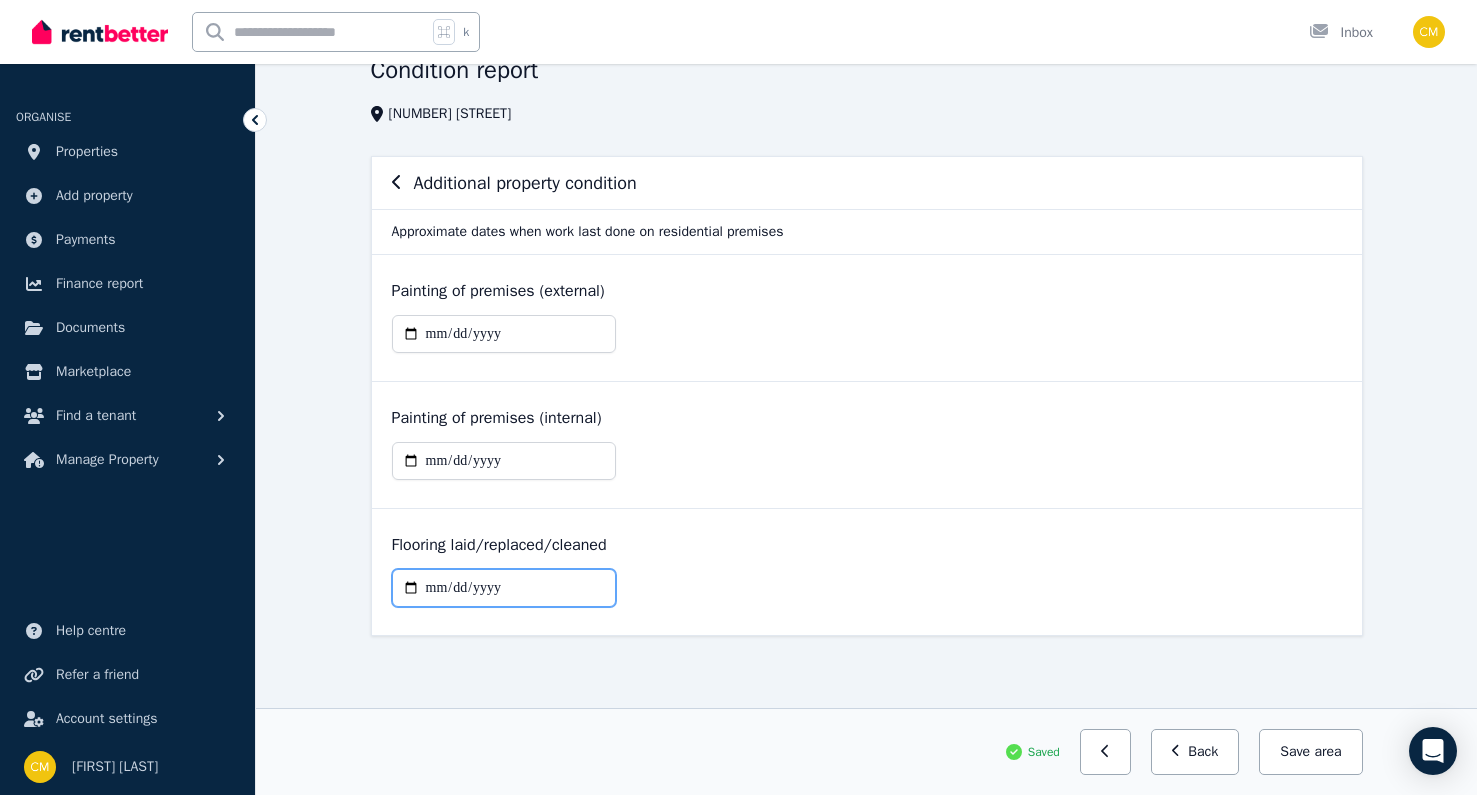 click at bounding box center (504, 588) 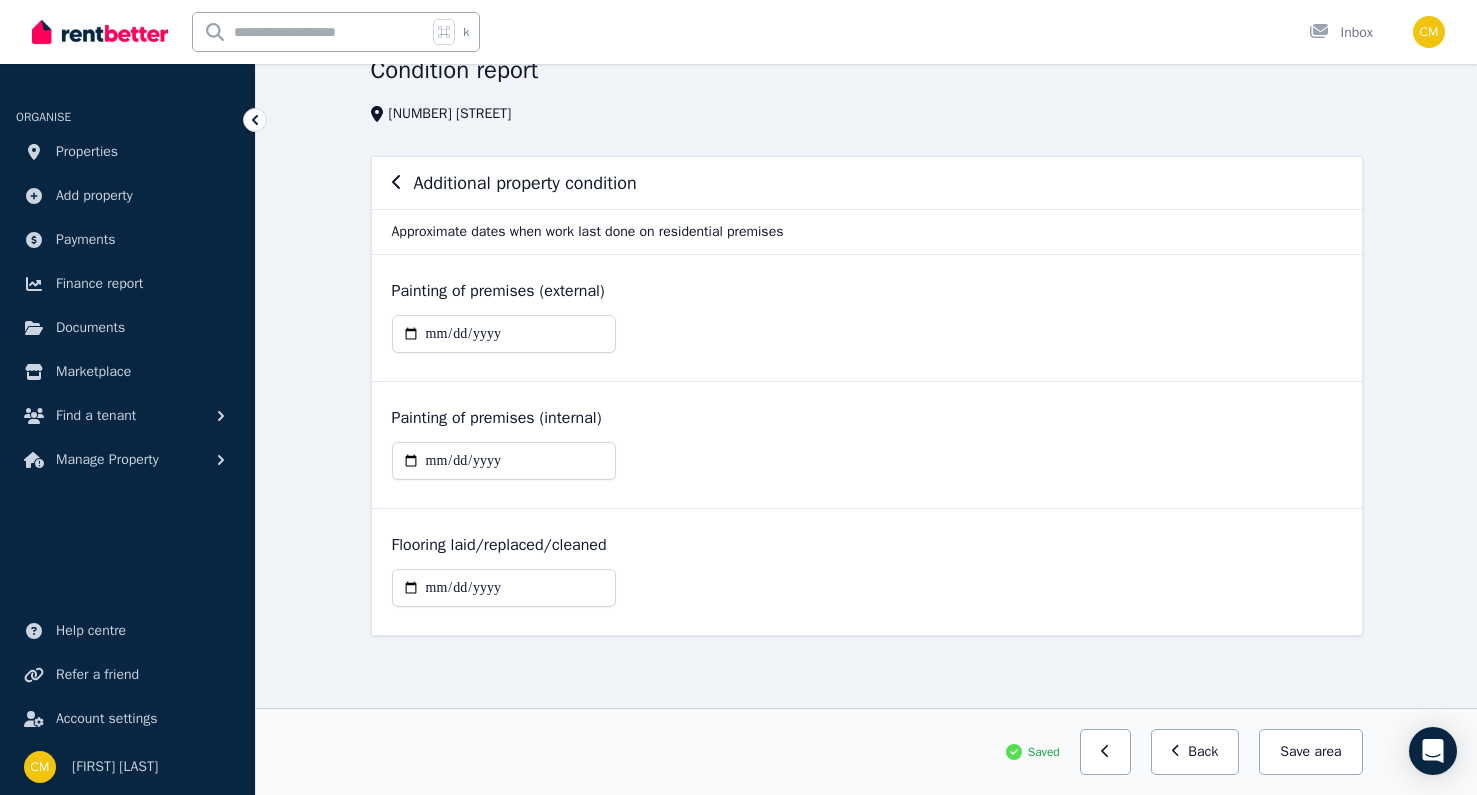 click on "Flooring laid/replaced/cleaned" at bounding box center (867, 572) 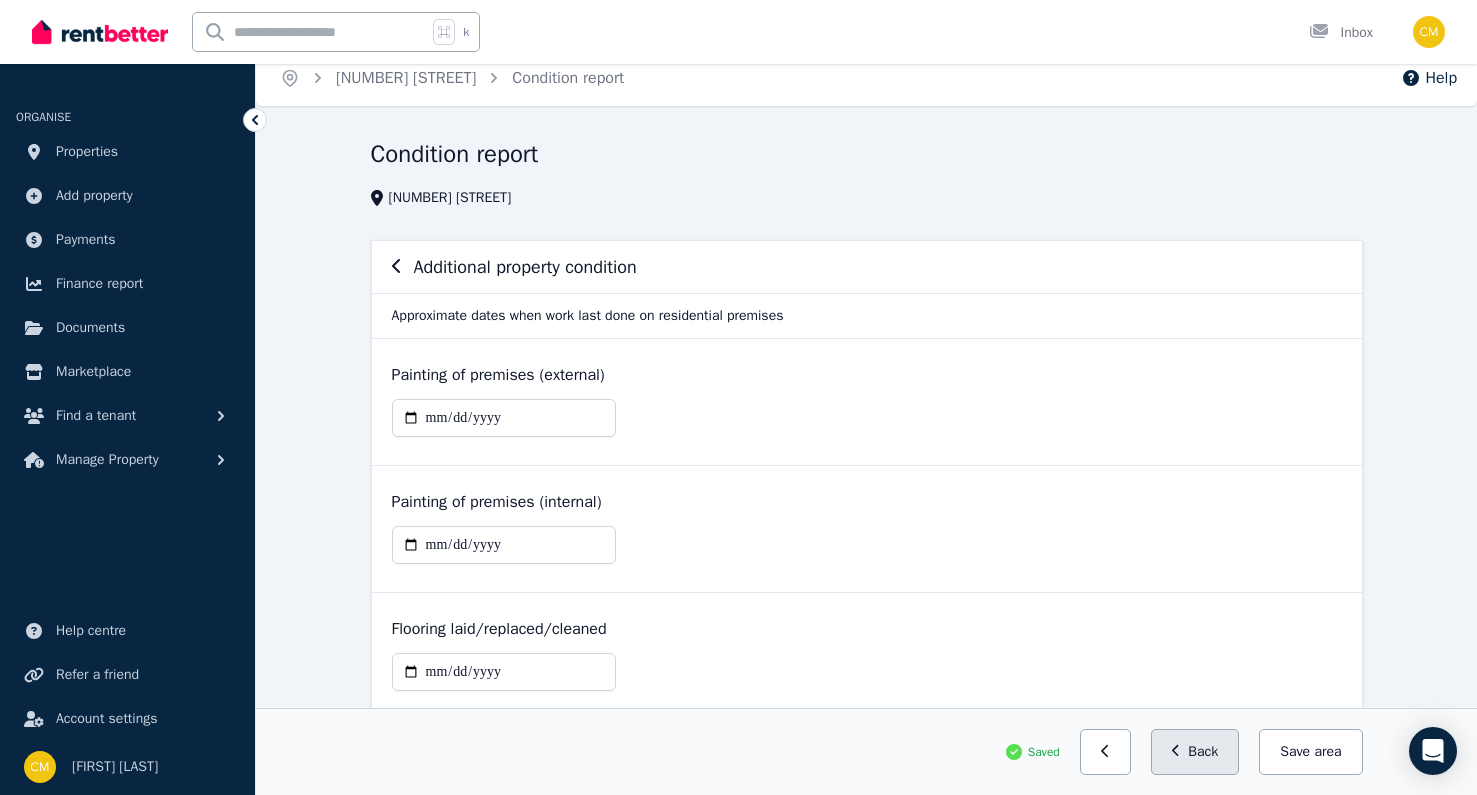 click on "Back" at bounding box center [1195, 752] 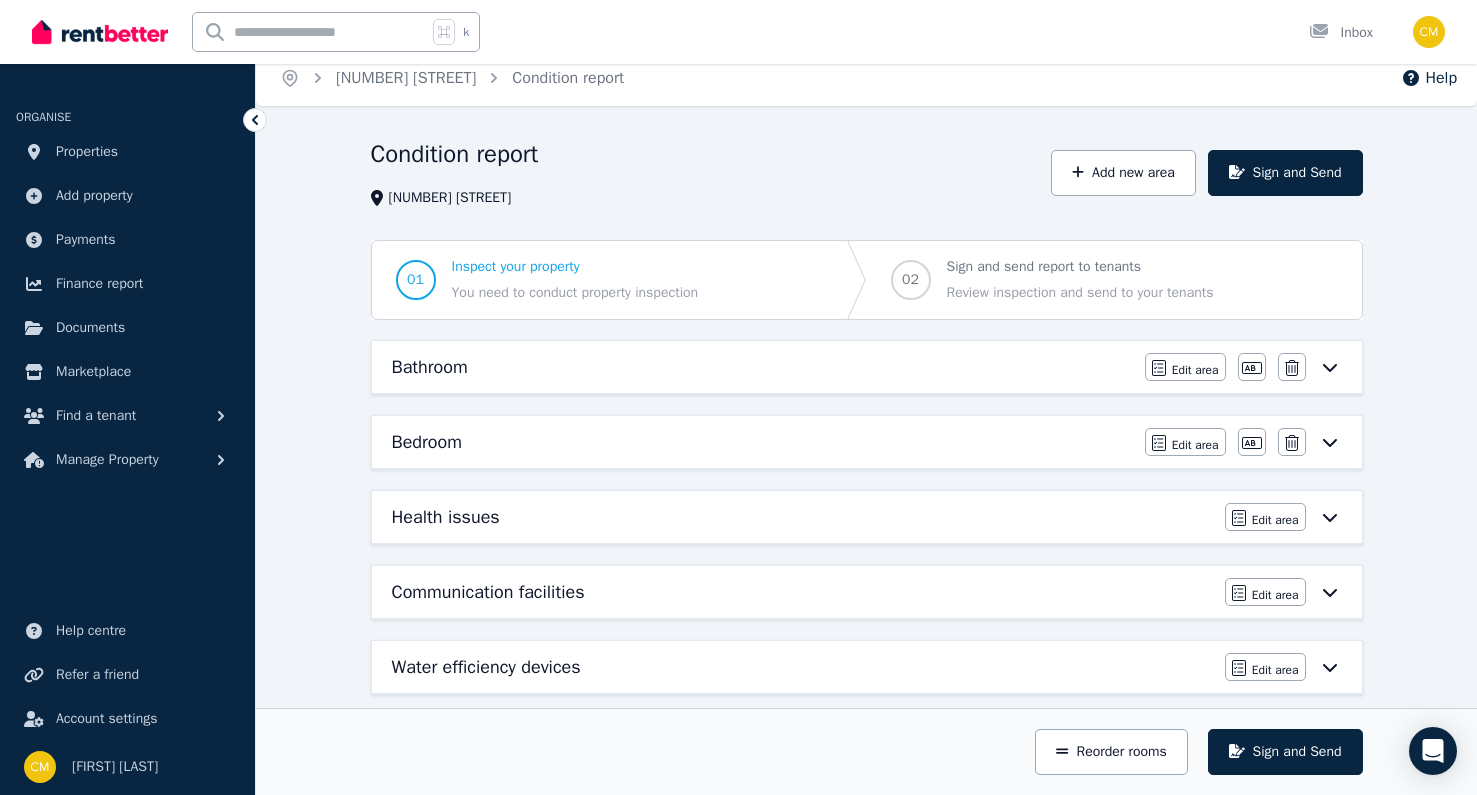 scroll, scrollTop: 112, scrollLeft: 0, axis: vertical 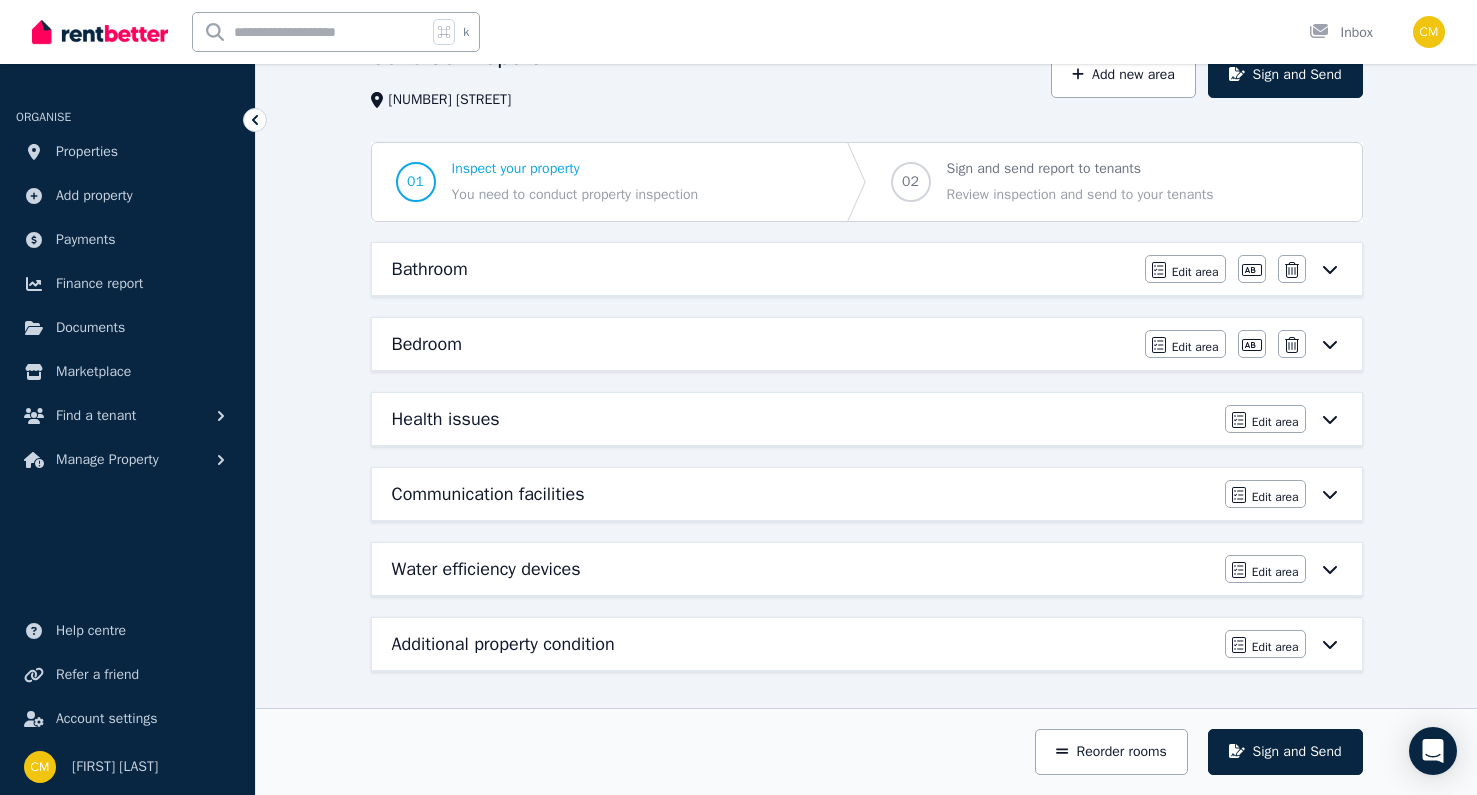 click 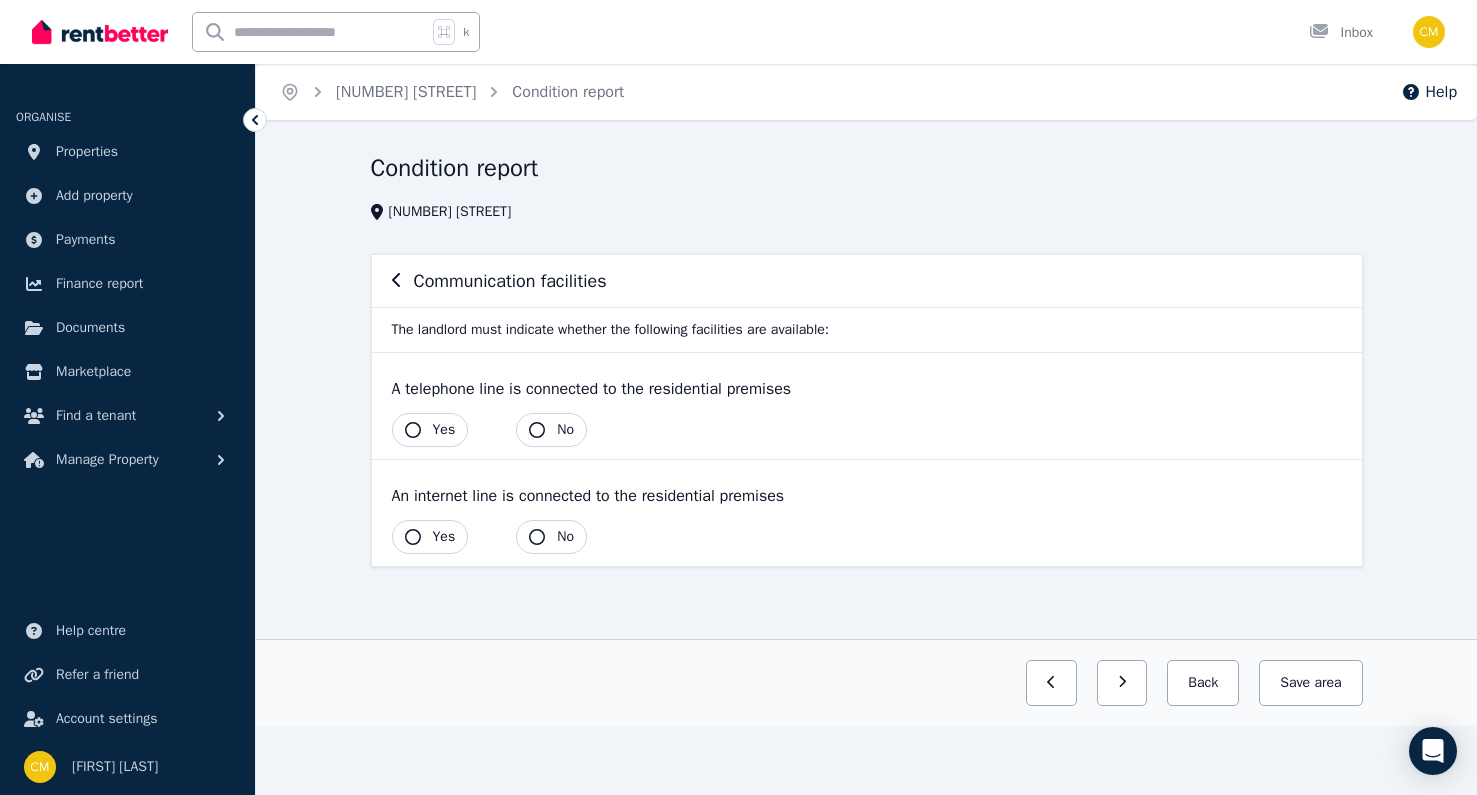 scroll, scrollTop: 0, scrollLeft: 0, axis: both 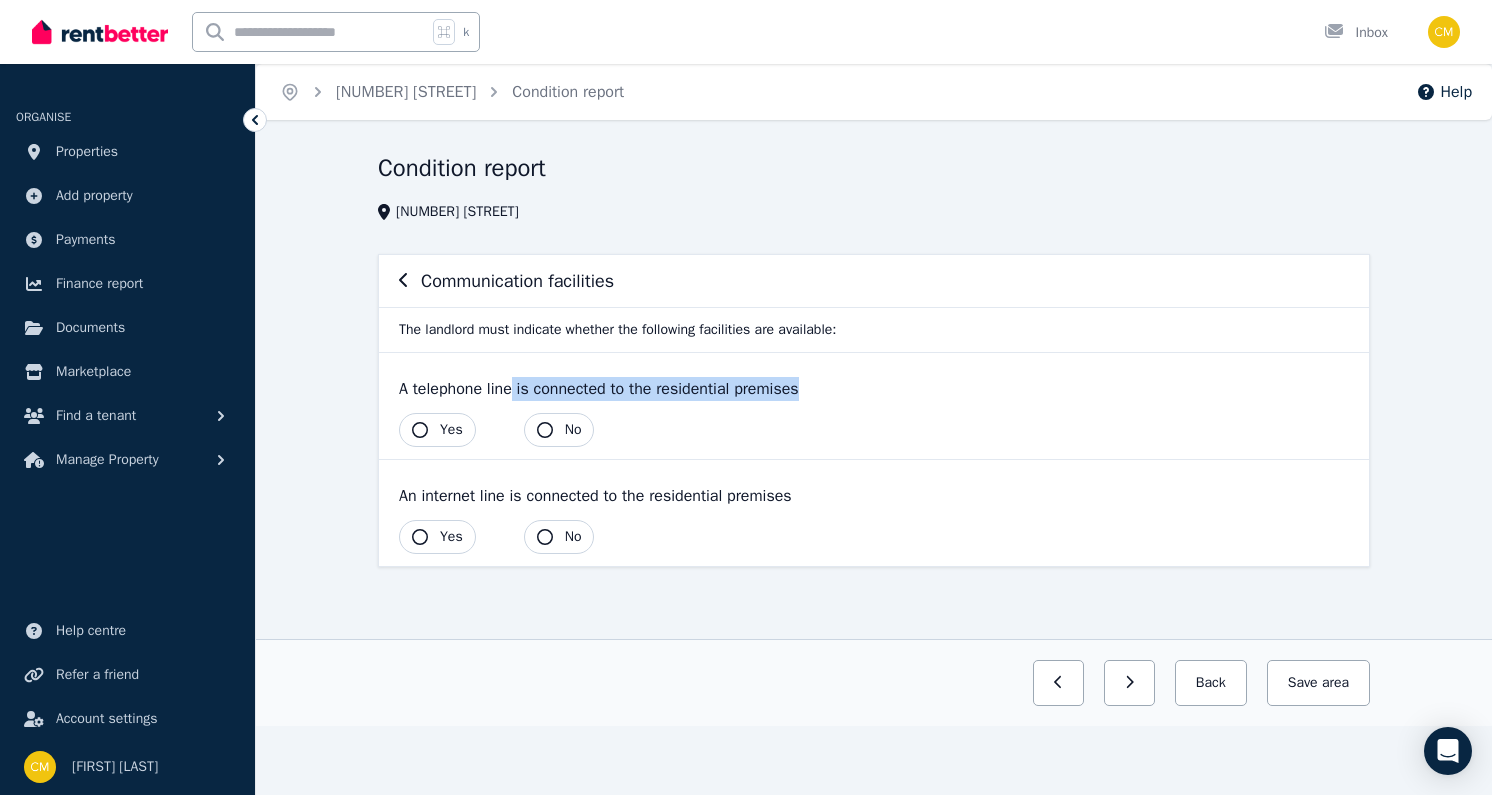 drag, startPoint x: 524, startPoint y: 389, endPoint x: 725, endPoint y: 402, distance: 201.41995 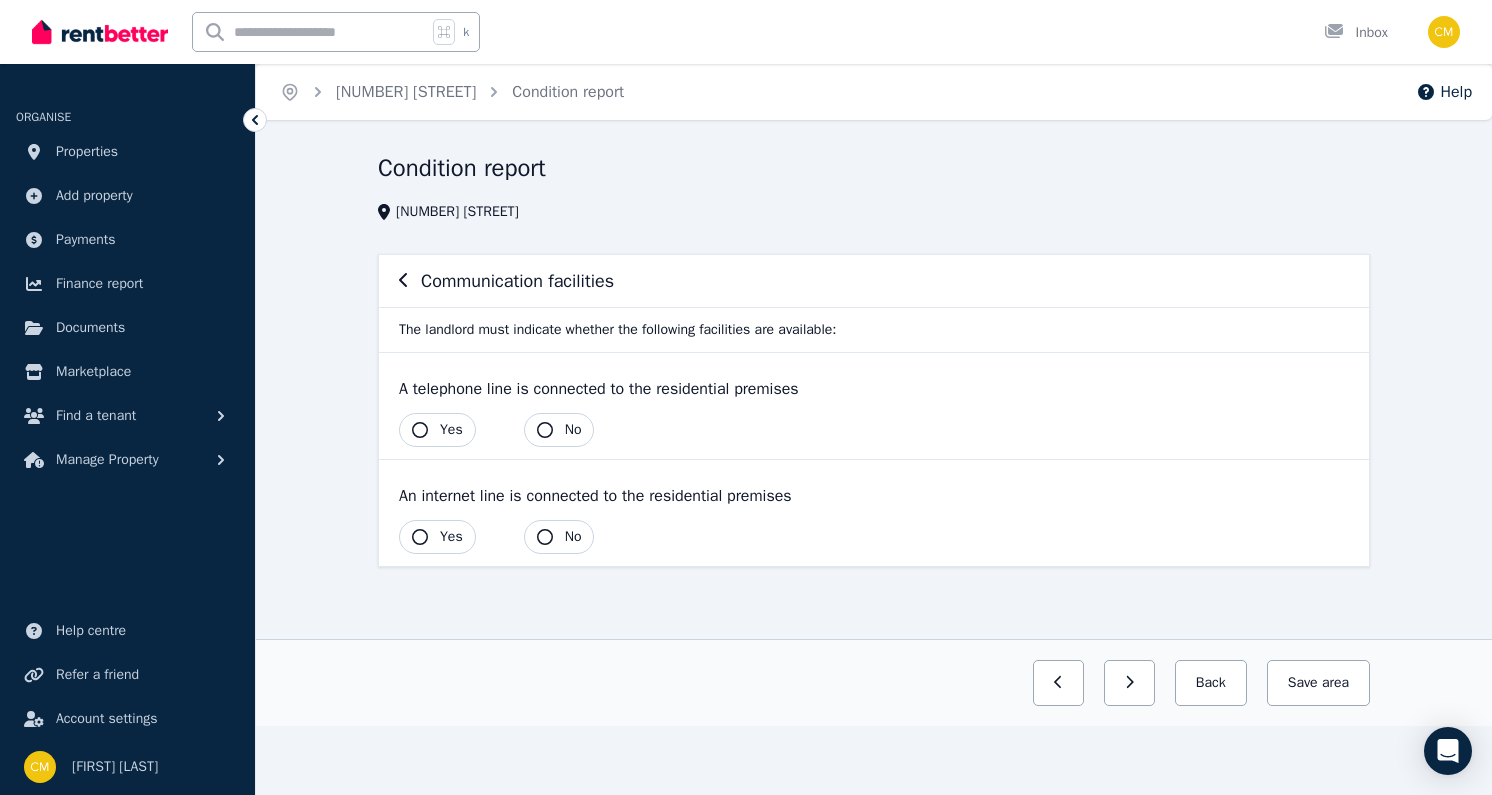 click on "No" at bounding box center [559, 430] 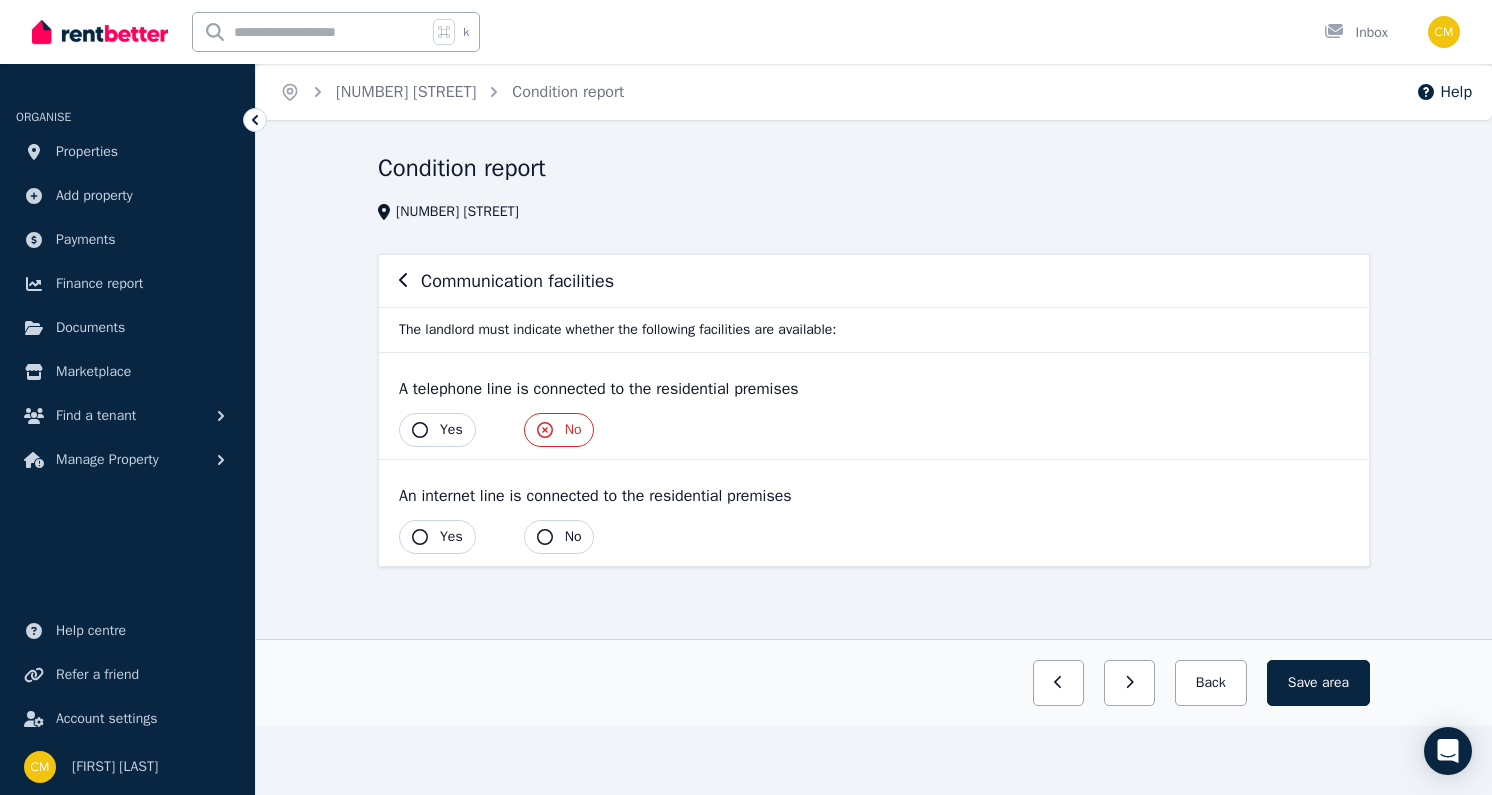 click on "Yes" at bounding box center (437, 537) 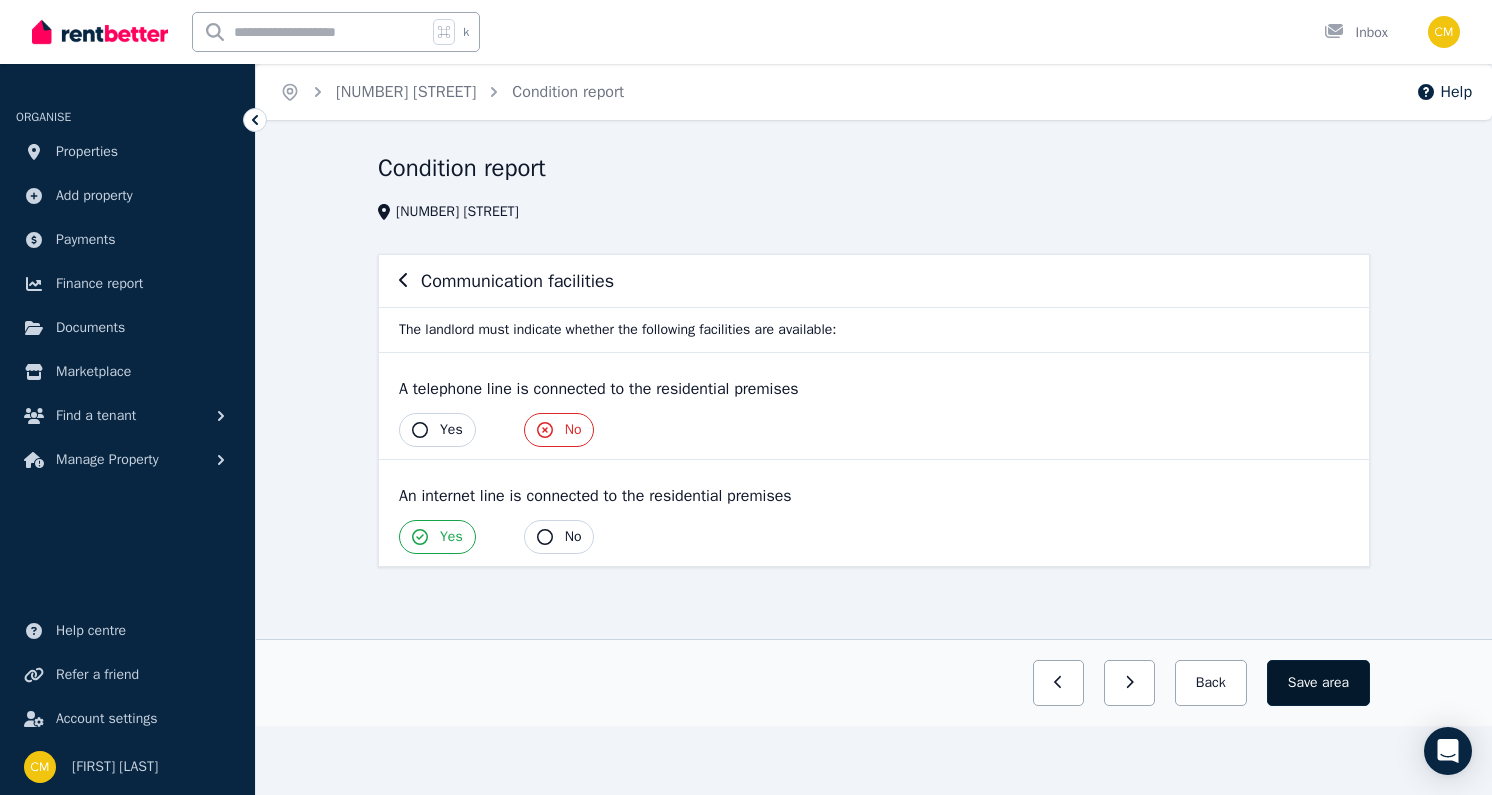 click on "area" at bounding box center (1335, 683) 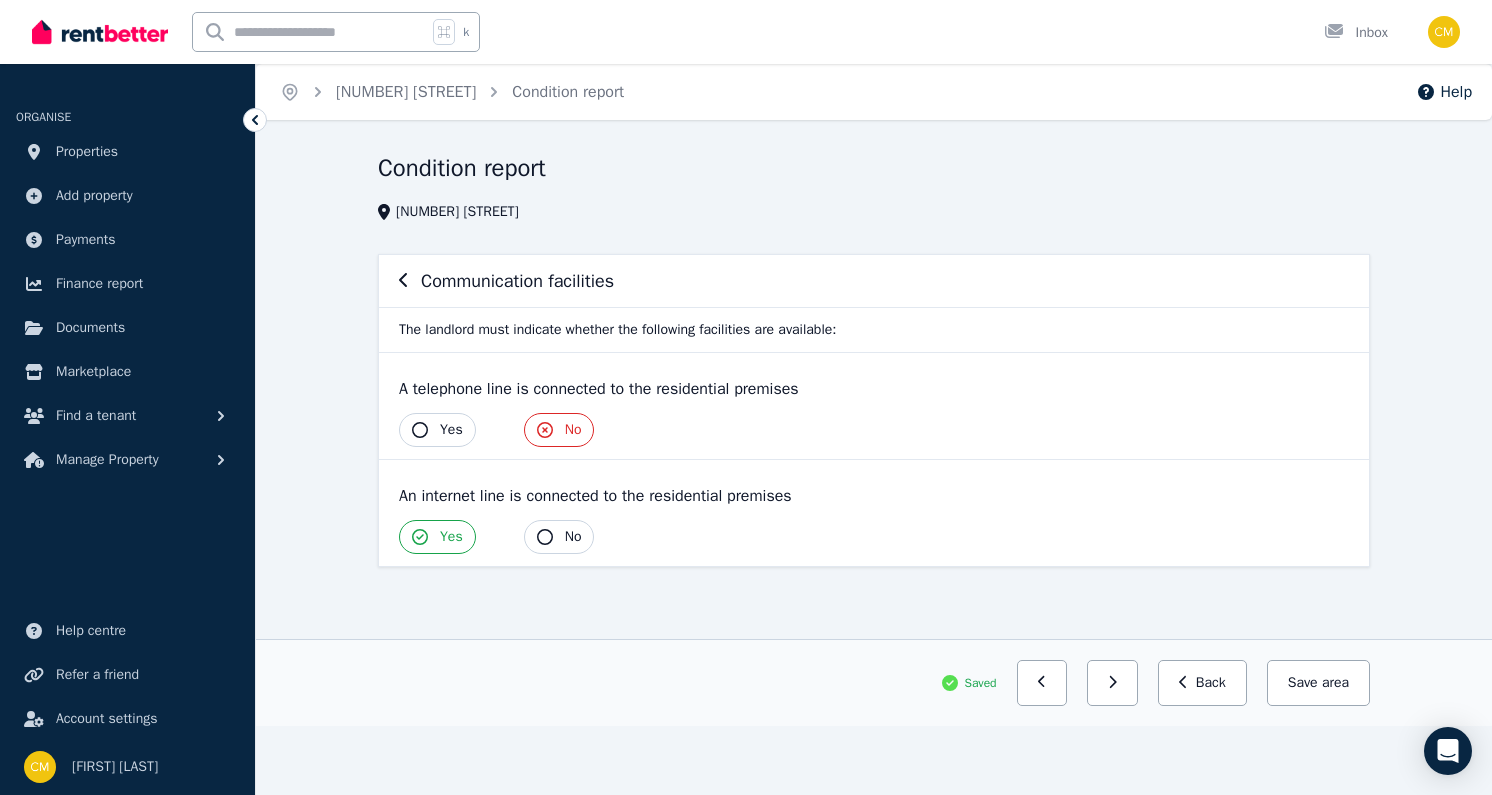 click on "Yes" at bounding box center (437, 430) 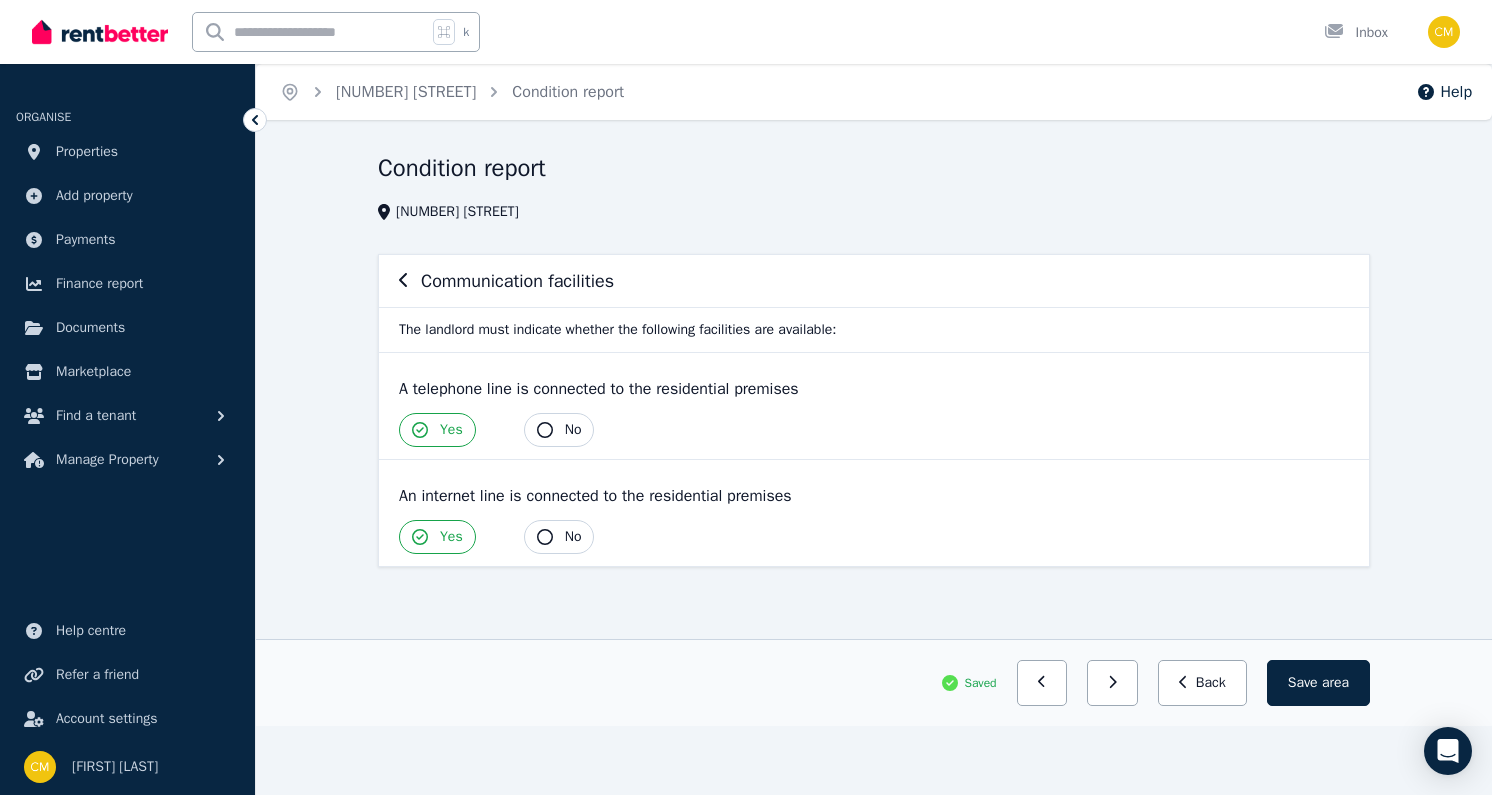 click on "Save   area" at bounding box center [1318, 683] 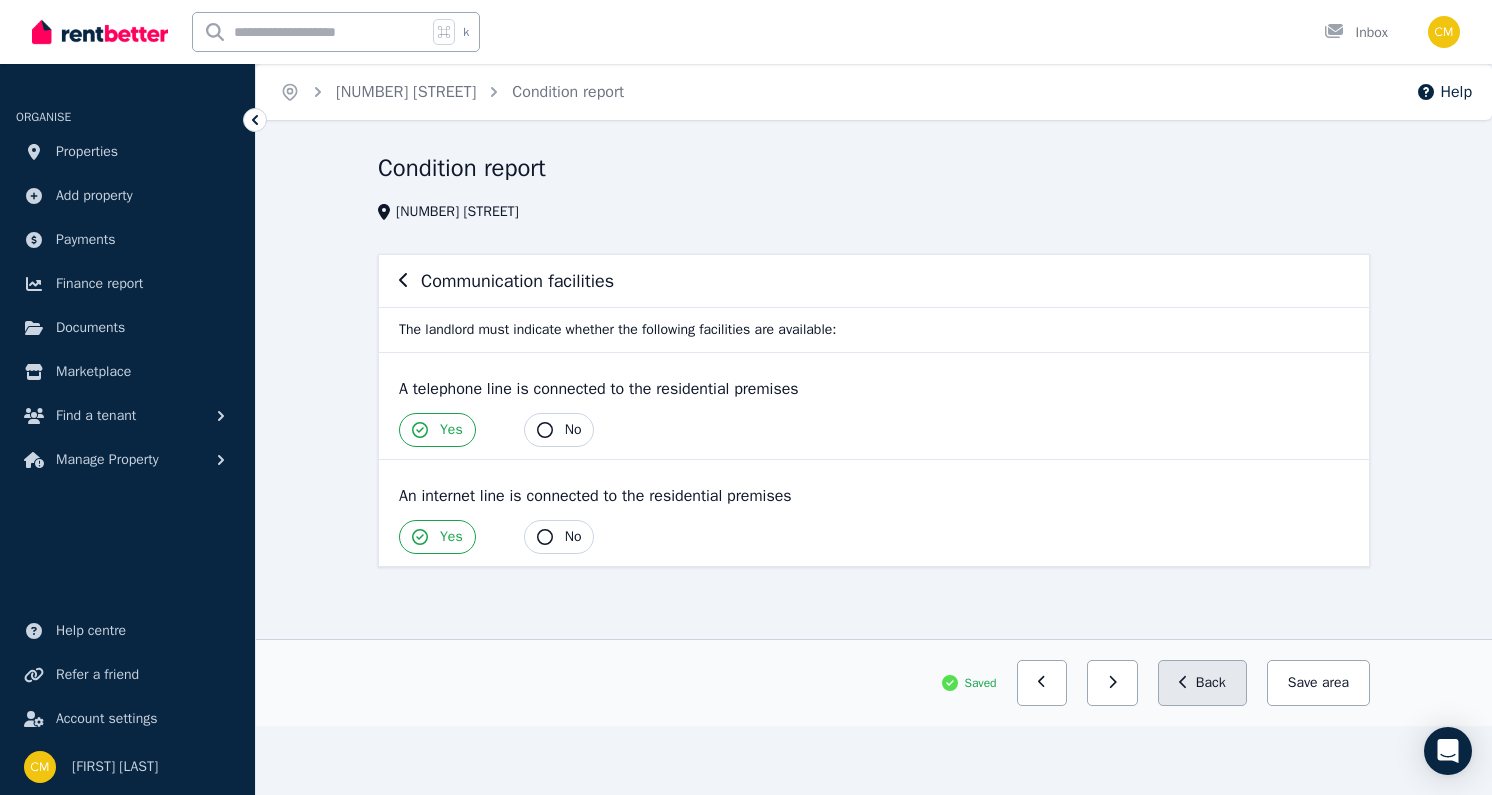 click on "Back" at bounding box center (1202, 683) 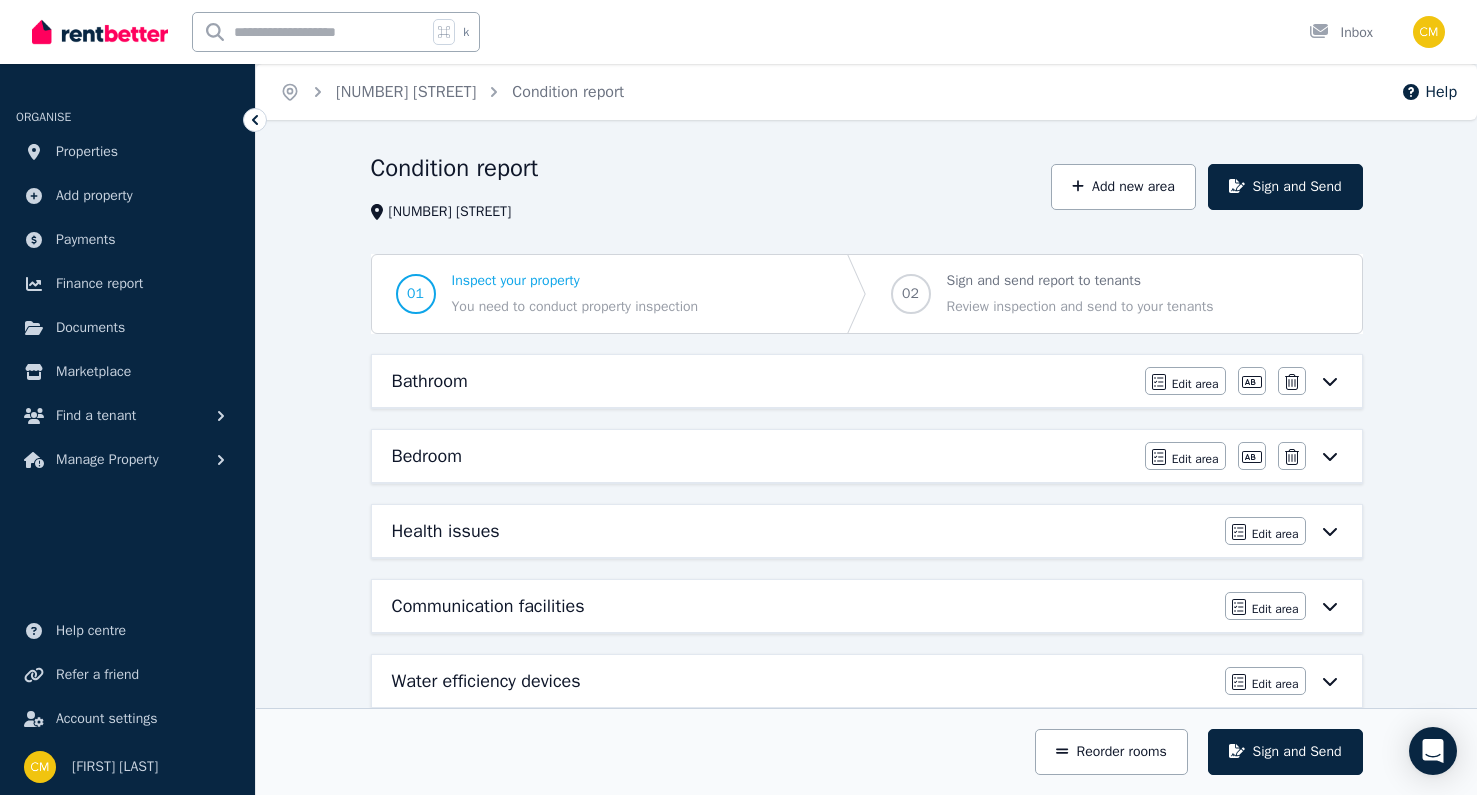 scroll, scrollTop: 112, scrollLeft: 0, axis: vertical 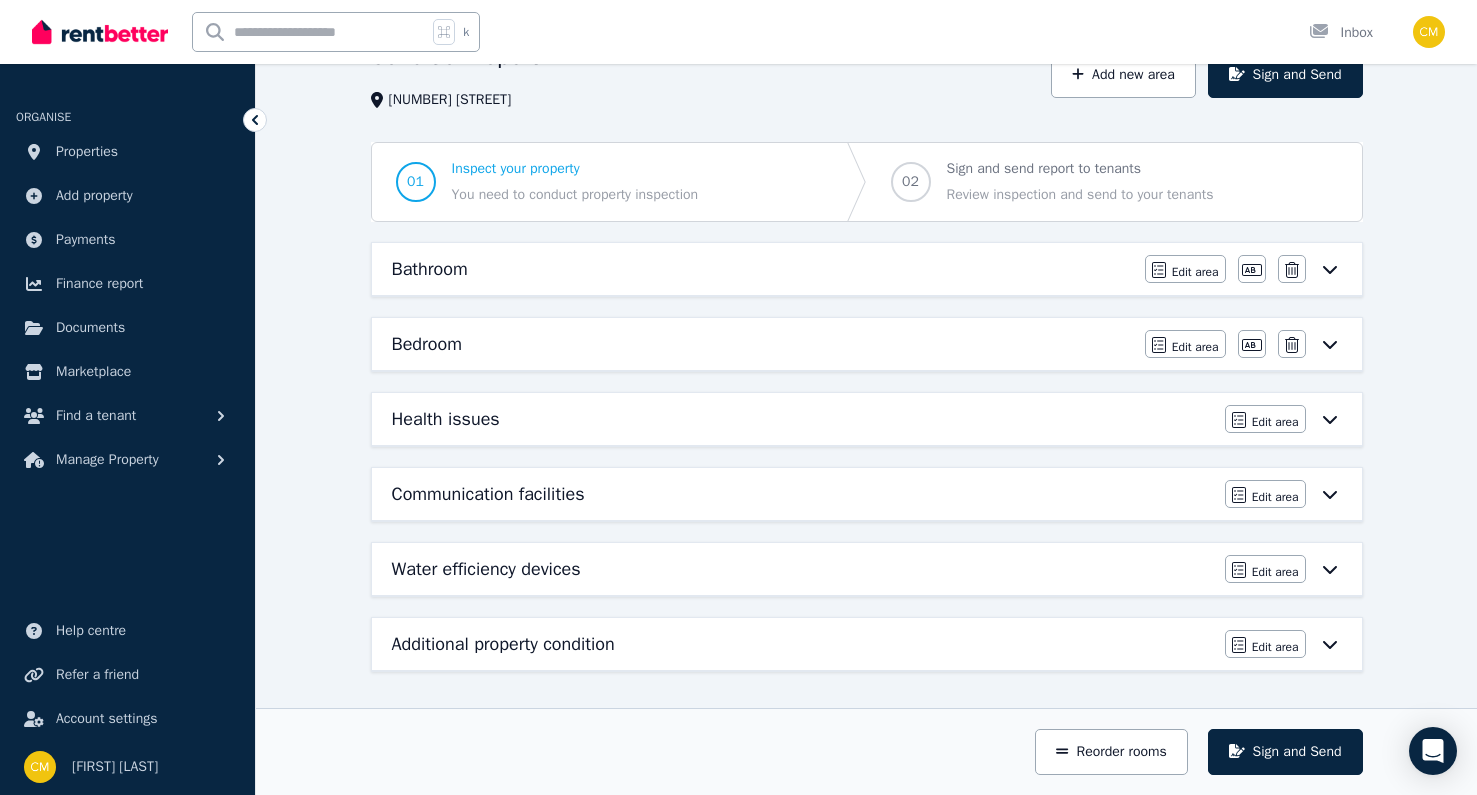 click on "Water efficiency devices" at bounding box center [486, 569] 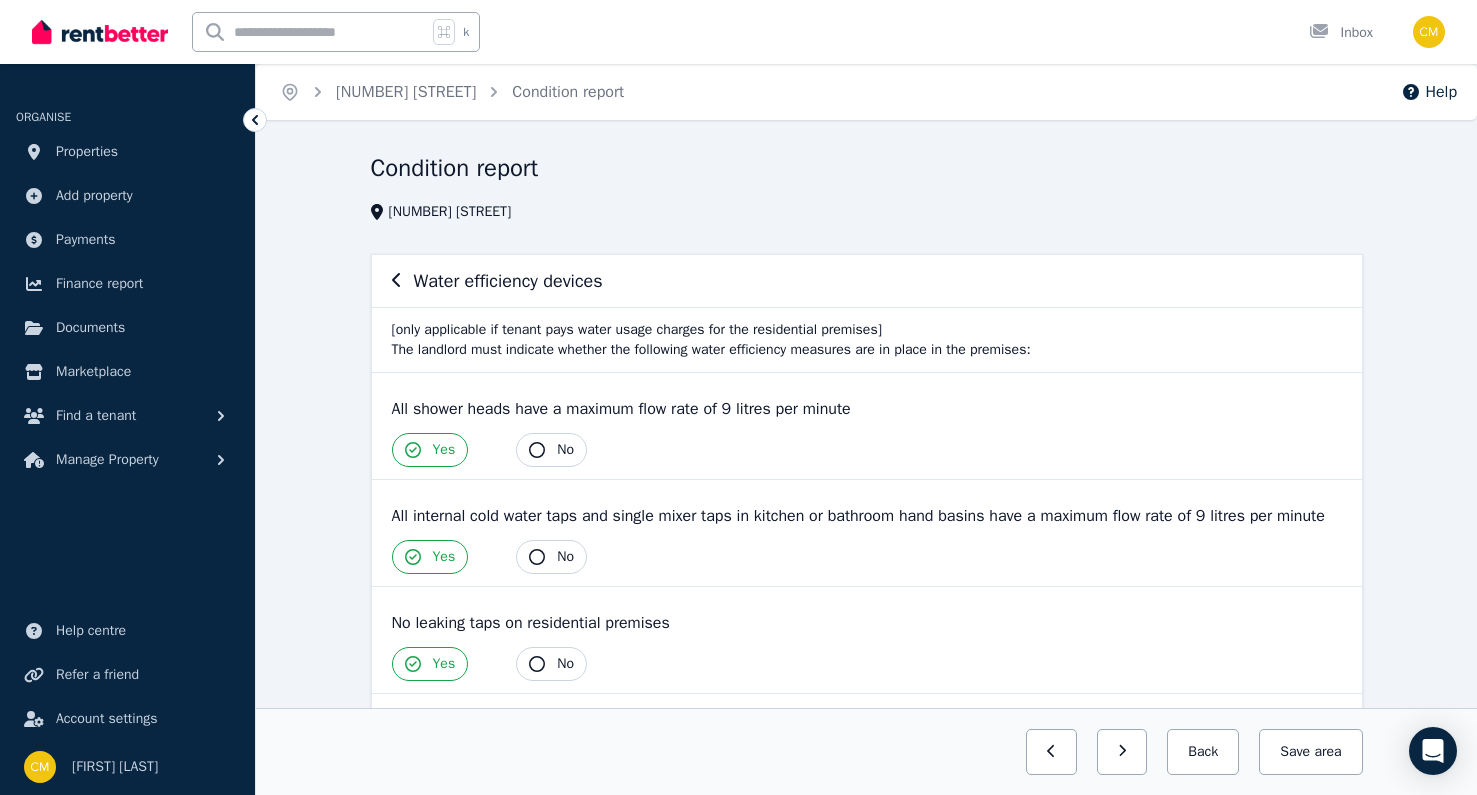 scroll, scrollTop: 352, scrollLeft: 0, axis: vertical 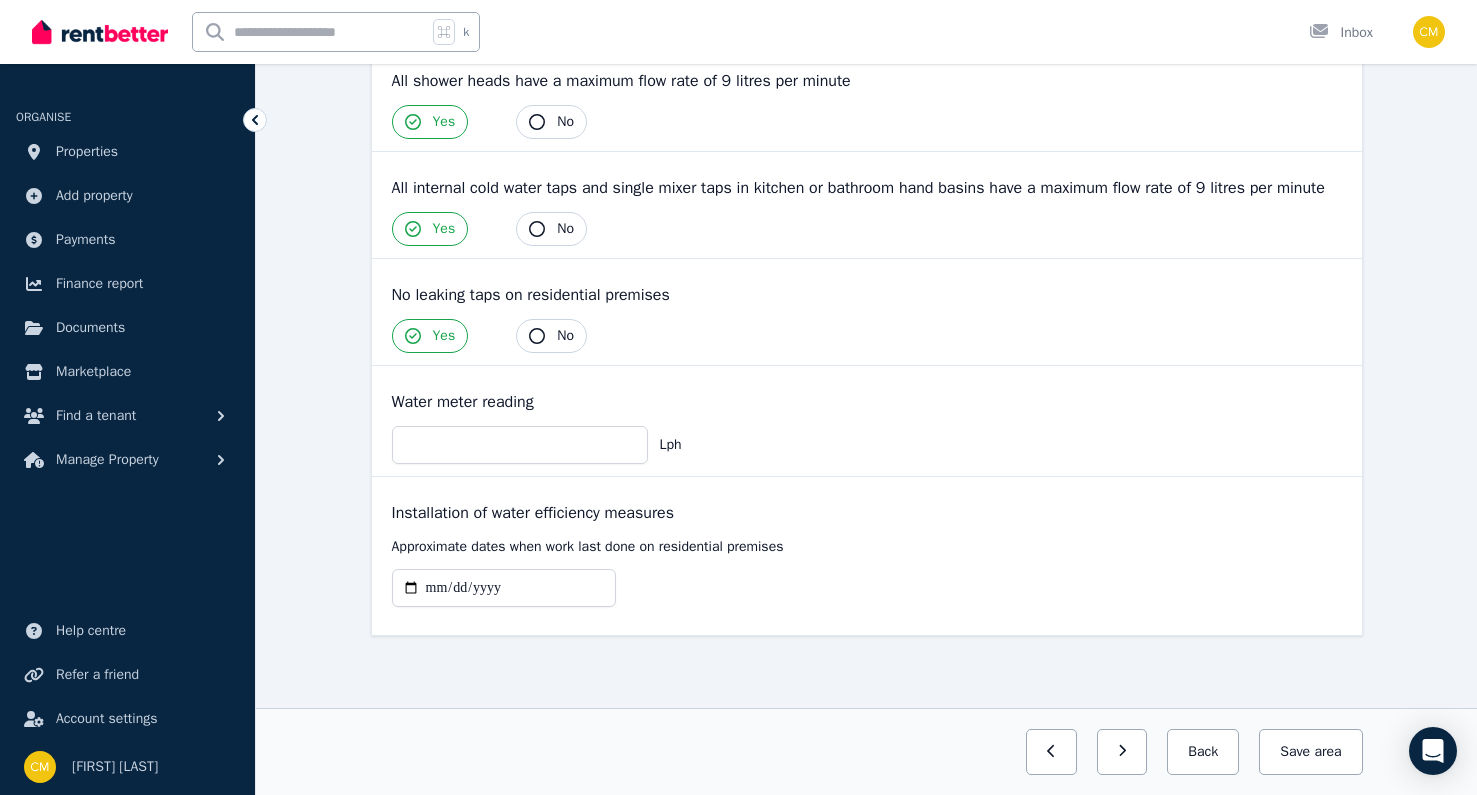click on "Save   area" at bounding box center (1310, 752) 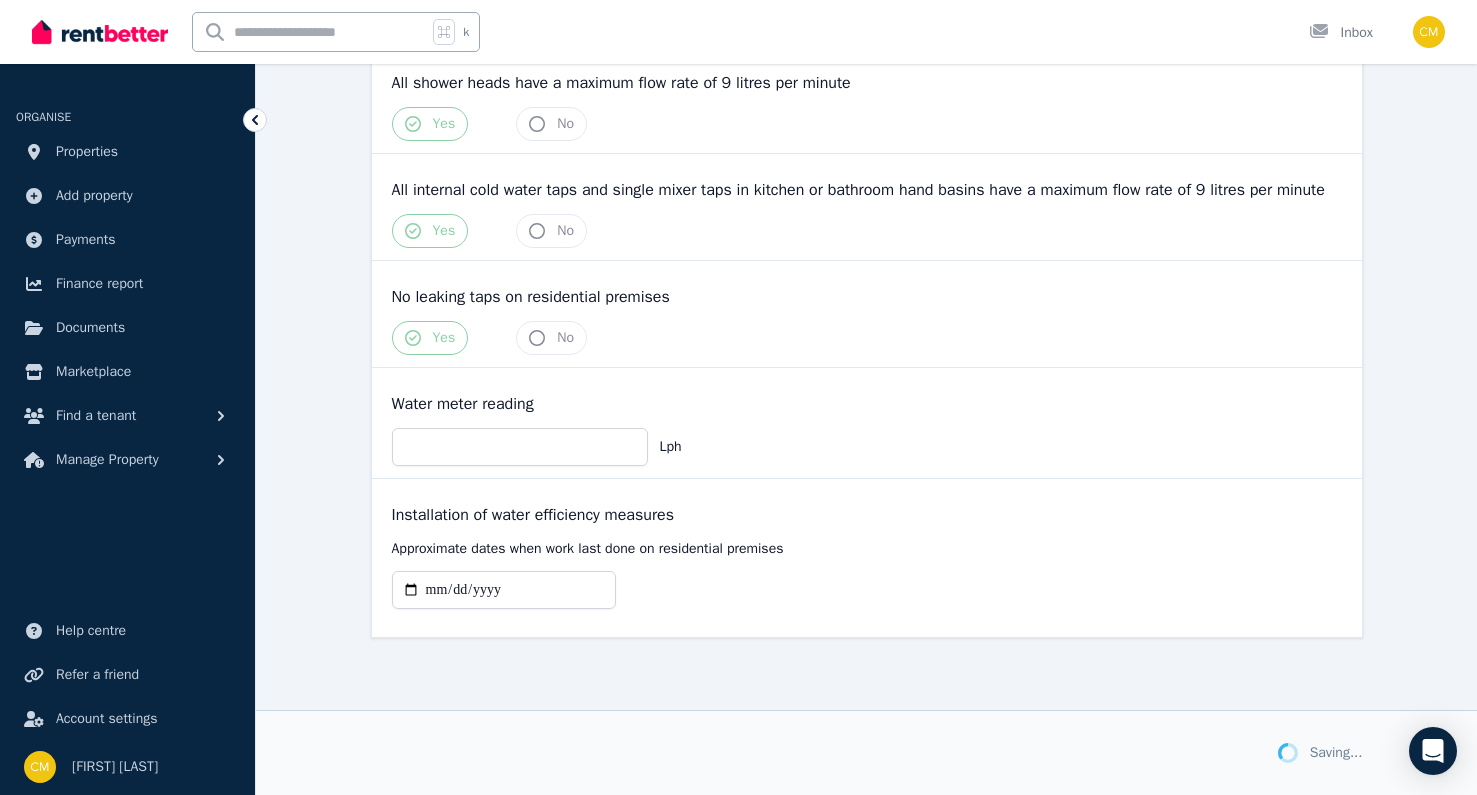 scroll, scrollTop: 352, scrollLeft: 0, axis: vertical 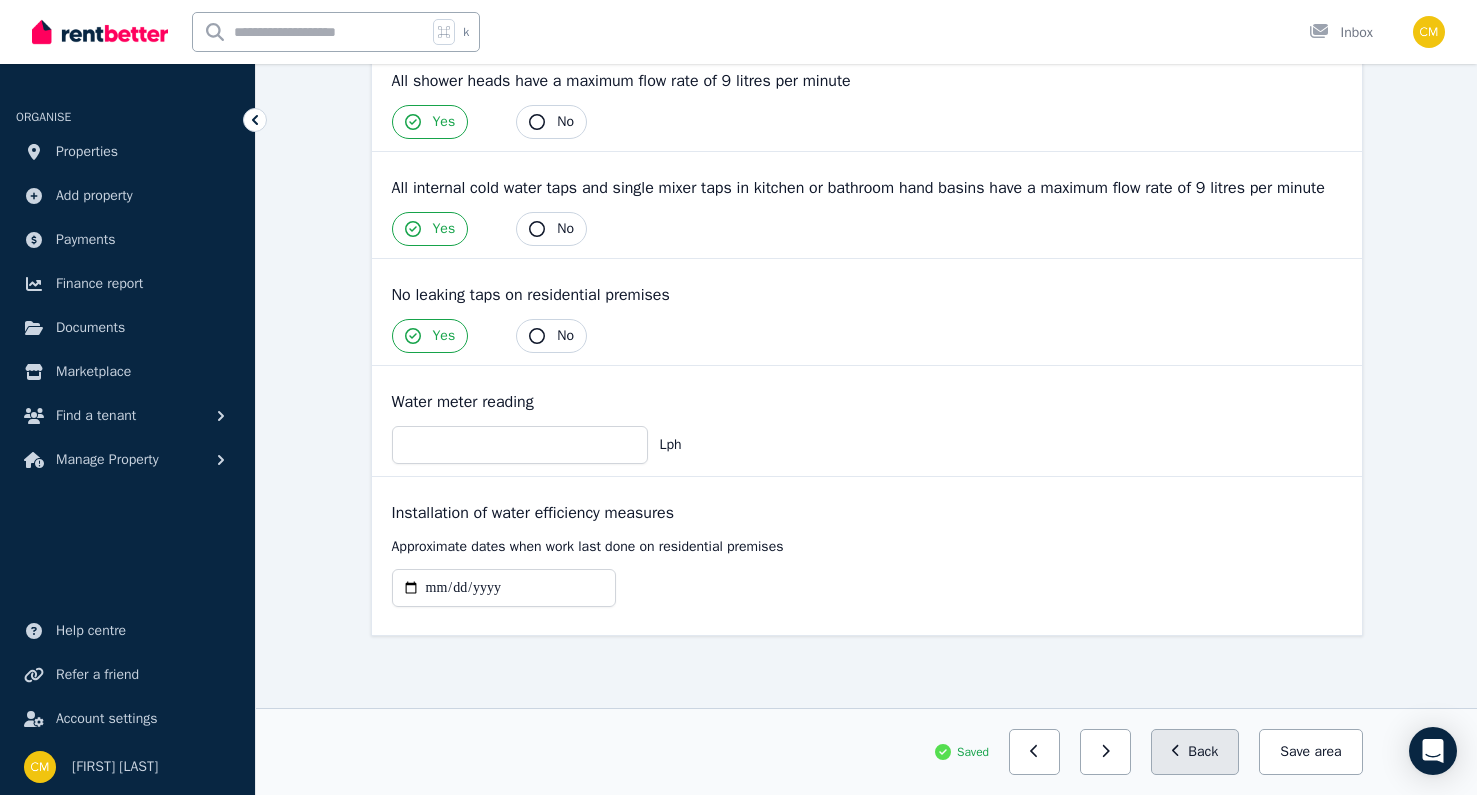 click on "Back" at bounding box center (1195, 752) 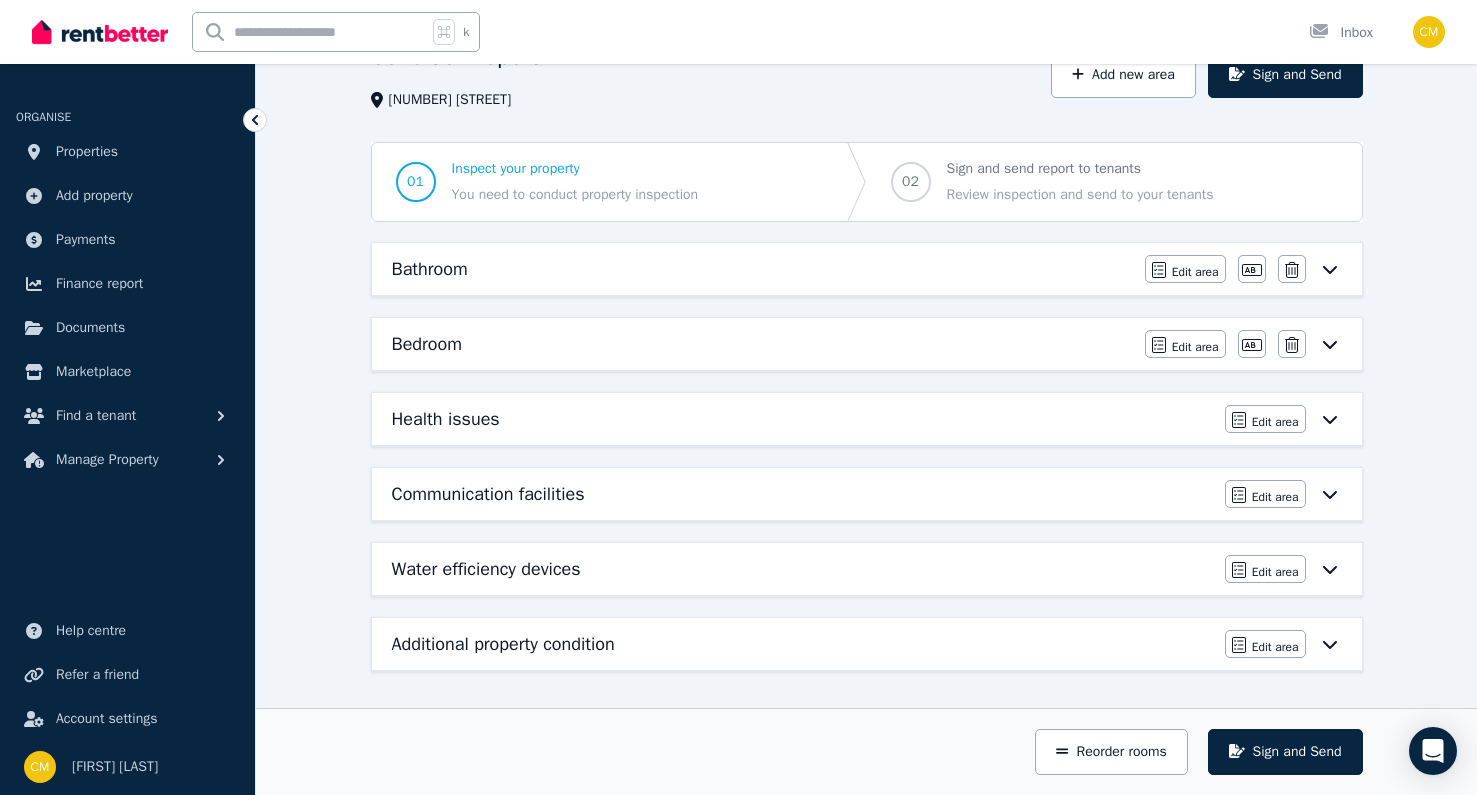 scroll, scrollTop: 112, scrollLeft: 0, axis: vertical 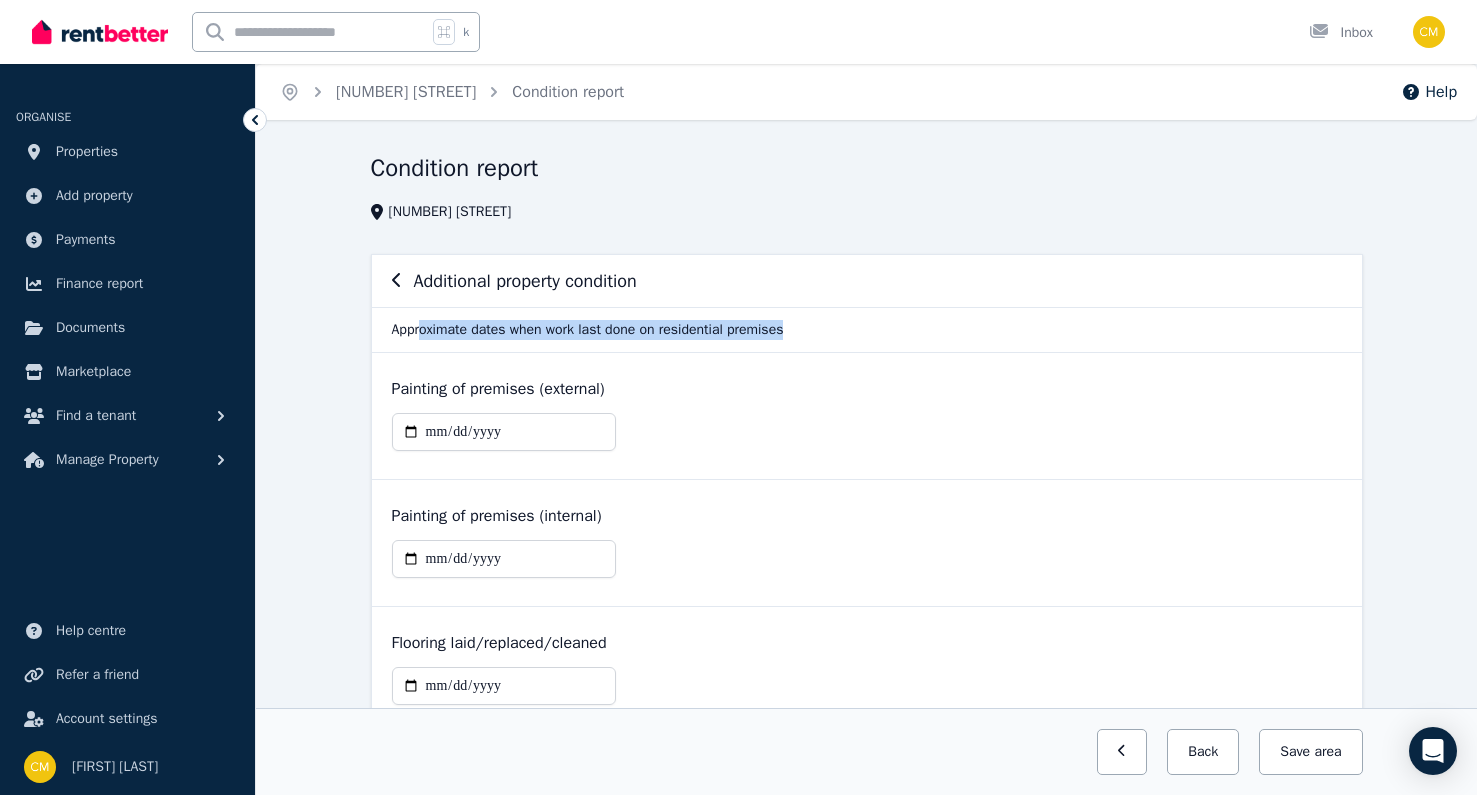 drag, startPoint x: 425, startPoint y: 330, endPoint x: 812, endPoint y: 336, distance: 387.0465 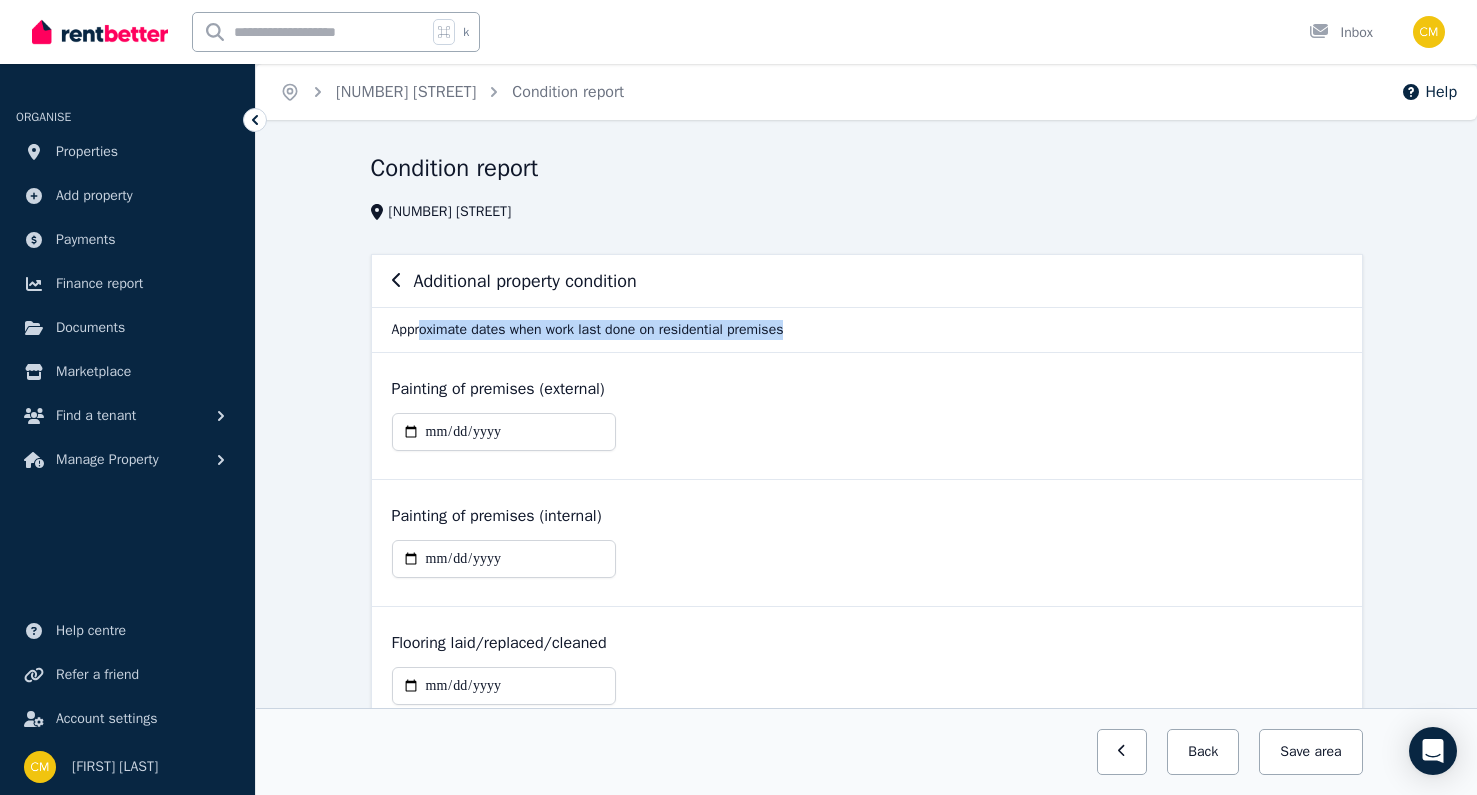 click on "Approximate dates when work last done on residential premises" at bounding box center (867, 329) 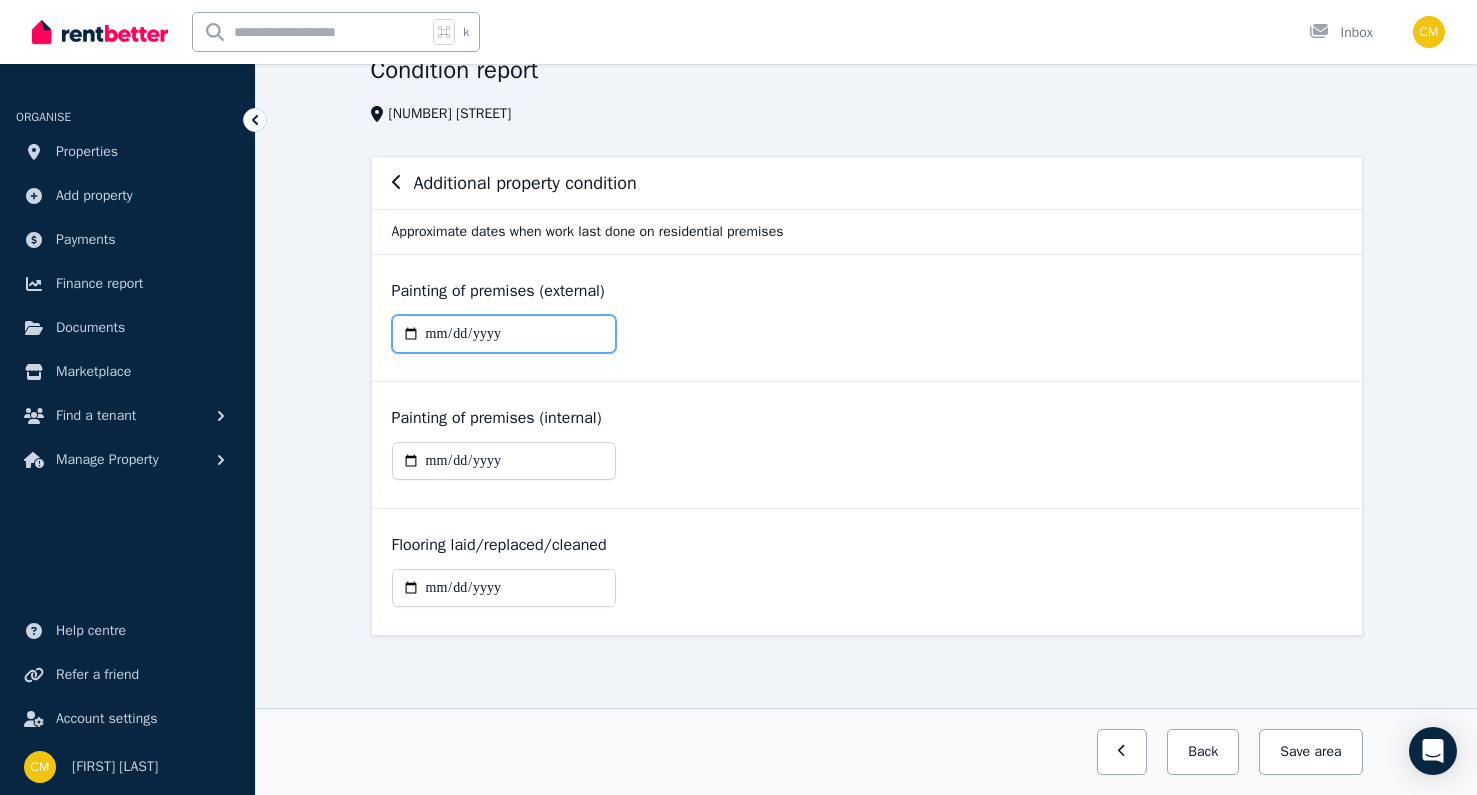 click at bounding box center (504, 334) 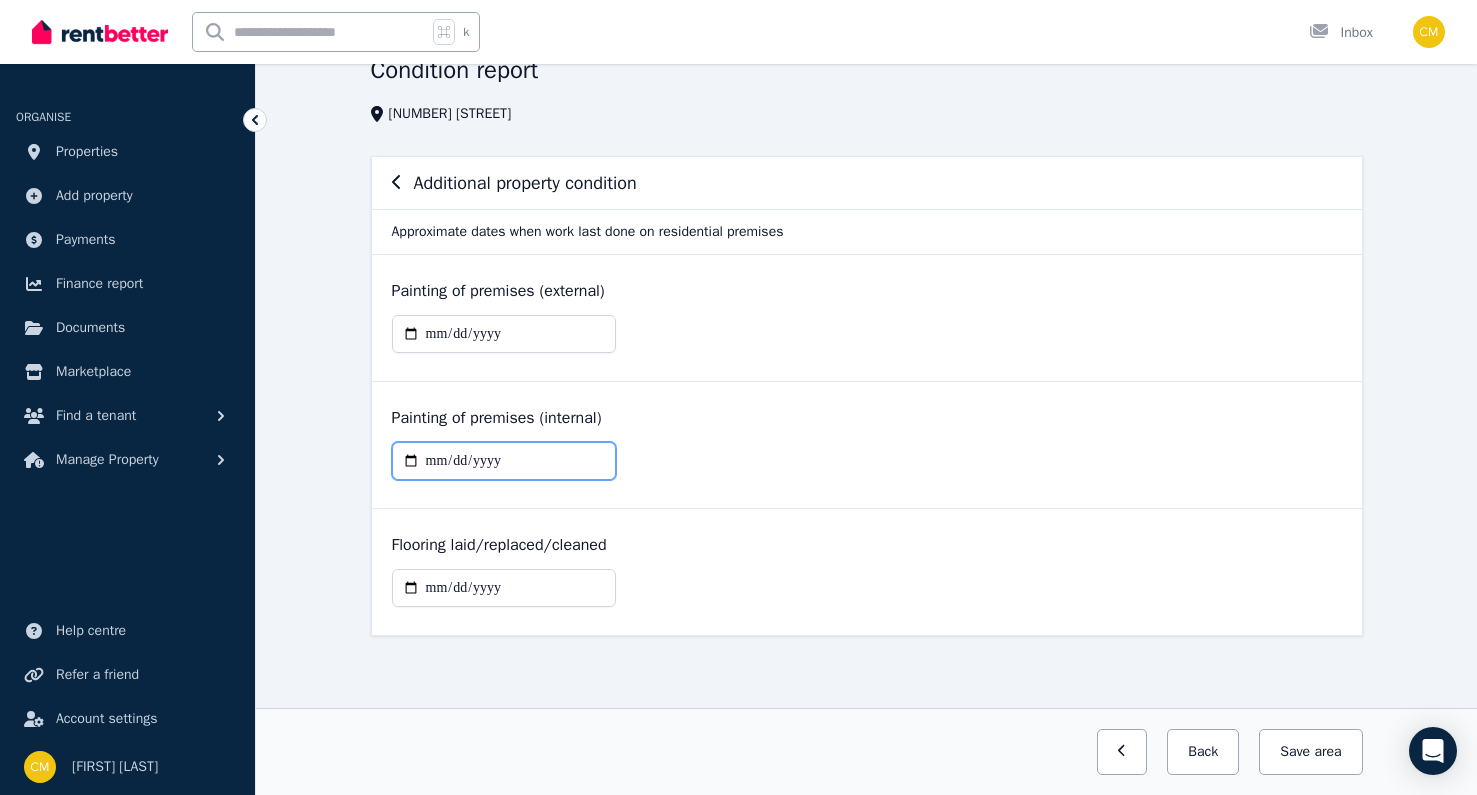 click at bounding box center (504, 461) 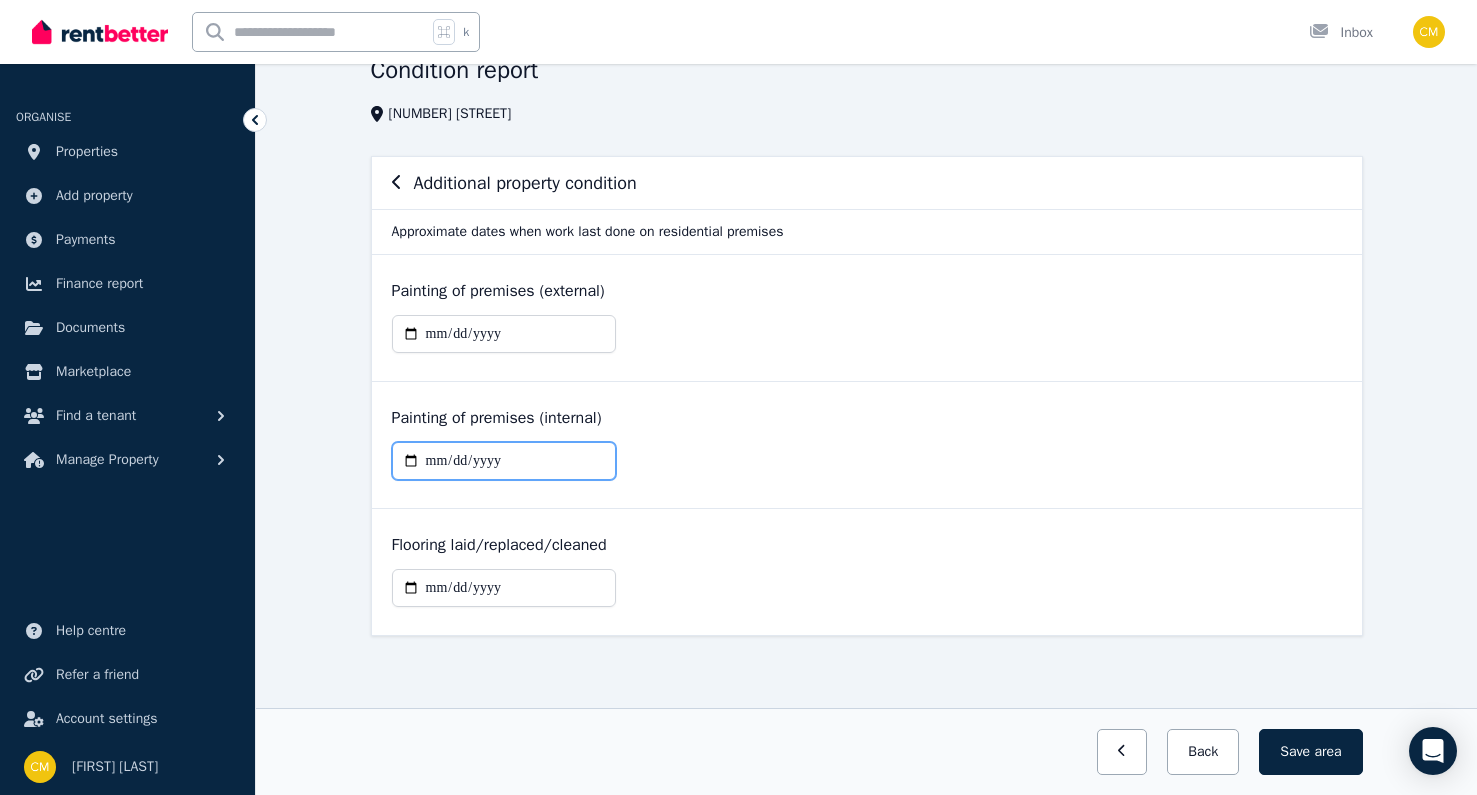 type on "**********" 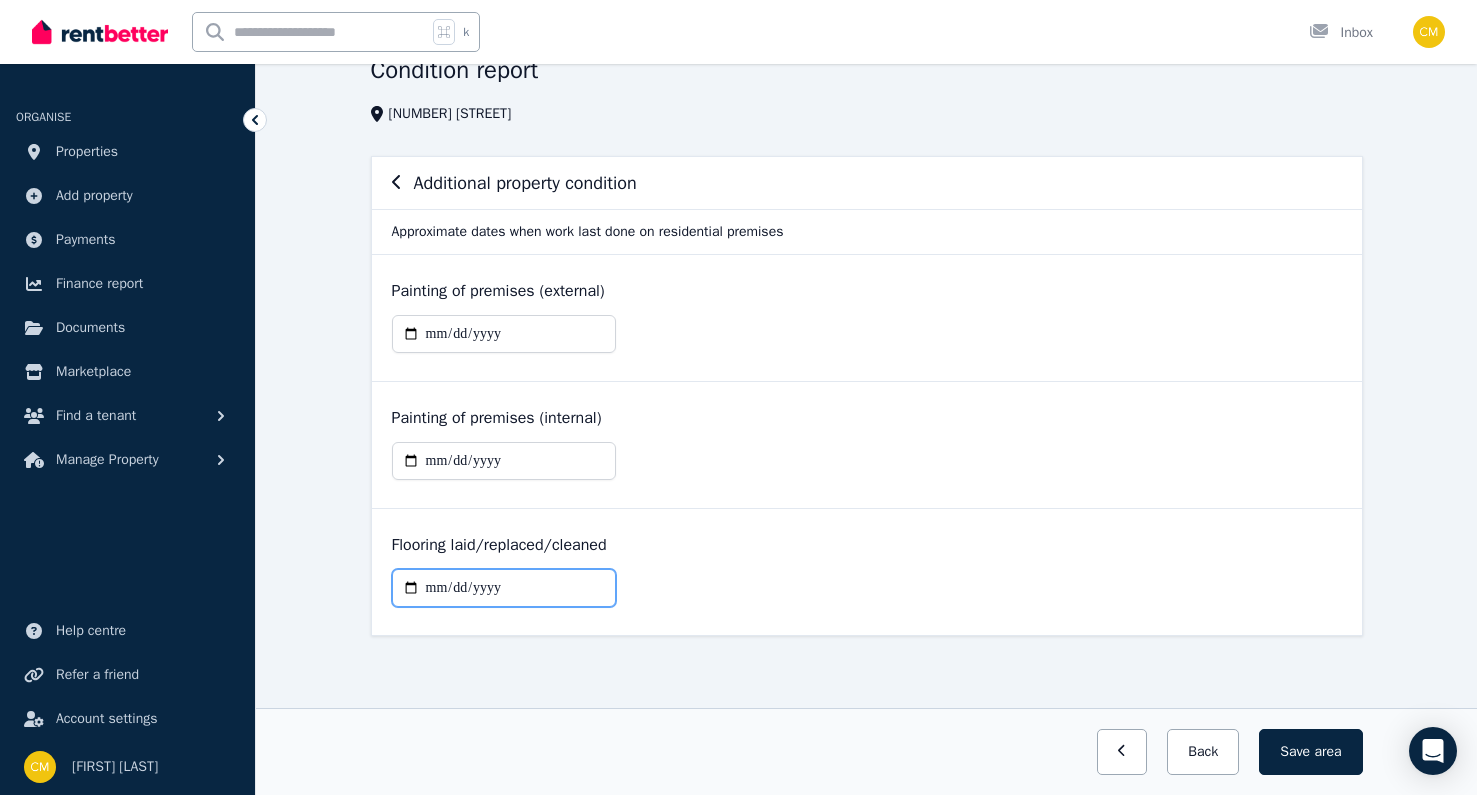 click at bounding box center [504, 588] 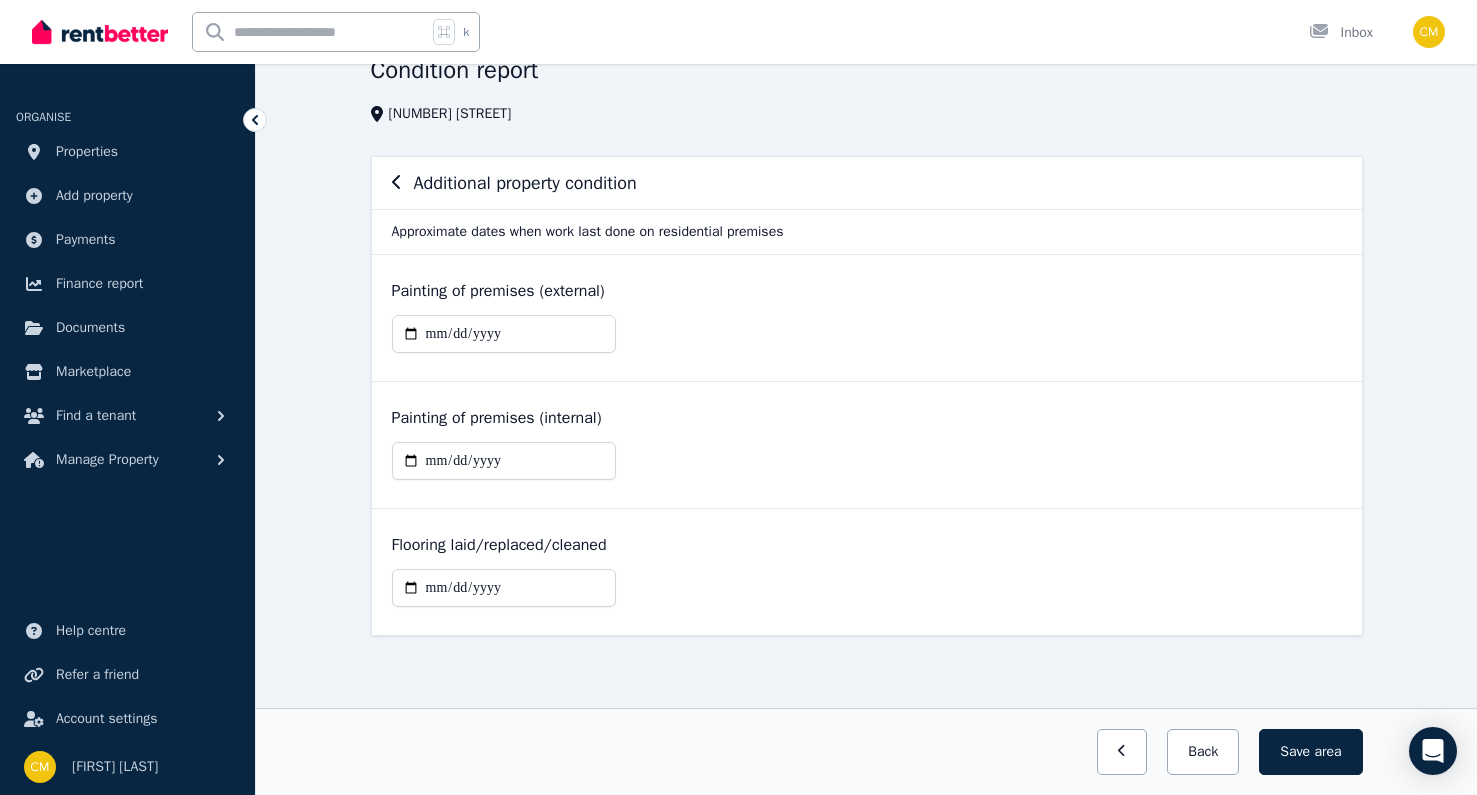 click at bounding box center (867, 596) 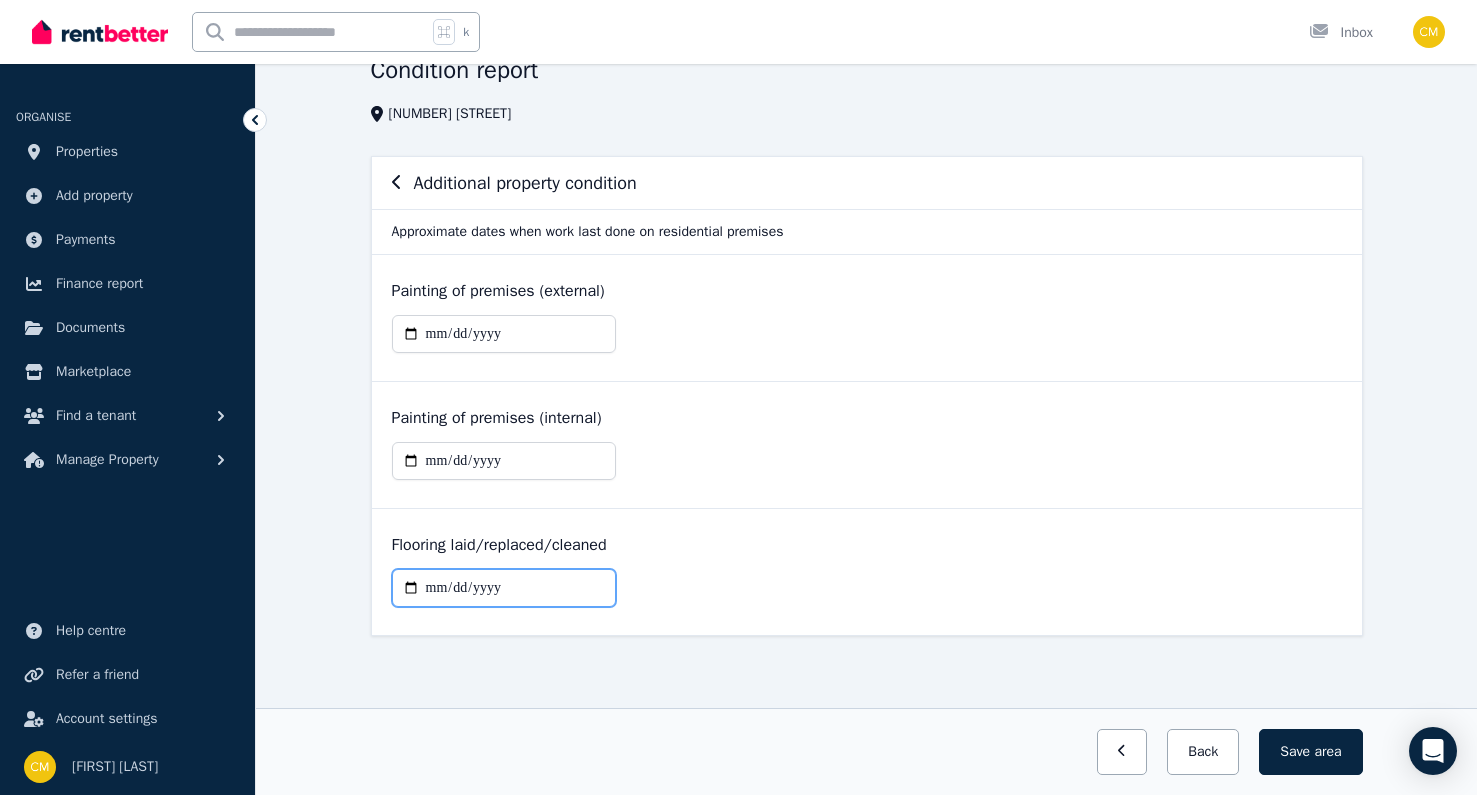 click at bounding box center (504, 588) 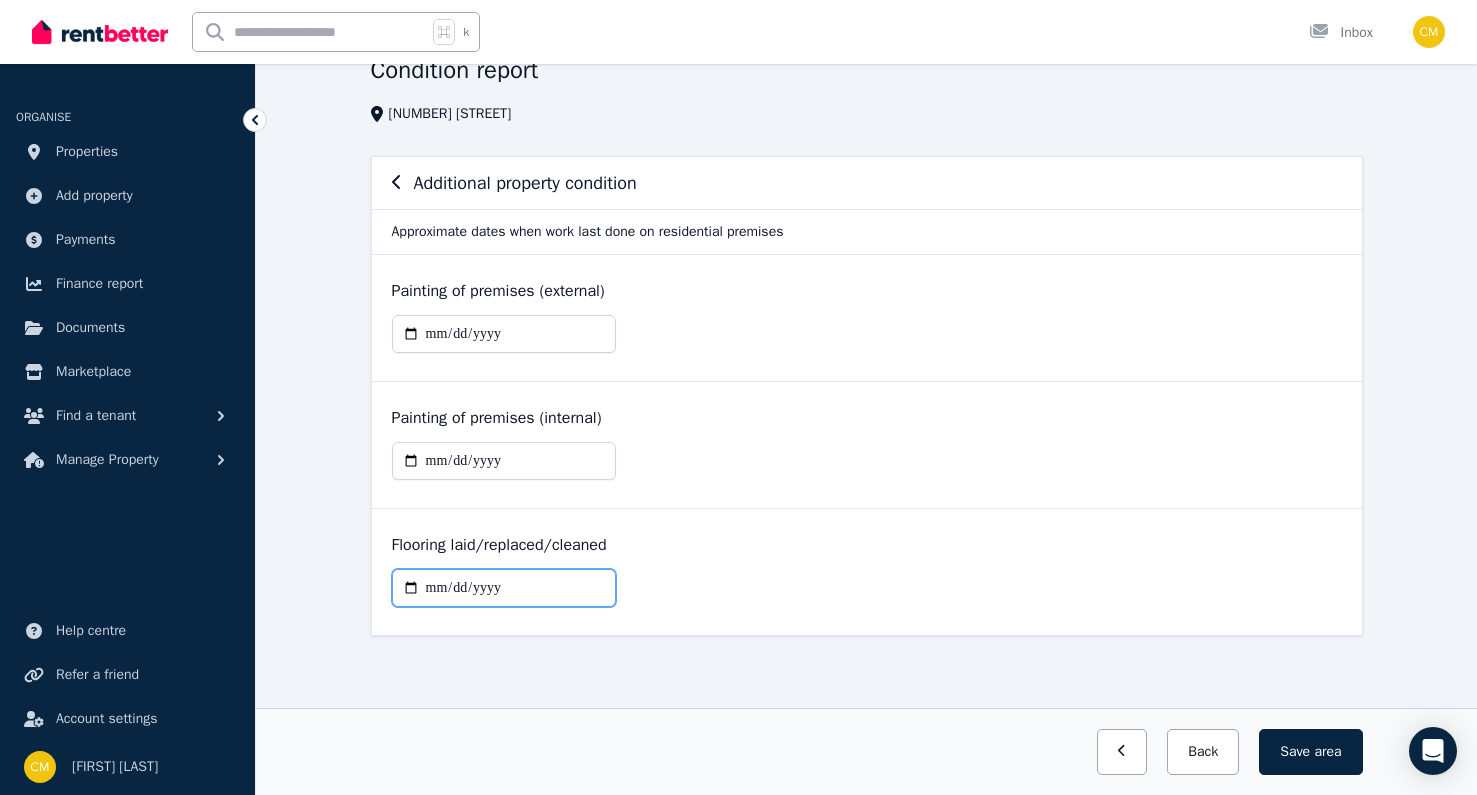 type on "**********" 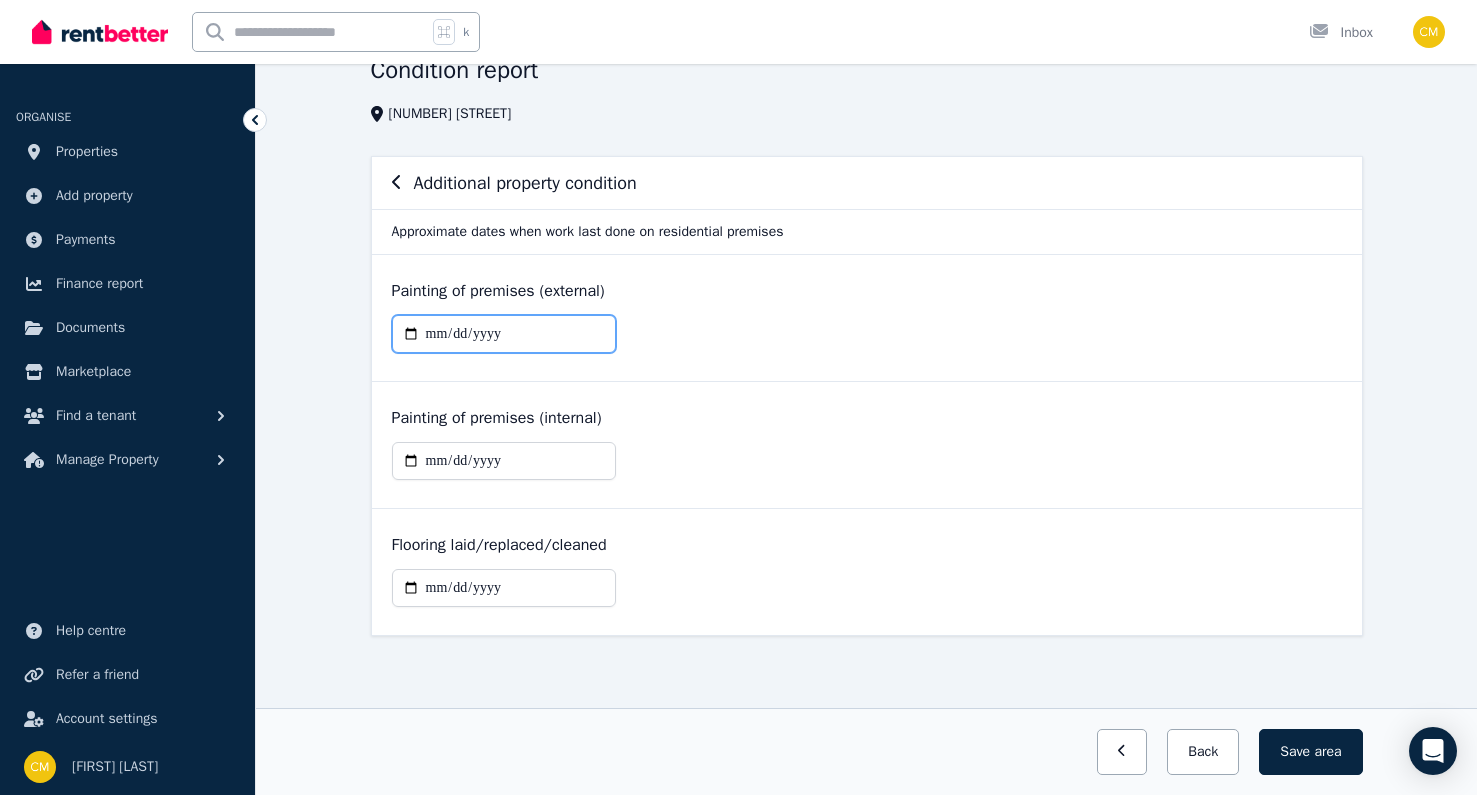 click at bounding box center (504, 334) 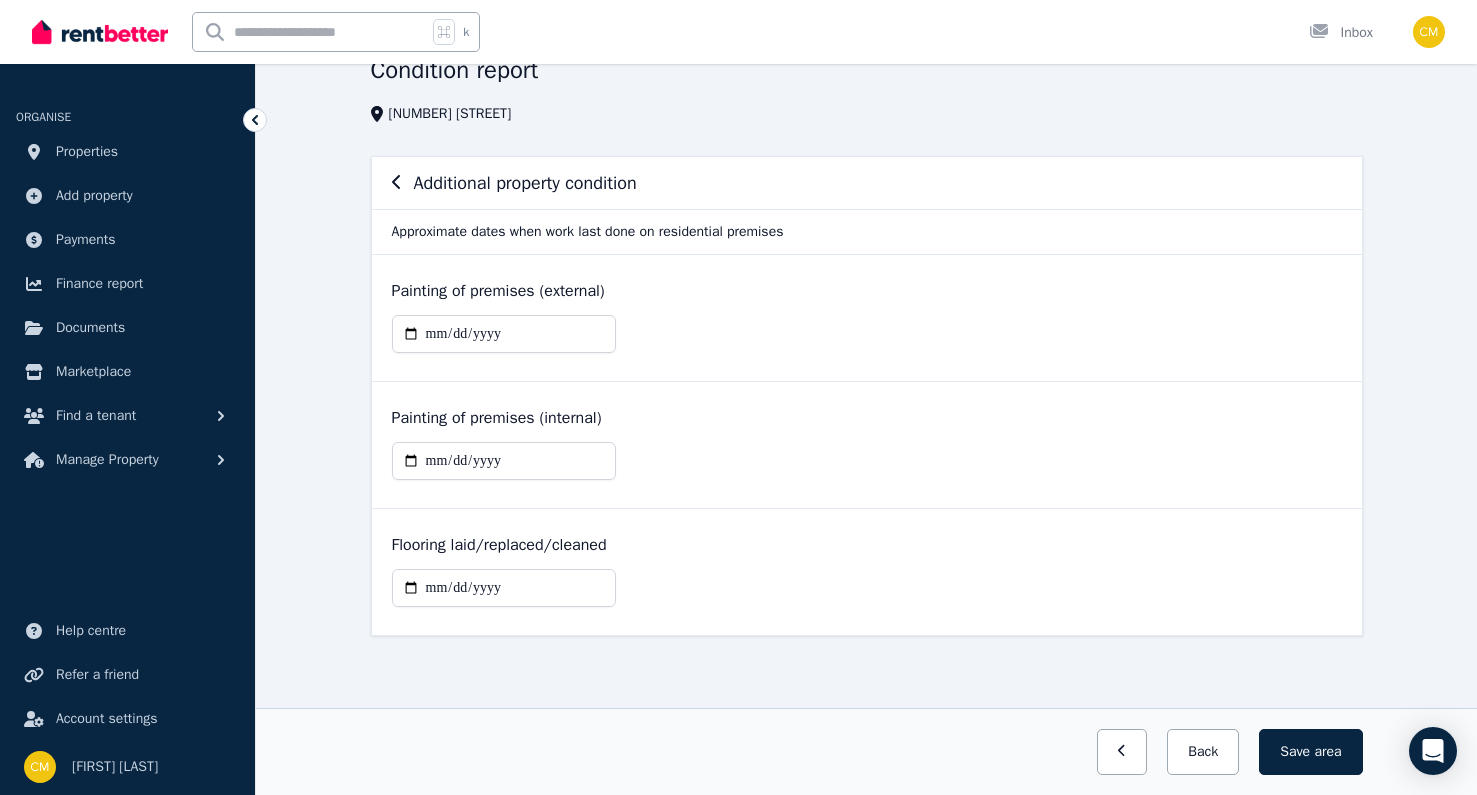 click at bounding box center (867, 342) 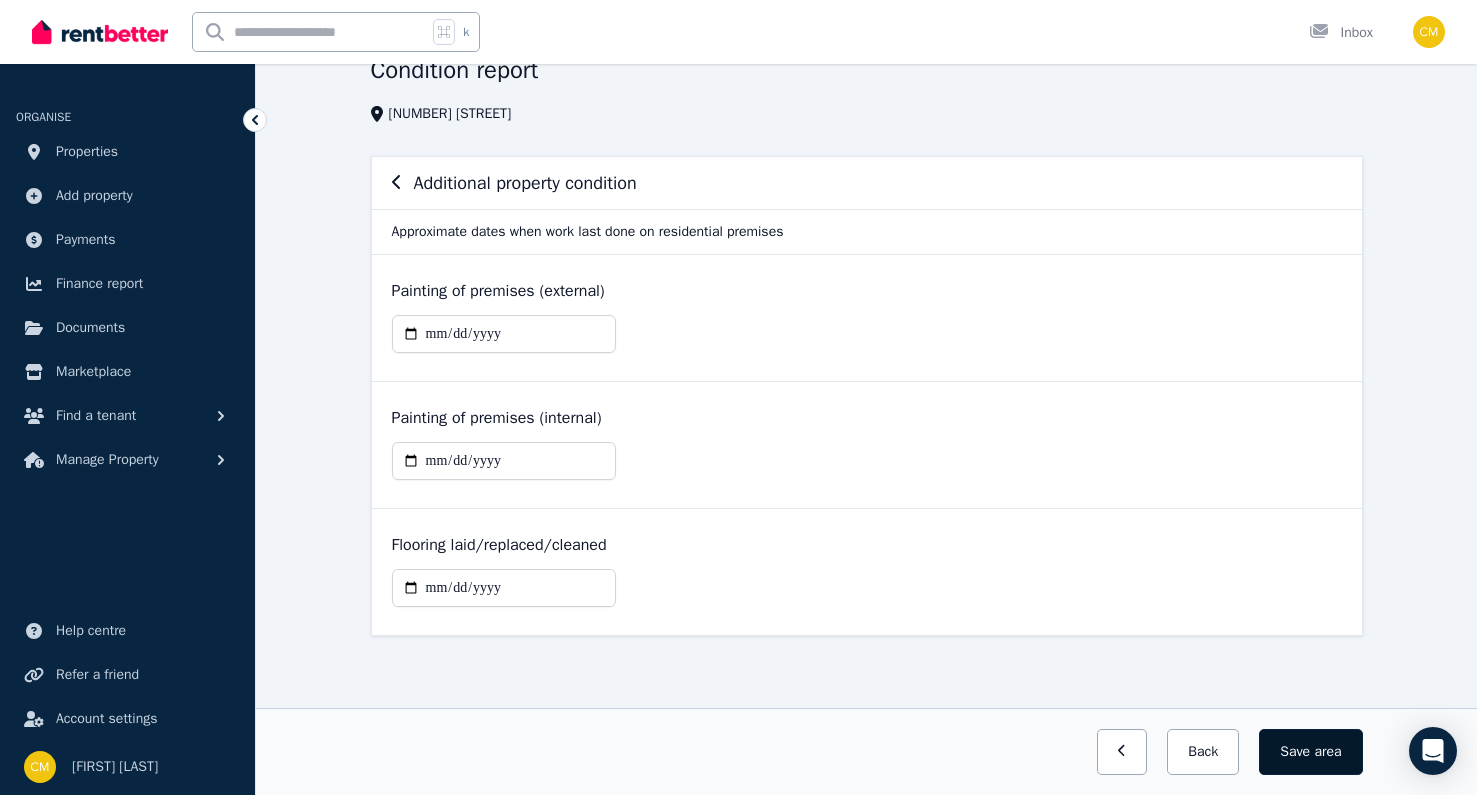 click on "Save   area" at bounding box center [1310, 752] 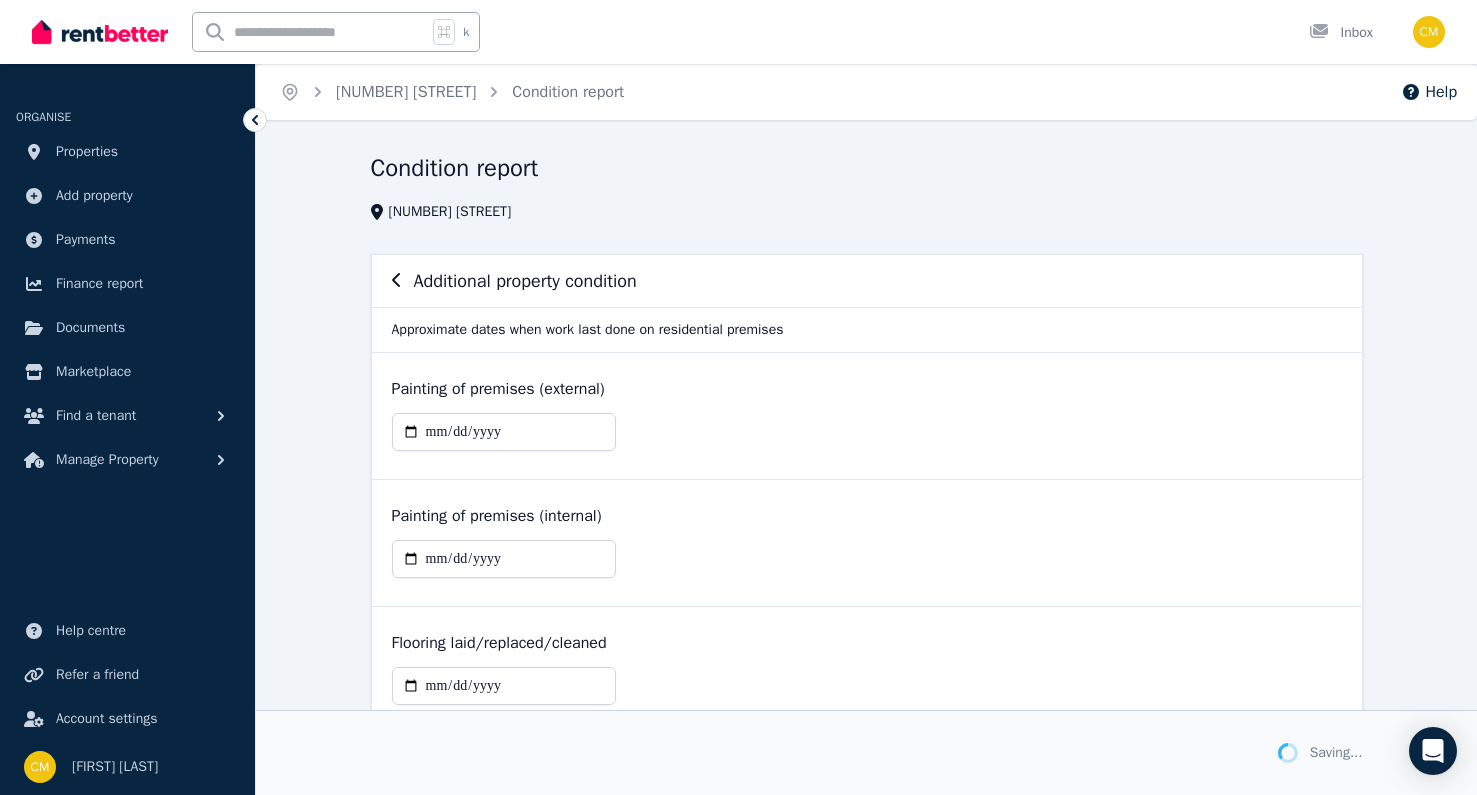 scroll, scrollTop: 96, scrollLeft: 0, axis: vertical 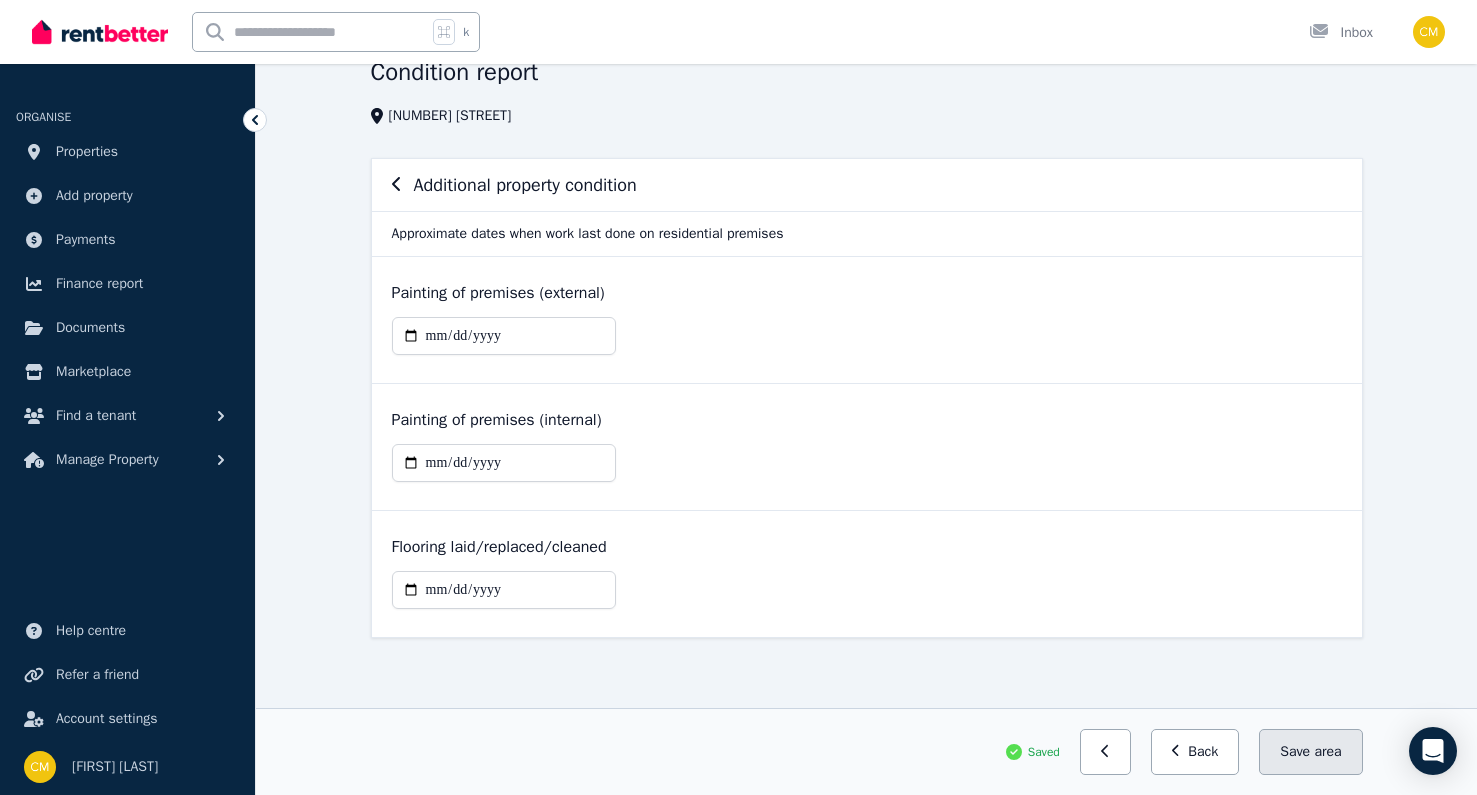 click on "Save   area" at bounding box center (1310, 752) 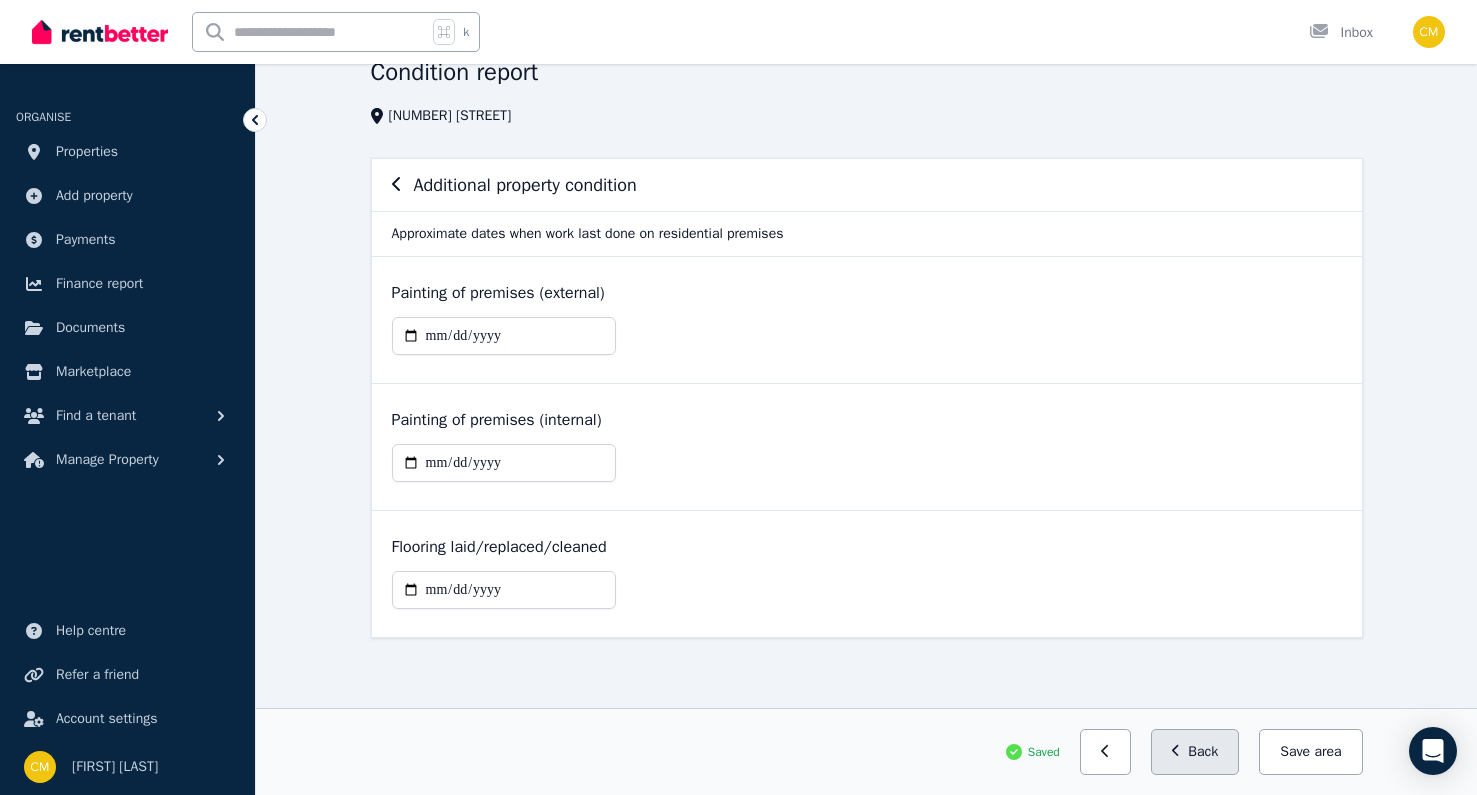 click on "Back" at bounding box center (1195, 752) 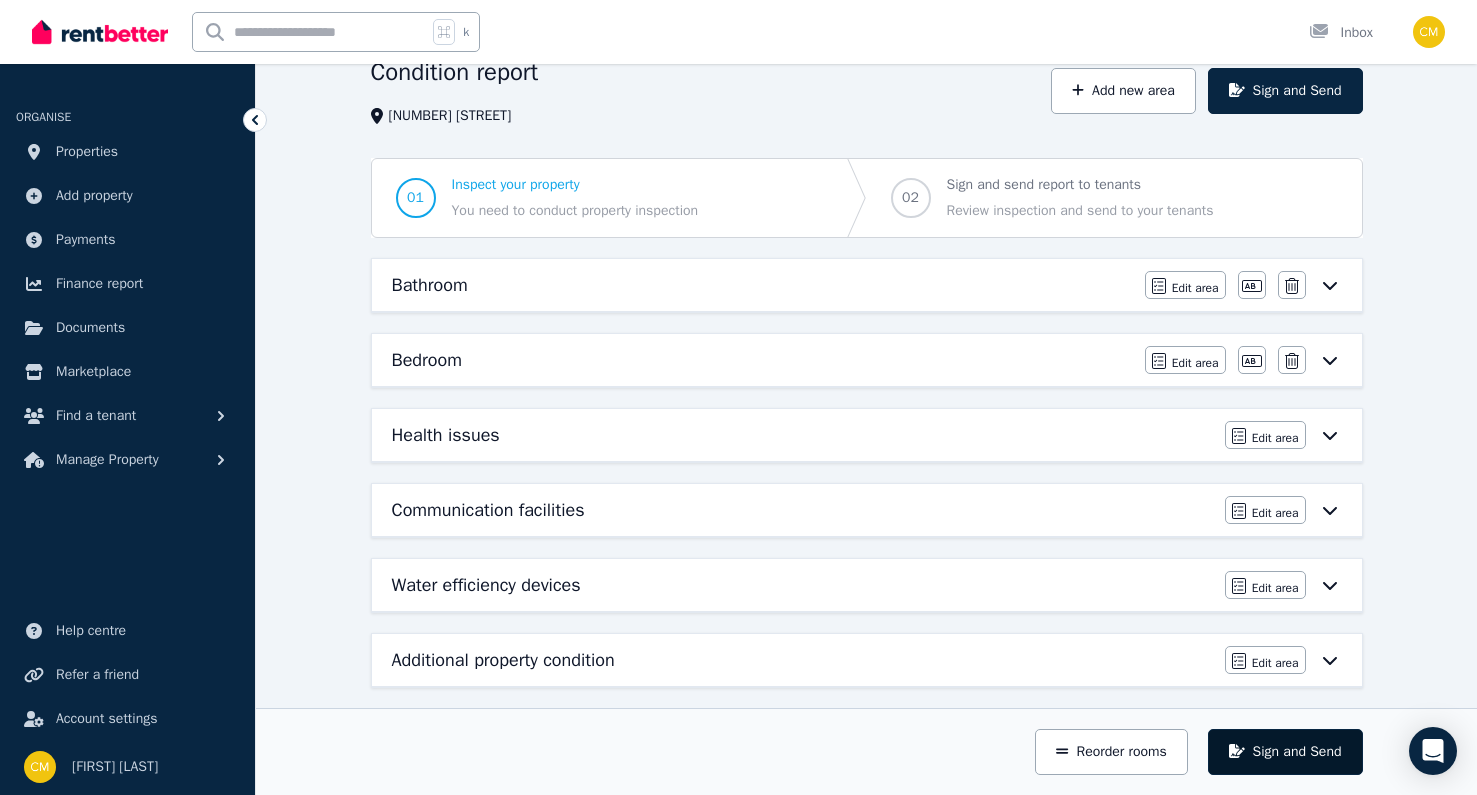 click on "Sign and Send" at bounding box center [1285, 752] 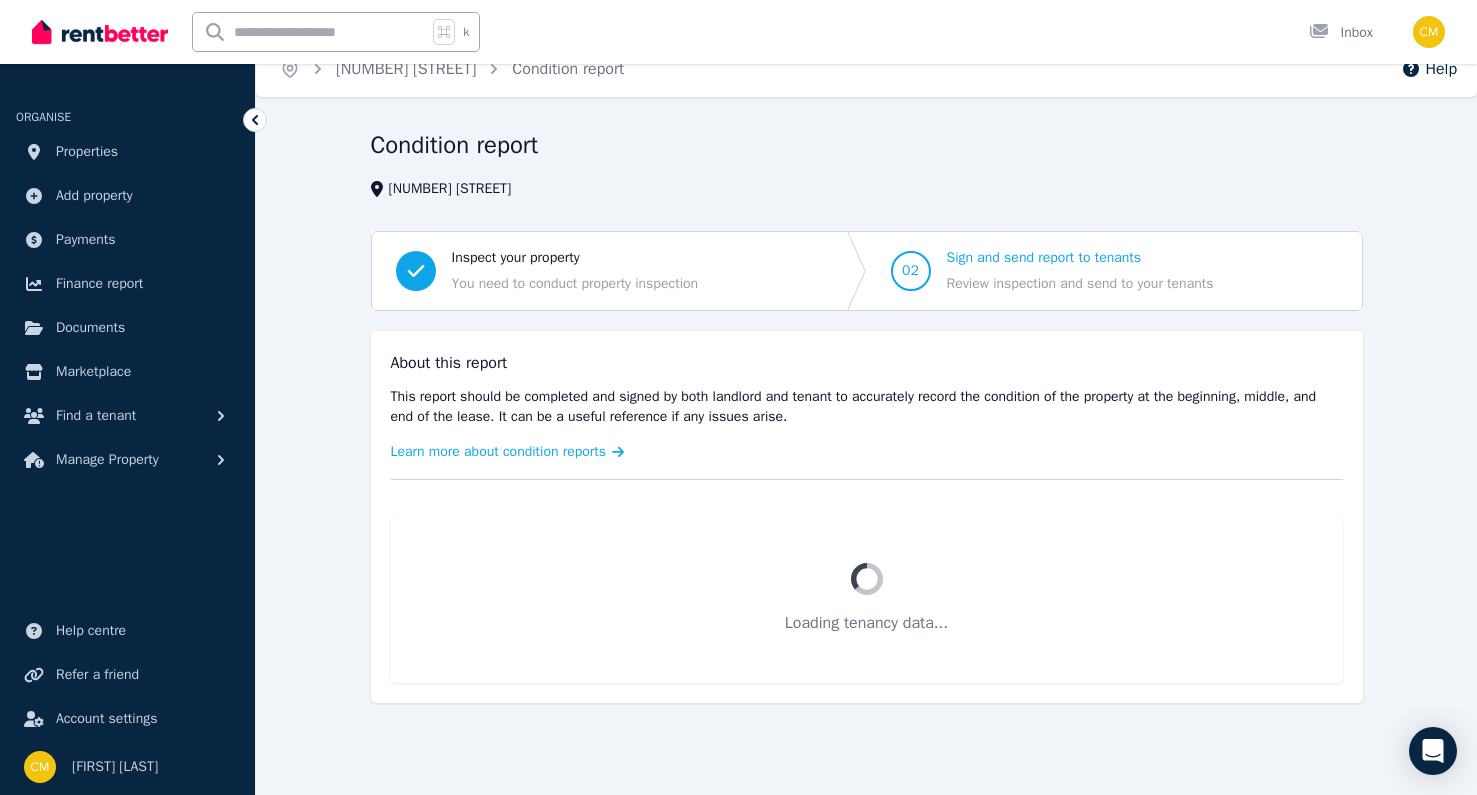 scroll, scrollTop: 96, scrollLeft: 0, axis: vertical 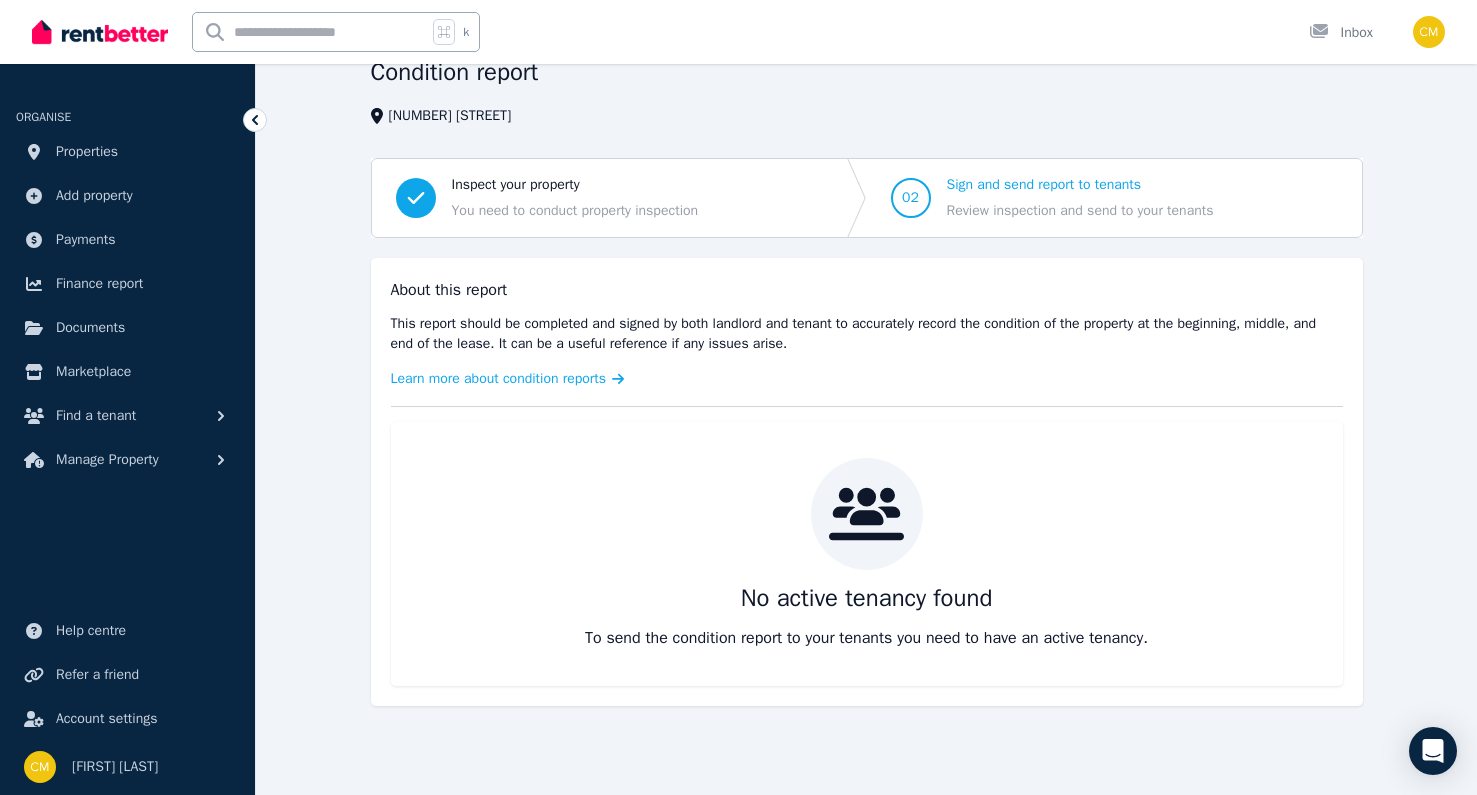 click 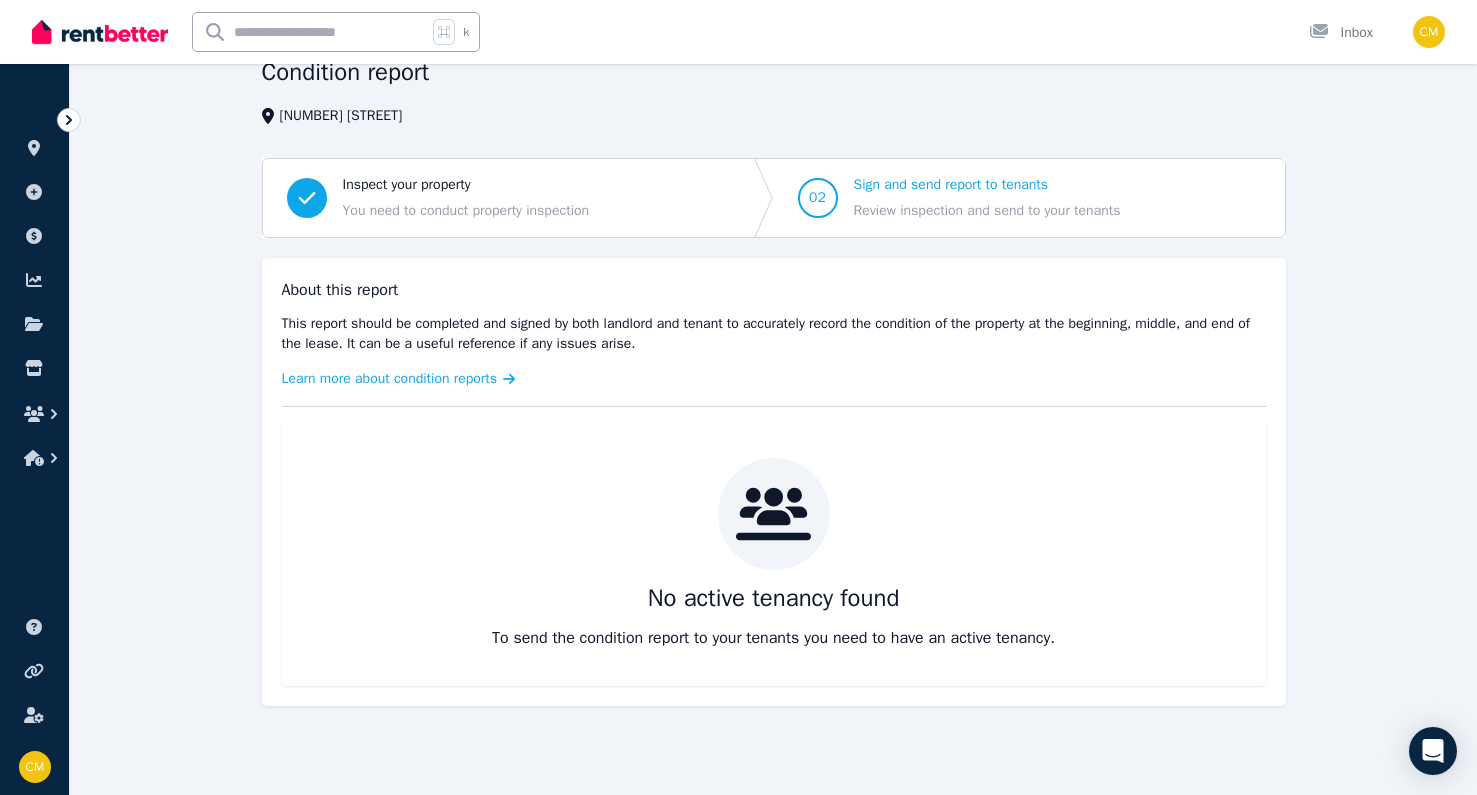 click 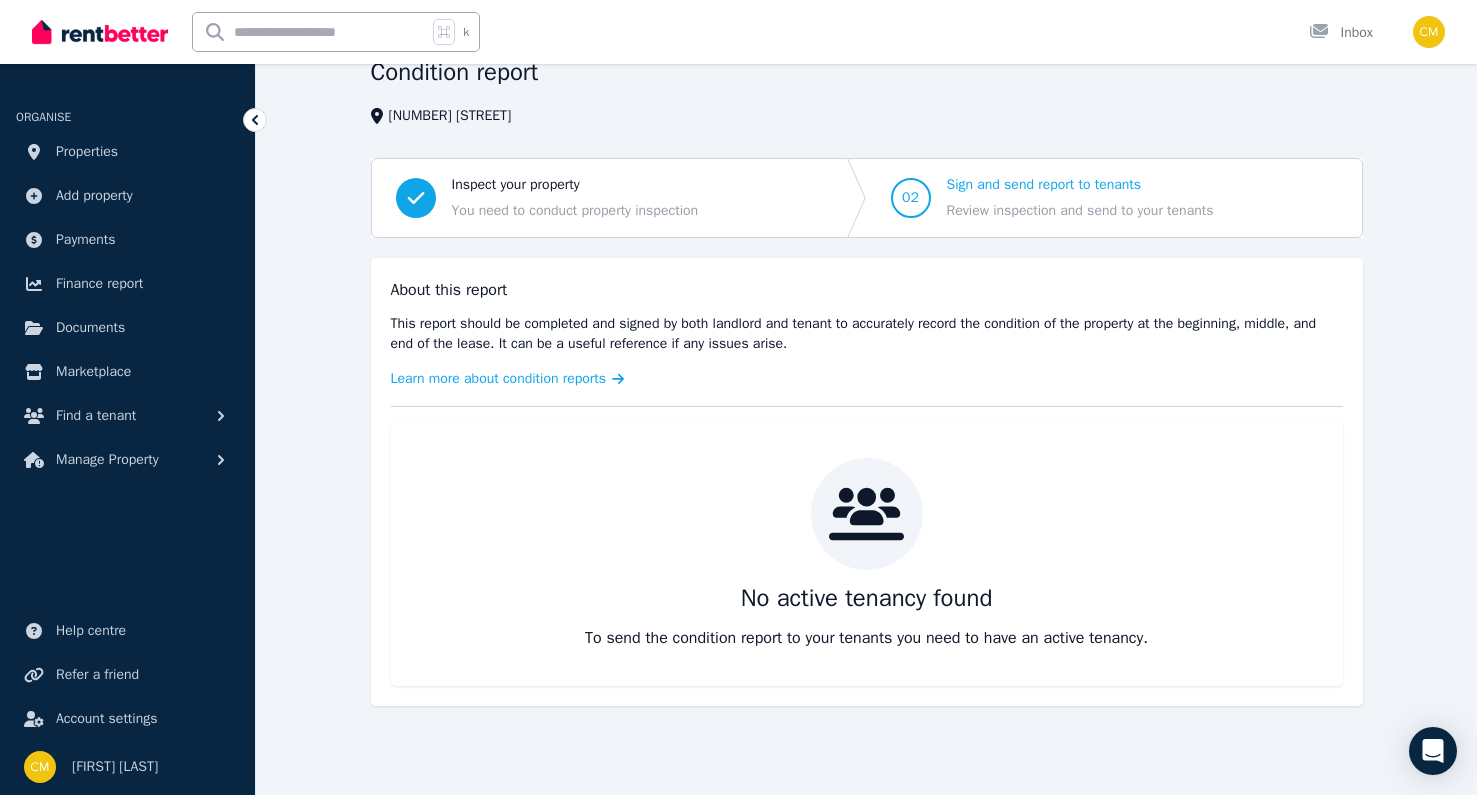 click on "Inspect your property" at bounding box center [575, 185] 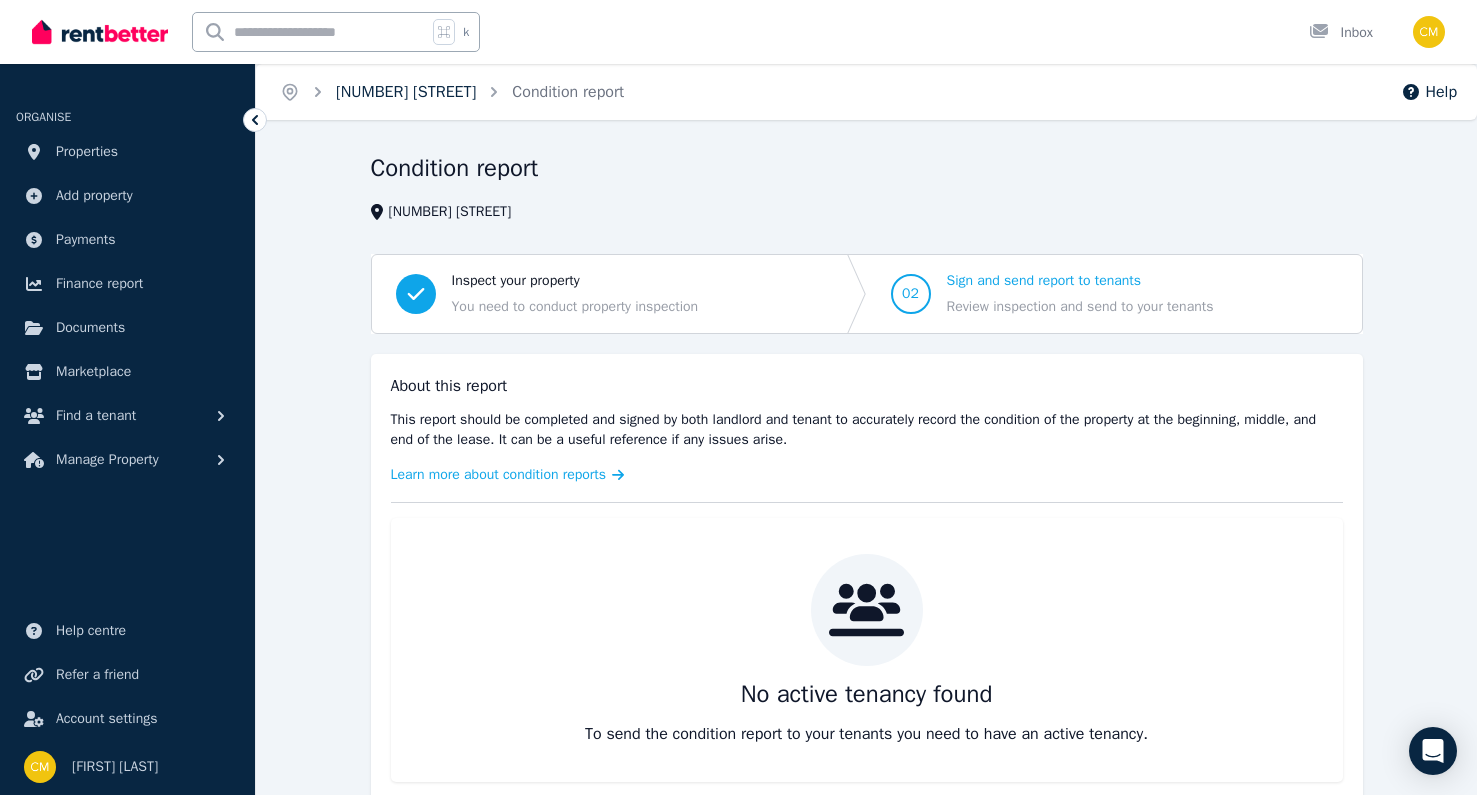 click on "Room 4, [NUMBER]B [STREET]" at bounding box center (406, 92) 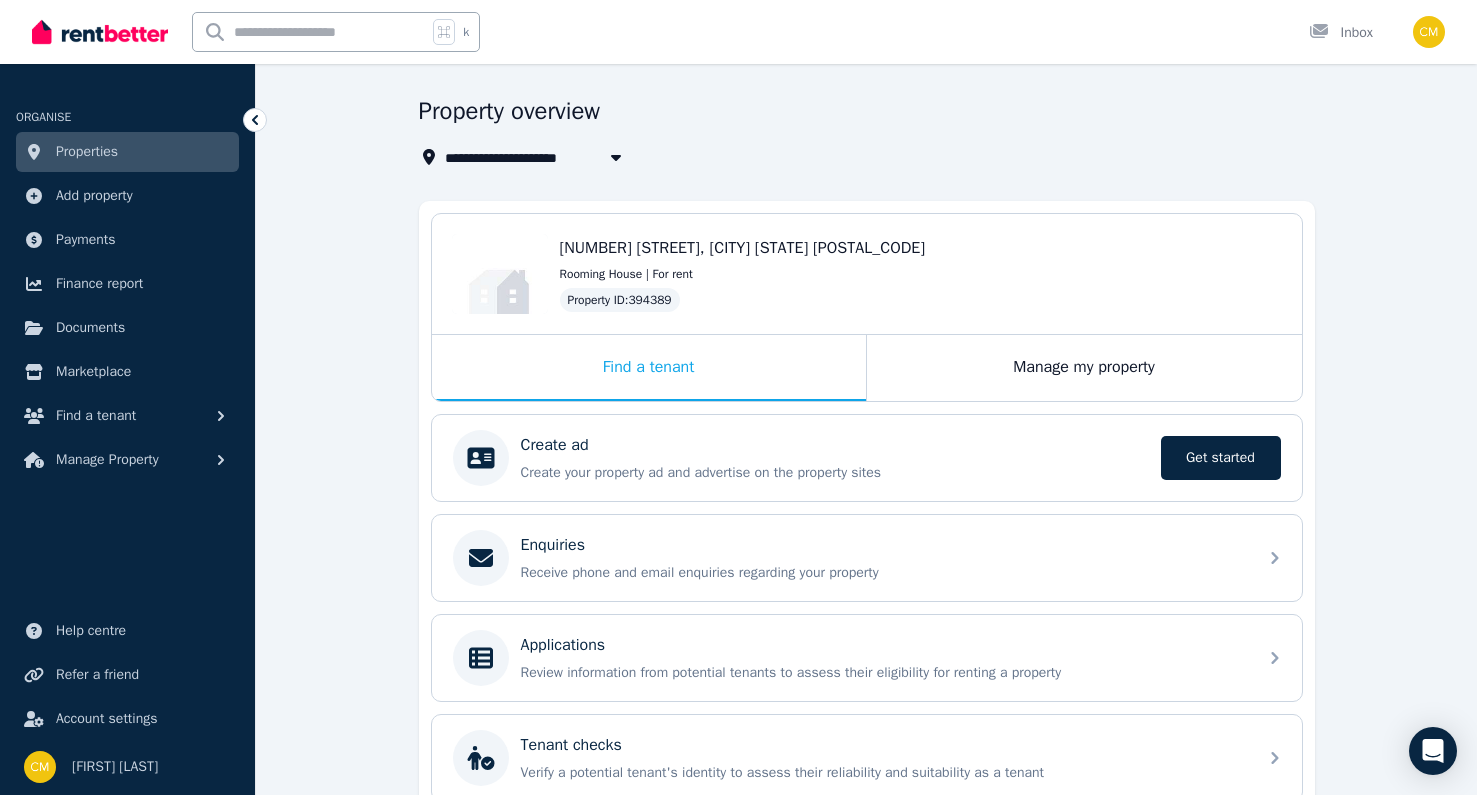scroll, scrollTop: 312, scrollLeft: 0, axis: vertical 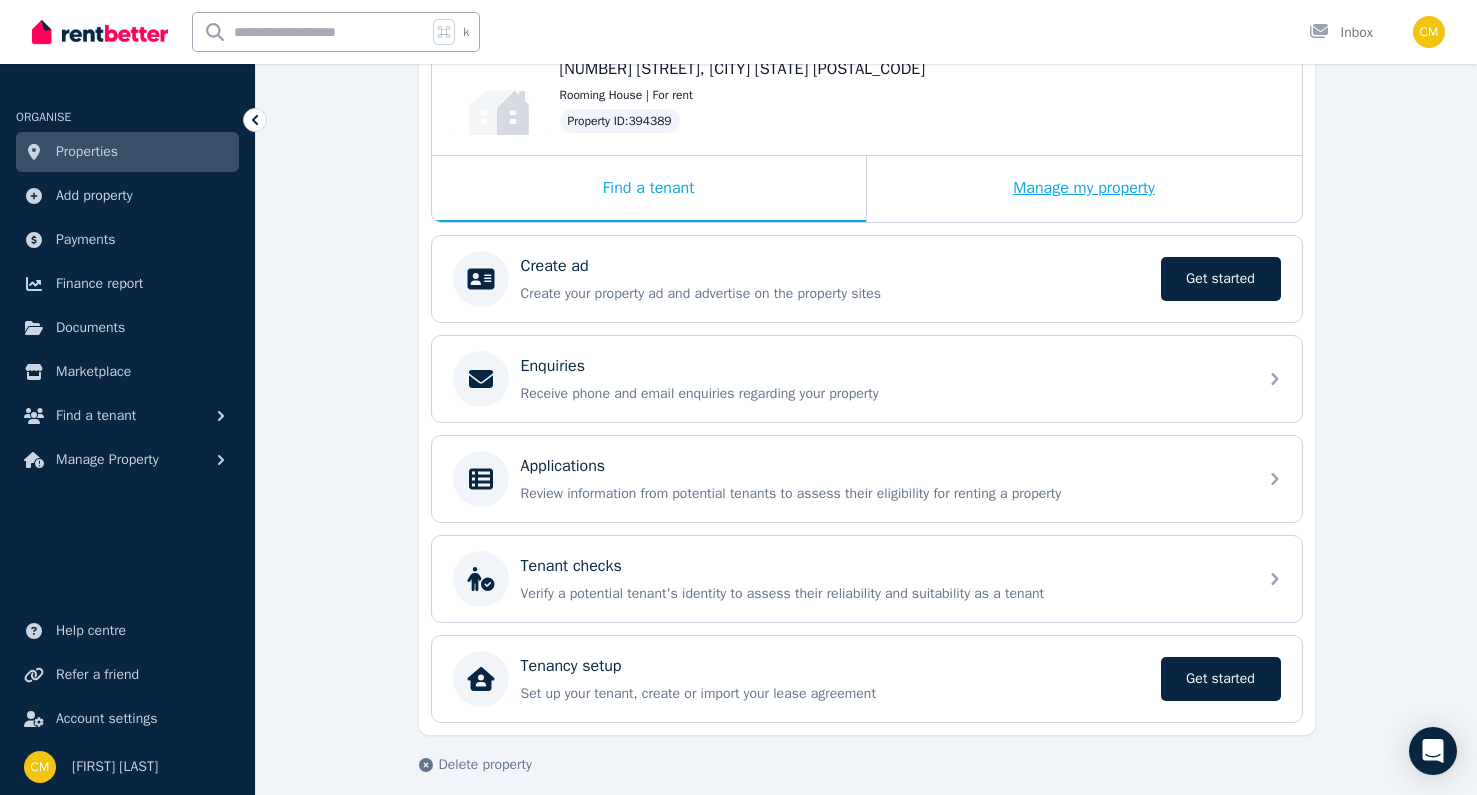 click on "Manage my property" at bounding box center [1084, 189] 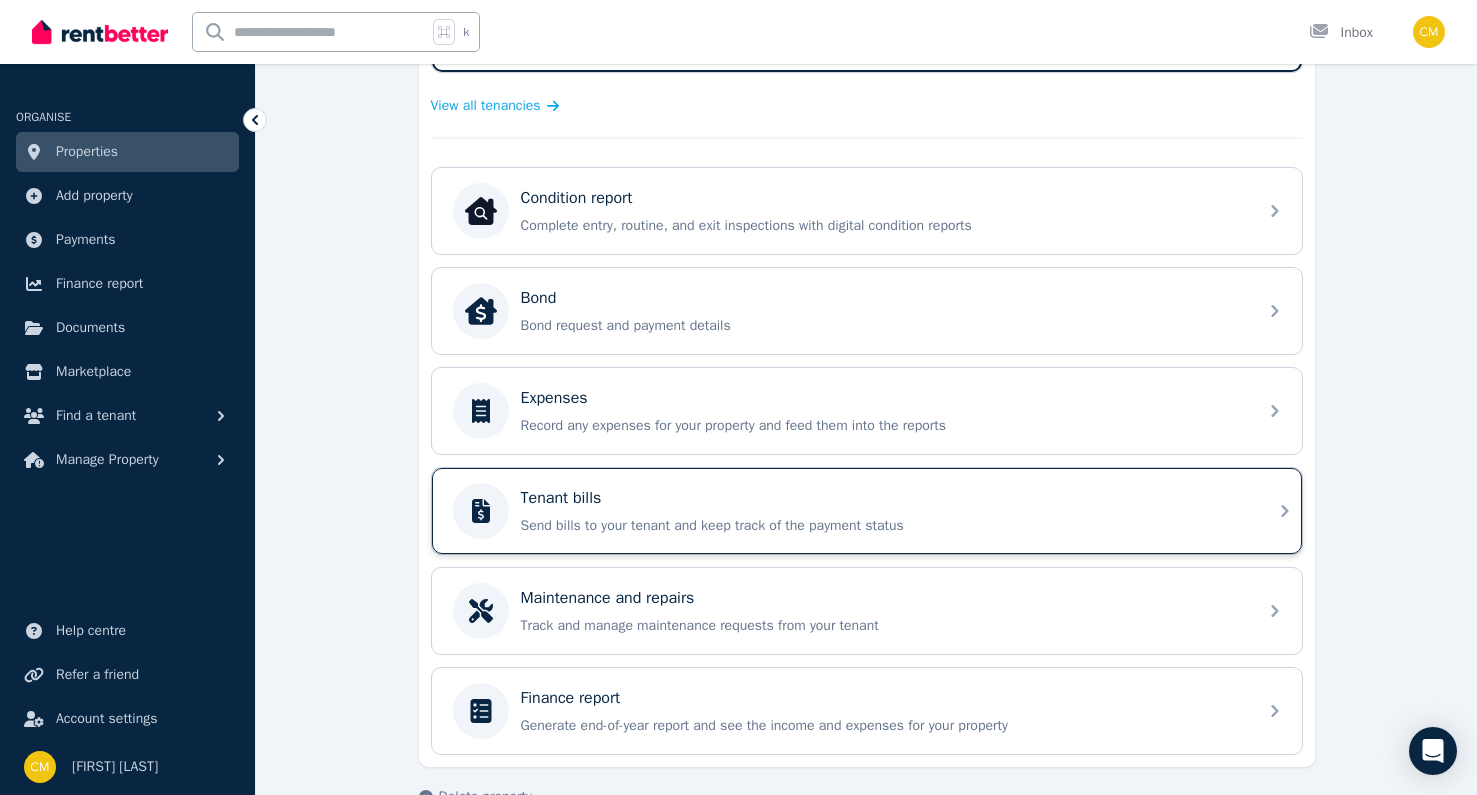scroll, scrollTop: 164, scrollLeft: 0, axis: vertical 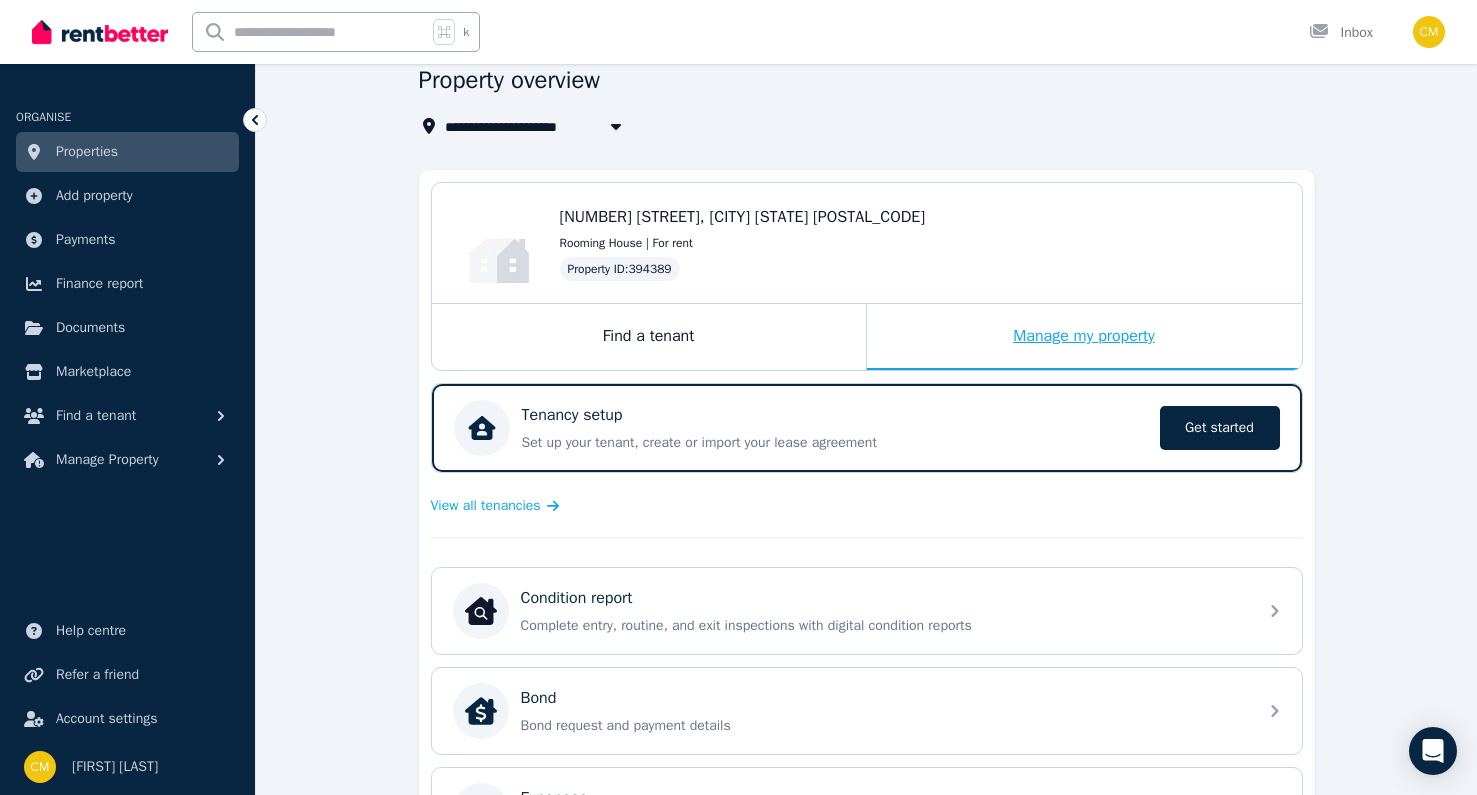 click on "Manage my property" at bounding box center [1084, 337] 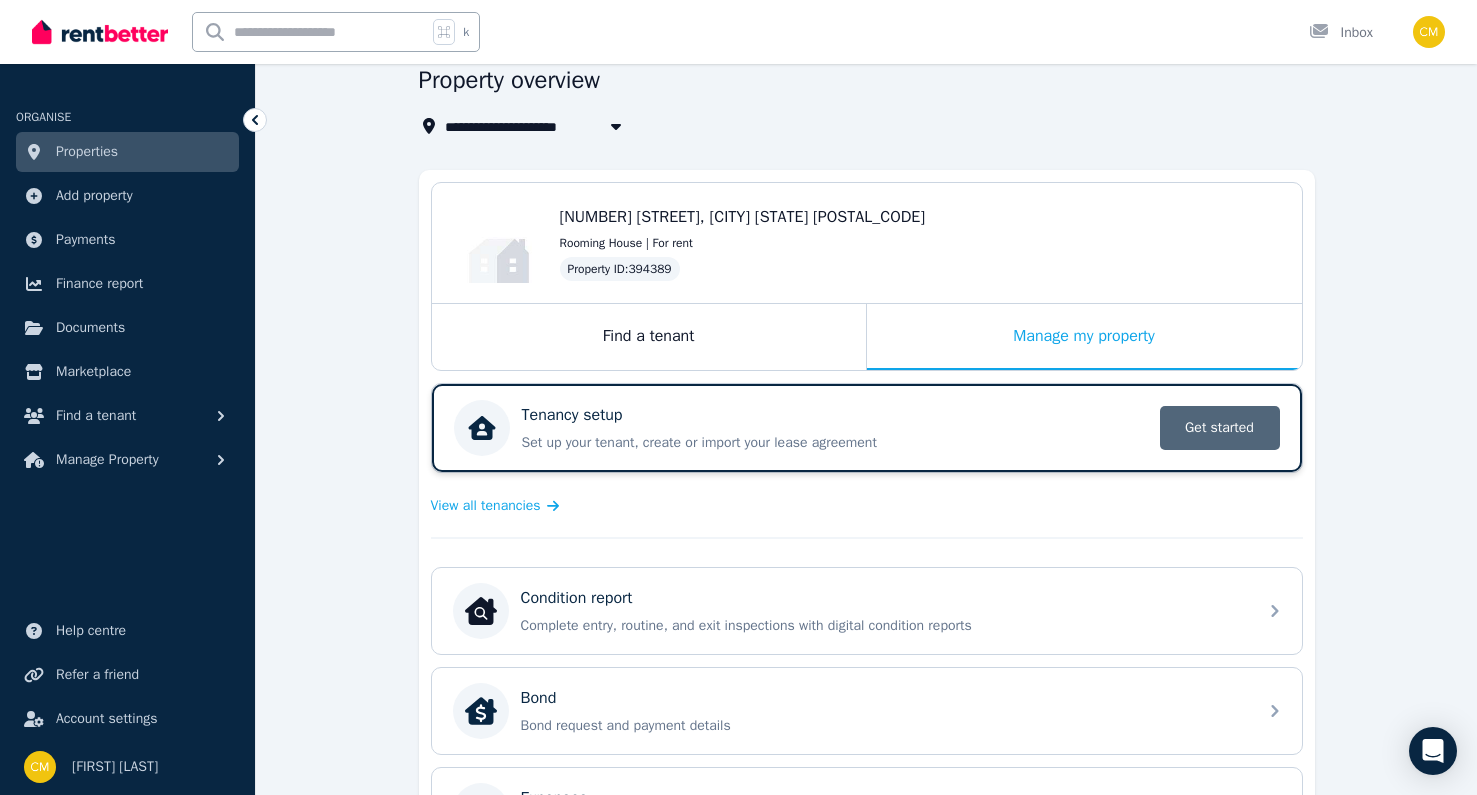 click on "Get started" at bounding box center [1220, 428] 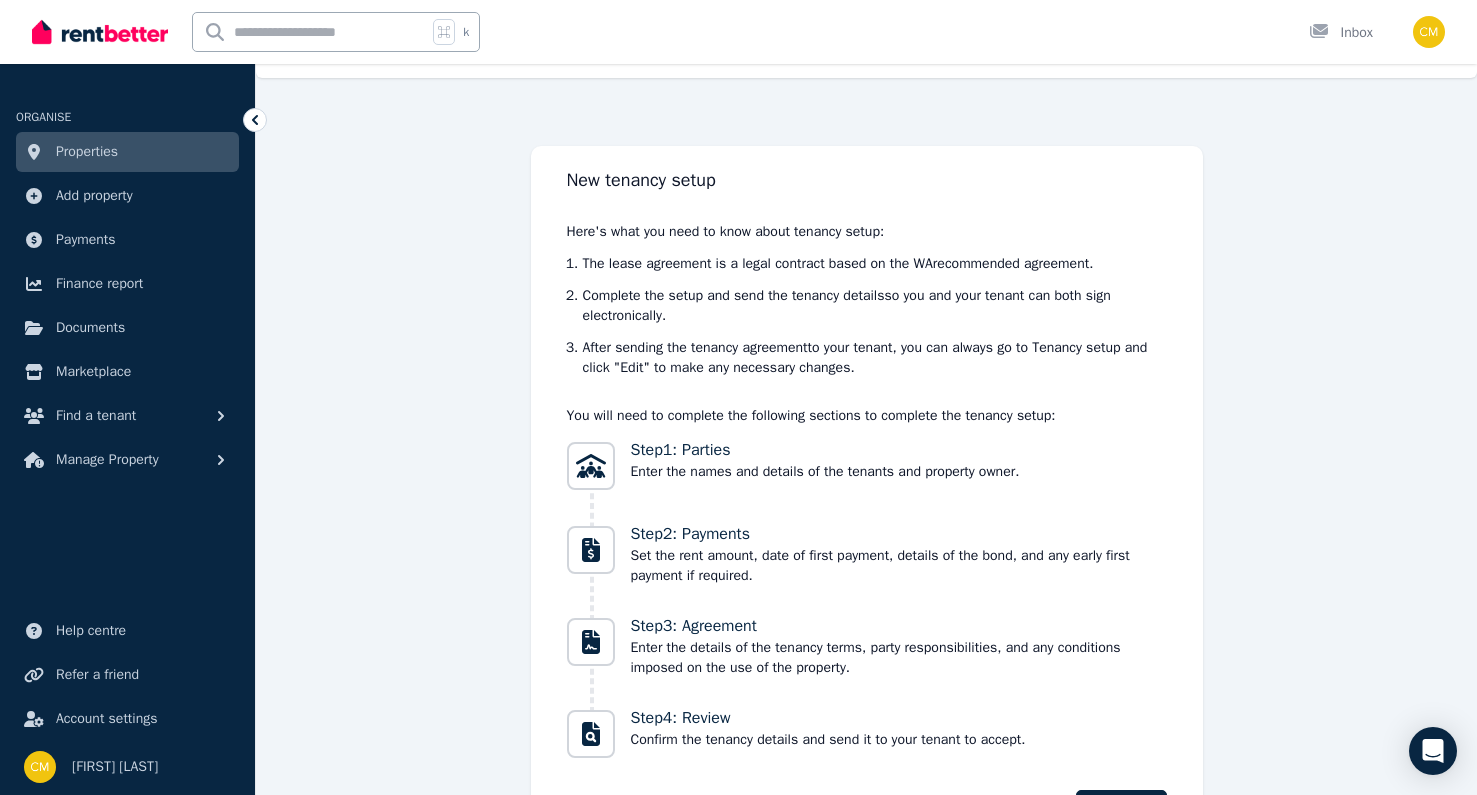 scroll, scrollTop: 175, scrollLeft: 0, axis: vertical 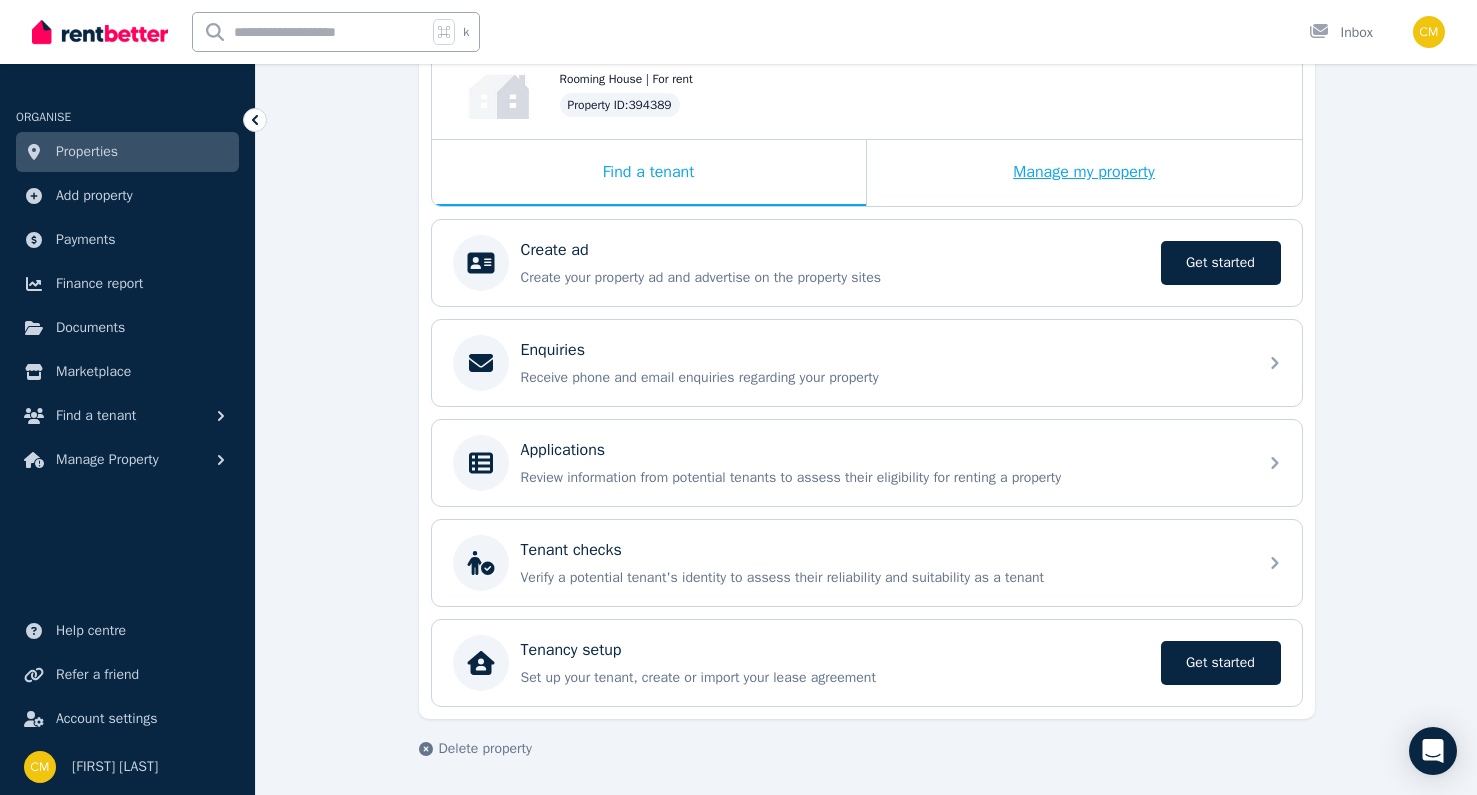 click on "Manage my property" at bounding box center (1084, 173) 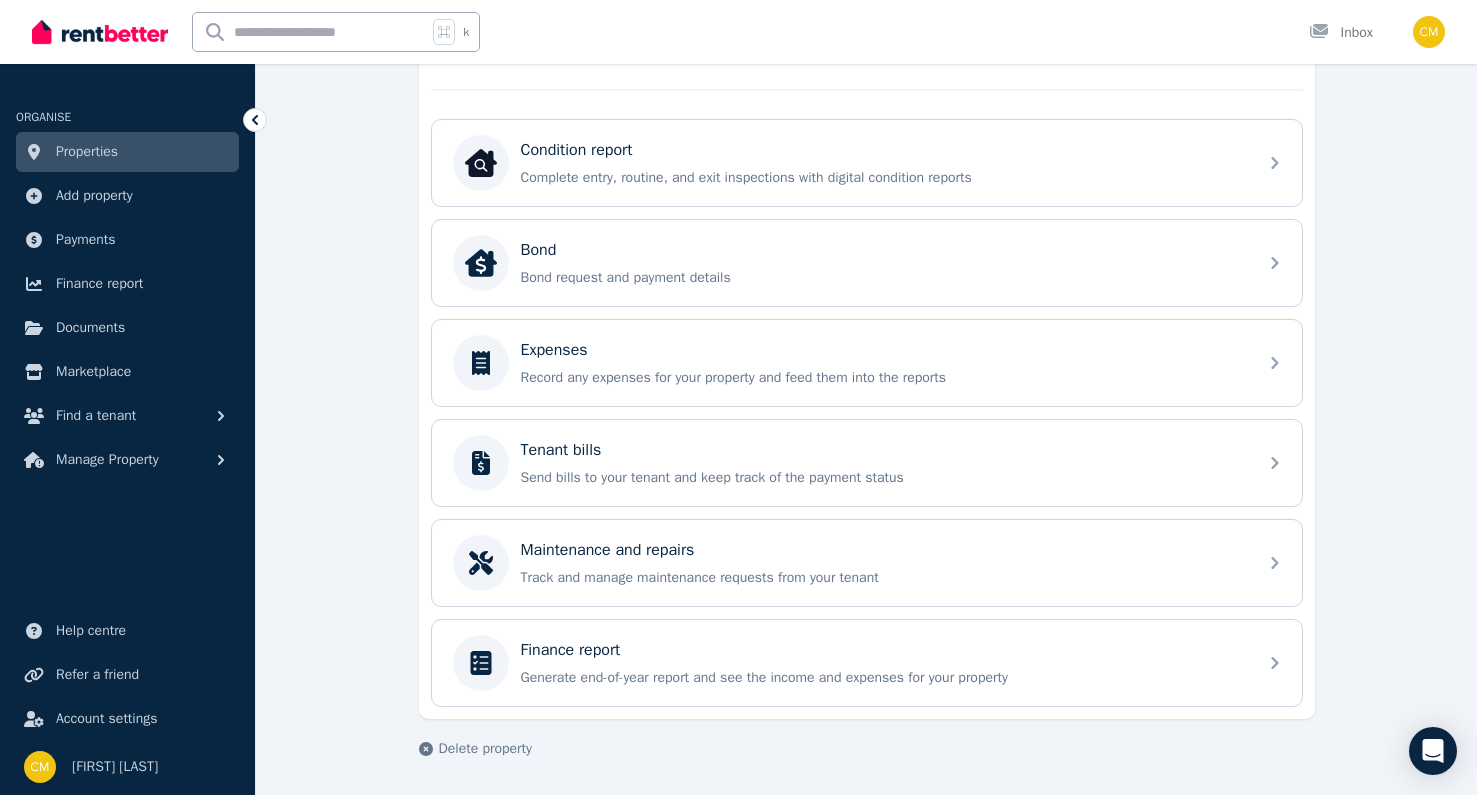 scroll, scrollTop: 86, scrollLeft: 0, axis: vertical 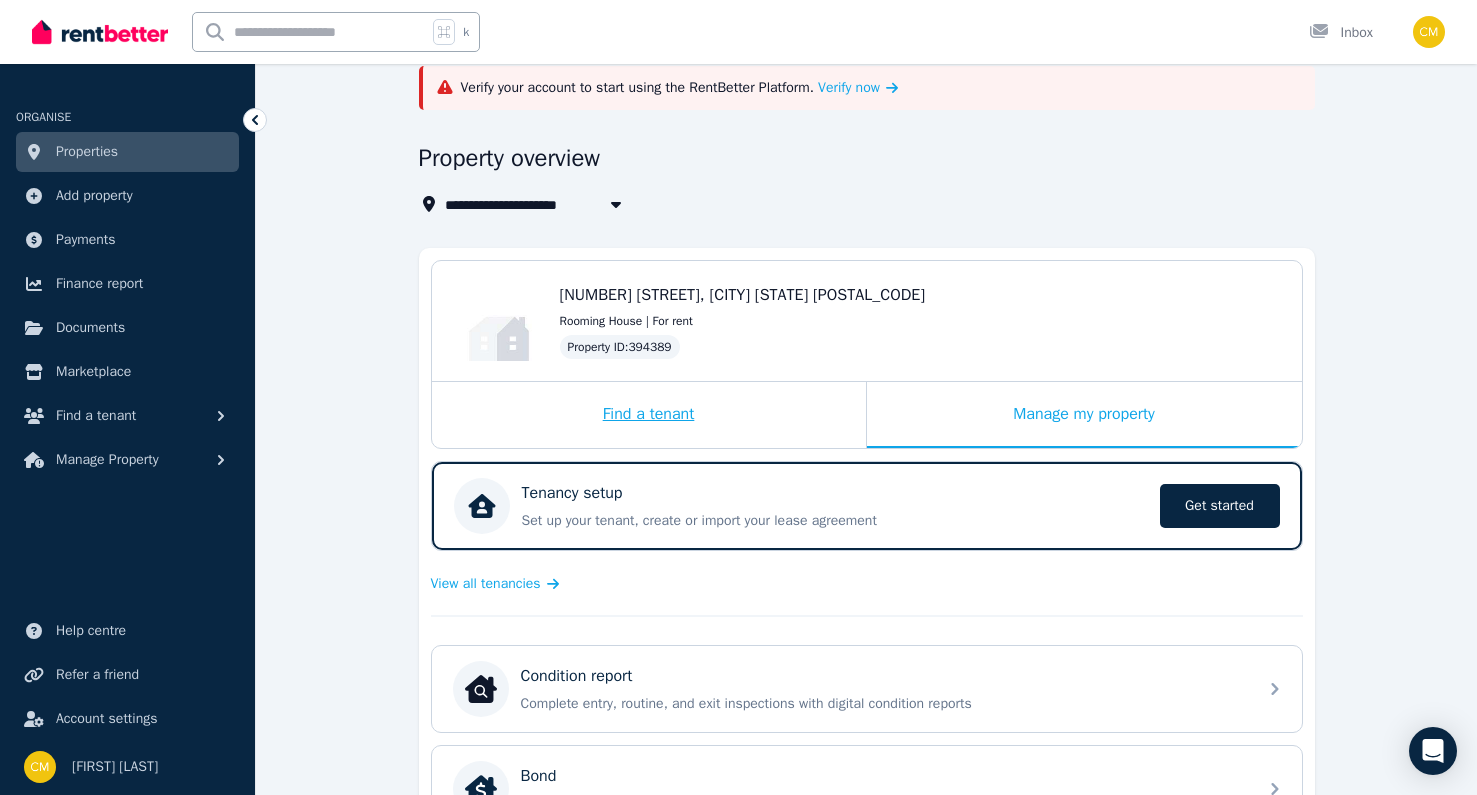 click on "Find a tenant" at bounding box center (649, 415) 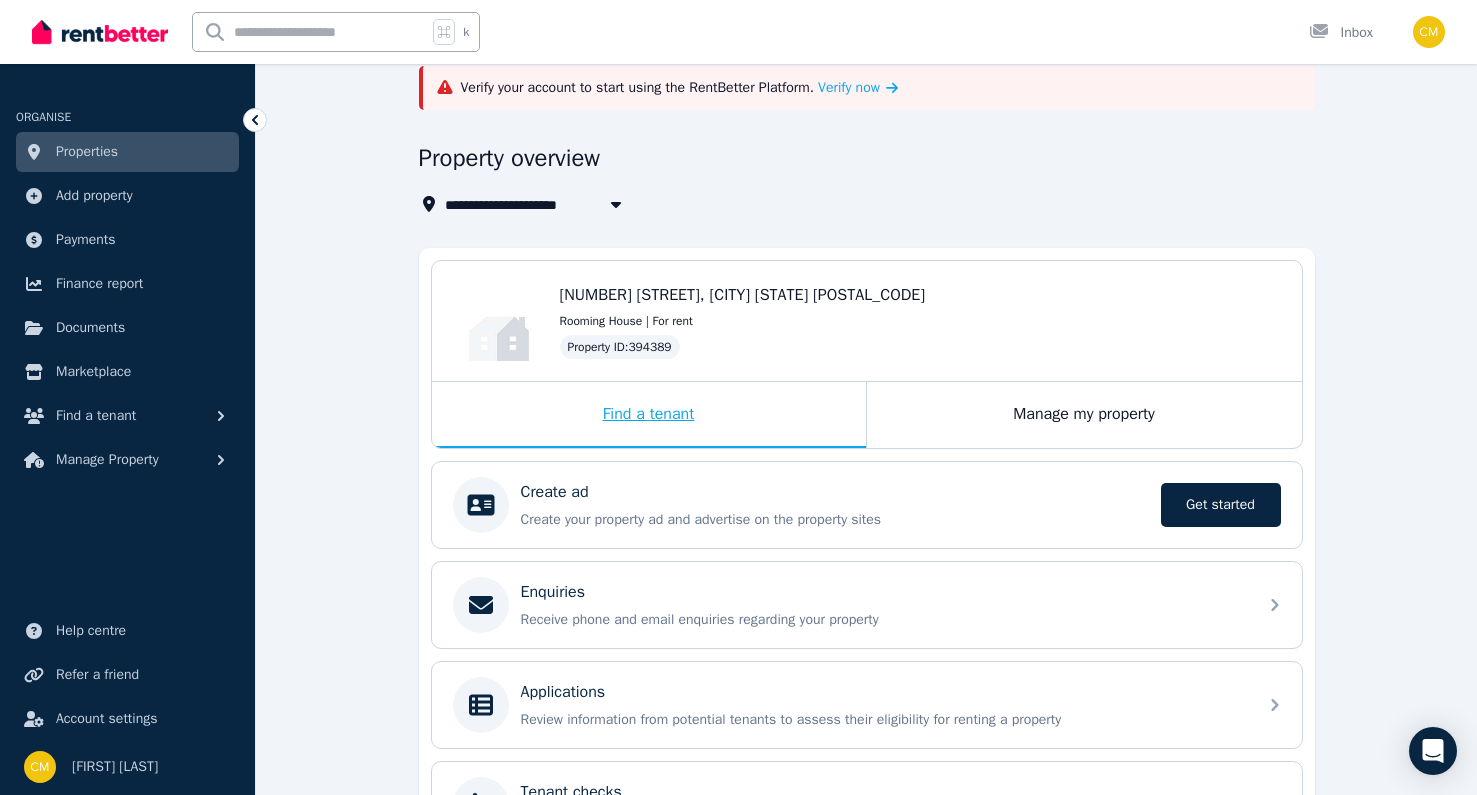 scroll, scrollTop: 328, scrollLeft: 0, axis: vertical 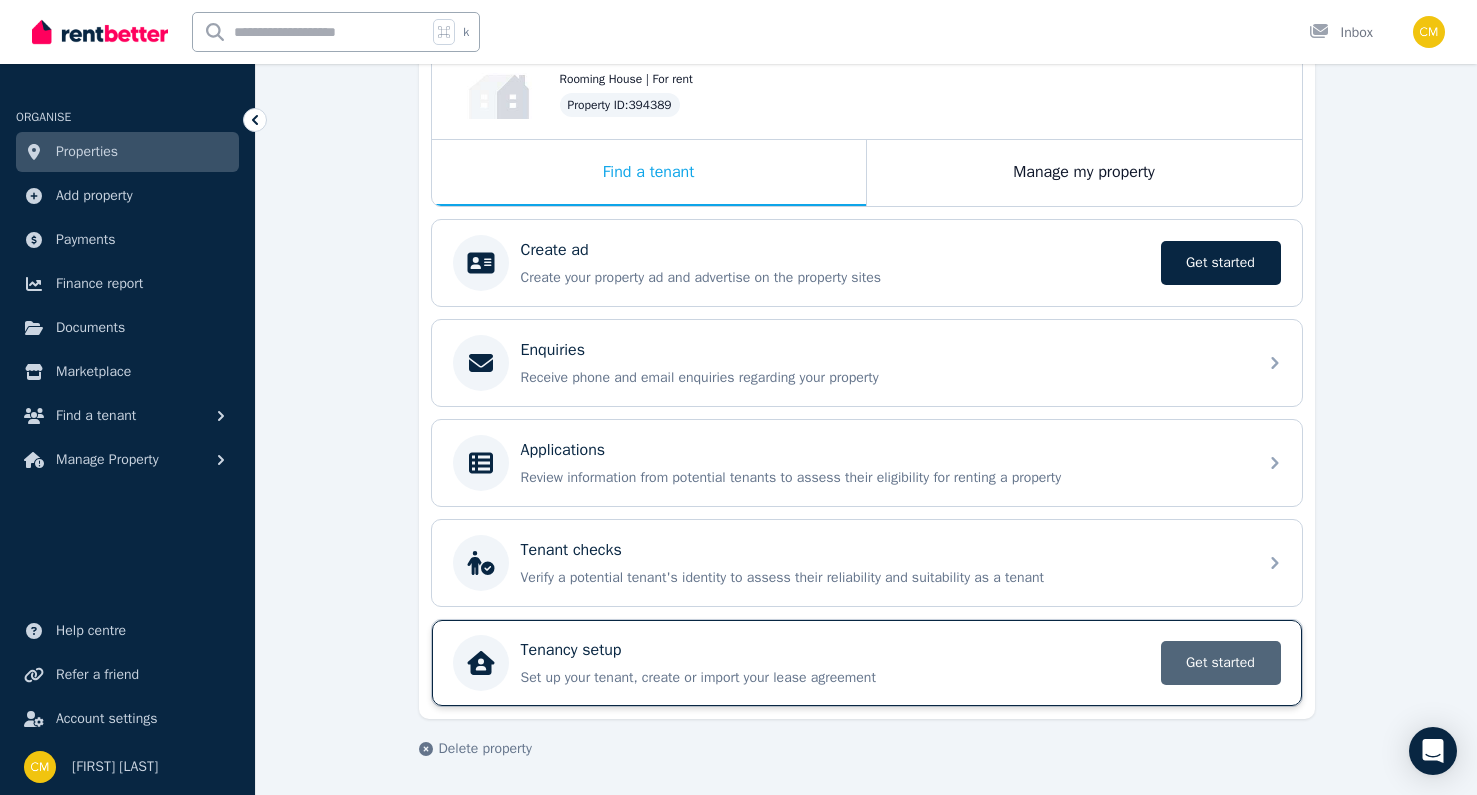 click on "Get started" at bounding box center (1221, 663) 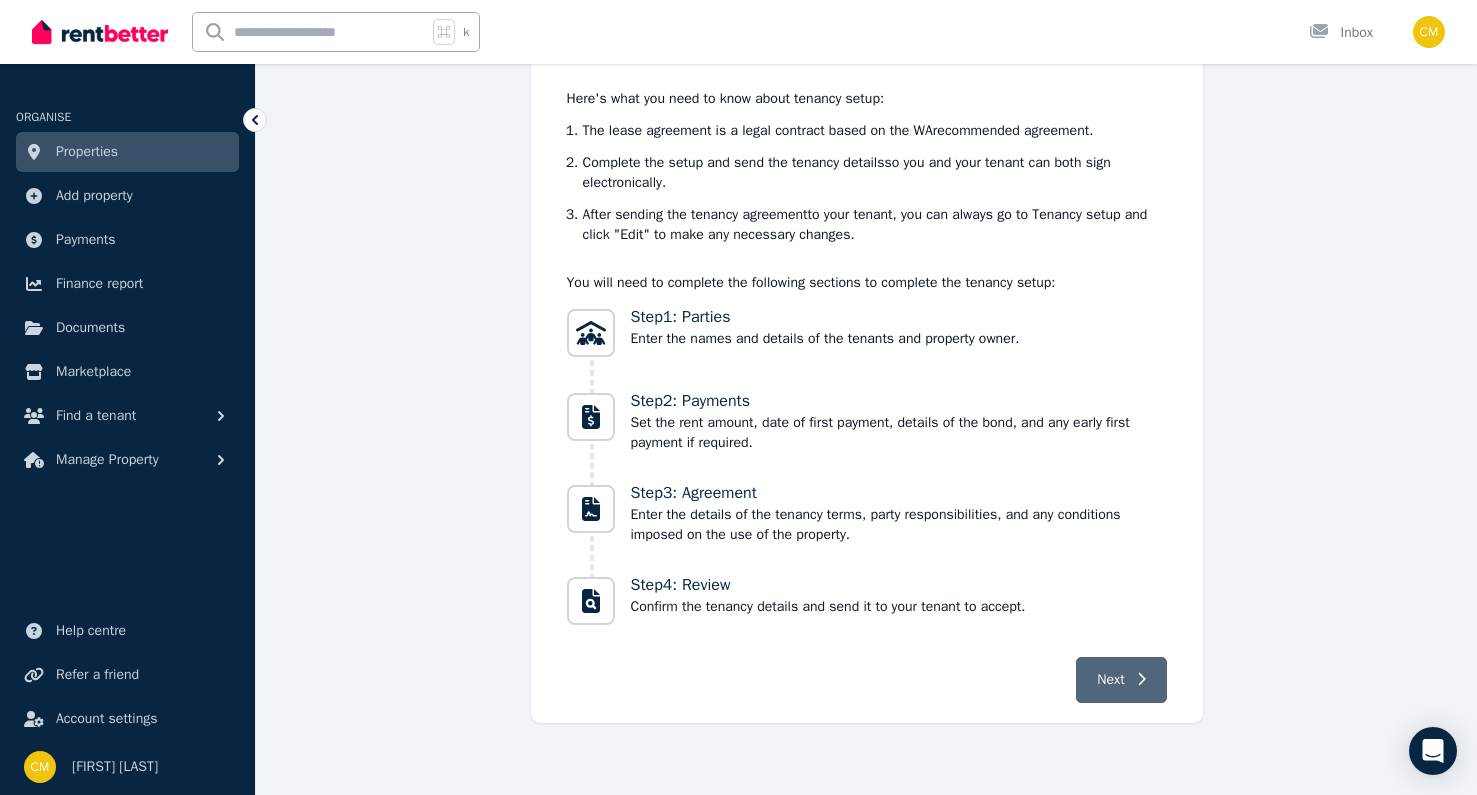 click 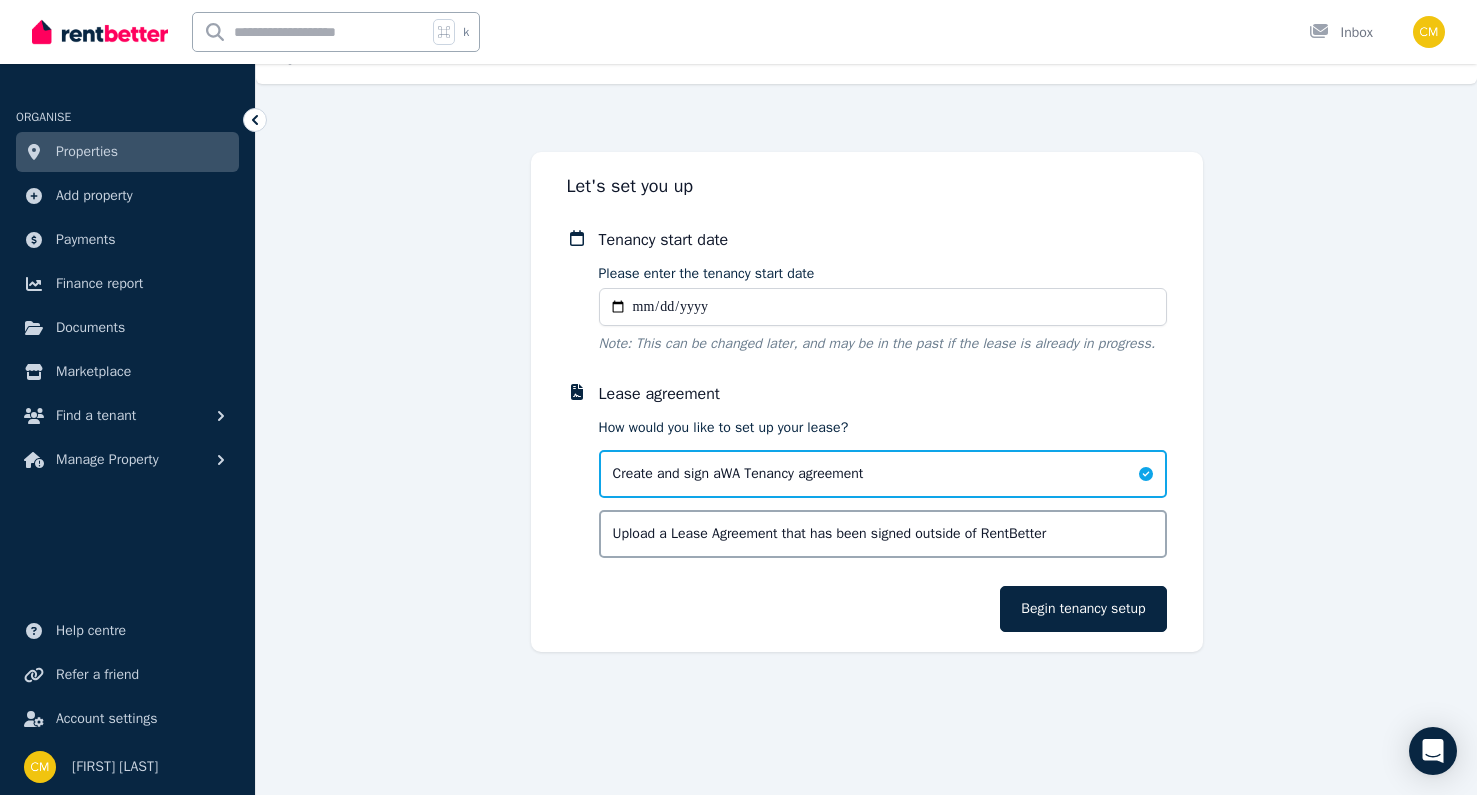 click on "Please enter the tenancy start date" at bounding box center (883, 307) 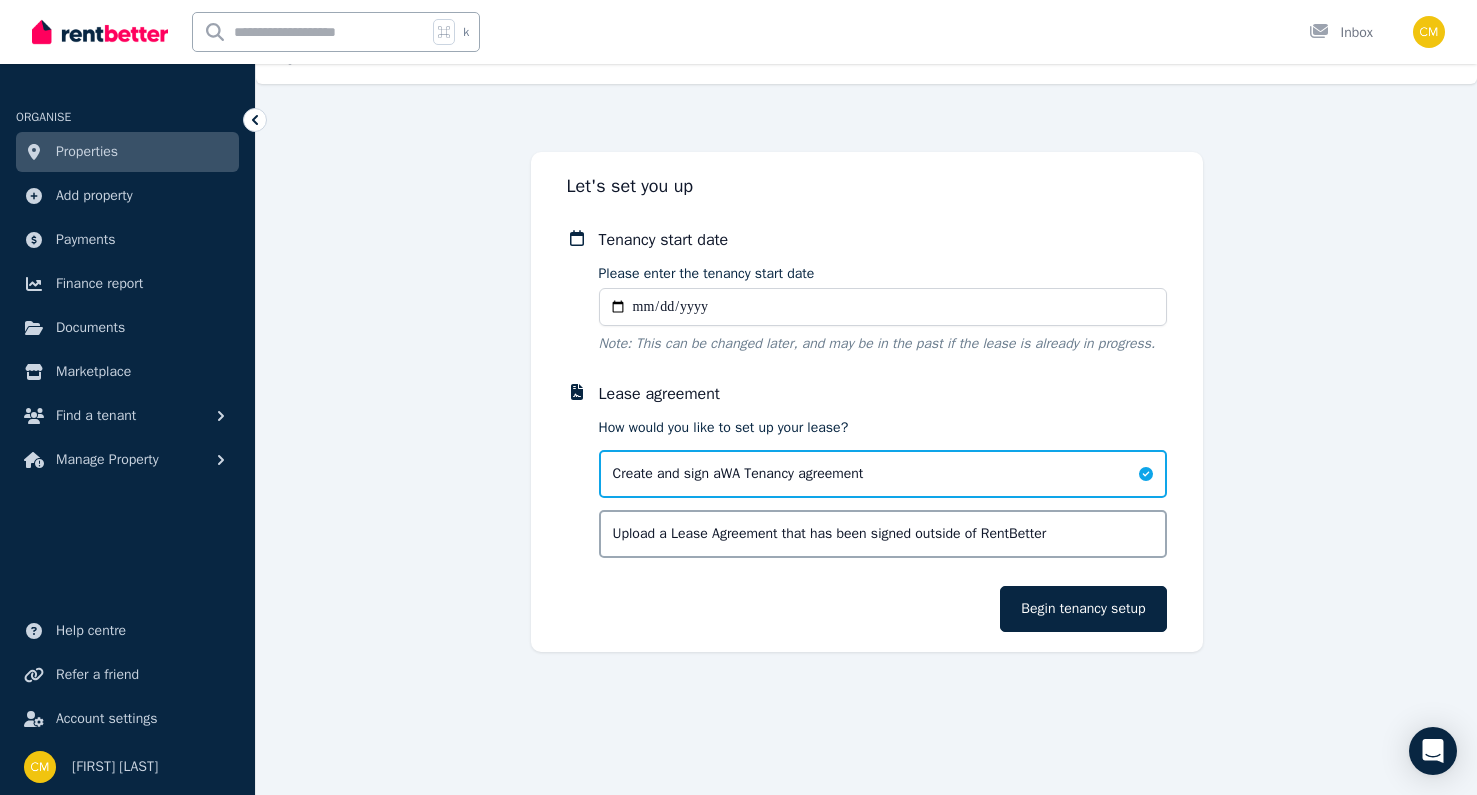 type on "**********" 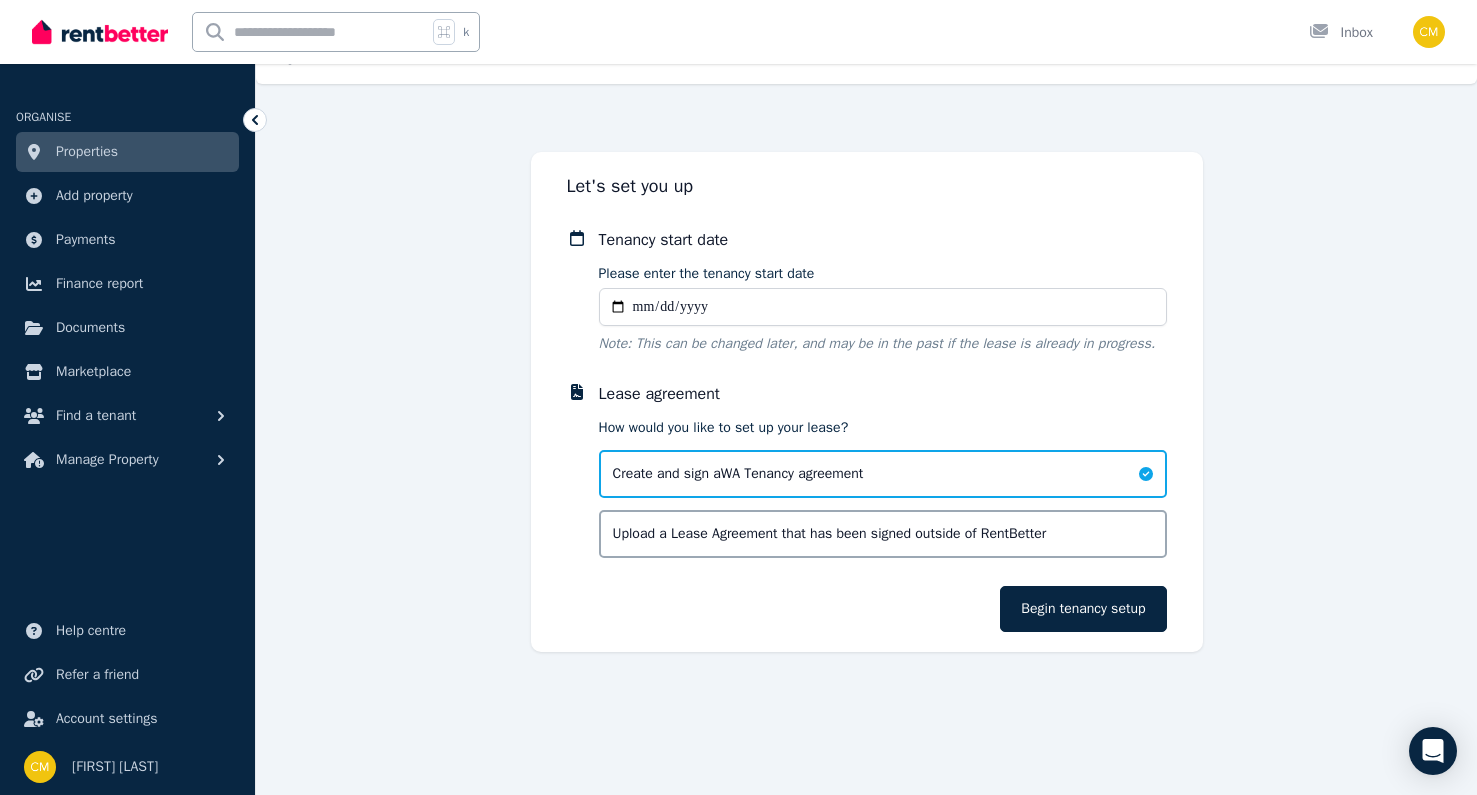 click on "Upload a Lease Agreement that has been signed outside of RentBetter" at bounding box center [883, 534] 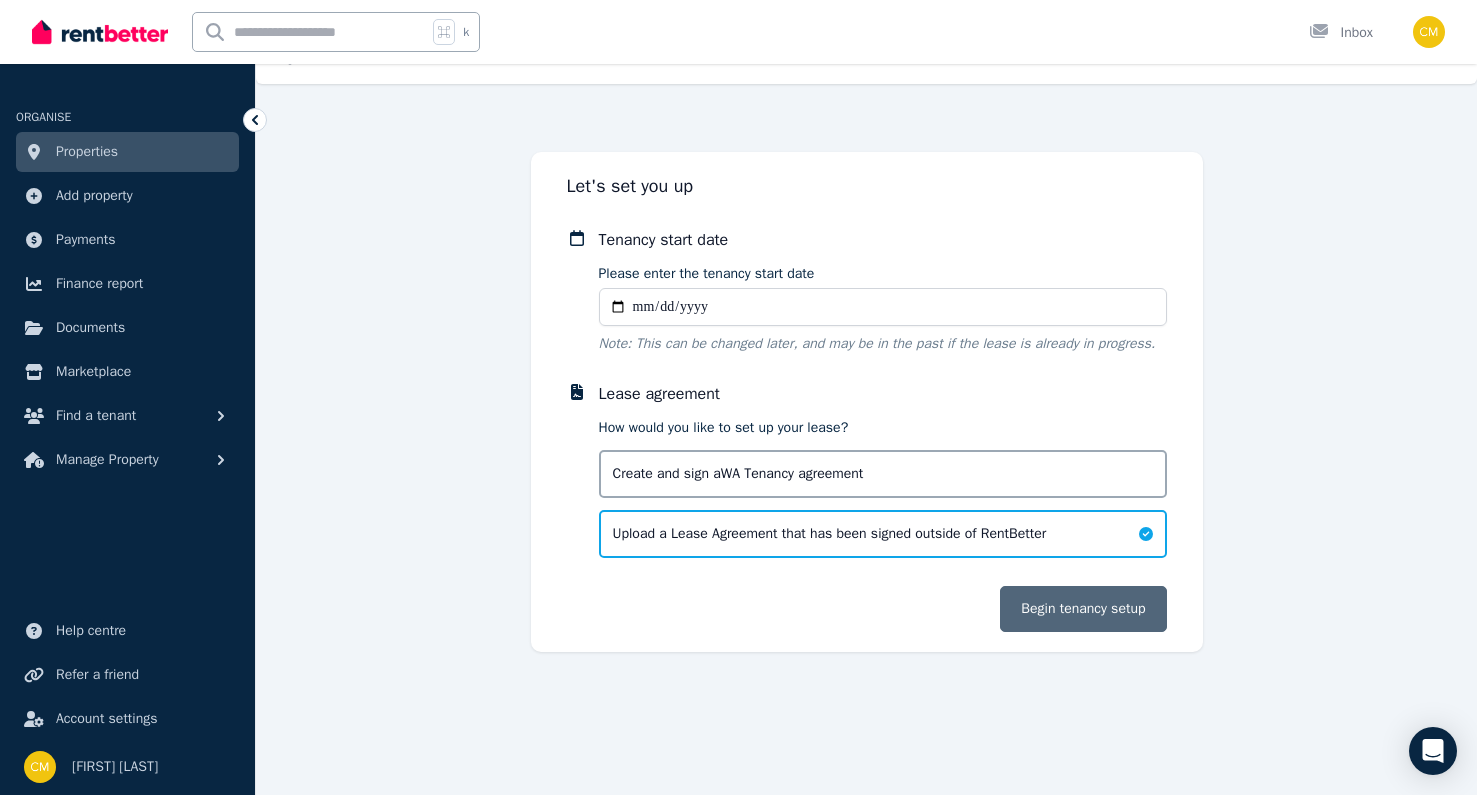 click on "Begin tenancy setup" at bounding box center (1083, 609) 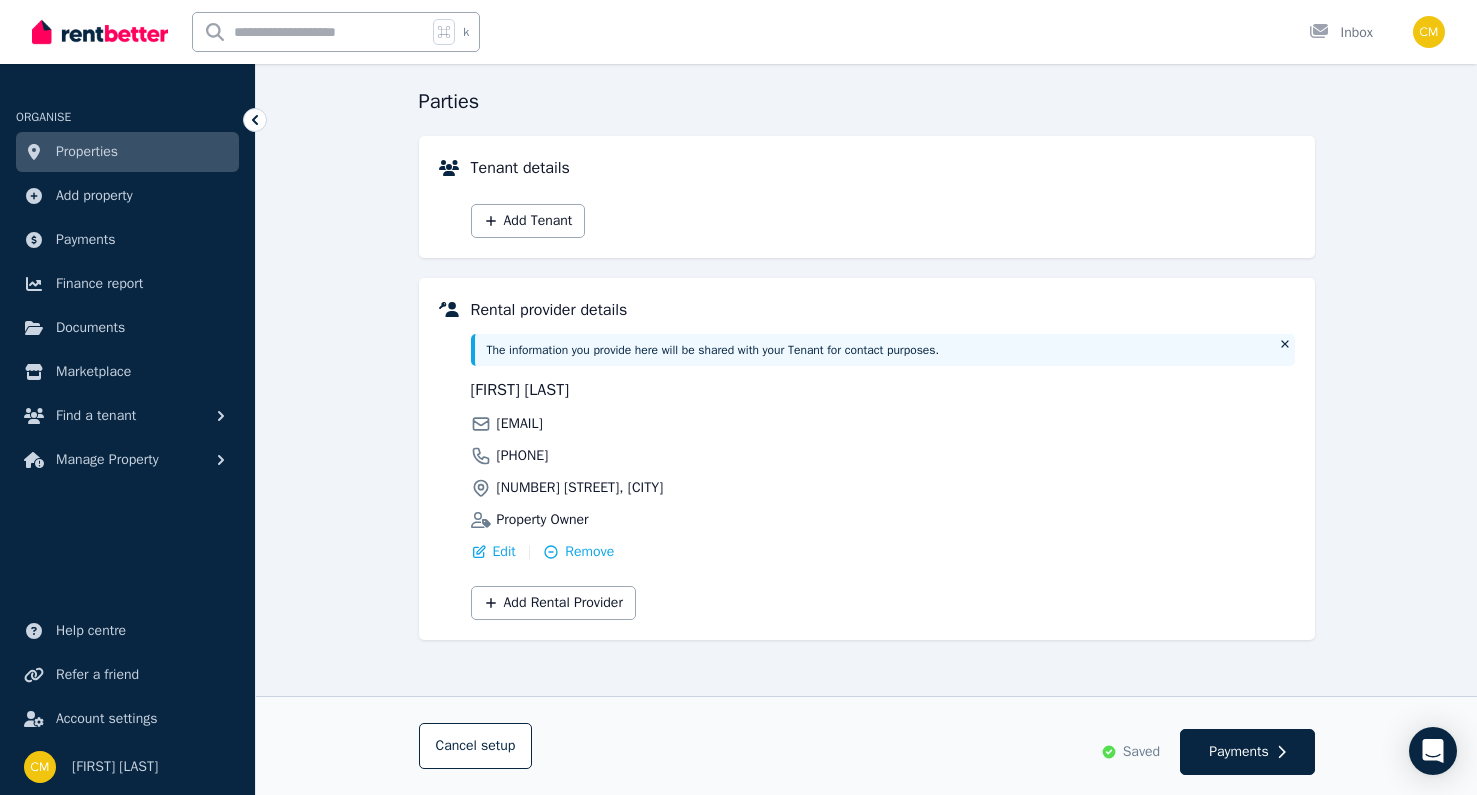 scroll, scrollTop: 155, scrollLeft: 0, axis: vertical 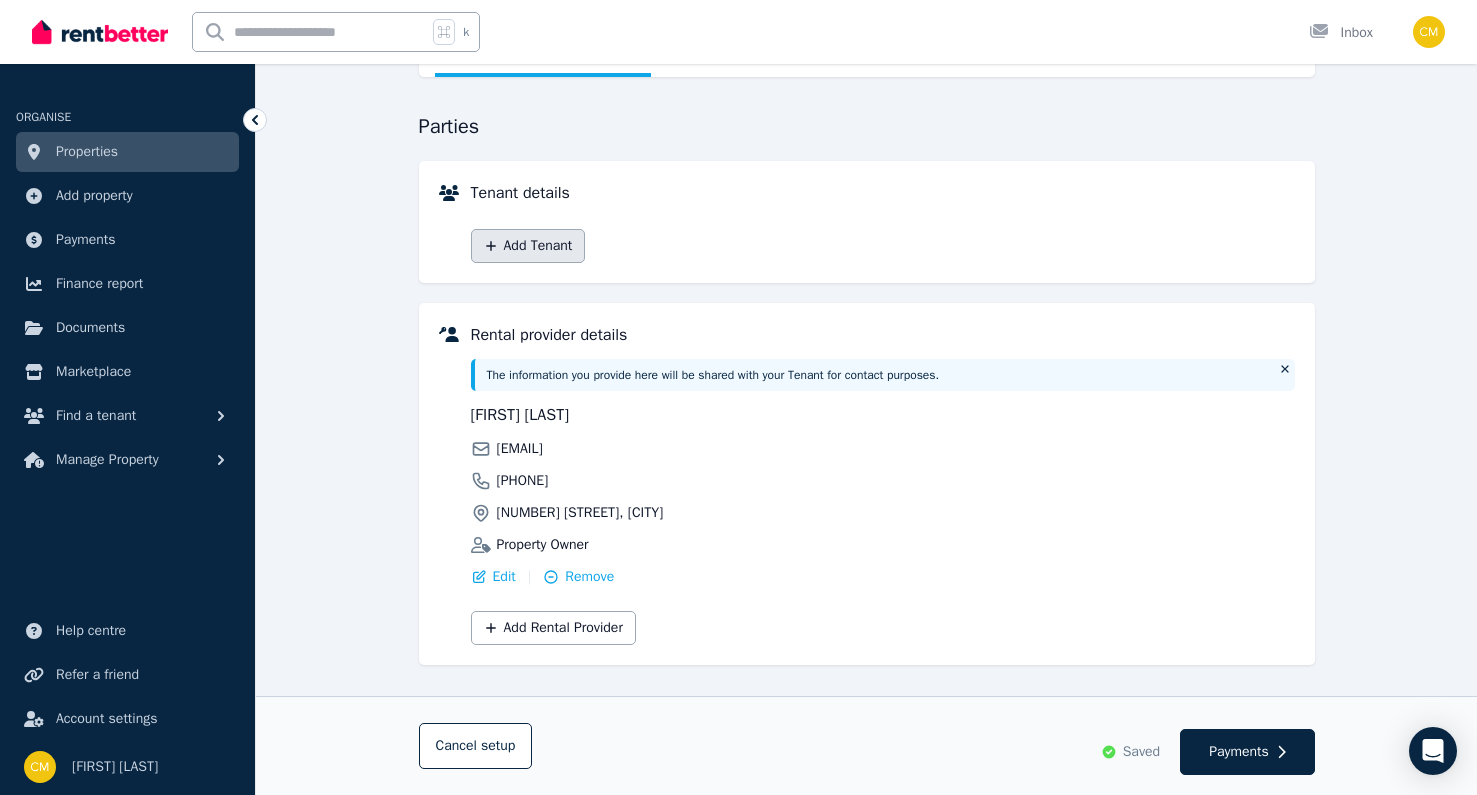 click on "Add Tenant" at bounding box center [528, 246] 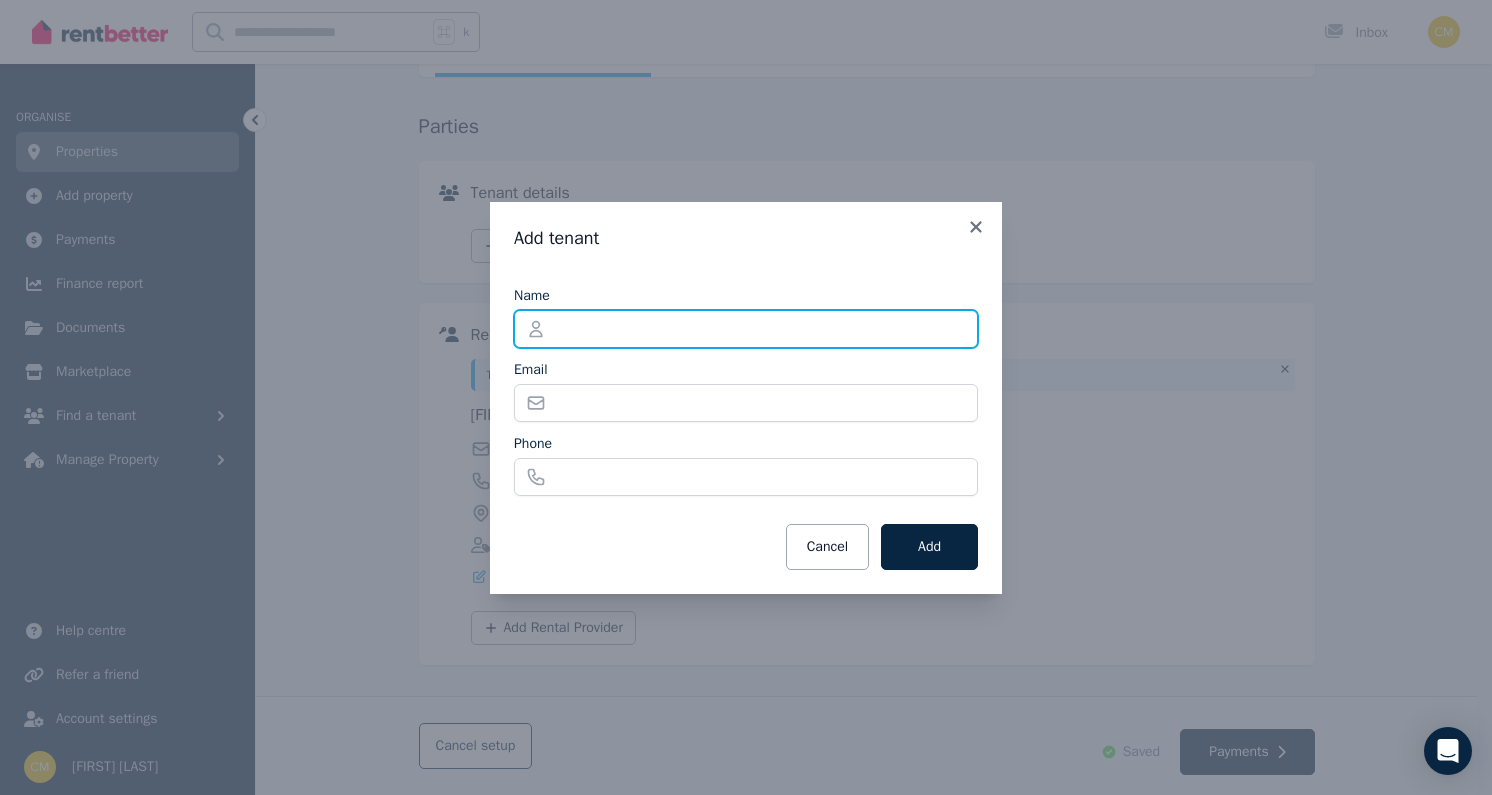 click on "Name" at bounding box center (746, 329) 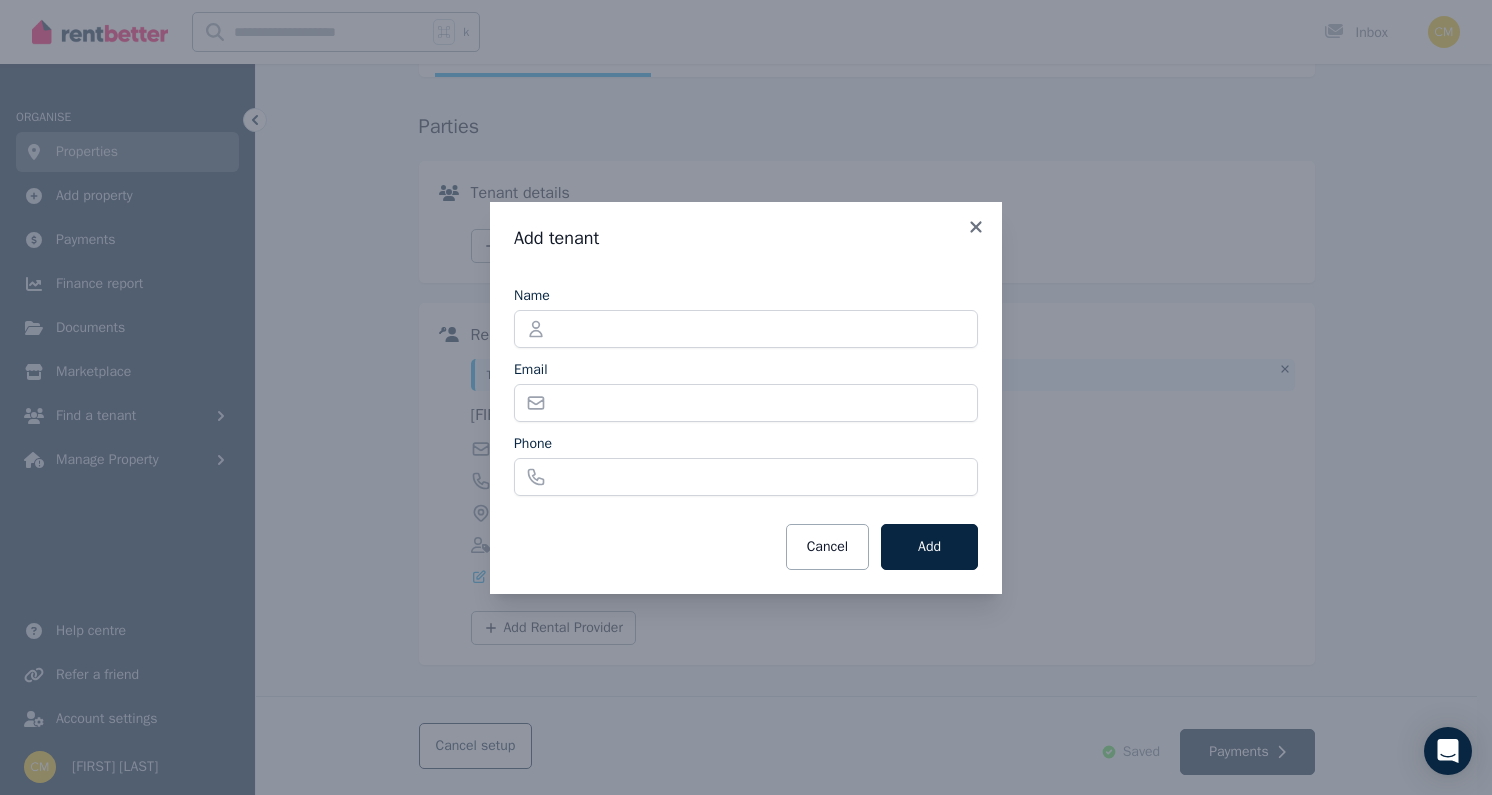 click on "Add tenant Name Email Phone Cancel Add" at bounding box center (746, 397) 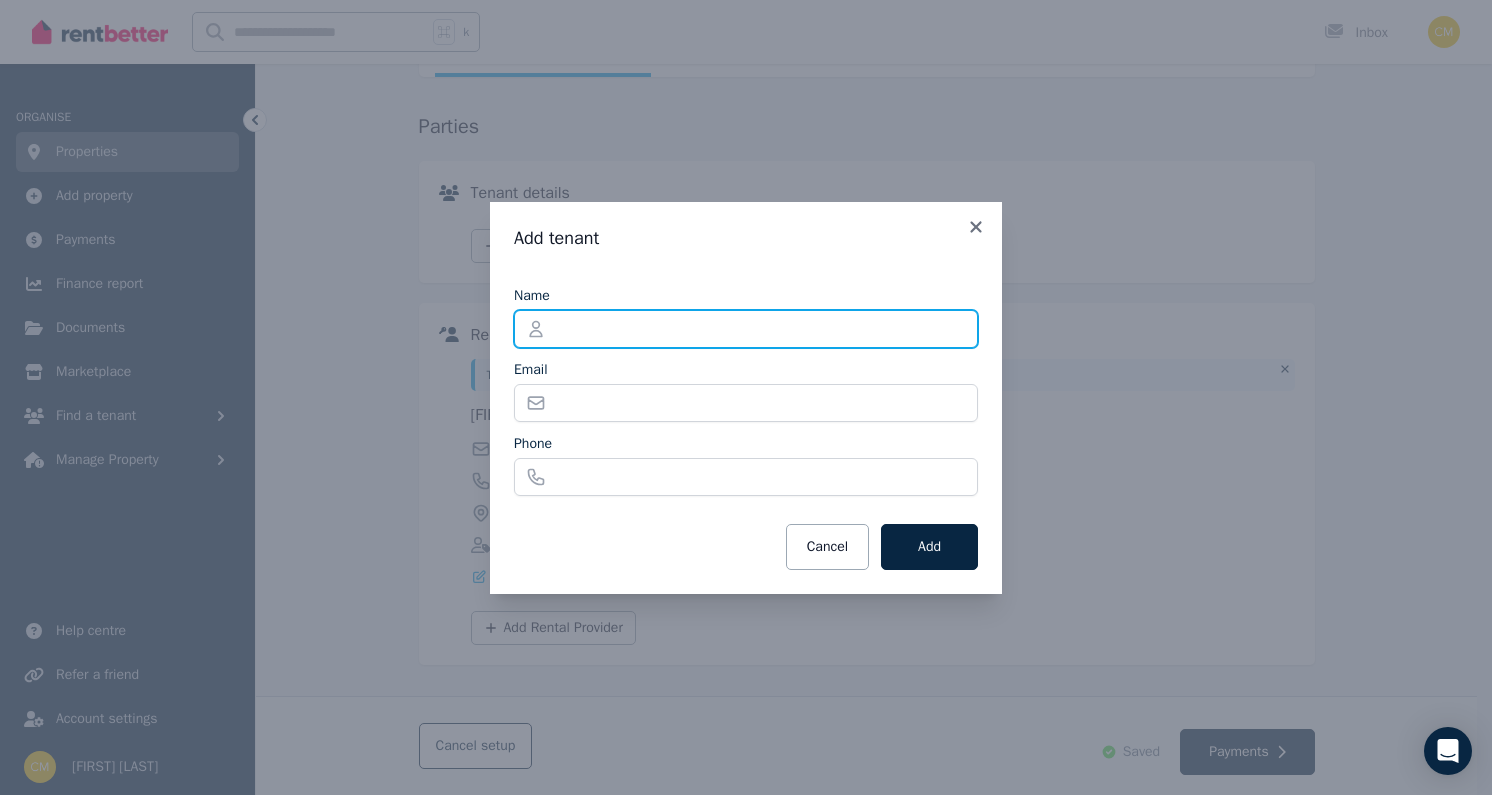 click on "Name" at bounding box center [746, 329] 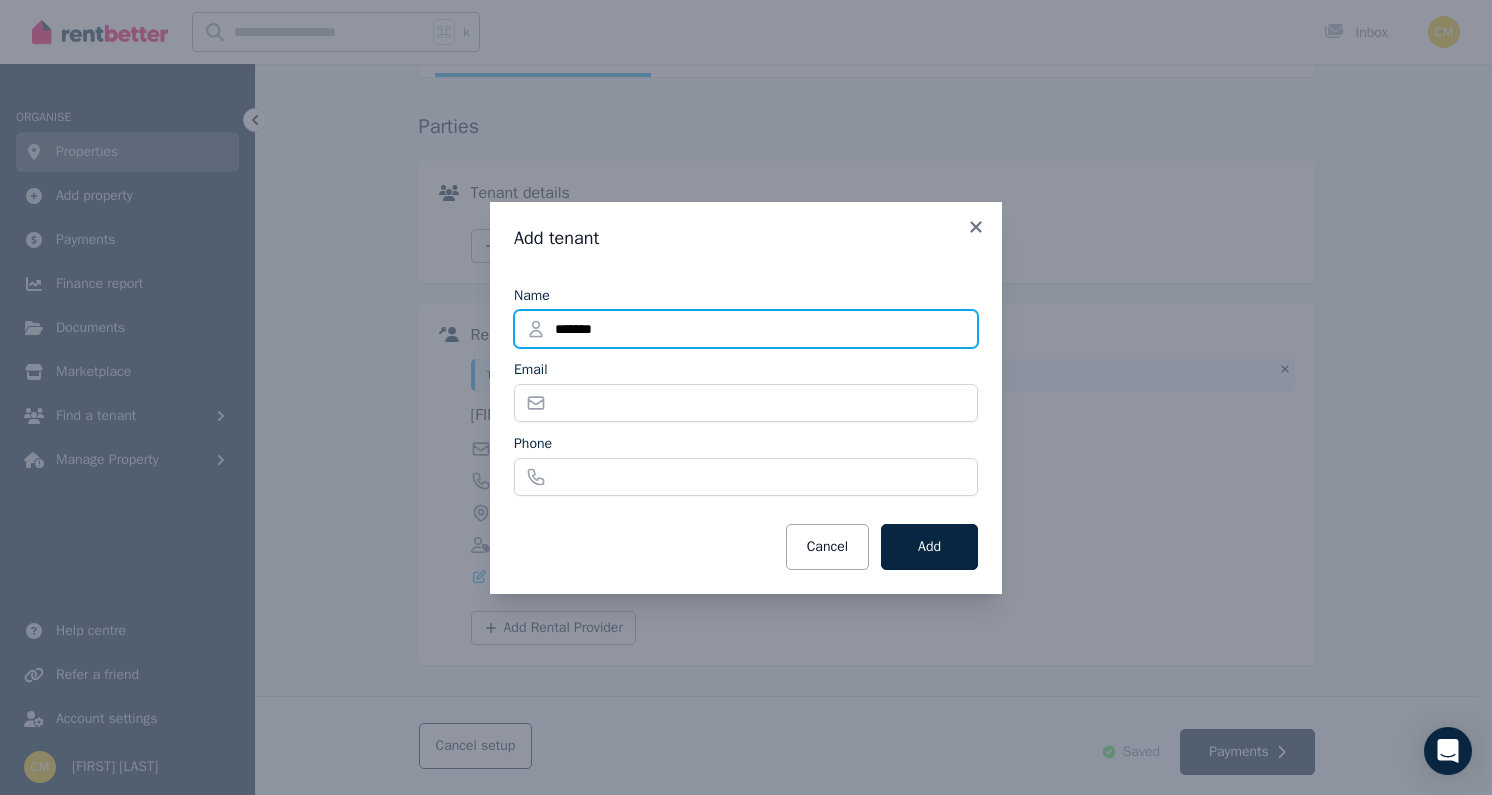 type on "******" 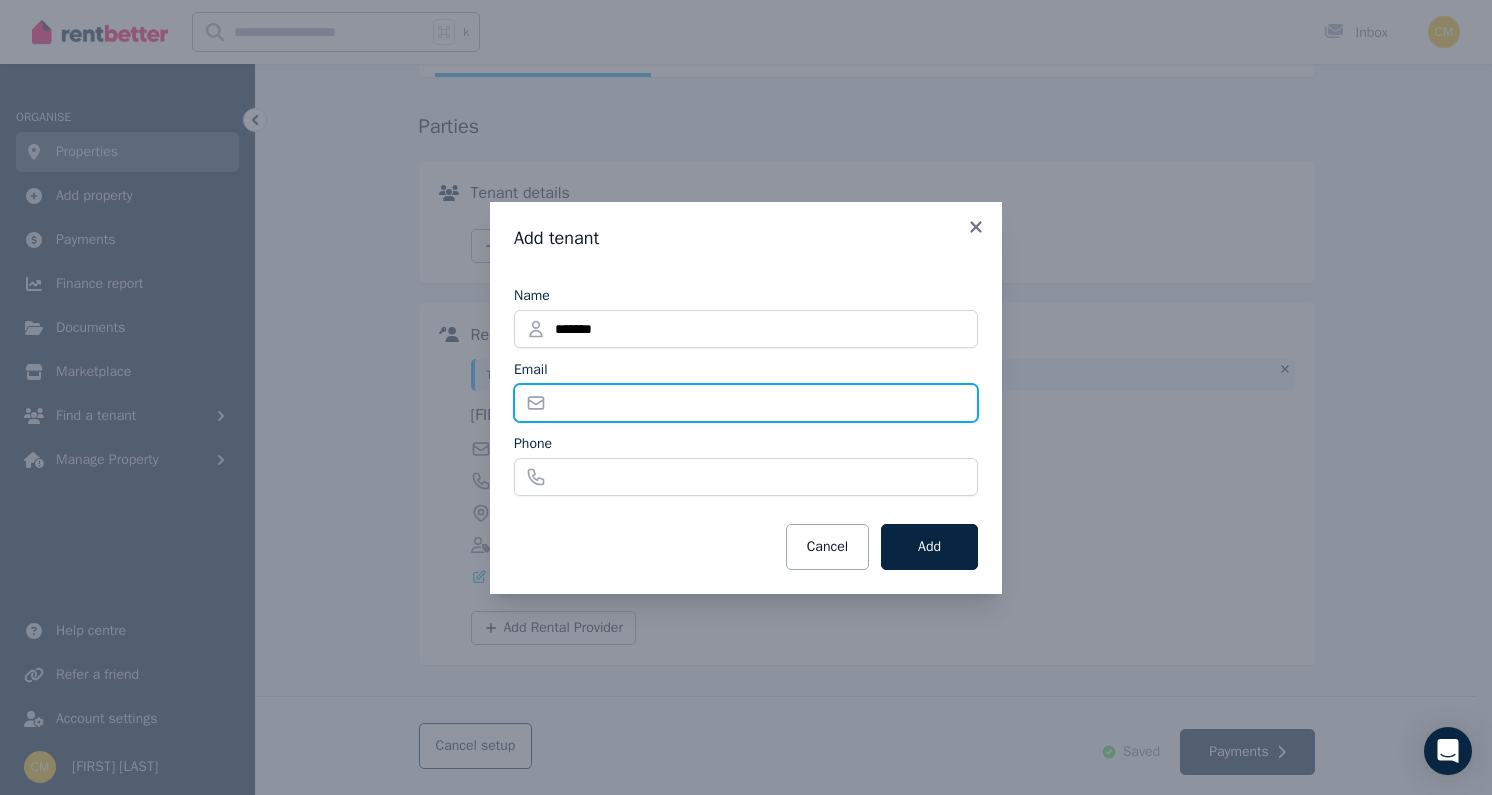 click on "Email" at bounding box center [746, 403] 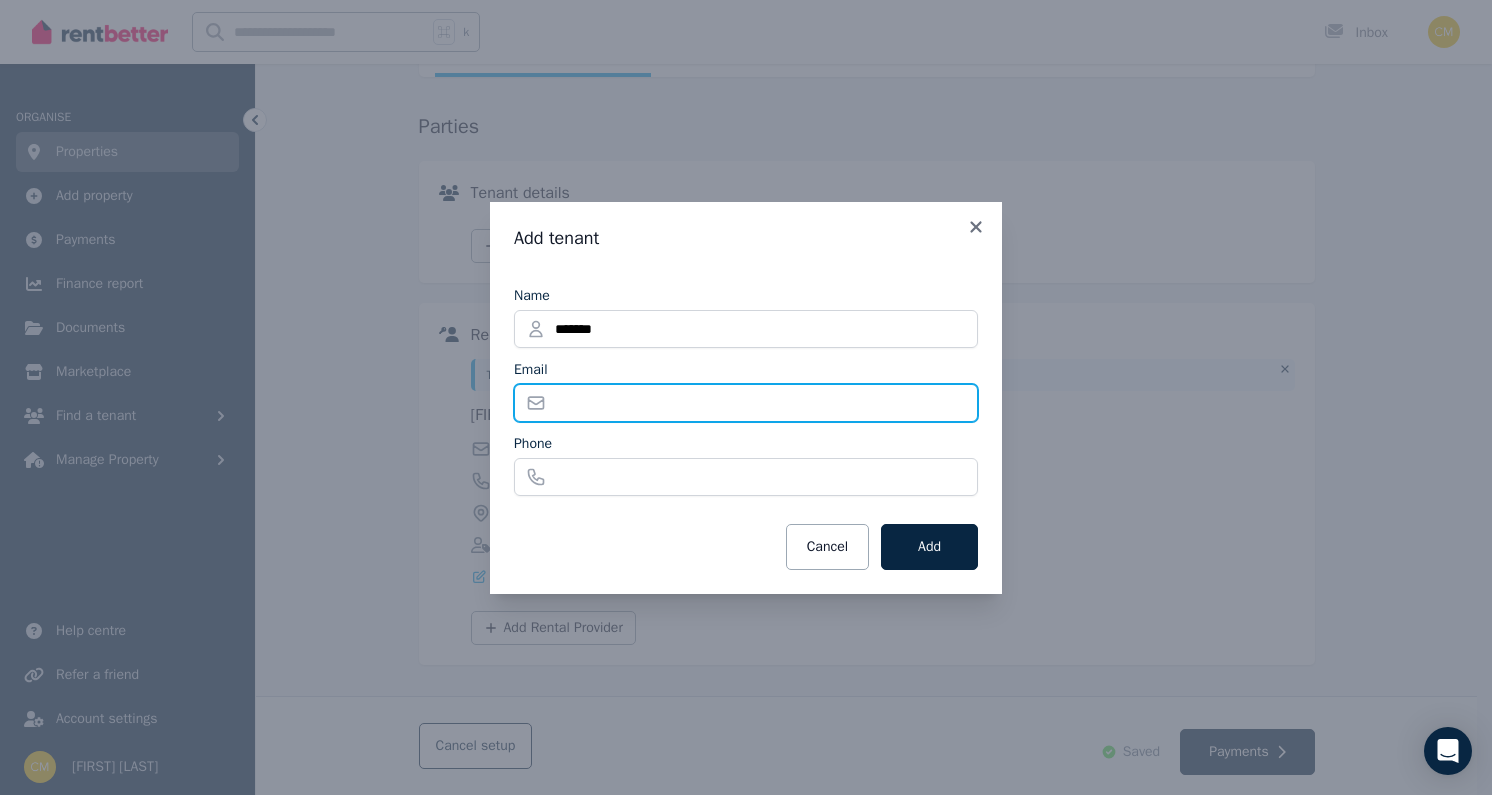 paste on "**********" 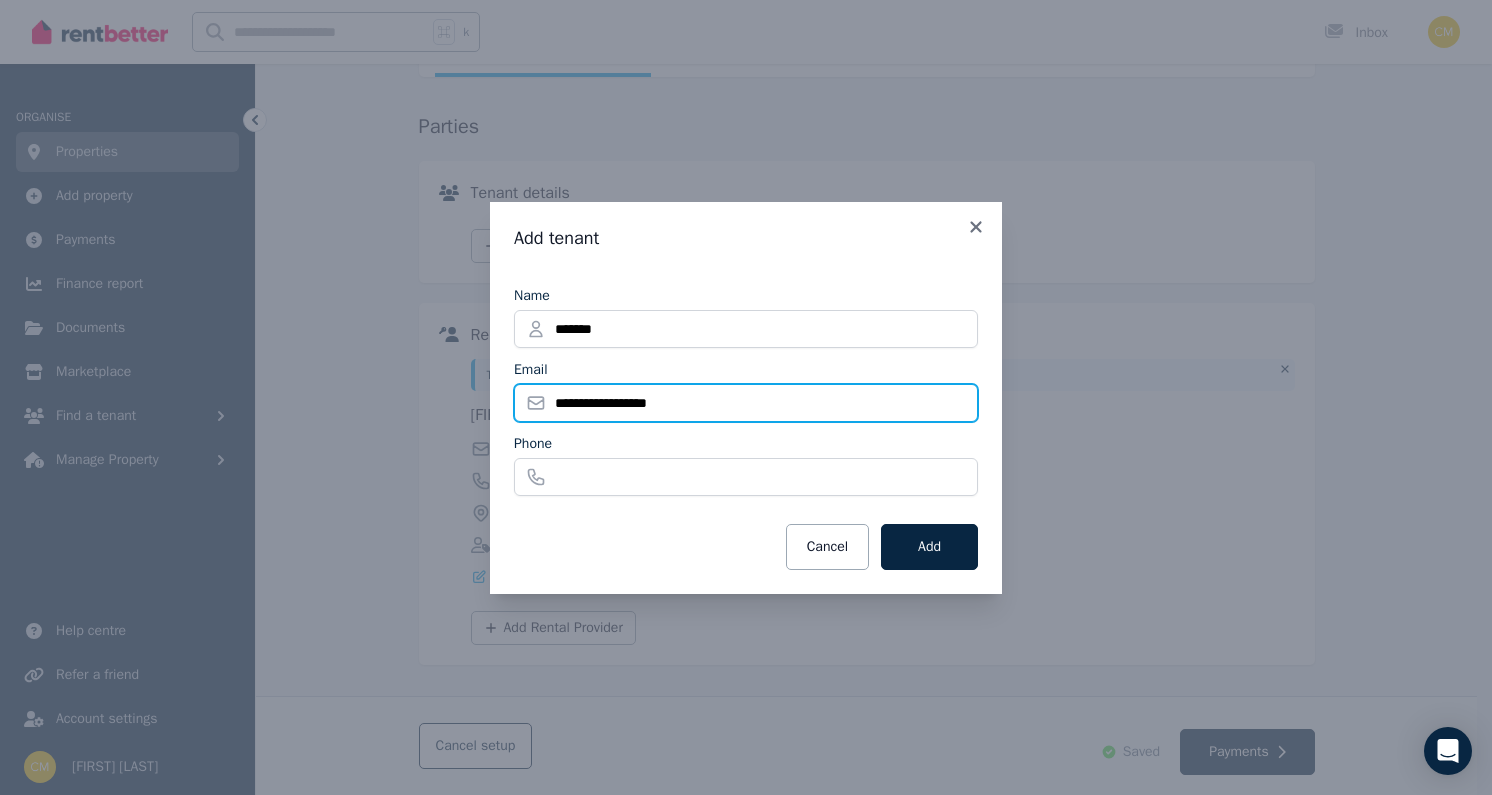 type on "**********" 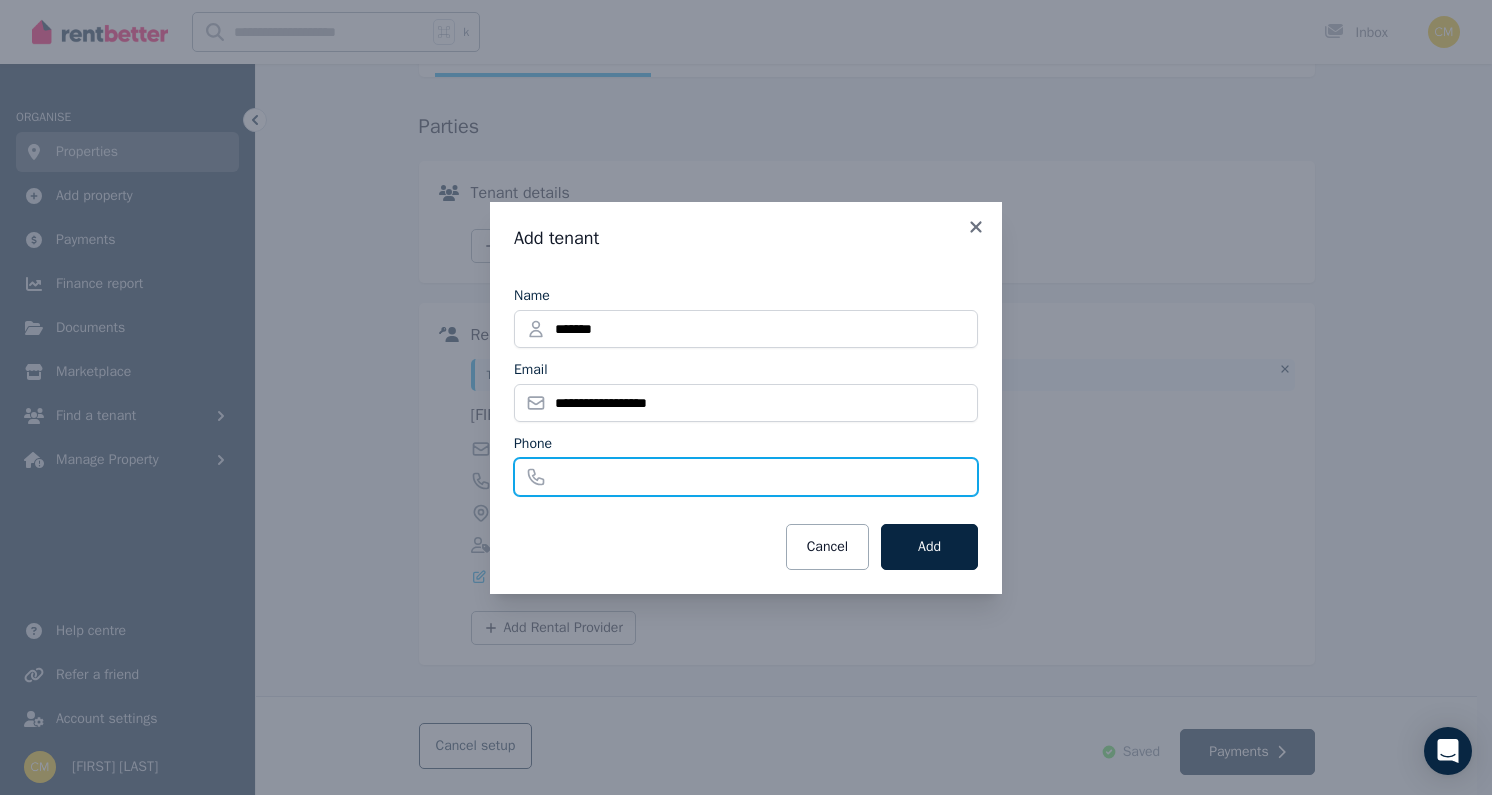 click on "Phone" at bounding box center [746, 477] 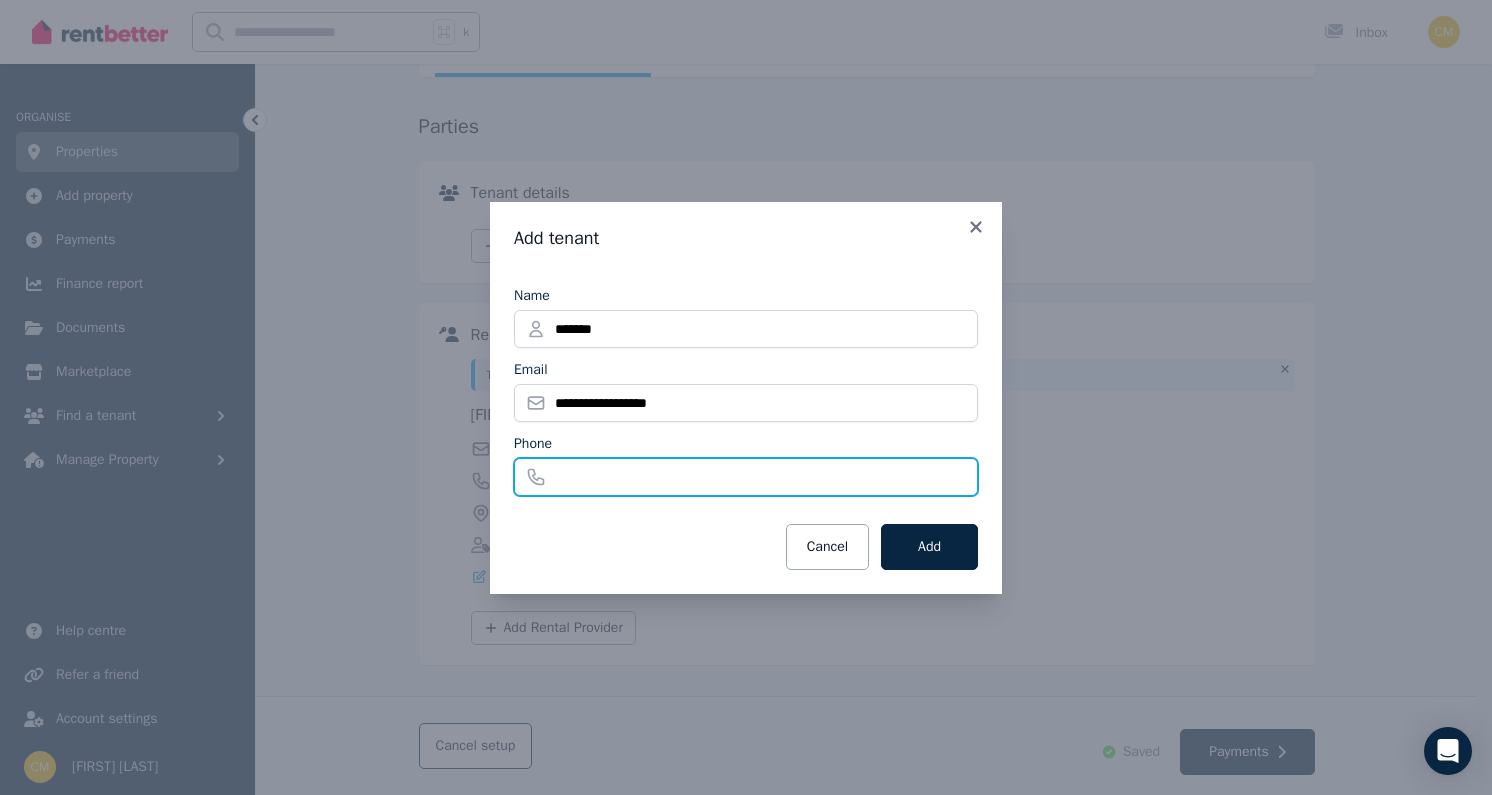 click on "Phone" at bounding box center (746, 477) 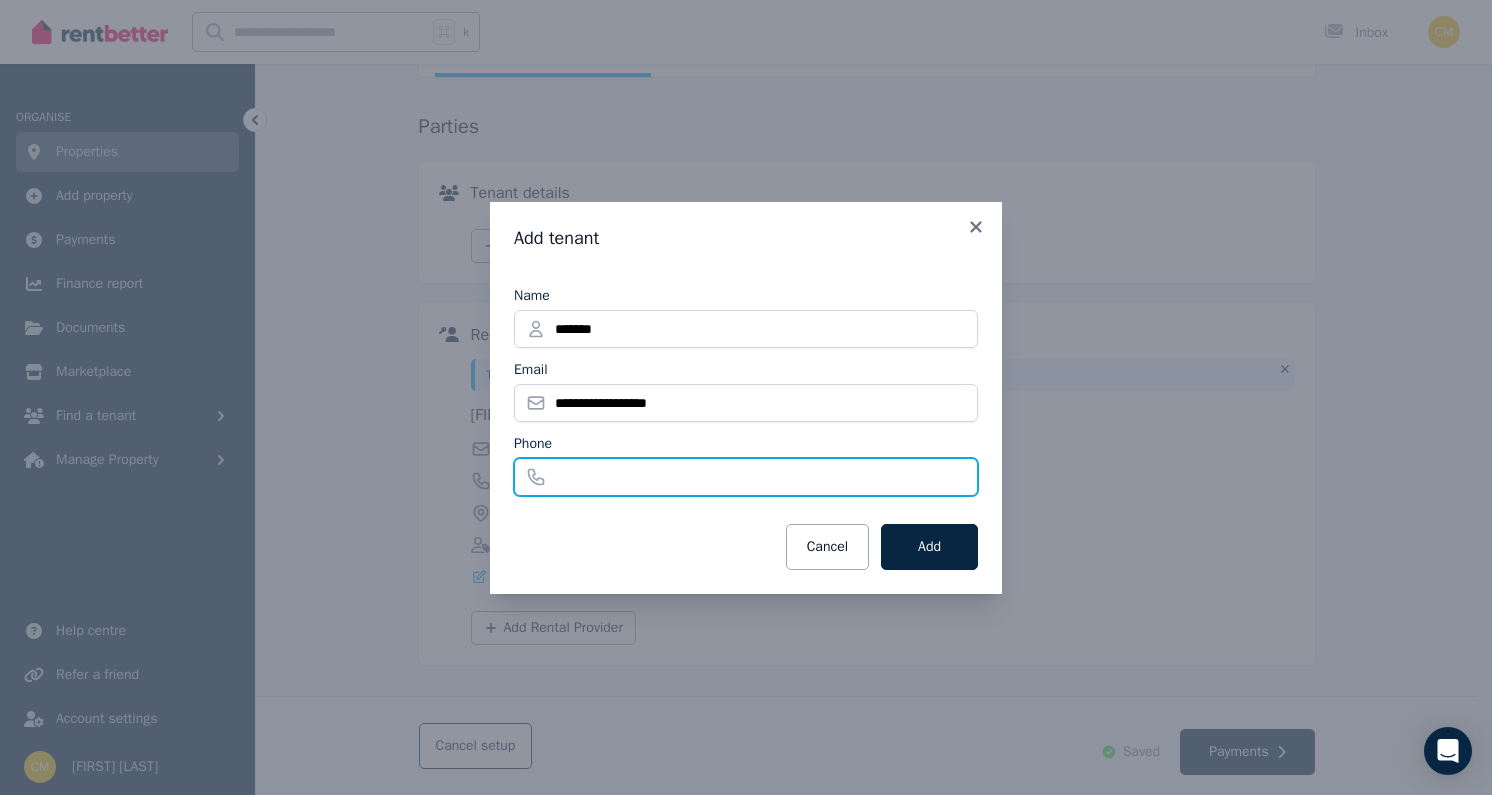 paste on "**********" 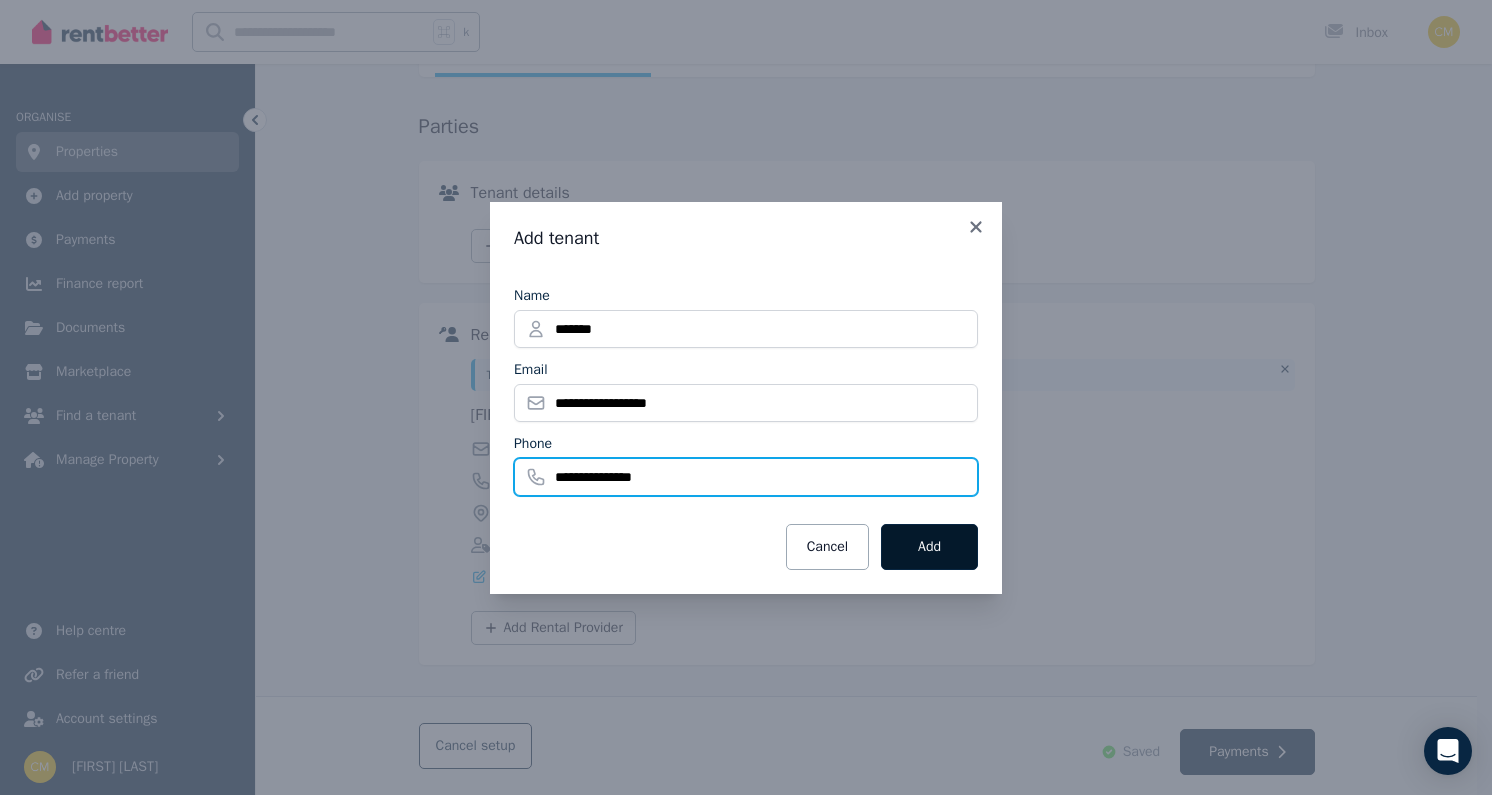 type on "**********" 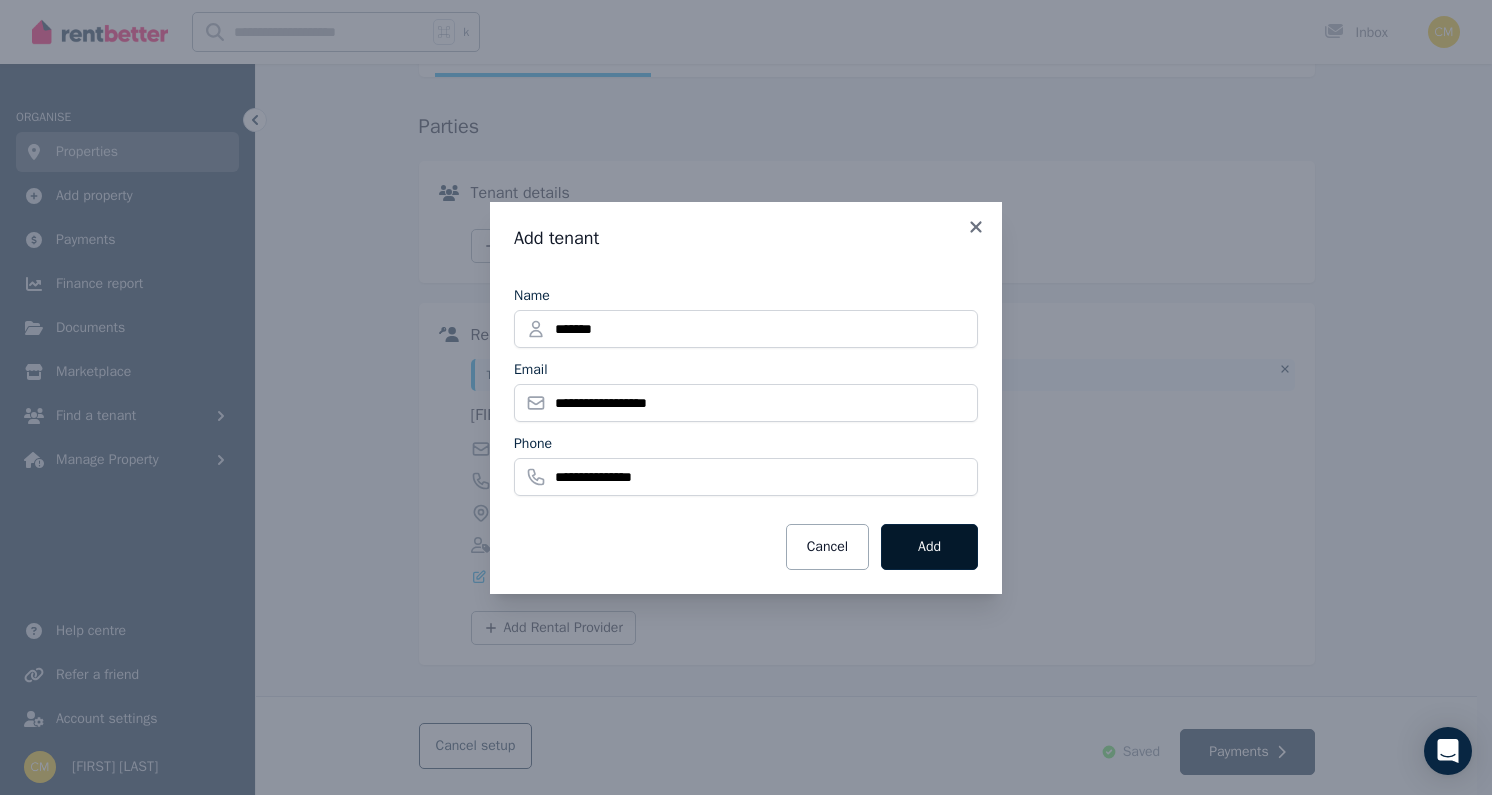 click on "Add" at bounding box center (929, 547) 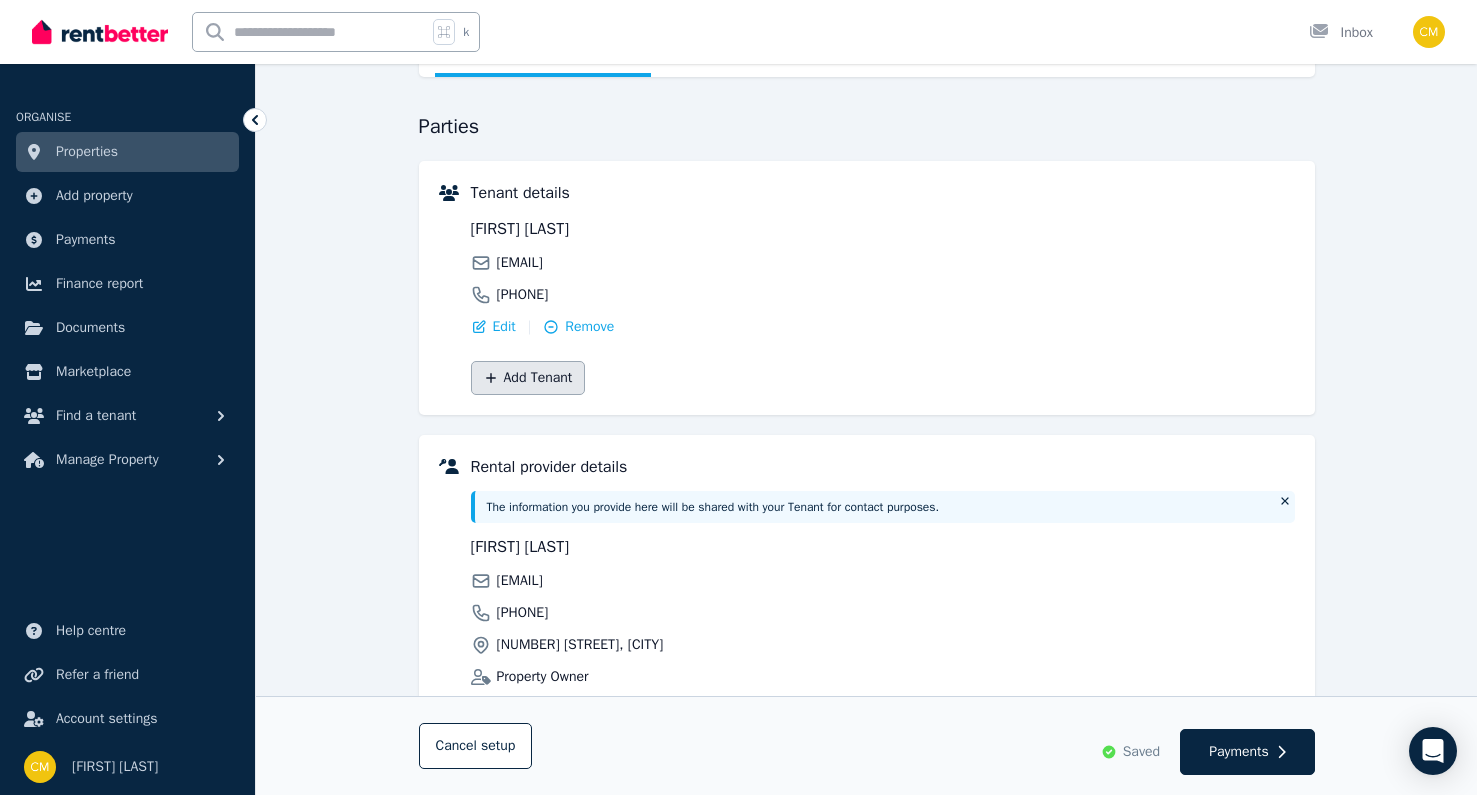 click on "Add Tenant" at bounding box center [528, 378] 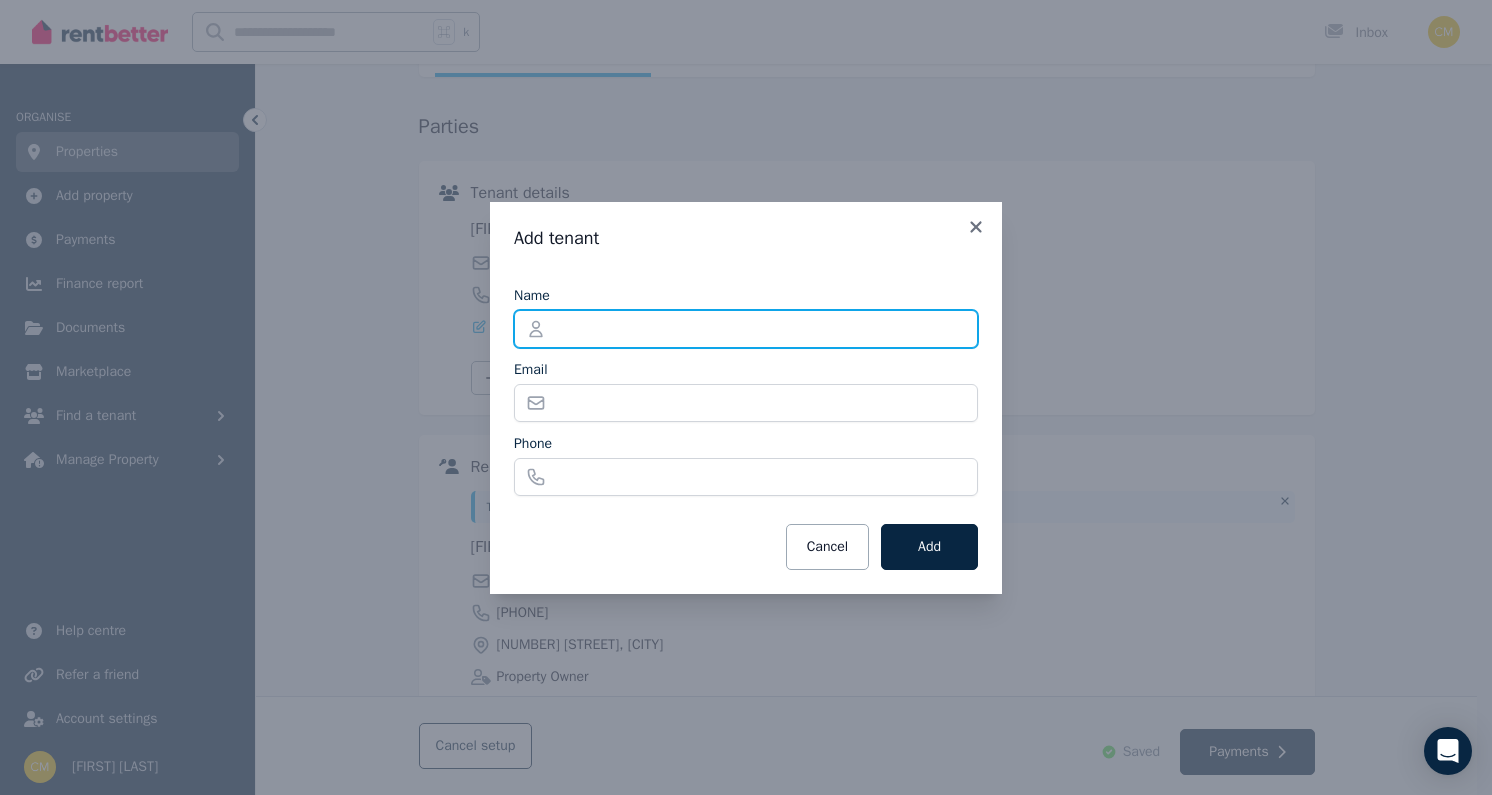 click on "Name" at bounding box center [746, 329] 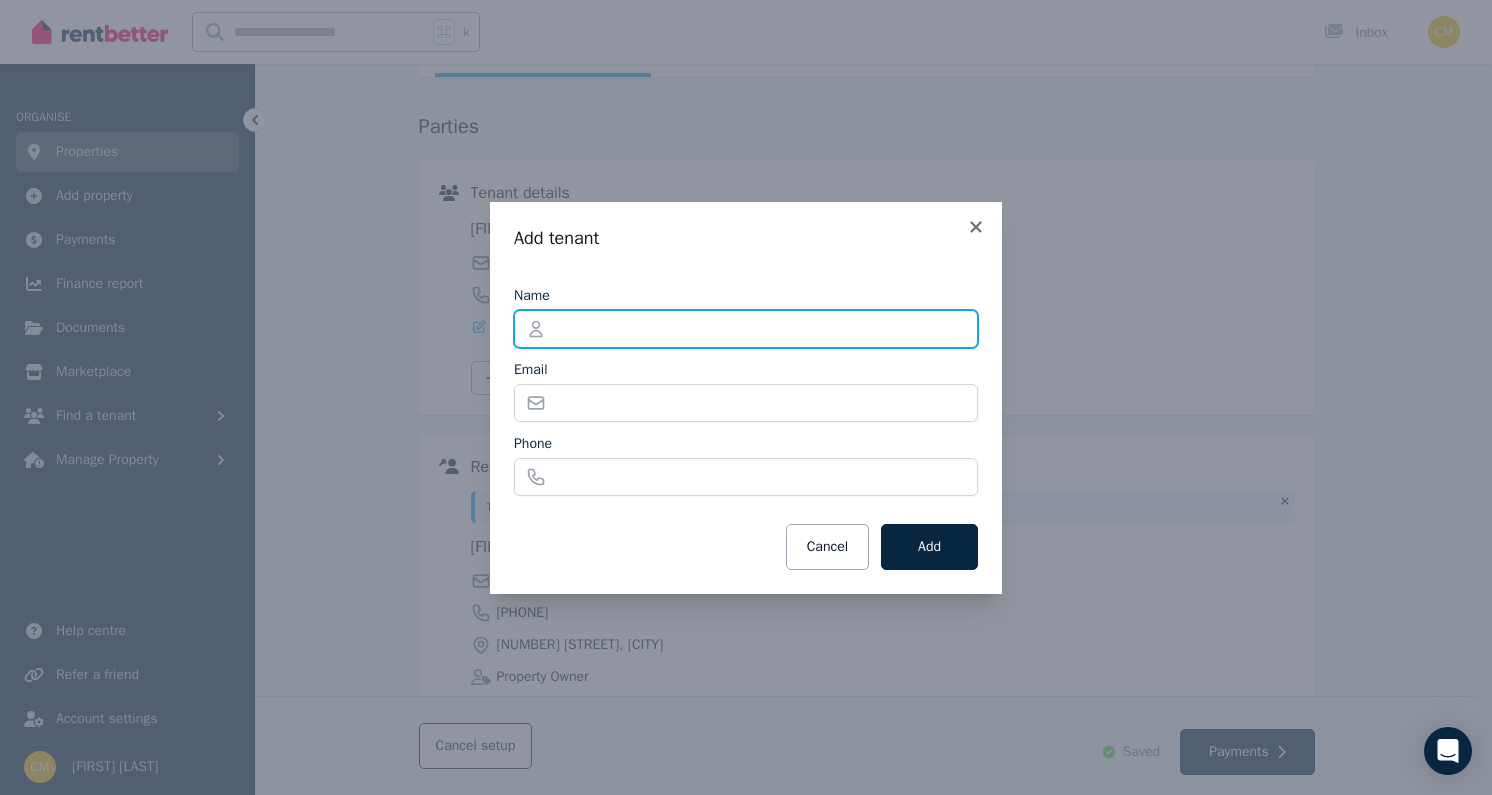 click on "Name" at bounding box center (746, 329) 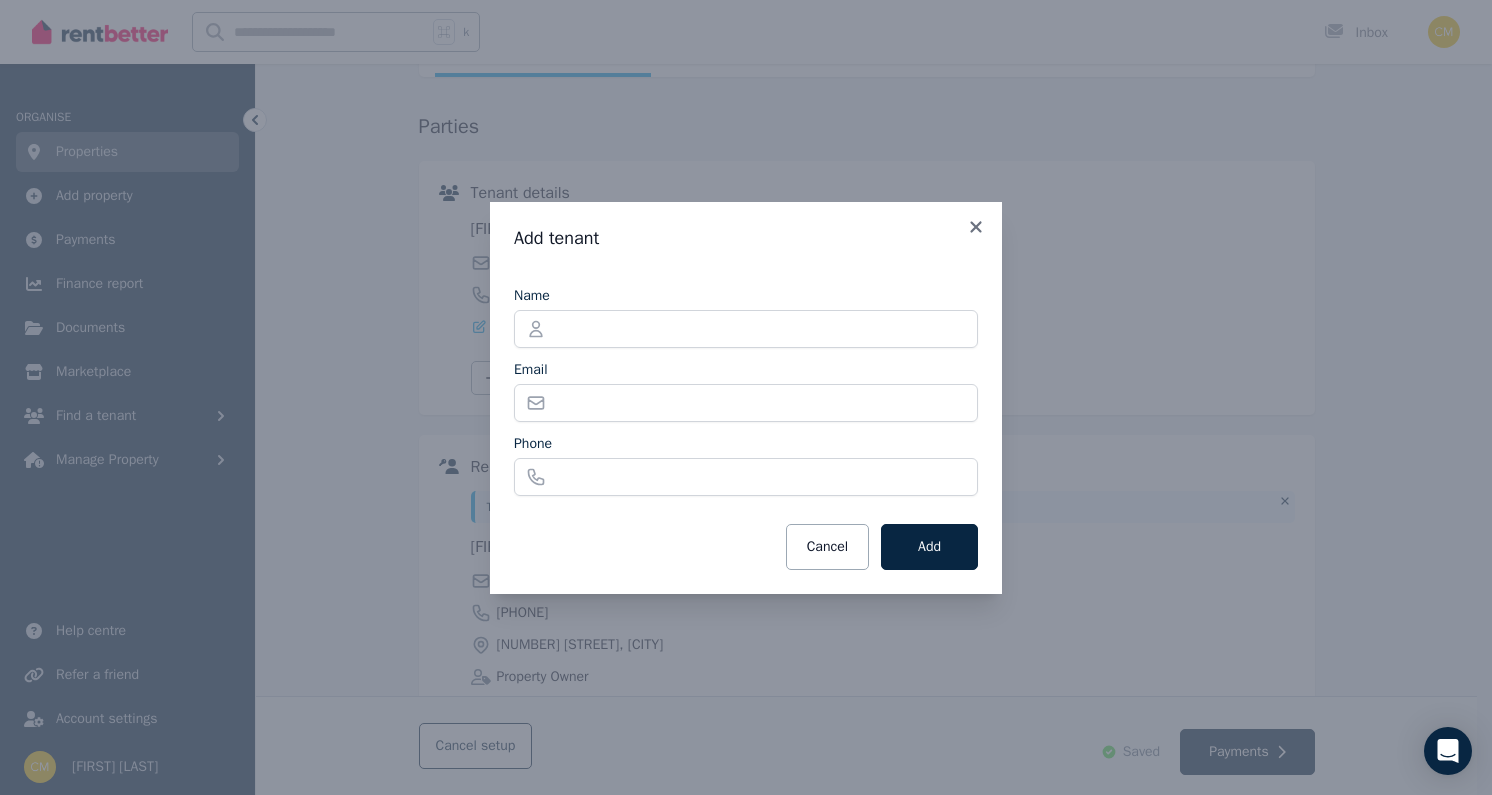 click on "Add tenant Name Email Phone Cancel Add" at bounding box center (746, 397) 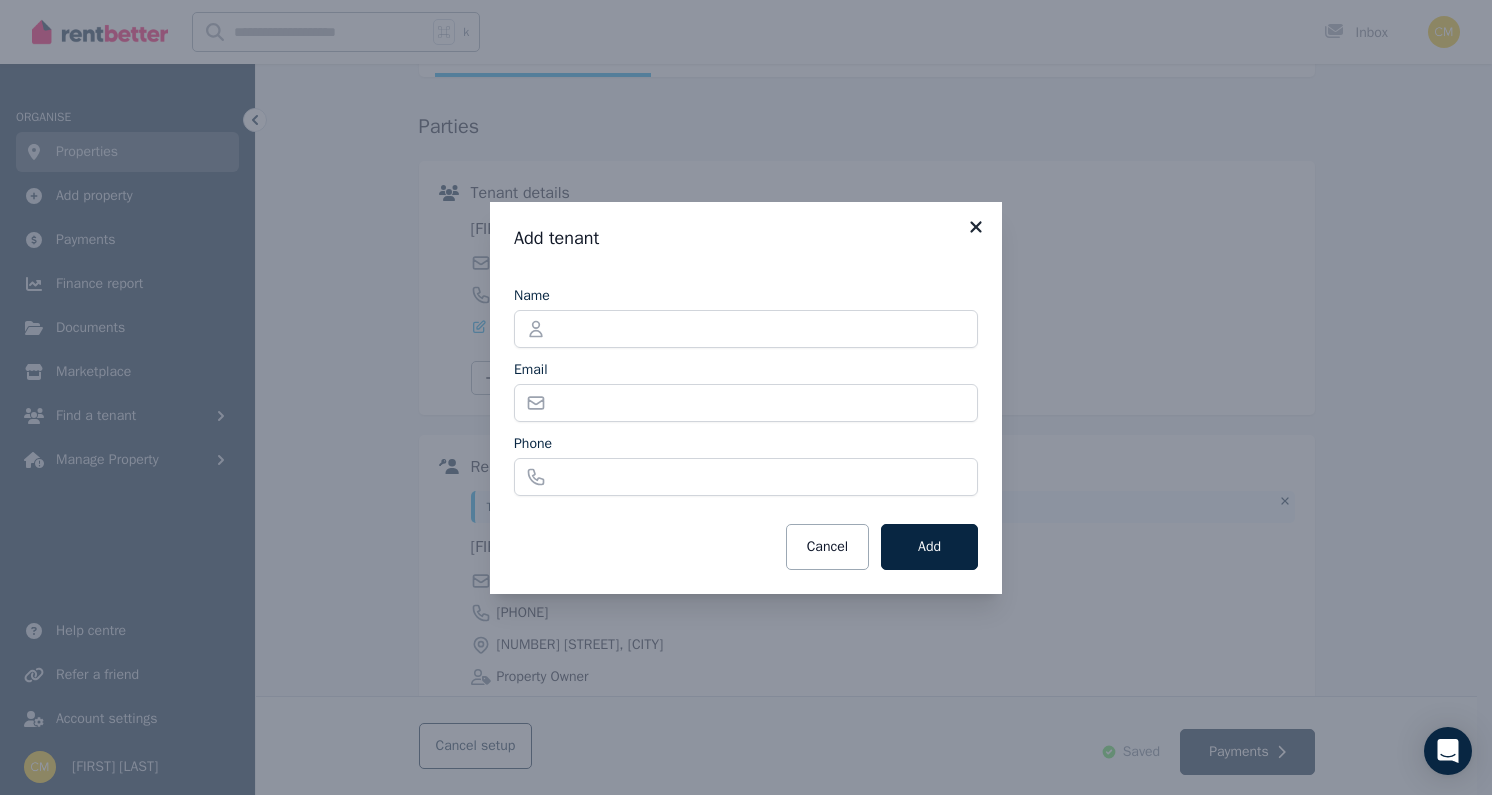 click 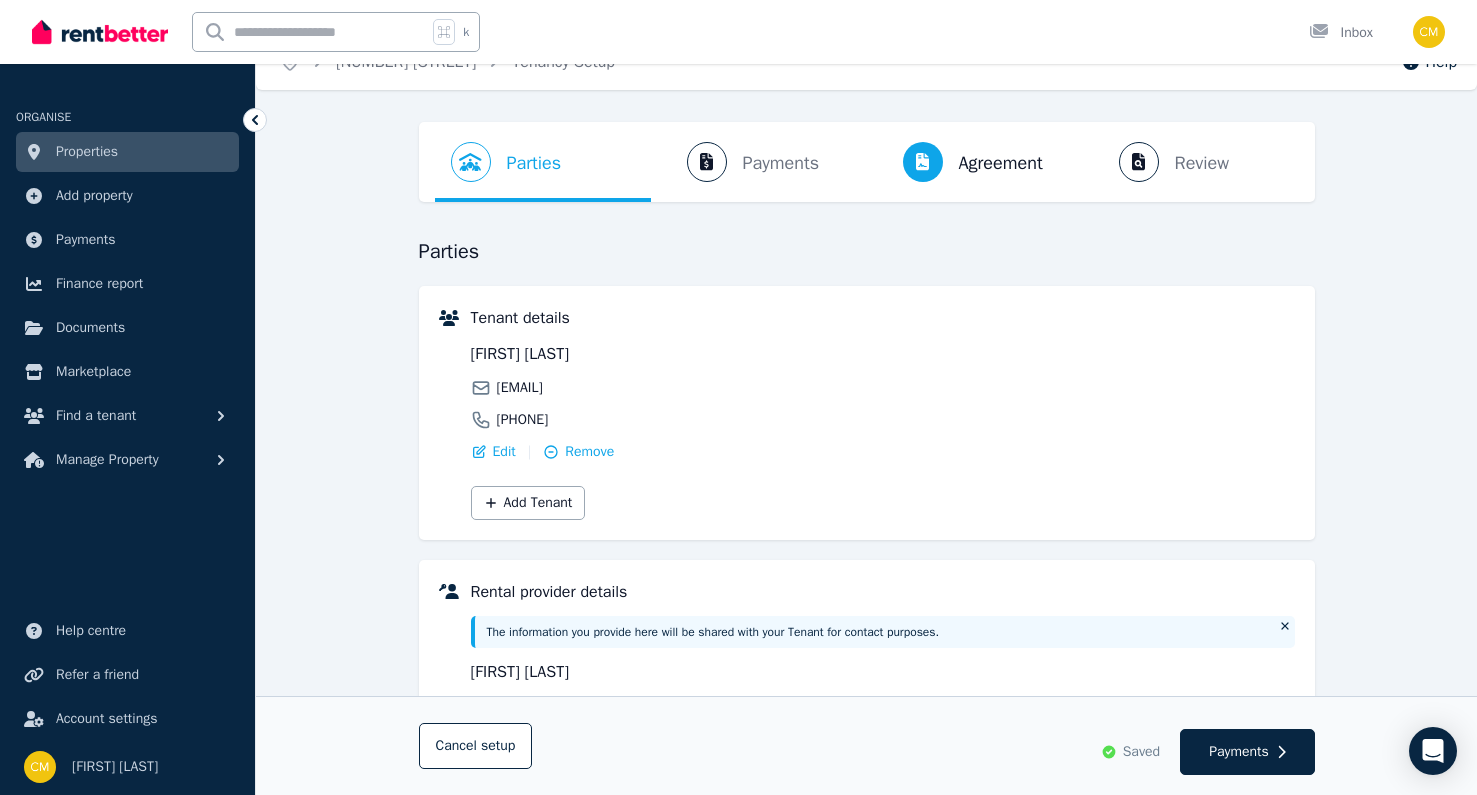 scroll, scrollTop: 312, scrollLeft: 0, axis: vertical 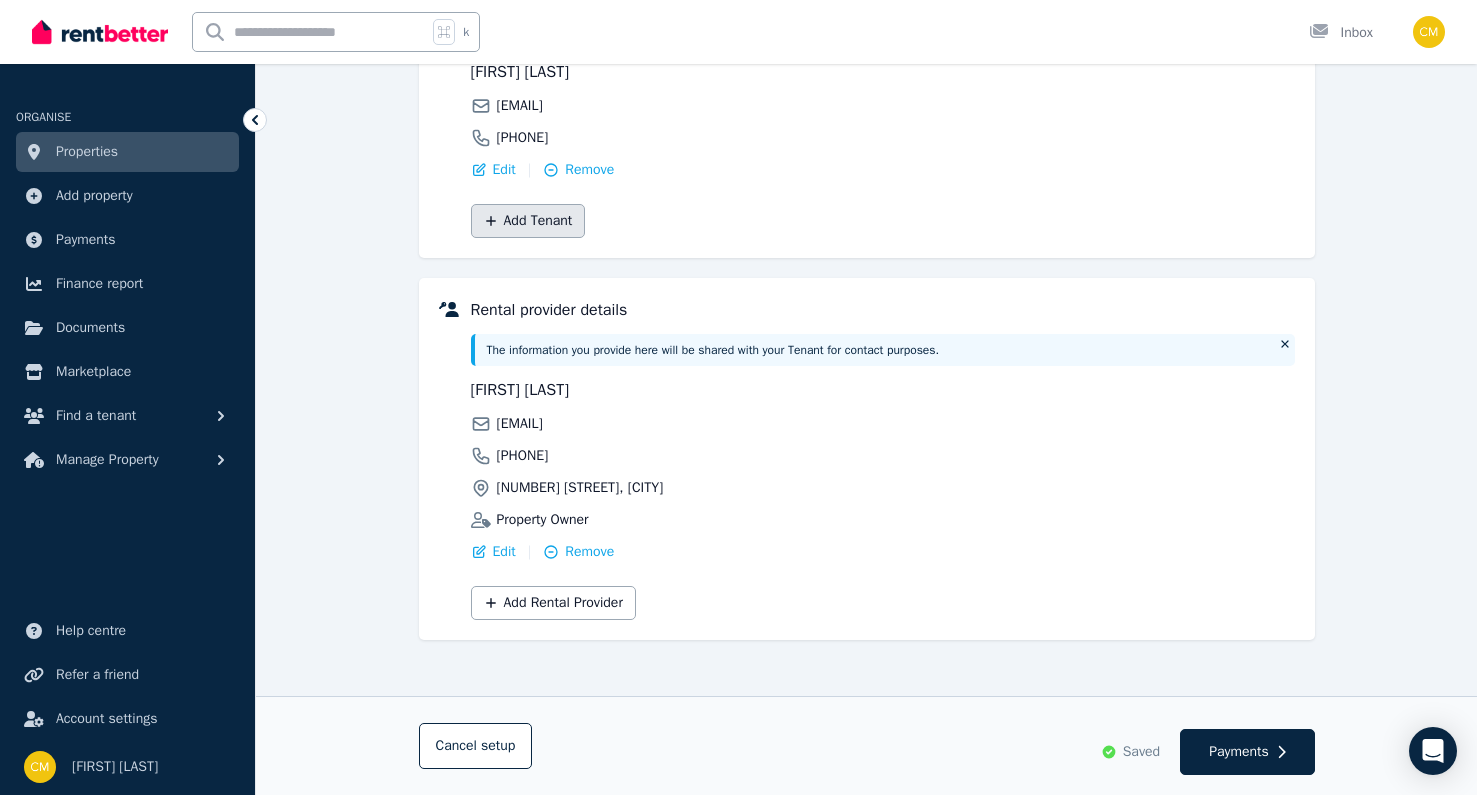 click on "Add Tenant" at bounding box center [528, 221] 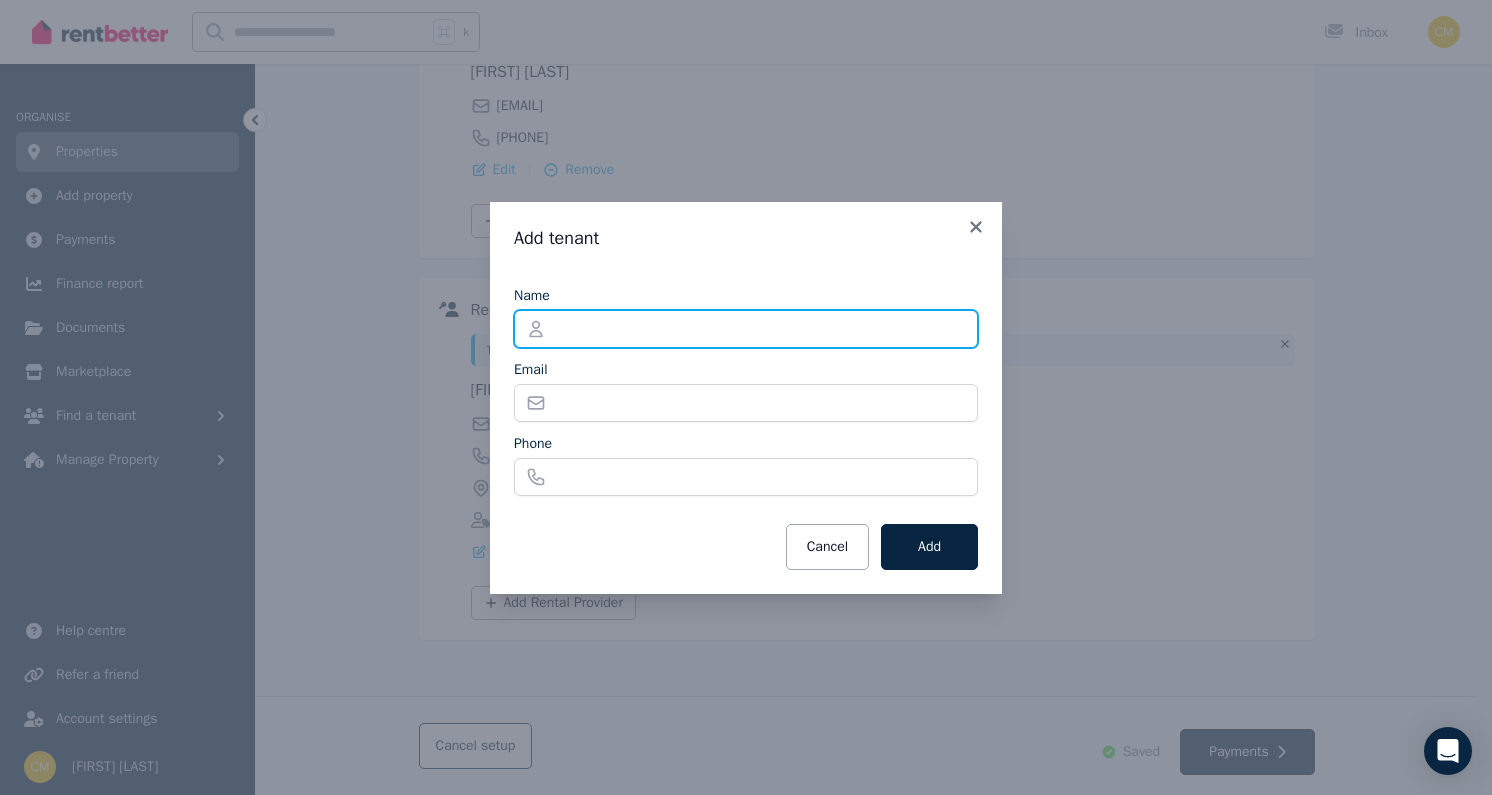 click on "Name" at bounding box center [746, 329] 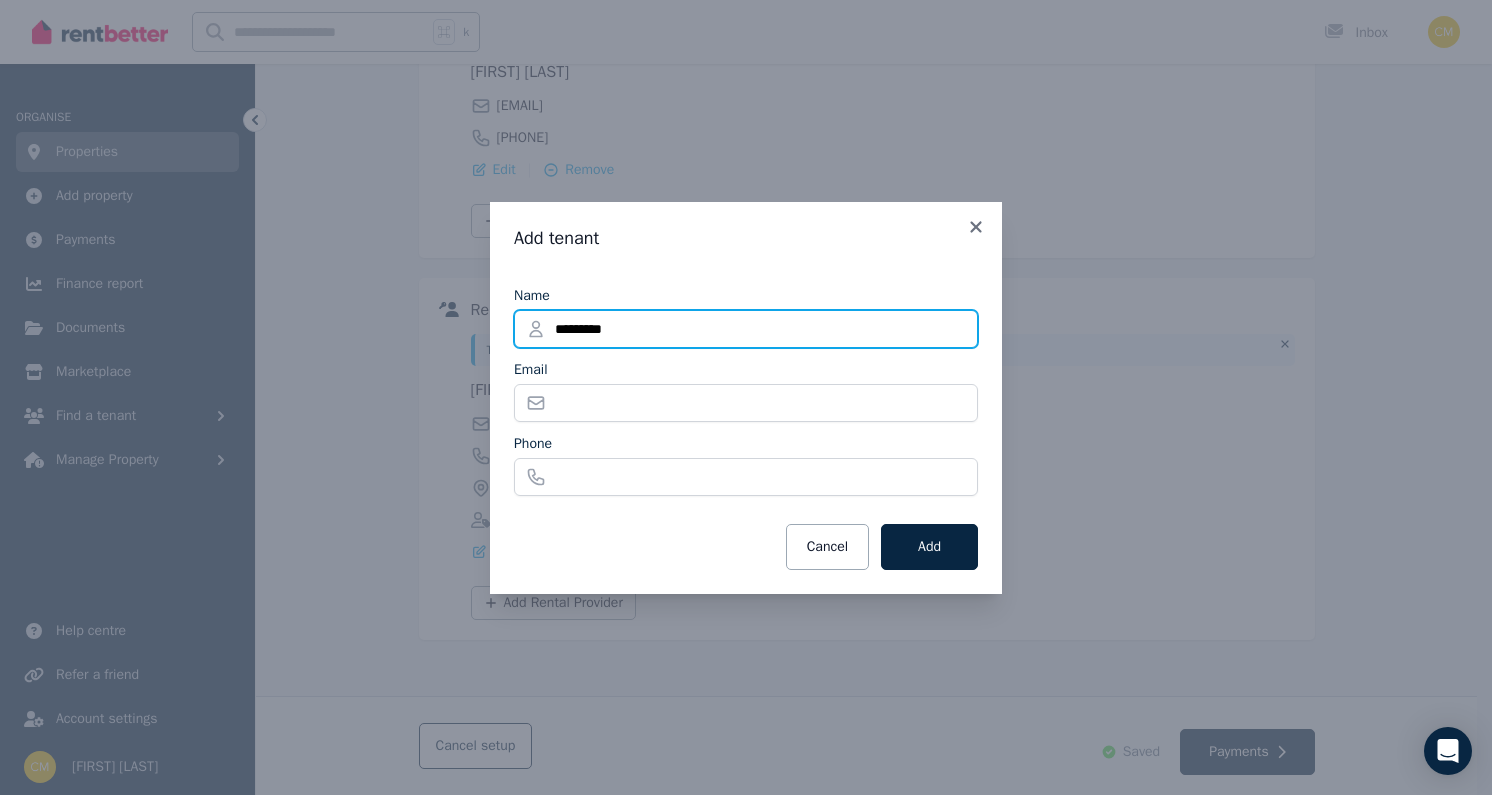 type on "*********" 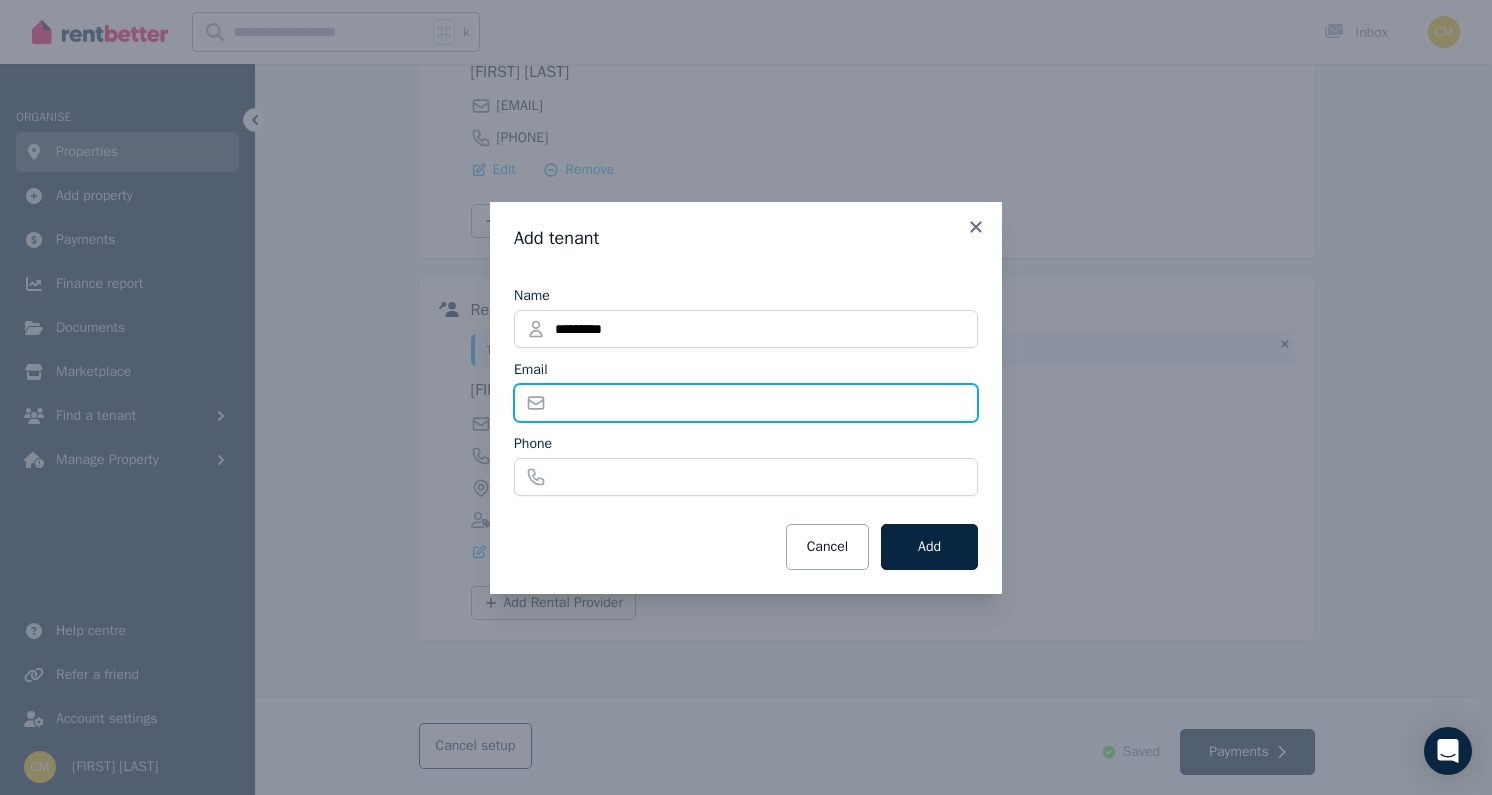 click on "Email" at bounding box center [746, 403] 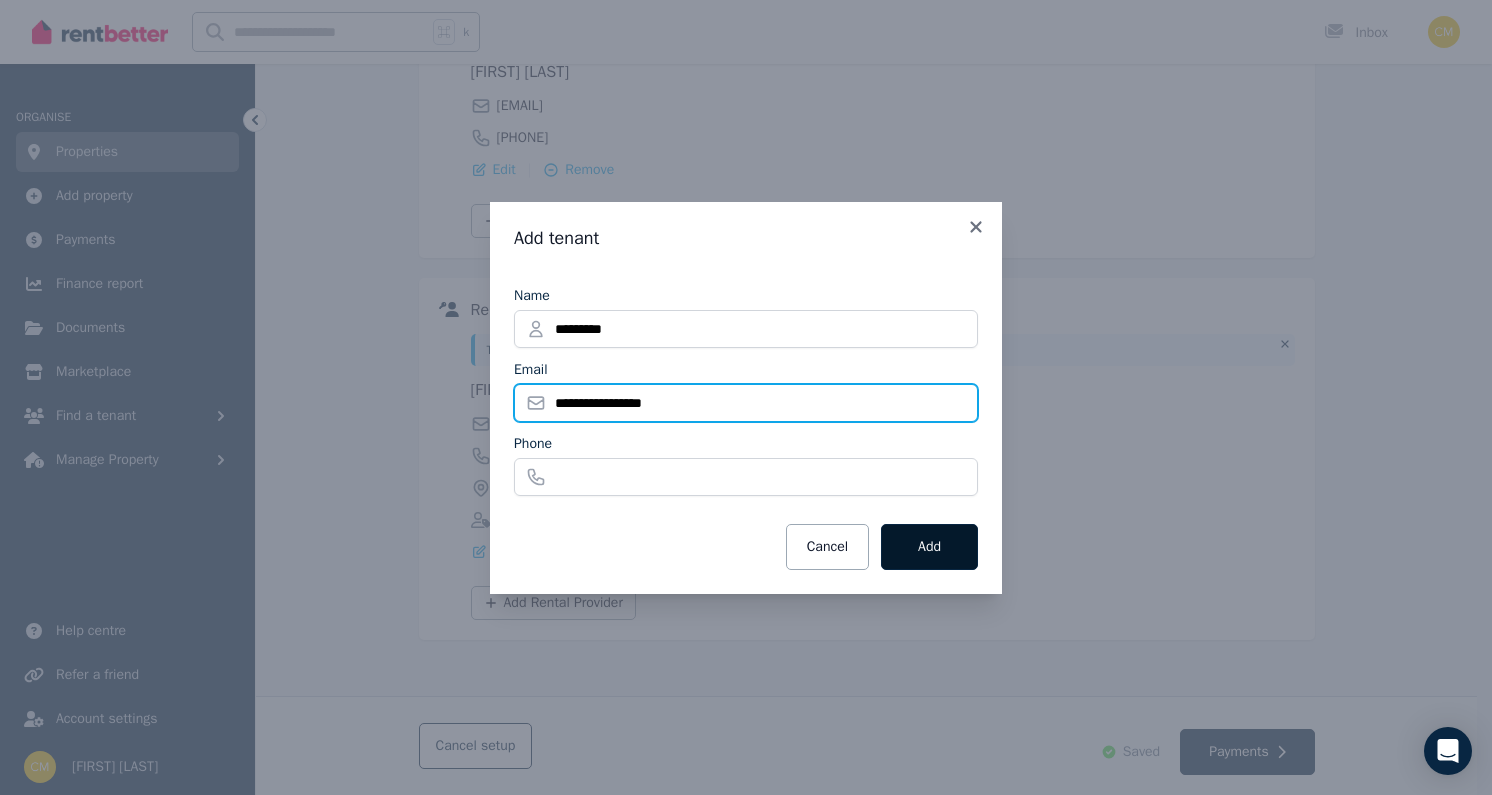 type on "**********" 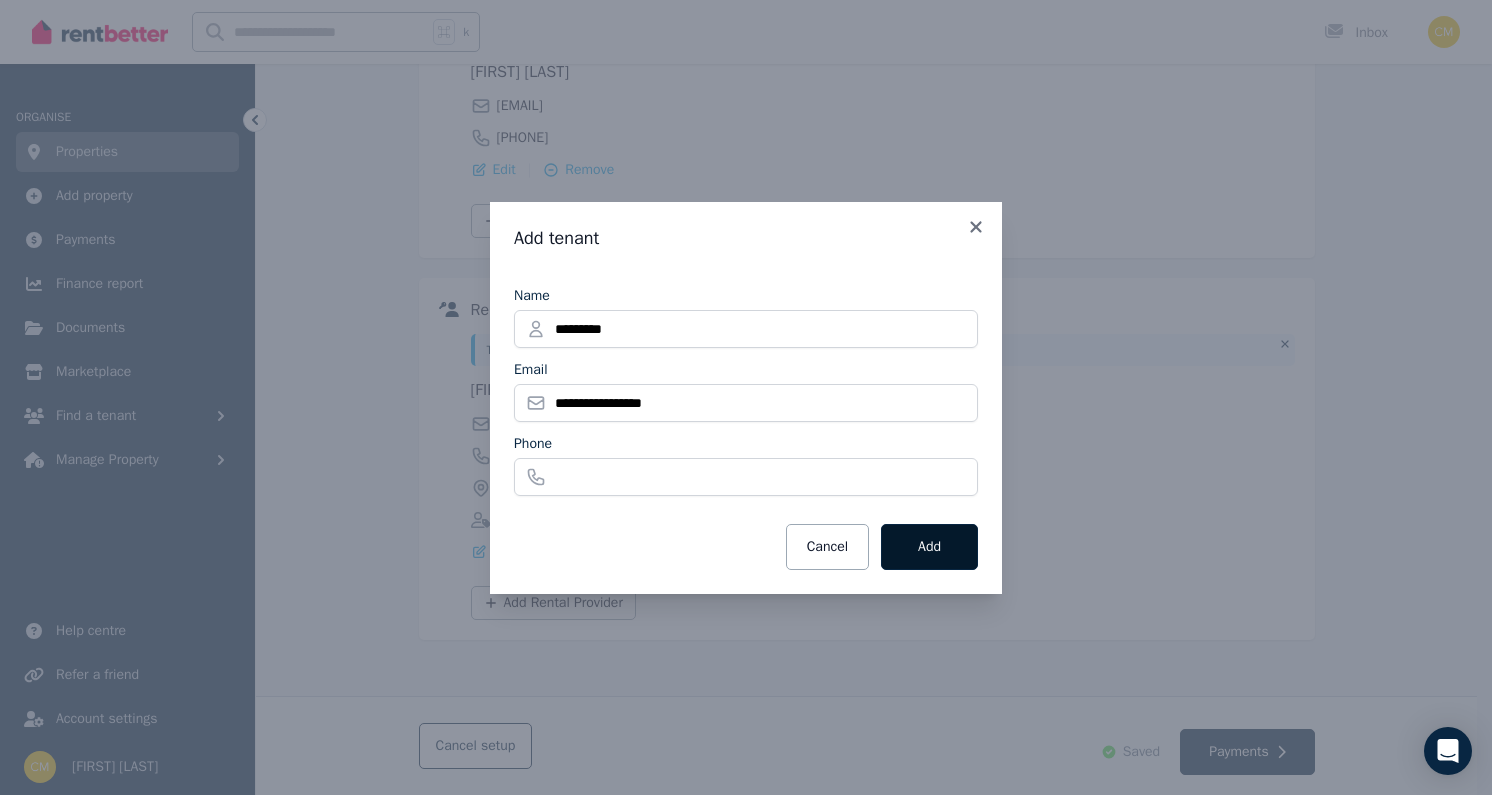 click on "Add" at bounding box center [929, 547] 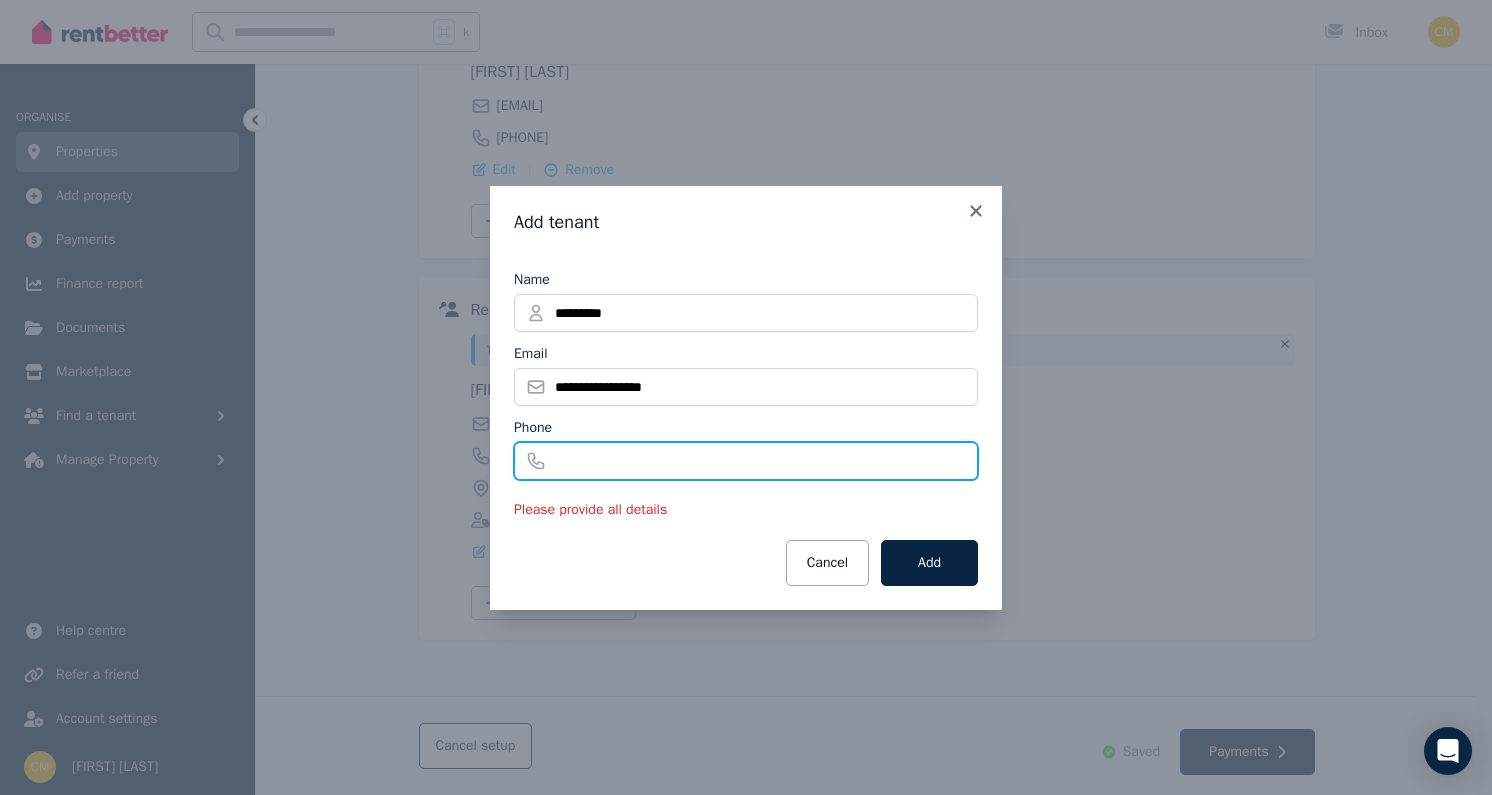 click on "Phone" at bounding box center [746, 461] 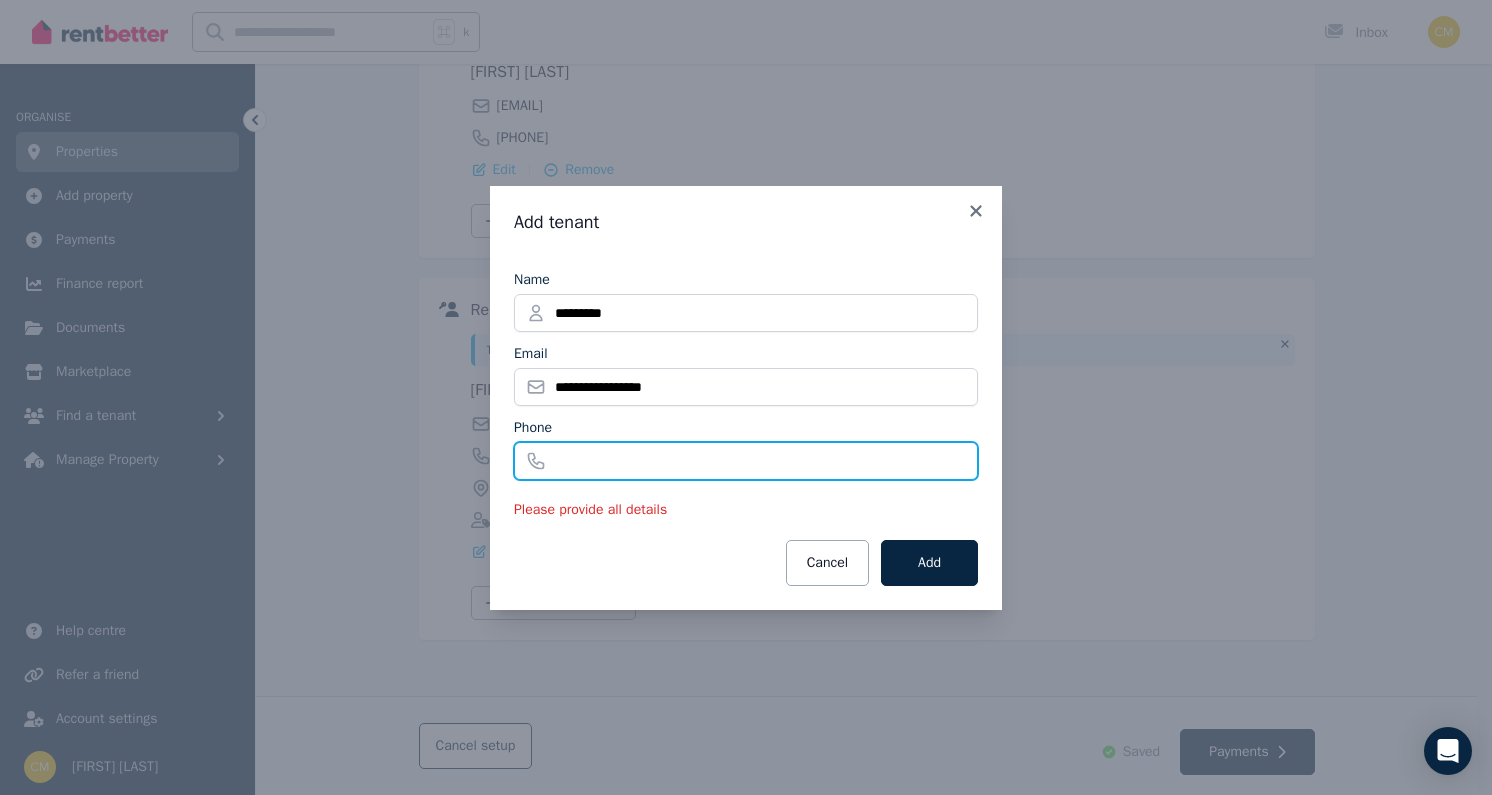 paste on "**********" 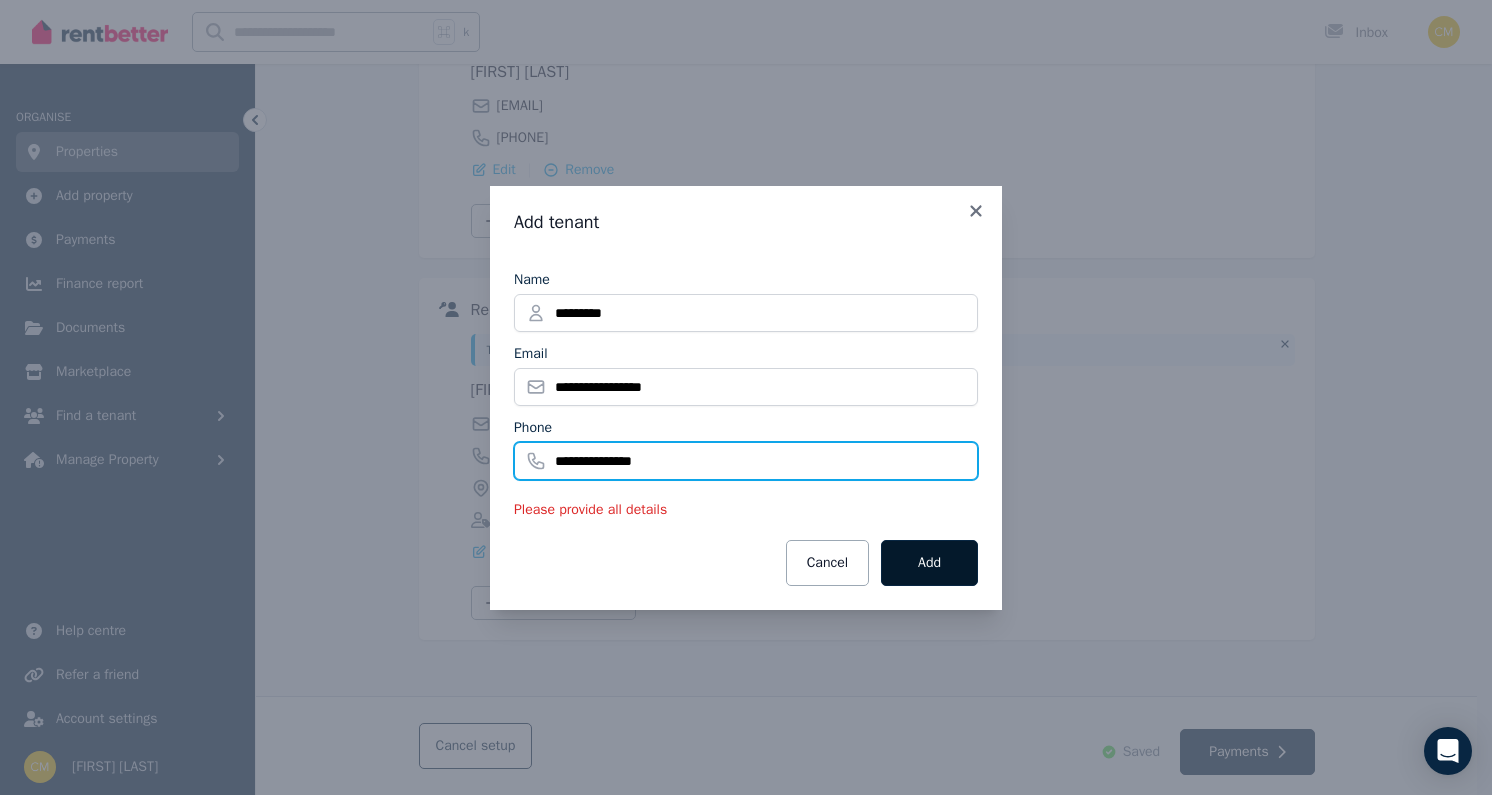 type on "**********" 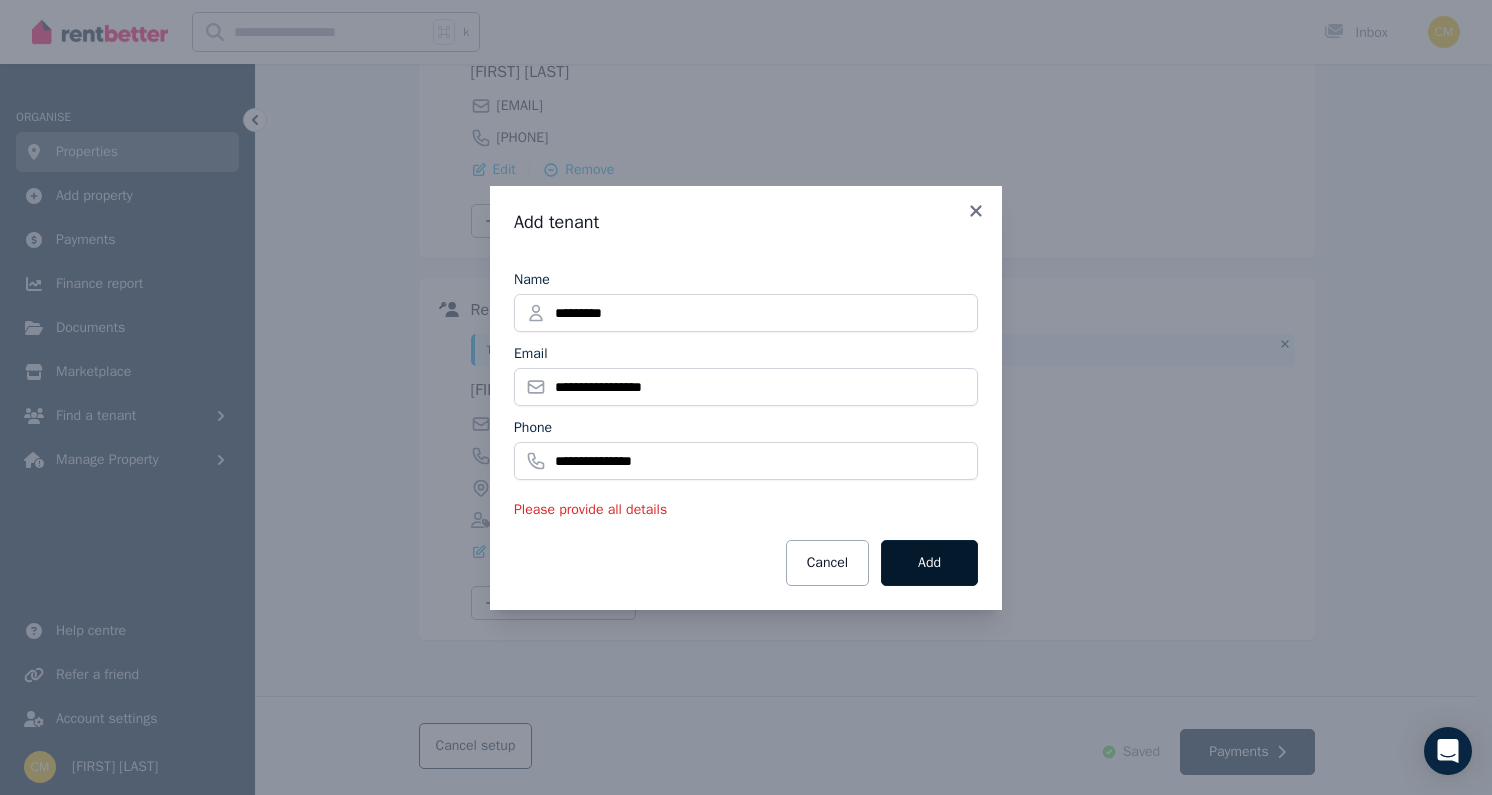 click on "Add" at bounding box center [929, 563] 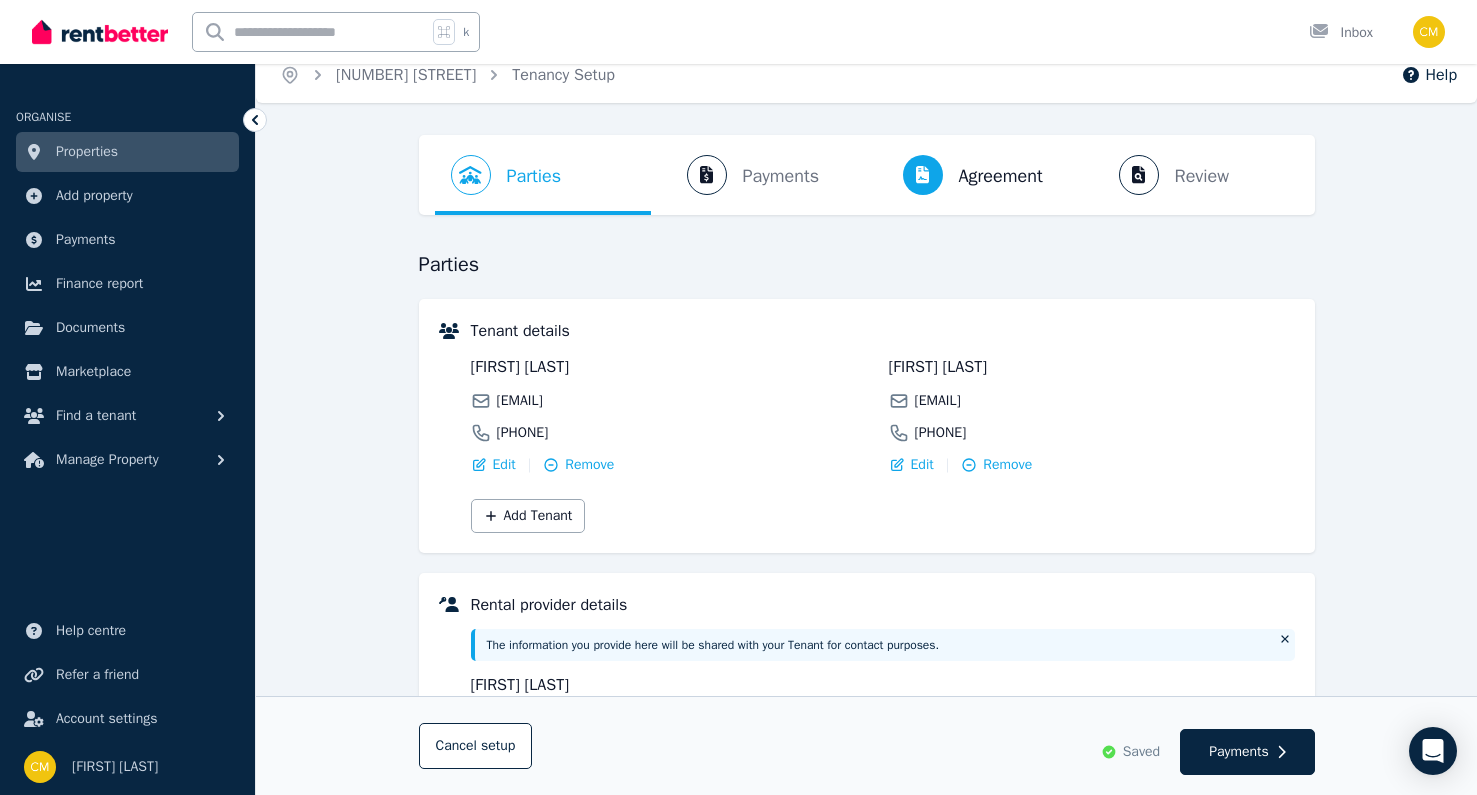 scroll, scrollTop: 312, scrollLeft: 0, axis: vertical 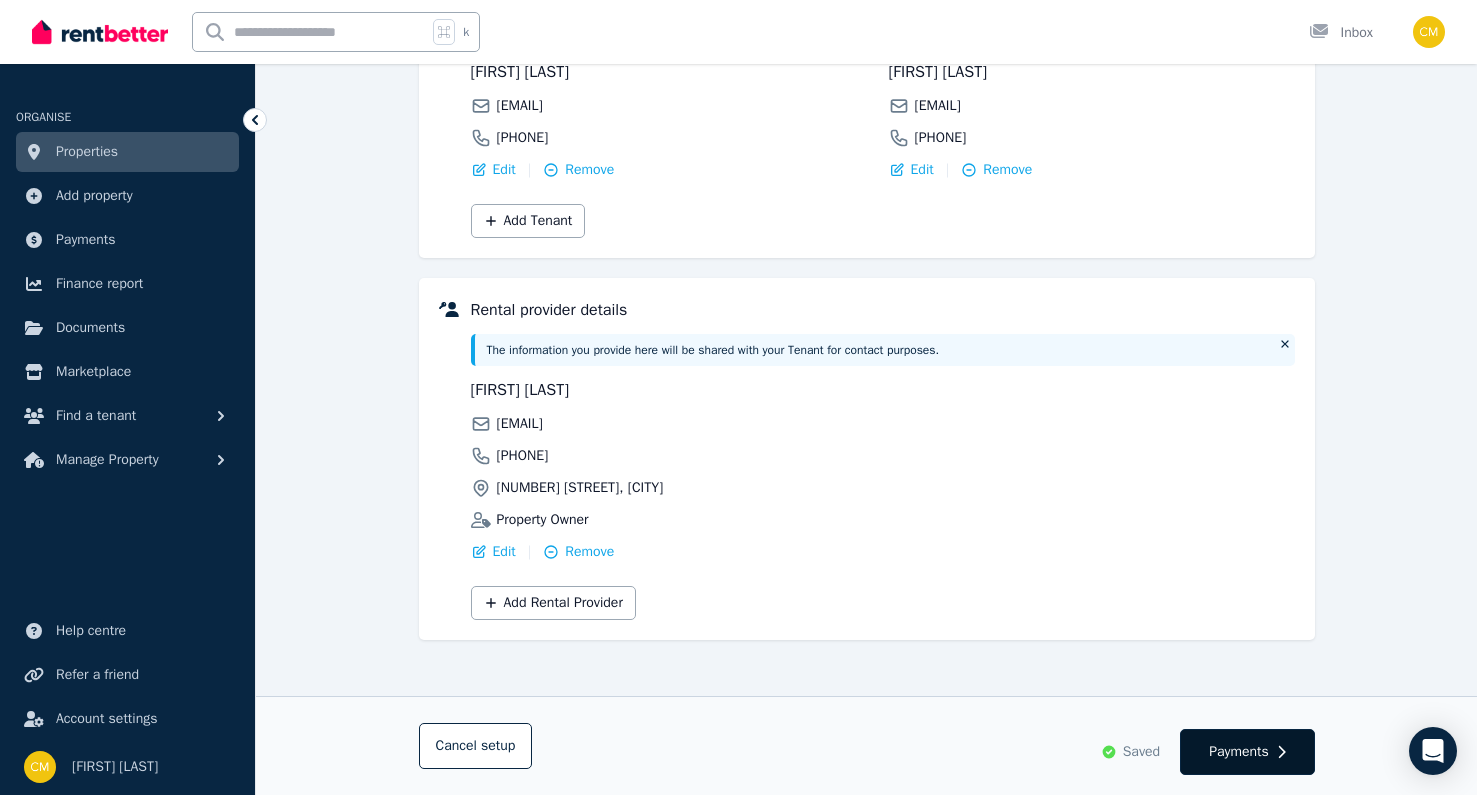 click on "Payments" at bounding box center [1247, 752] 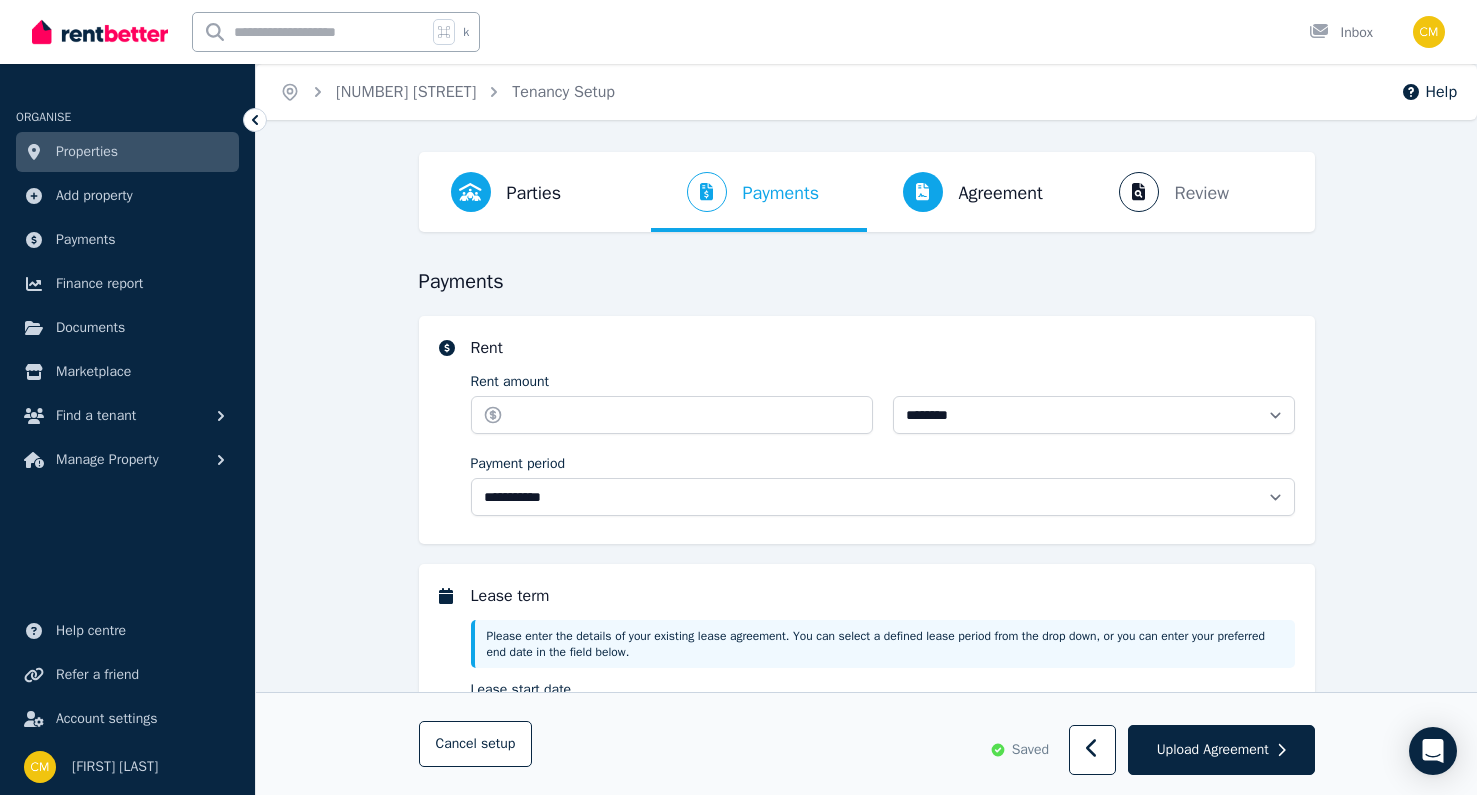 scroll, scrollTop: 237, scrollLeft: 0, axis: vertical 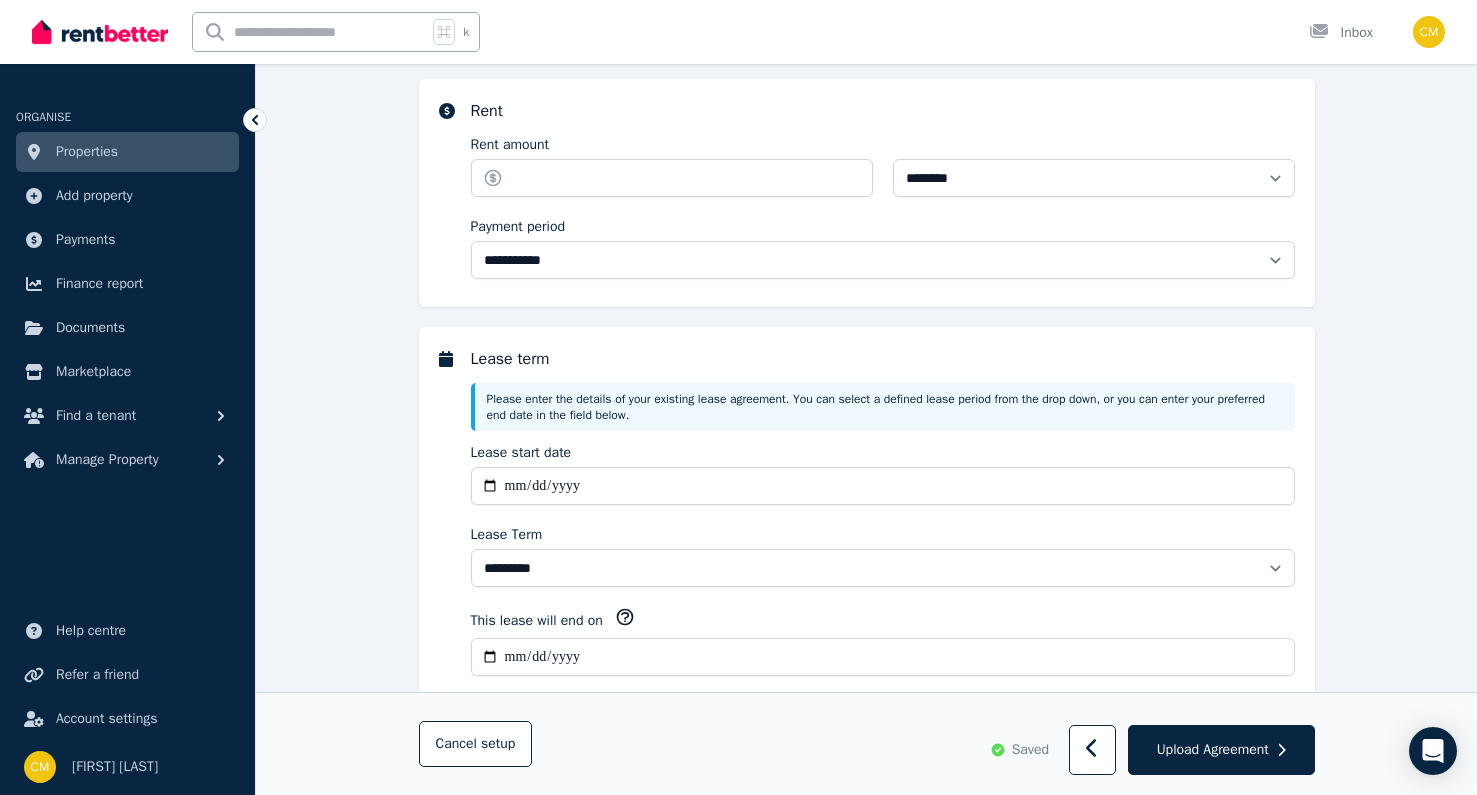 select on "**********" 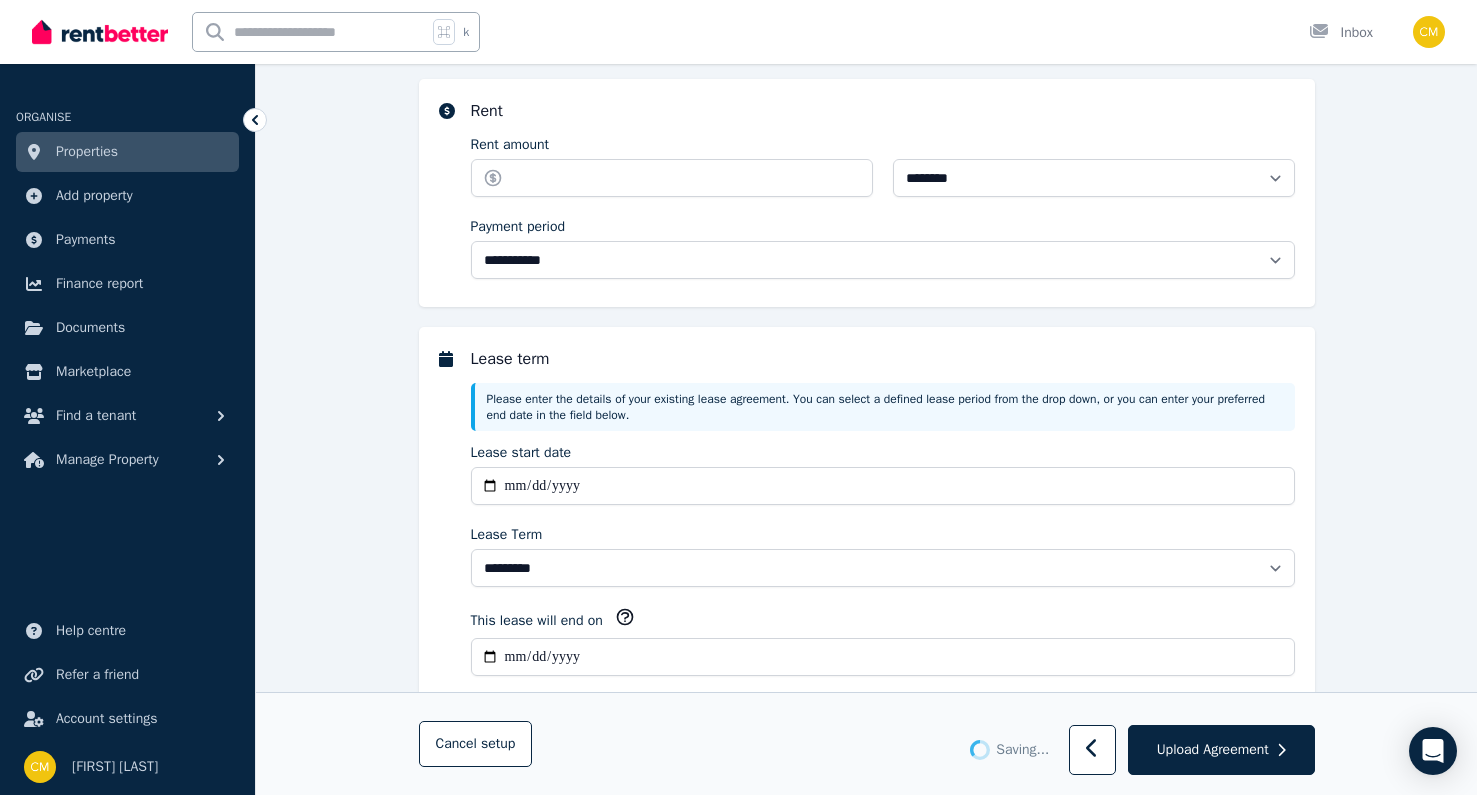 select on "**********" 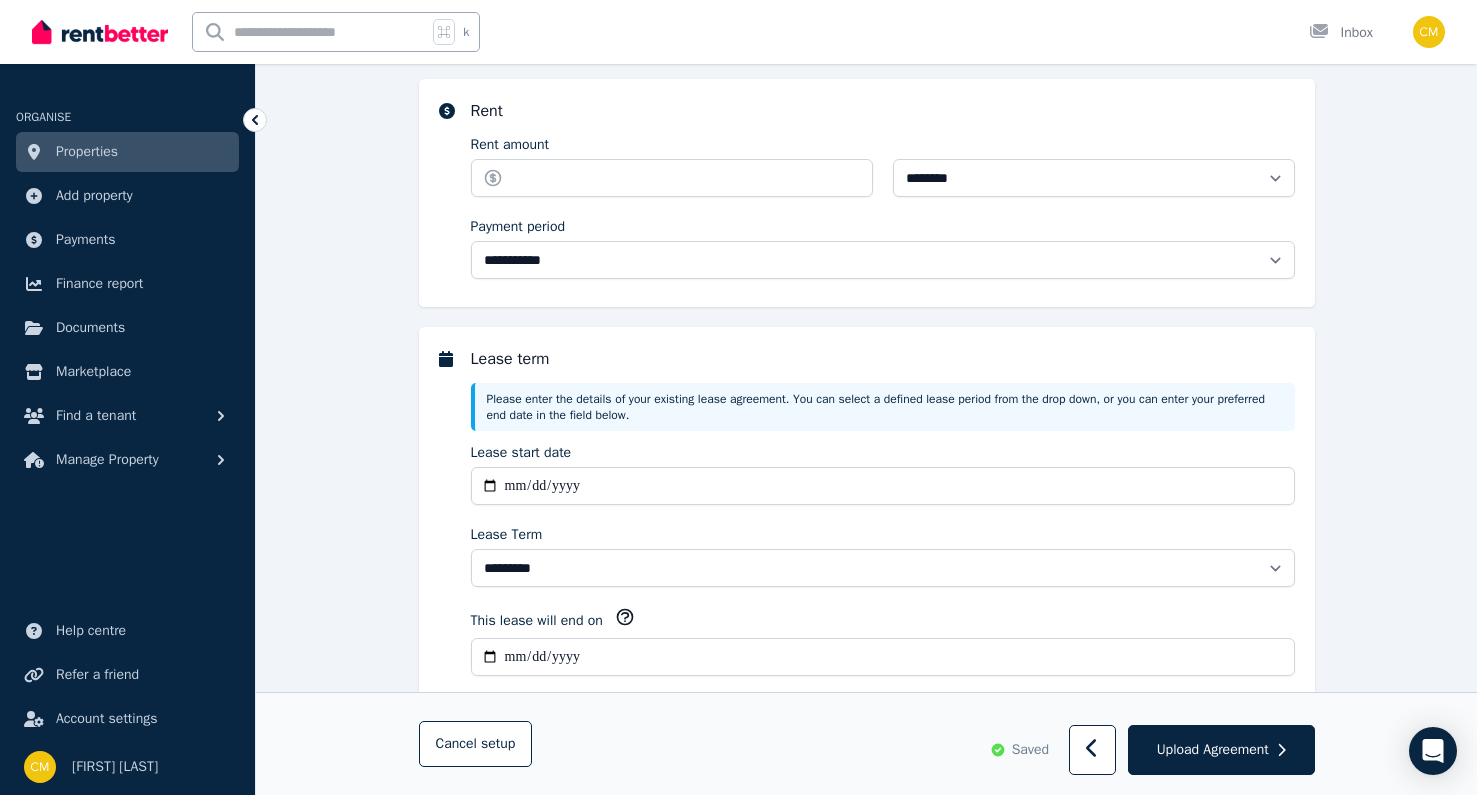 scroll, scrollTop: 0, scrollLeft: 0, axis: both 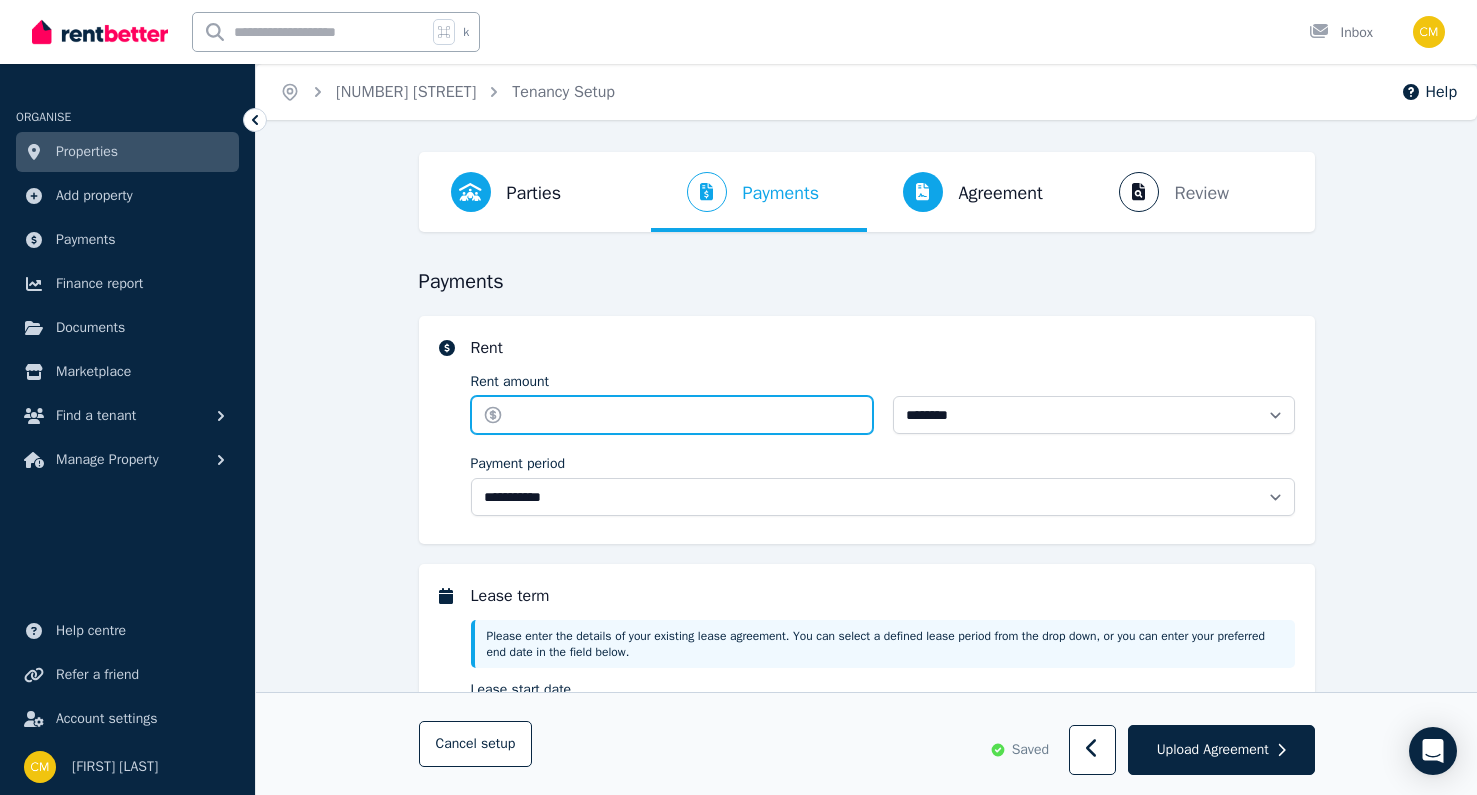 click on "Rent amount" at bounding box center [672, 415] 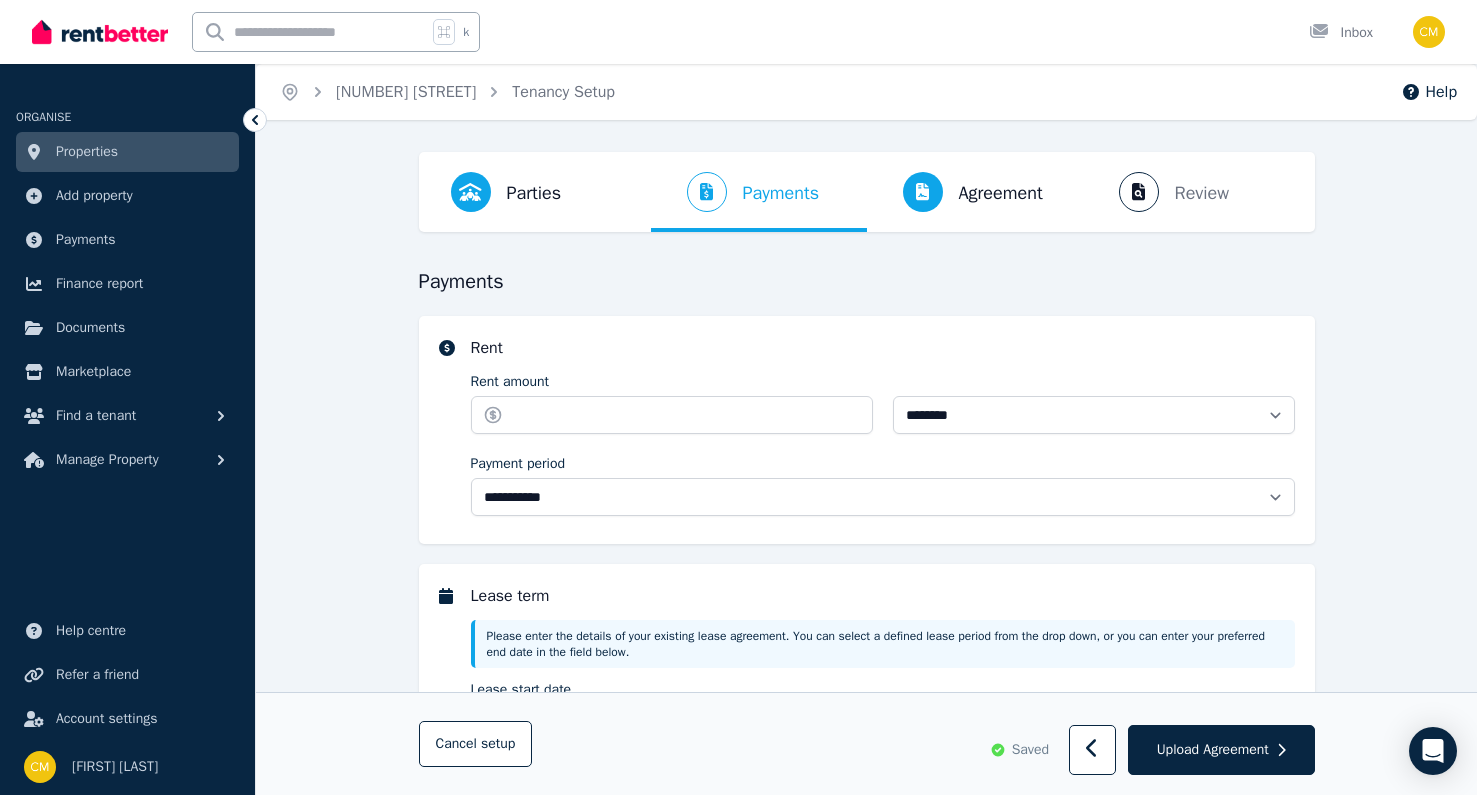 click on "**********" at bounding box center [867, 1107] 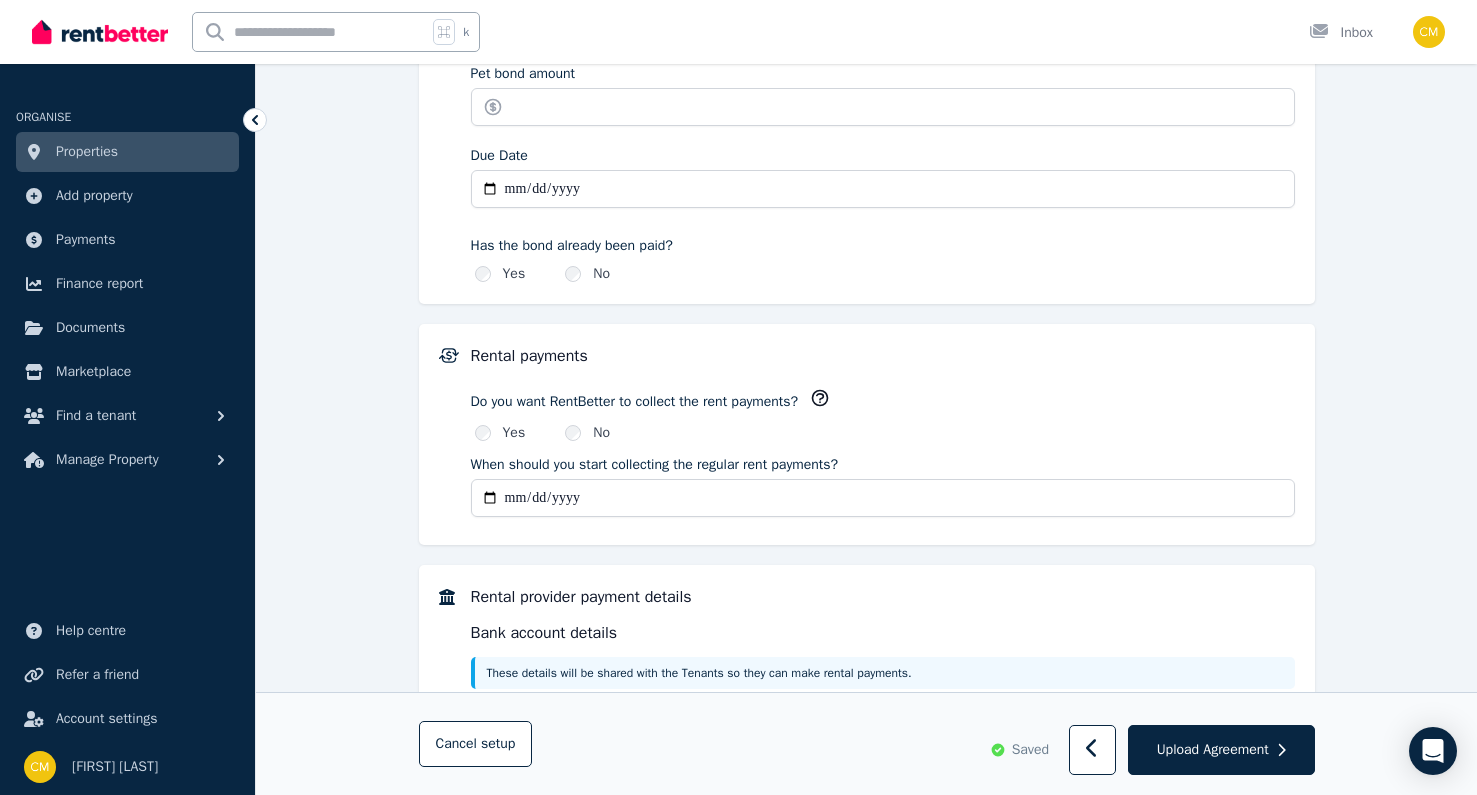 scroll, scrollTop: 1234, scrollLeft: 0, axis: vertical 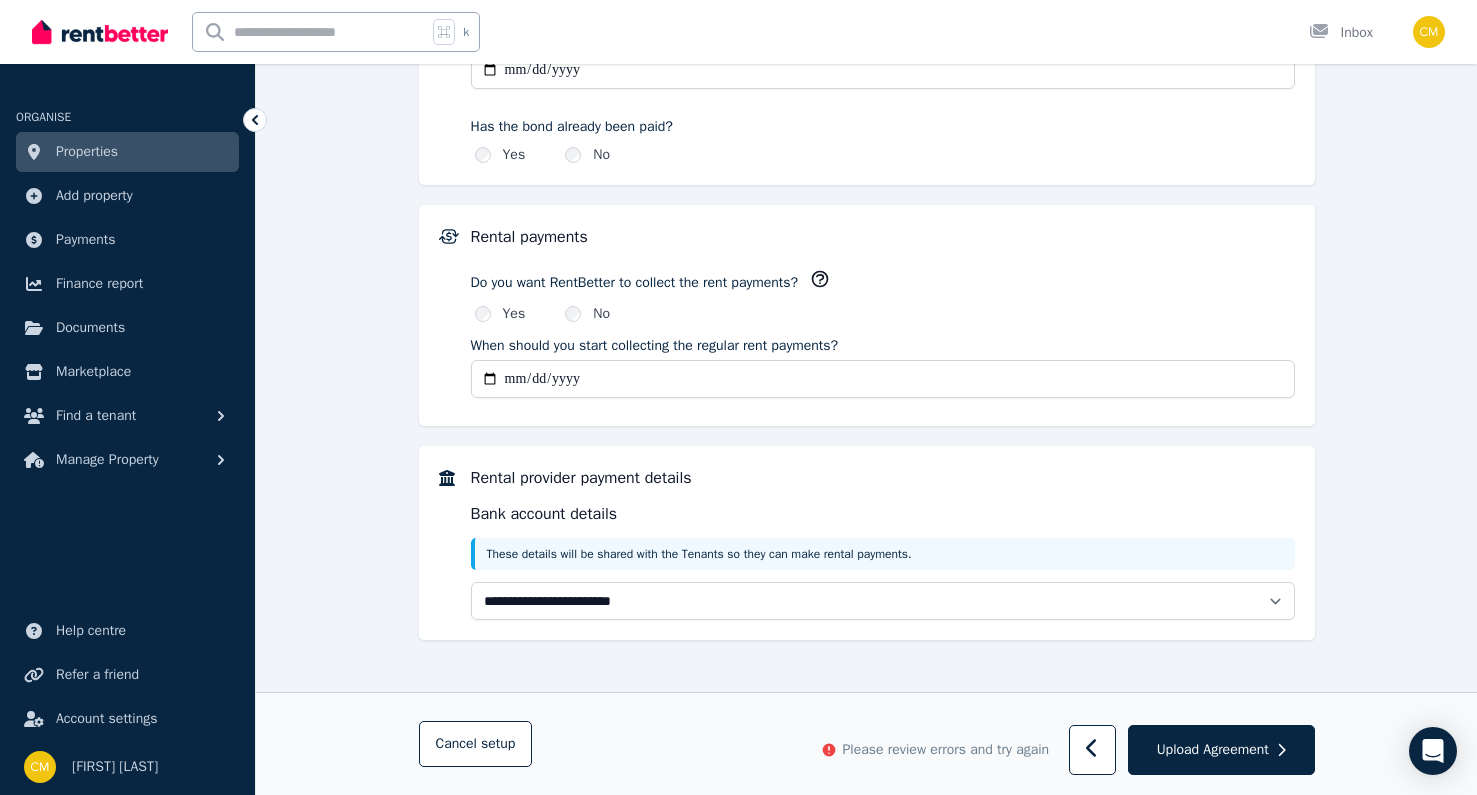 click on "When should you start collecting the regular rent payments?" at bounding box center (883, 379) 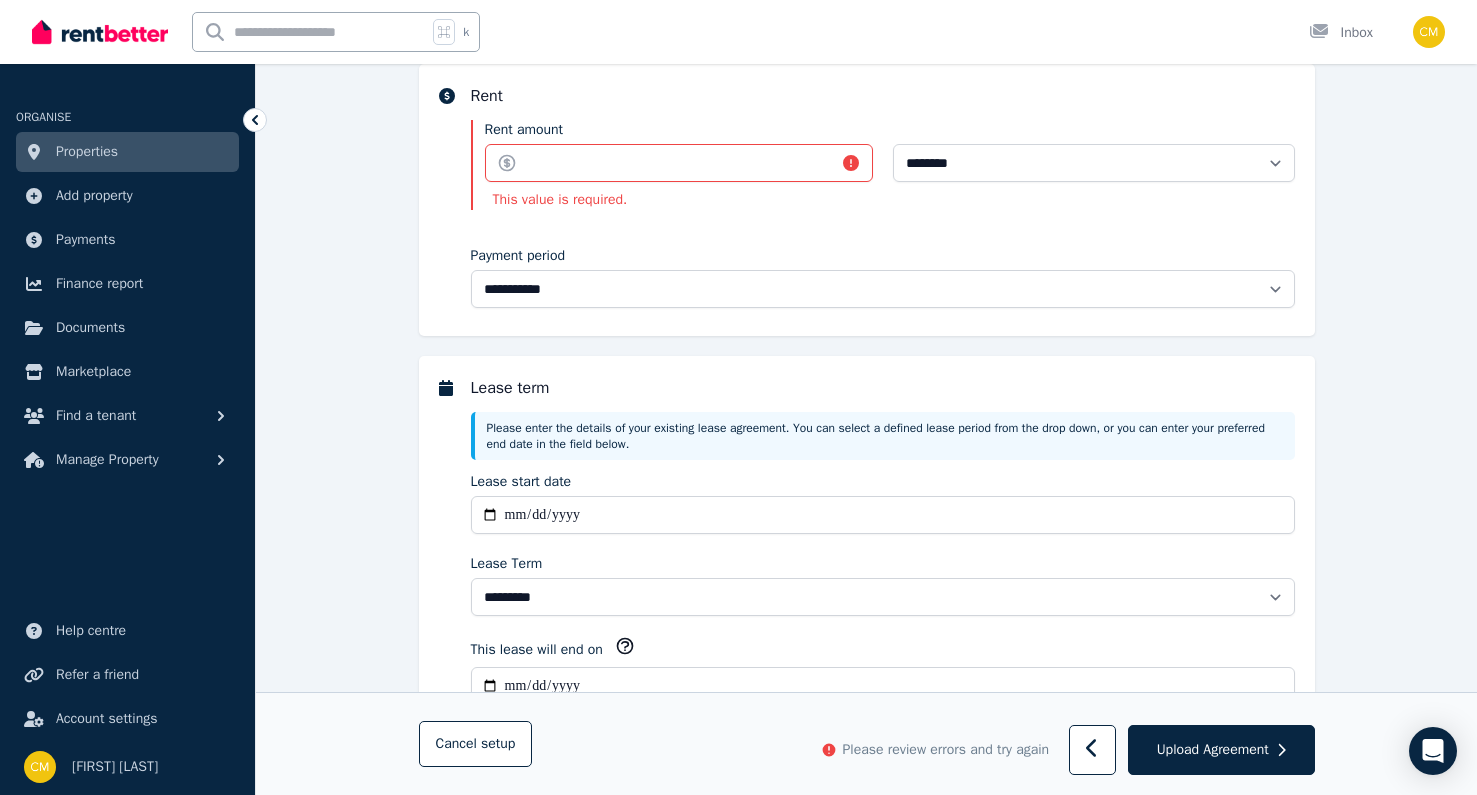scroll, scrollTop: 0, scrollLeft: 0, axis: both 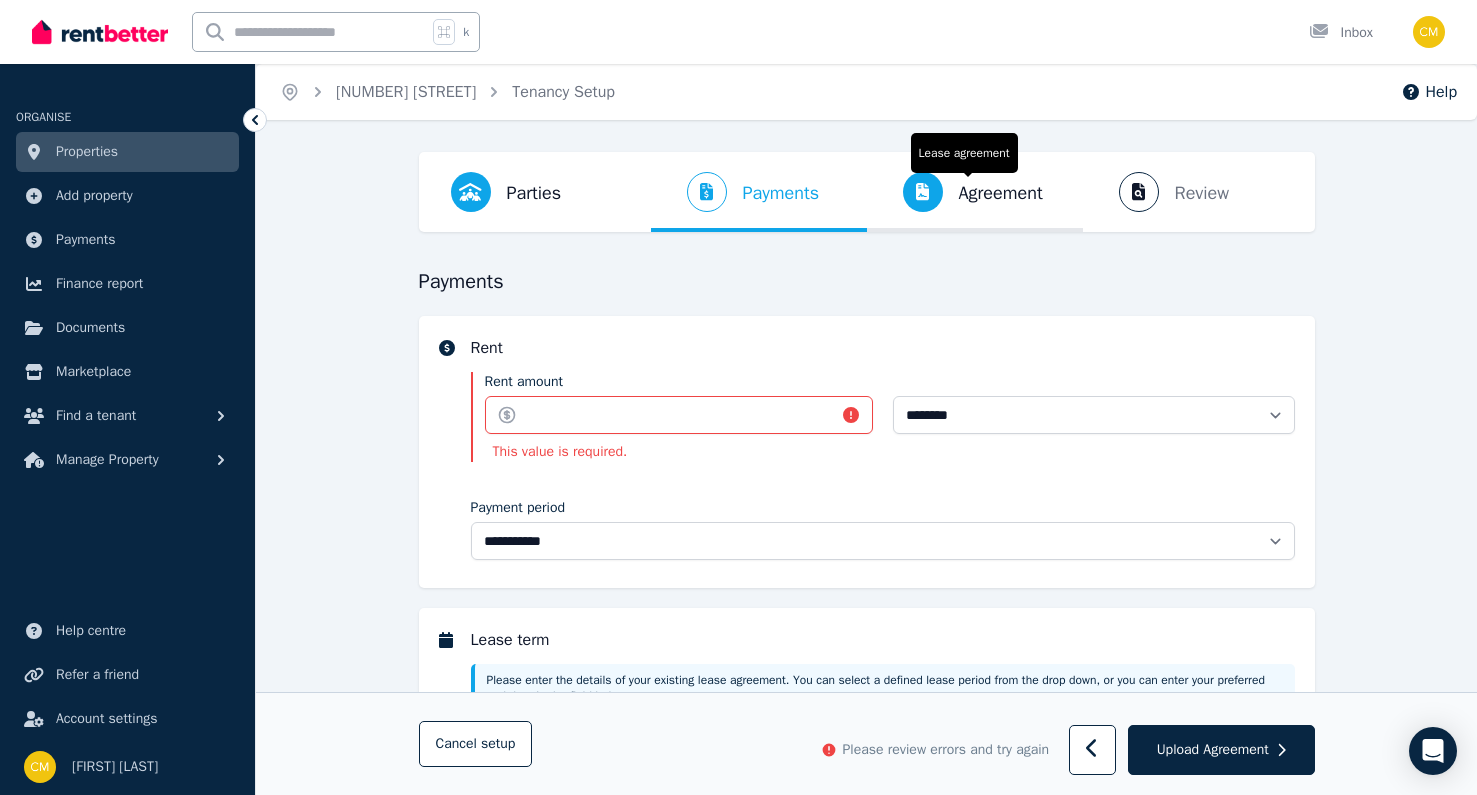 click on "Agreement" at bounding box center [1001, 193] 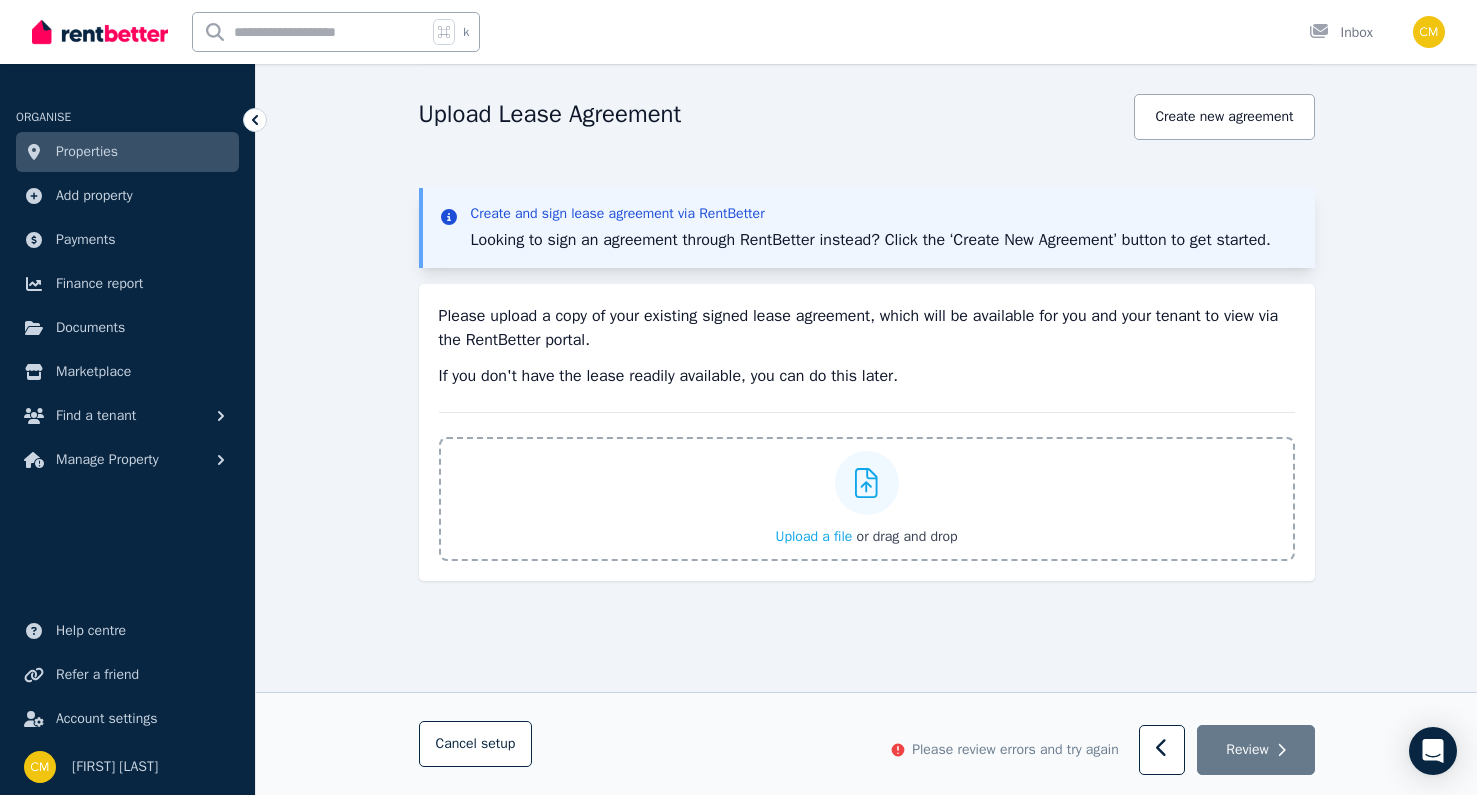 scroll, scrollTop: 0, scrollLeft: 0, axis: both 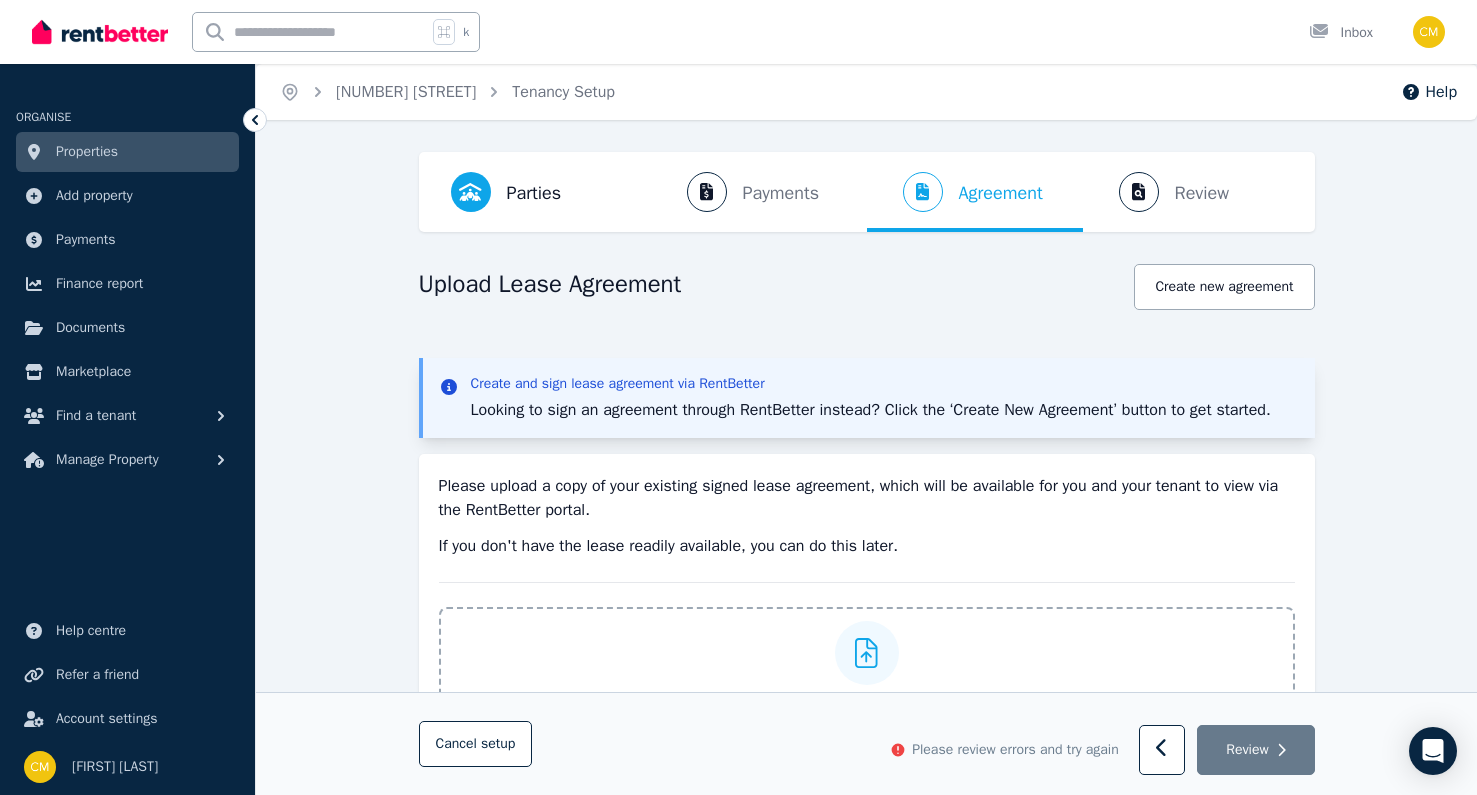 click on "Parties Rental provider and tenant details Payments Bond and rental payments Agreement Lease agreement Review Send tenancy details" at bounding box center (867, 192) 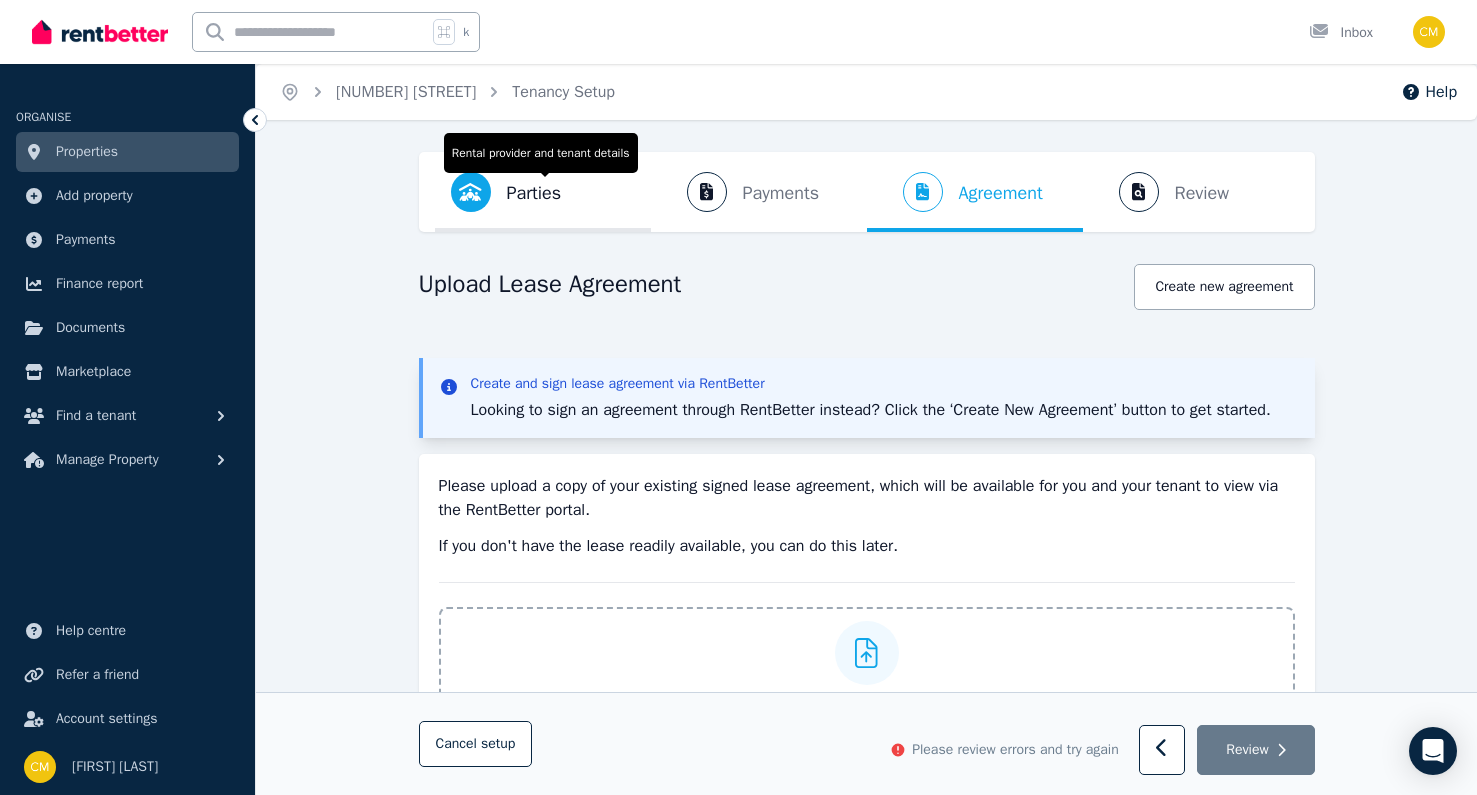 click on "Parties Rental provider and tenant details" at bounding box center [506, 192] 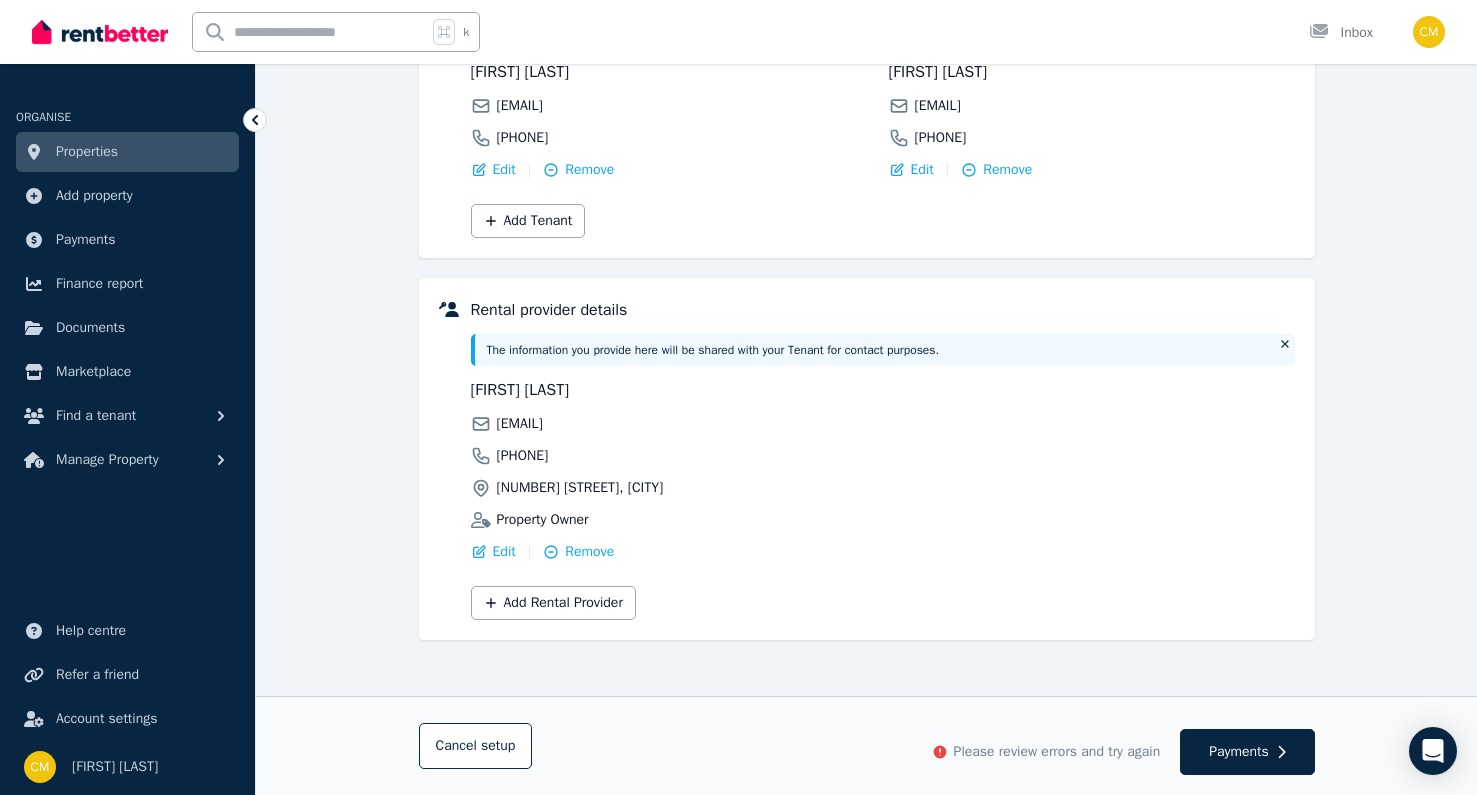 scroll, scrollTop: 0, scrollLeft: 0, axis: both 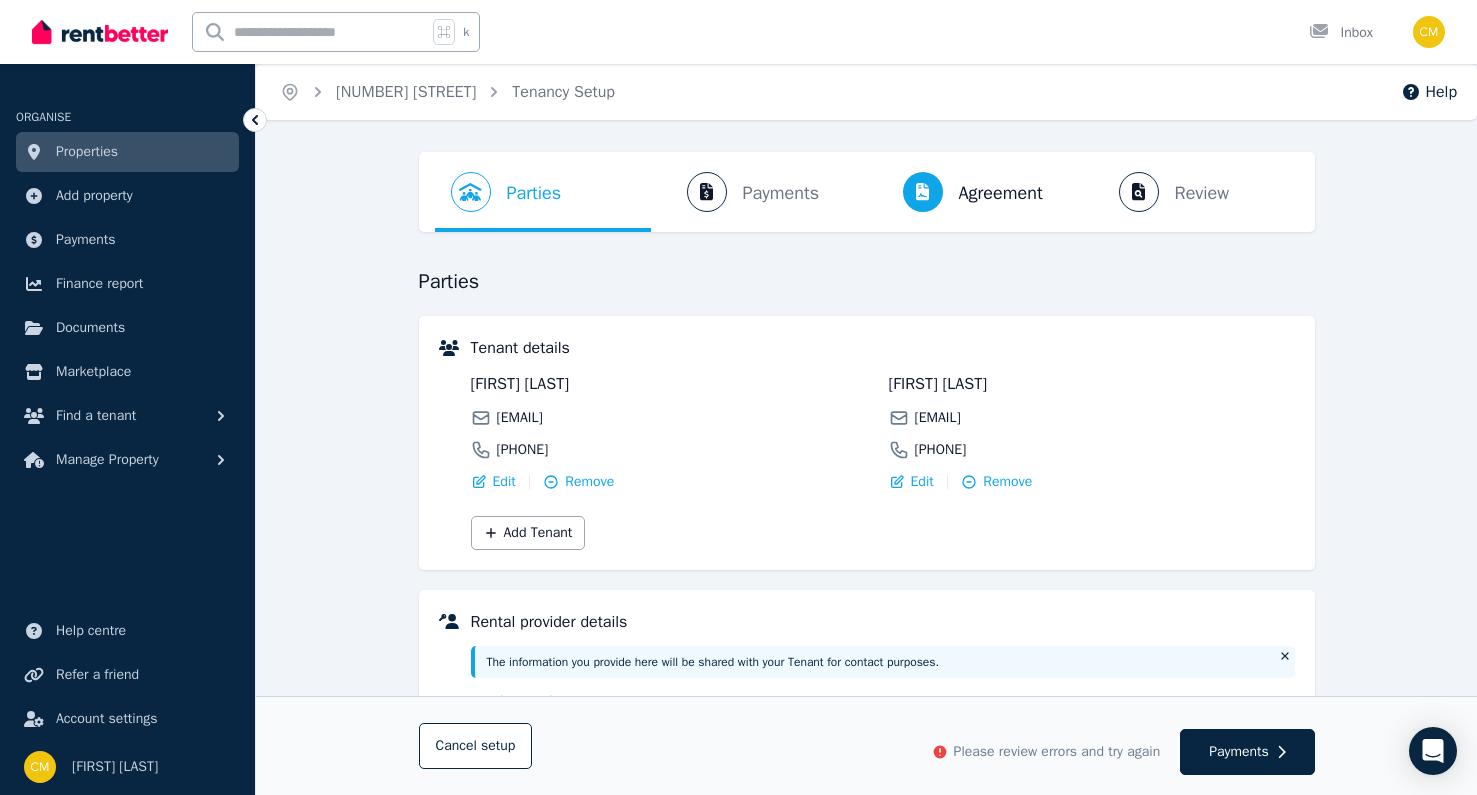 click on "Parties Rental provider and tenant details Payments Bond and rental payments Agreement Lease agreement Review Send tenancy details" at bounding box center [867, 192] 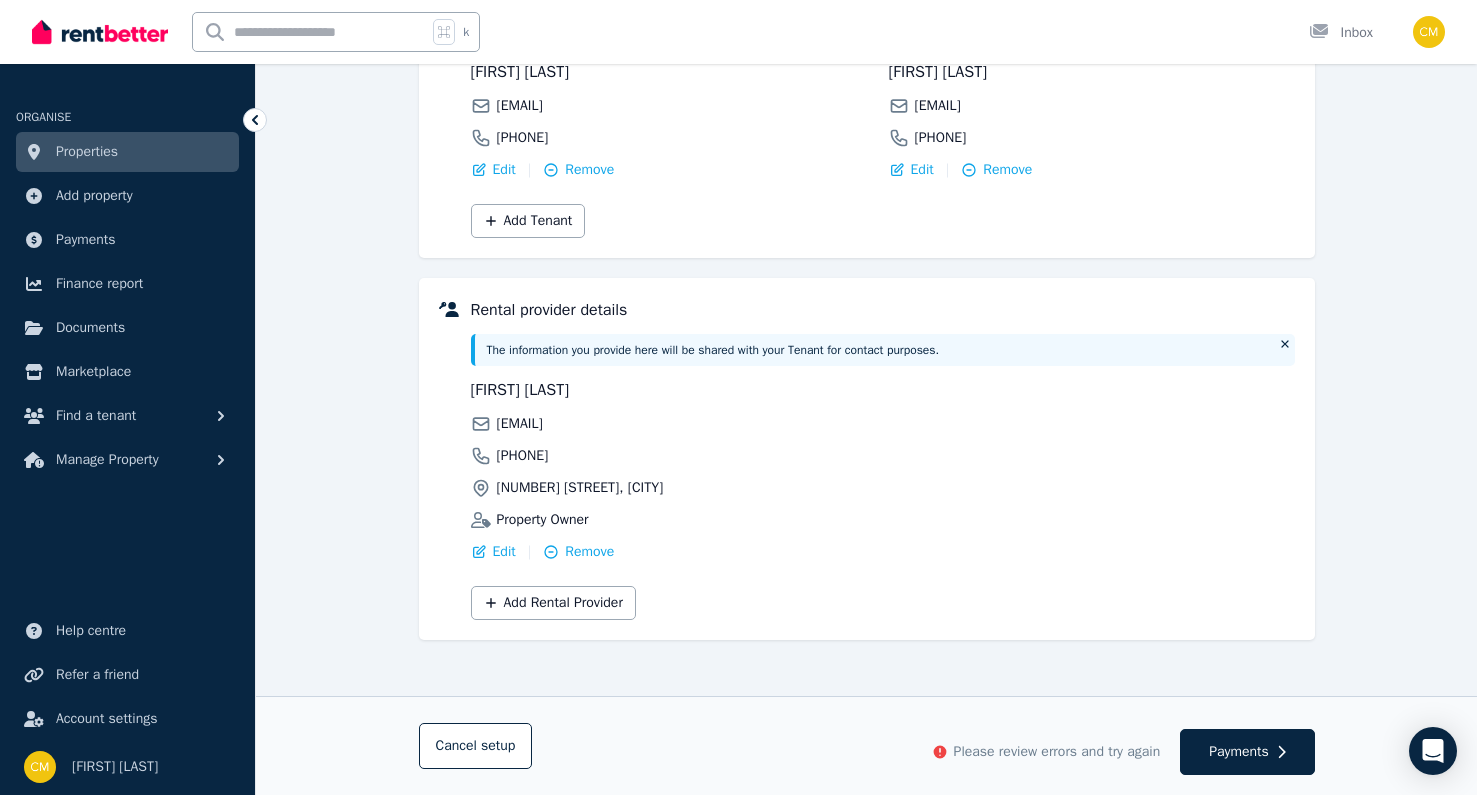 scroll, scrollTop: 0, scrollLeft: 0, axis: both 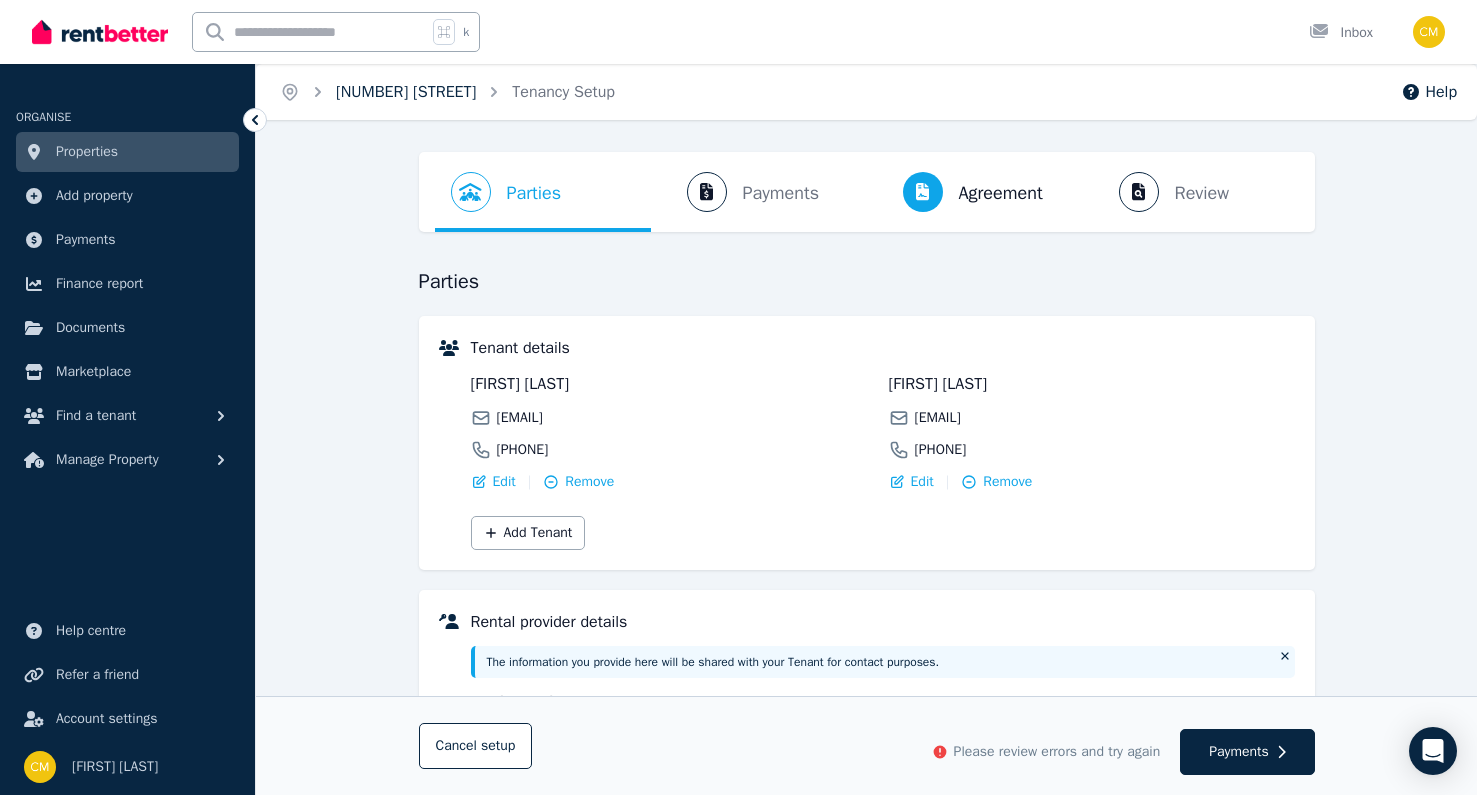 click on "Room 4, [NUMBER] [STREET]" at bounding box center (406, 92) 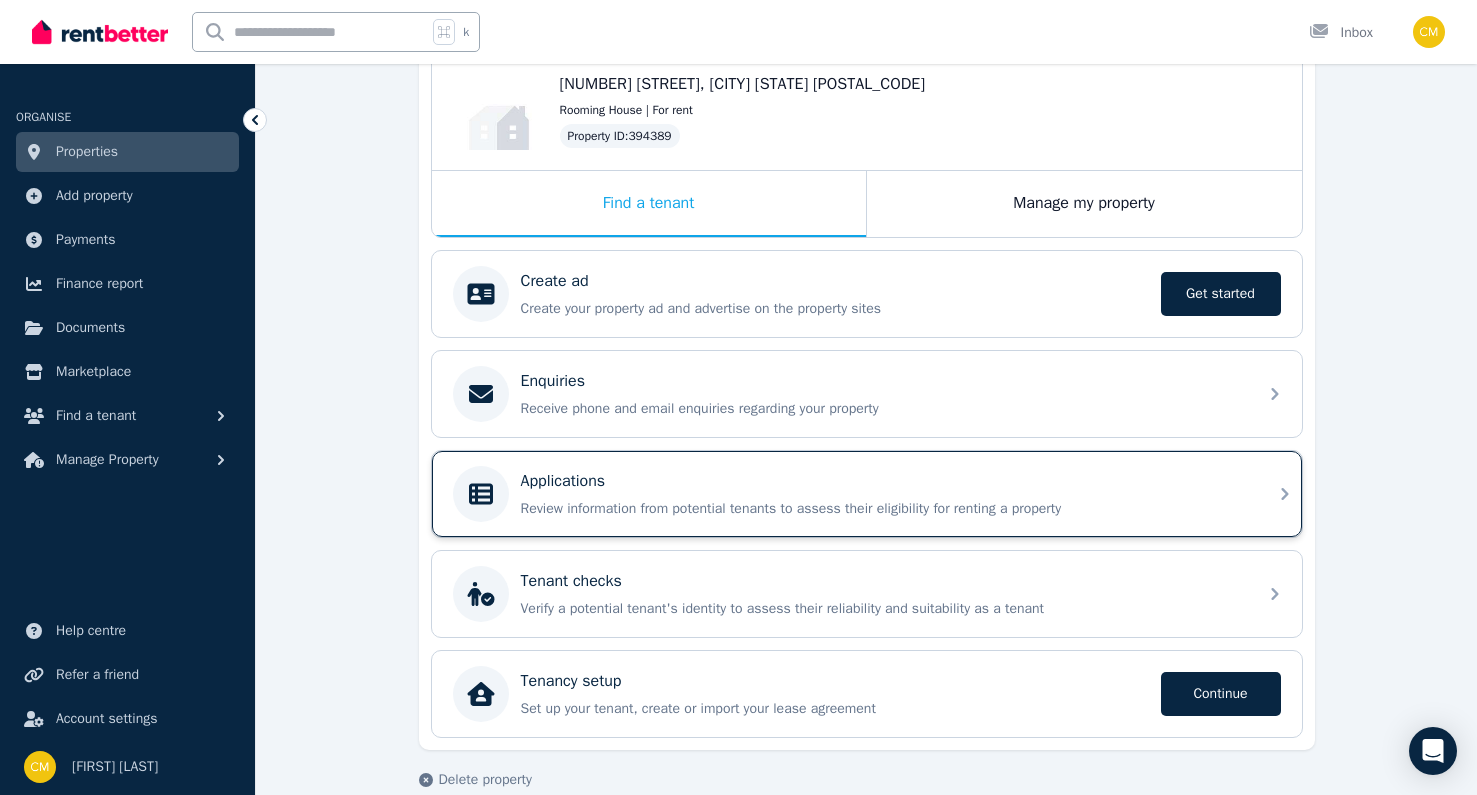 scroll, scrollTop: 328, scrollLeft: 0, axis: vertical 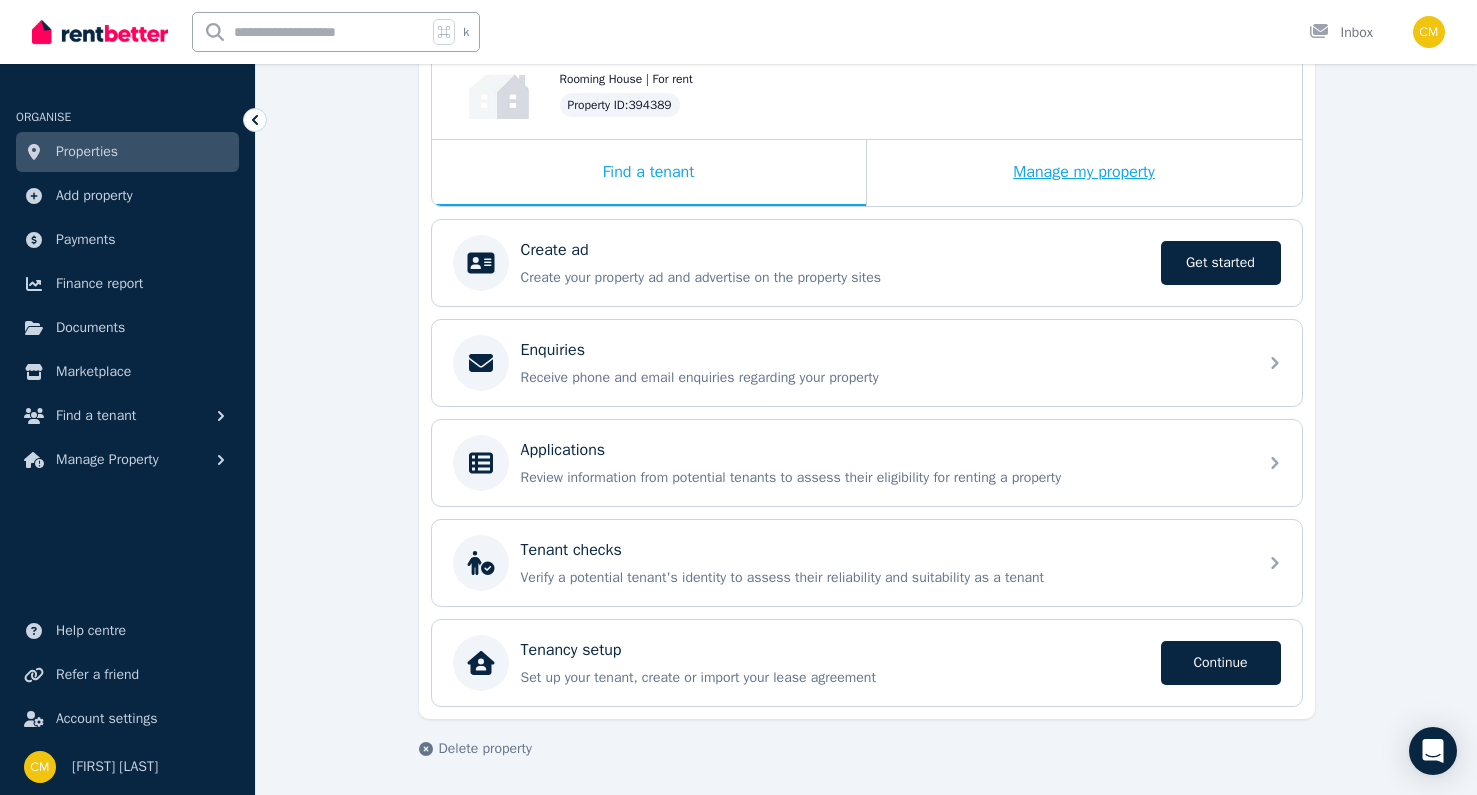 click on "Manage my property" at bounding box center (1084, 173) 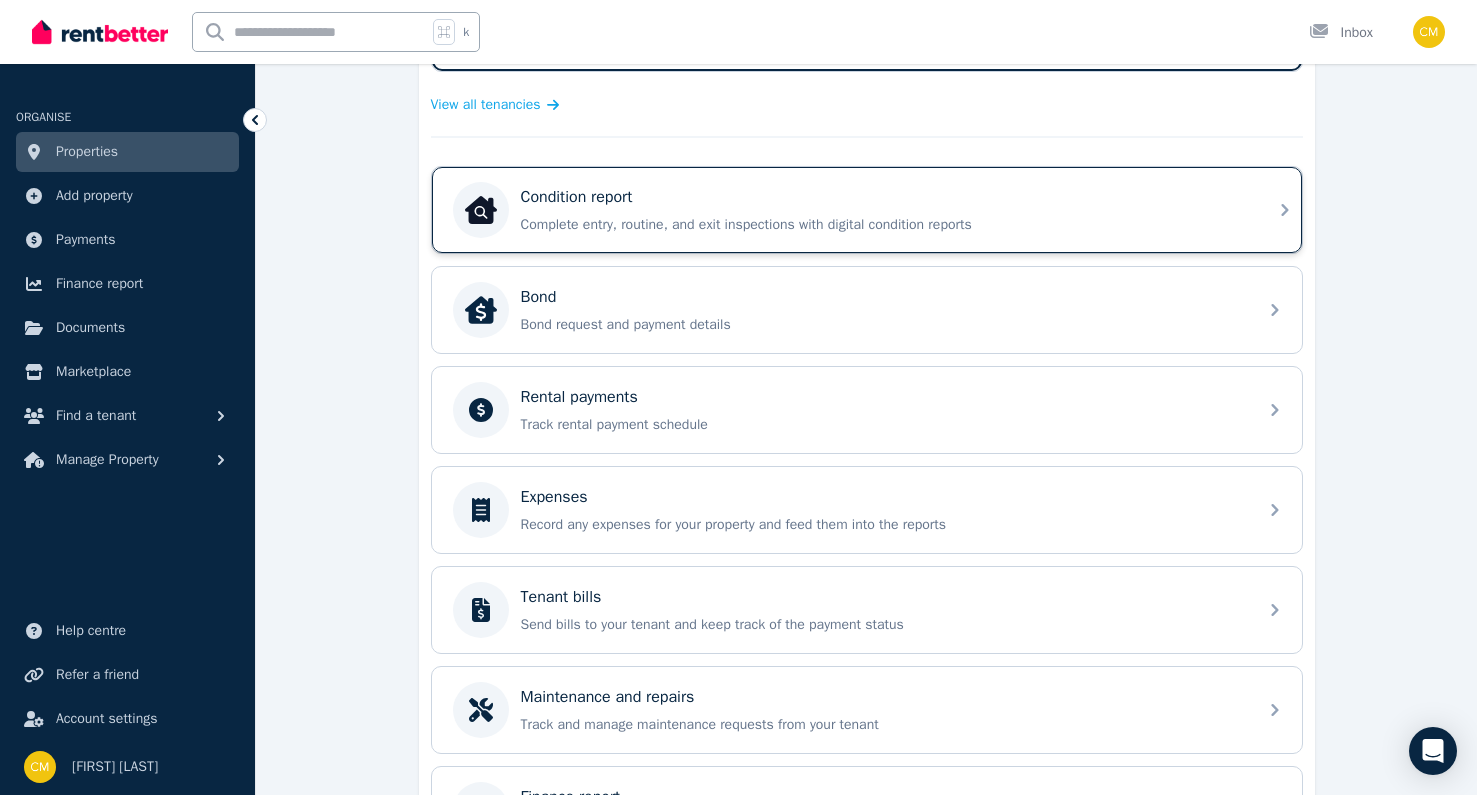 scroll, scrollTop: 330, scrollLeft: 0, axis: vertical 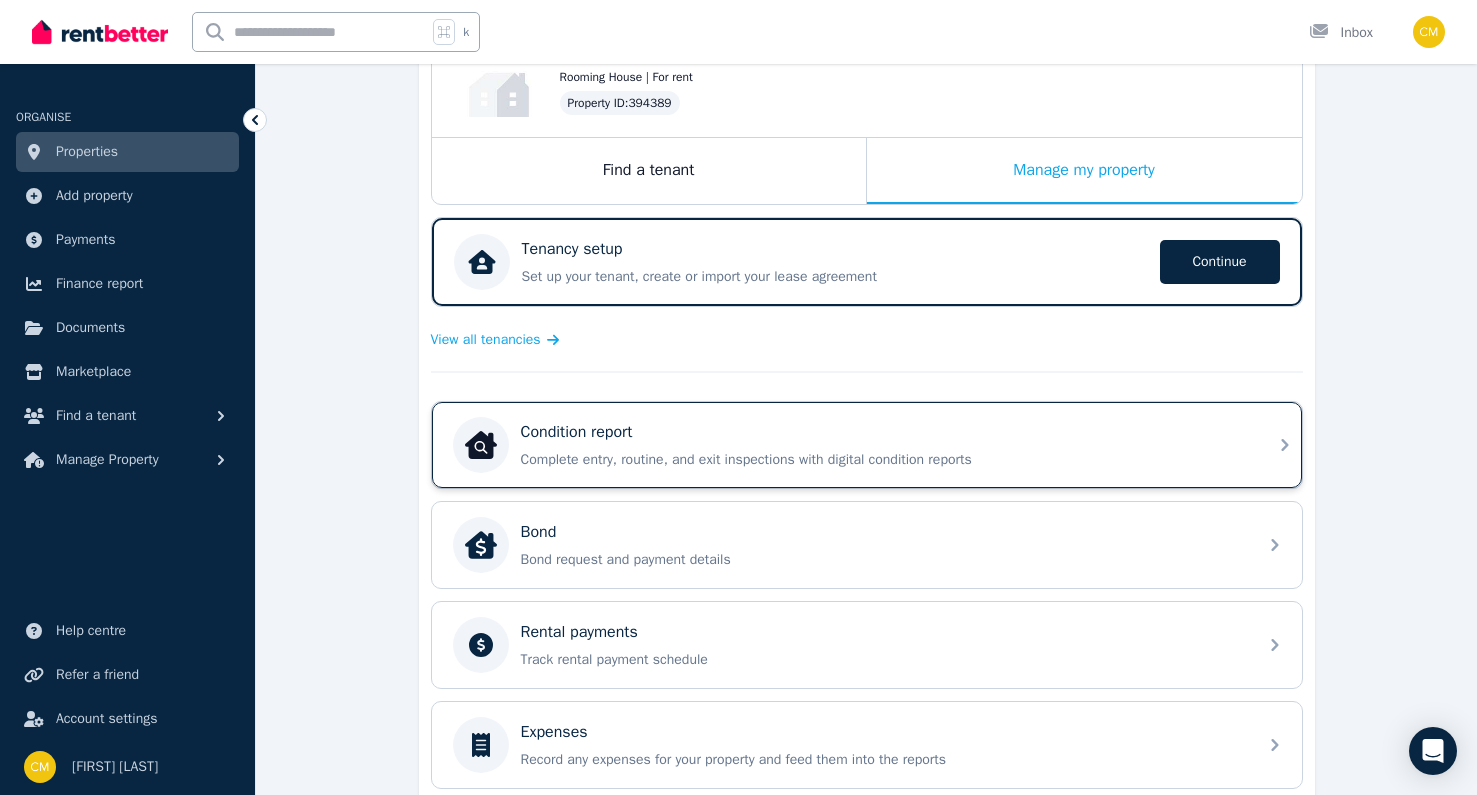 click on "Condition report Complete entry, routine, and exit inspections with digital condition reports" at bounding box center (883, 445) 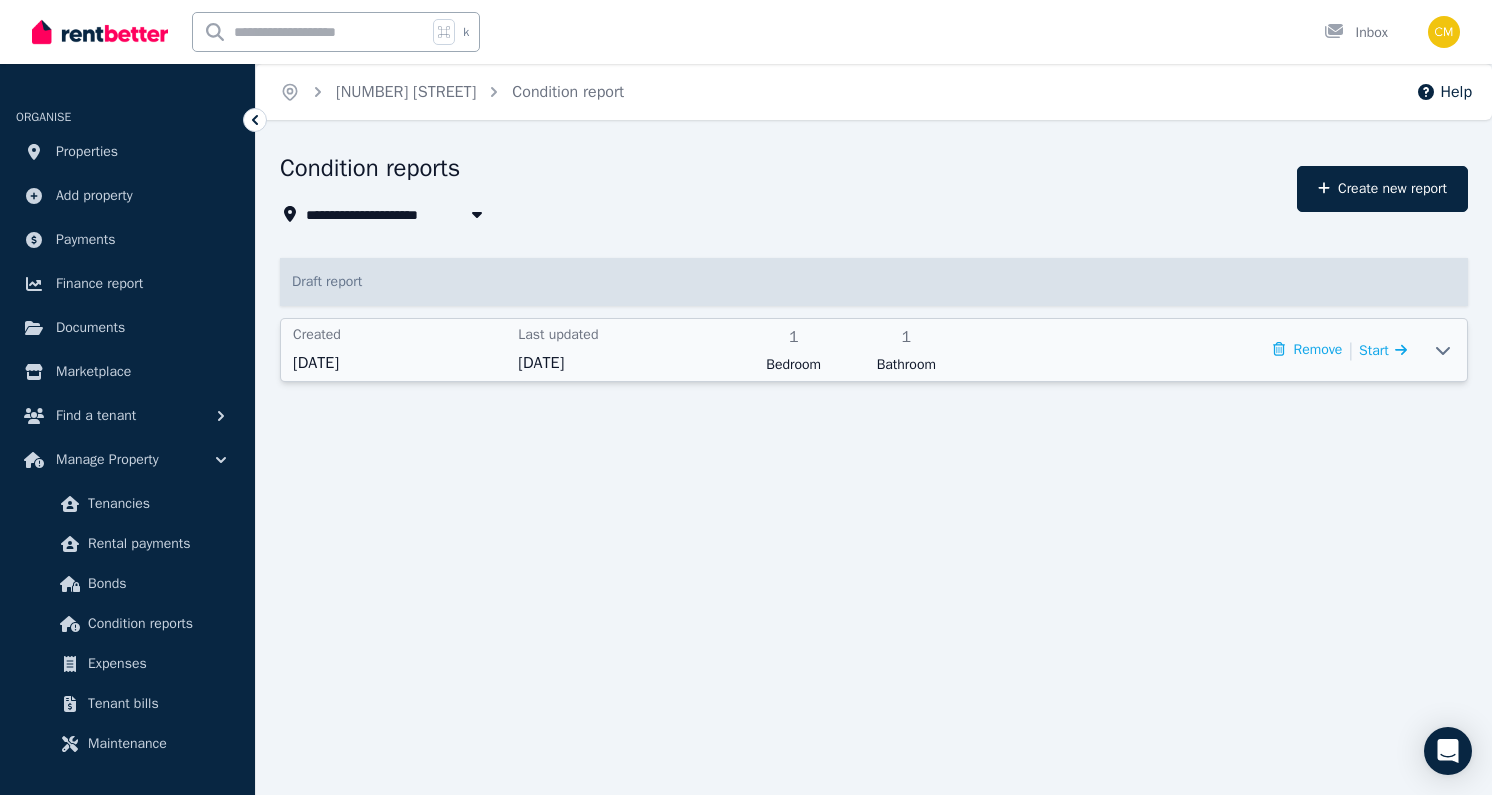 click 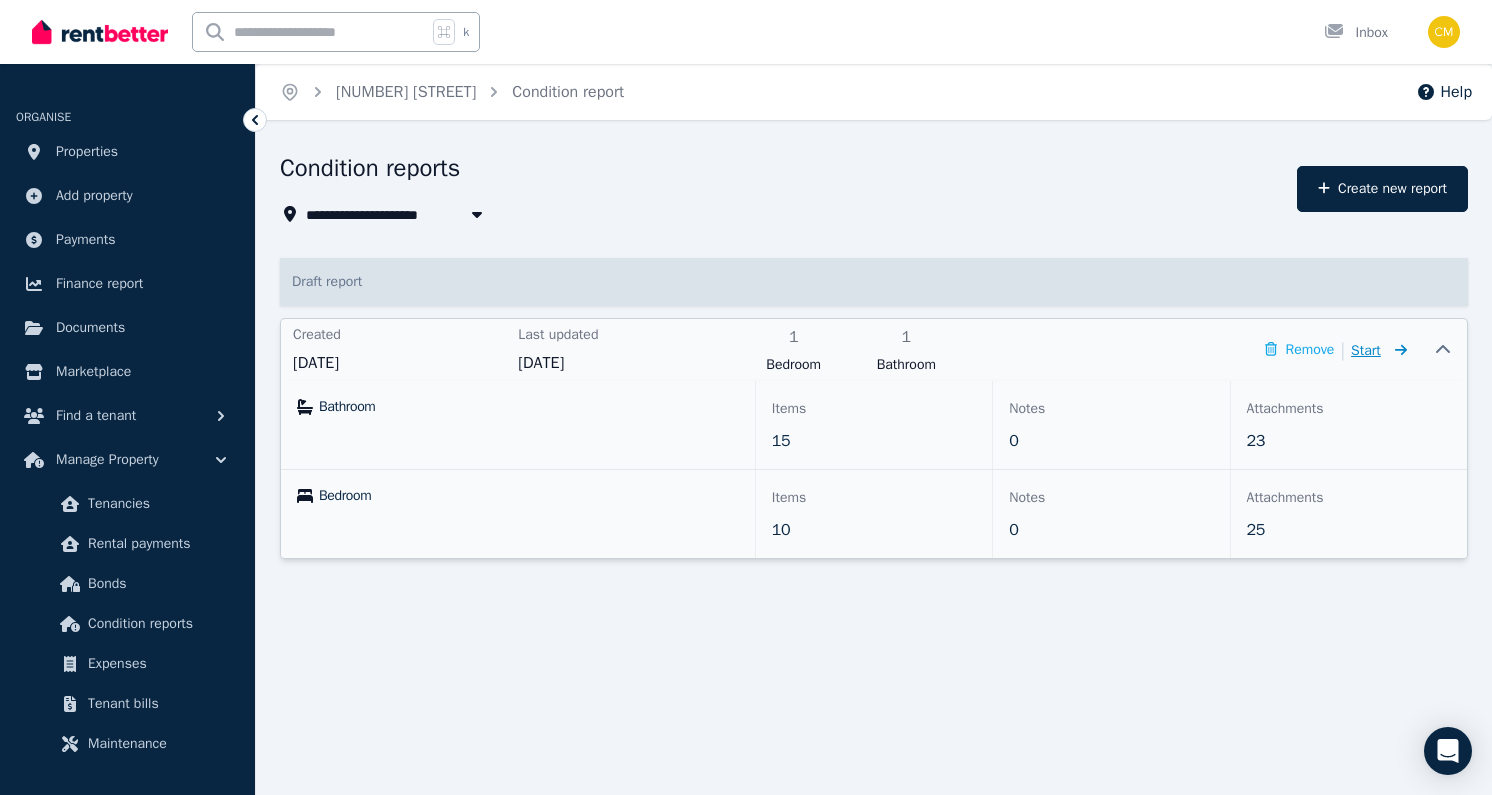 click on "Start" at bounding box center (1366, 350) 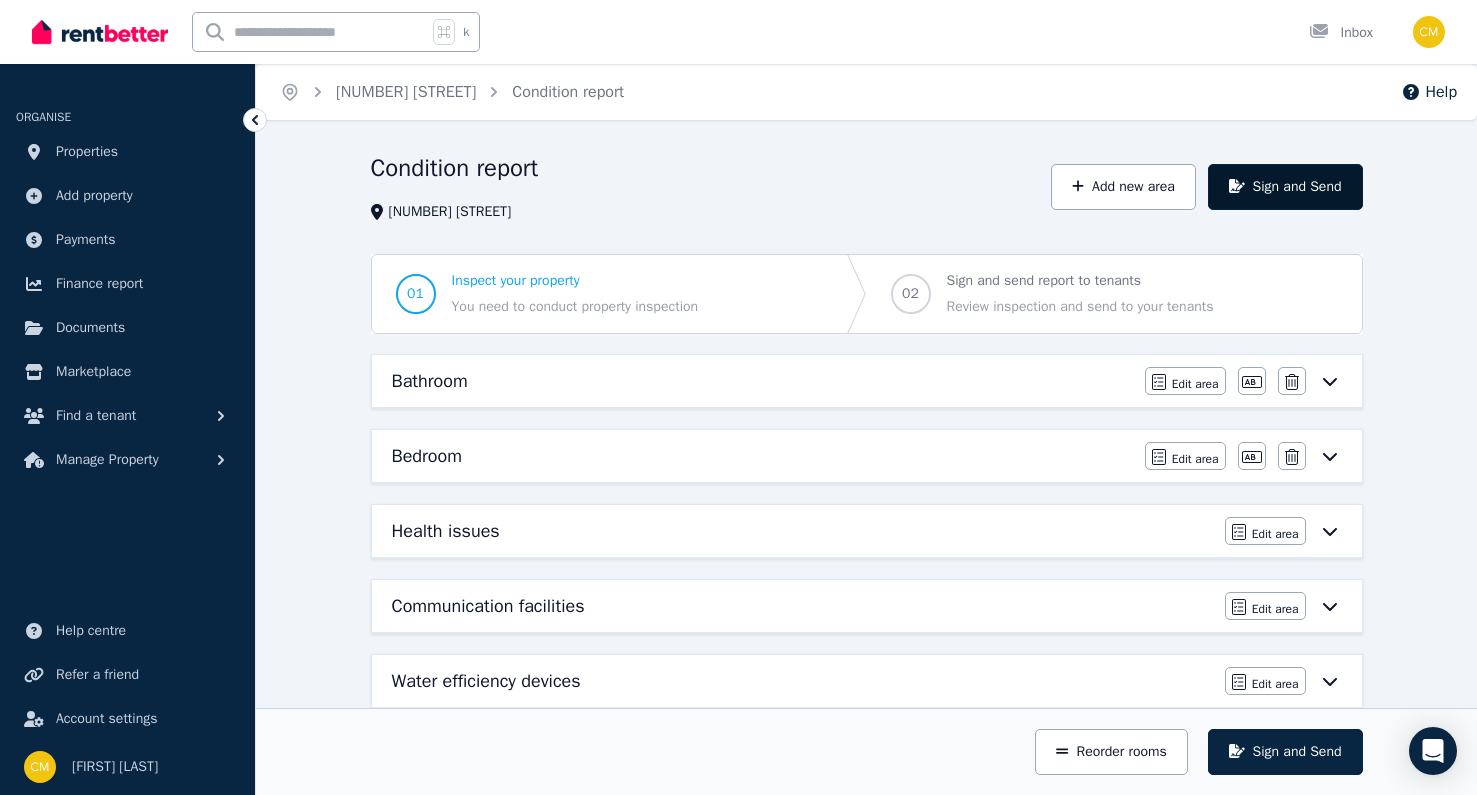 click on "Sign and Send" at bounding box center (1285, 187) 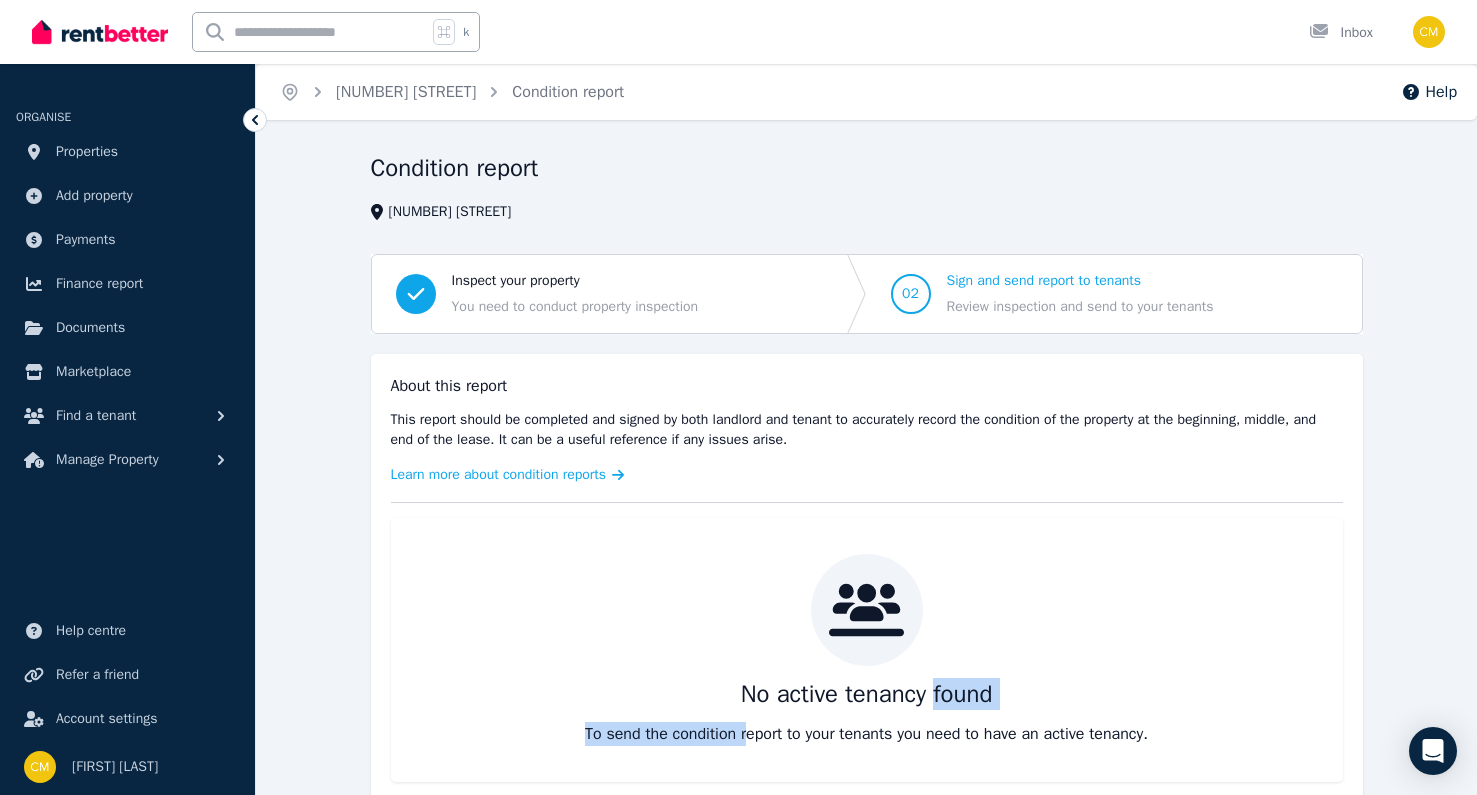 drag, startPoint x: 779, startPoint y: 730, endPoint x: 940, endPoint y: 709, distance: 162.36378 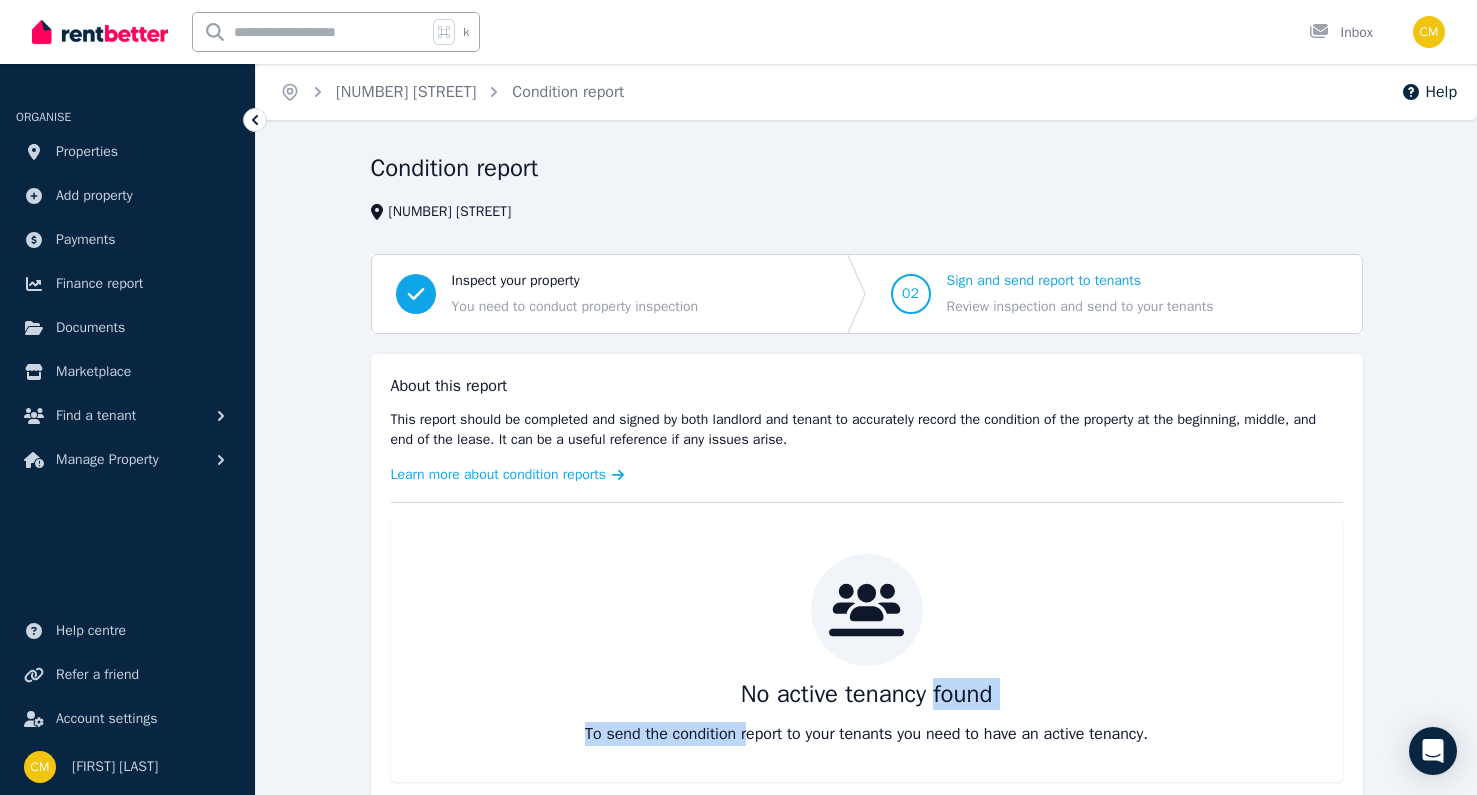 click on "No active tenancy found To send the condition report to your tenants you need to have an active tenancy." at bounding box center (867, 650) 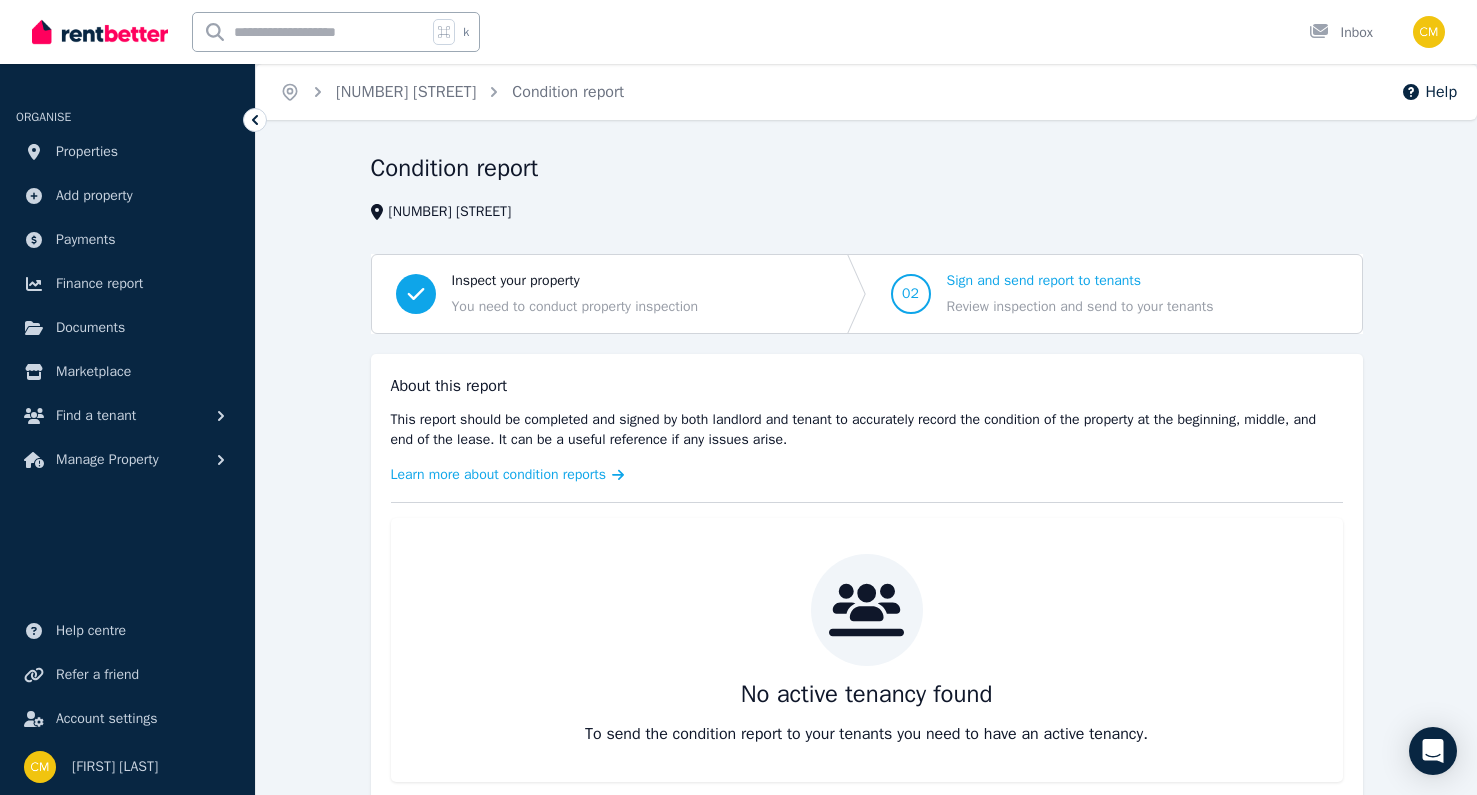 click 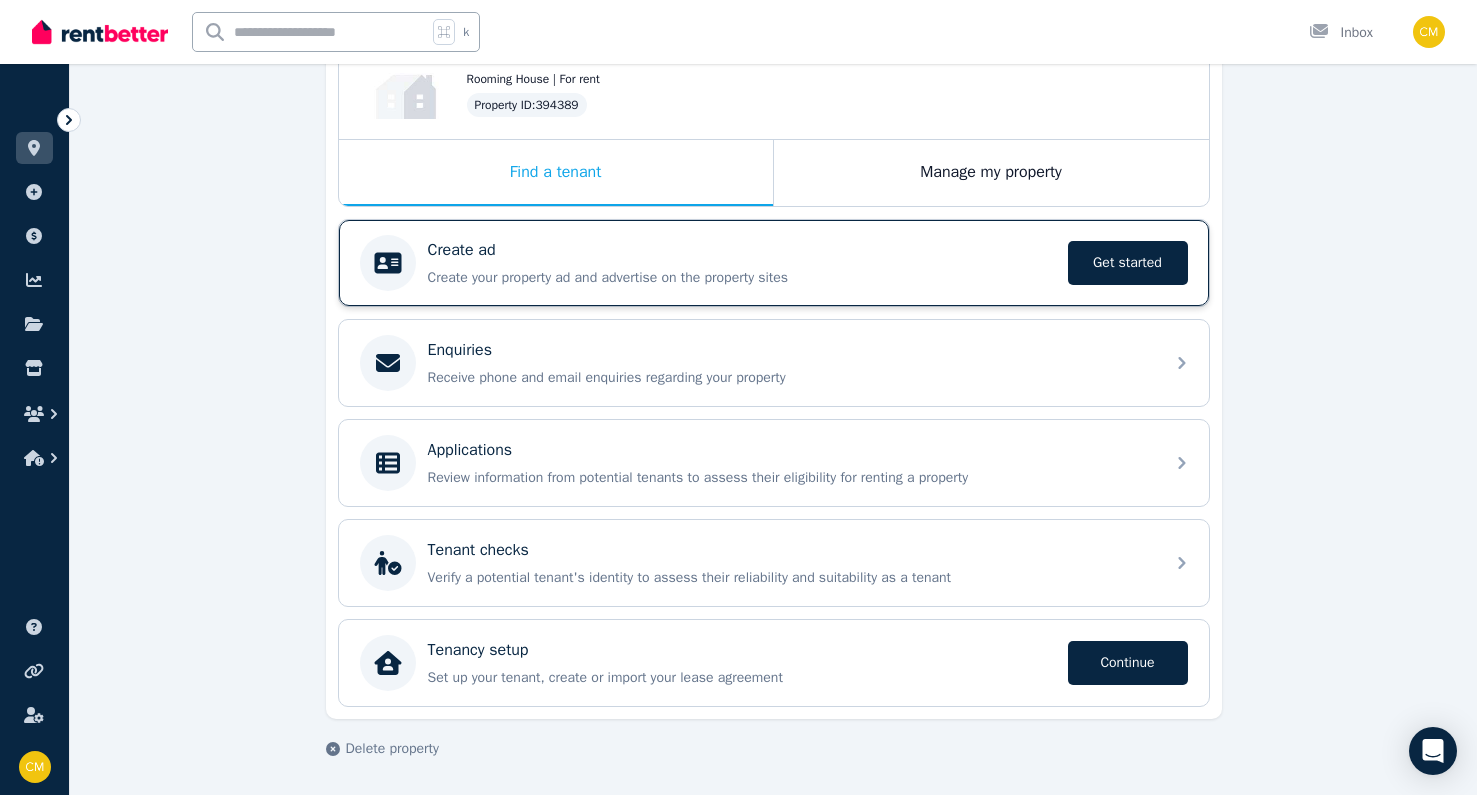 scroll, scrollTop: 0, scrollLeft: 0, axis: both 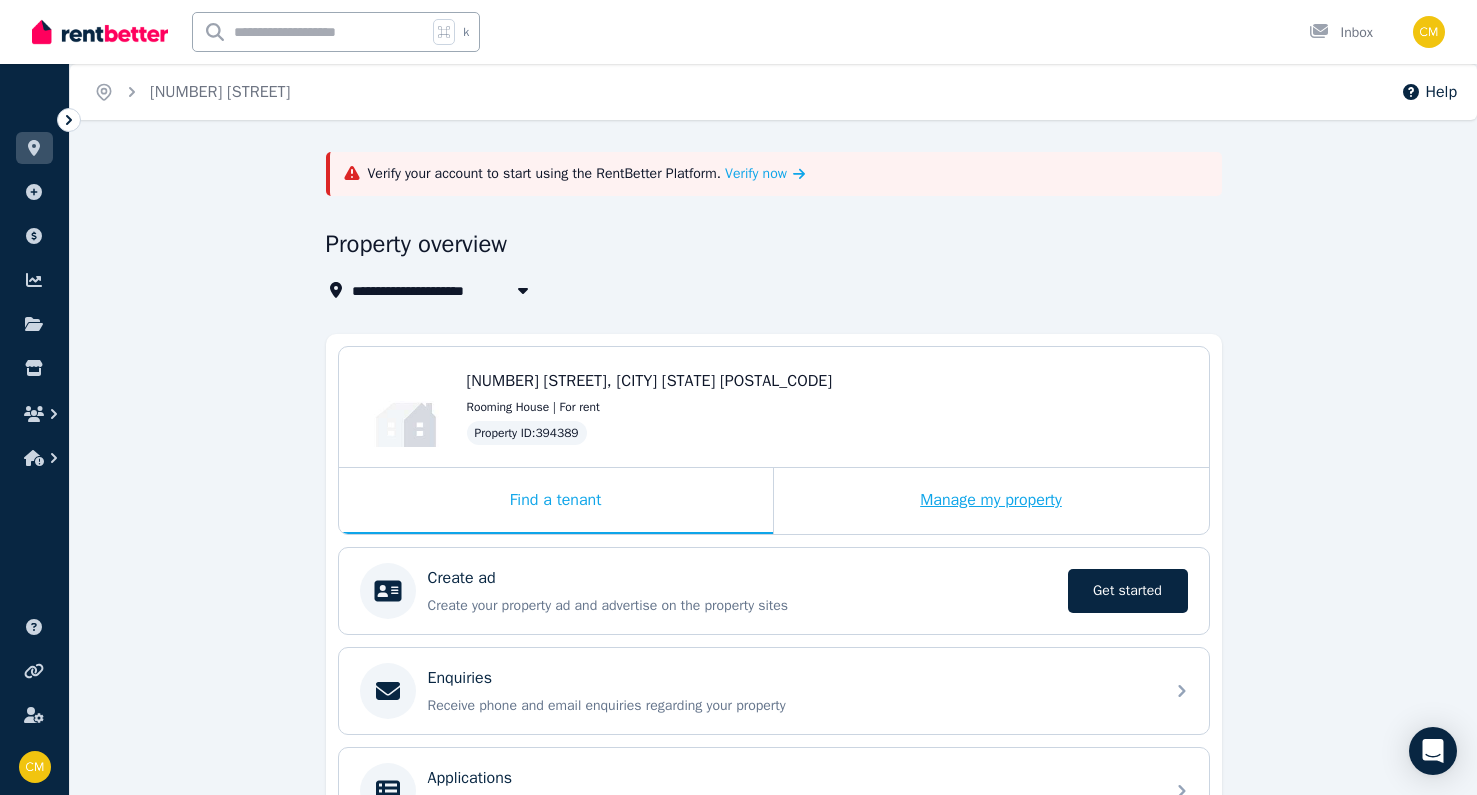 click on "Manage my property" at bounding box center [991, 501] 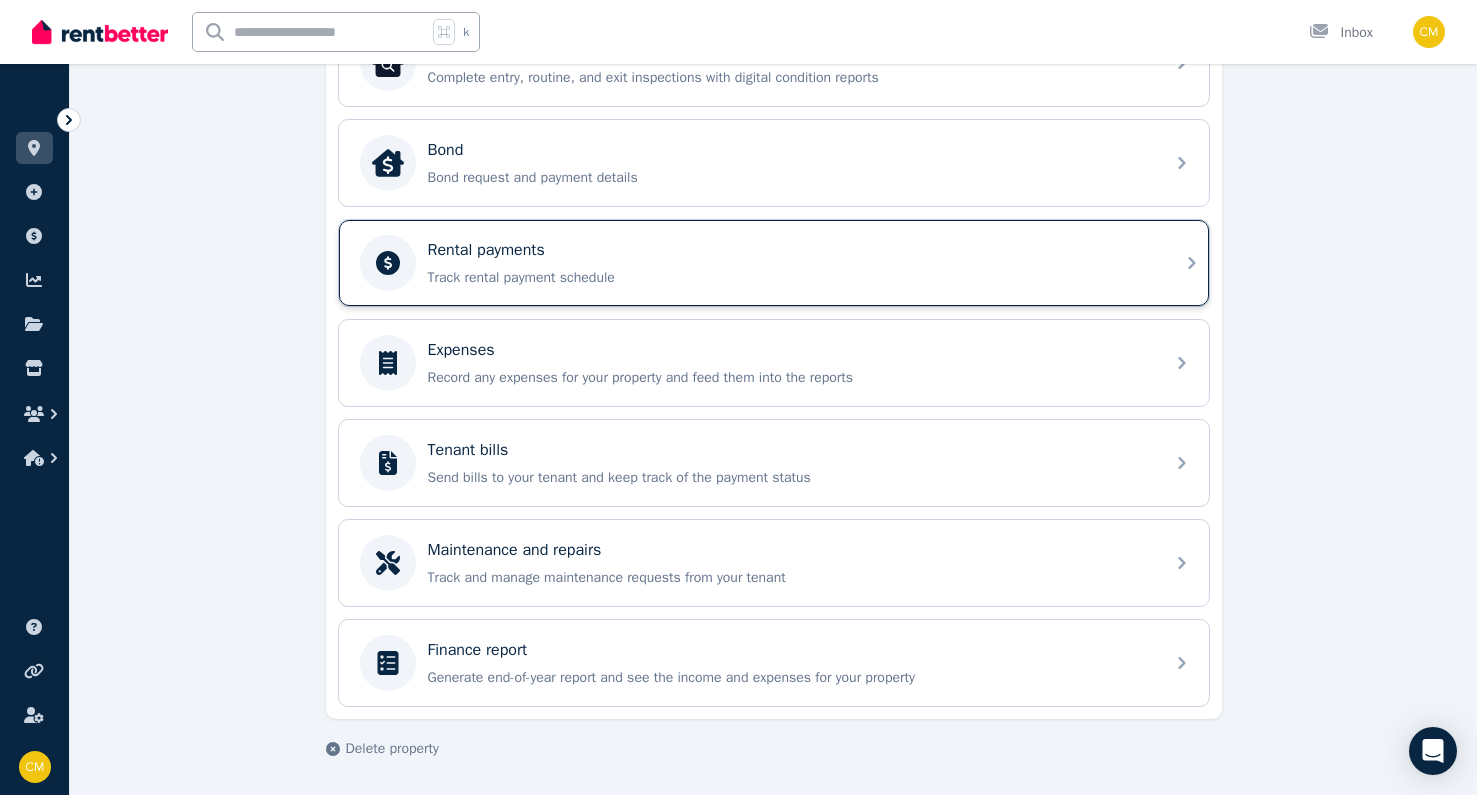 scroll, scrollTop: 265, scrollLeft: 0, axis: vertical 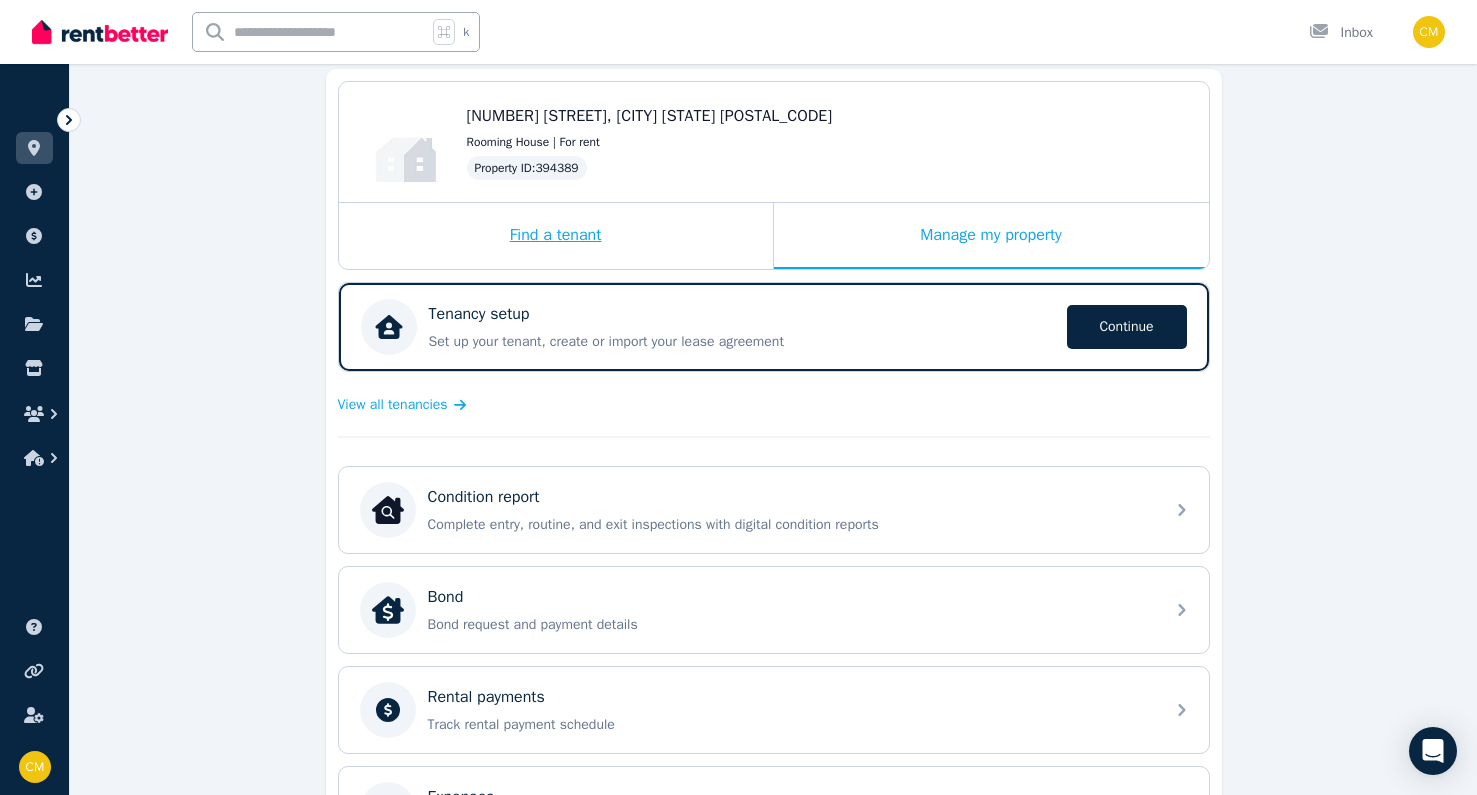 click on "Find a tenant" at bounding box center [556, 236] 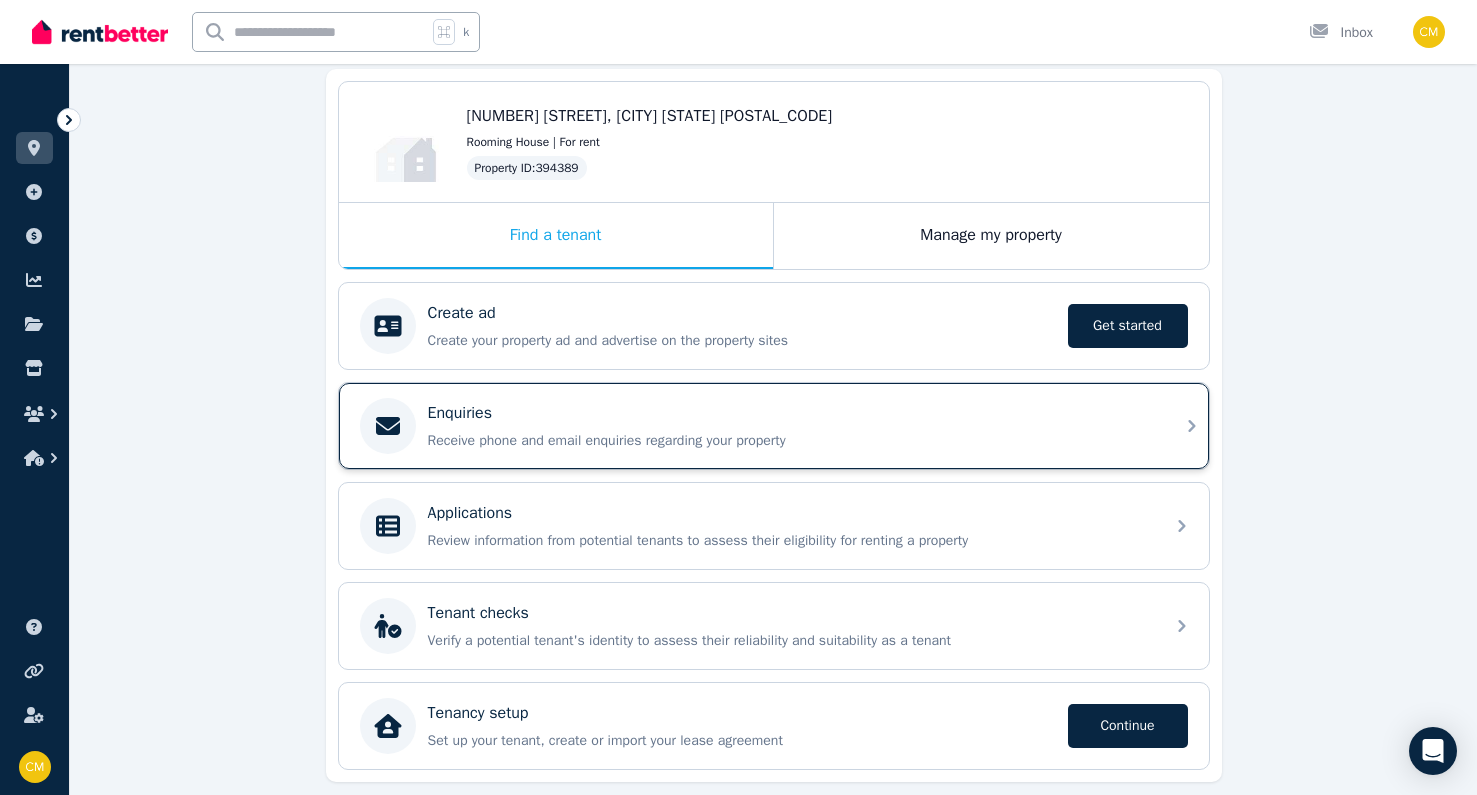 scroll, scrollTop: 328, scrollLeft: 0, axis: vertical 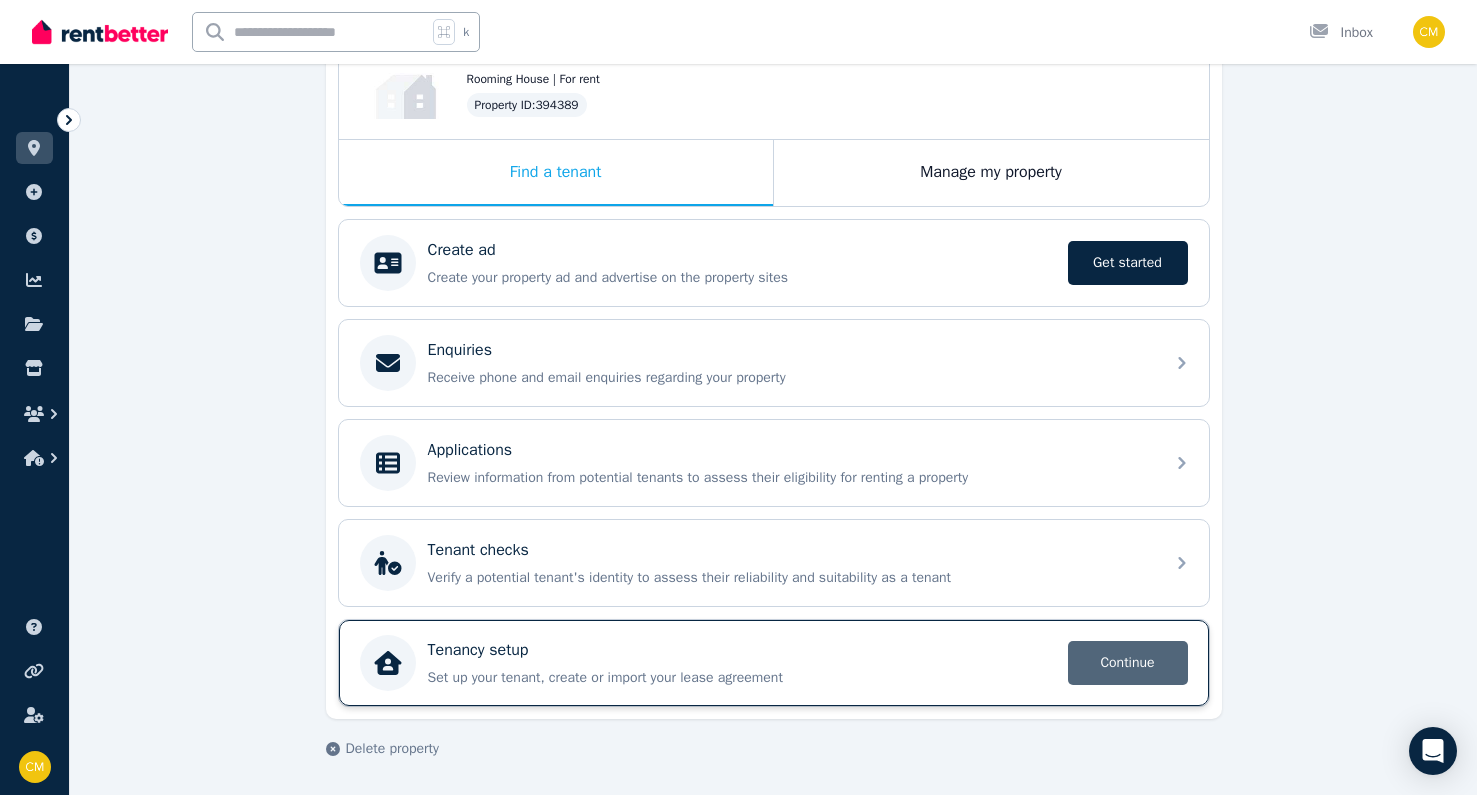 click on "Continue" at bounding box center [1128, 663] 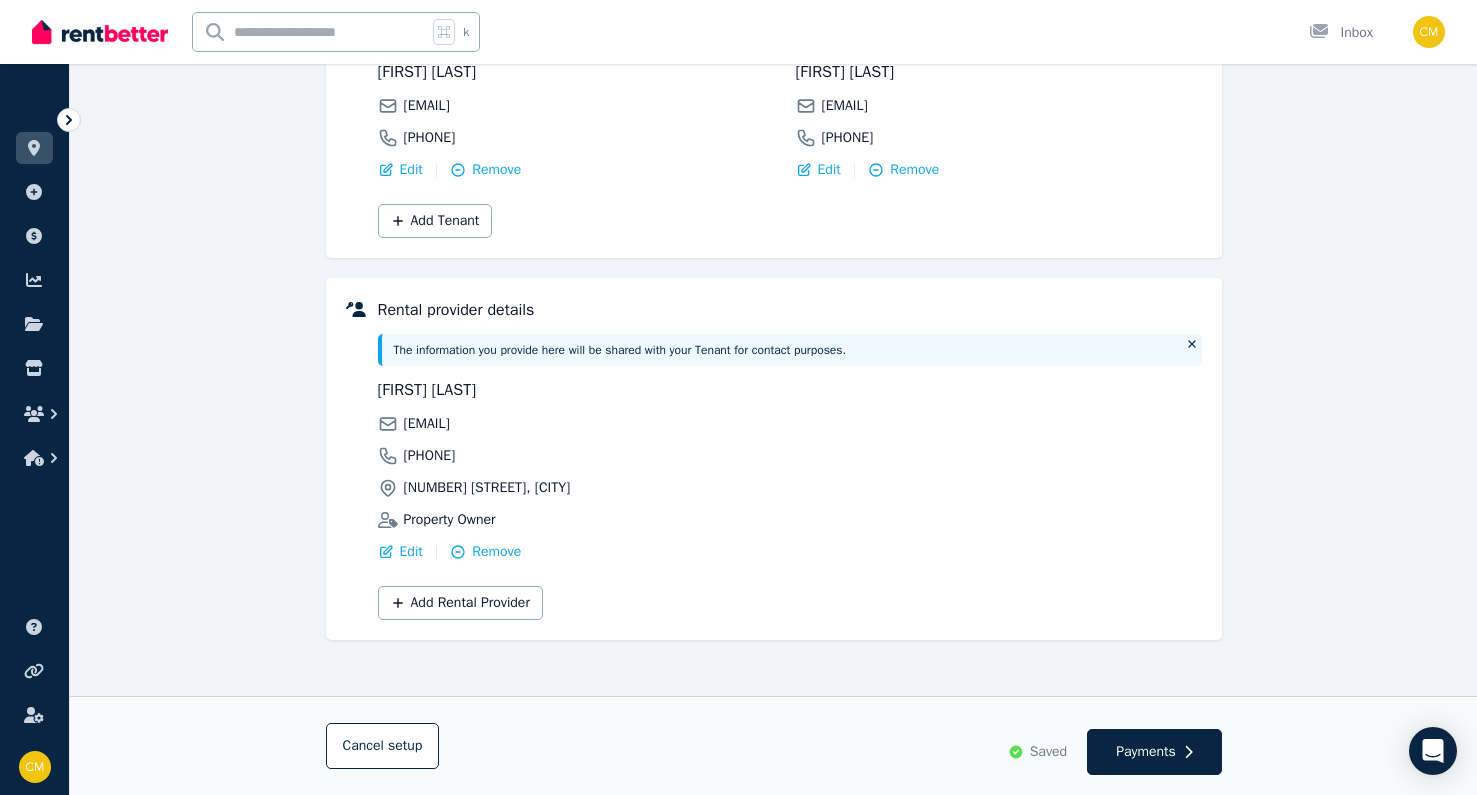 scroll, scrollTop: 0, scrollLeft: 0, axis: both 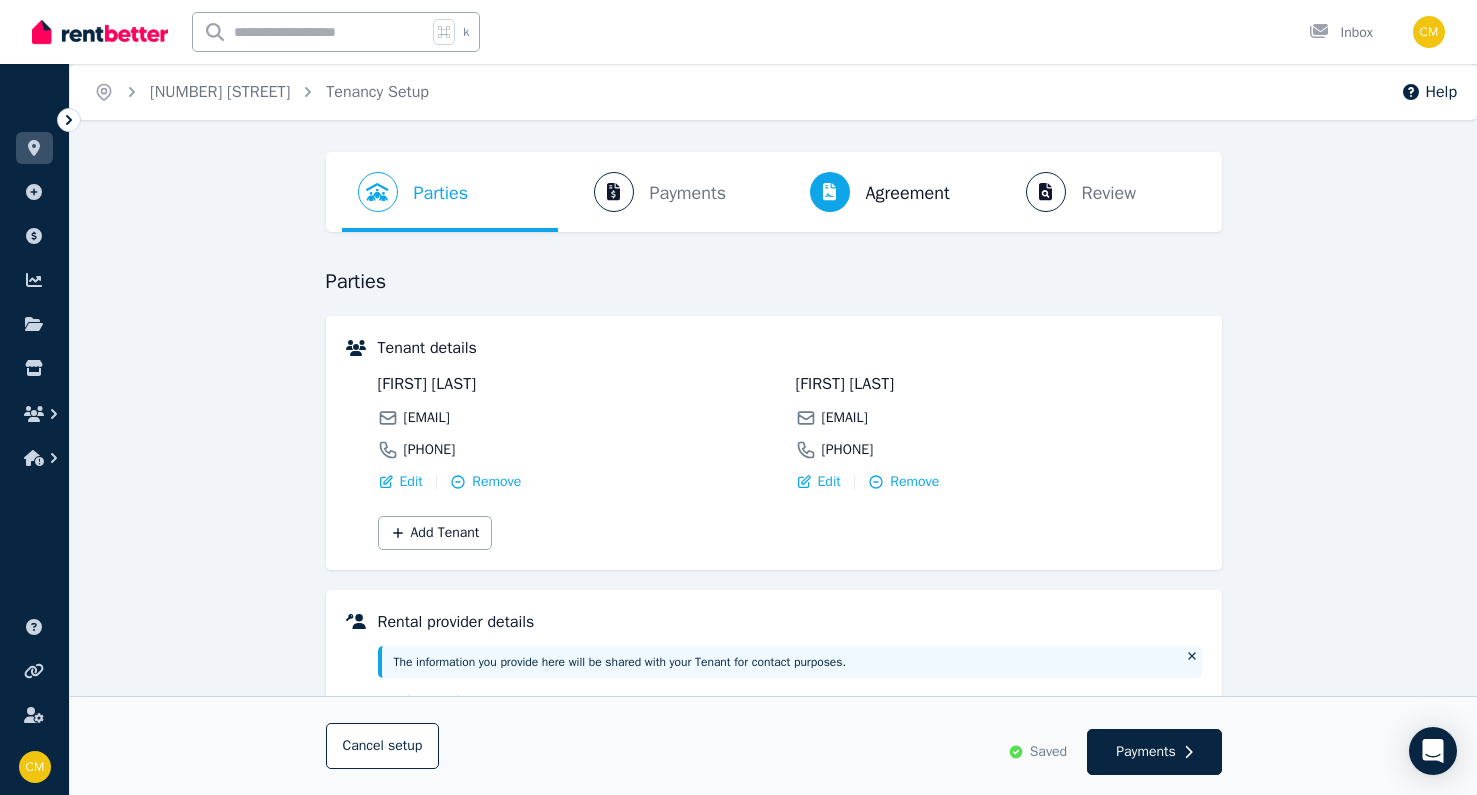 click on "Parties Rental provider and tenant details Payments Bond and rental payments Agreement Lease agreement Review Send tenancy details" at bounding box center [774, 192] 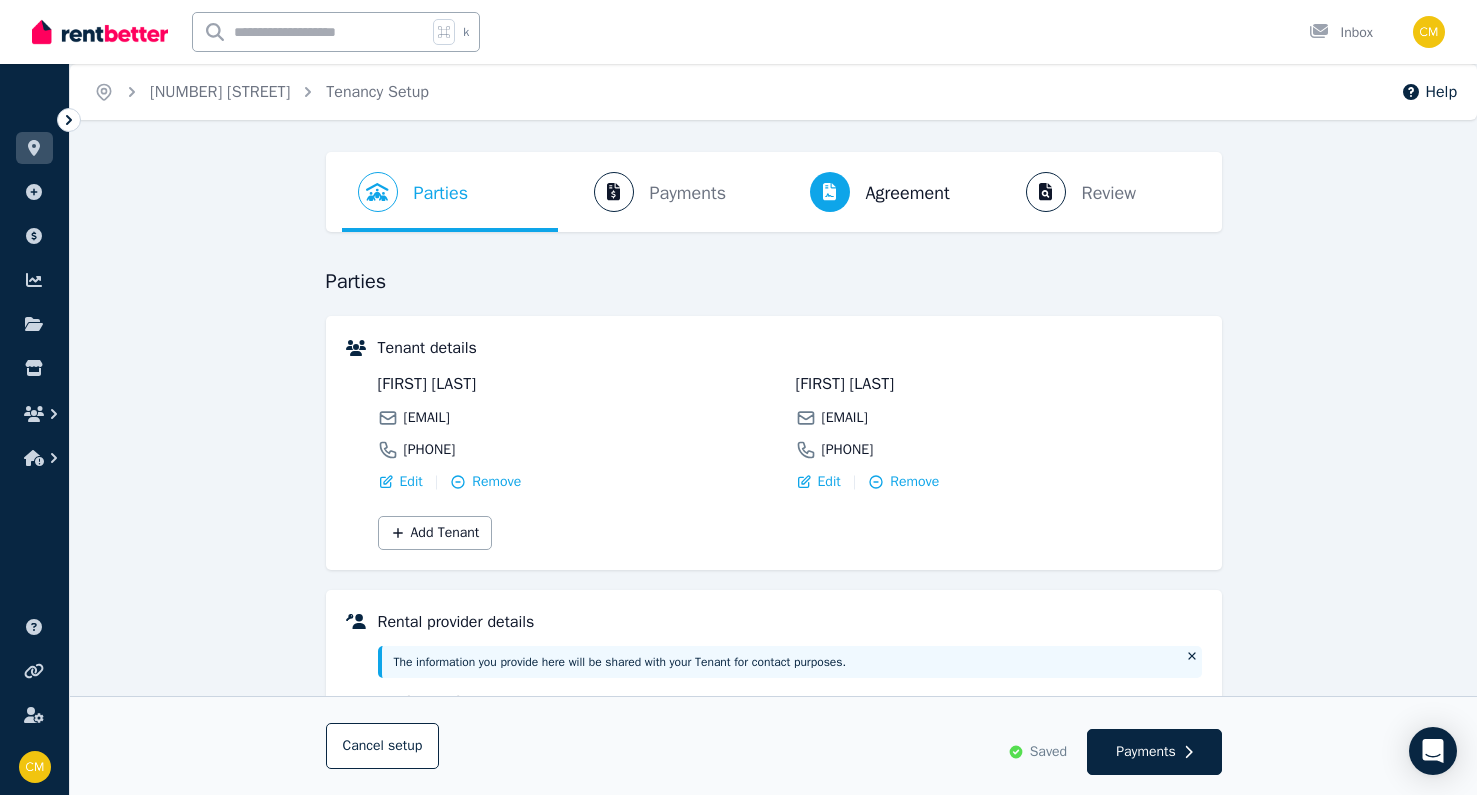 click on "Parties Rental provider and tenant details Payments Bond and rental payments Agreement Lease agreement Review Send tenancy details" at bounding box center (774, 192) 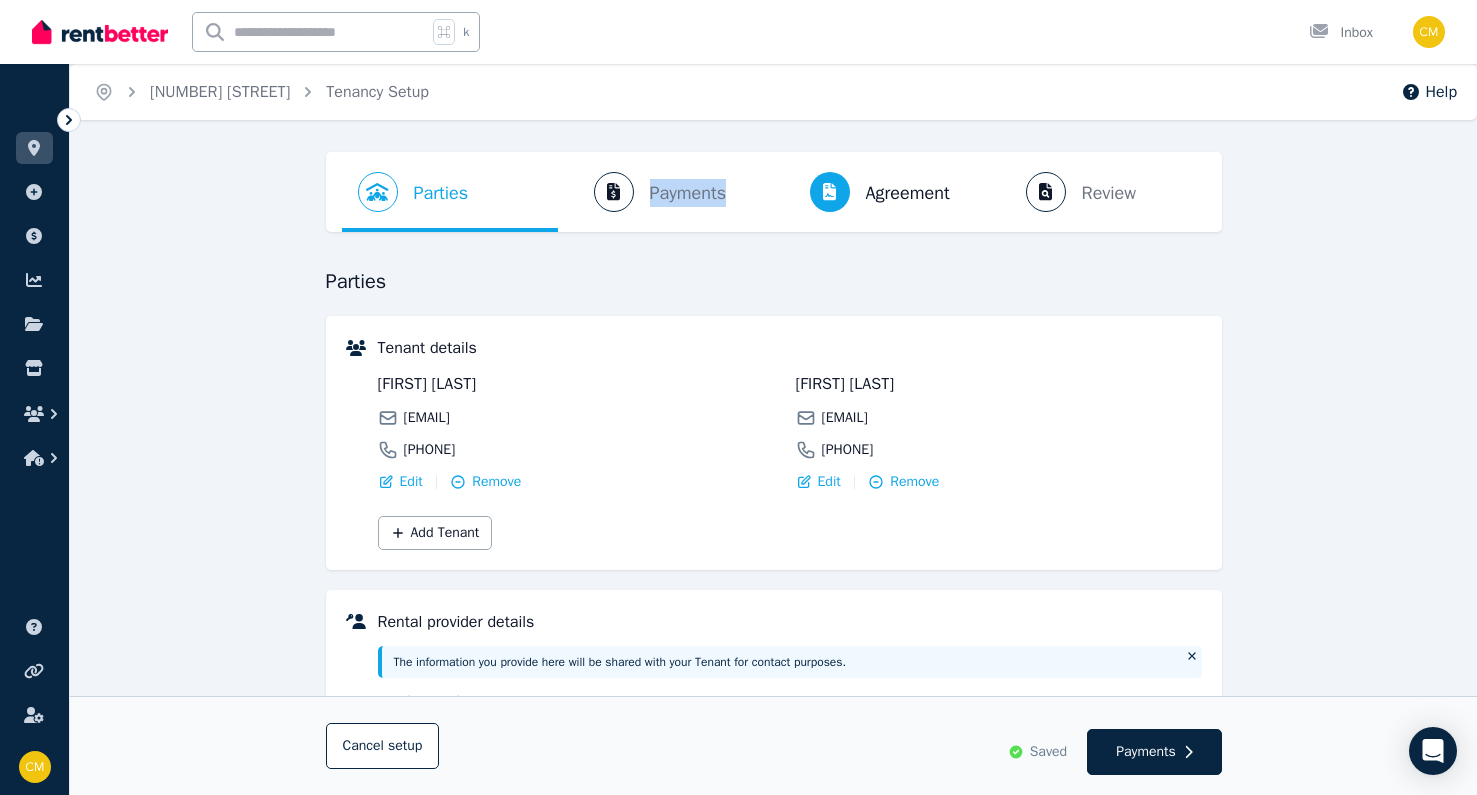 click on "Parties Rental provider and tenant details Payments Bond and rental payments Agreement Lease agreement Review Send tenancy details" at bounding box center [774, 192] 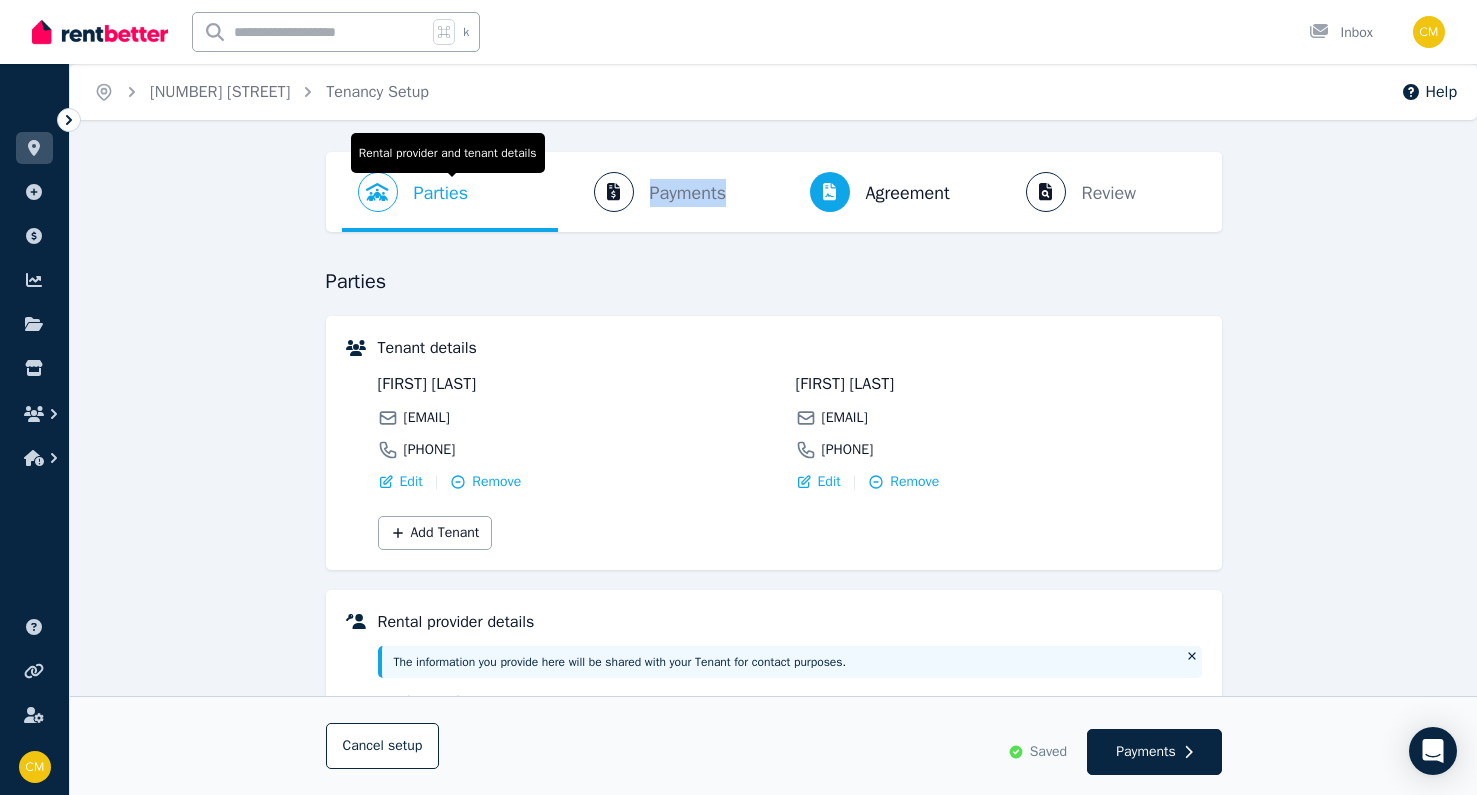 click on "Parties" at bounding box center [441, 193] 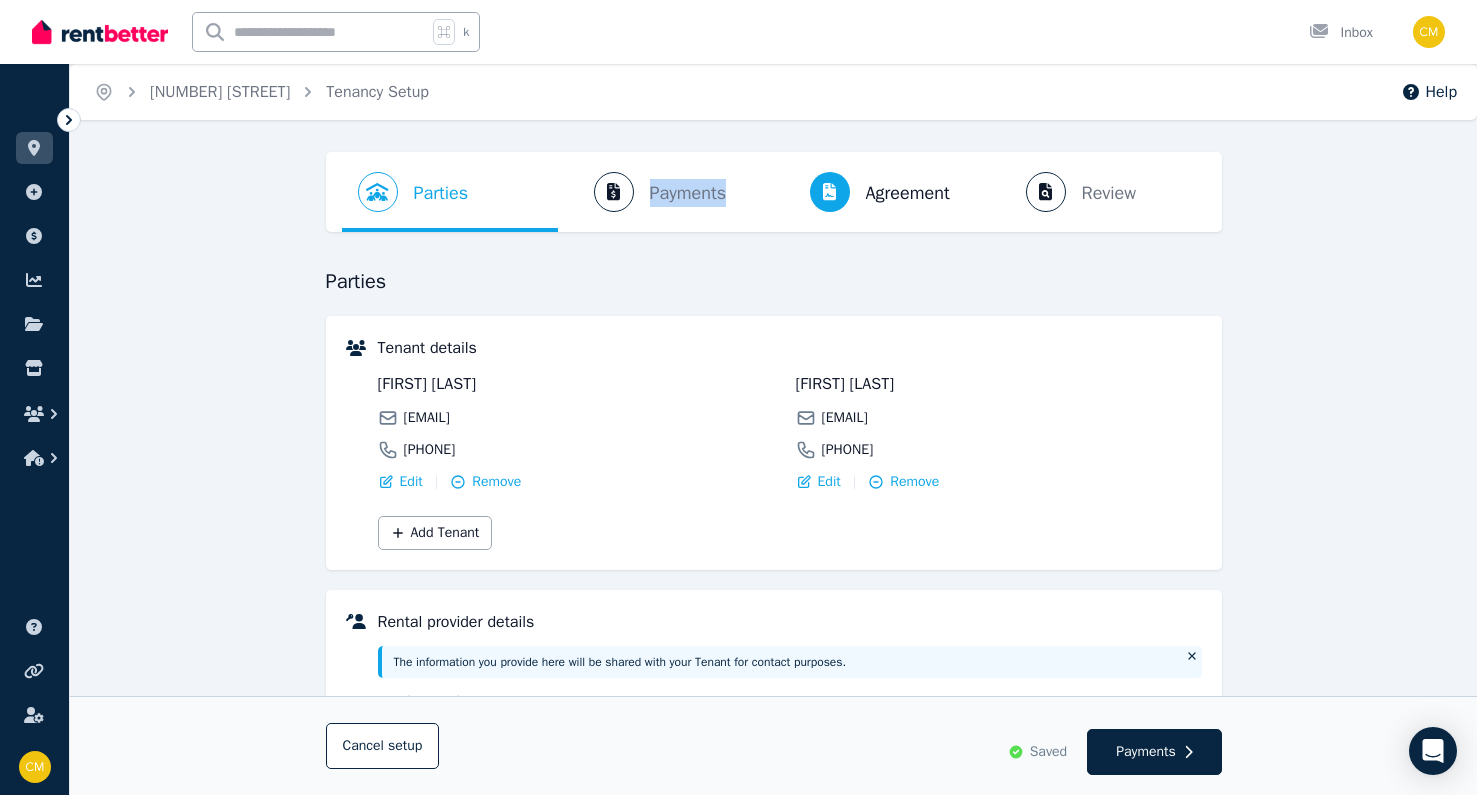 click on "Parties Rental provider and tenant details Payments Bond and rental payments Agreement Lease agreement Review Send tenancy details" at bounding box center [774, 192] 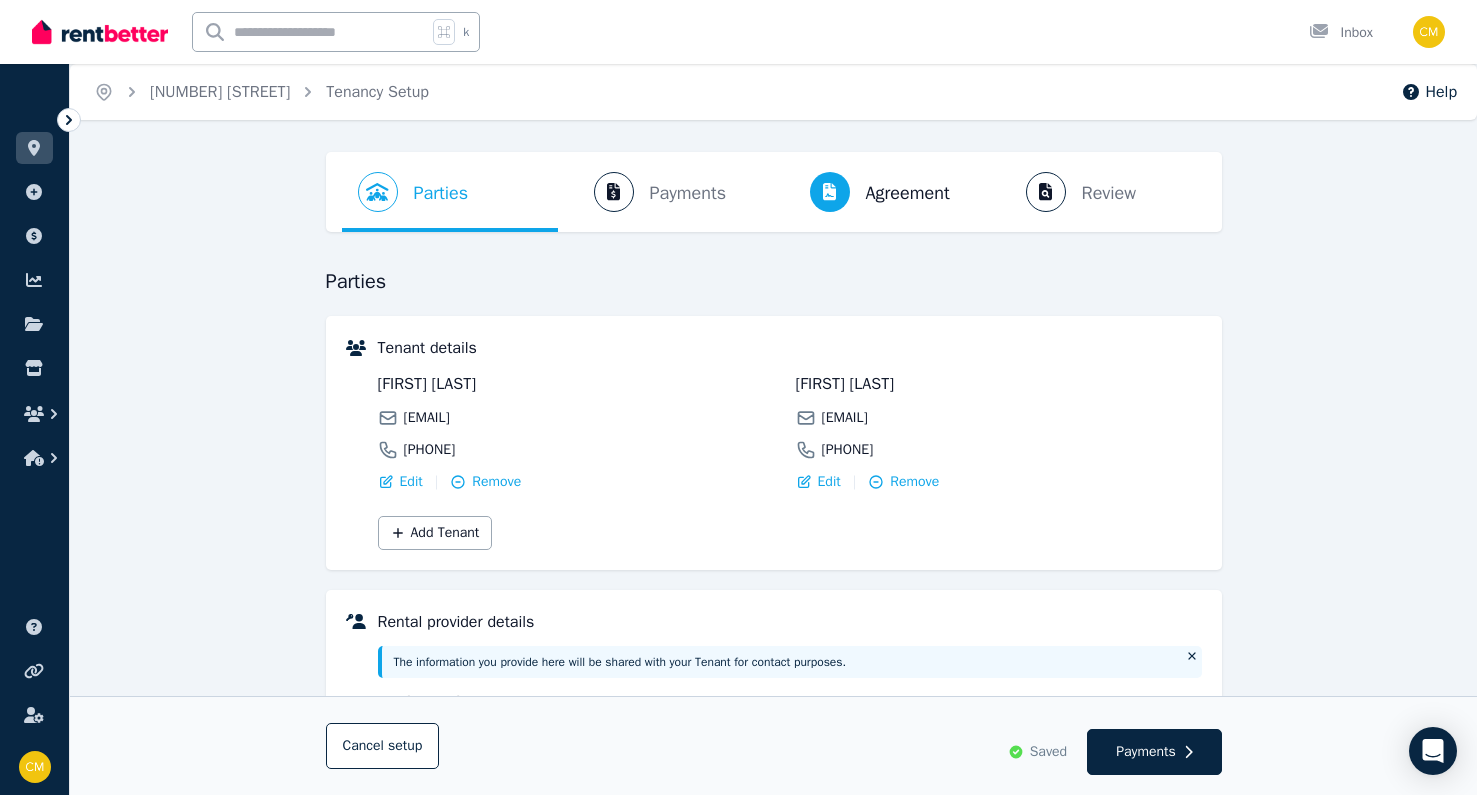 scroll, scrollTop: 312, scrollLeft: 0, axis: vertical 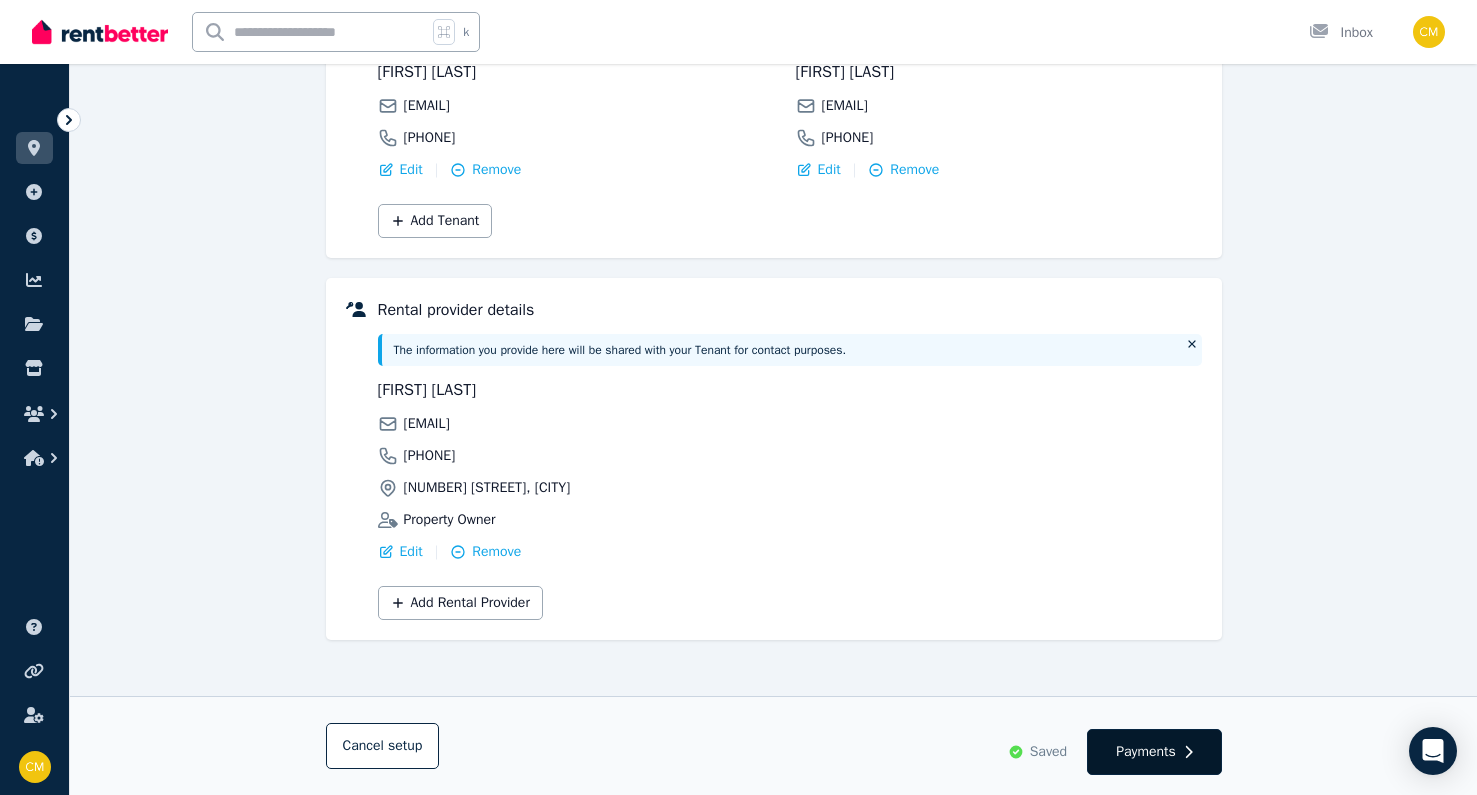 click on "Payments" at bounding box center [1146, 752] 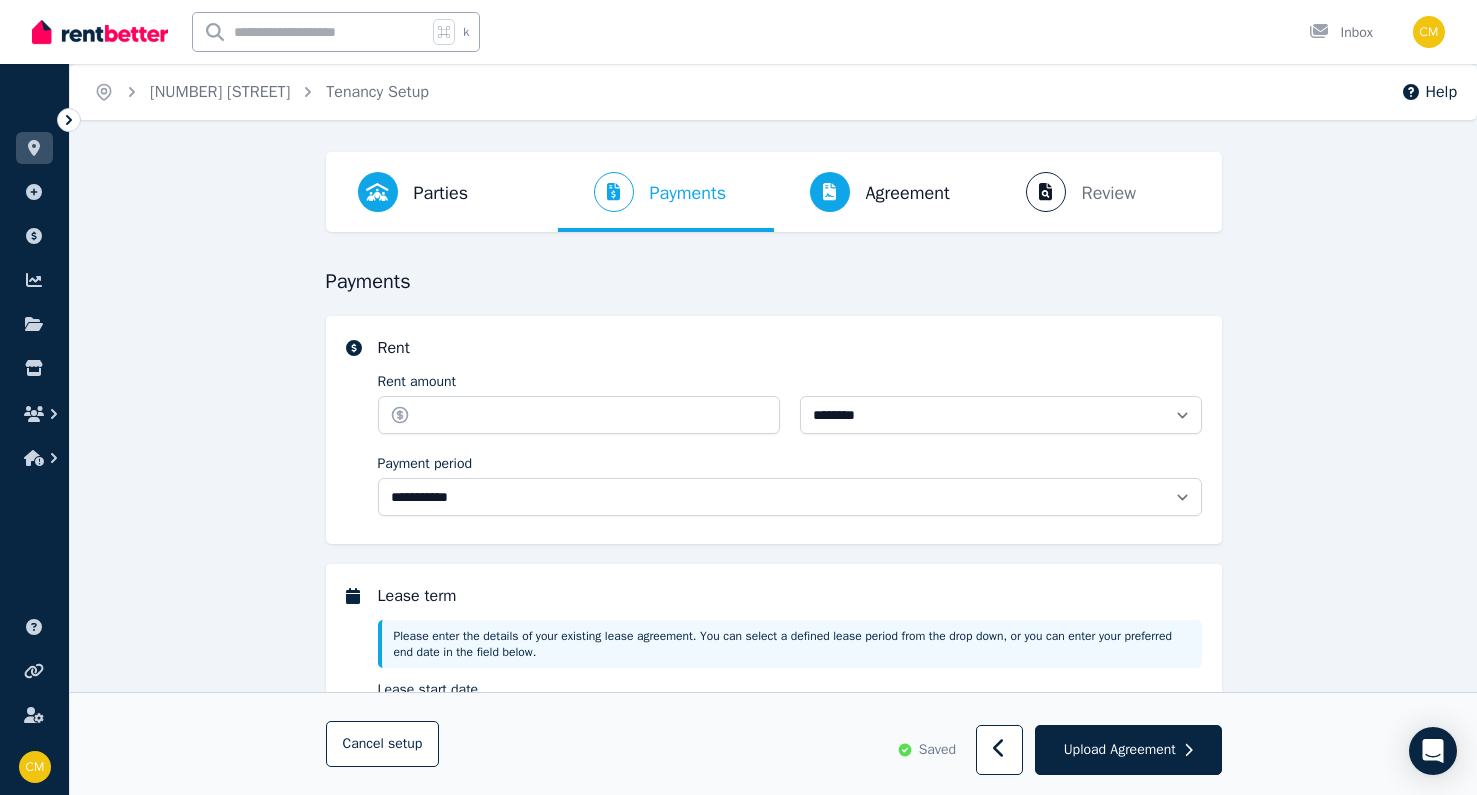 scroll, scrollTop: 194, scrollLeft: 0, axis: vertical 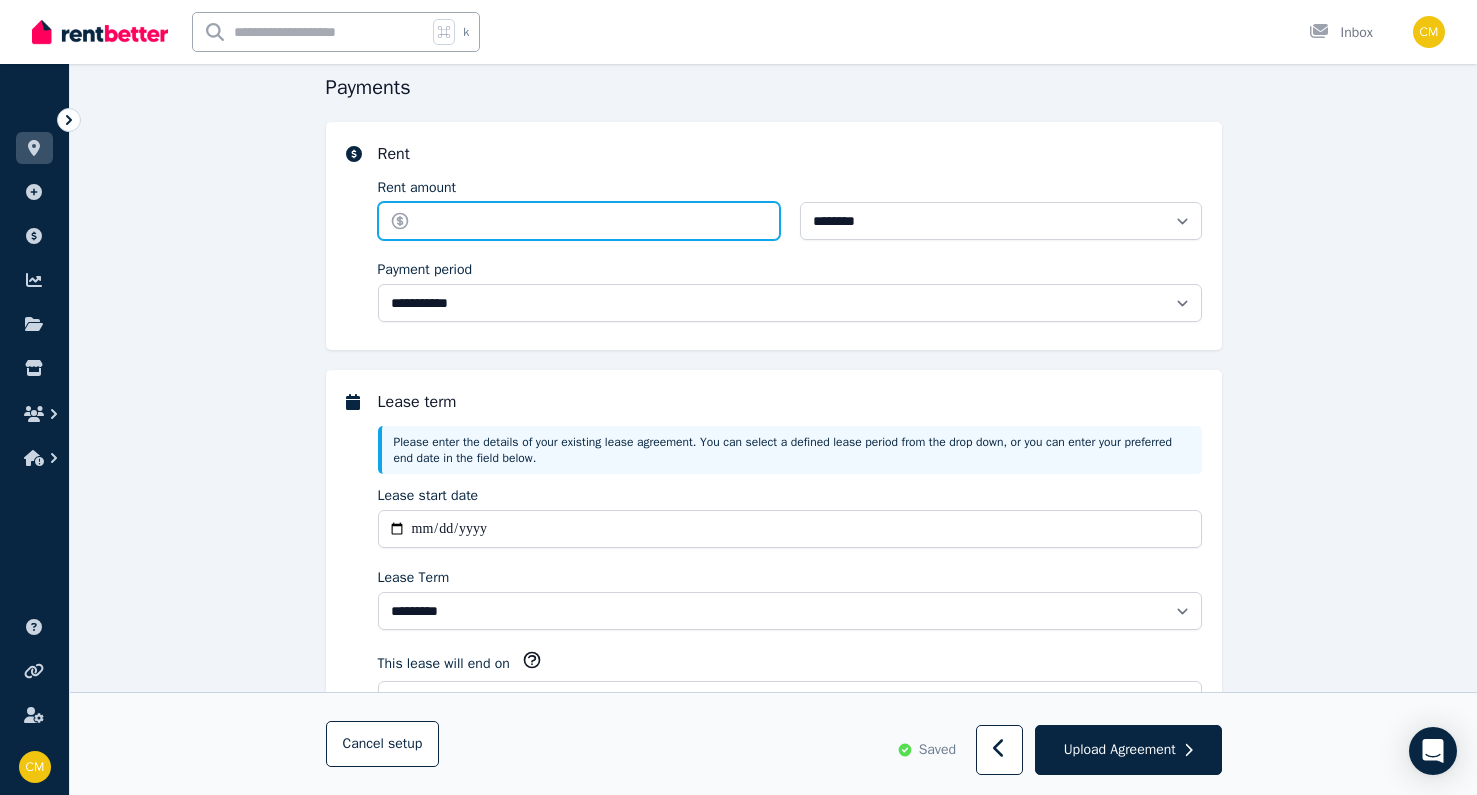 click on "Rent amount" at bounding box center (579, 221) 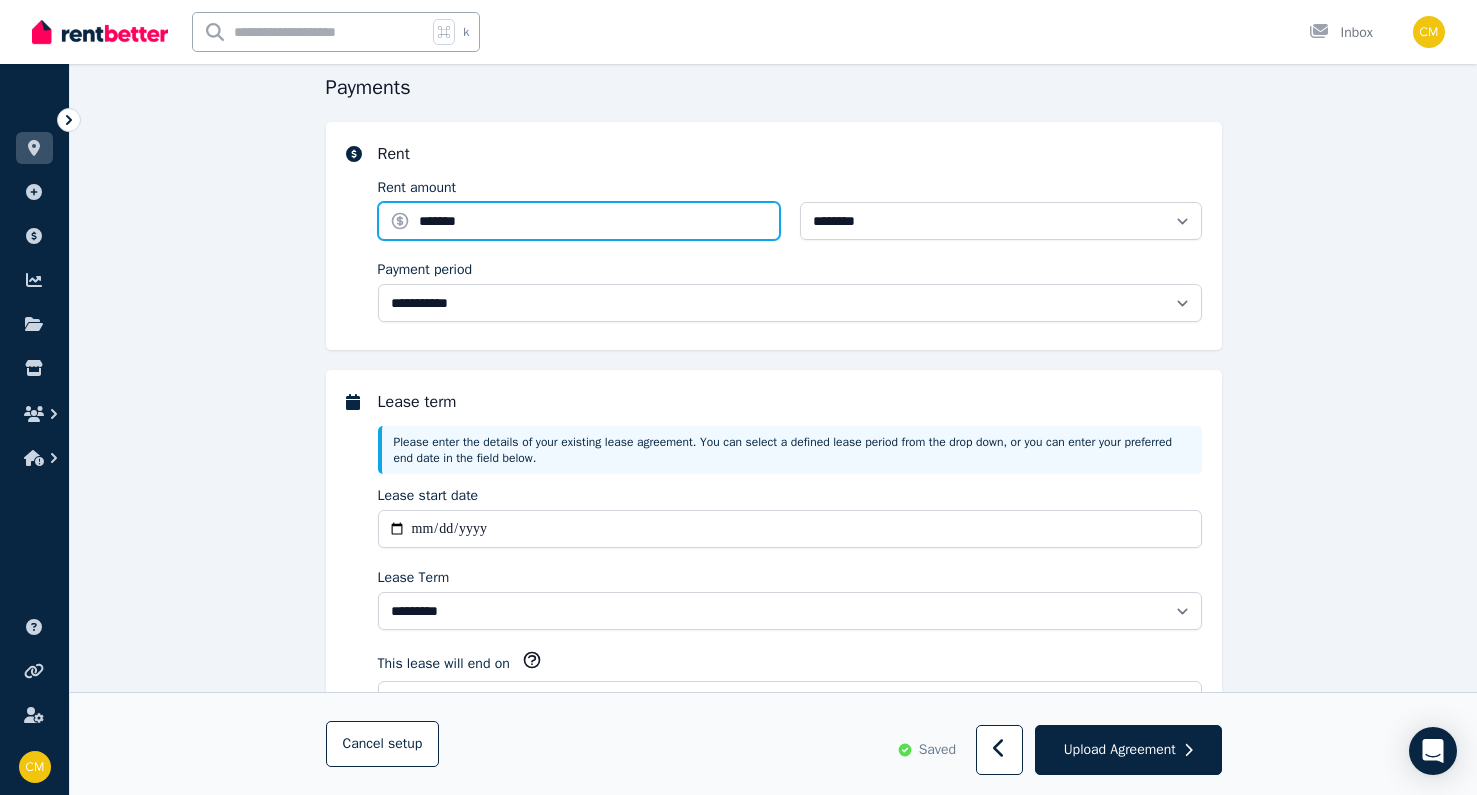 type on "*******" 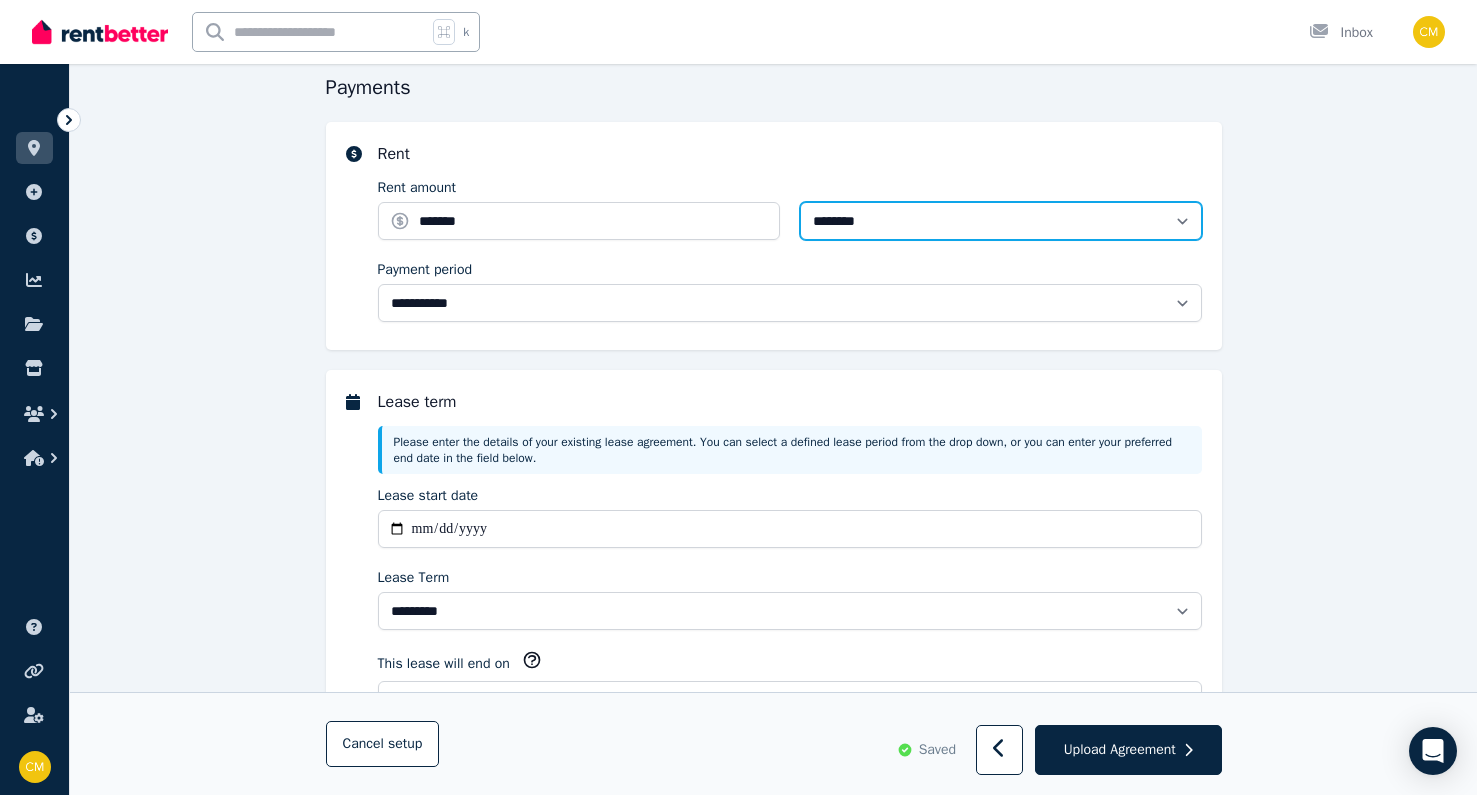 click on "**********" at bounding box center (1001, 221) 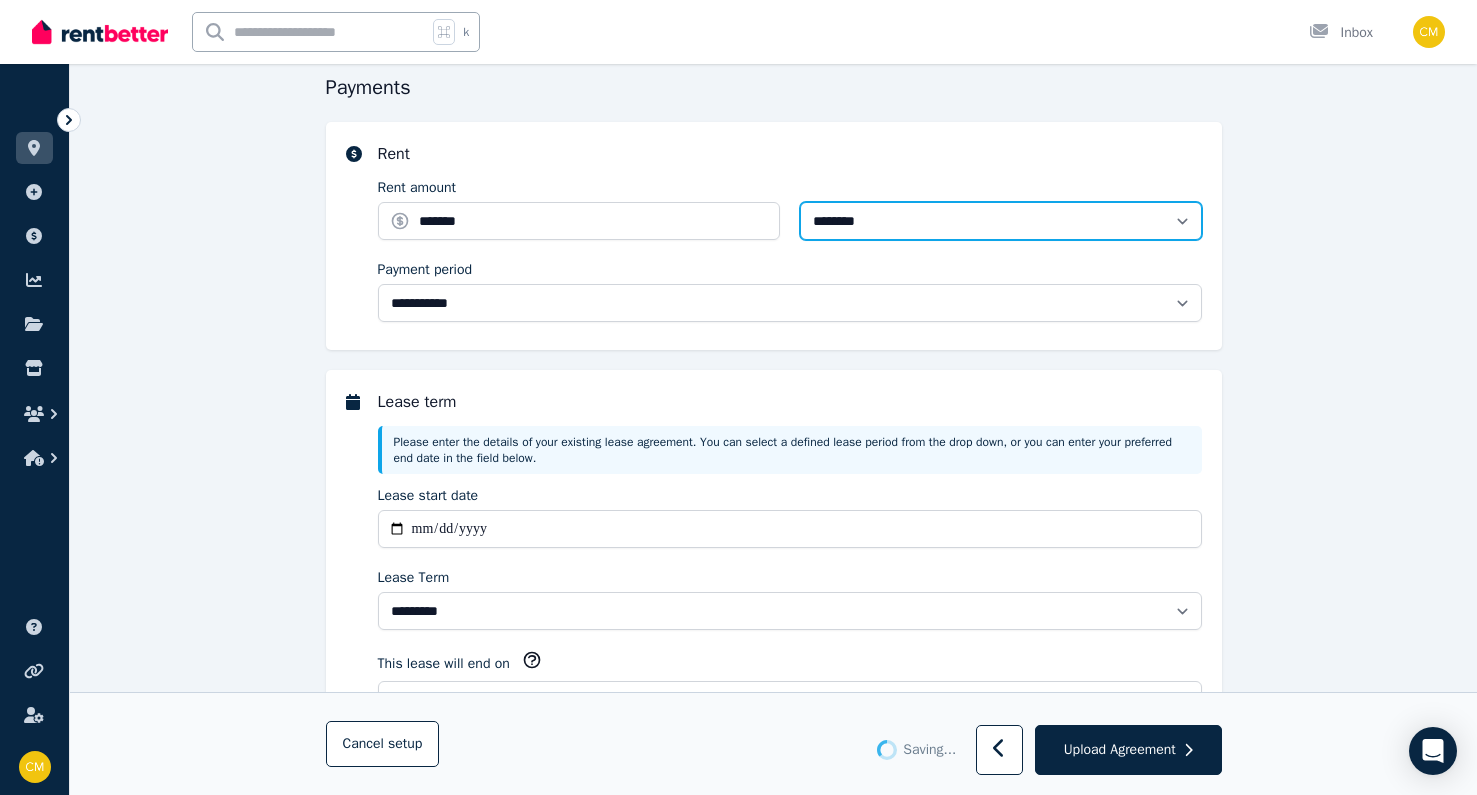 select on "*******" 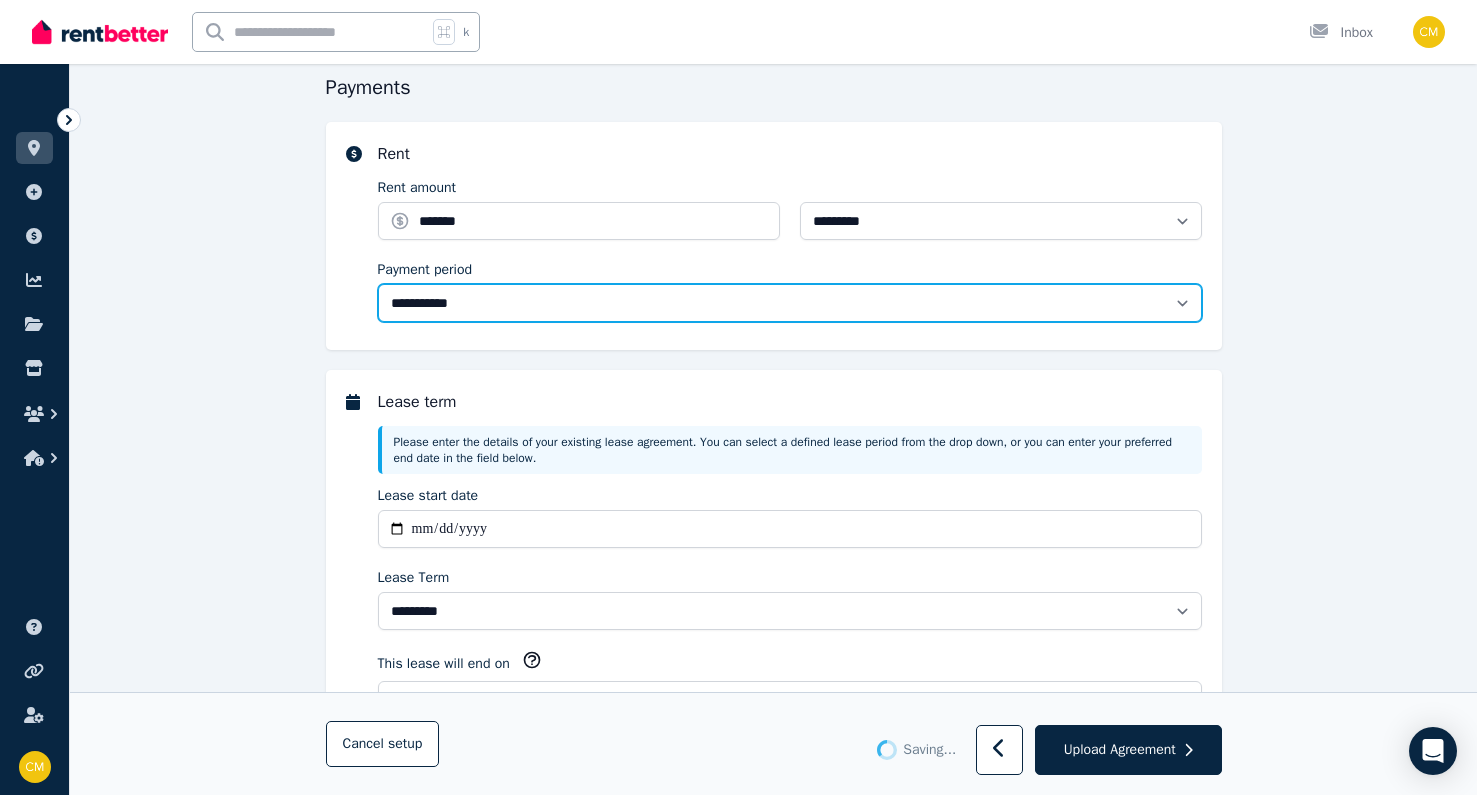 click on "**********" at bounding box center (790, 303) 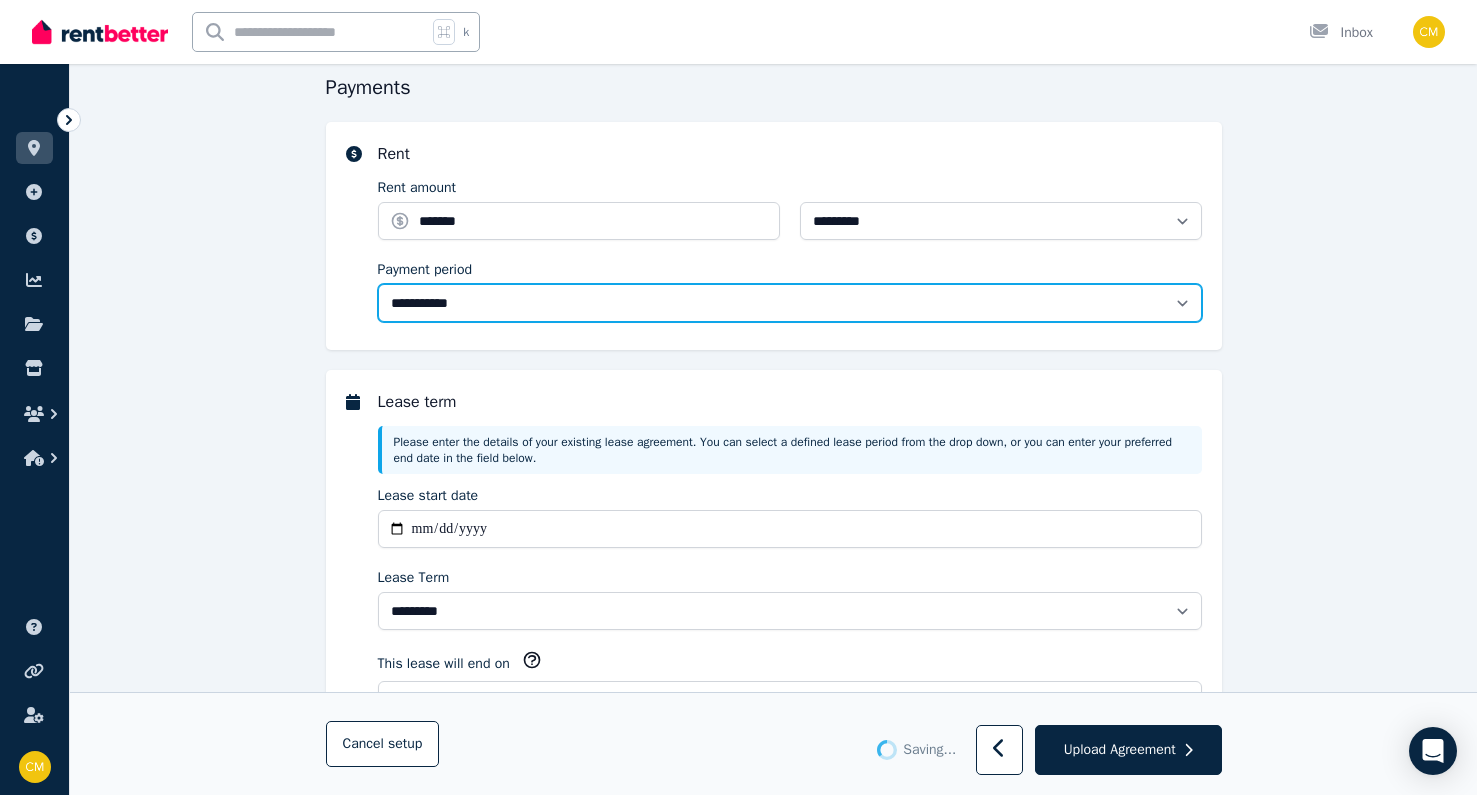 select on "*******" 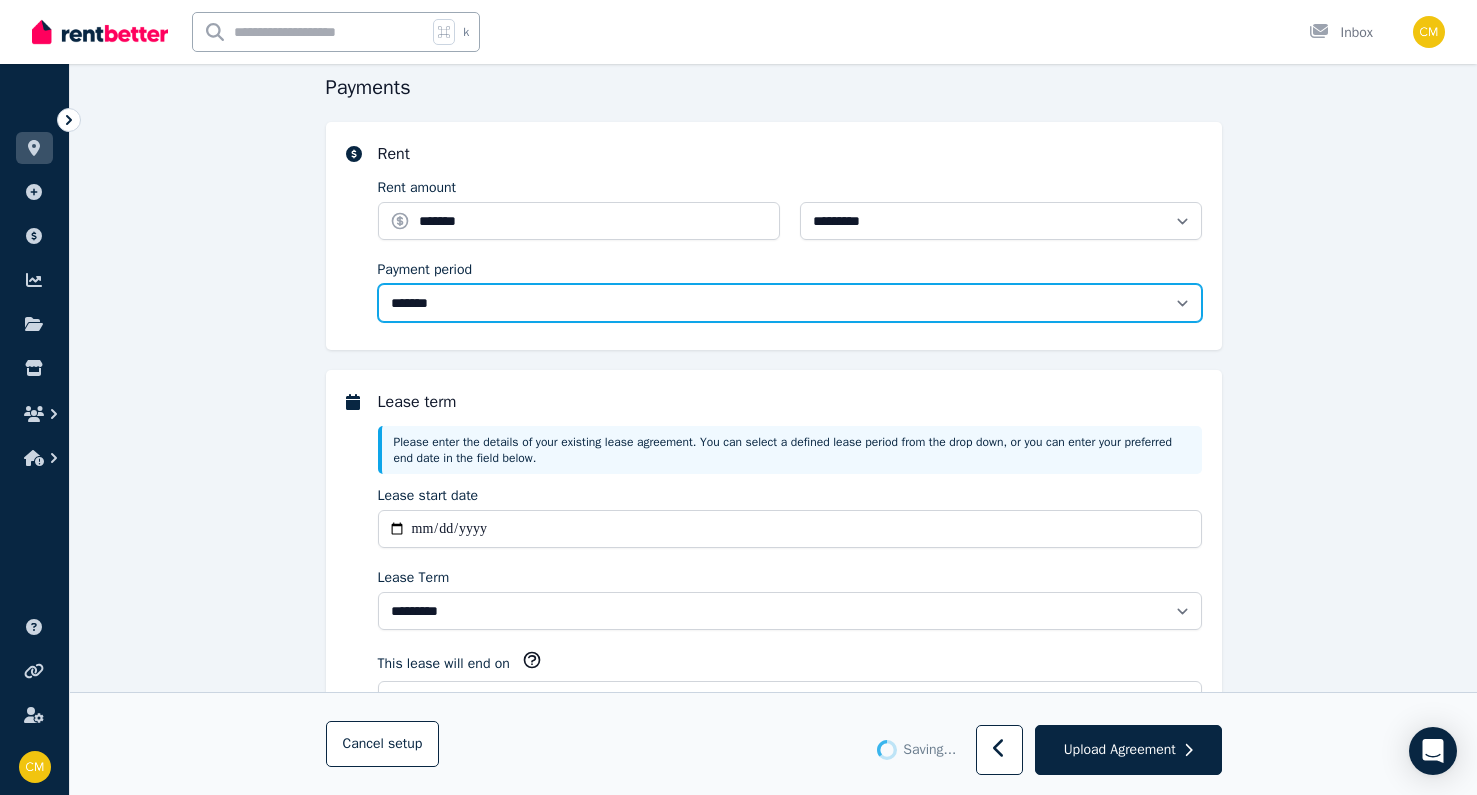 scroll, scrollTop: 494, scrollLeft: 0, axis: vertical 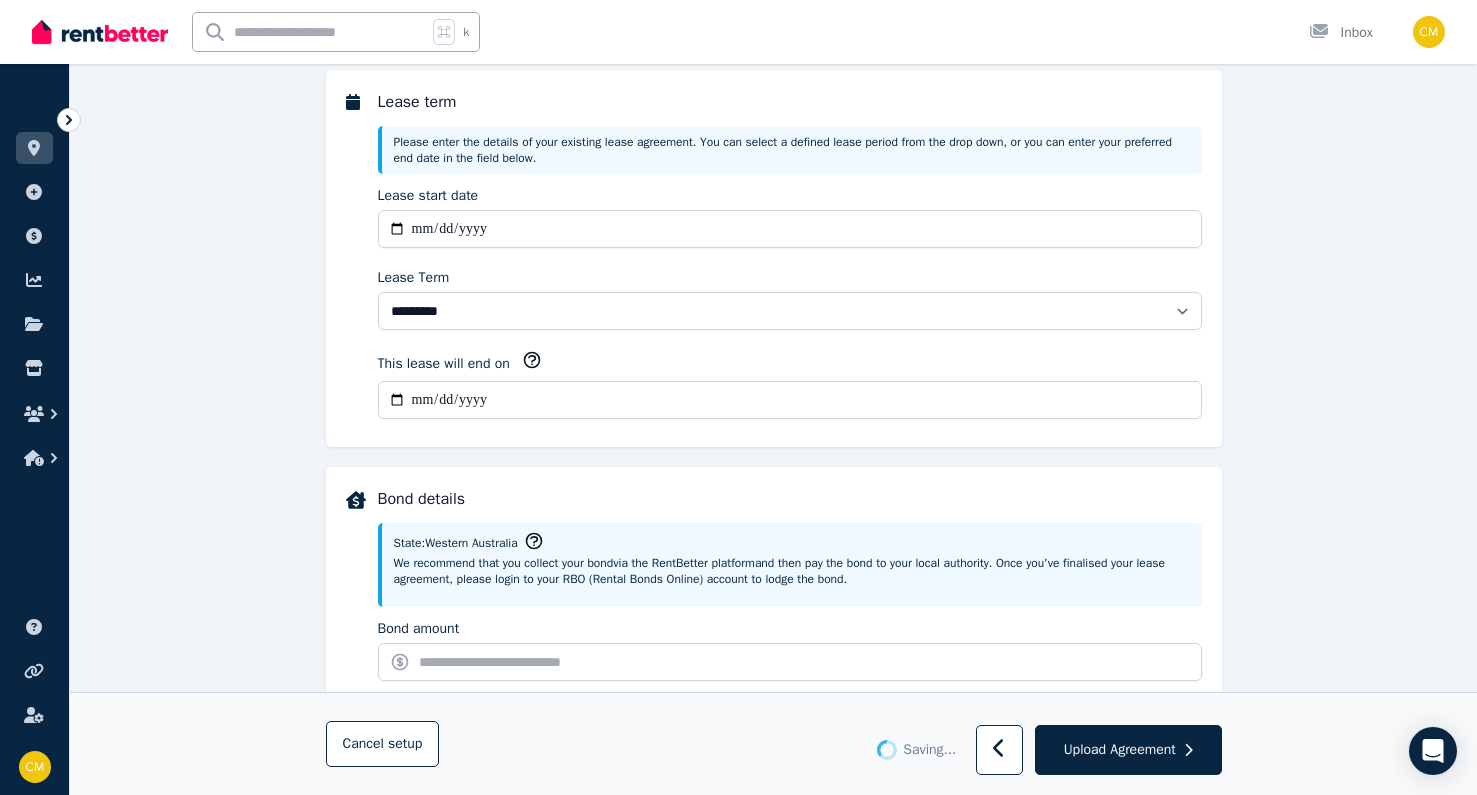 type 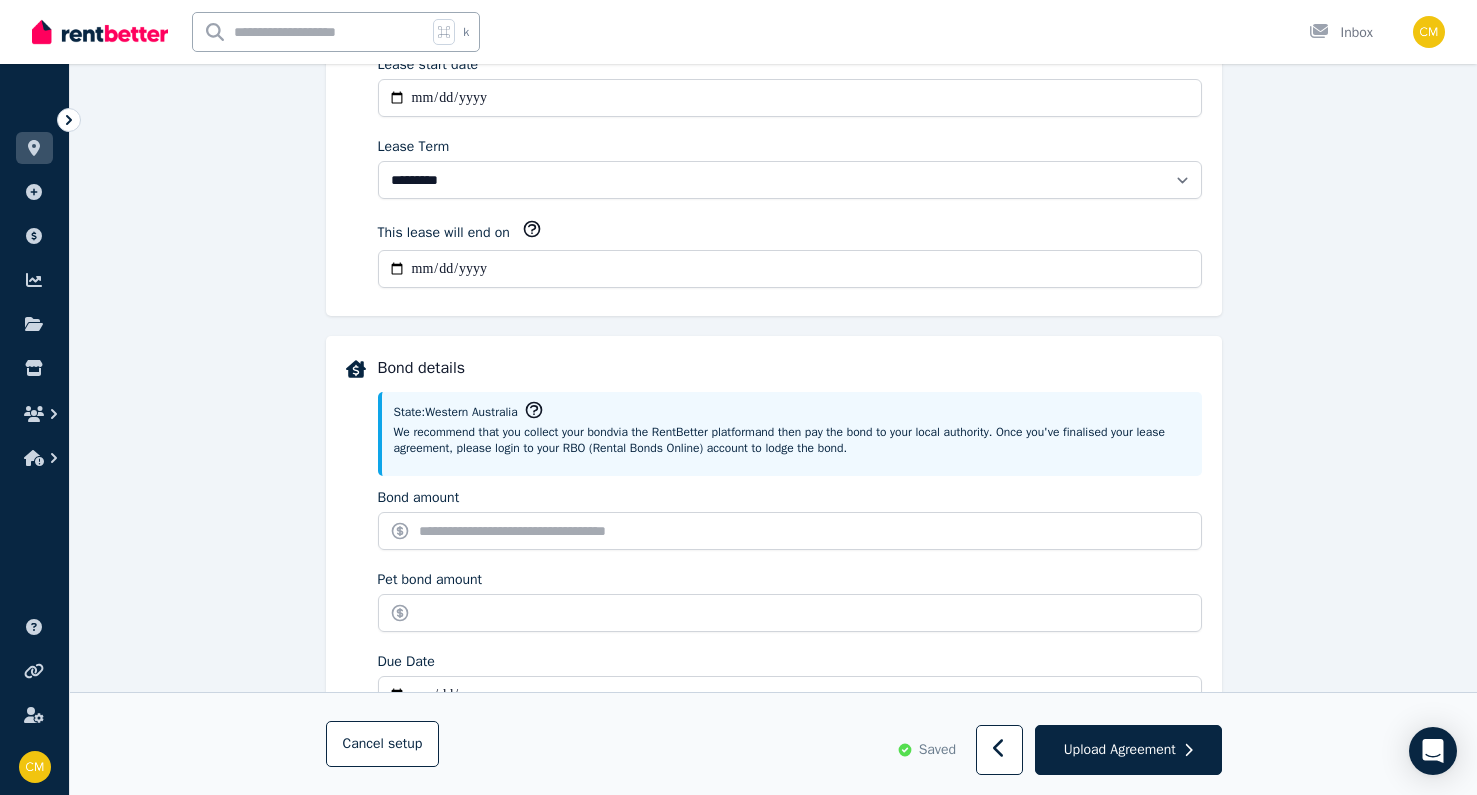 scroll, scrollTop: 963, scrollLeft: 0, axis: vertical 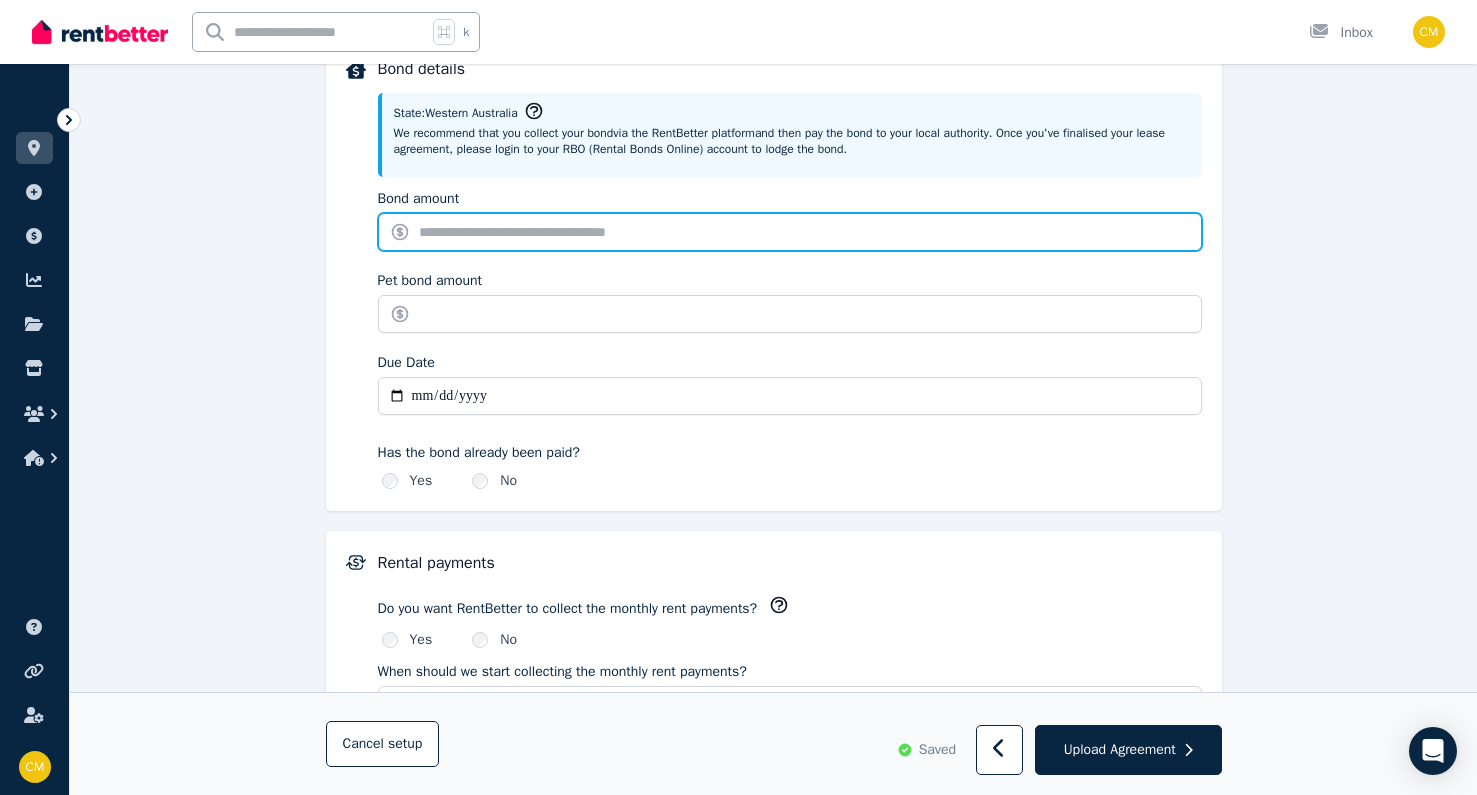 click on "Bond amount" at bounding box center [790, 232] 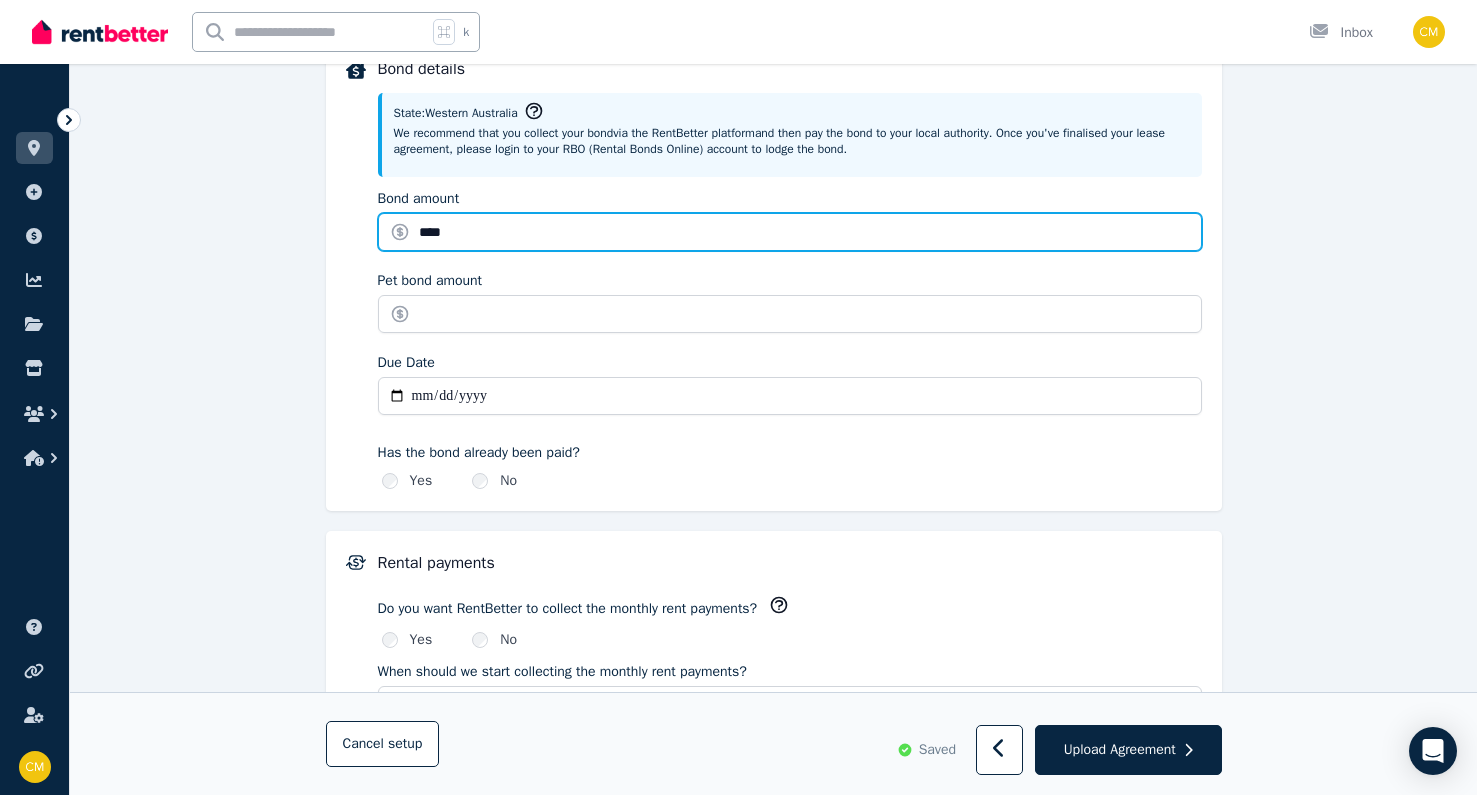 type on "****" 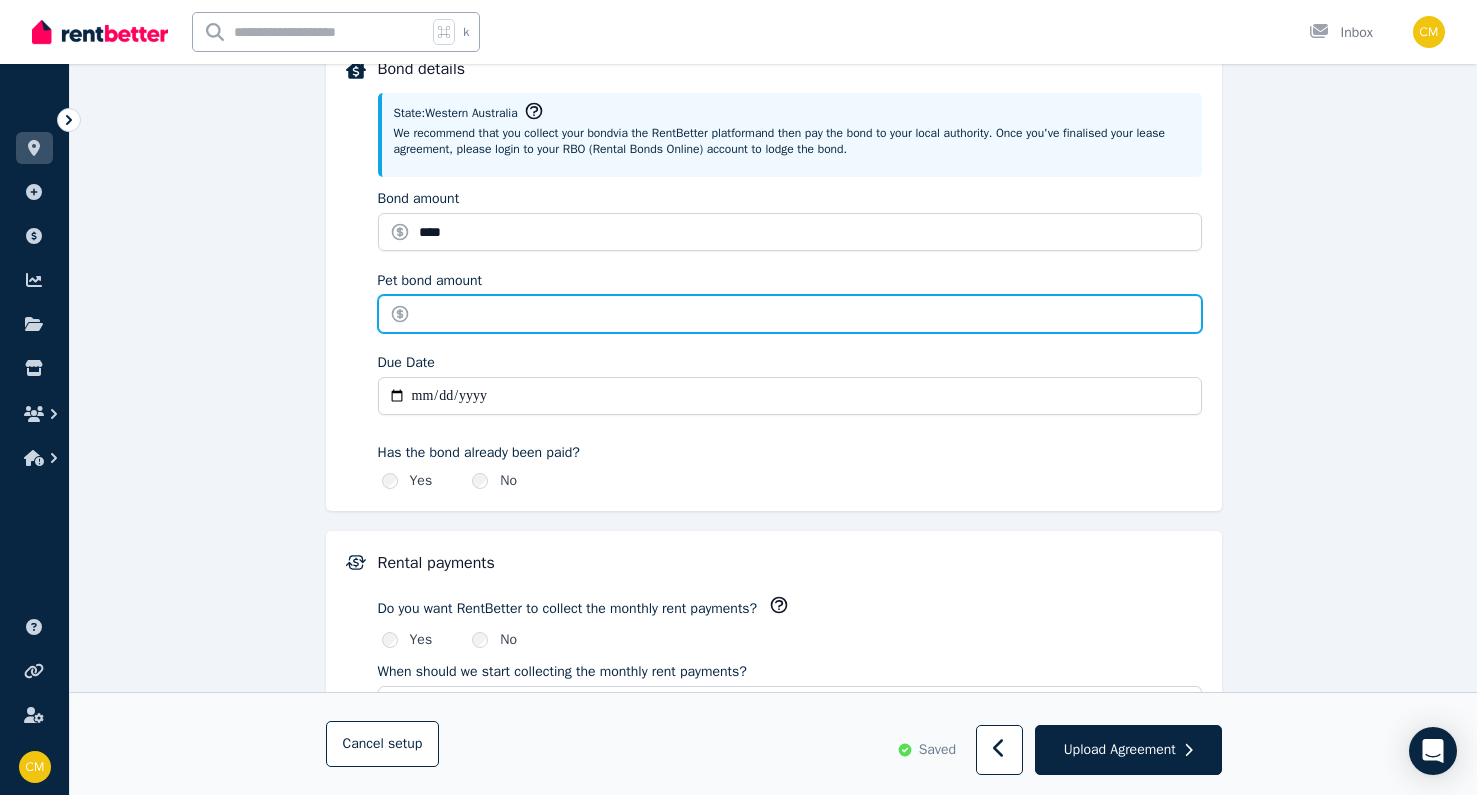 click on "Pet bond amount" at bounding box center (790, 314) 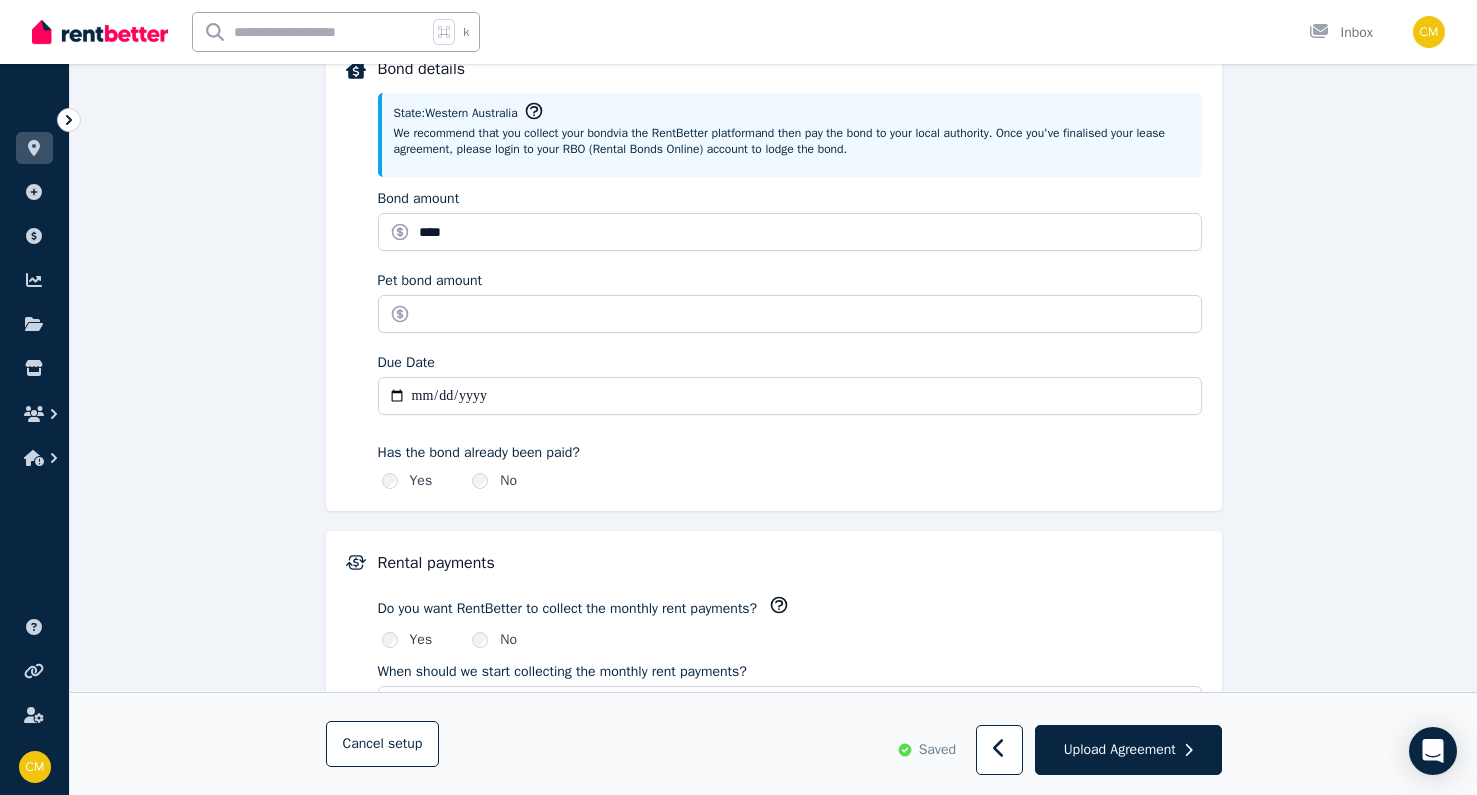 click on "Due Date" at bounding box center [790, 396] 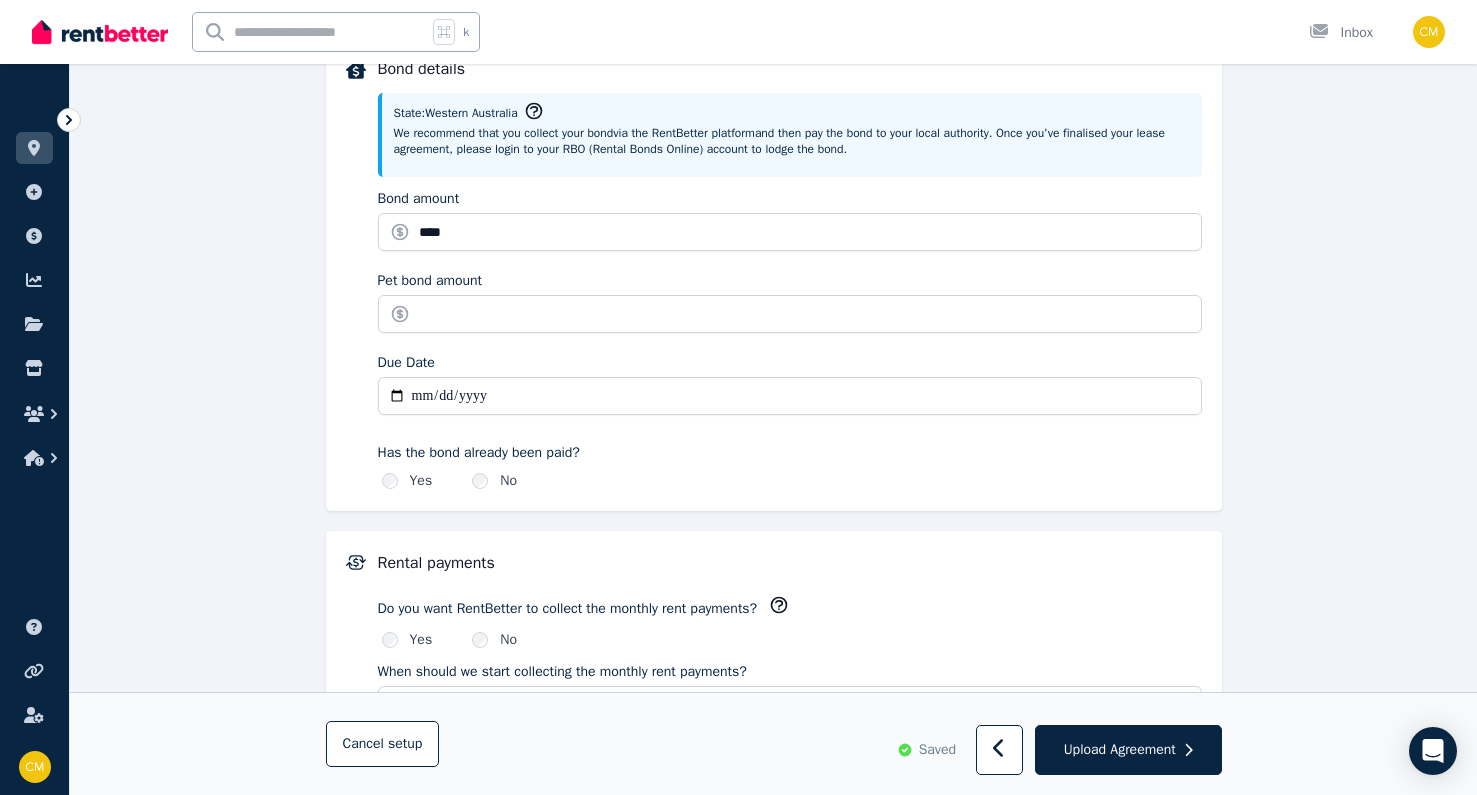 click on "Due Date" at bounding box center [790, 396] 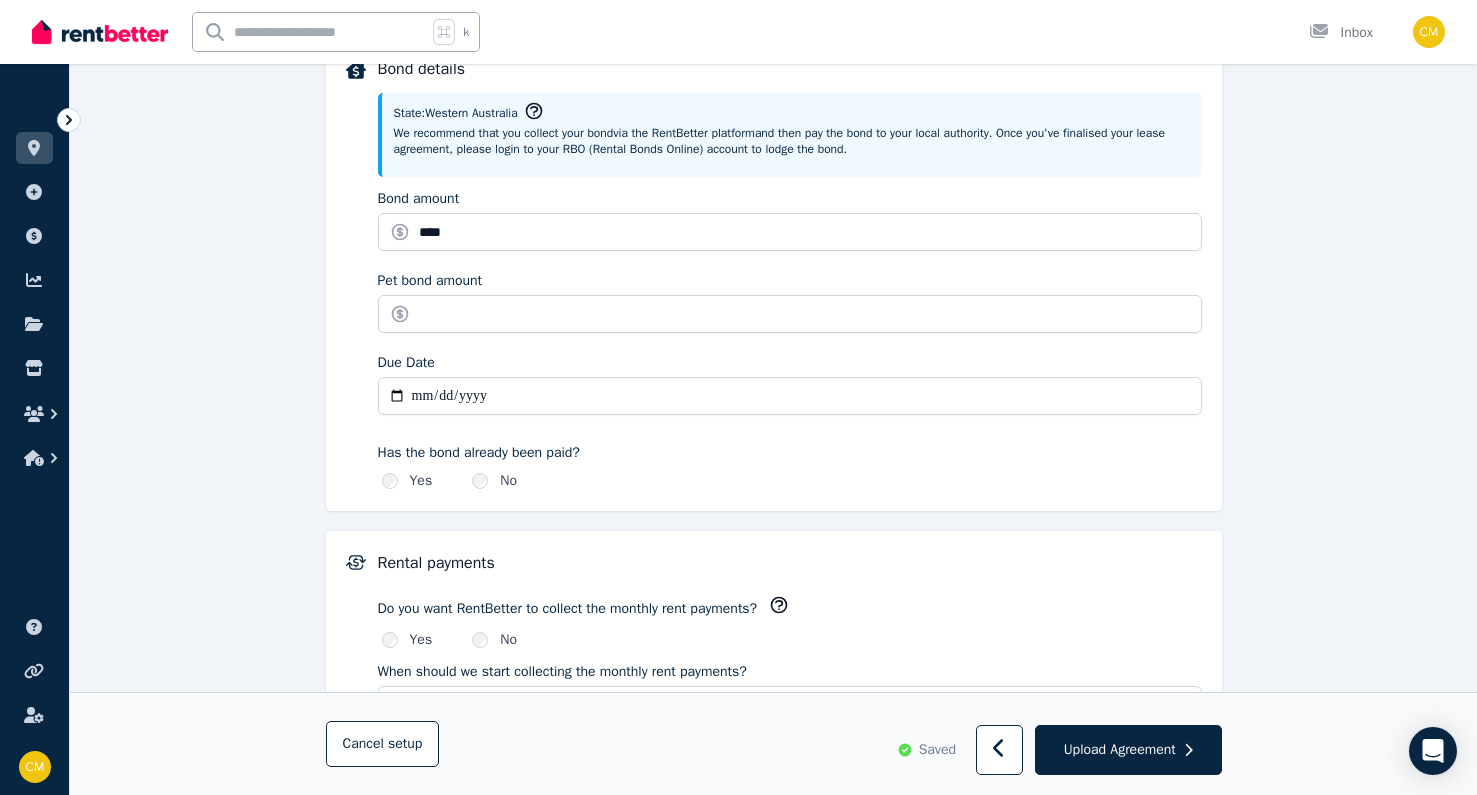 type on "**********" 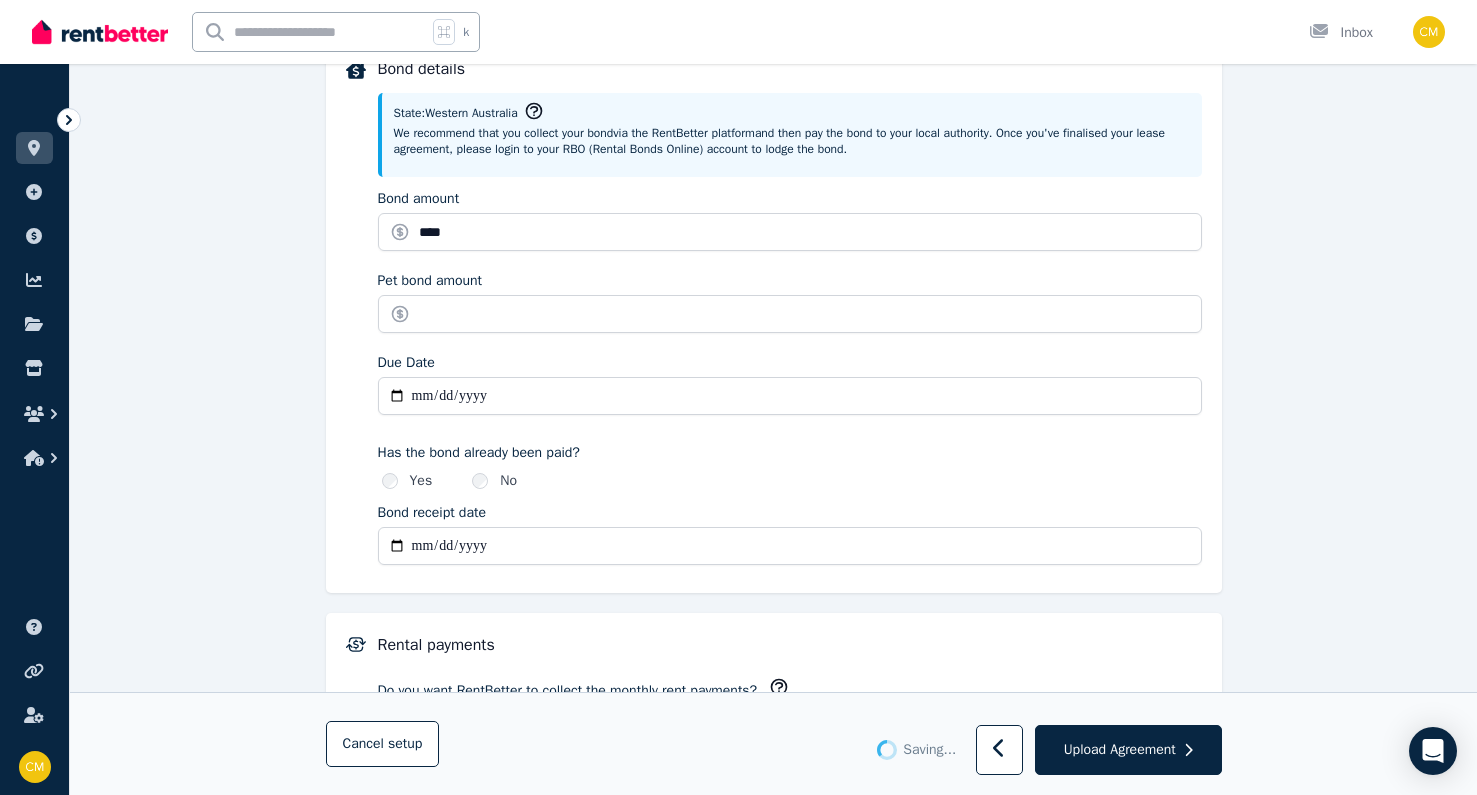 click on "**********" at bounding box center [790, 546] 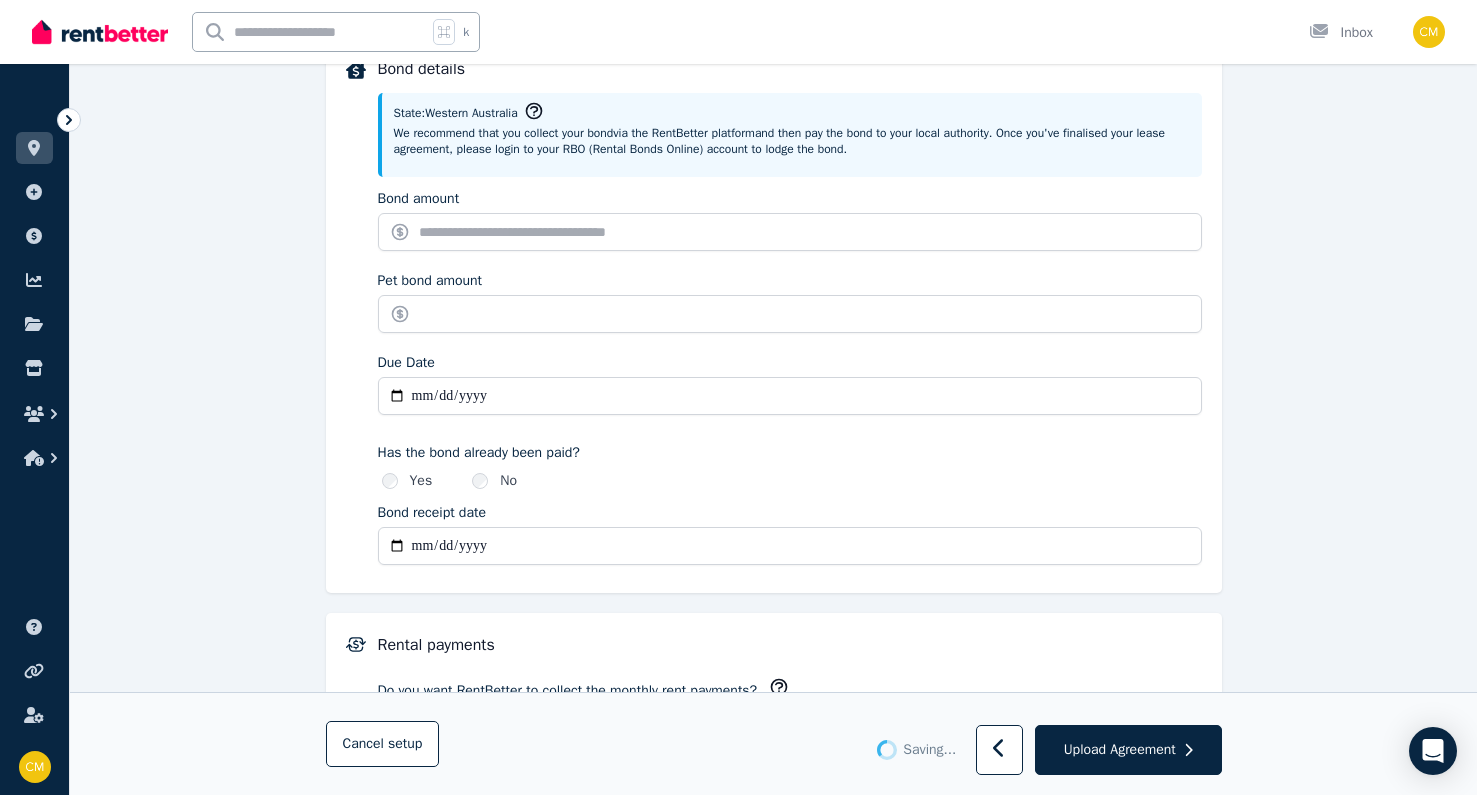 type on "*******" 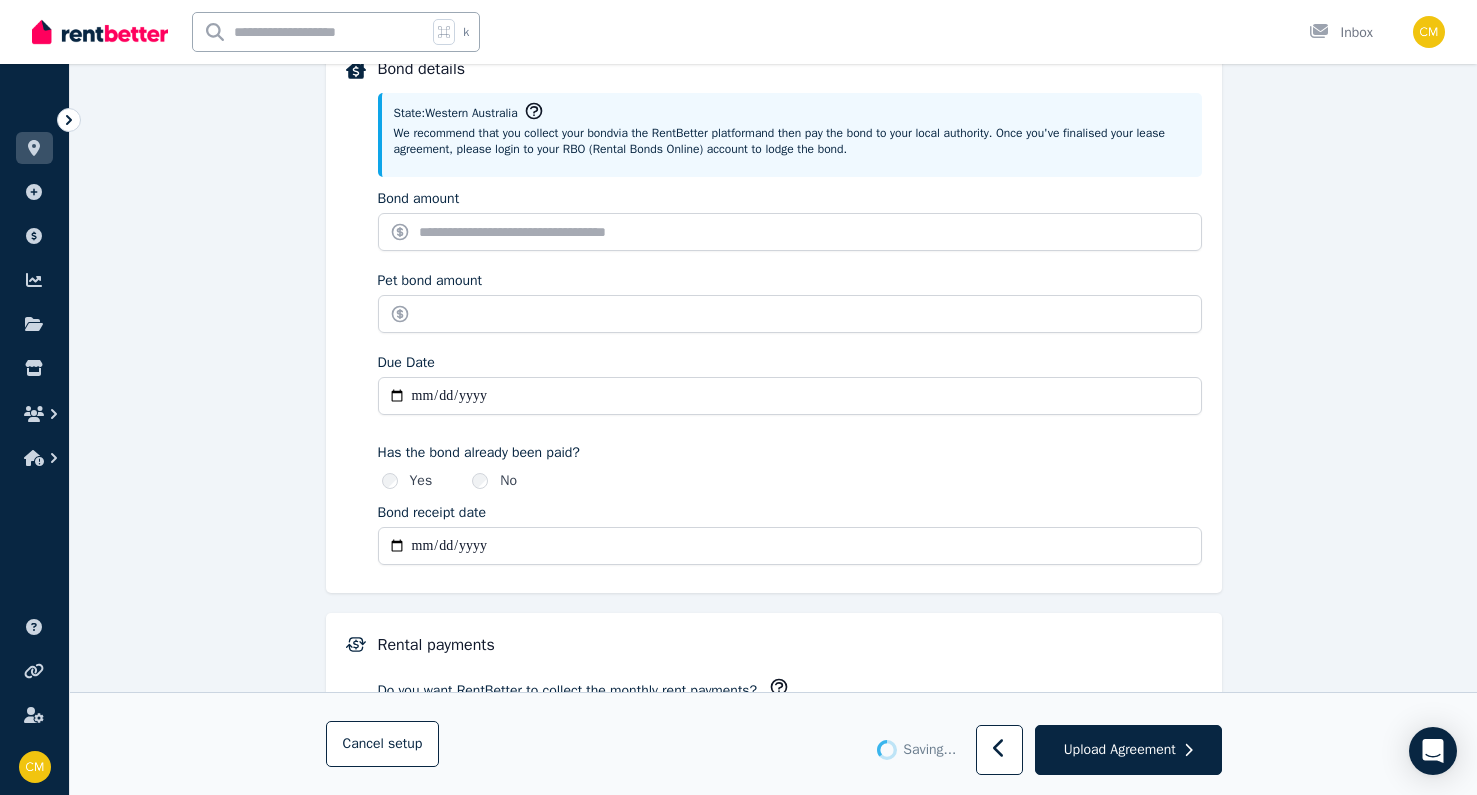 type on "**********" 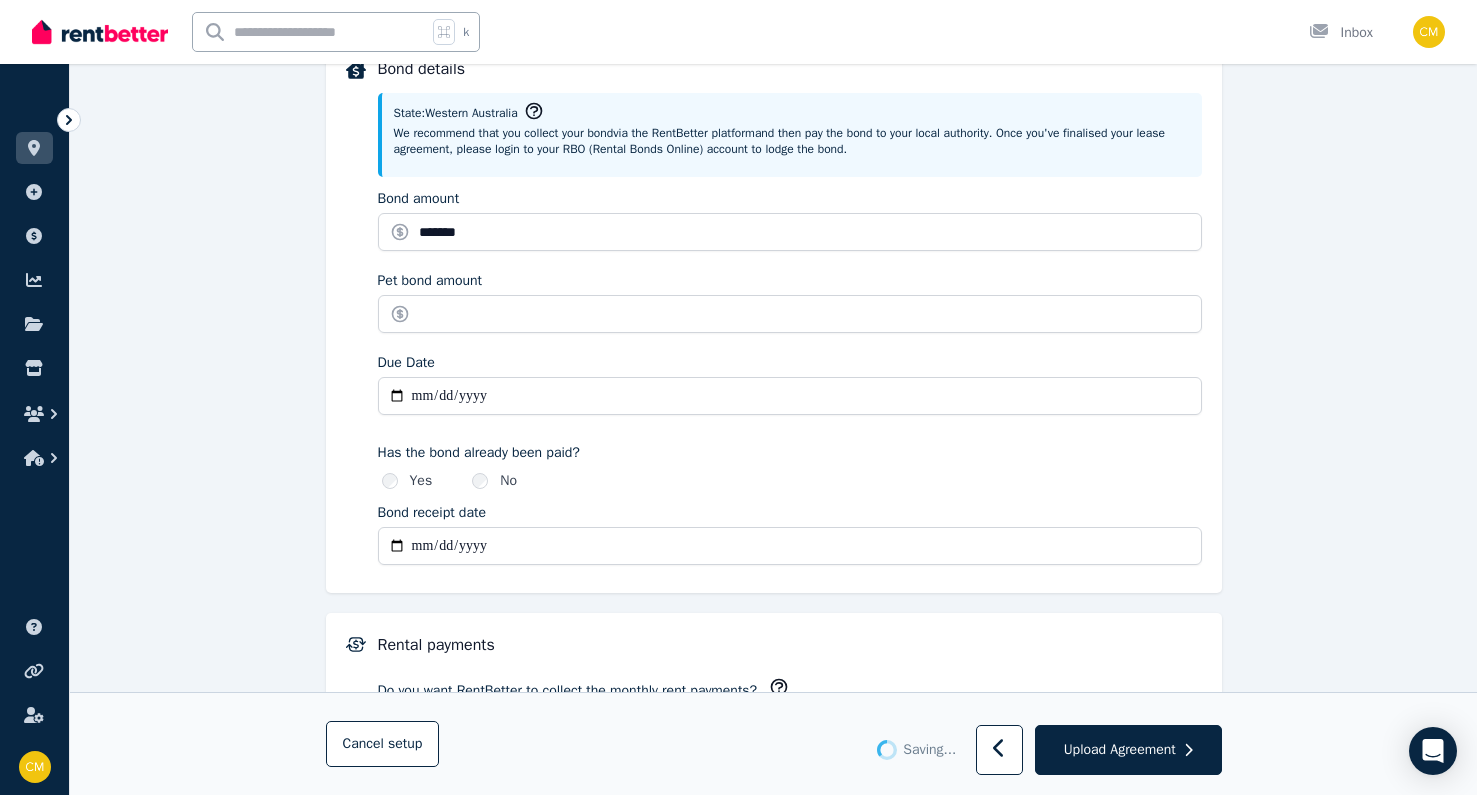 click on "**********" at bounding box center (790, 315) 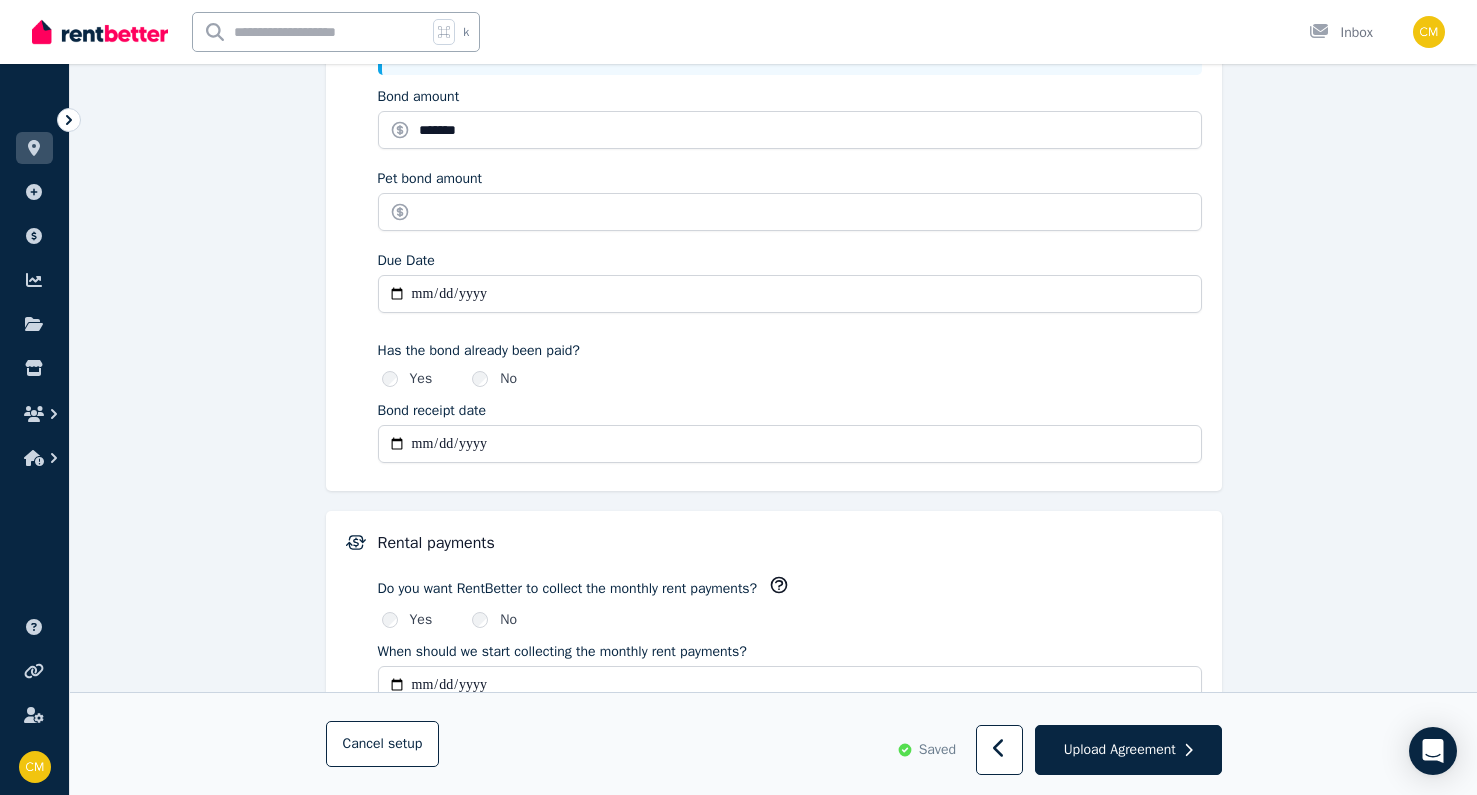 click on "**********" at bounding box center [790, 444] 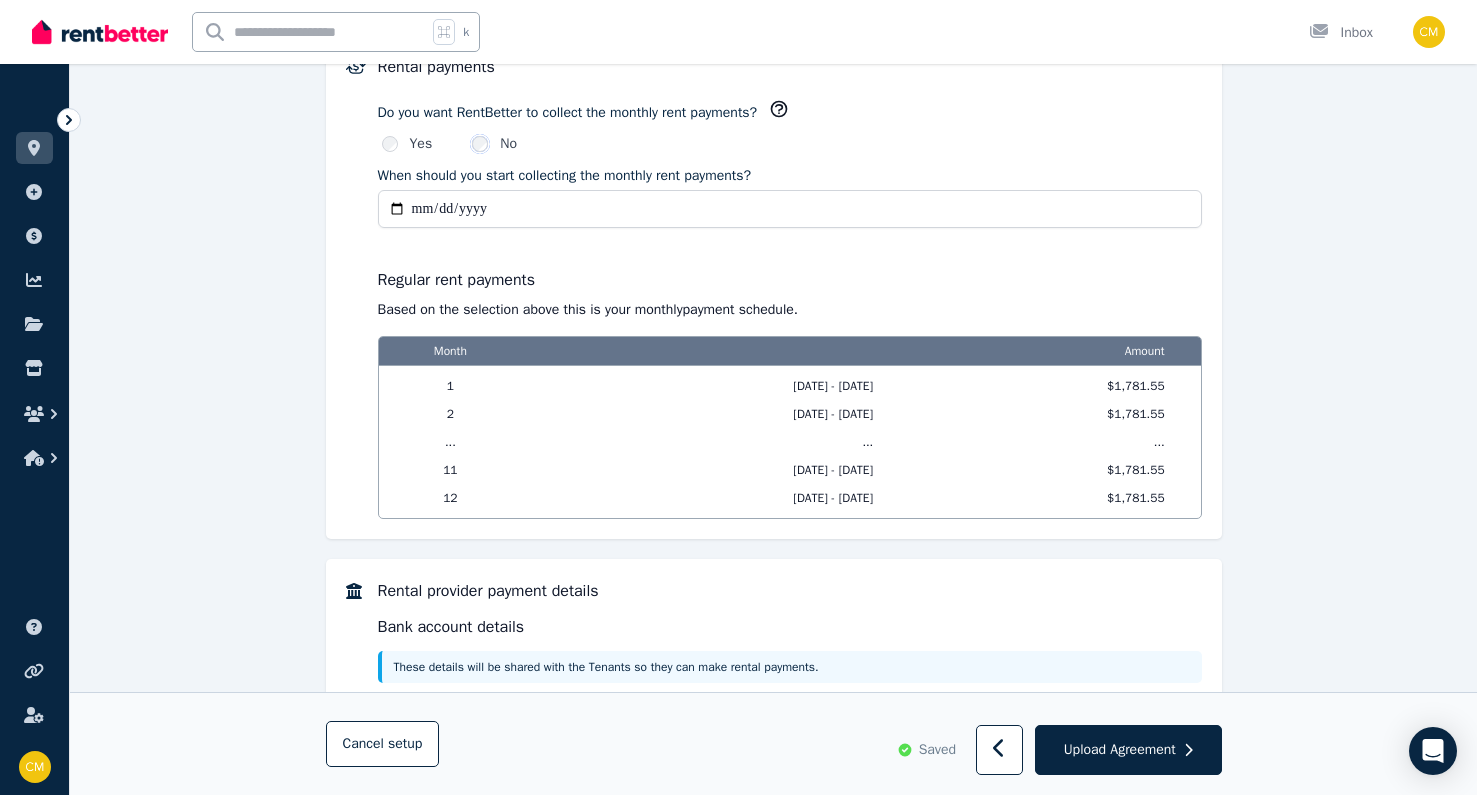 scroll, scrollTop: 1406, scrollLeft: 0, axis: vertical 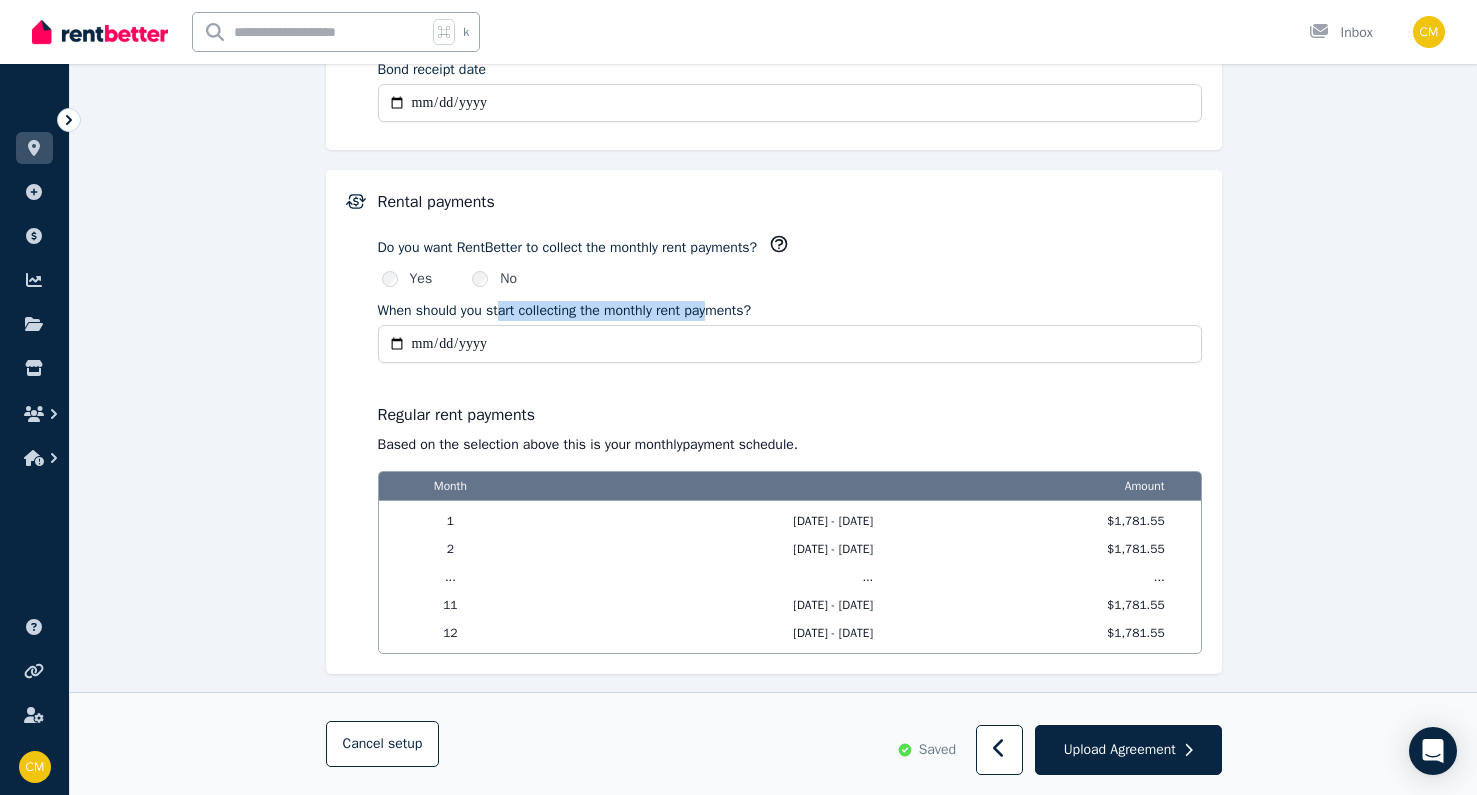 drag, startPoint x: 510, startPoint y: 313, endPoint x: 738, endPoint y: 311, distance: 228.00877 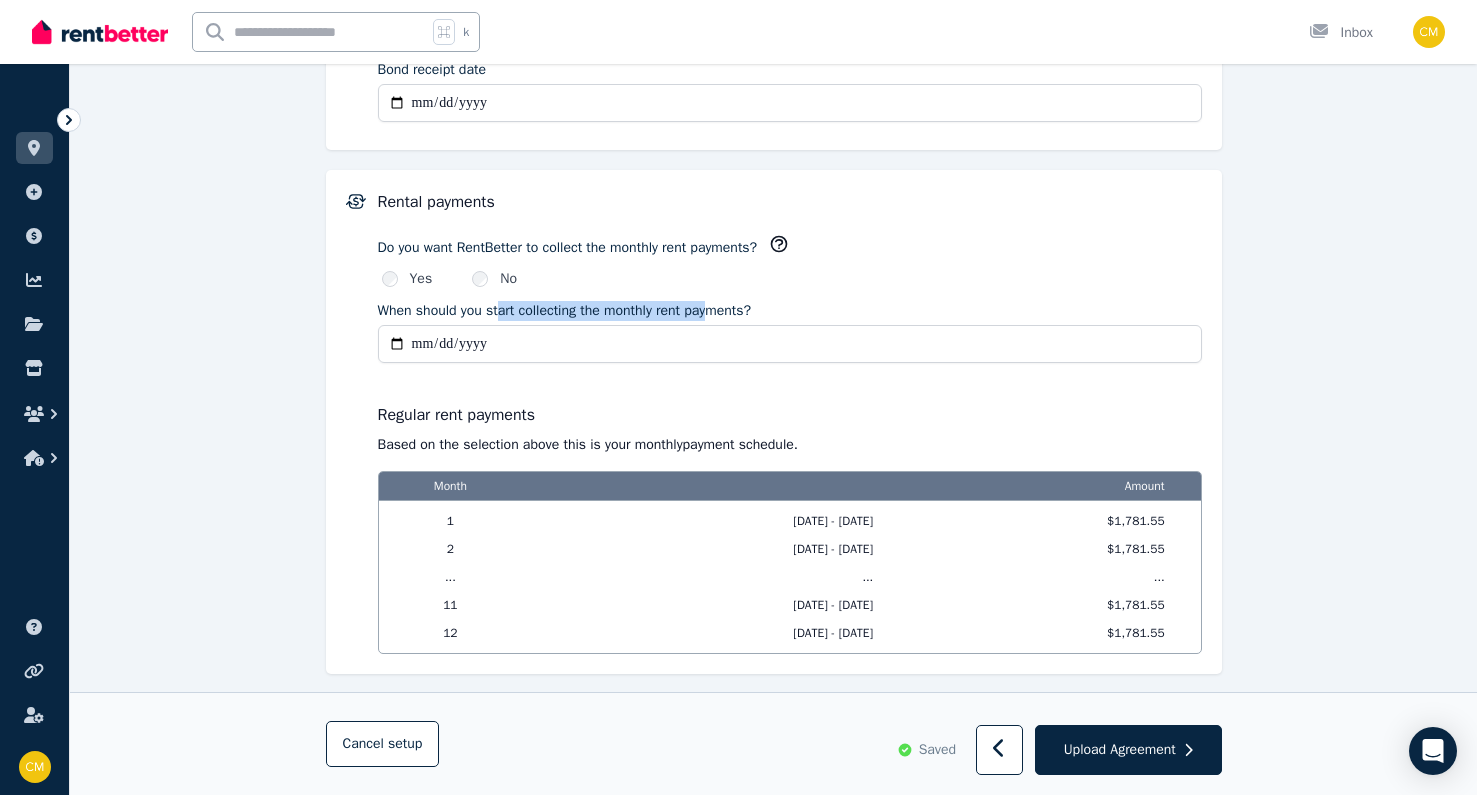 click on "When should you start collecting the monthly rent payments?" at bounding box center (565, 311) 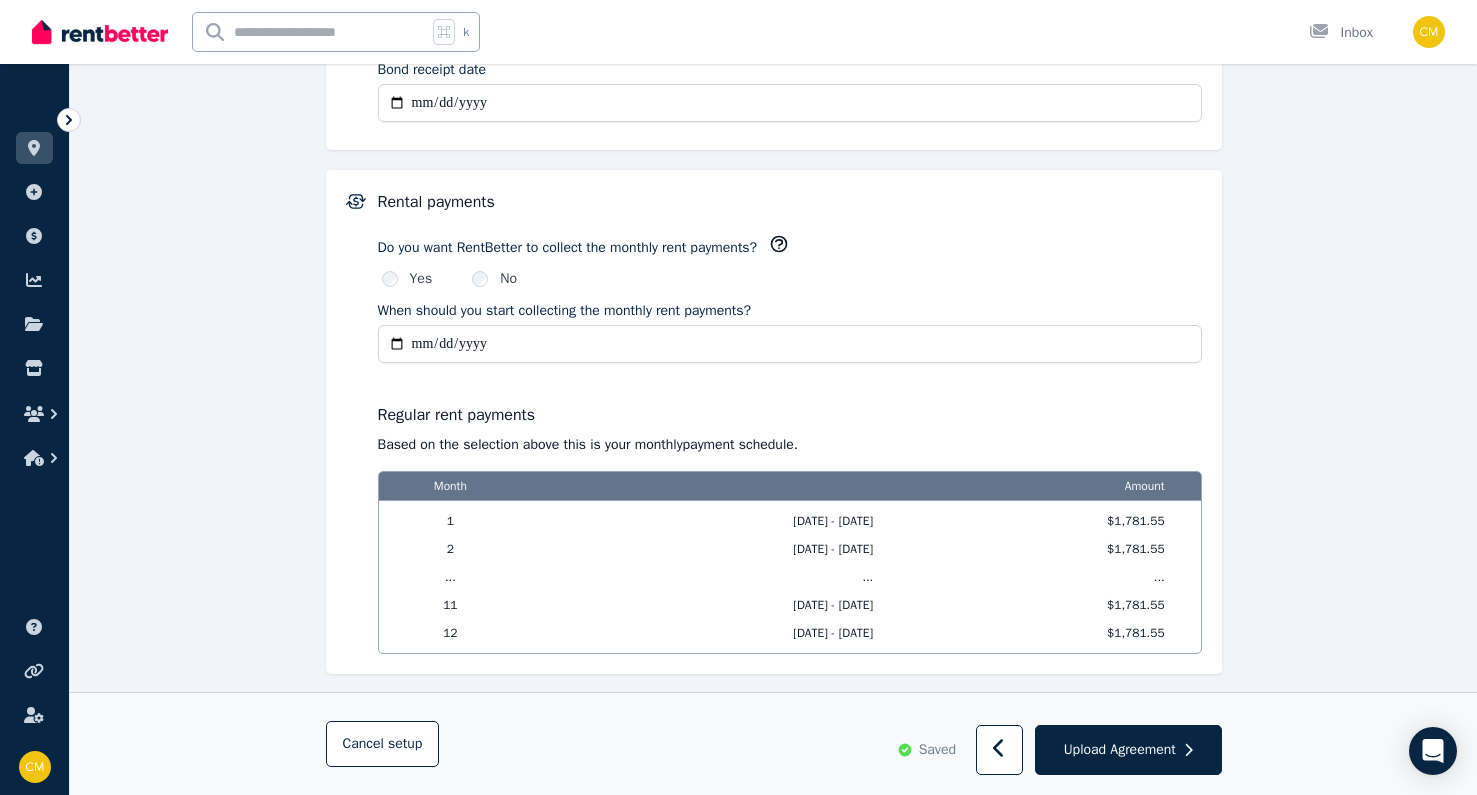 click on "**********" at bounding box center (790, 344) 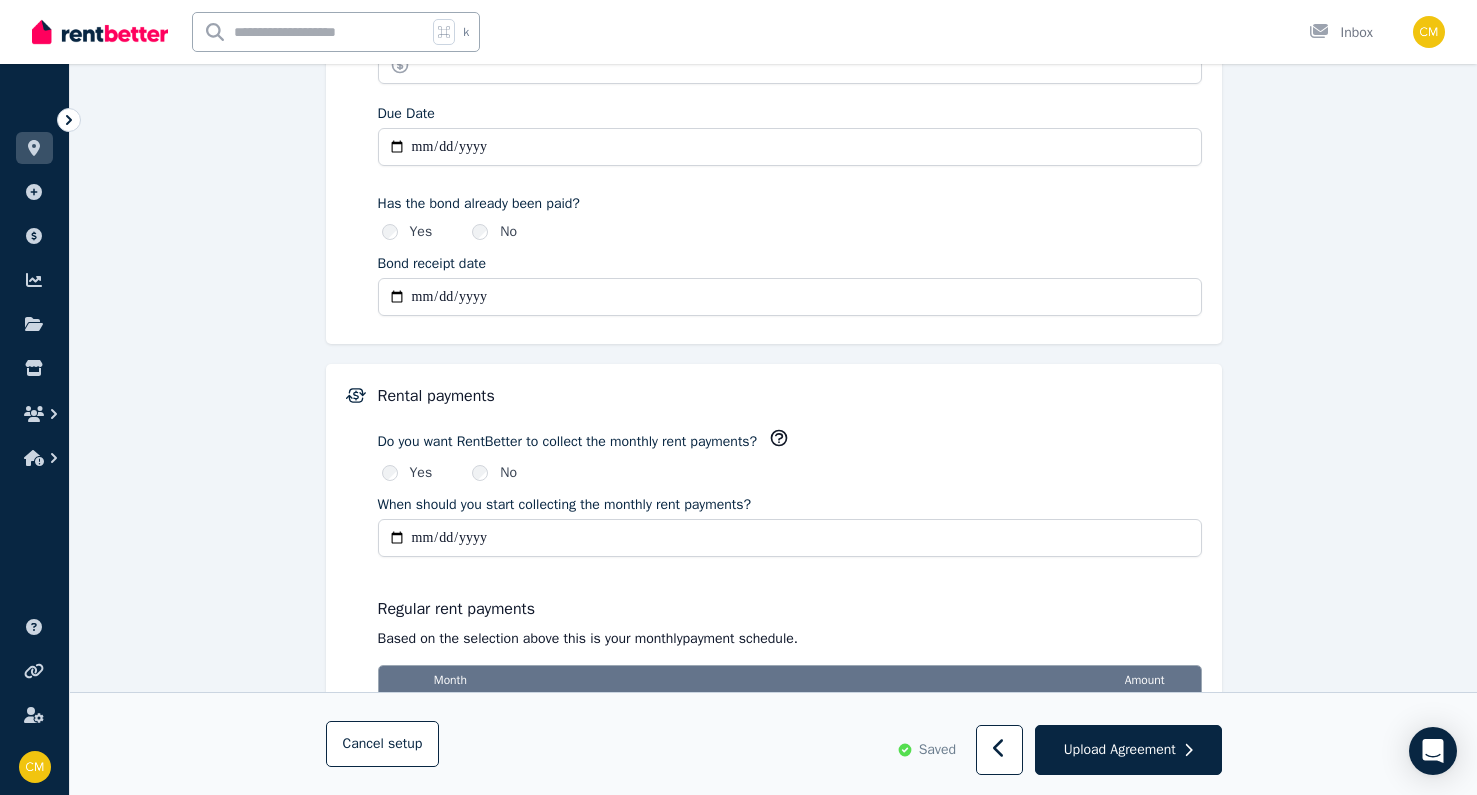 scroll, scrollTop: 1653, scrollLeft: 0, axis: vertical 